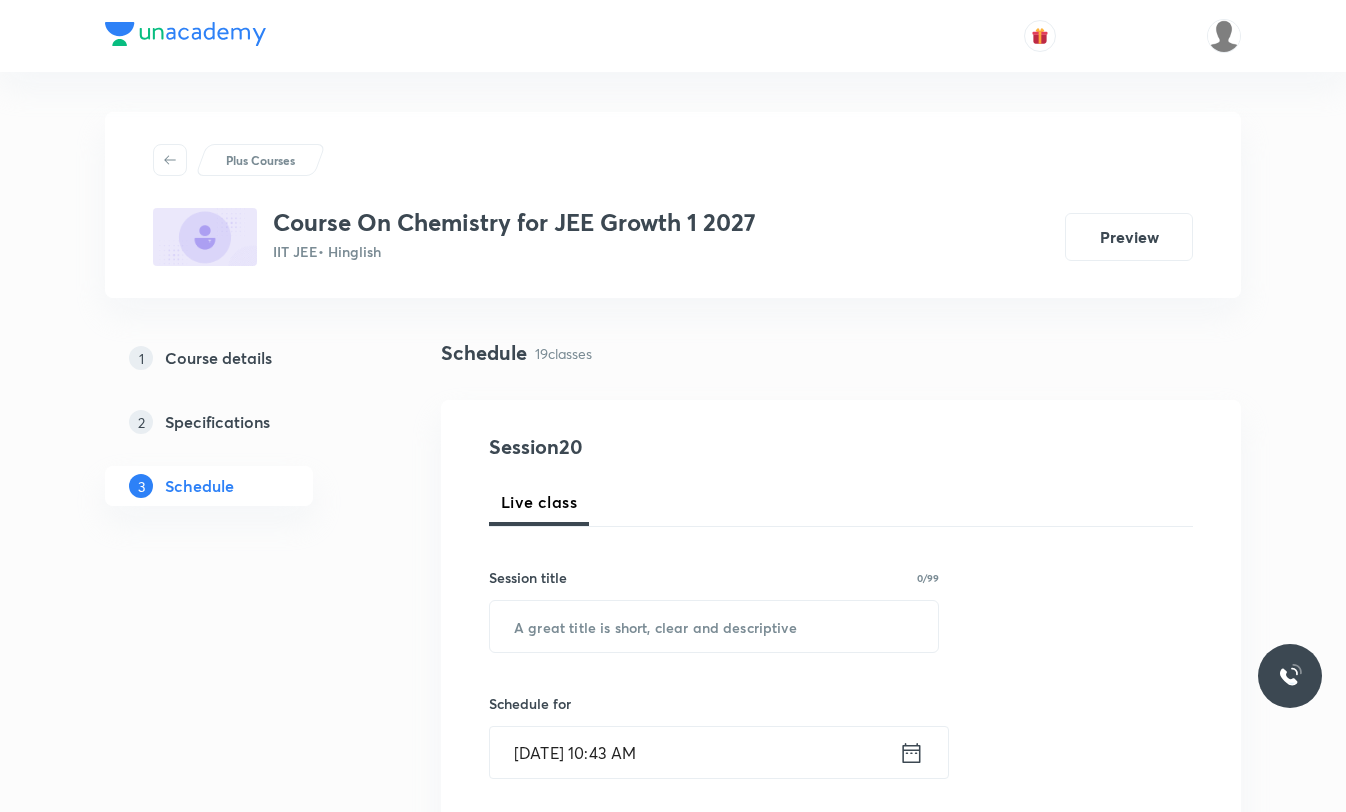 scroll, scrollTop: 0, scrollLeft: 0, axis: both 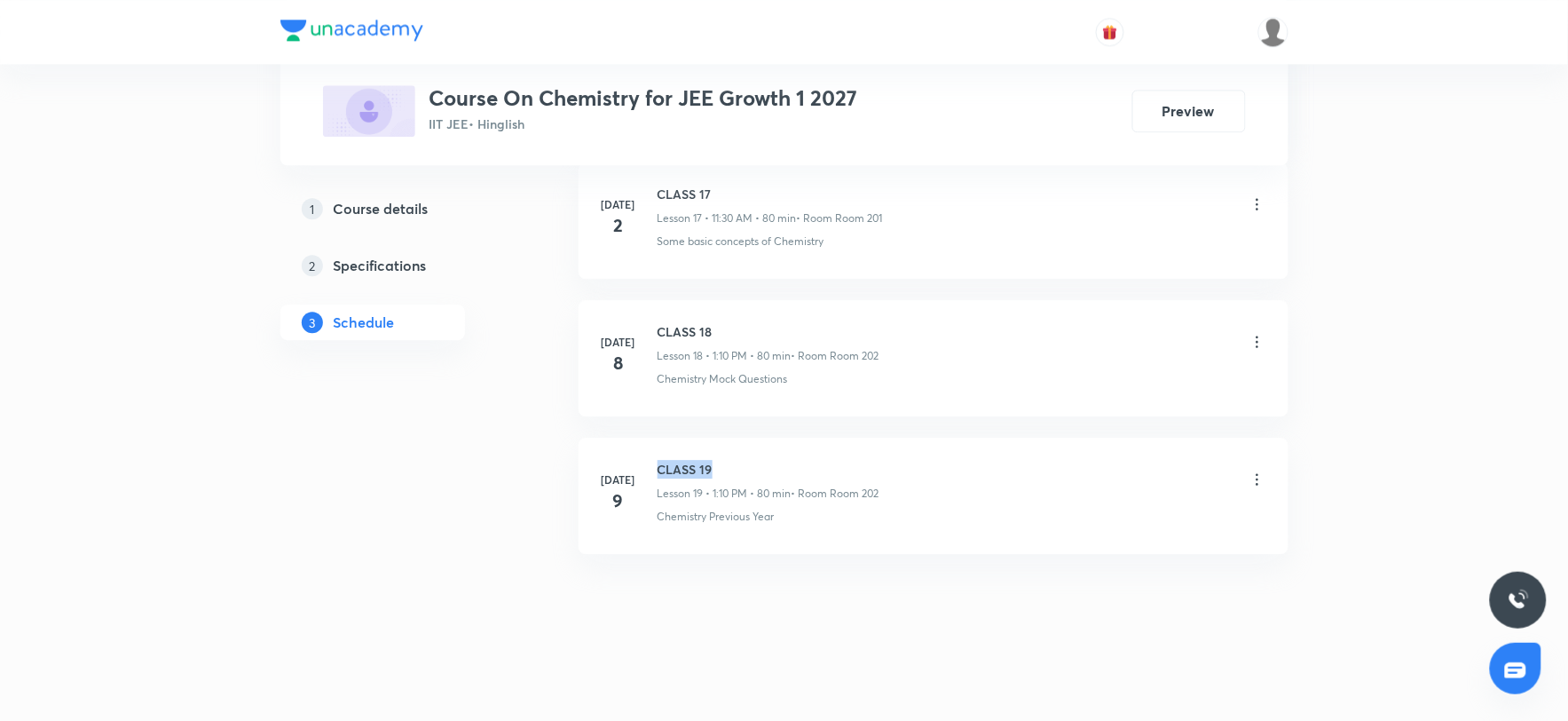 drag, startPoint x: 655, startPoint y: 465, endPoint x: 728, endPoint y: 471, distance: 73.24616 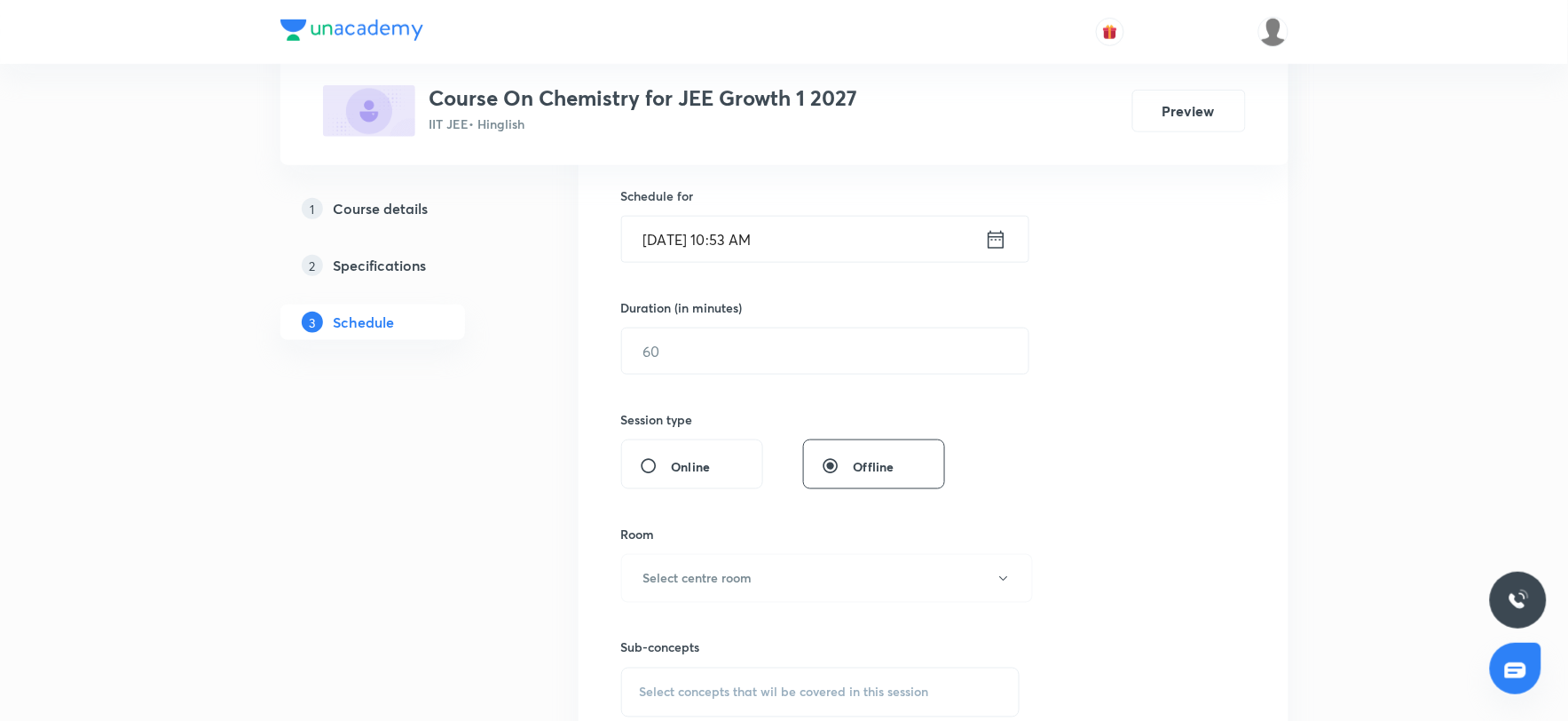 scroll, scrollTop: 0, scrollLeft: 0, axis: both 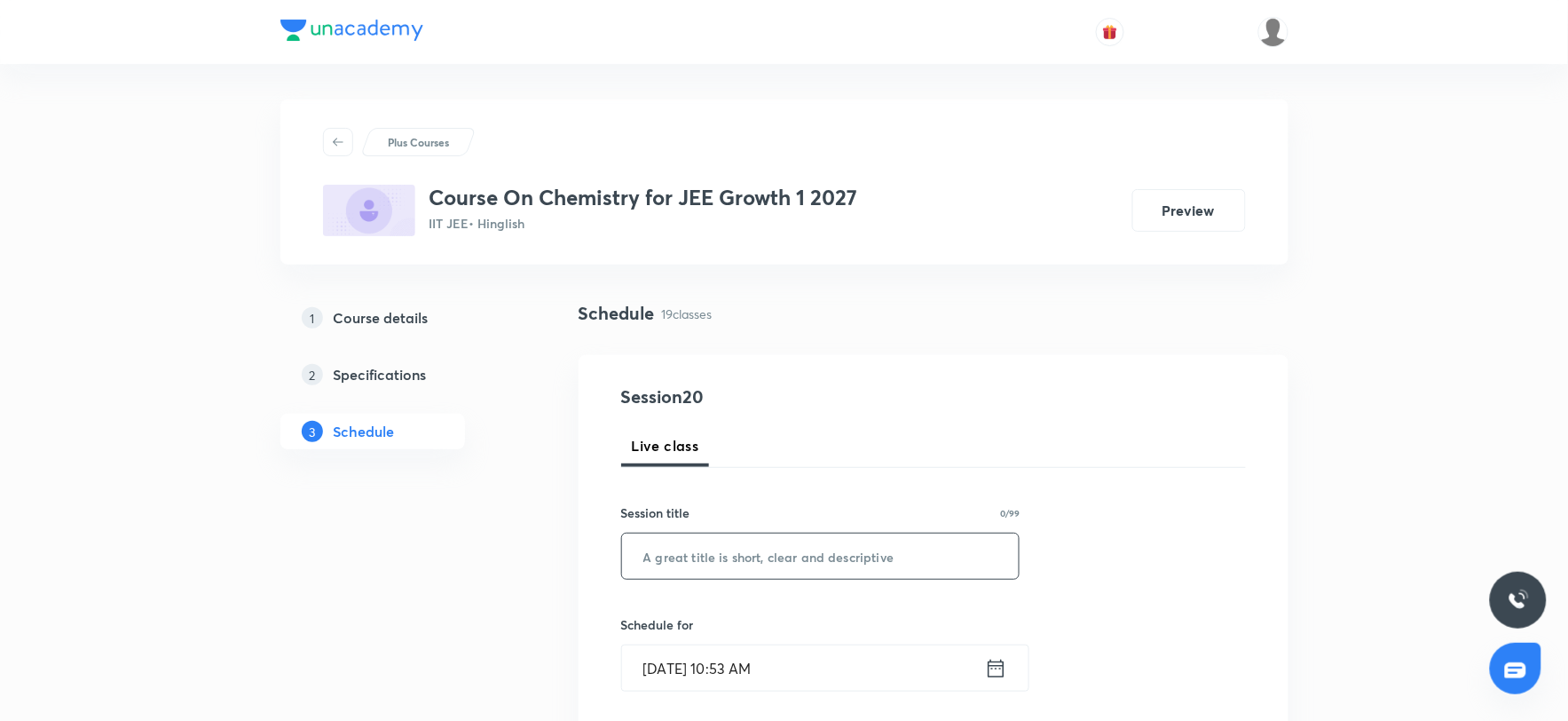 click at bounding box center [821, 556] 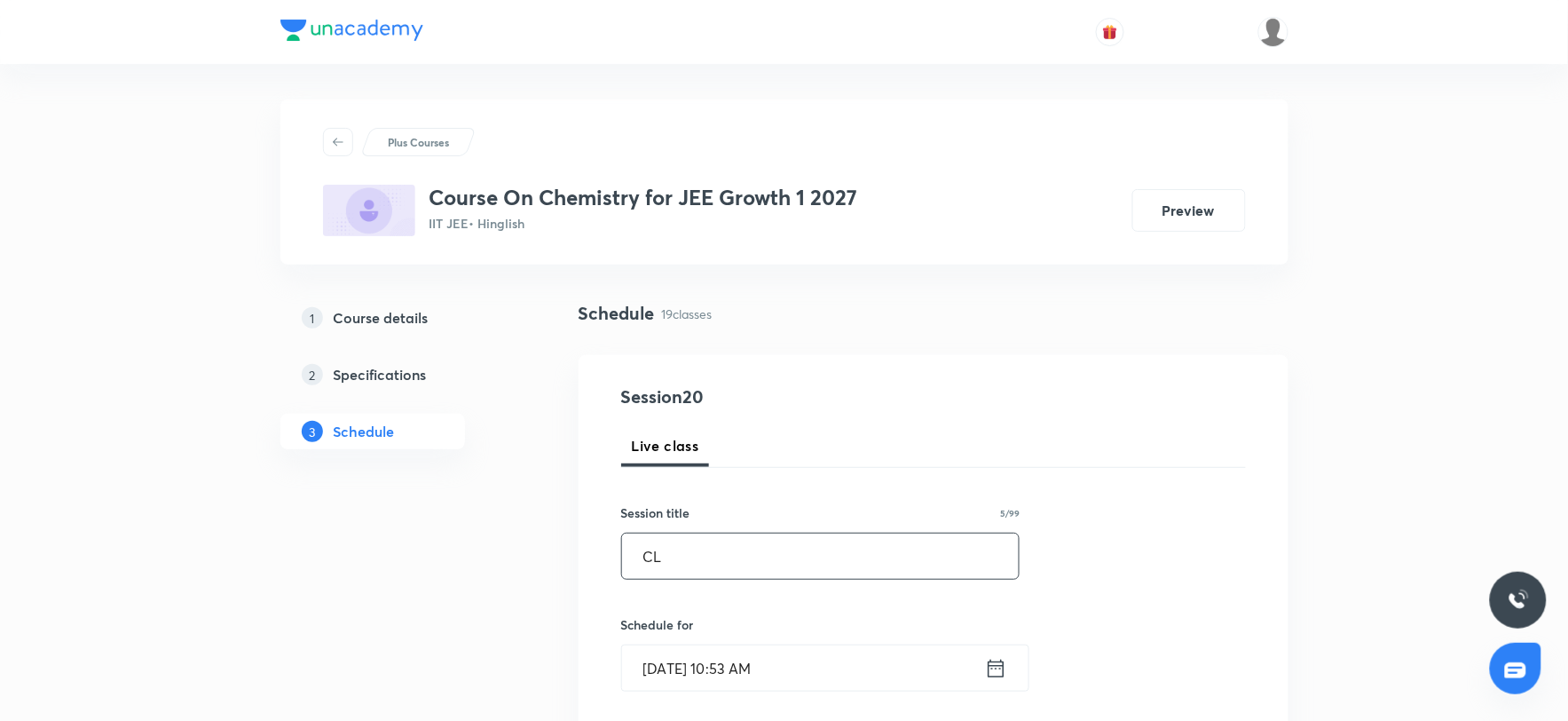 type on "C" 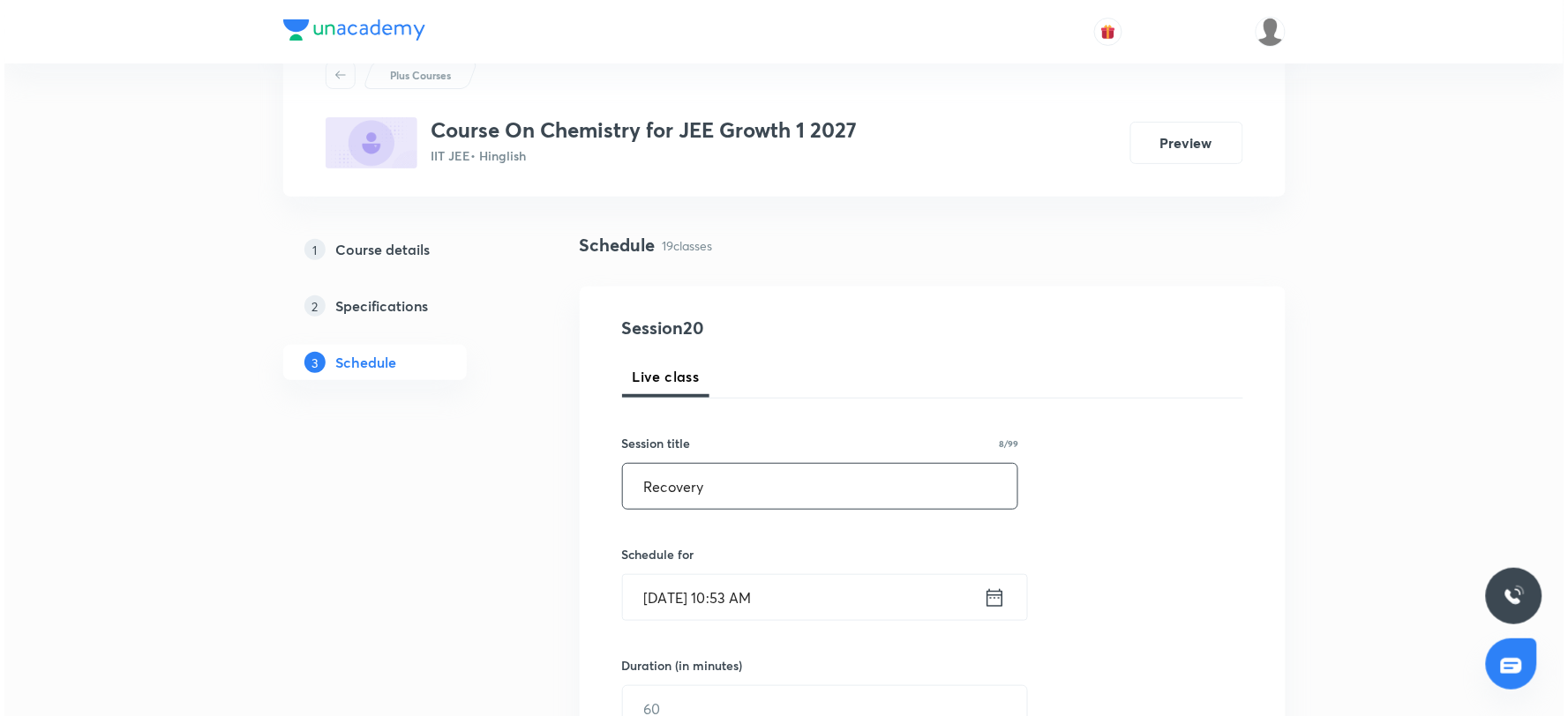 scroll, scrollTop: 196, scrollLeft: 0, axis: vertical 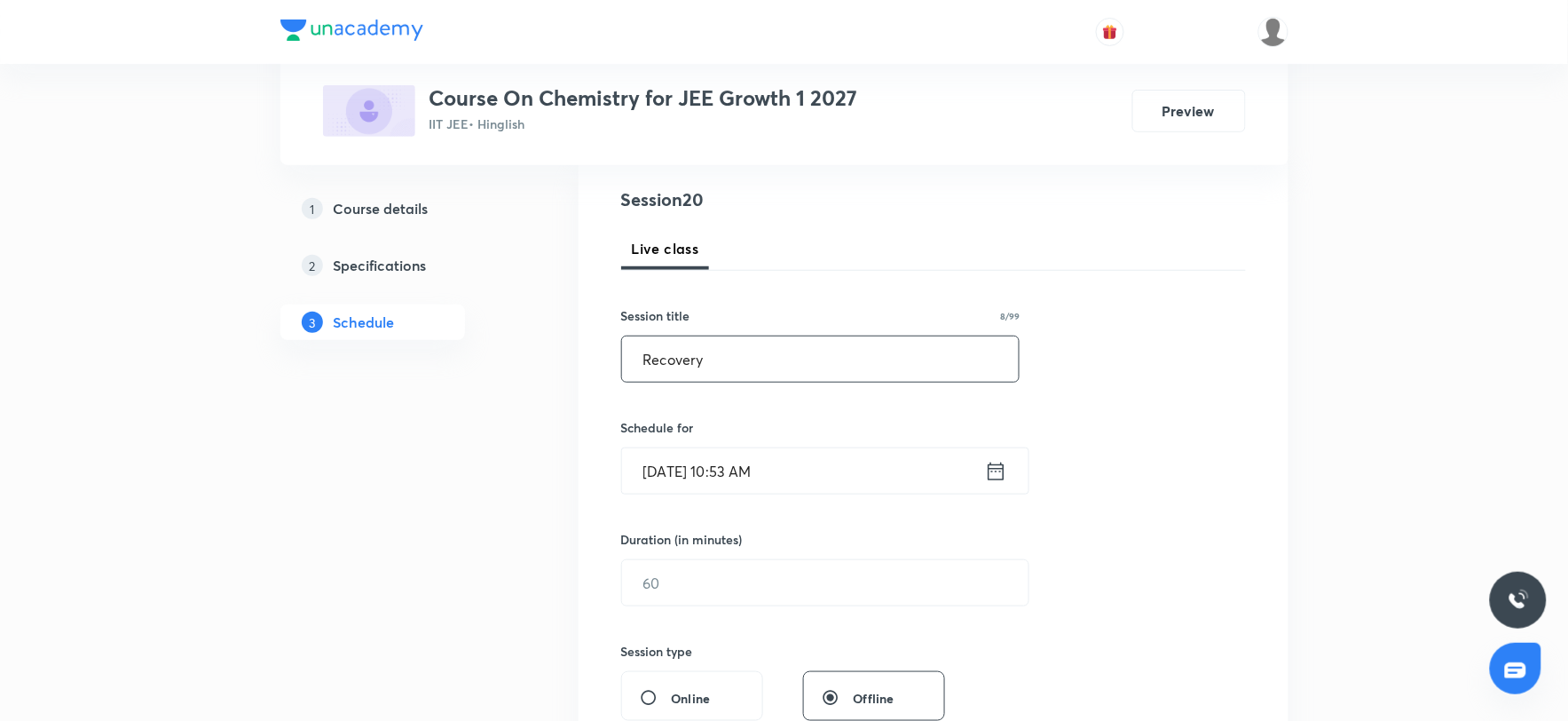 type on "Recovery" 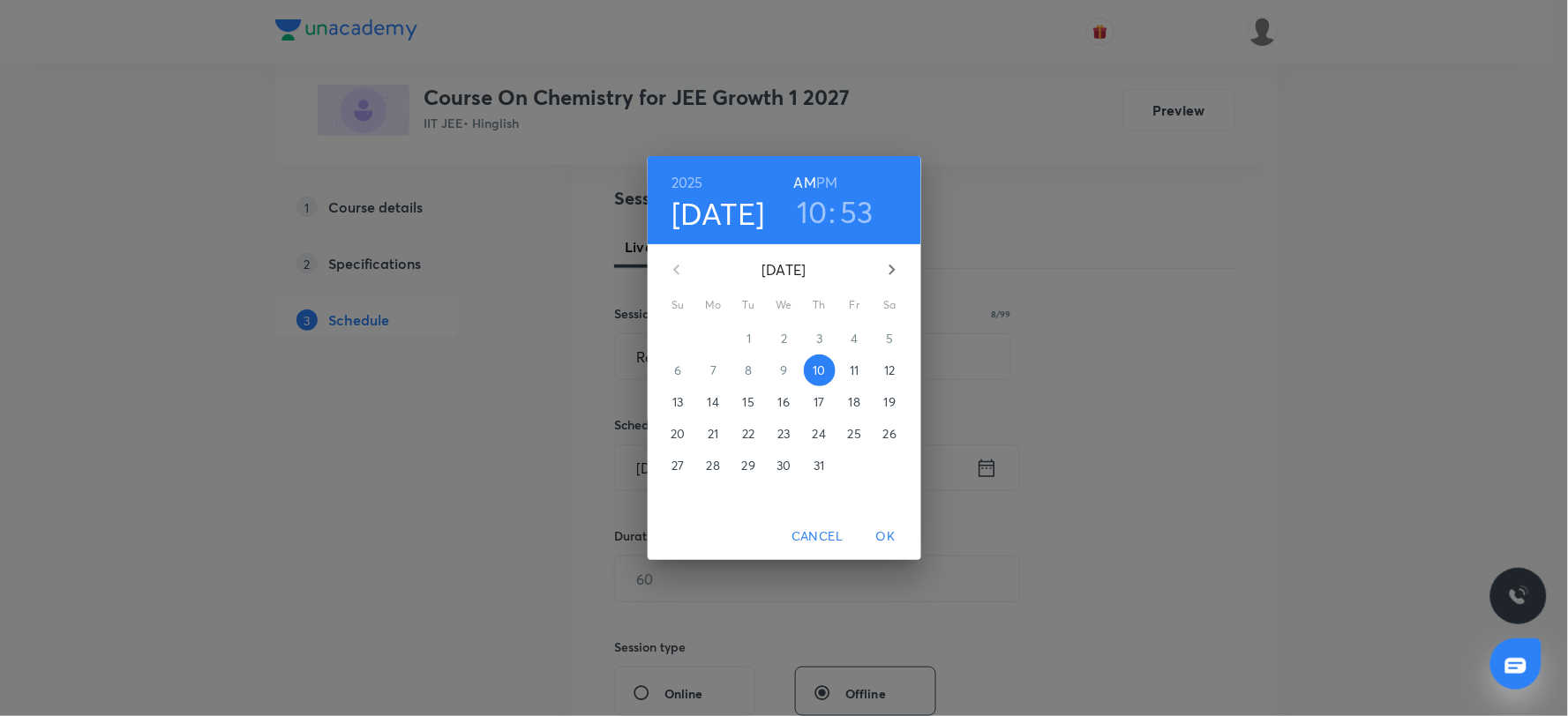 click on "10" at bounding box center (812, 212) 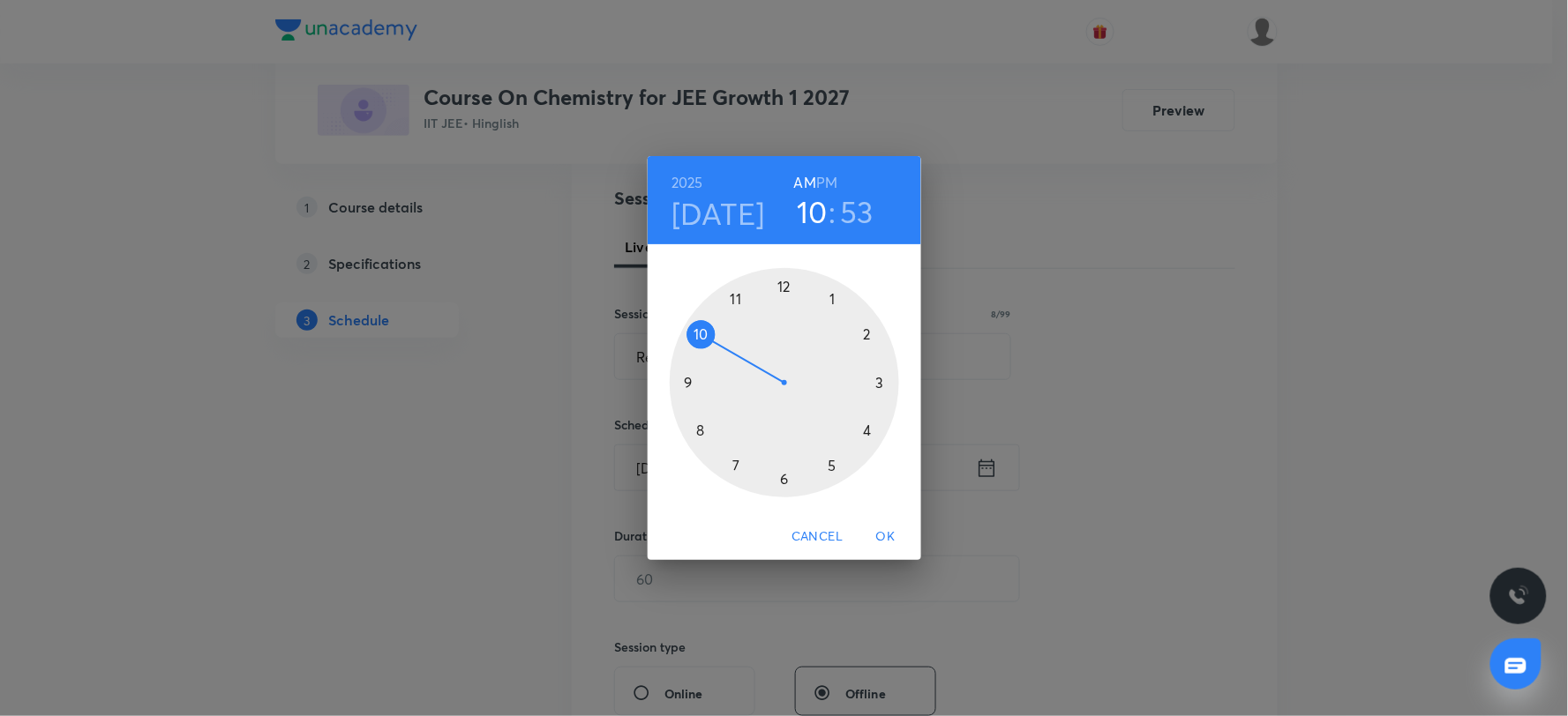click at bounding box center [784, 383] 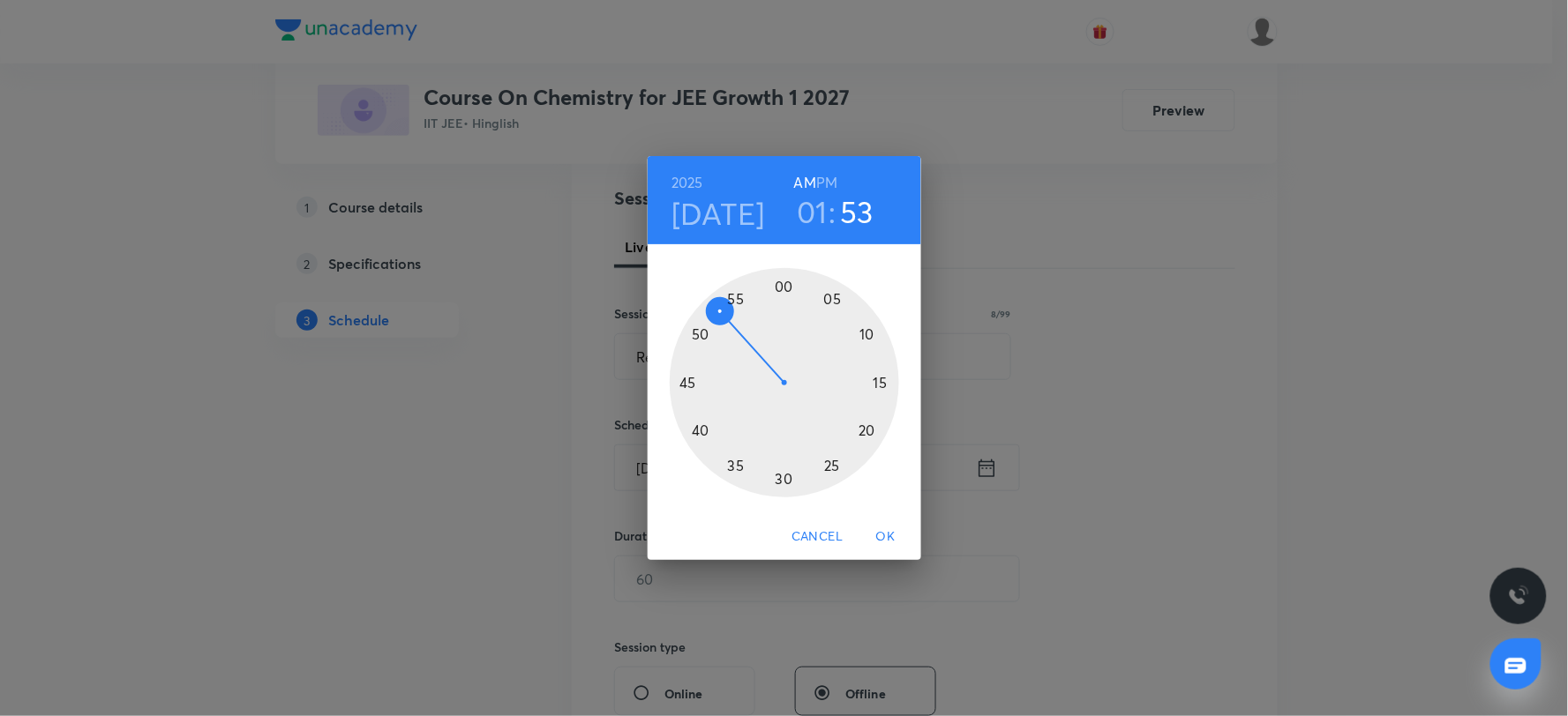 click at bounding box center [784, 383] 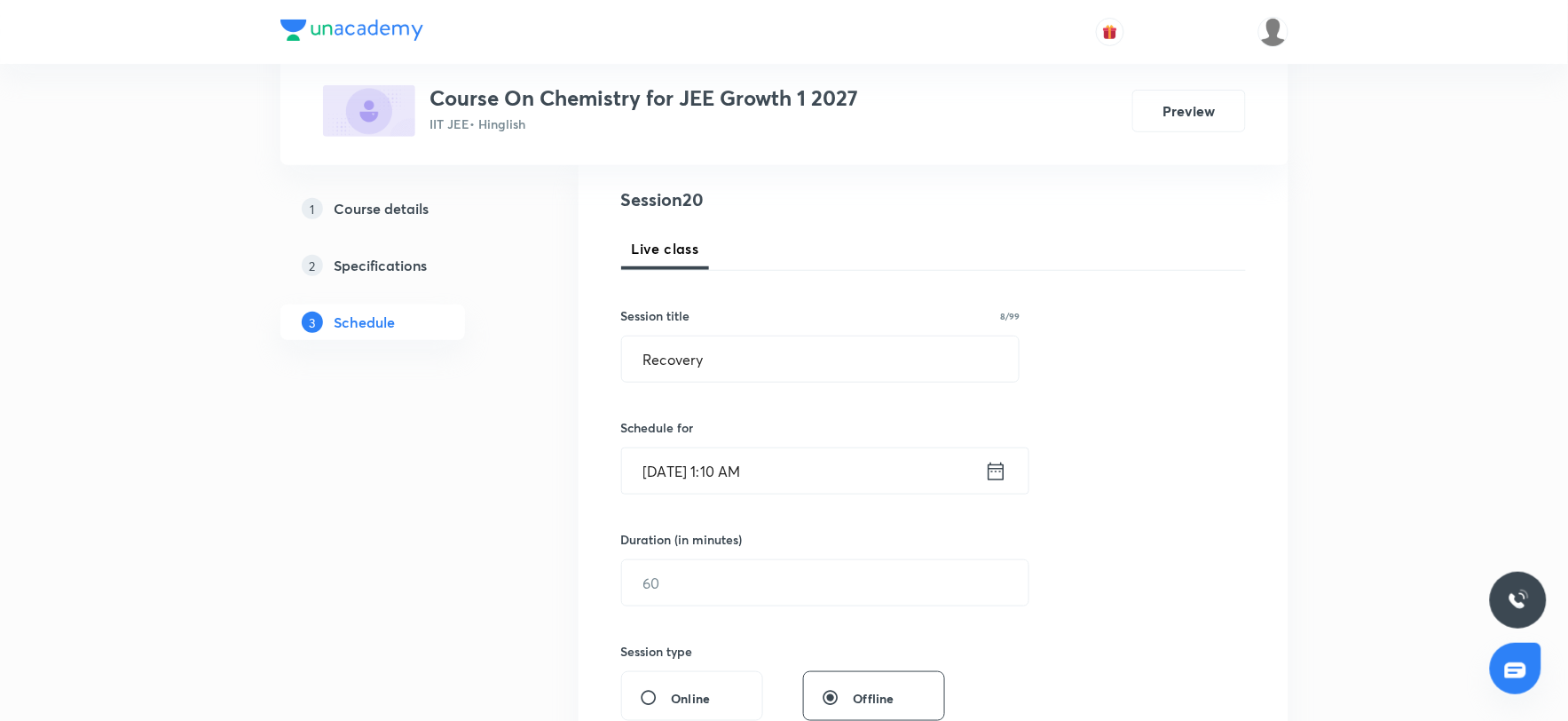 click on "Jul 10, 2025, 1:10 AM" at bounding box center (803, 471) 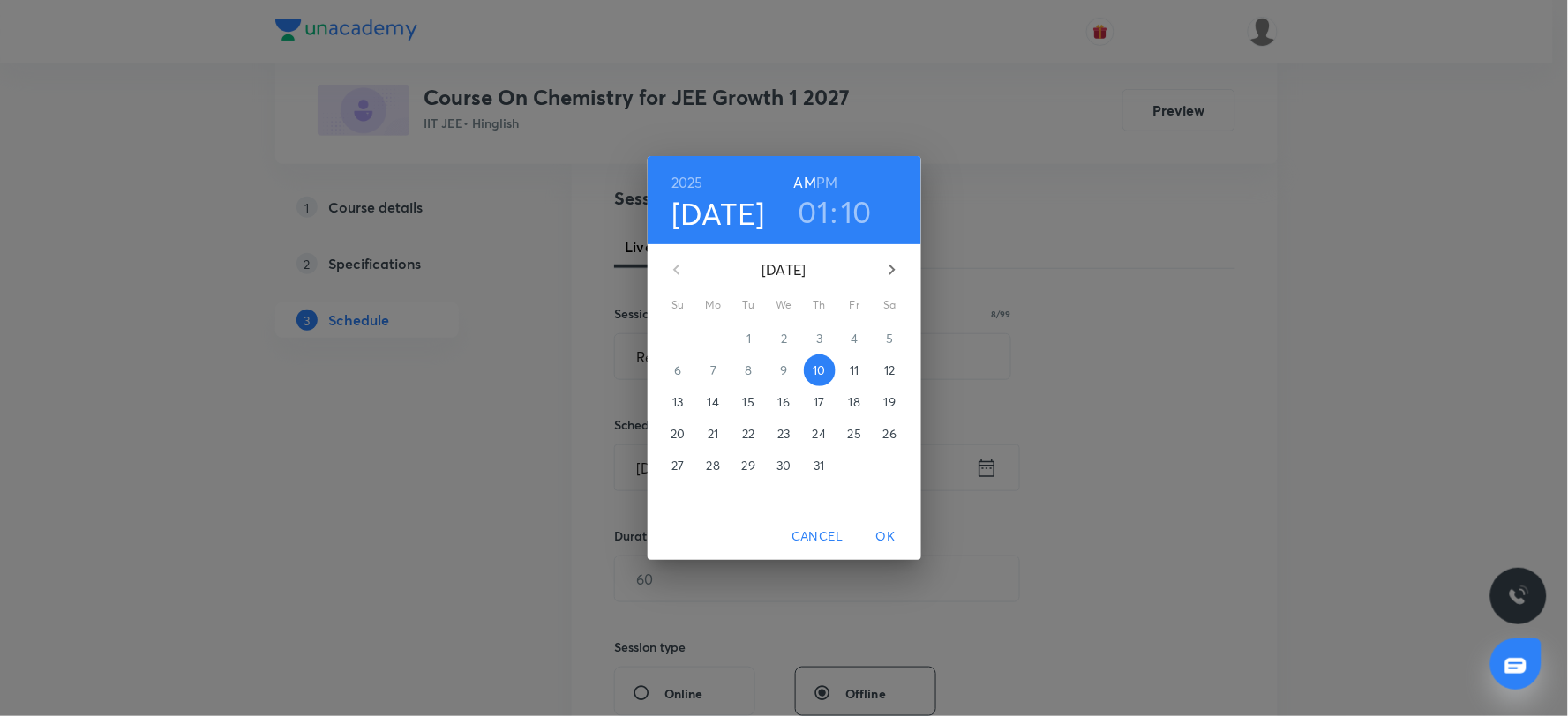 click on "PM" at bounding box center [827, 183] 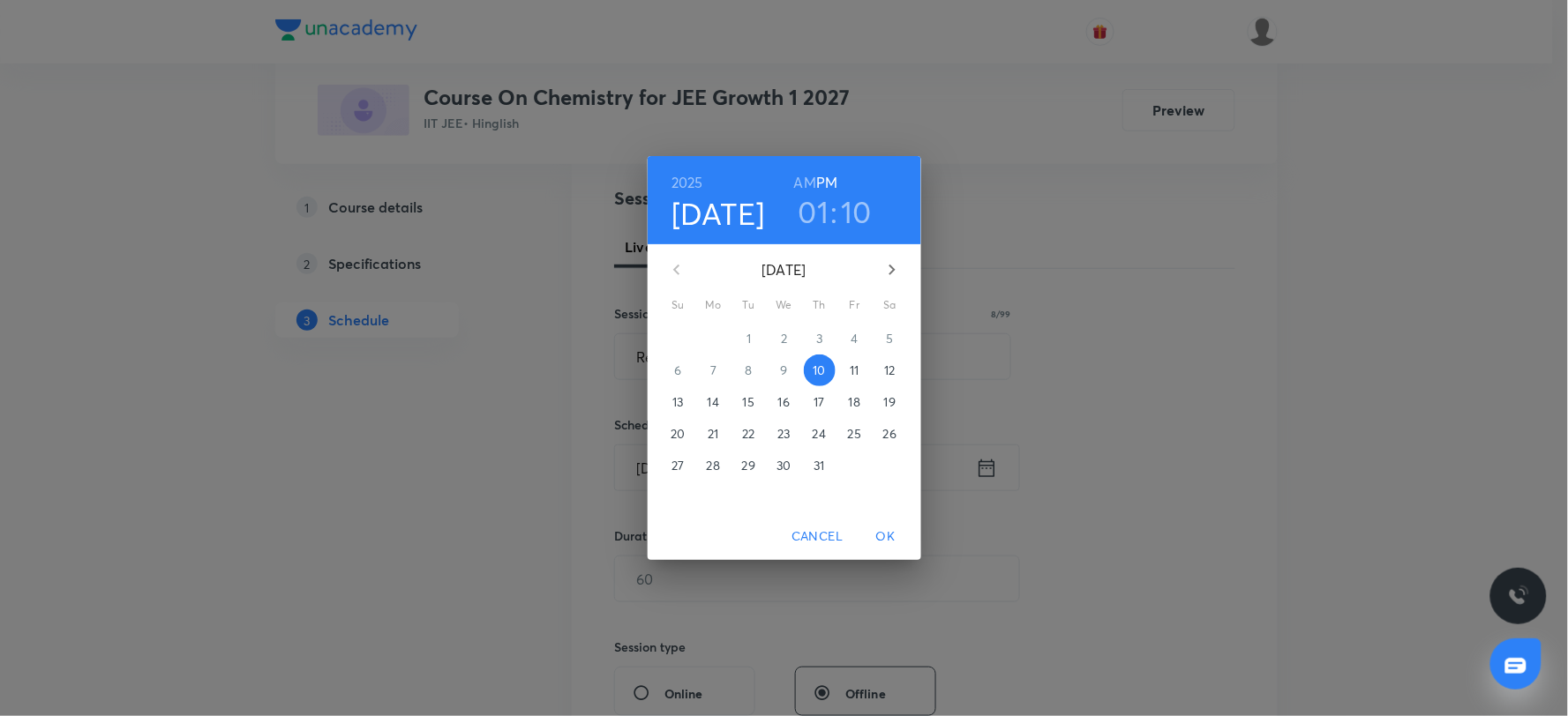 click on "OK" at bounding box center (886, 536) 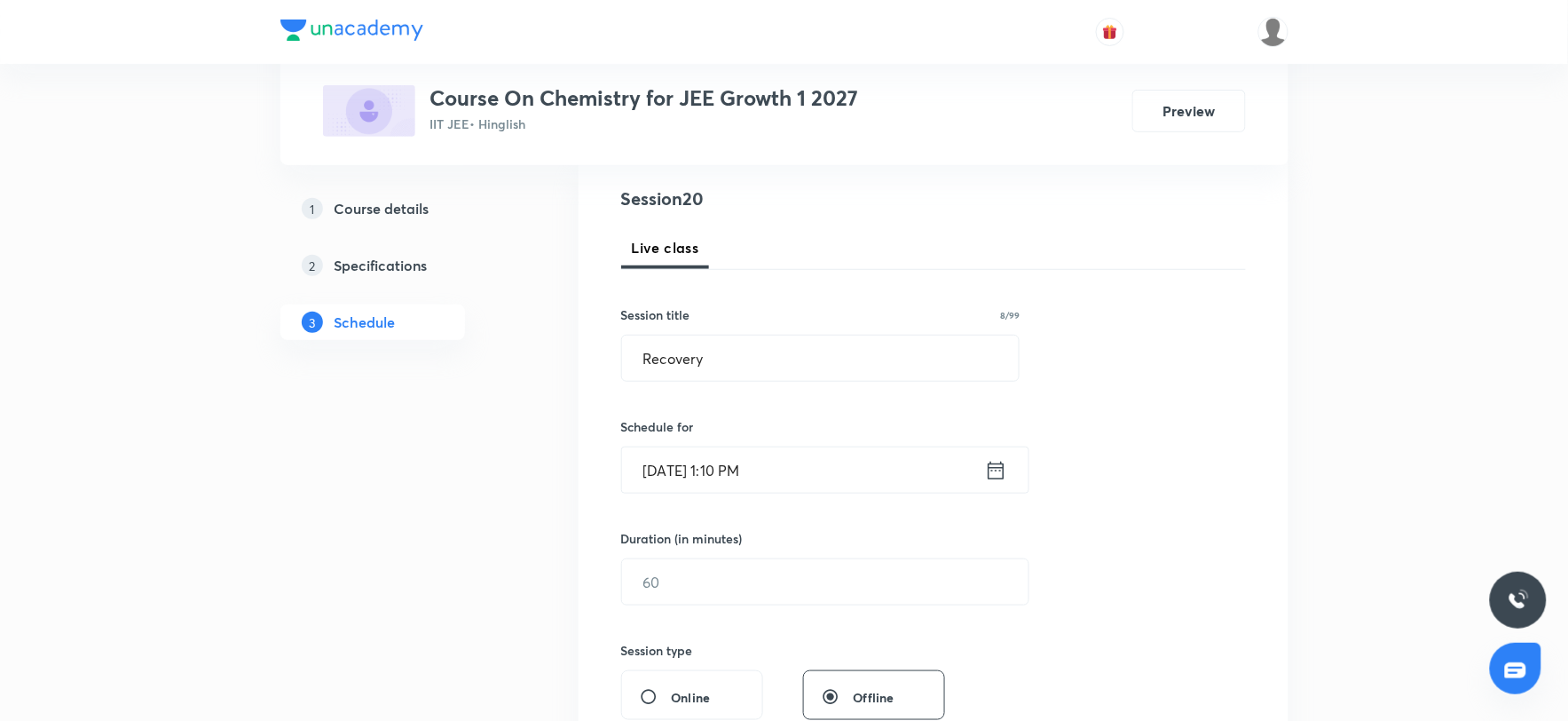 scroll, scrollTop: 296, scrollLeft: 0, axis: vertical 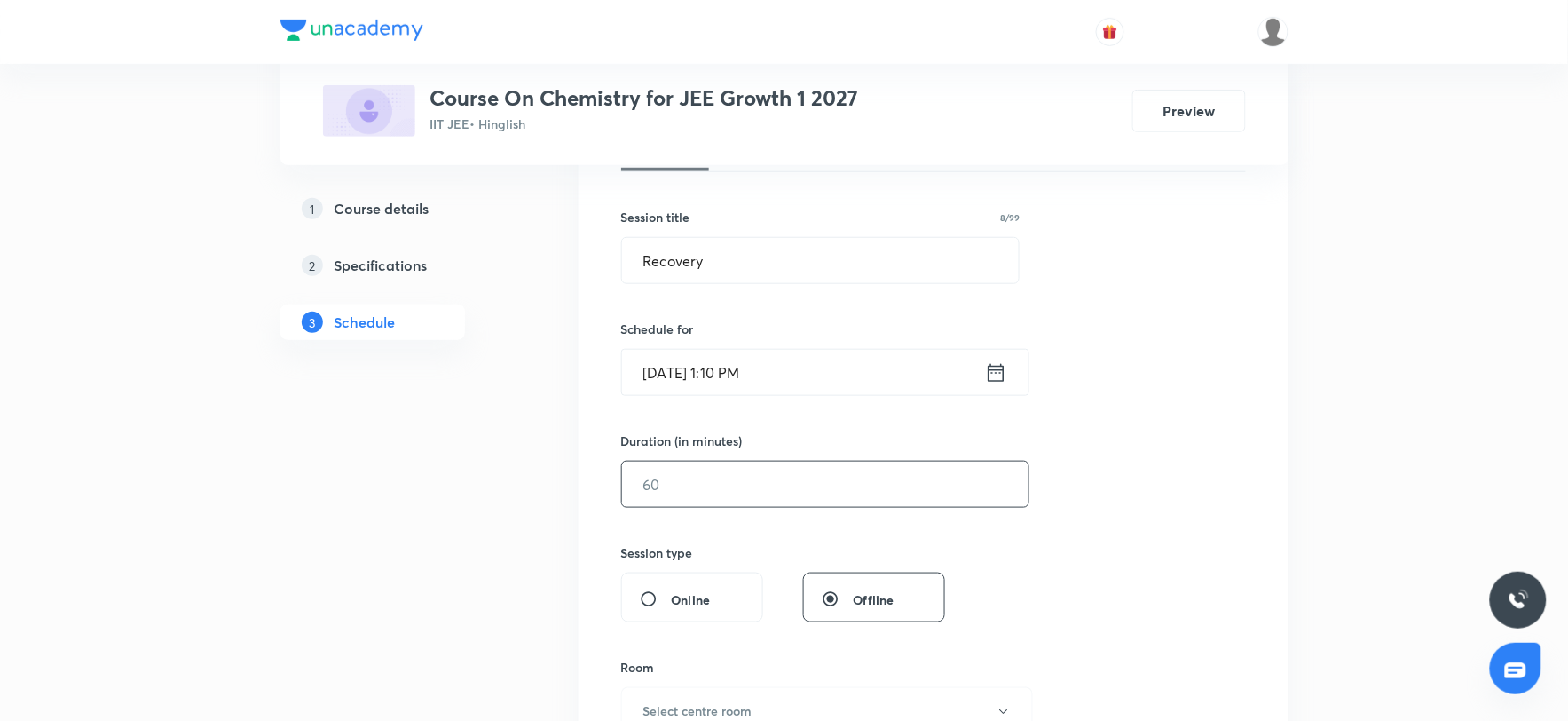 click at bounding box center (825, 484) 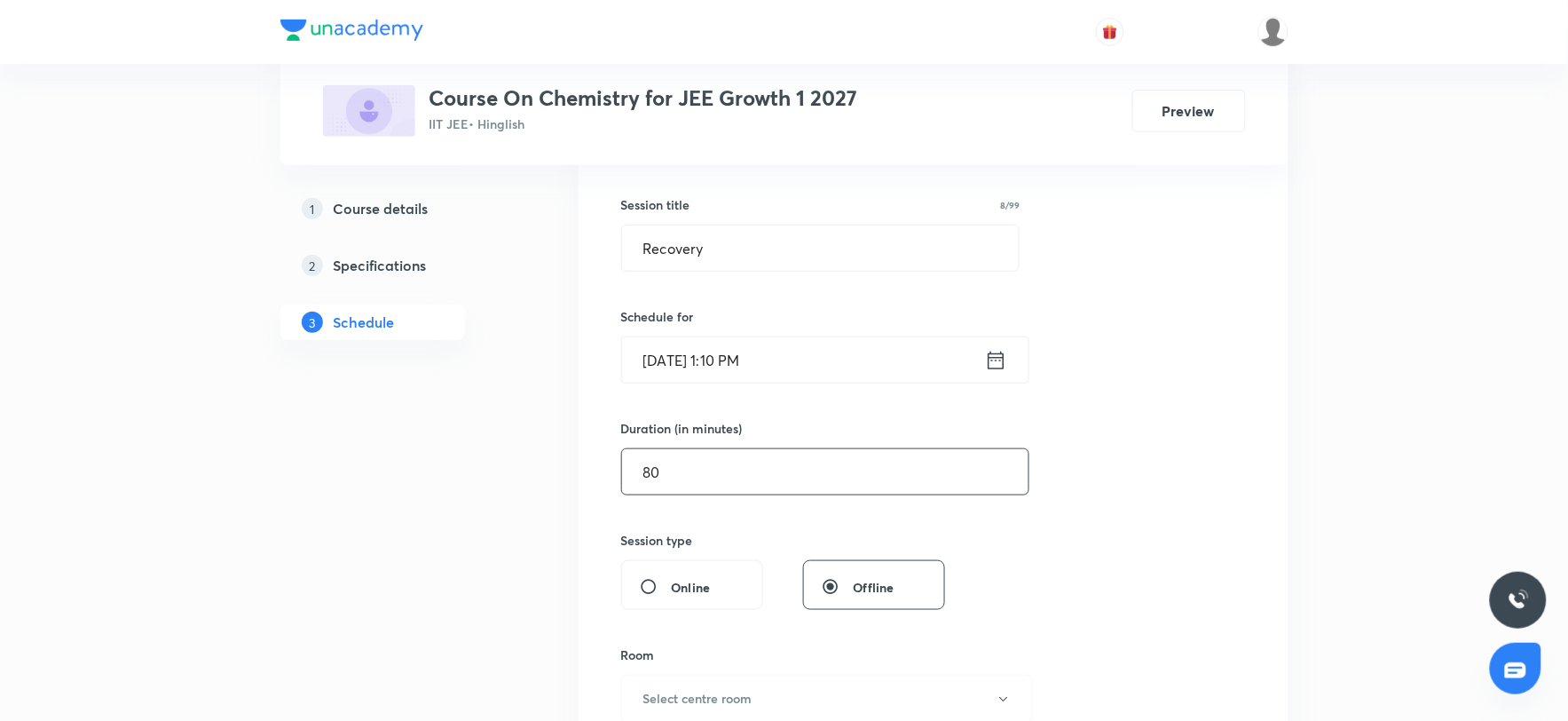 scroll, scrollTop: 493, scrollLeft: 0, axis: vertical 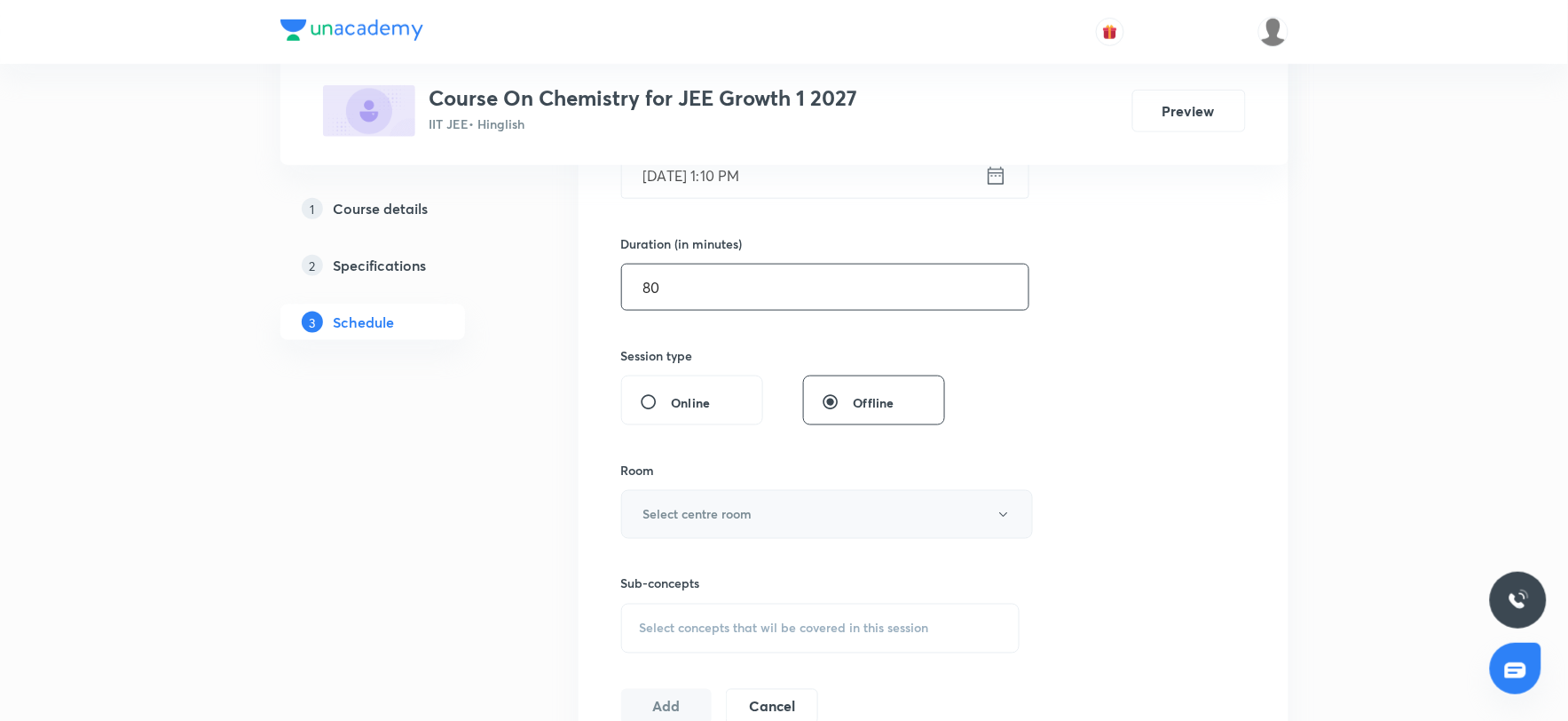 type on "80" 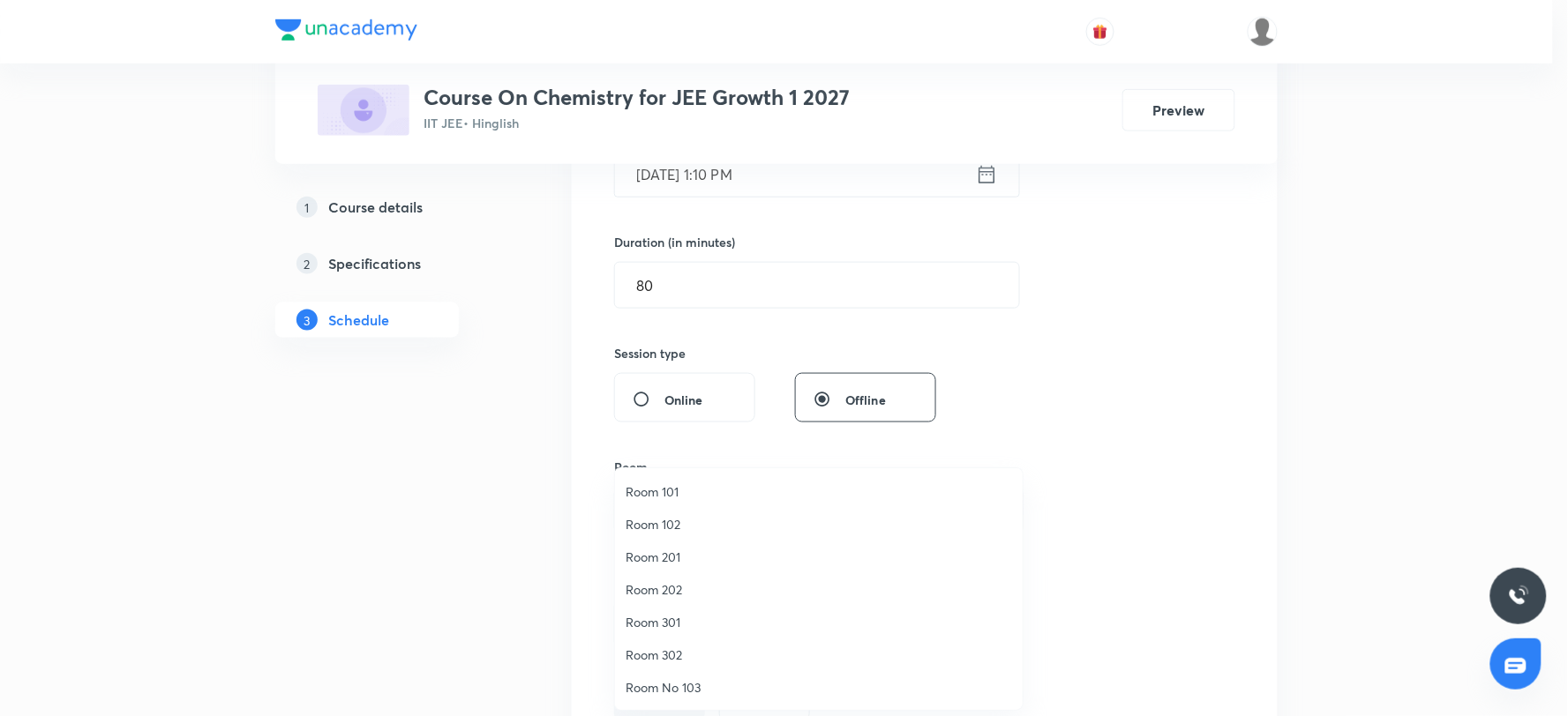 click on "Room No 103" at bounding box center [819, 687] 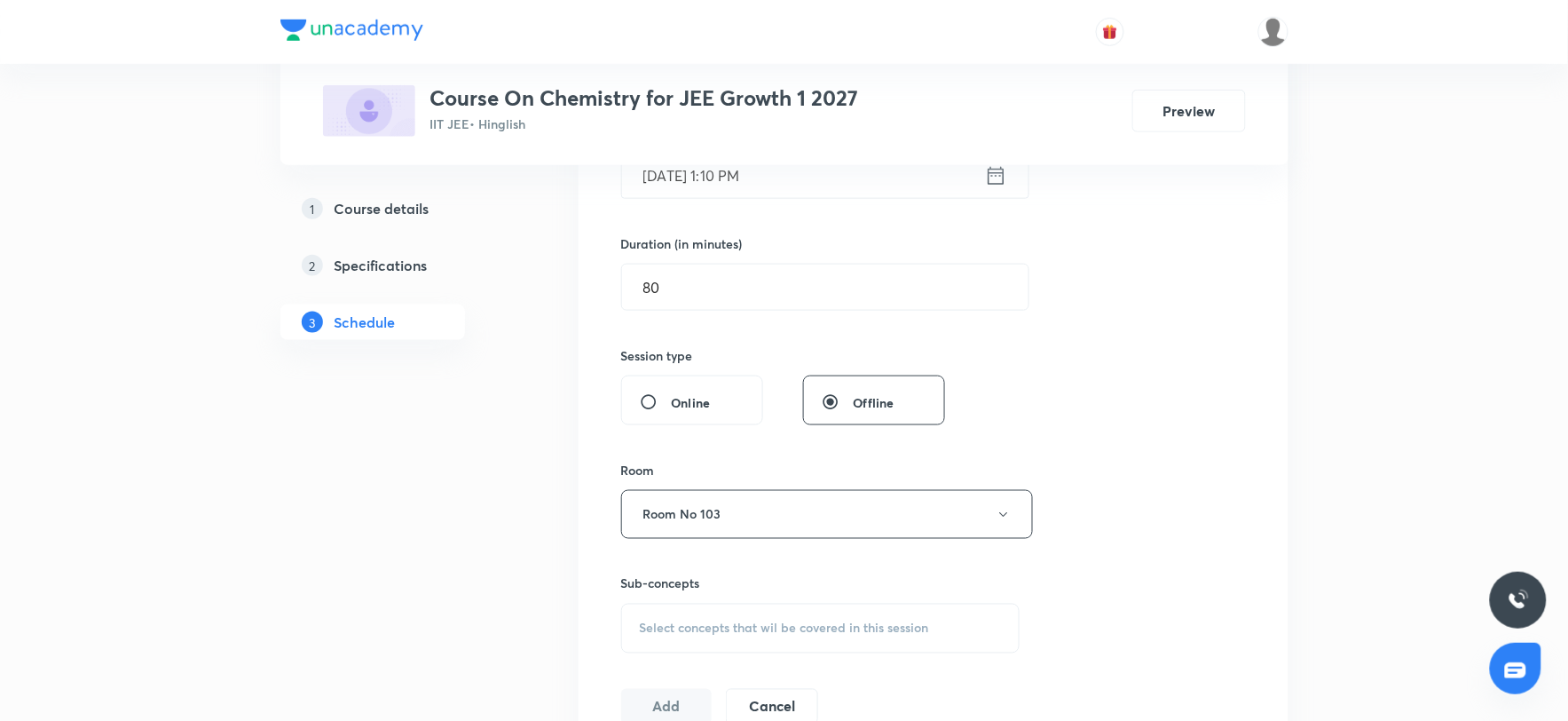 click on "Session  20 Live class Session title 8/99 Recovery ​ Schedule for Jul 10, 2025, 1:10 PM ​ Duration (in minutes) 80 ​   Session type Online Offline Room Room No 103 Sub-concepts Select concepts that wil be covered in this session Add Cancel" at bounding box center (934, 307) 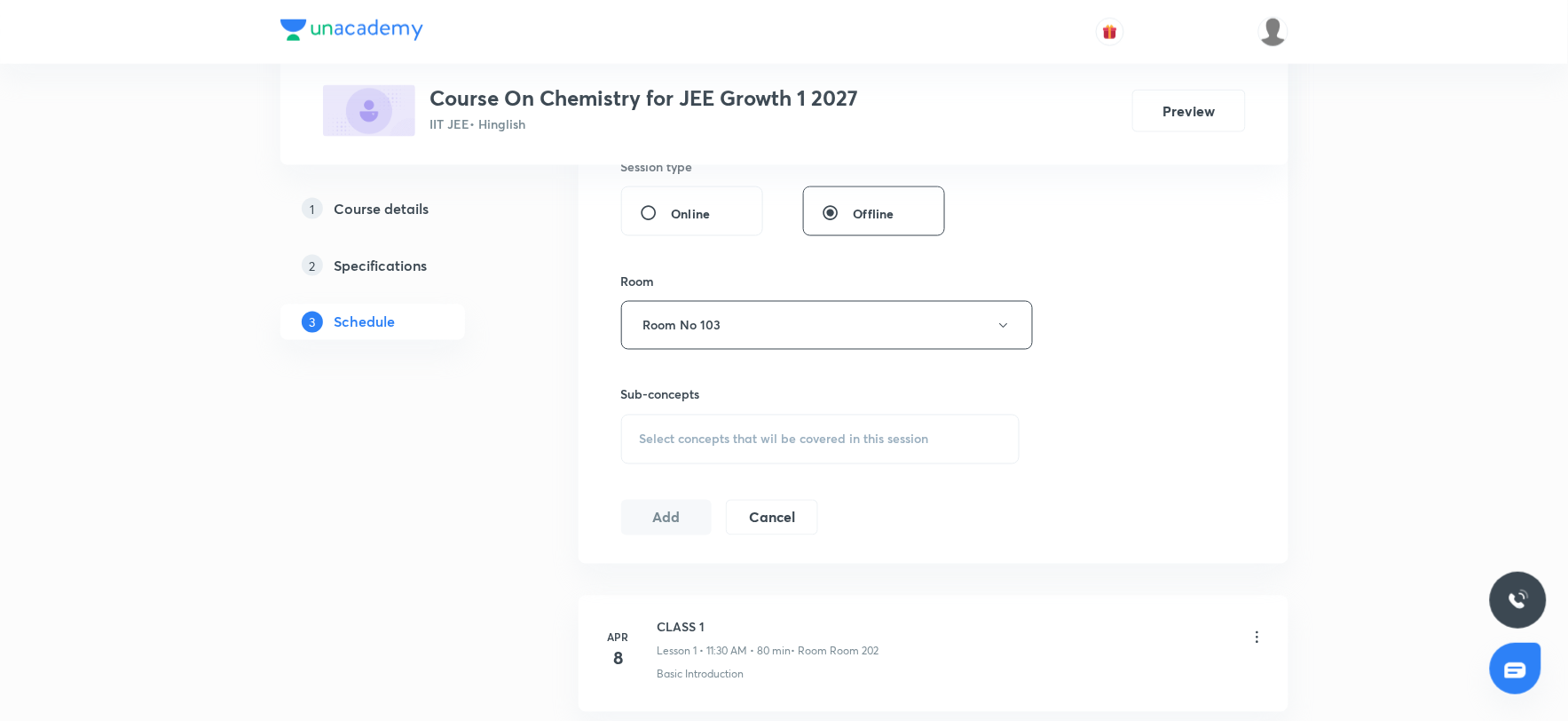 scroll, scrollTop: 690, scrollLeft: 0, axis: vertical 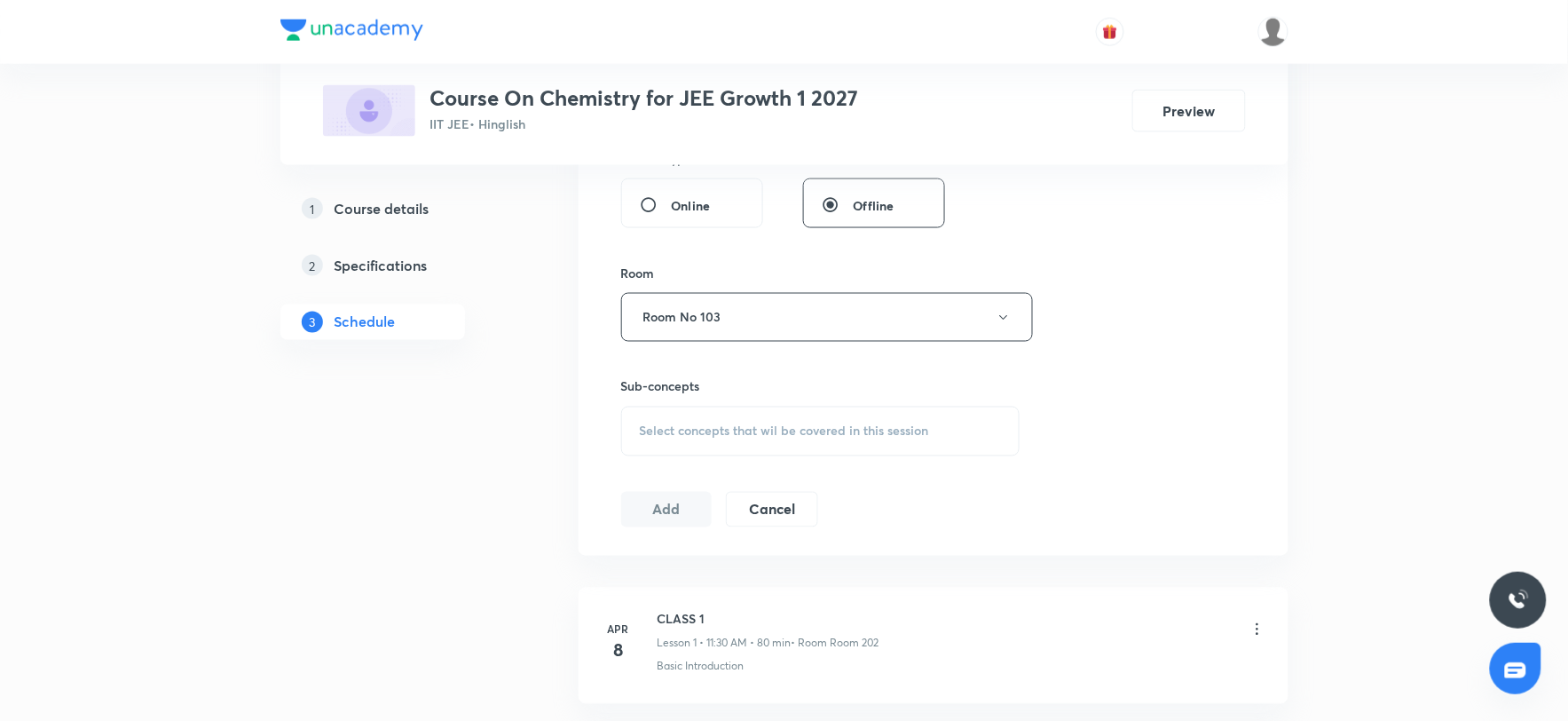 click on "Select concepts that wil be covered in this session" at bounding box center (784, 432) 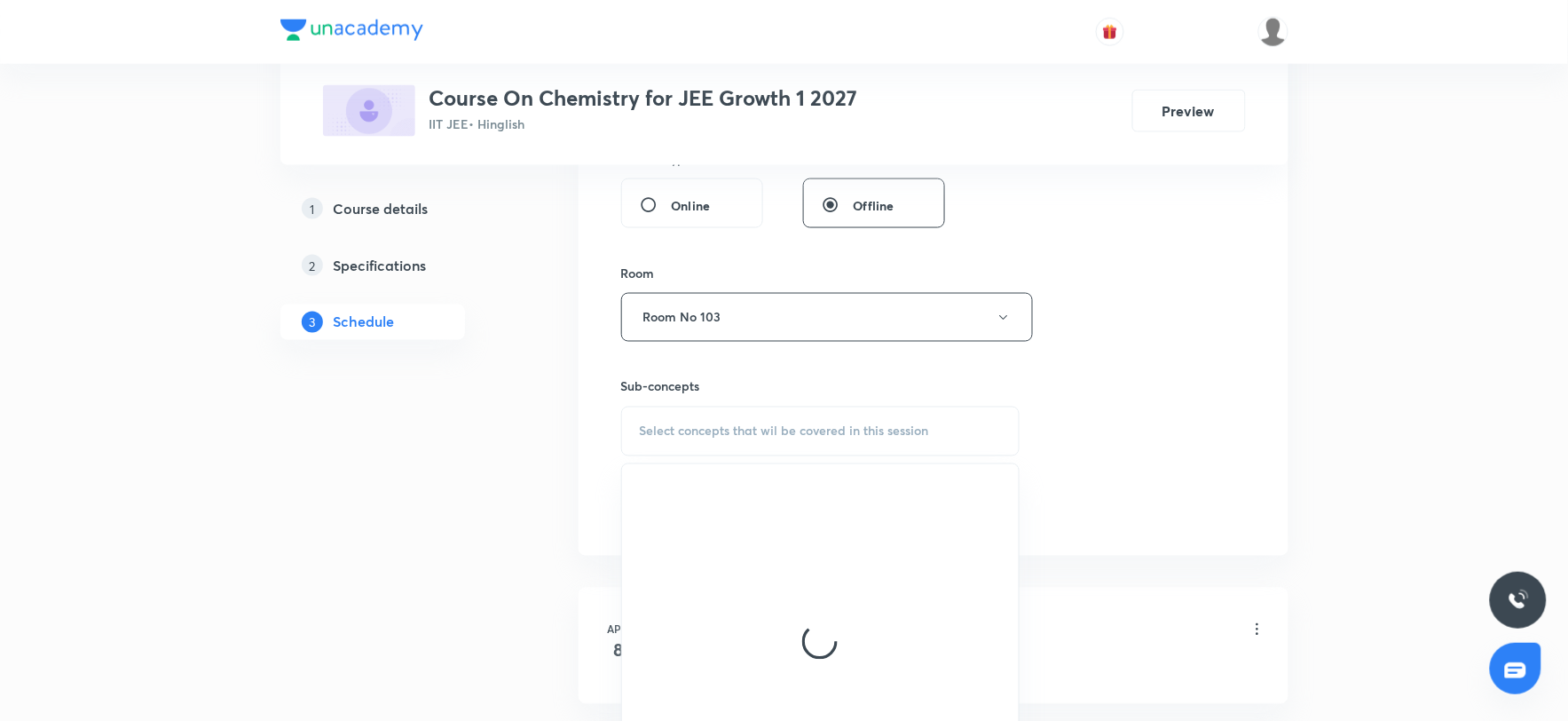 click on "Select concepts that wil be covered in this session" at bounding box center [784, 432] 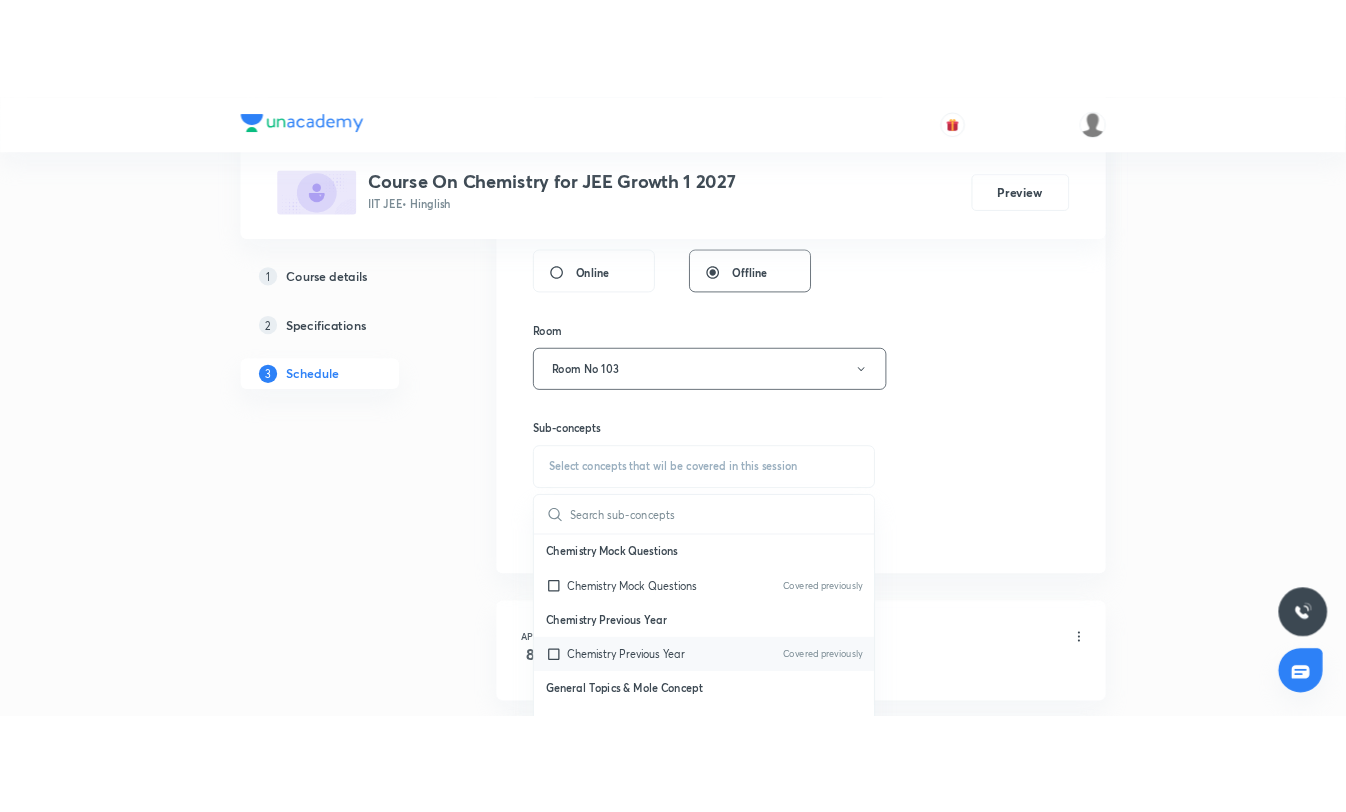 scroll, scrollTop: 111, scrollLeft: 0, axis: vertical 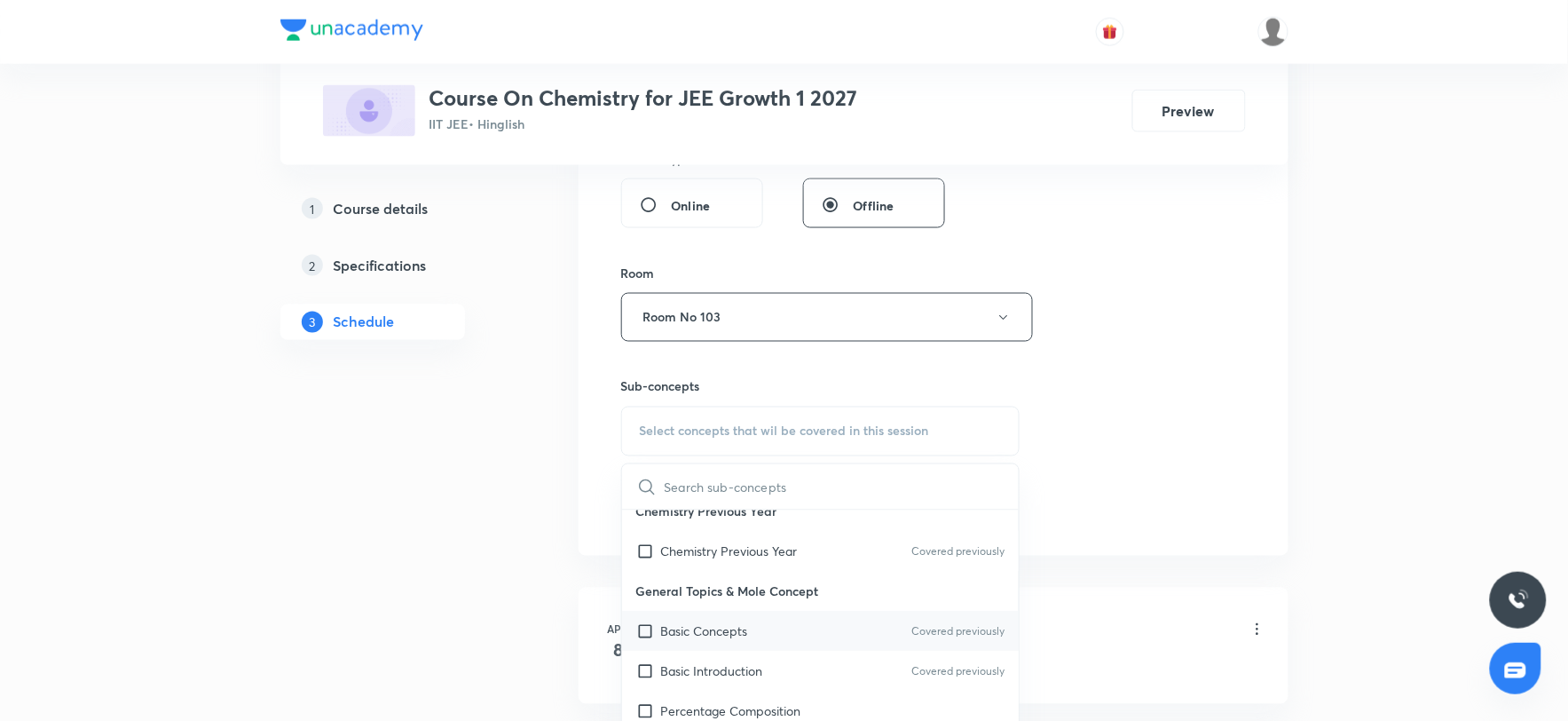 click on "Basic Concepts" at bounding box center (705, 631) 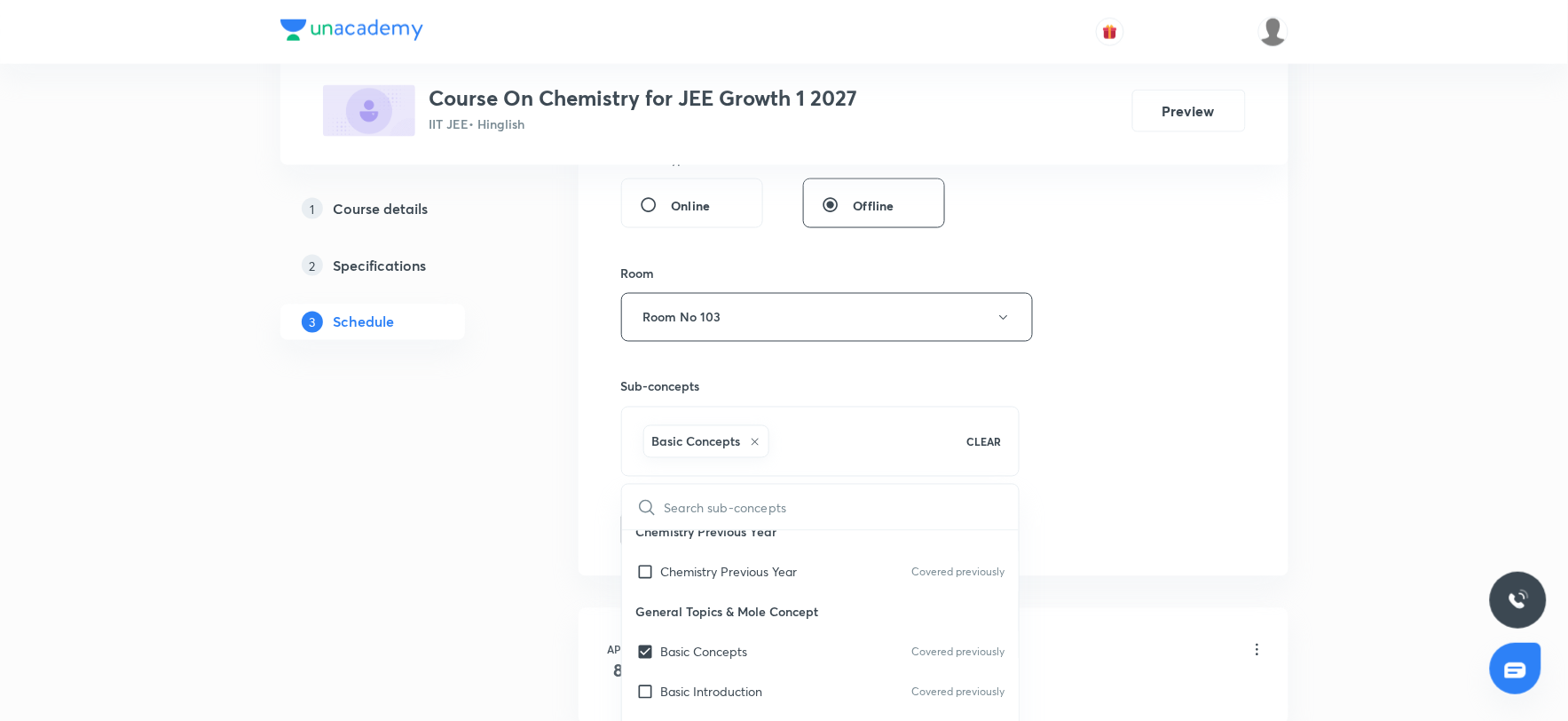 checkbox on "true" 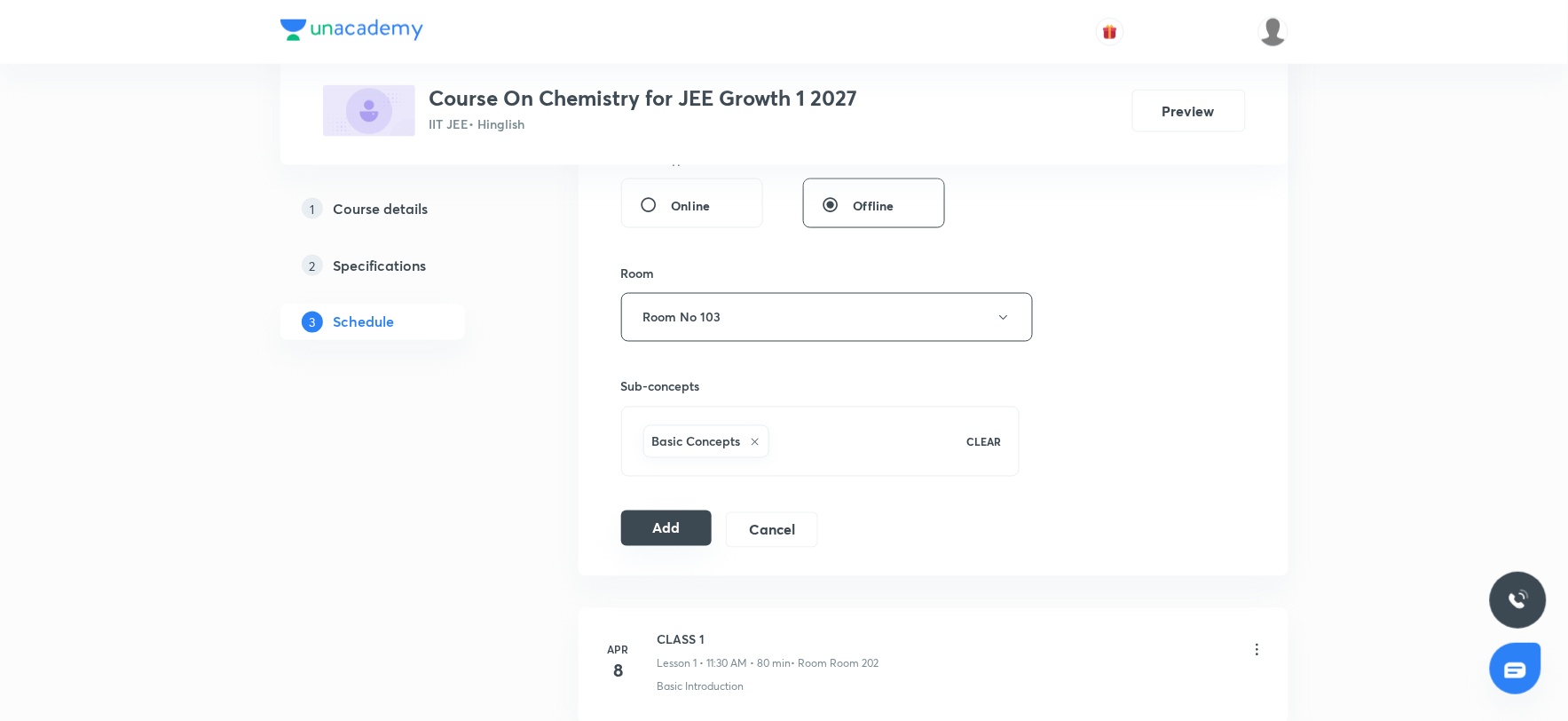 drag, startPoint x: 658, startPoint y: 537, endPoint x: 658, endPoint y: 522, distance: 15 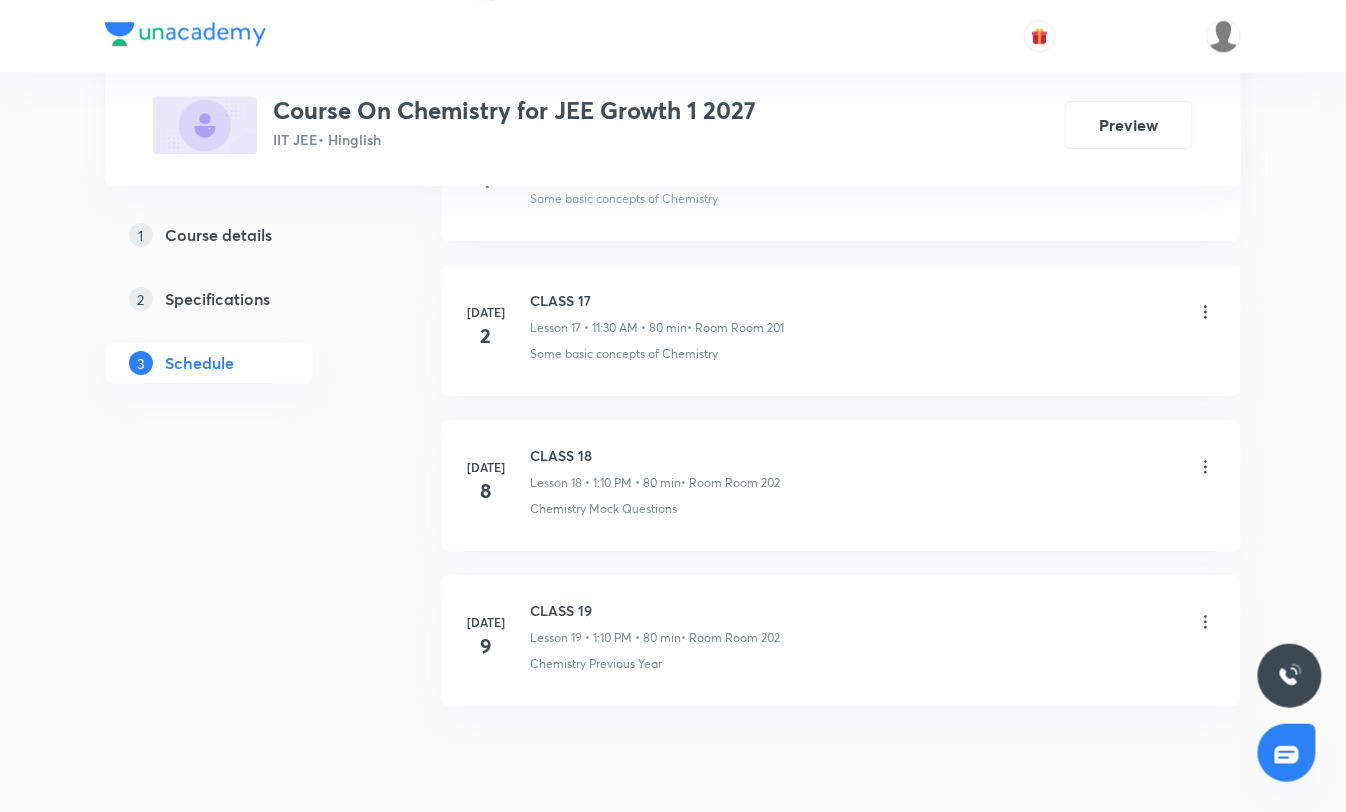 scroll, scrollTop: 3763, scrollLeft: 0, axis: vertical 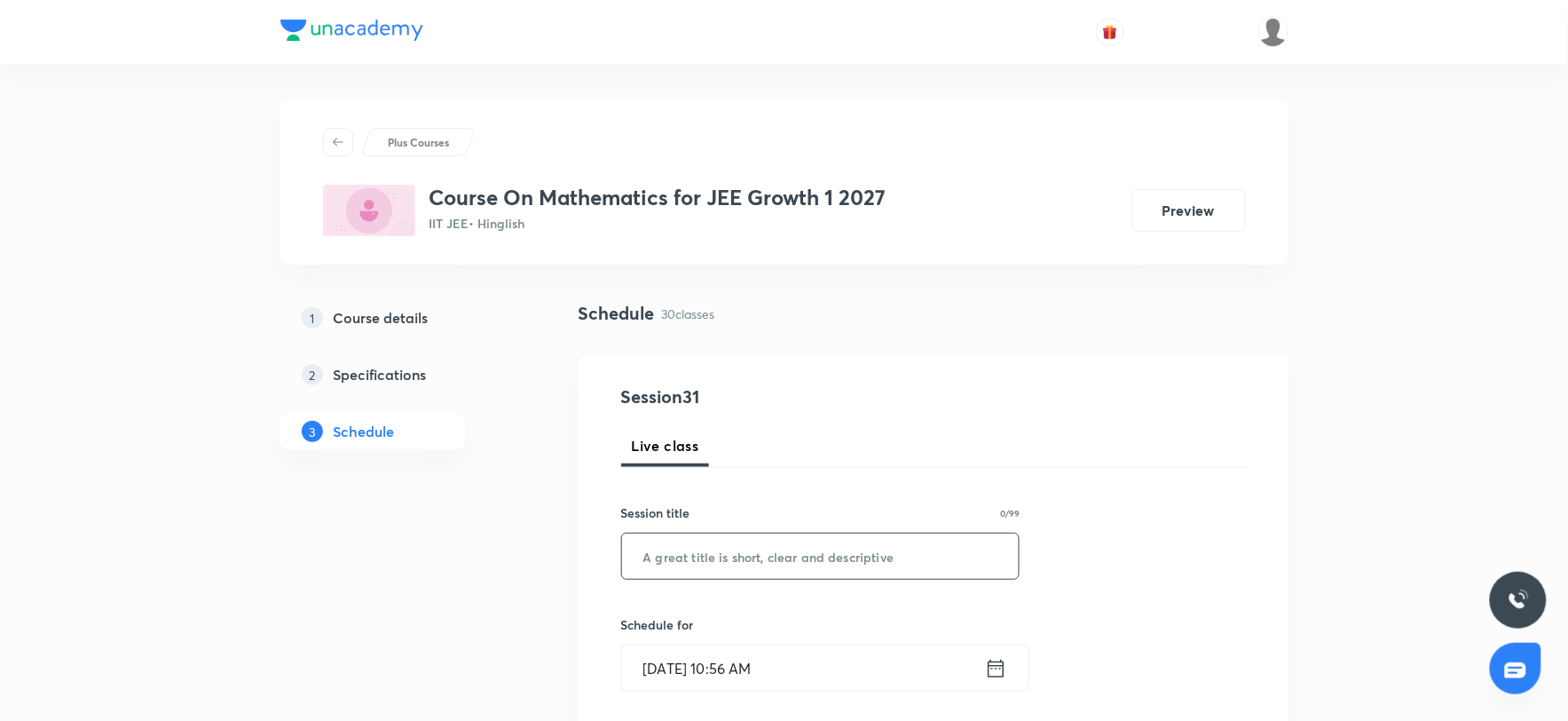 click at bounding box center (821, 556) 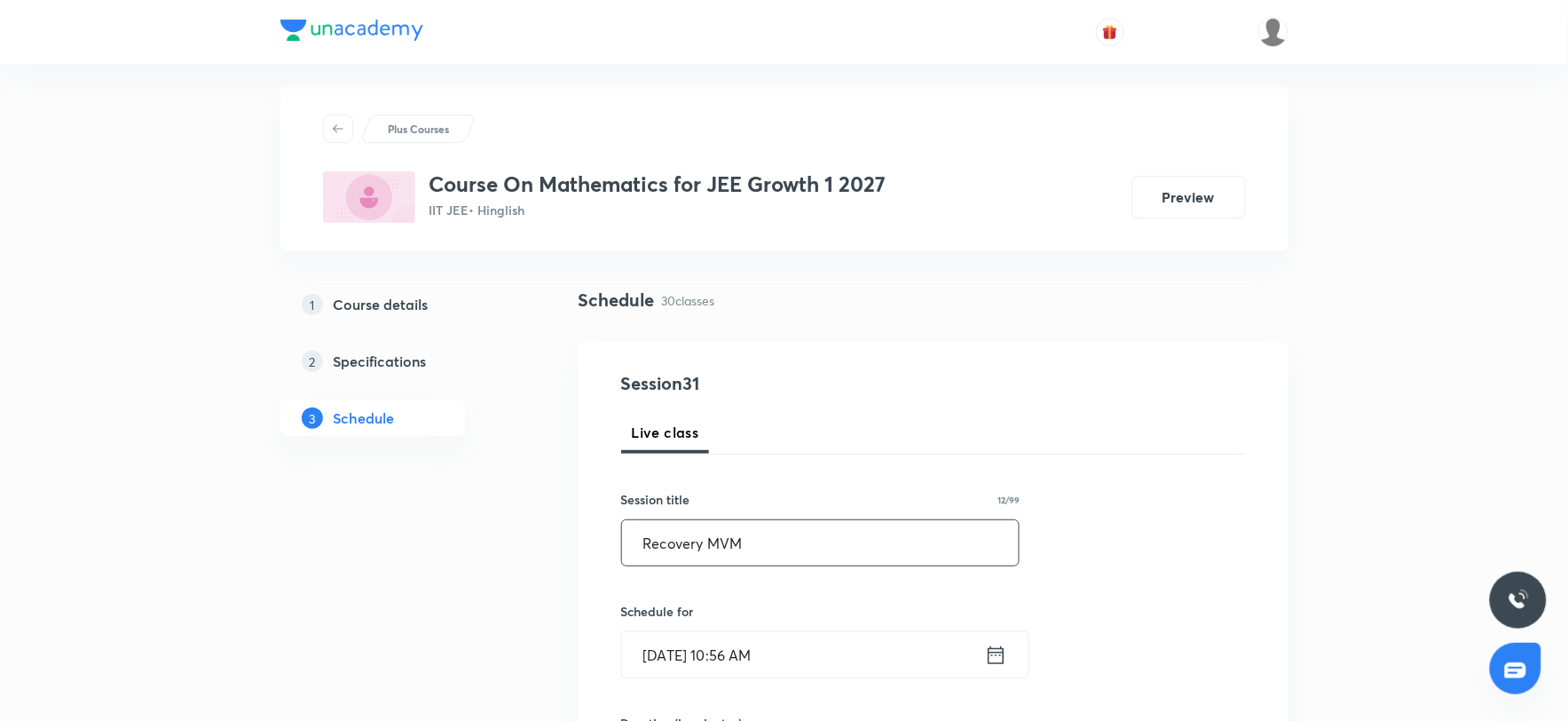 scroll, scrollTop: 99, scrollLeft: 0, axis: vertical 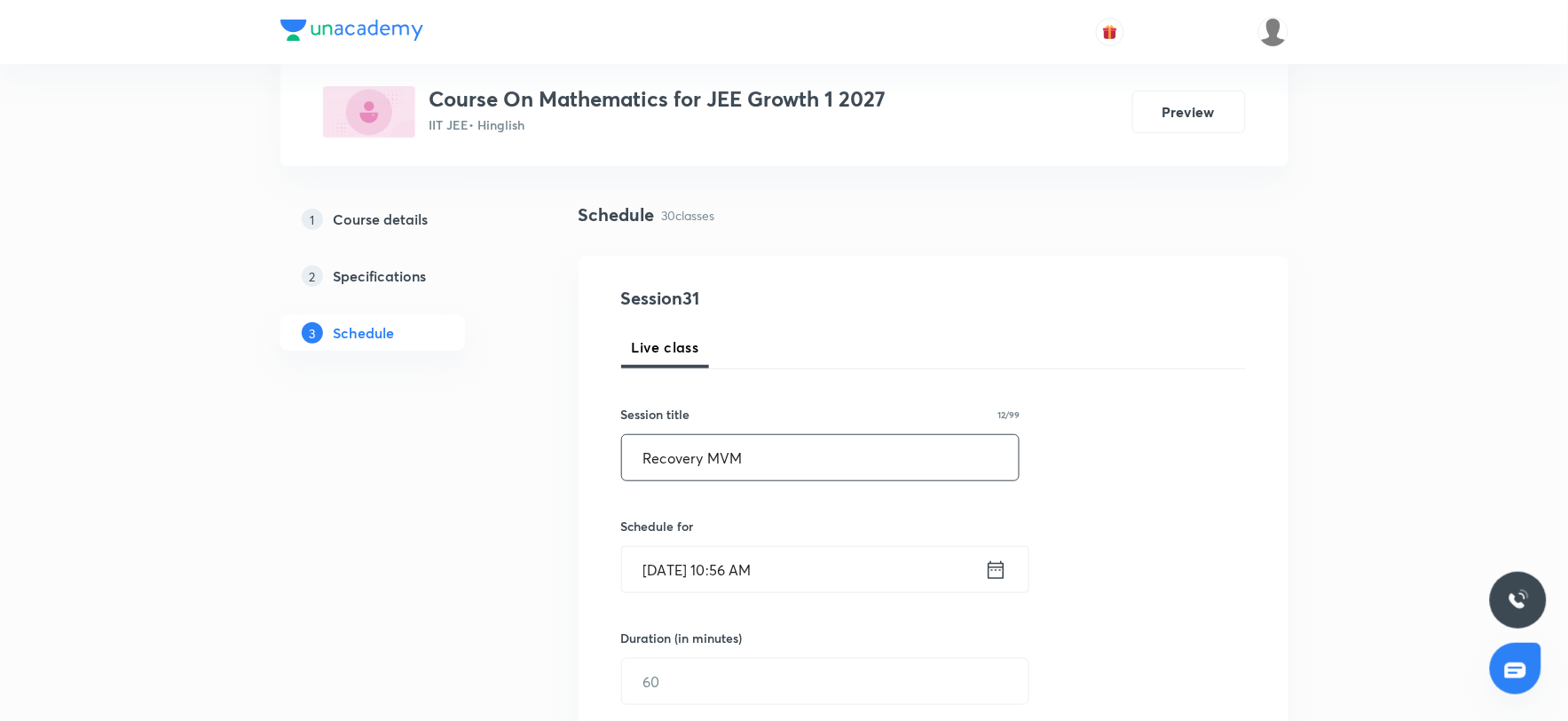 type on "Recovery MVM" 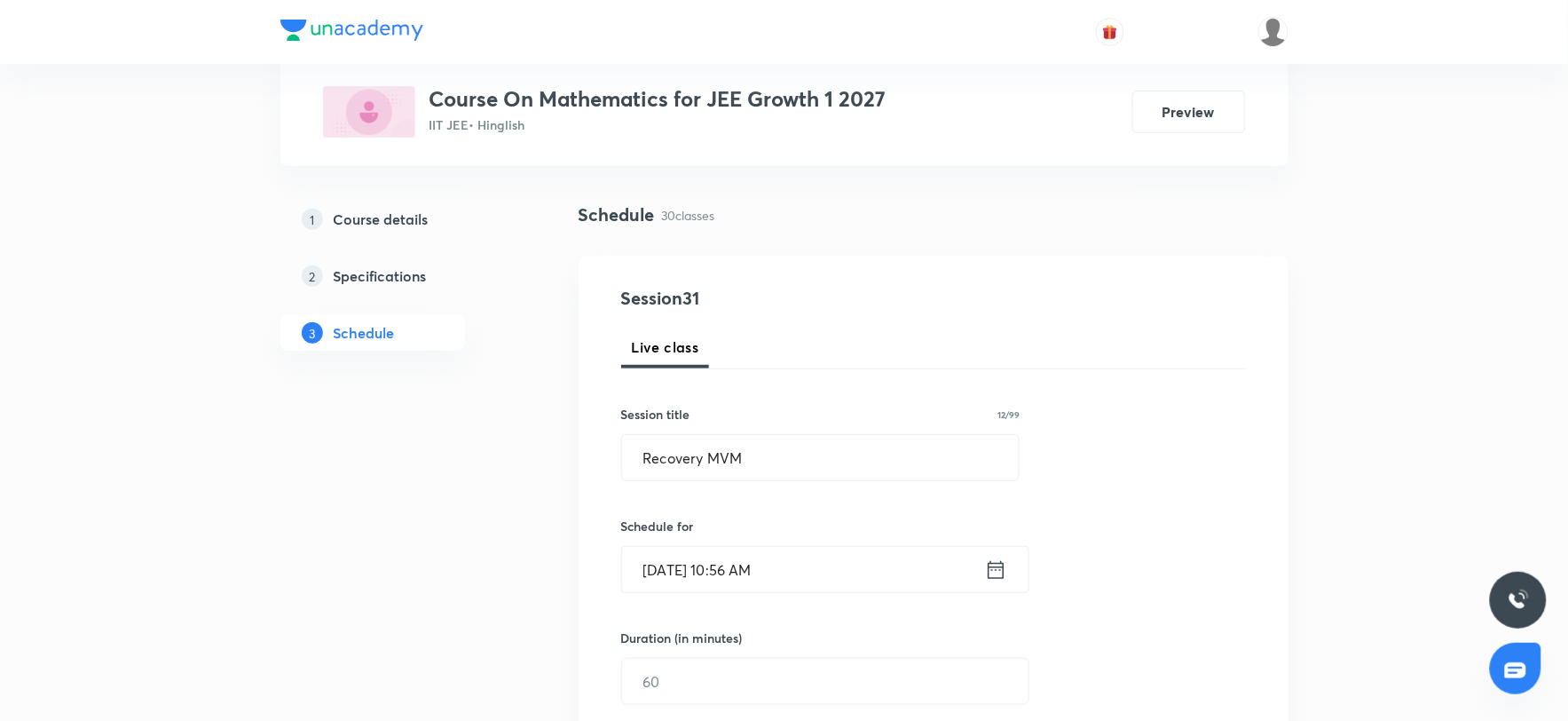 click on "Jul 10, 2025, 10:56 AM" at bounding box center [803, 569] 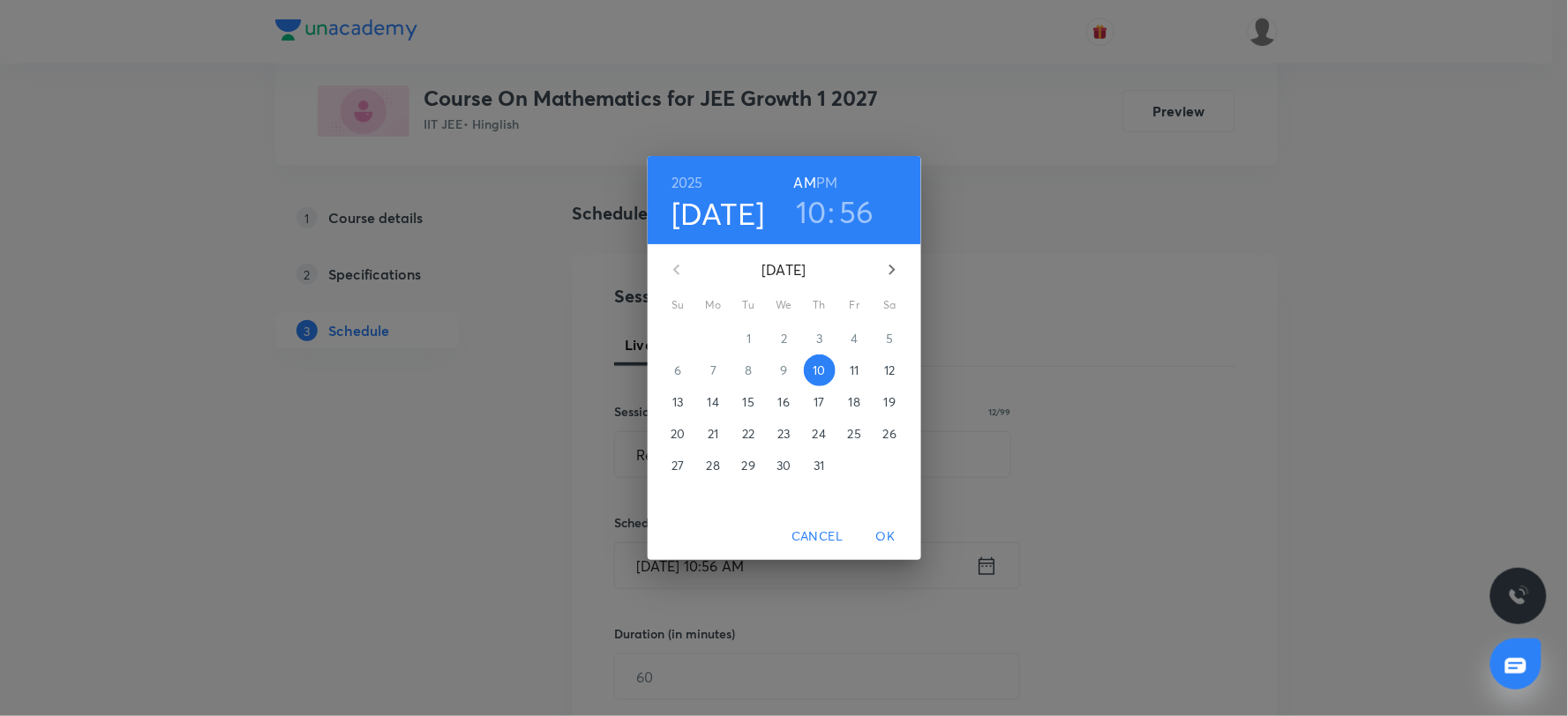 click on "10" at bounding box center (811, 212) 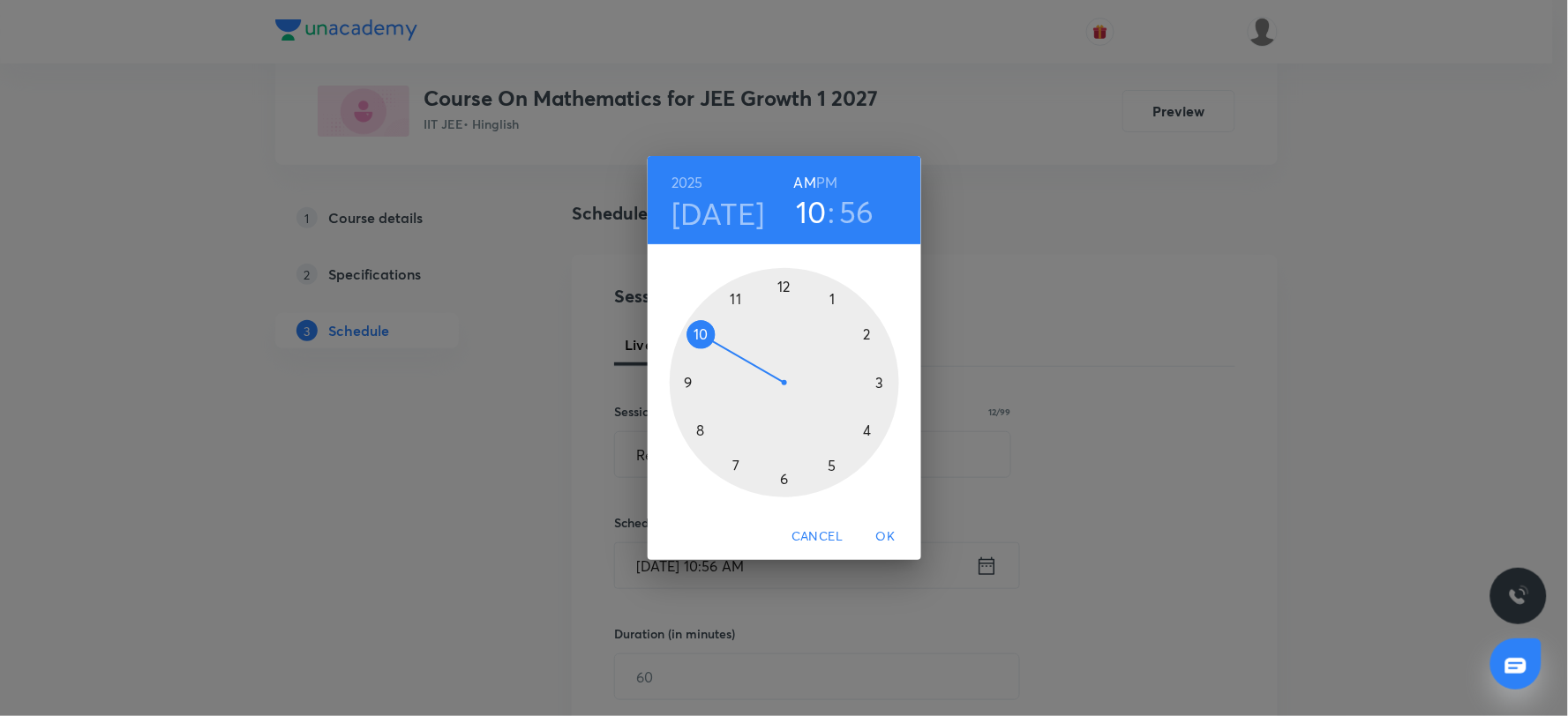 click at bounding box center [784, 383] 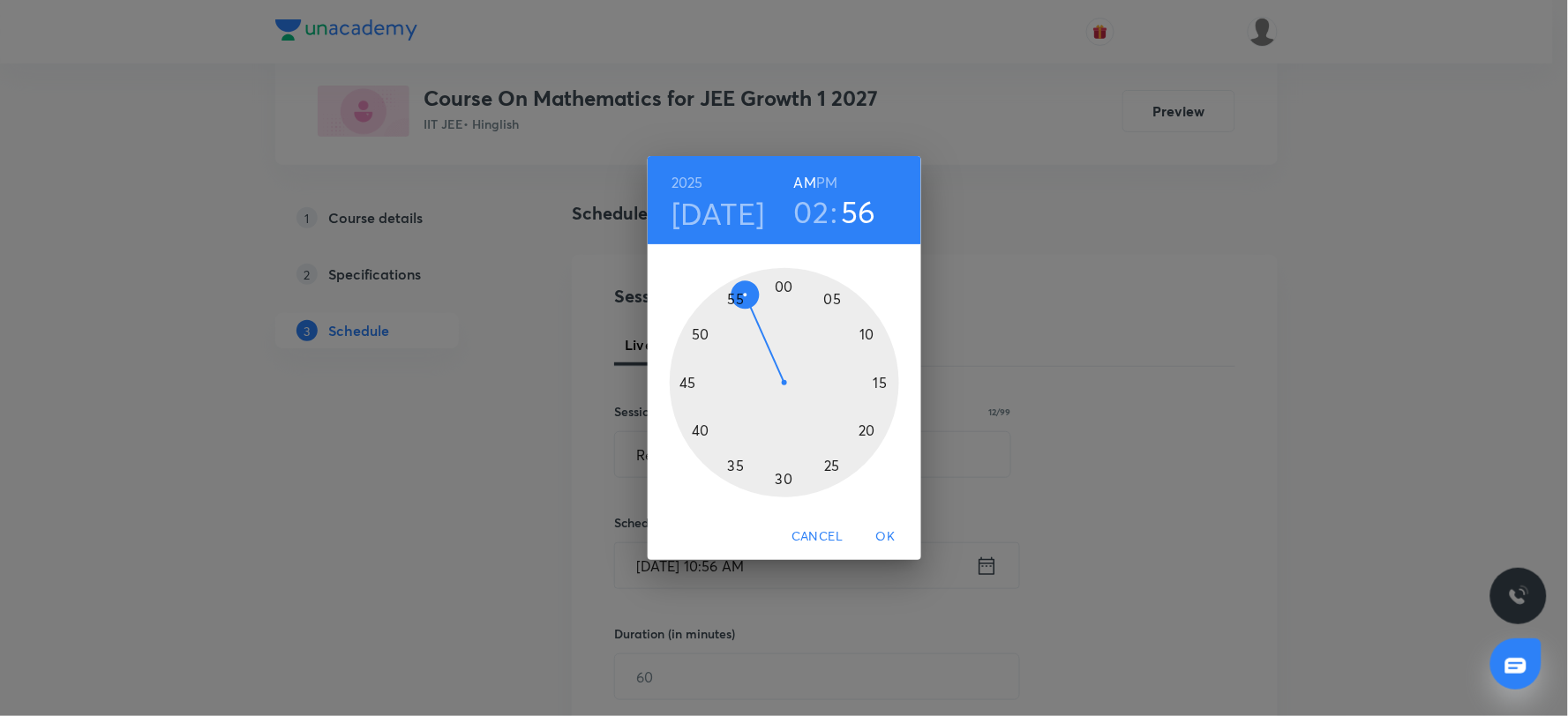 click at bounding box center [784, 383] 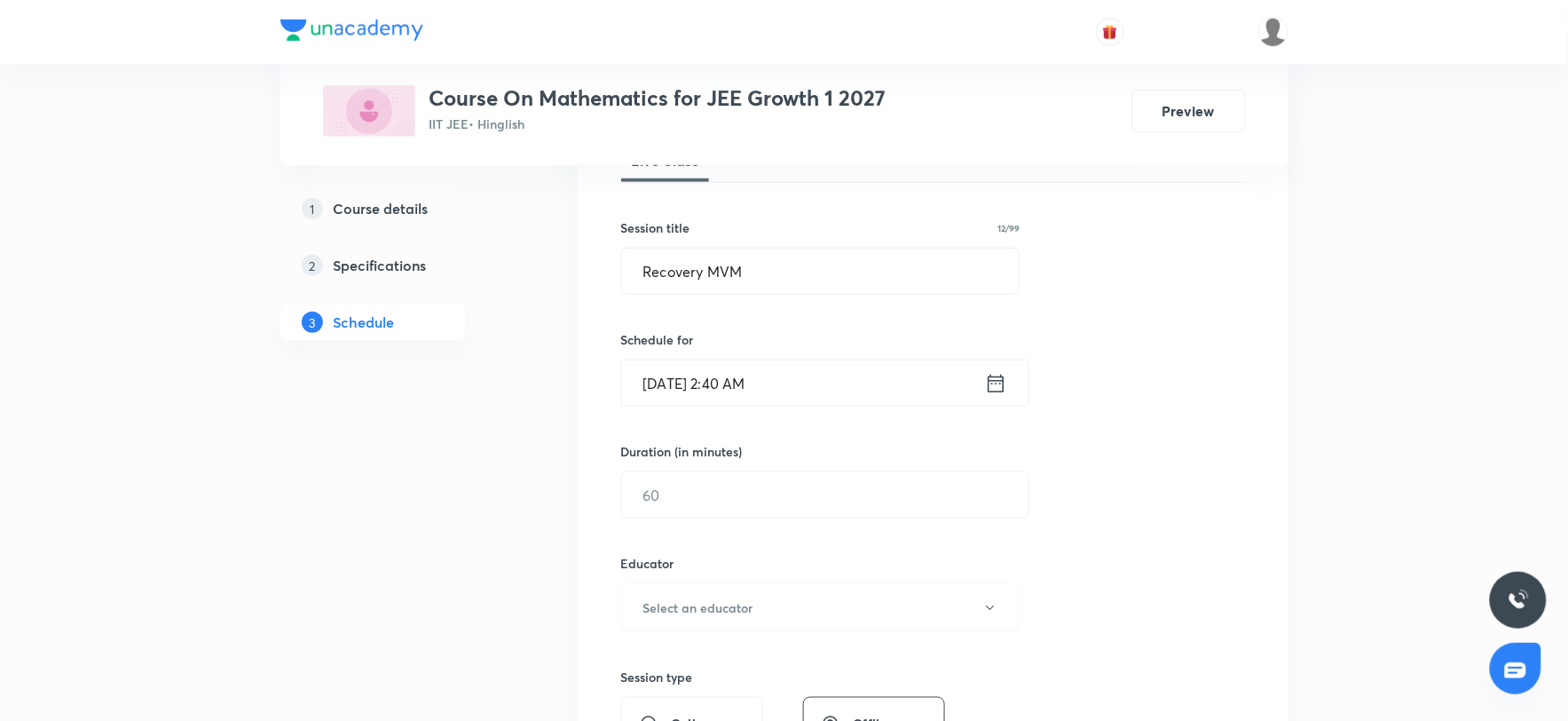 scroll, scrollTop: 296, scrollLeft: 0, axis: vertical 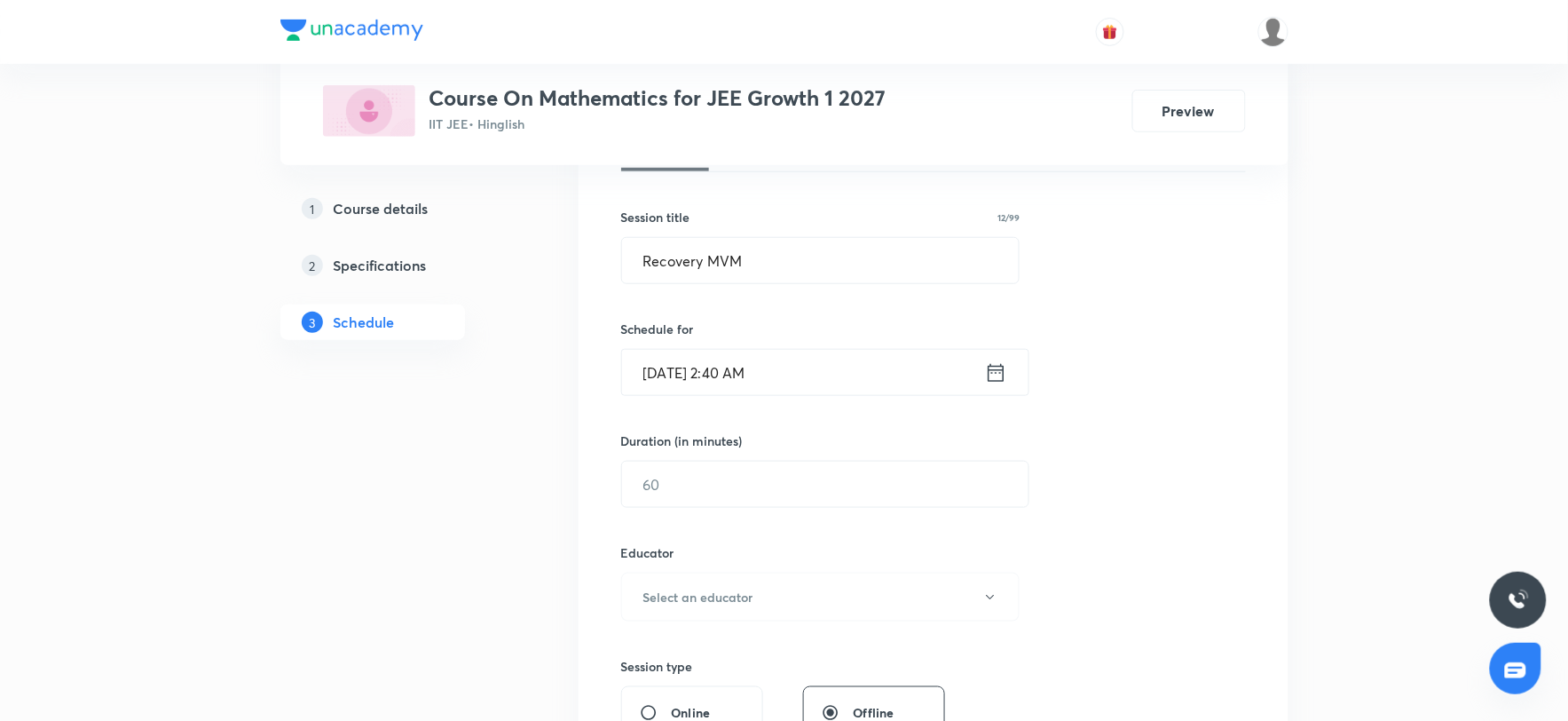 click on "Jul 10, 2025, 2:40 AM" at bounding box center [803, 372] 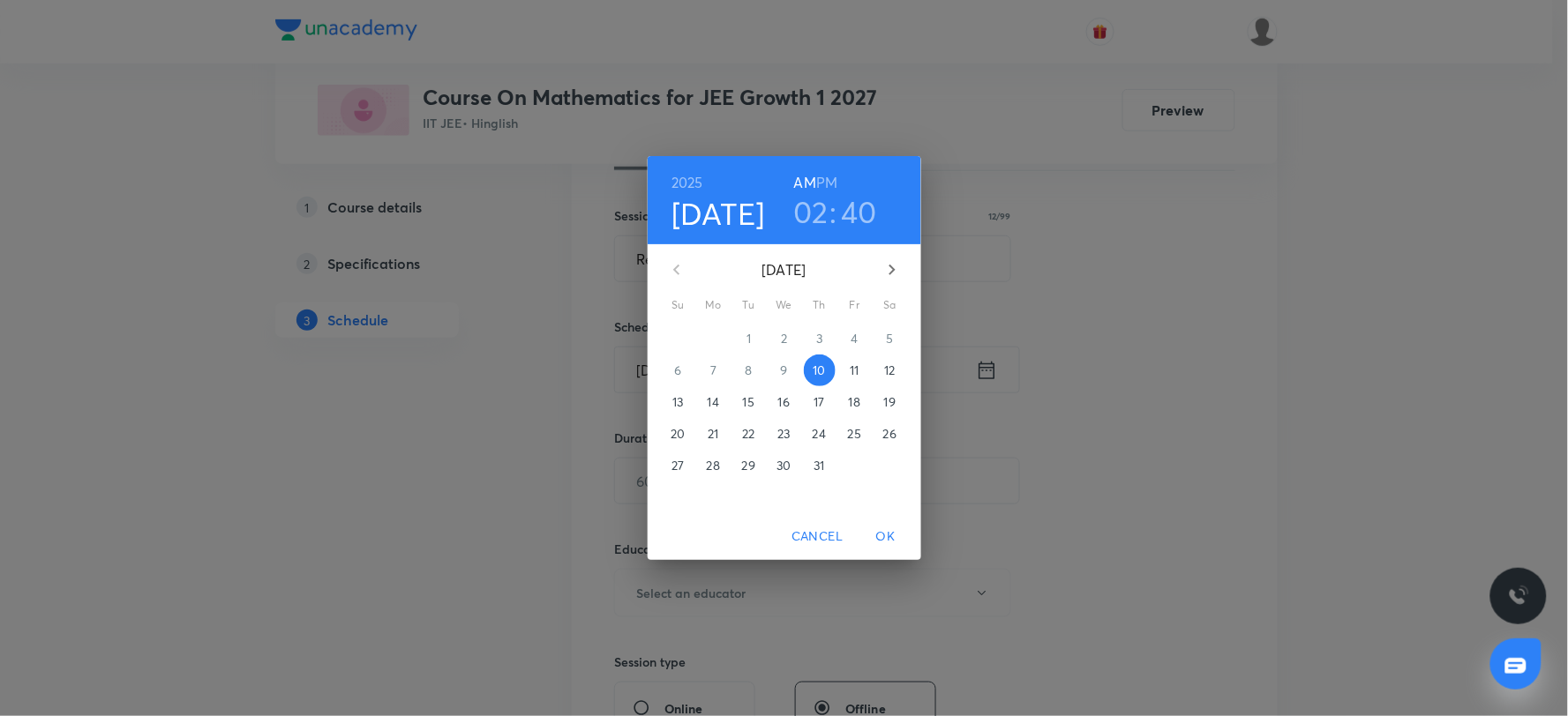 click on "PM" at bounding box center [827, 183] 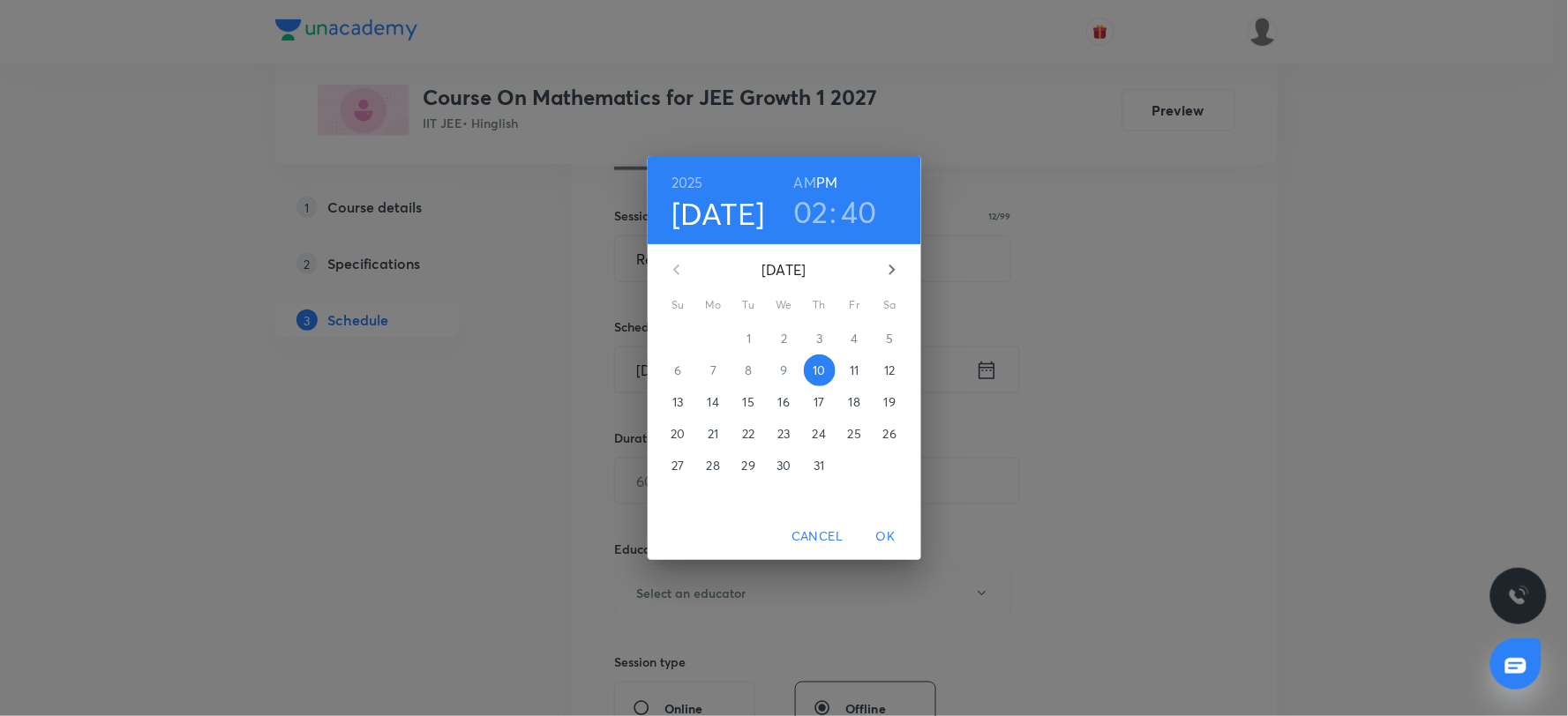 click on "OK" at bounding box center [886, 536] 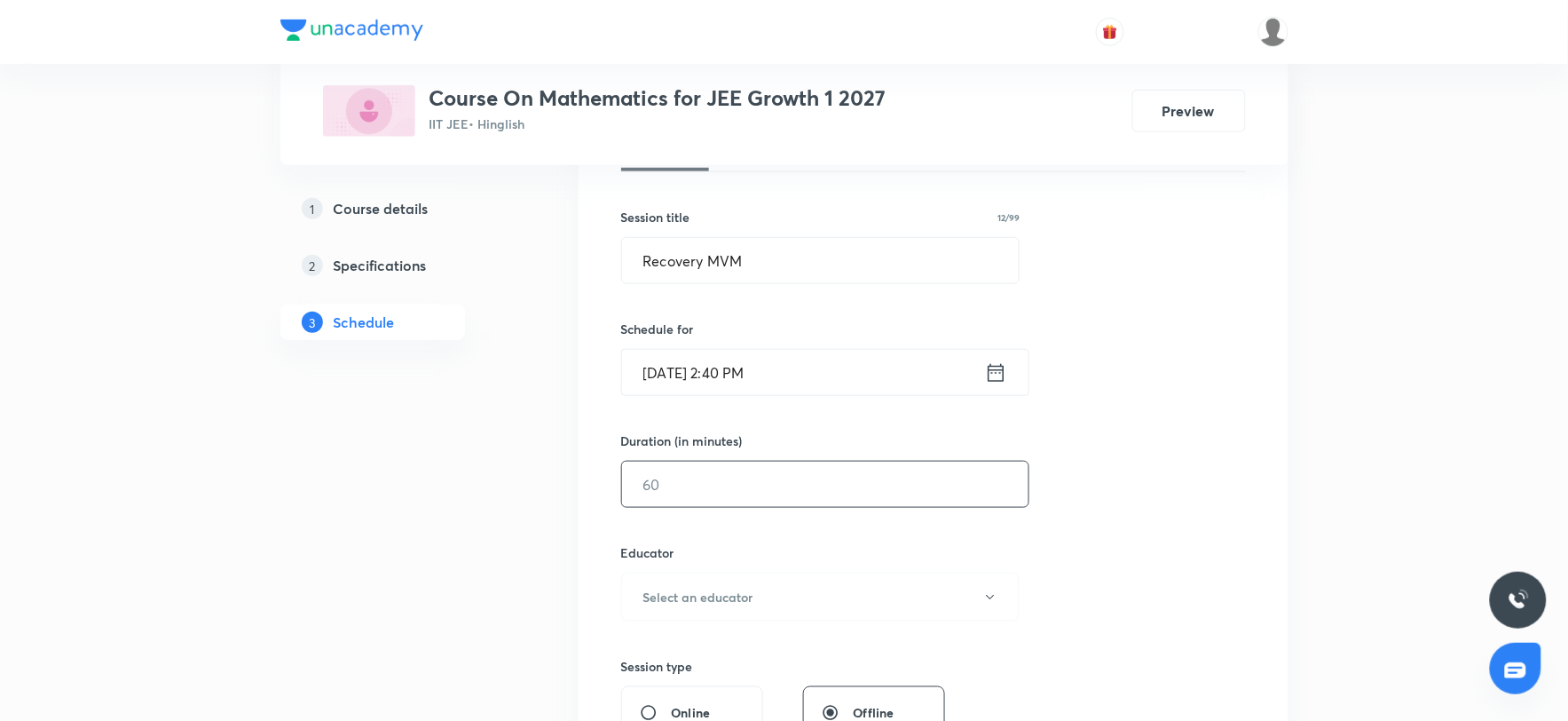 click at bounding box center (825, 484) 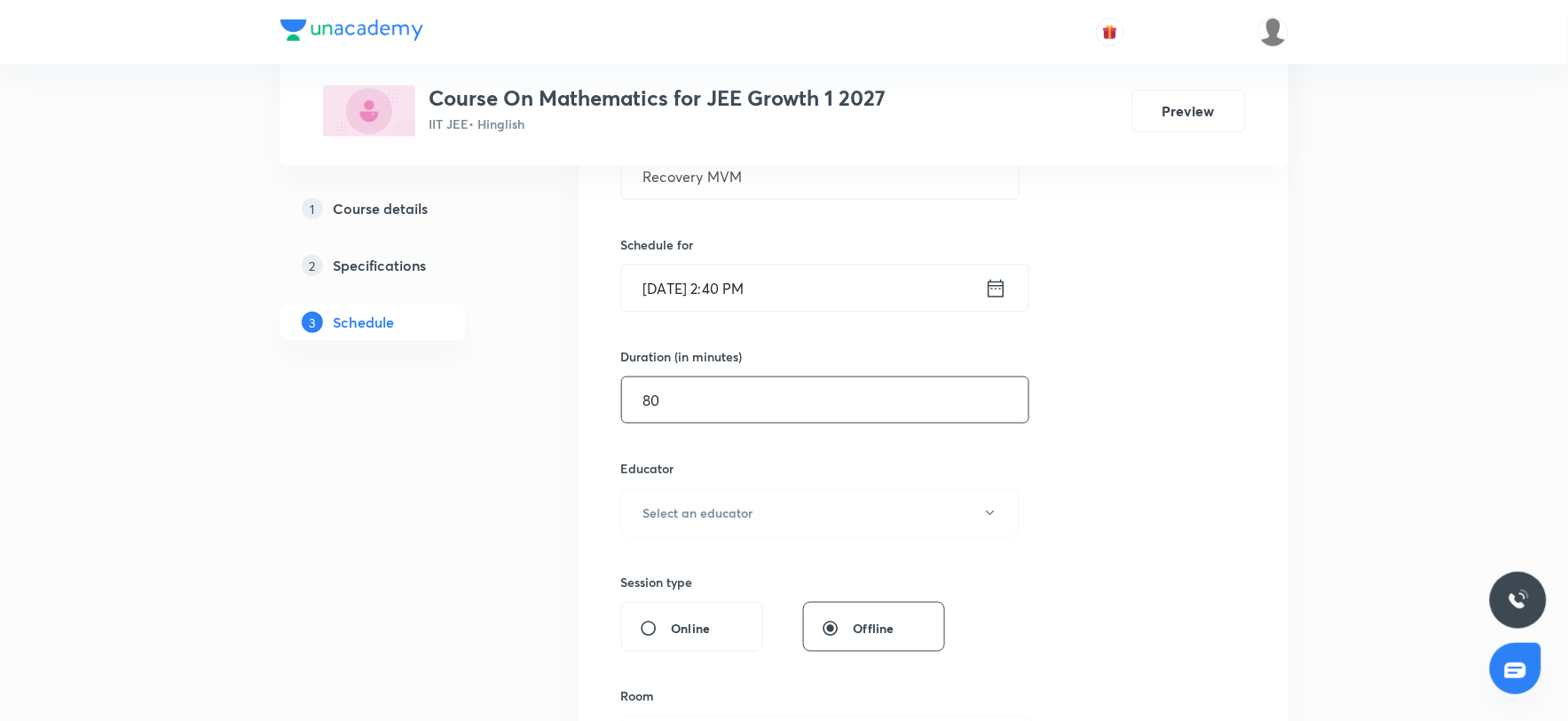 scroll, scrollTop: 493, scrollLeft: 0, axis: vertical 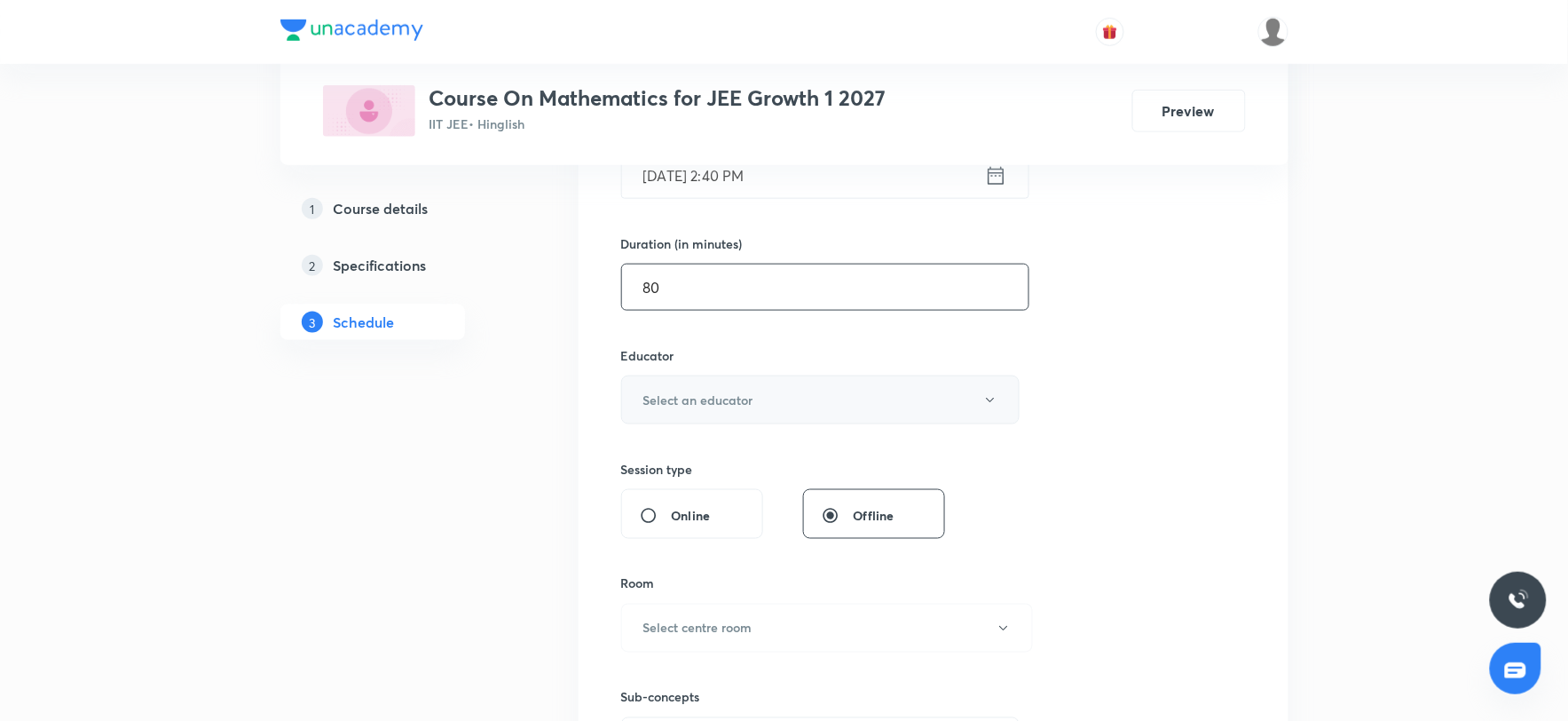 type on "80" 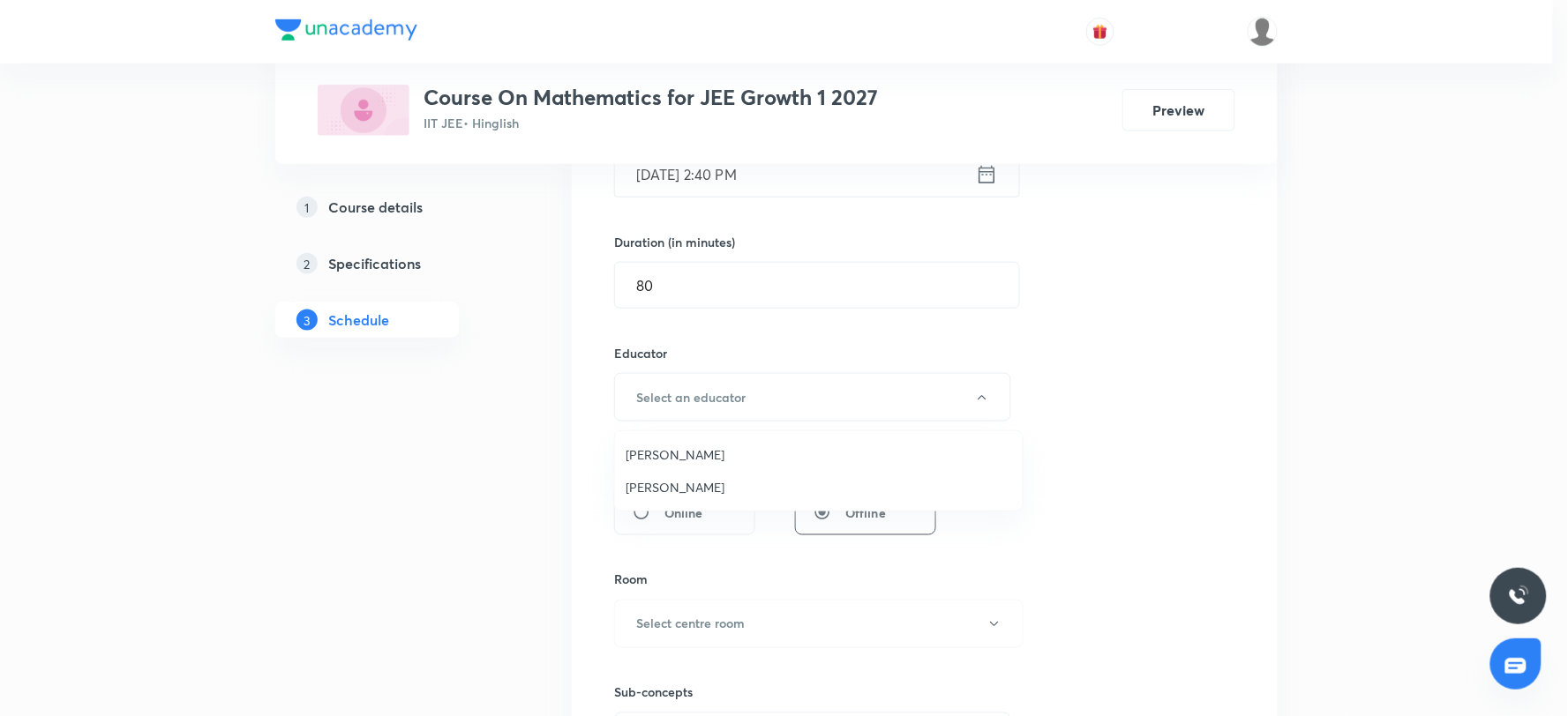 click on "Vijay Meghwal" at bounding box center [819, 454] 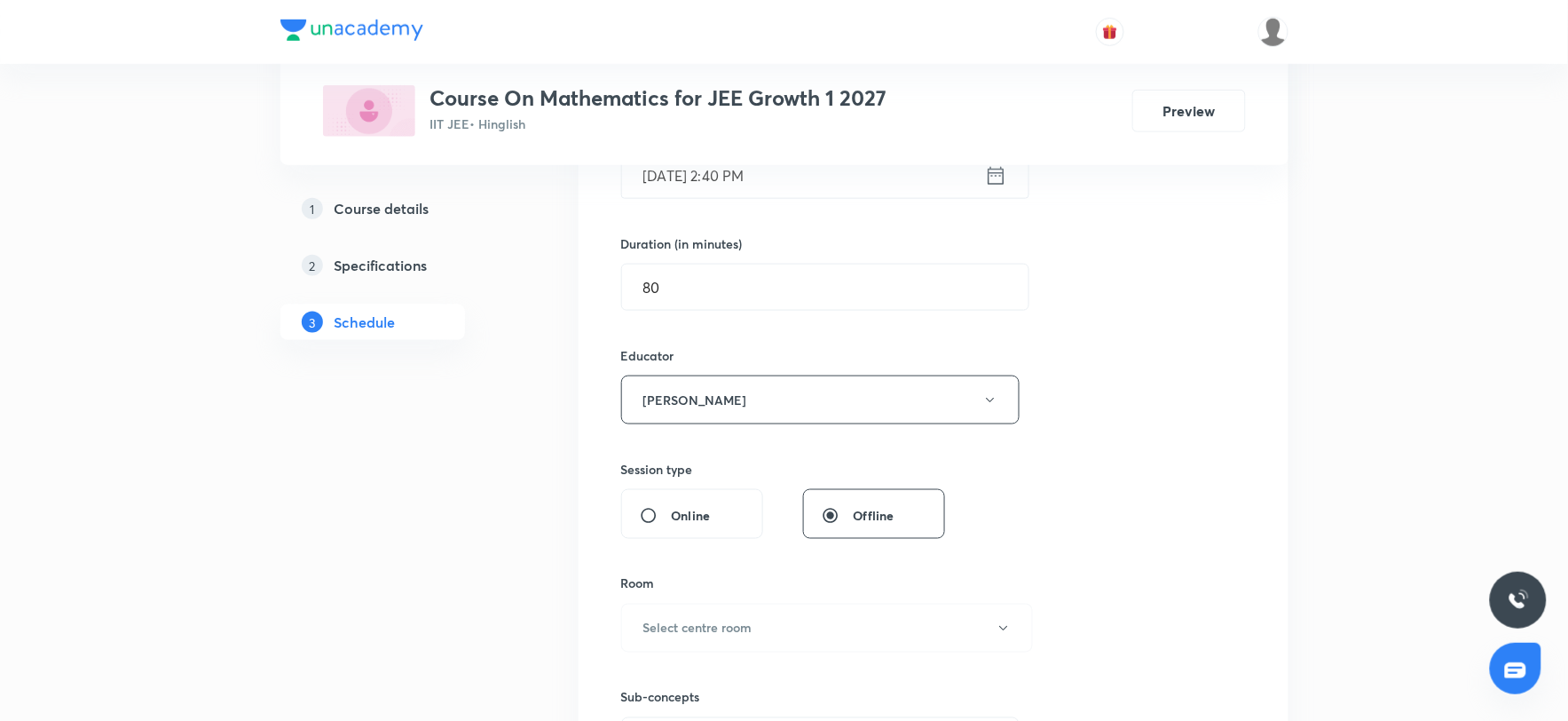 click on "Plus Courses Course On Mathematics for JEE Growth 1 2027 IIT JEE  • Hinglish Preview 1 Course details 2 Specifications 3 Schedule Schedule 30  classes Session  31 Live class Session title 12/99 Recovery MVM ​ Schedule for Jul 10, 2025, 2:40 PM ​ Duration (in minutes) 80 ​ Educator Vijay Meghwal   Session type Online Offline Room Select centre room Sub-concepts Select concepts that wil be covered in this session Add Cancel Apr 1 Basic Math 1 Lesson 1 • 10:00 AM • 80 min  • Room Room No 103 Introduction Apr 4 Basic Math 2 Lesson 2 • 1:10 PM • 80 min  • Room Room 202 Introduction Apr 8 Basic Math 3 Lesson 3 • 1:10 PM • 80 min  • Room Room 202 Introduction Apr 11 Basic Math 4 Lesson 4 • 1:10 PM • 80 min  • Room Room 202 Introduction Apr 12 Basic Math 5 Lesson 5 • 1:10 PM • 80 min  • Room Room 202 Basic Math Apr 15 Basic Math 6 Lesson 6 • 1:10 PM • 80 min  • Room Room 202 Basic Math Apr 18 Basic Math 7 Lesson 7 • 1:10 PM • 80 min  • Room Room 202 Basic Math" at bounding box center (784, 2340) 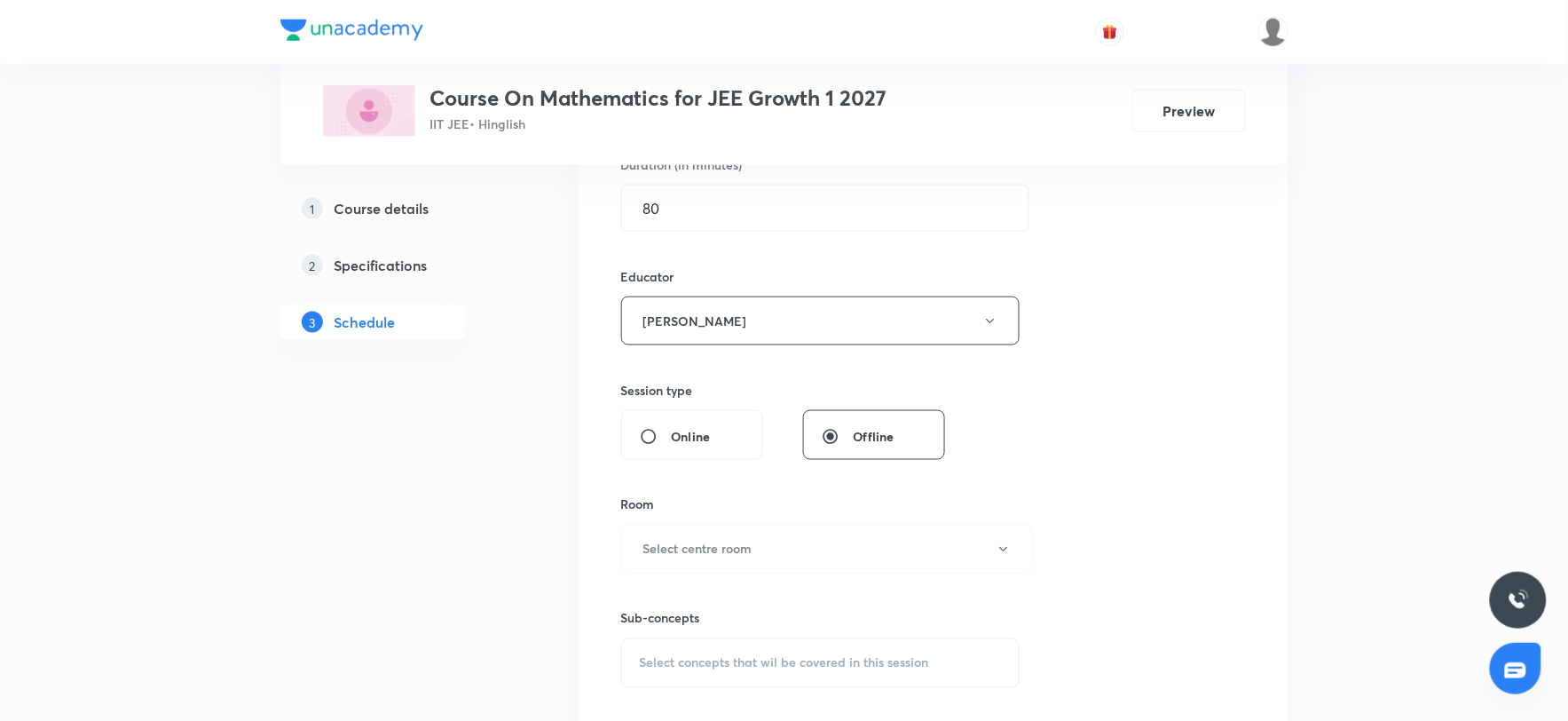 scroll, scrollTop: 690, scrollLeft: 0, axis: vertical 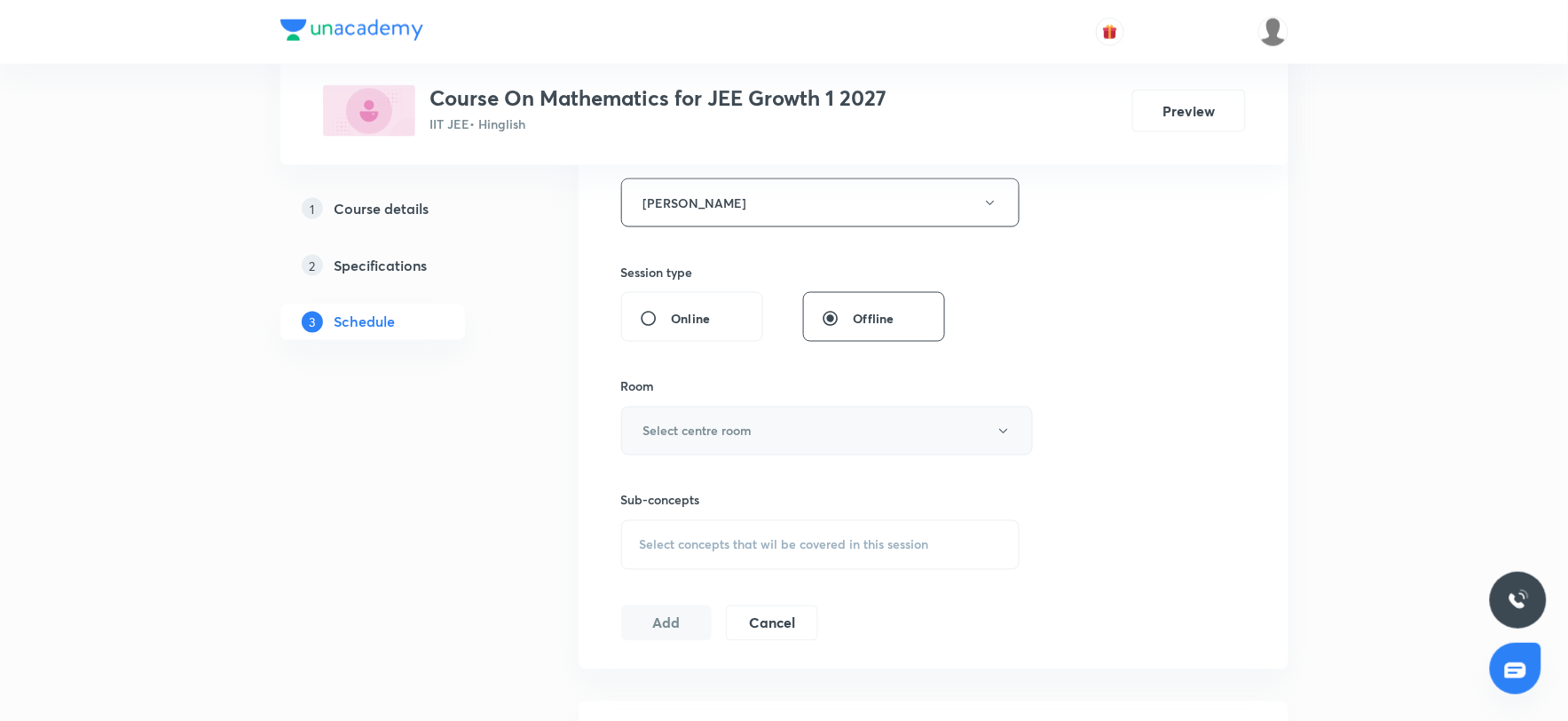 click on "Select centre room" at bounding box center [697, 431] 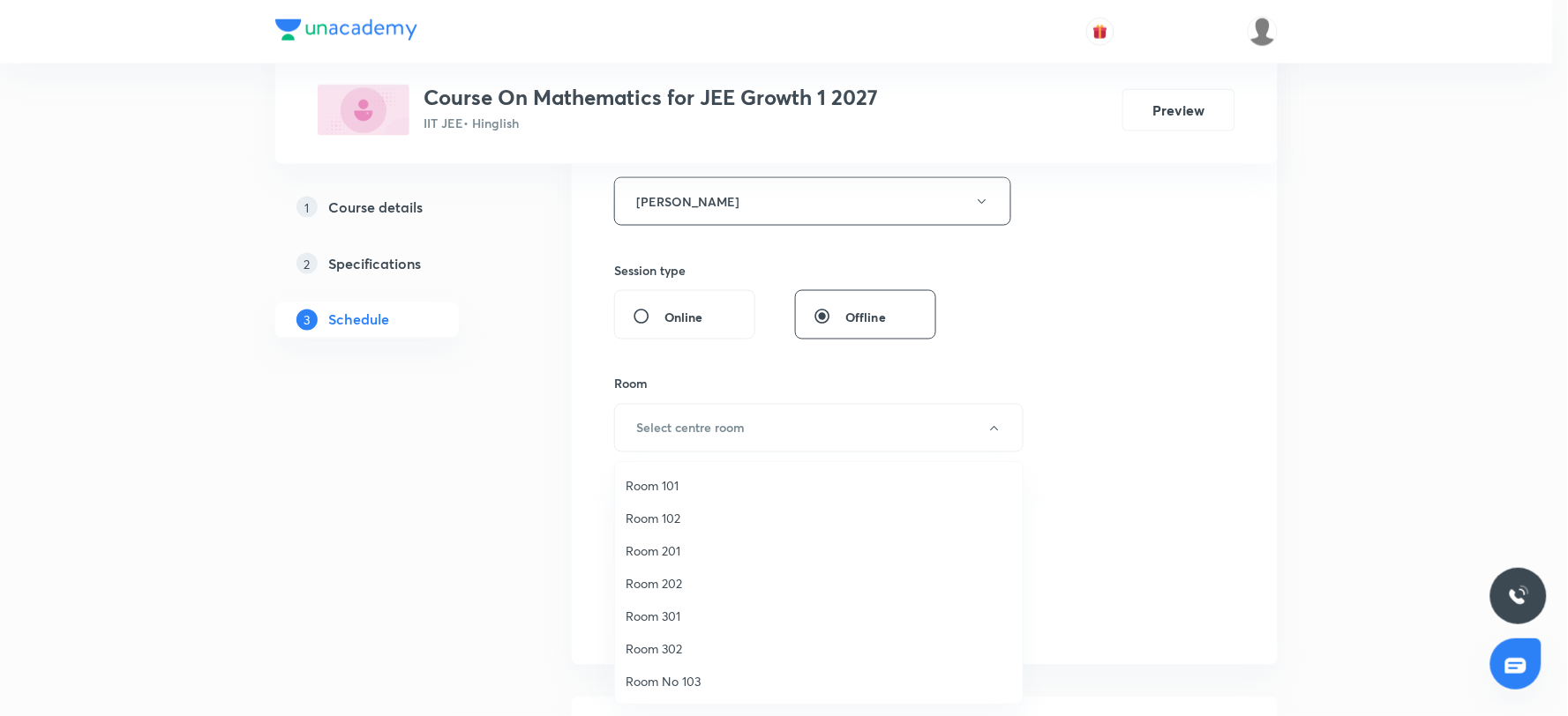 click on "Room No 103" at bounding box center [819, 681] 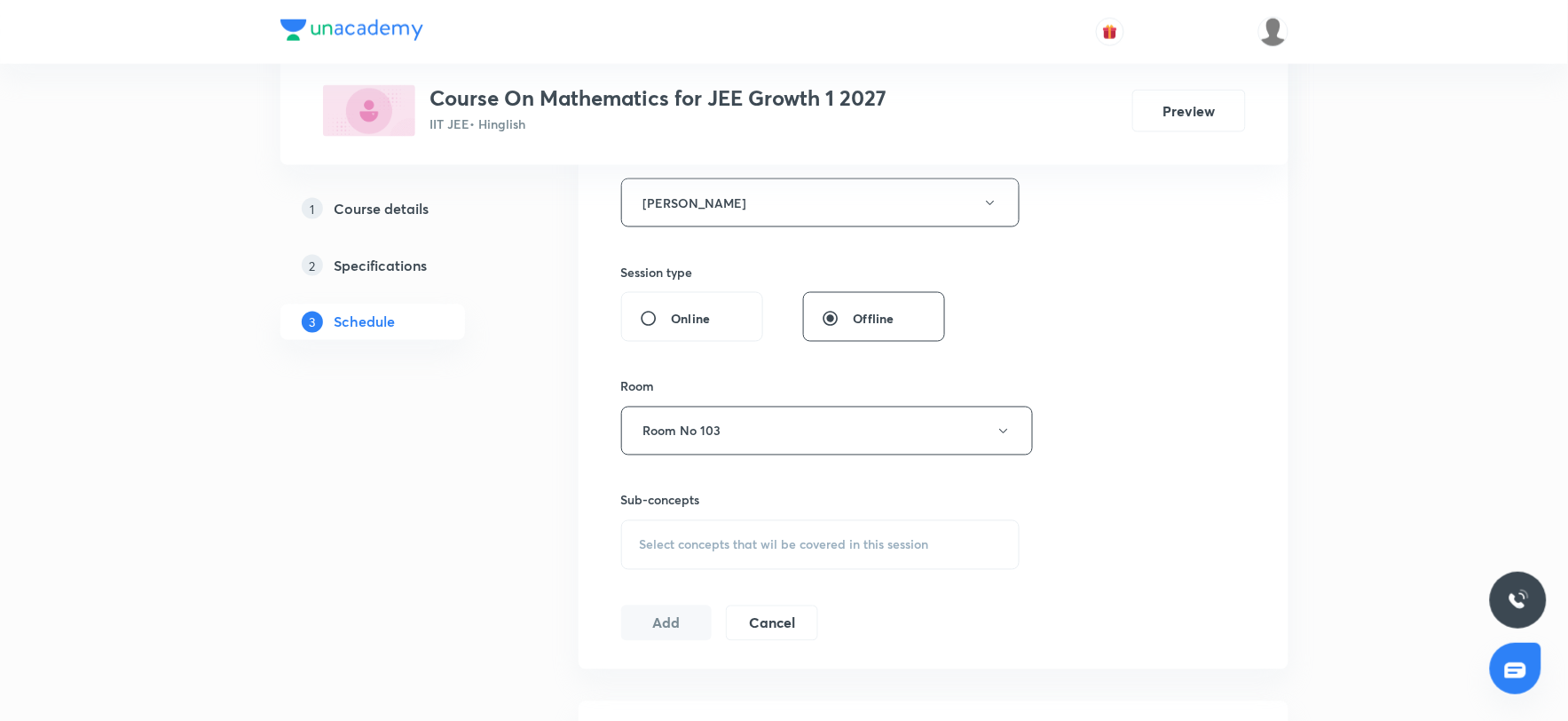 click on "Plus Courses Course On Mathematics for JEE Growth 1 2027 IIT JEE  • Hinglish Preview 1 Course details 2 Specifications 3 Schedule Schedule 30  classes Session  31 Live class Session title 12/99 Recovery MVM ​ Schedule for Jul 10, 2025, 2:40 PM ​ Duration (in minutes) 80 ​ Educator Vijay Meghwal   Session type Online Offline Room Room No 103 Sub-concepts Select concepts that wil be covered in this session Add Cancel Apr 1 Basic Math 1 Lesson 1 • 10:00 AM • 80 min  • Room Room No 103 Introduction Apr 4 Basic Math 2 Lesson 2 • 1:10 PM • 80 min  • Room Room 202 Introduction Apr 8 Basic Math 3 Lesson 3 • 1:10 PM • 80 min  • Room Room 202 Introduction Apr 11 Basic Math 4 Lesson 4 • 1:10 PM • 80 min  • Room Room 202 Introduction Apr 12 Basic Math 5 Lesson 5 • 1:10 PM • 80 min  • Room Room 202 Basic Math Apr 15 Basic Math 6 Lesson 6 • 1:10 PM • 80 min  • Room Room 202 Basic Math Apr 18 Basic Math 7 Lesson 7 • 1:10 PM • 80 min  • Room Room 202 Basic Math Apr 19" at bounding box center [784, 2143] 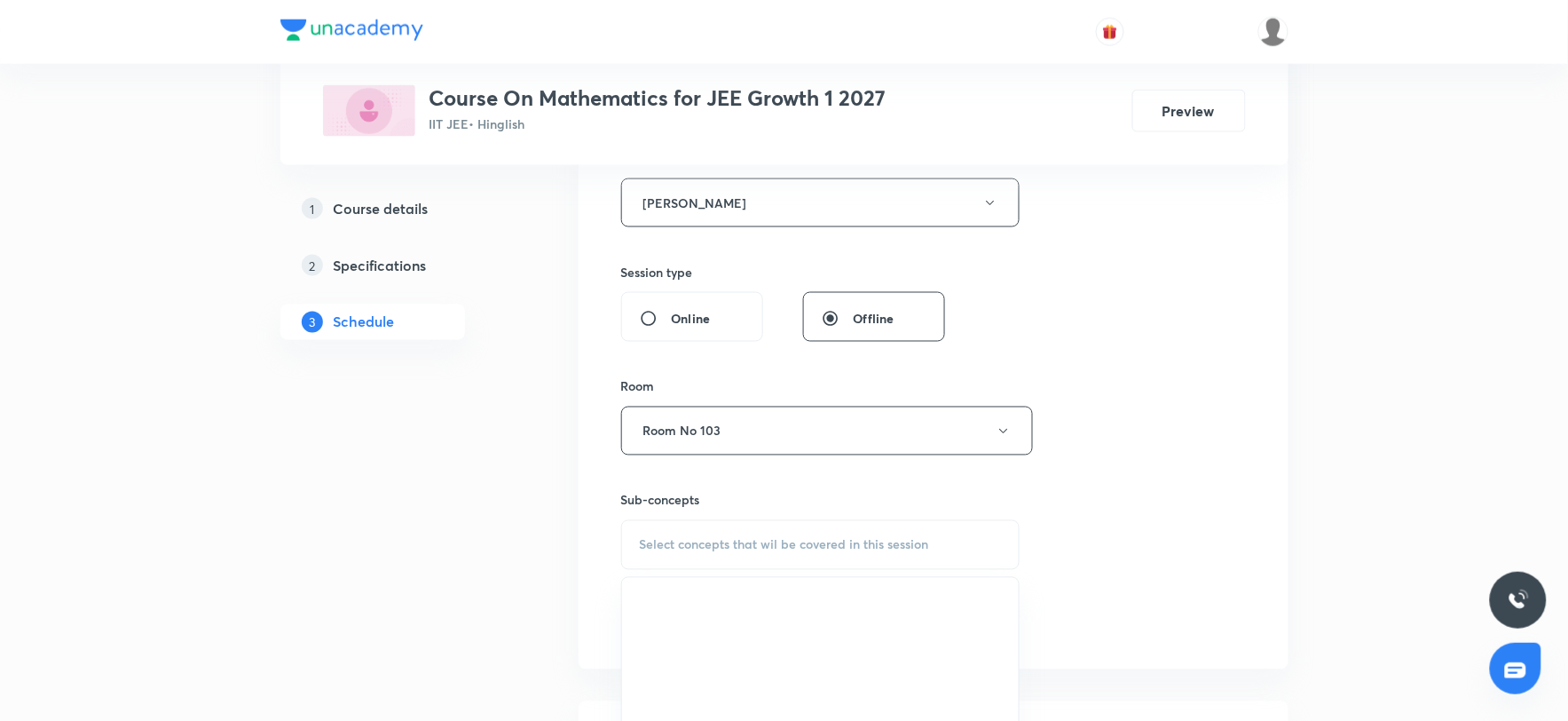 click on "Select concepts that wil be covered in this session" at bounding box center [784, 545] 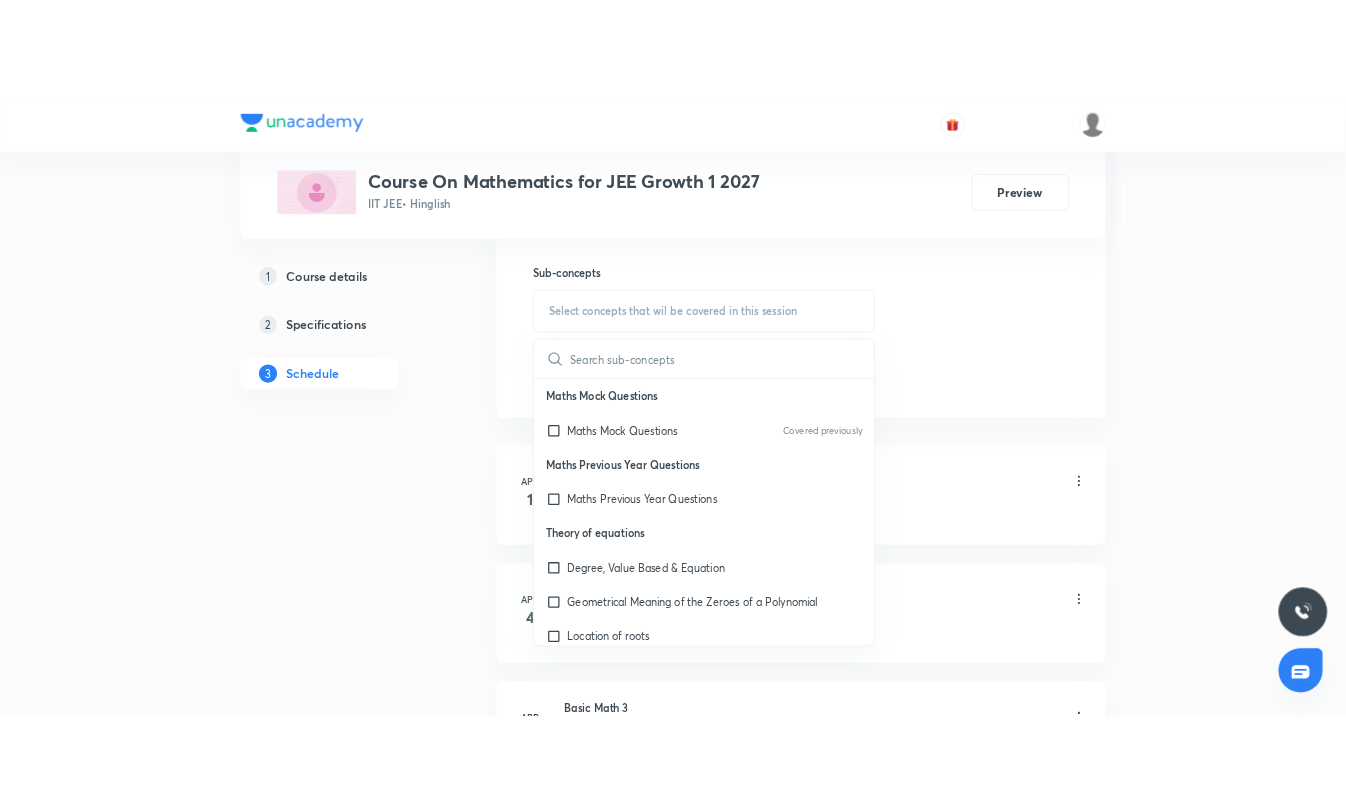 scroll, scrollTop: 1111, scrollLeft: 0, axis: vertical 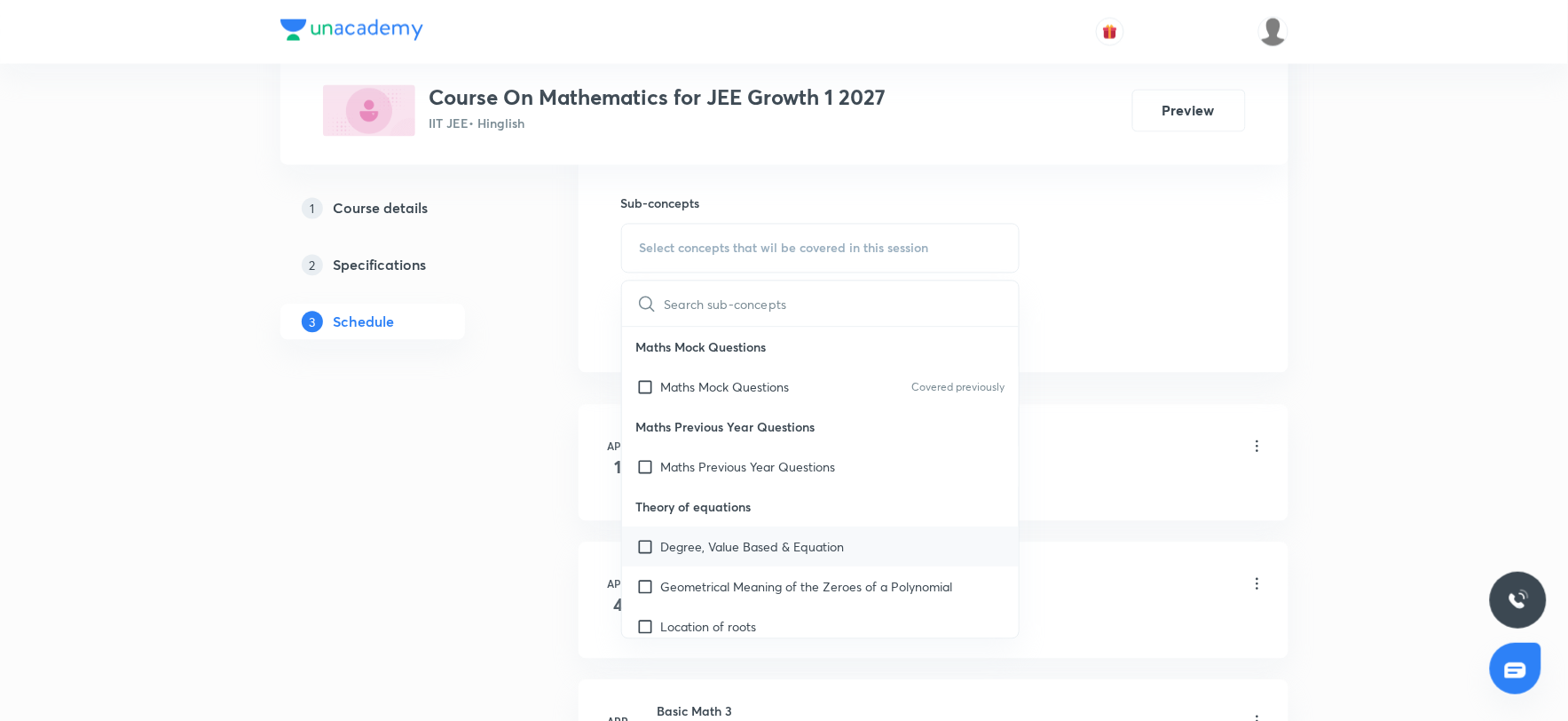 click on "Degree, Value Based & Equation" at bounding box center [752, 547] 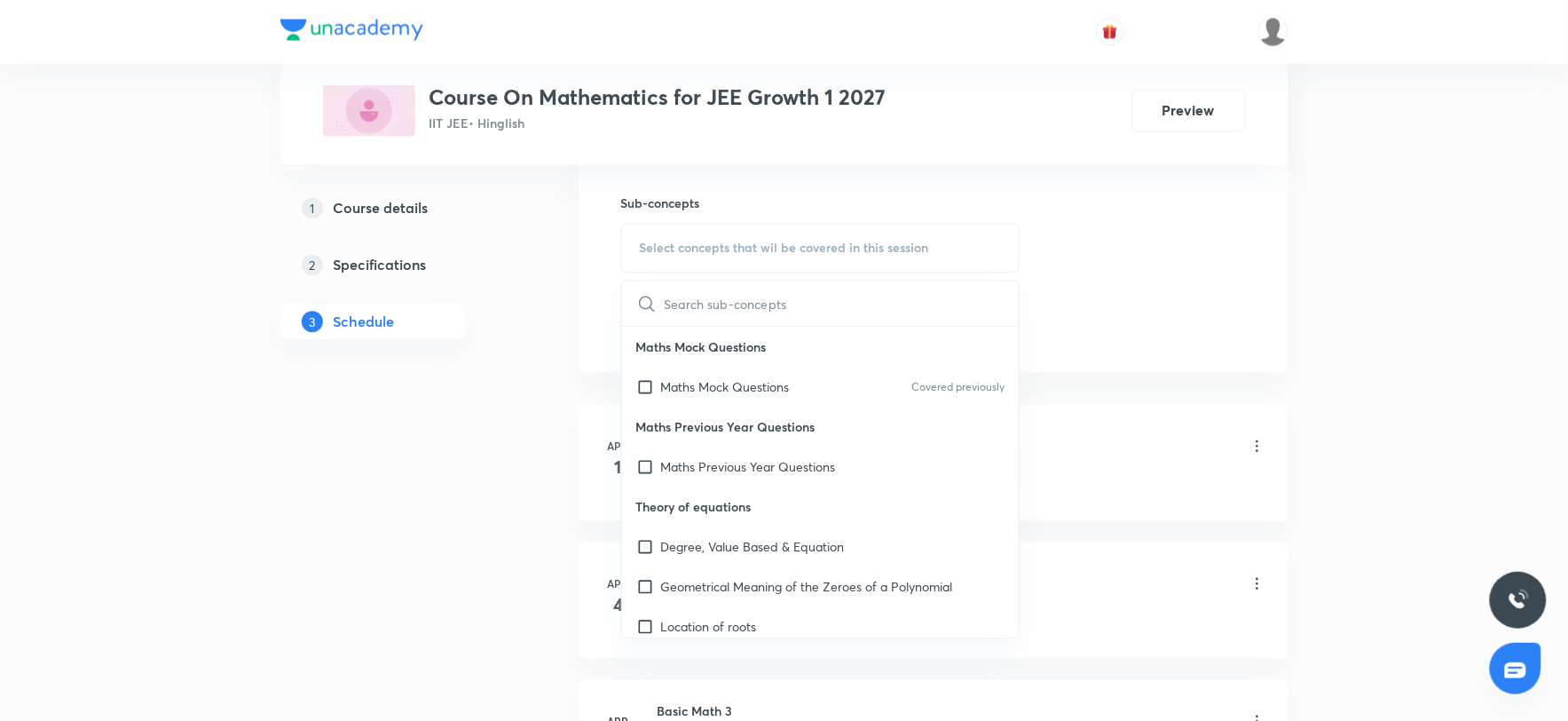 checkbox on "true" 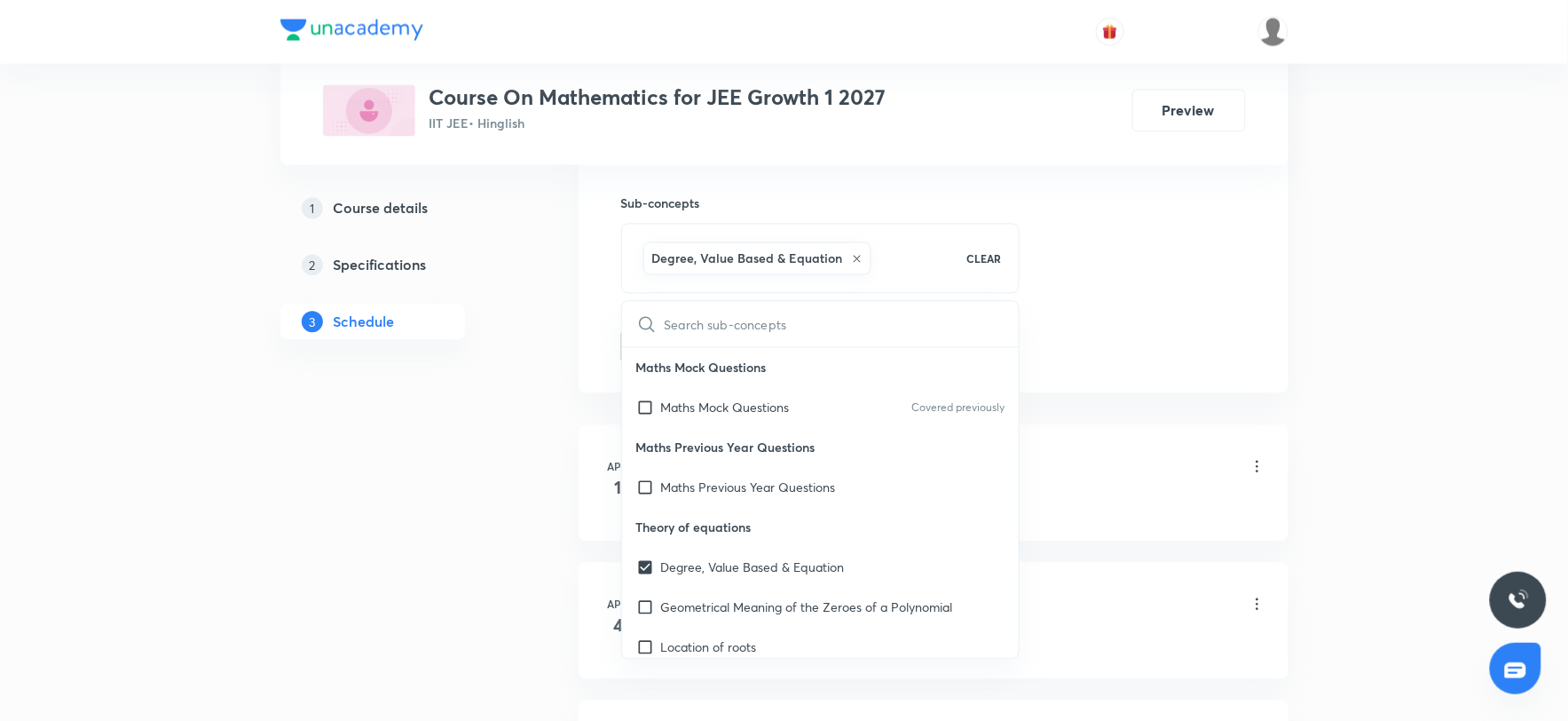 click on "Introduction" at bounding box center (962, 504) 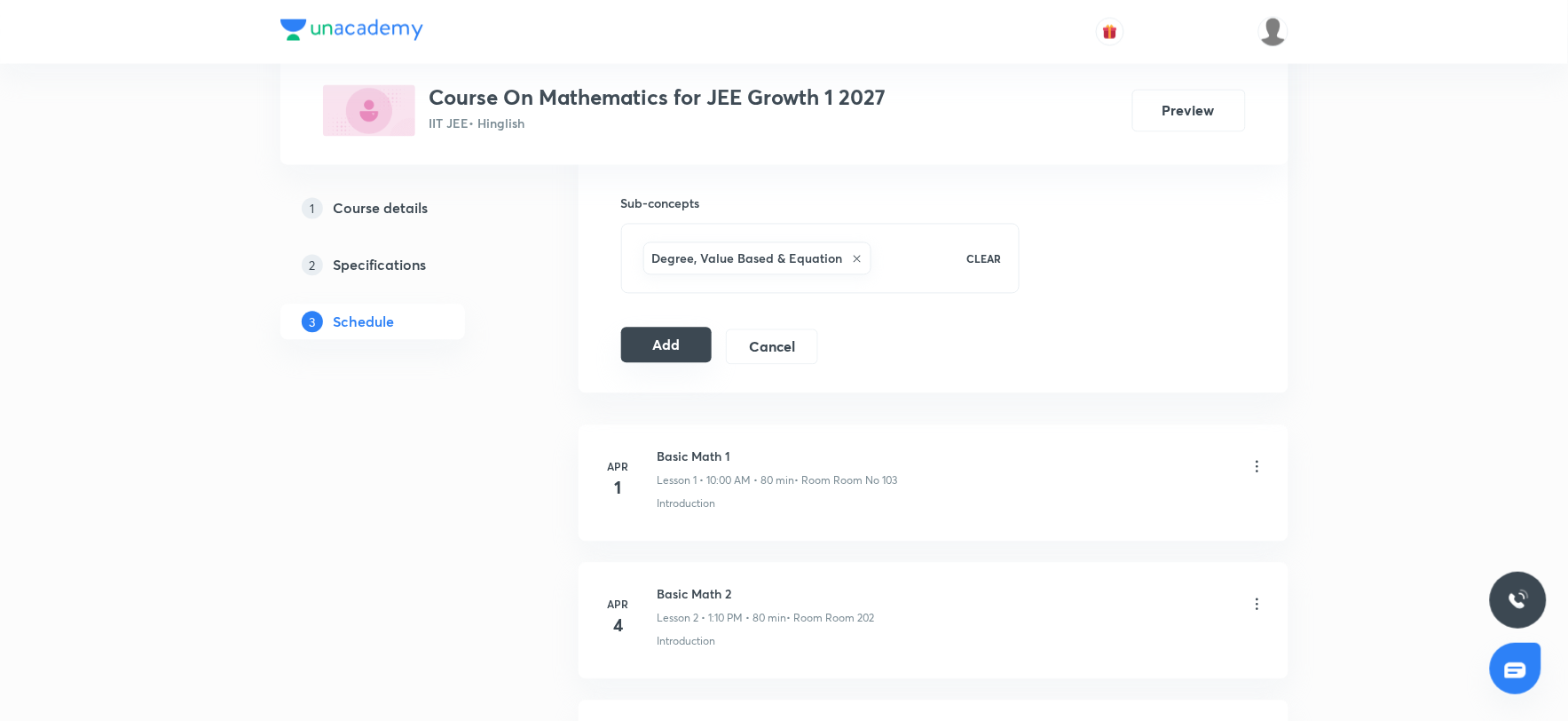 click on "Add" at bounding box center [666, 345] 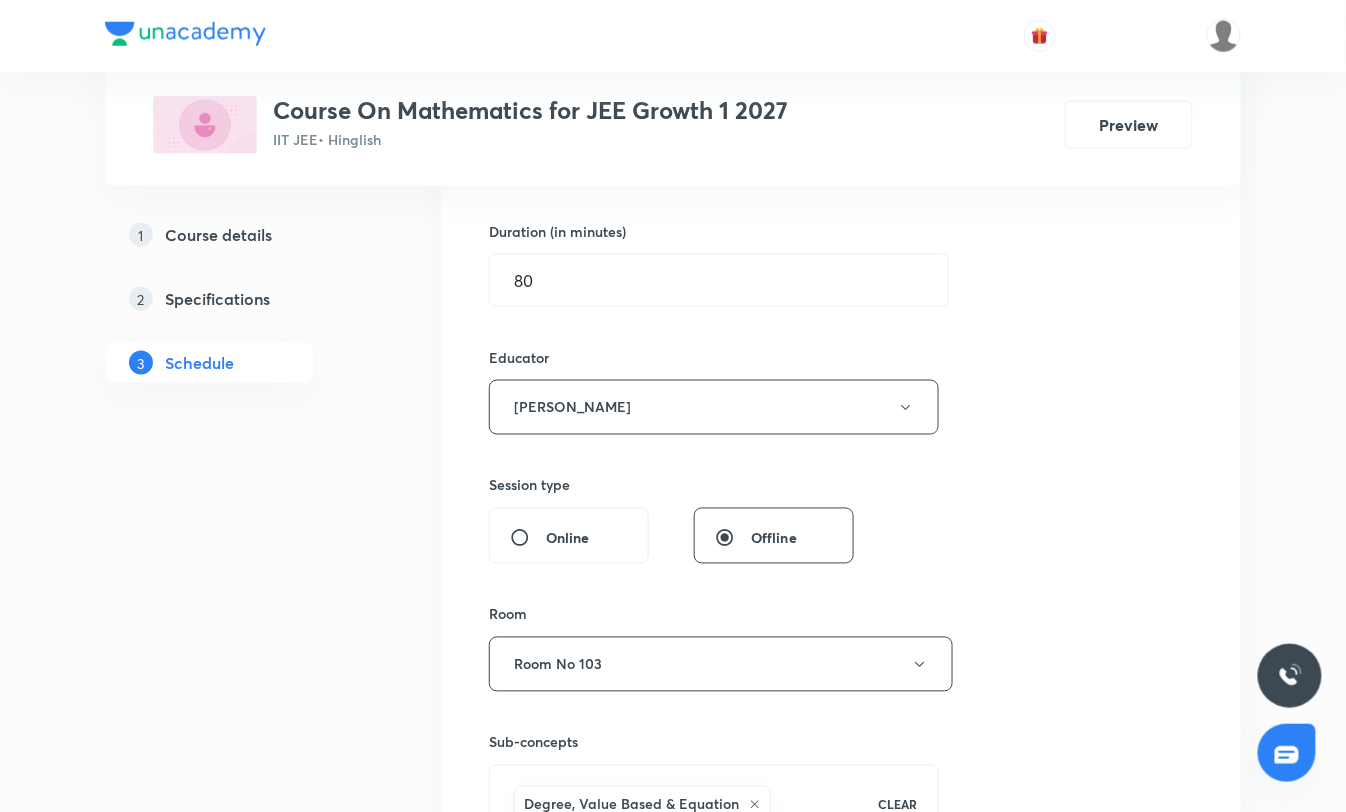 scroll, scrollTop: 821, scrollLeft: 0, axis: vertical 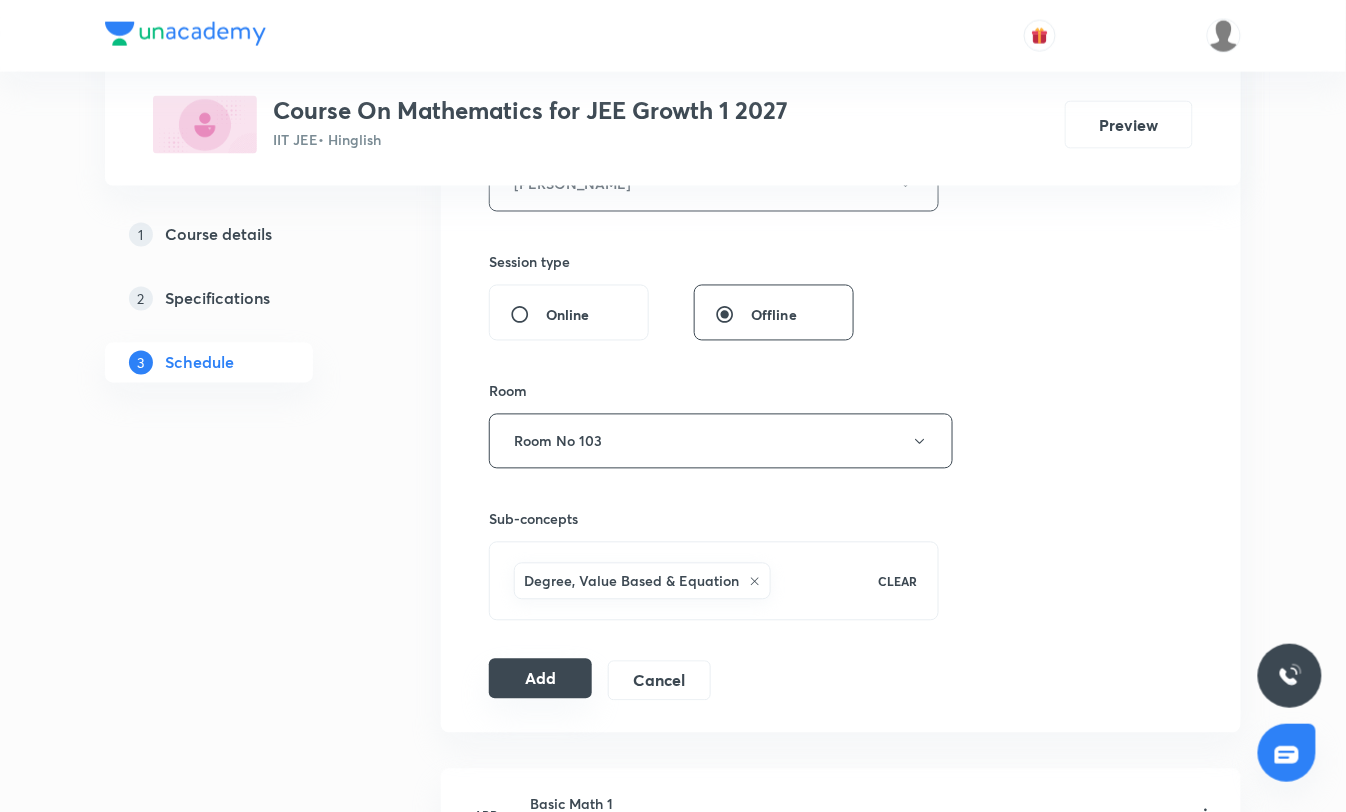 click on "Add" at bounding box center [540, 679] 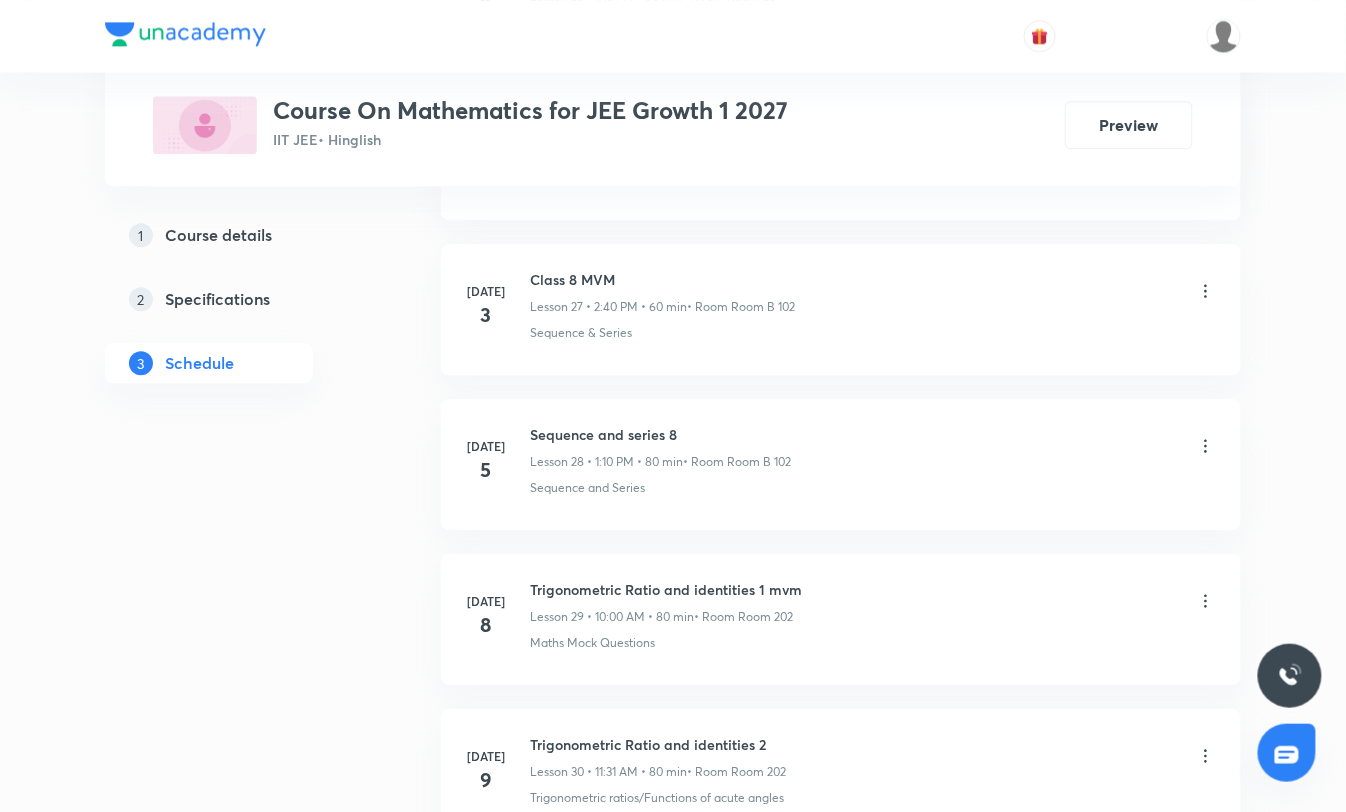 scroll, scrollTop: 5598, scrollLeft: 0, axis: vertical 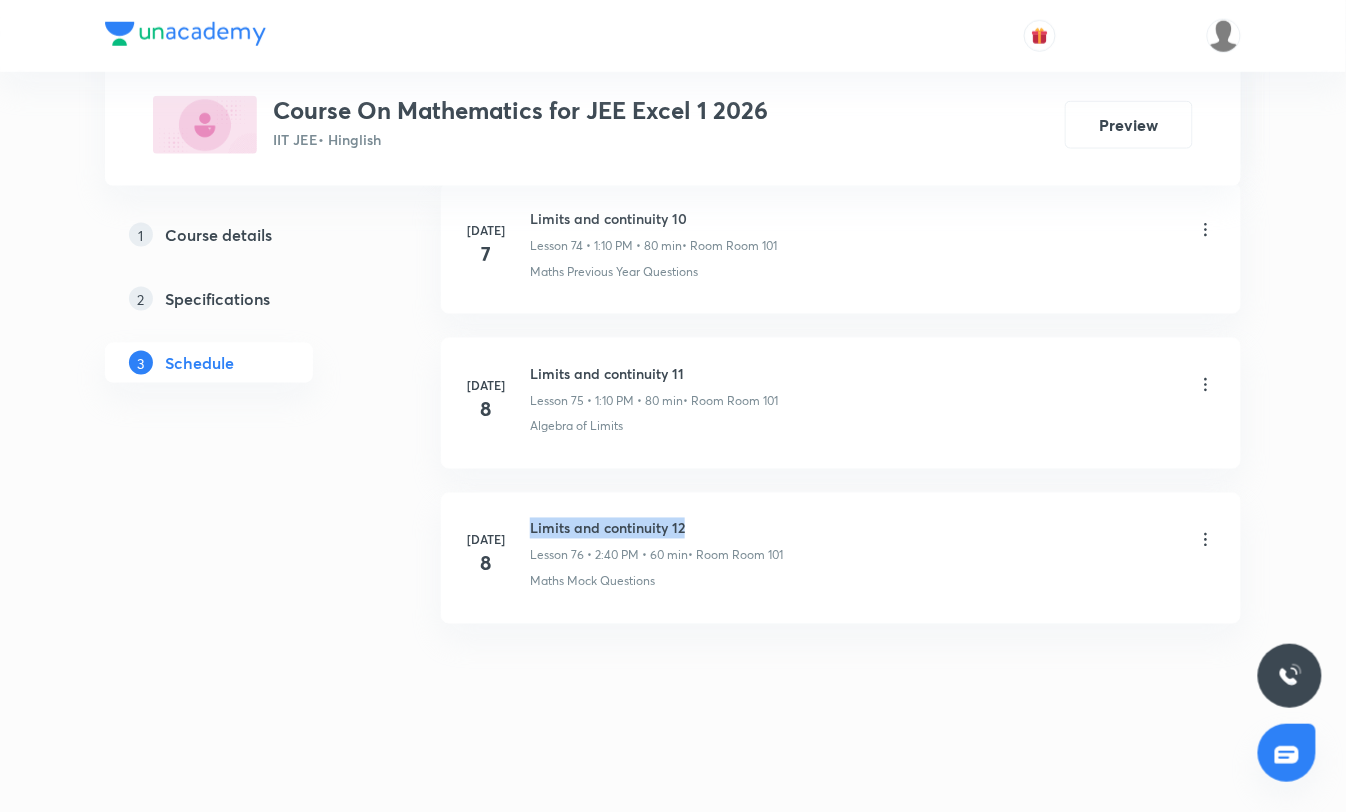 drag, startPoint x: 528, startPoint y: 526, endPoint x: 700, endPoint y: 531, distance: 172.07266 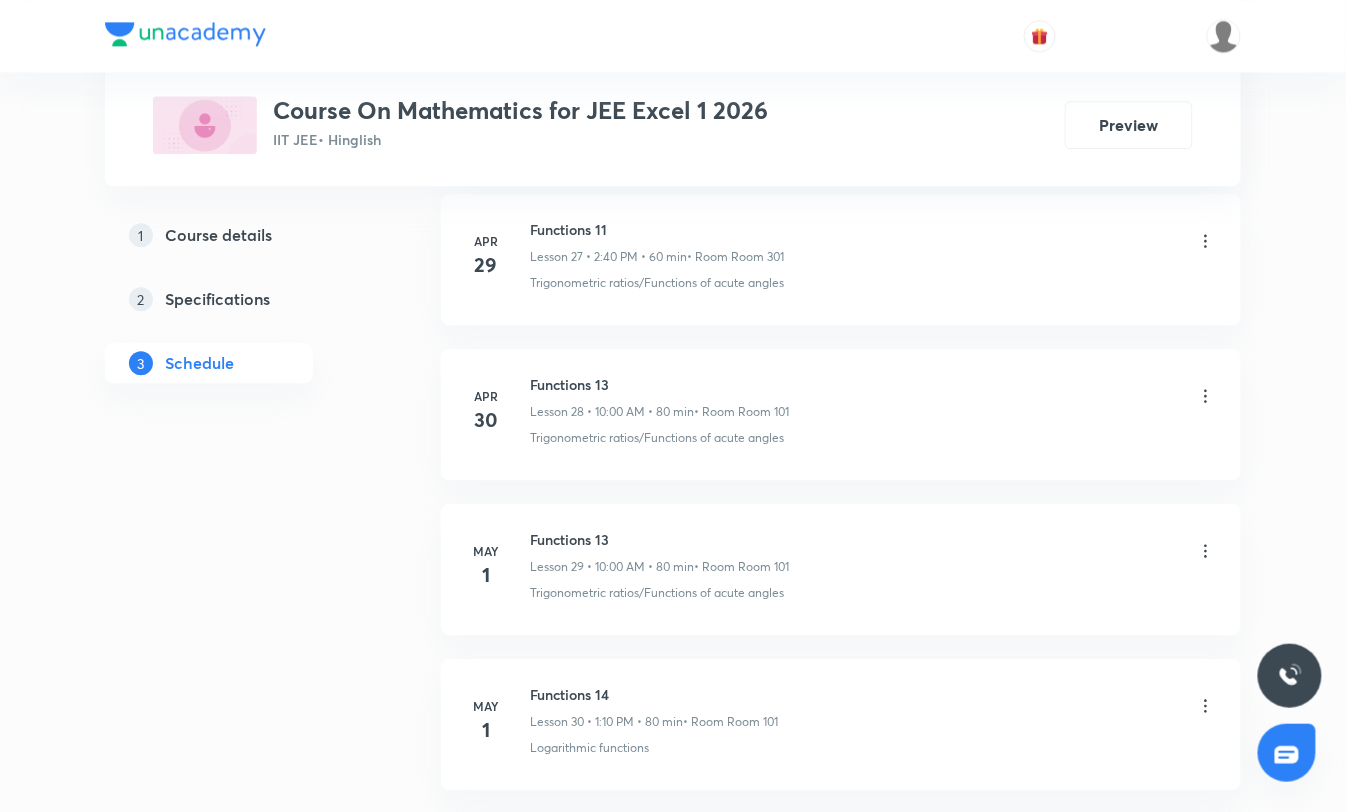 scroll, scrollTop: 371, scrollLeft: 0, axis: vertical 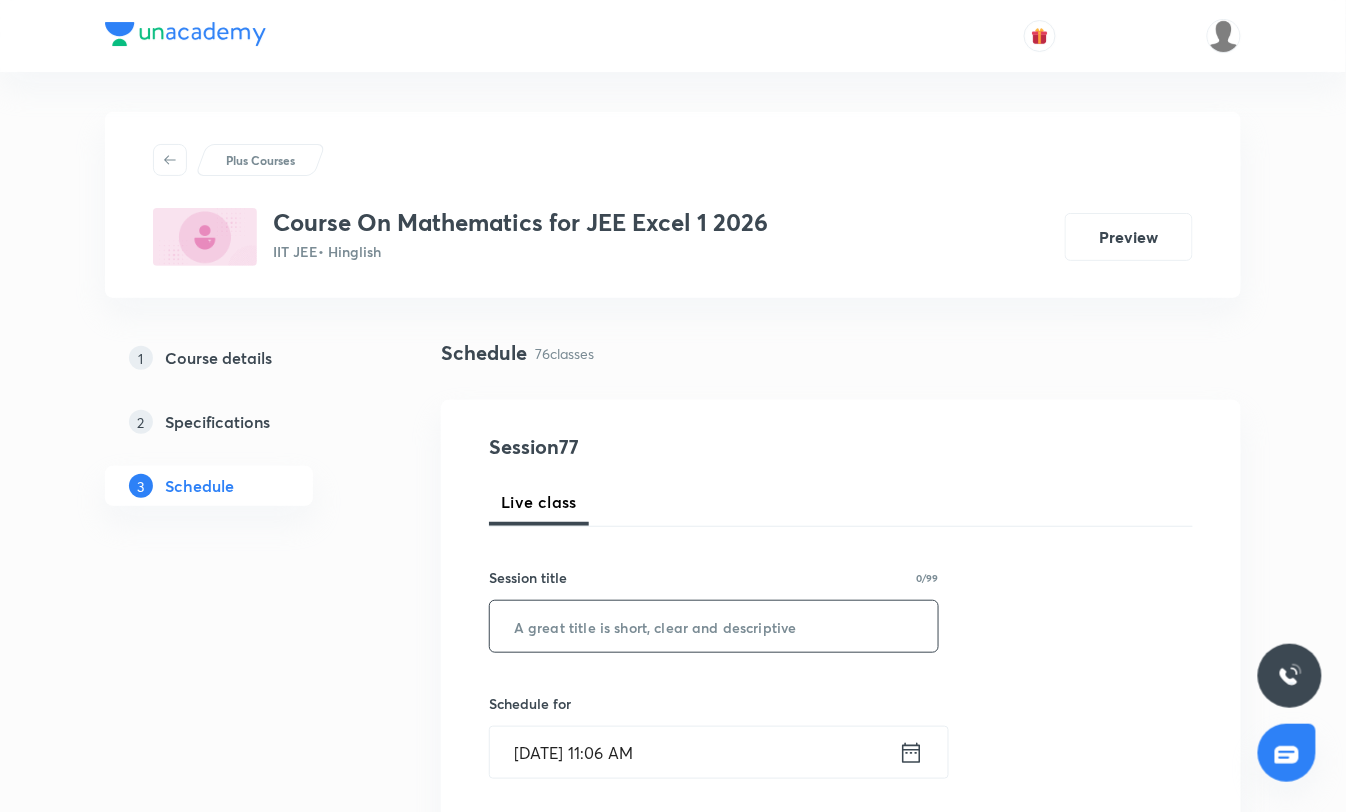 click at bounding box center [714, 626] 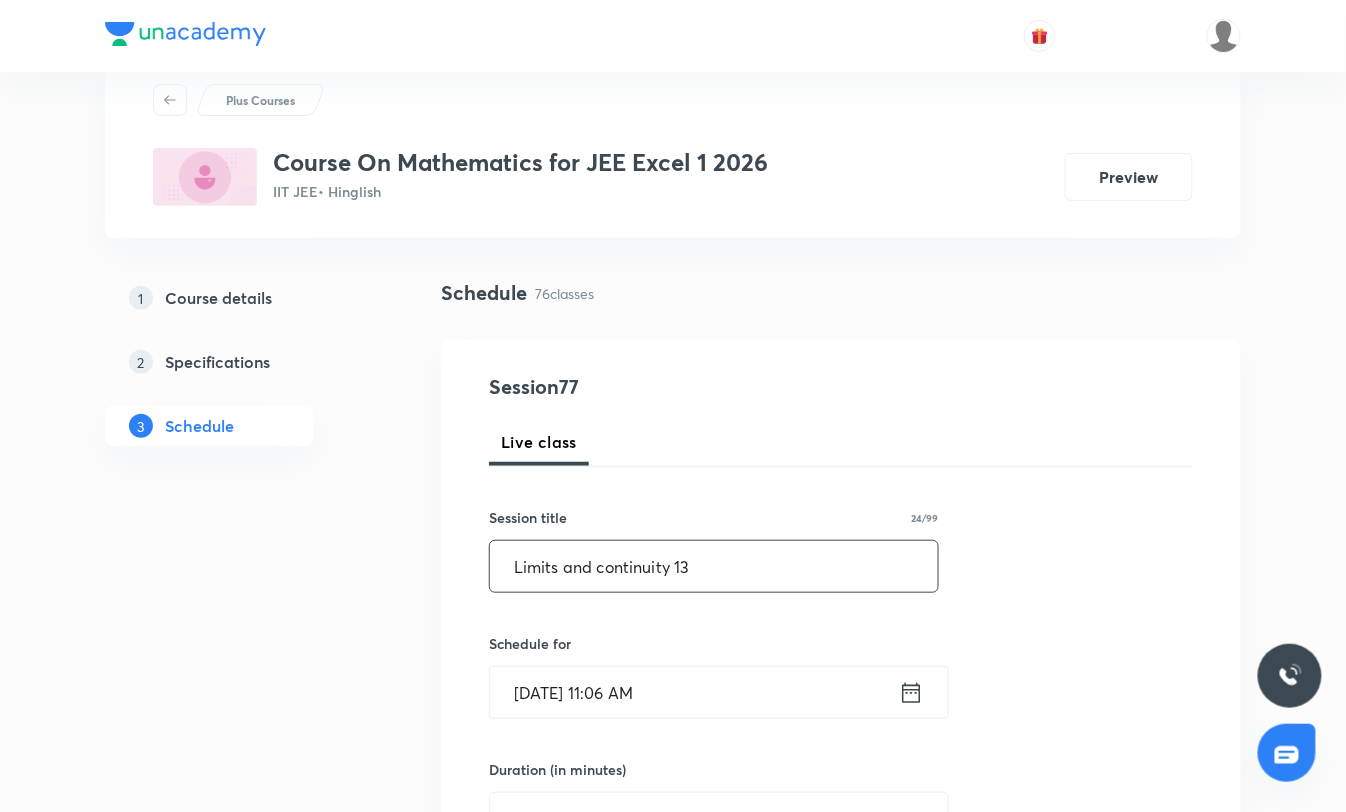 scroll, scrollTop: 111, scrollLeft: 0, axis: vertical 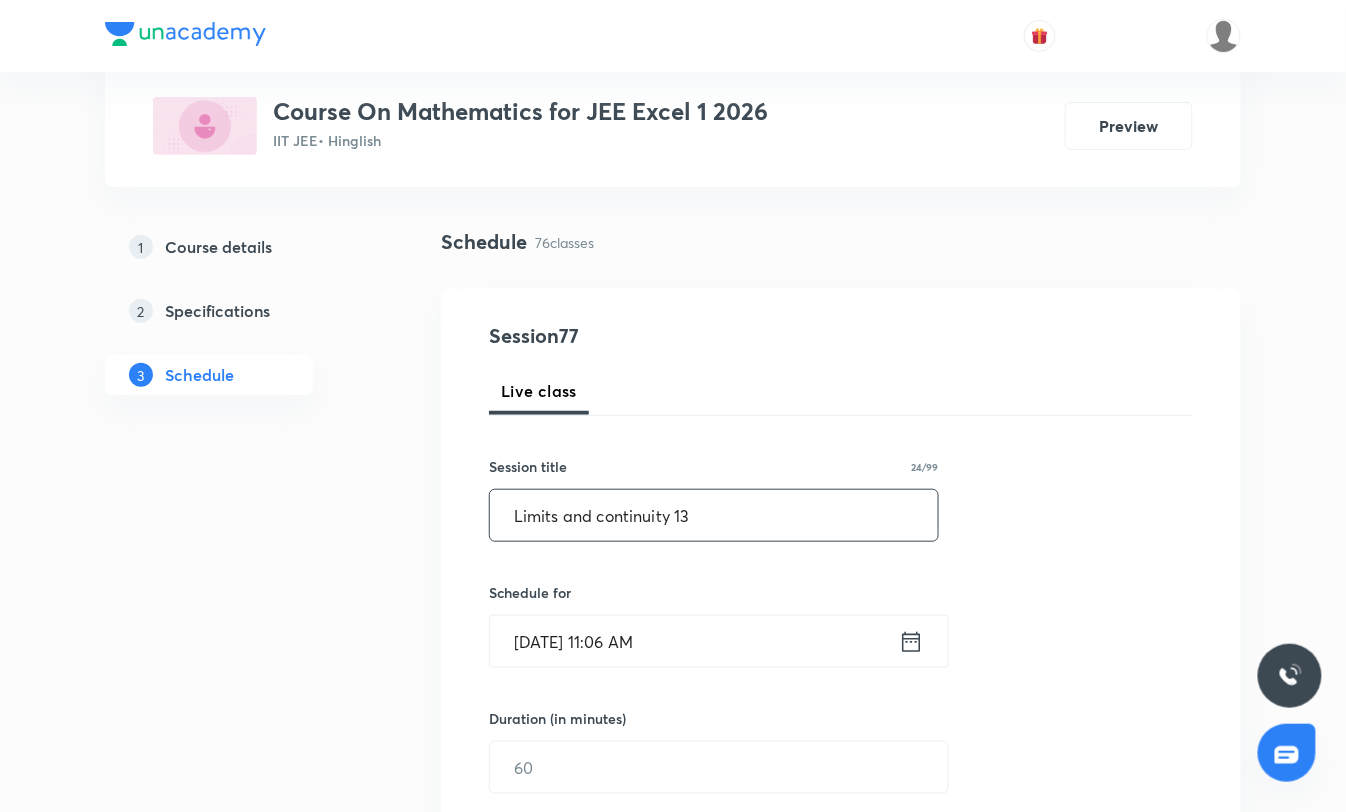type on "Limits and continuity 13" 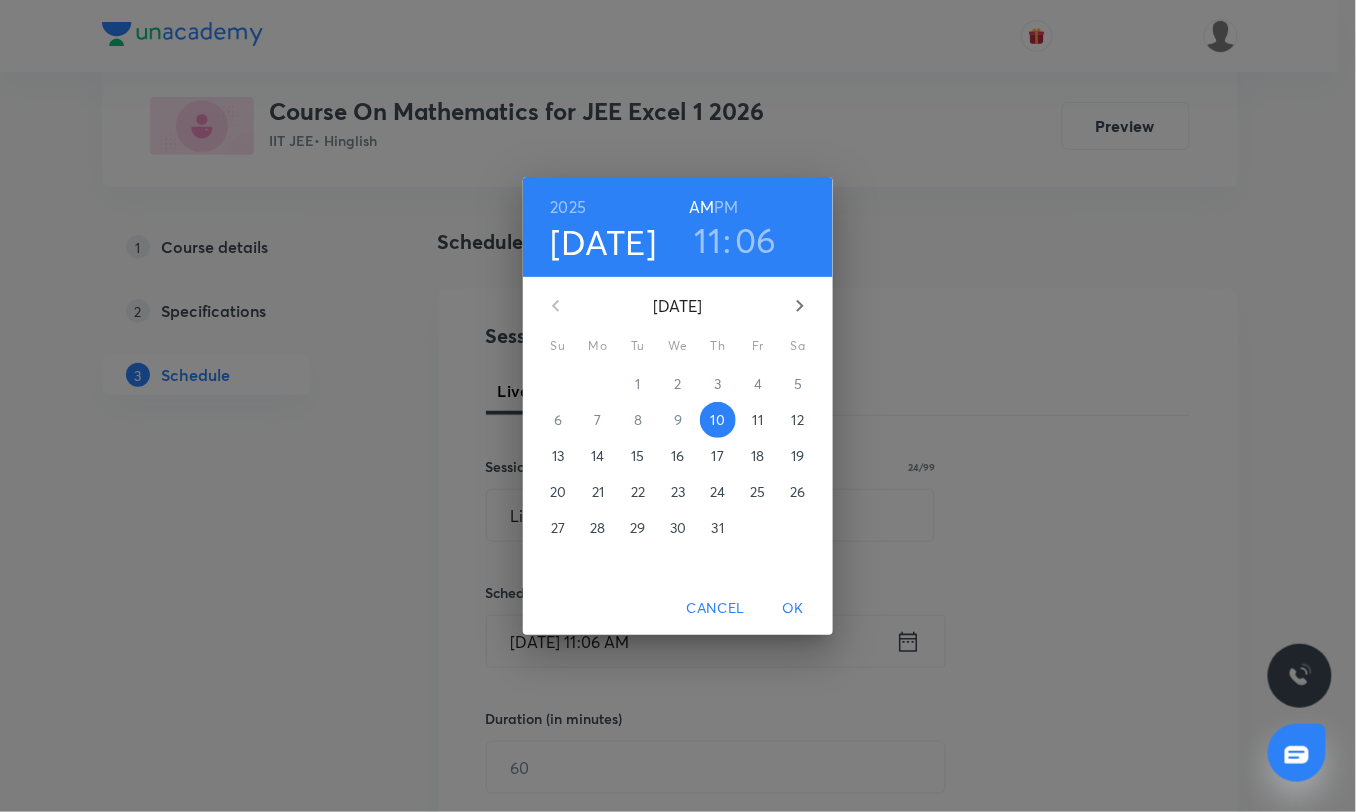 click on "11" at bounding box center [708, 240] 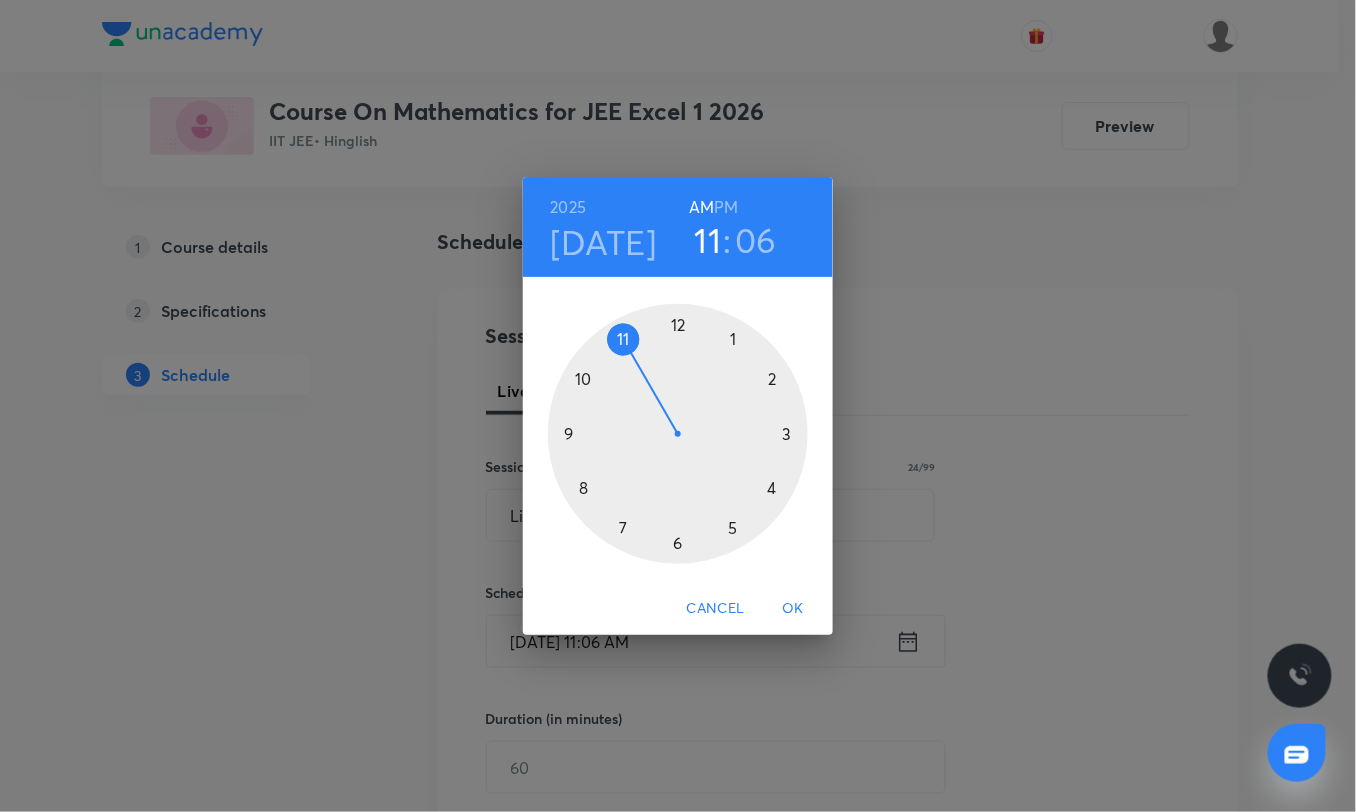 click at bounding box center [678, 434] 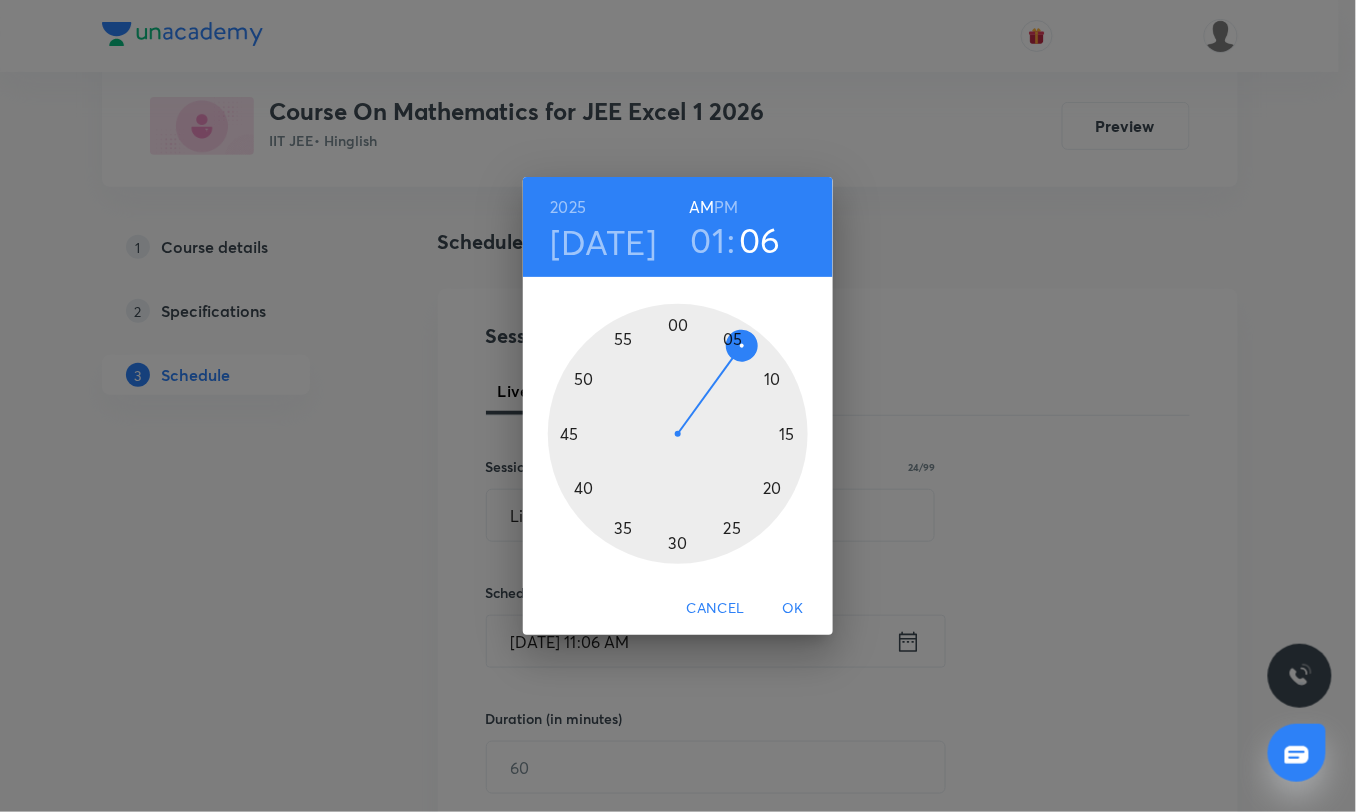 click at bounding box center [678, 434] 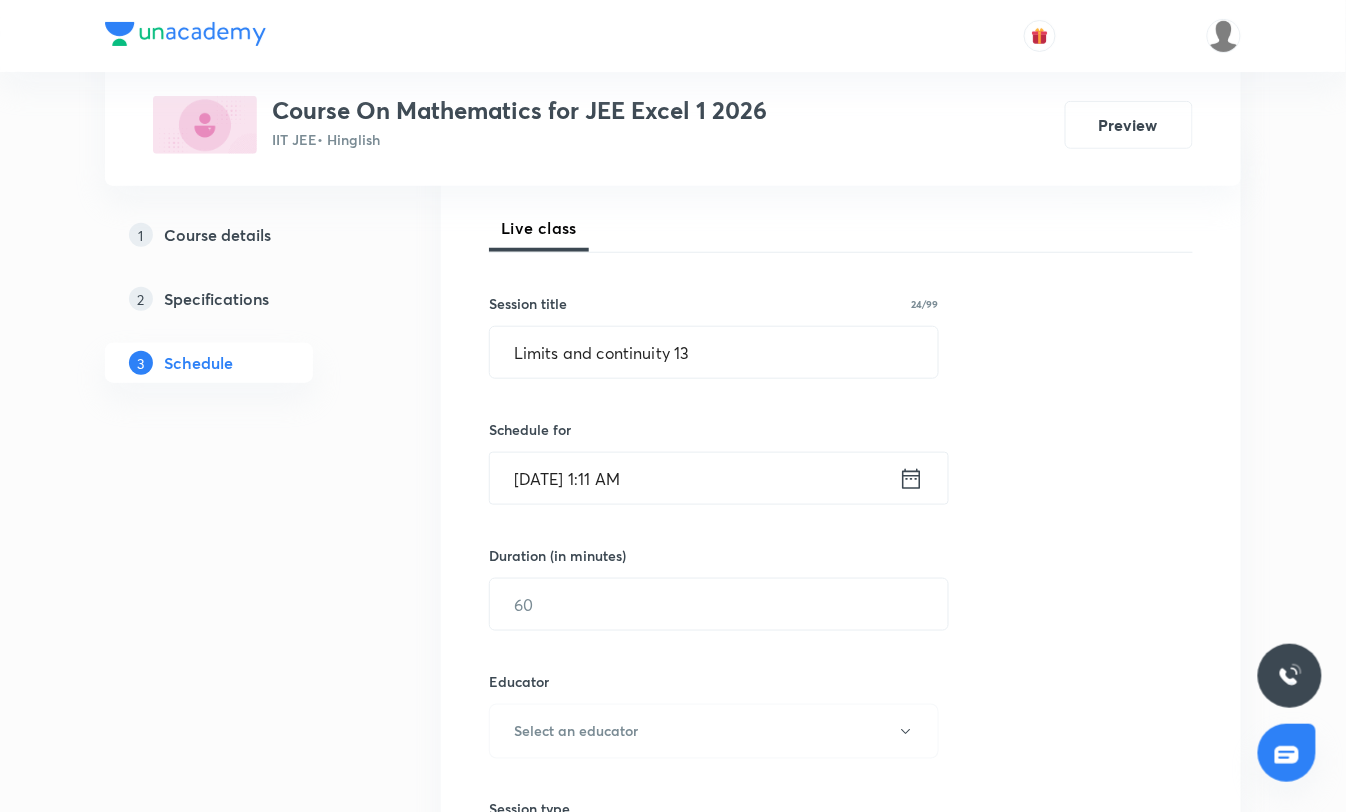 scroll, scrollTop: 333, scrollLeft: 0, axis: vertical 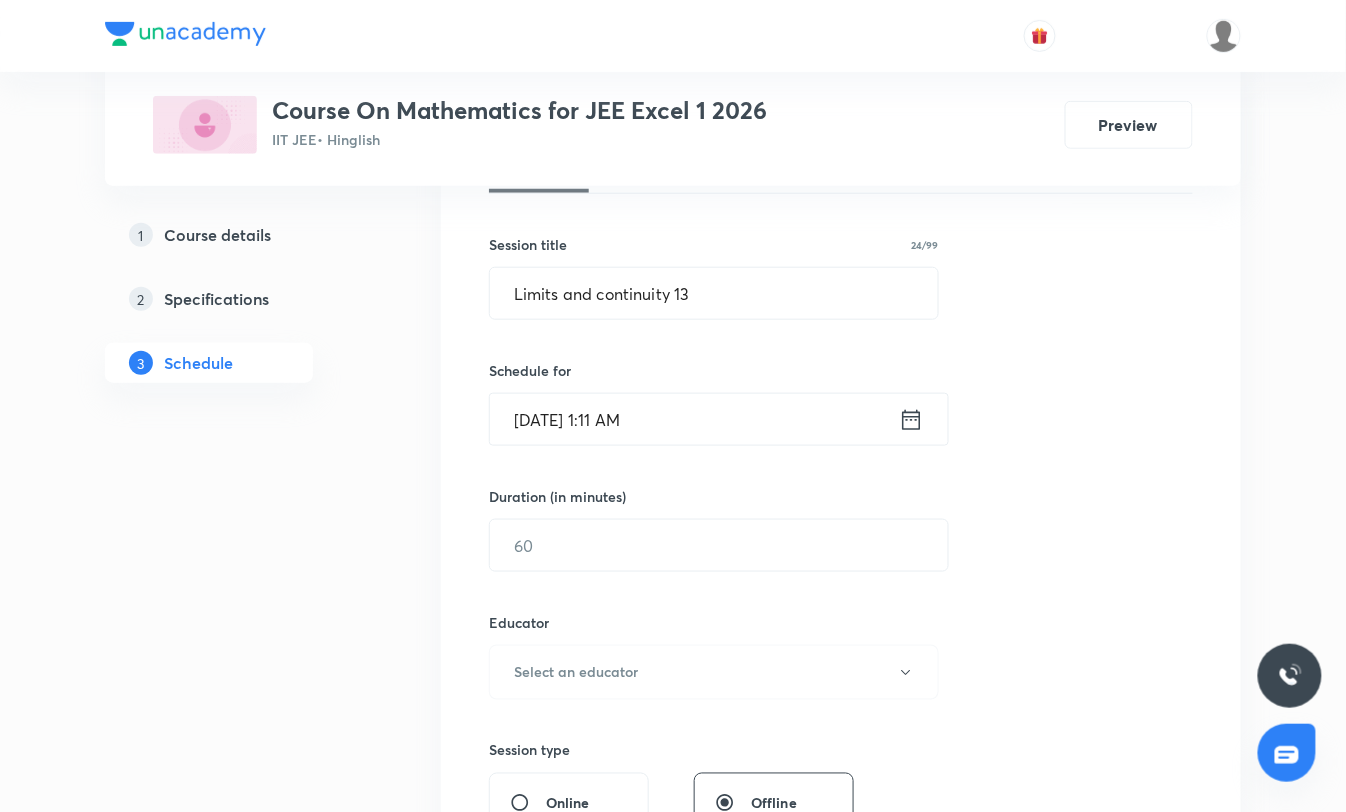 click on "Jul 10, 2025, 1:11 AM" at bounding box center [694, 419] 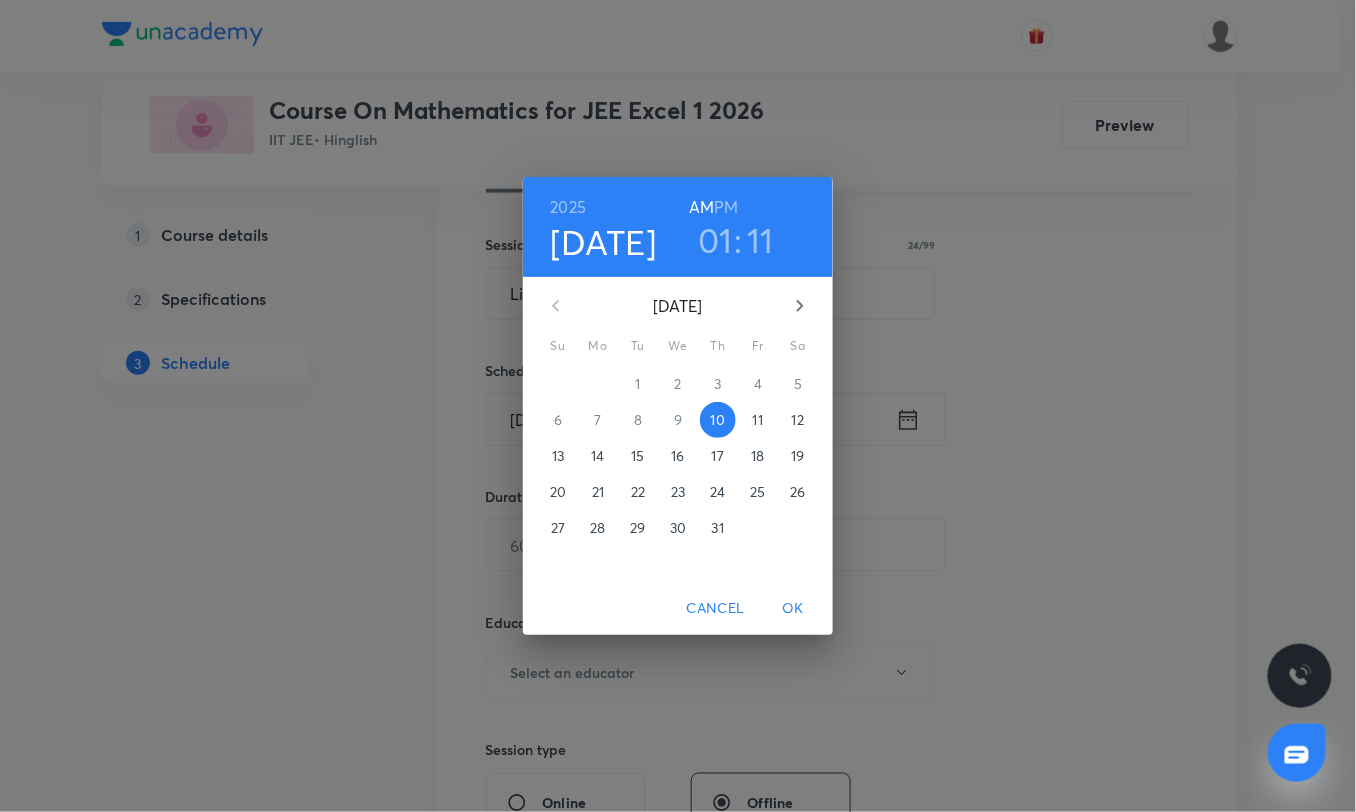 click on "PM" at bounding box center (727, 207) 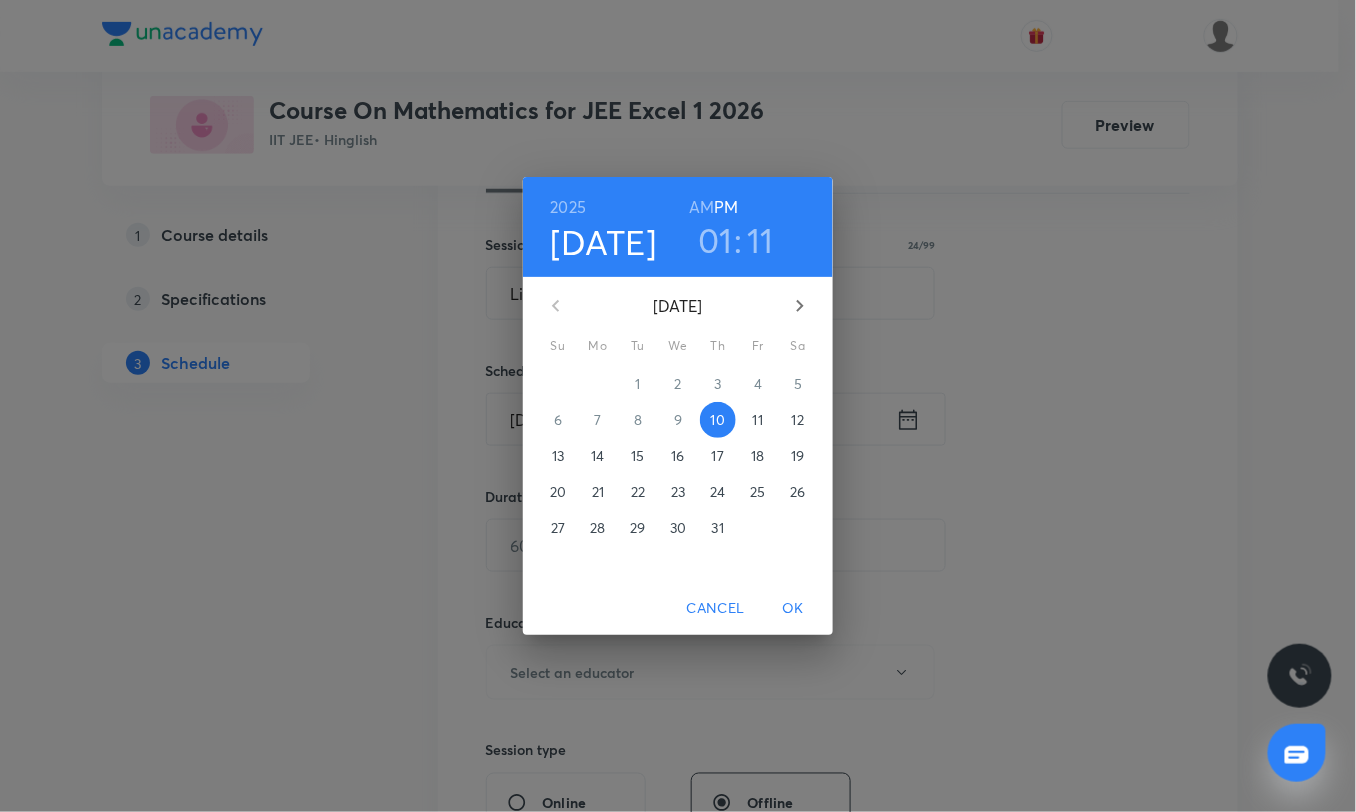 click on "OK" at bounding box center (793, 608) 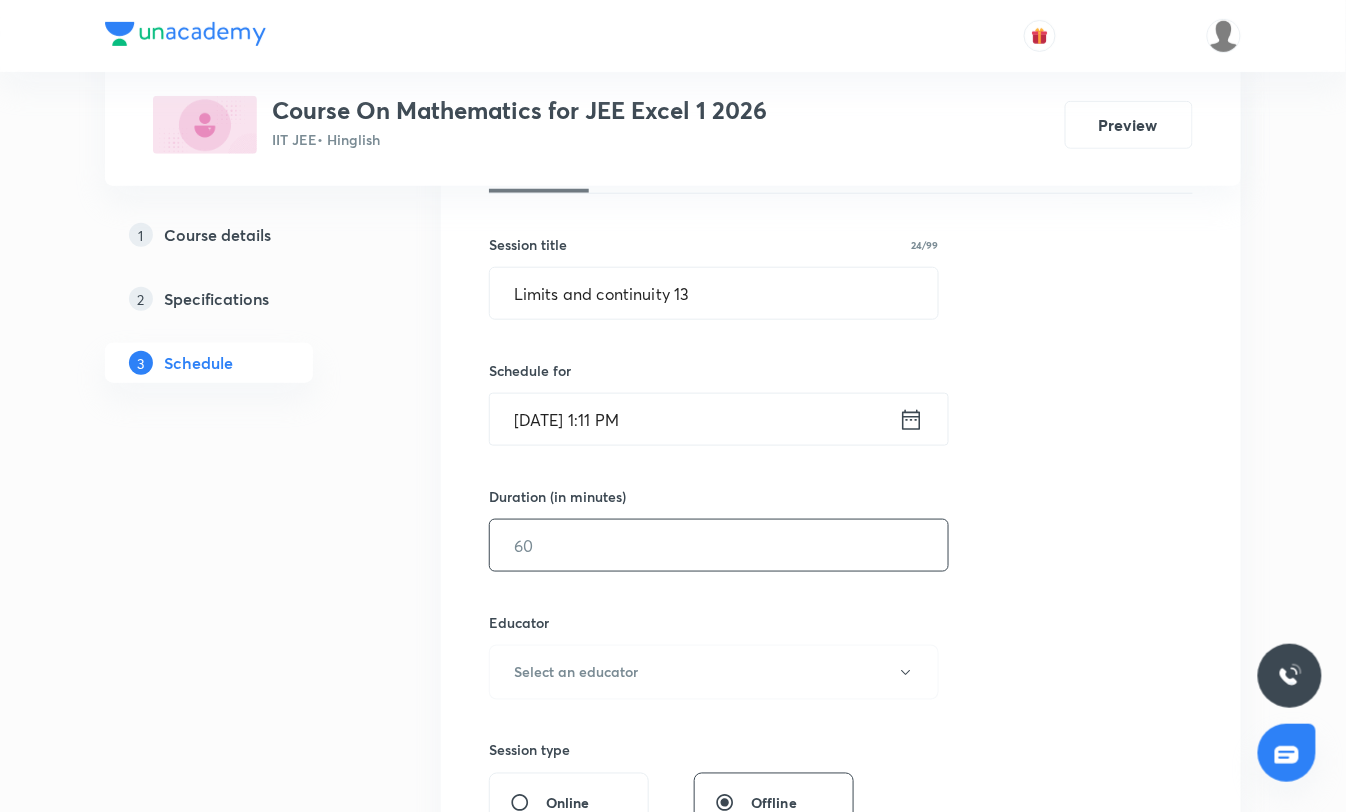 click at bounding box center (719, 545) 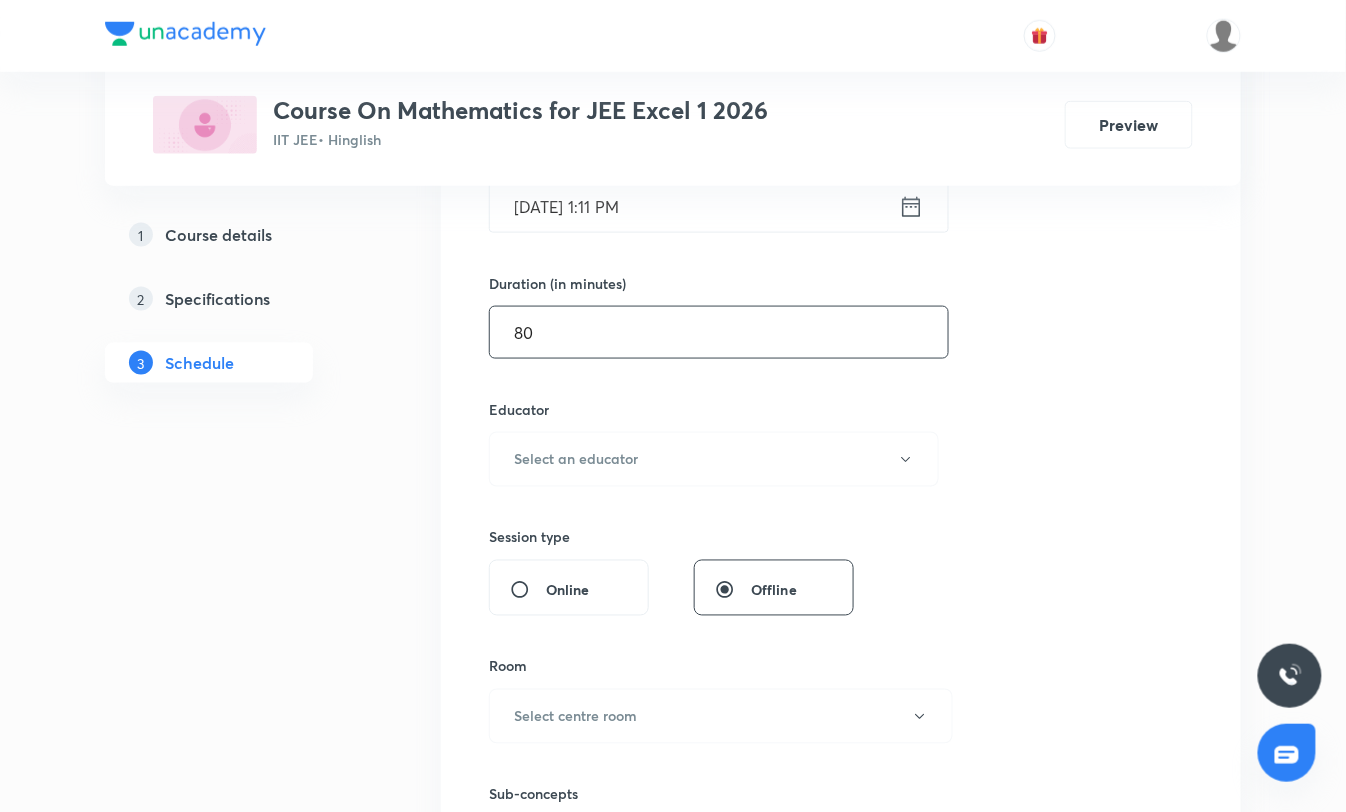 scroll, scrollTop: 555, scrollLeft: 0, axis: vertical 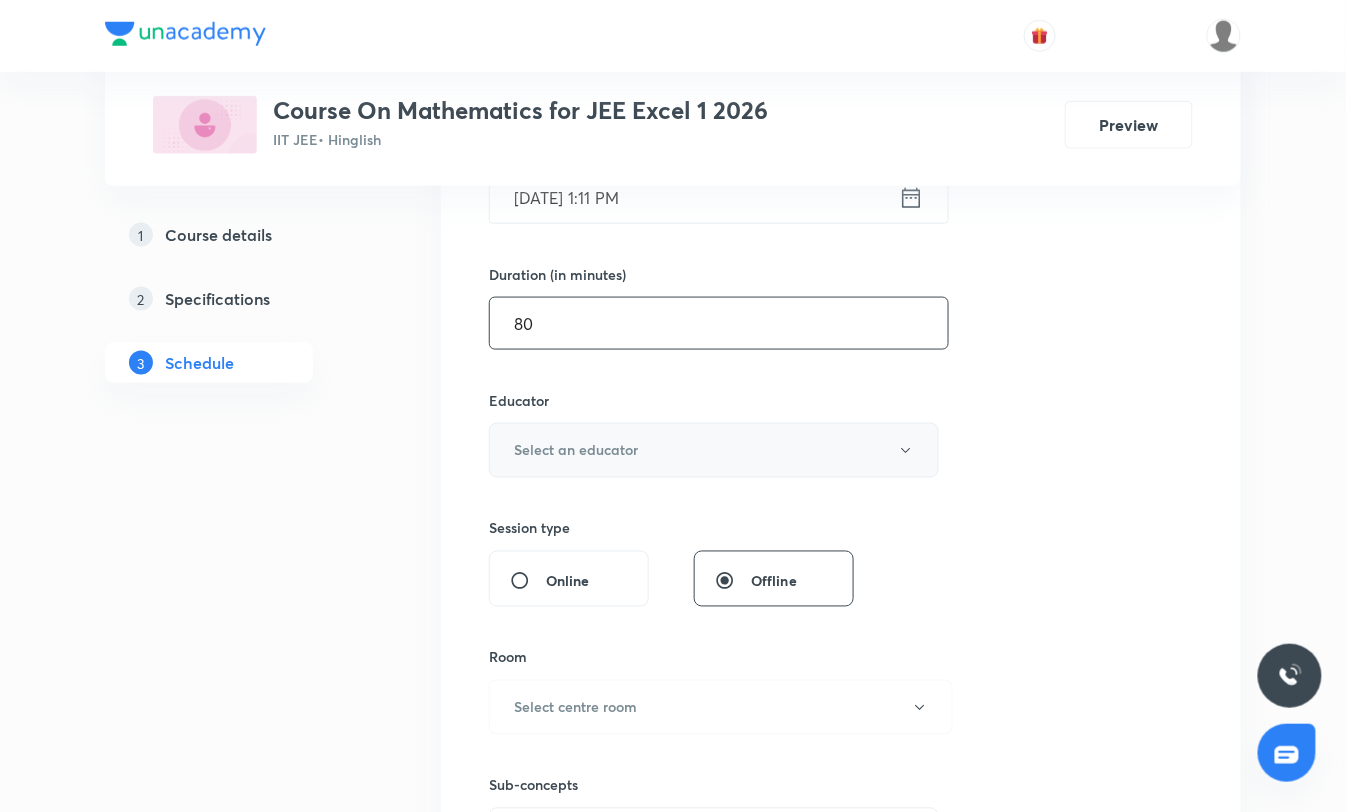 type on "80" 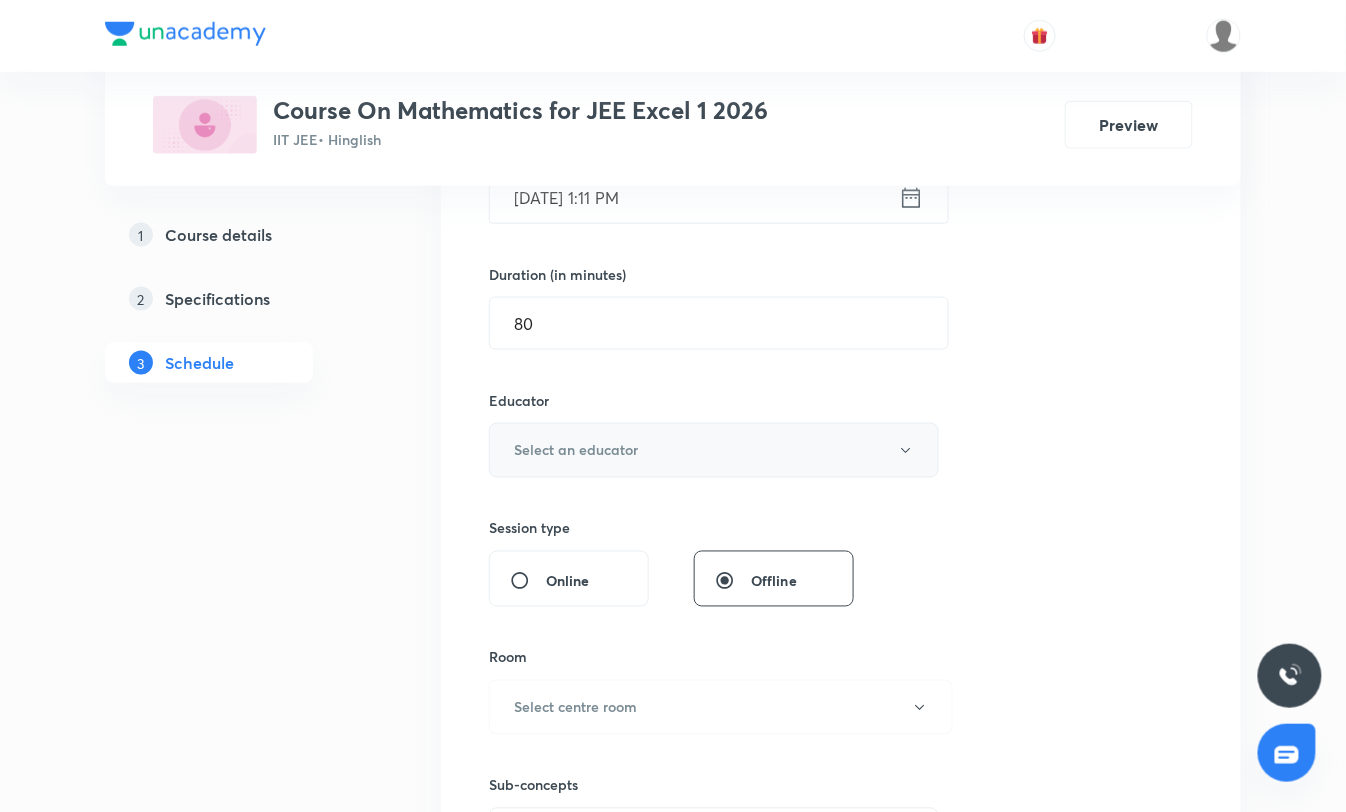 click on "Select an educator" at bounding box center (576, 450) 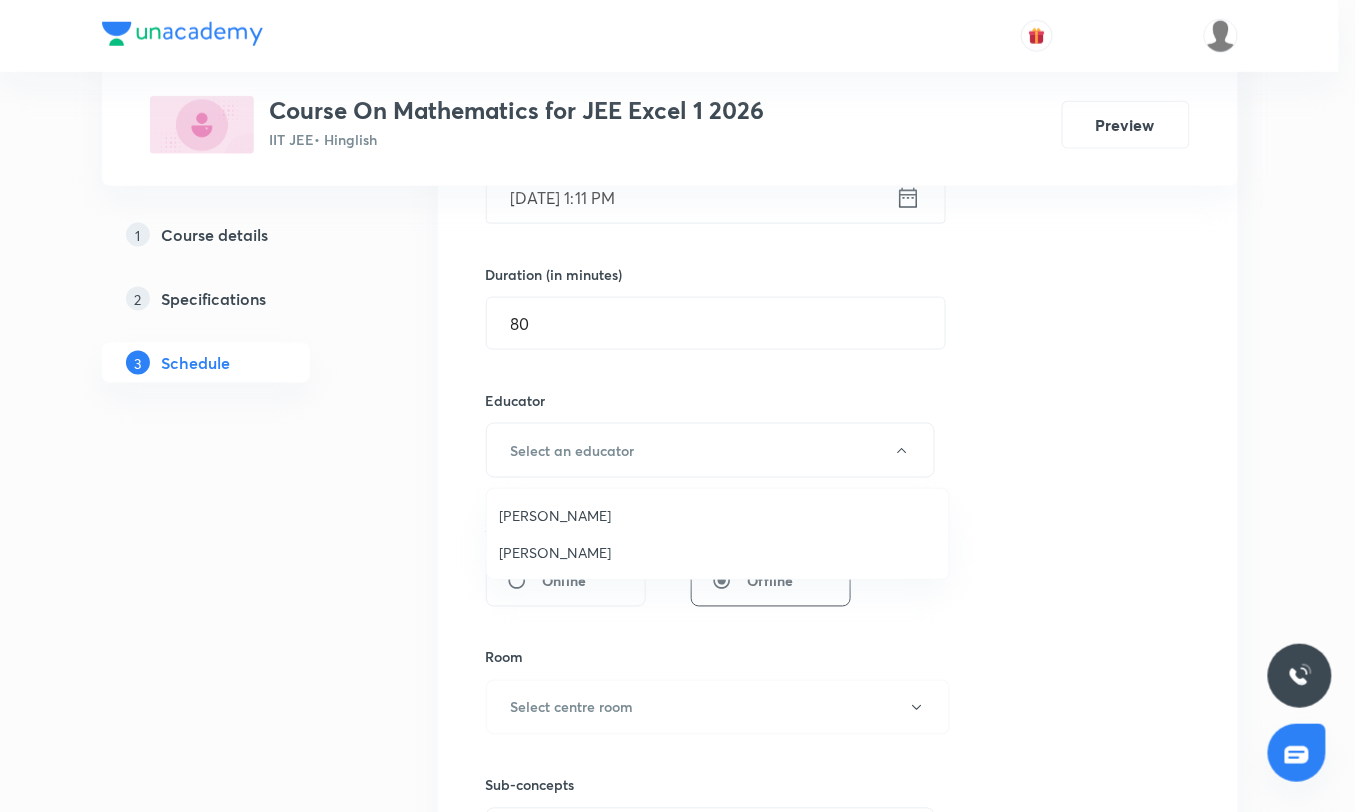 click on "Rajesh Chaudhary" at bounding box center [718, 552] 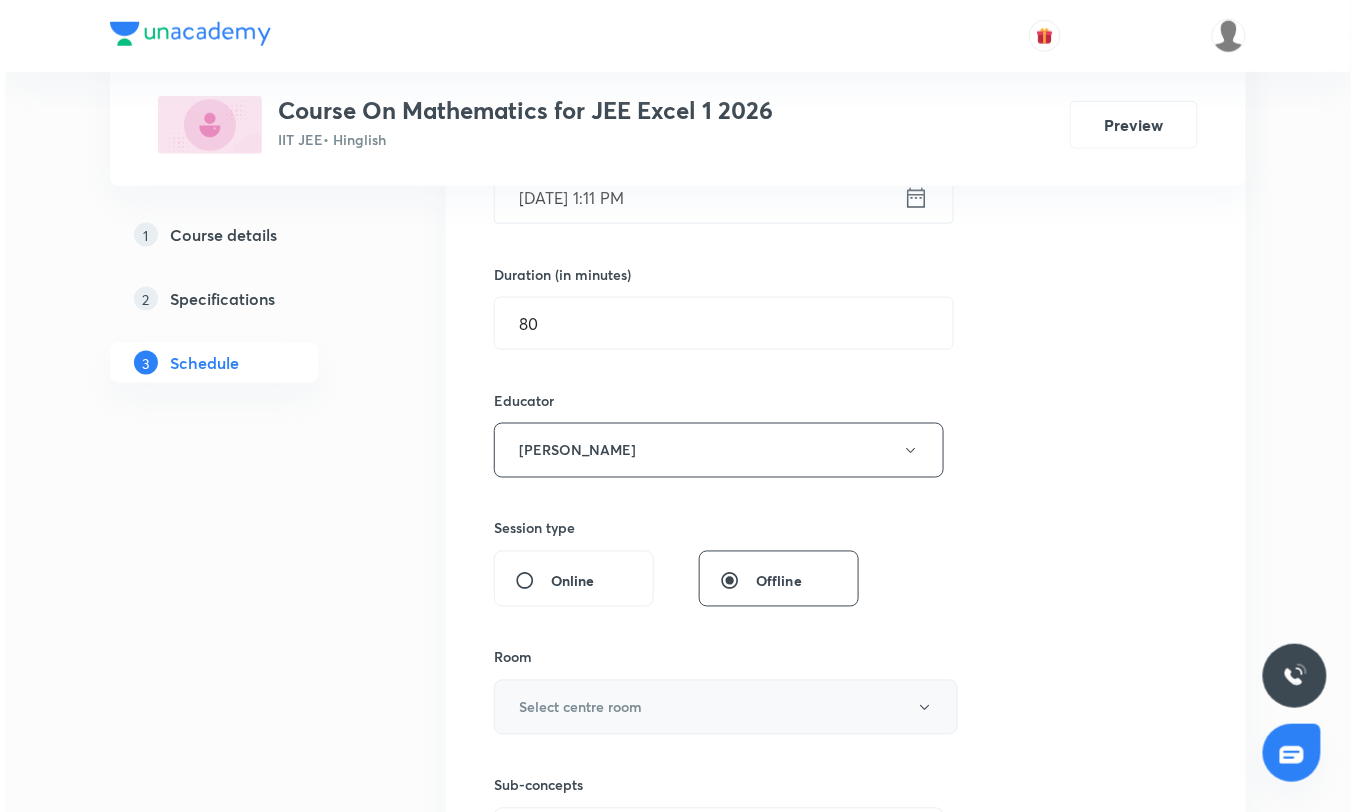 scroll, scrollTop: 666, scrollLeft: 0, axis: vertical 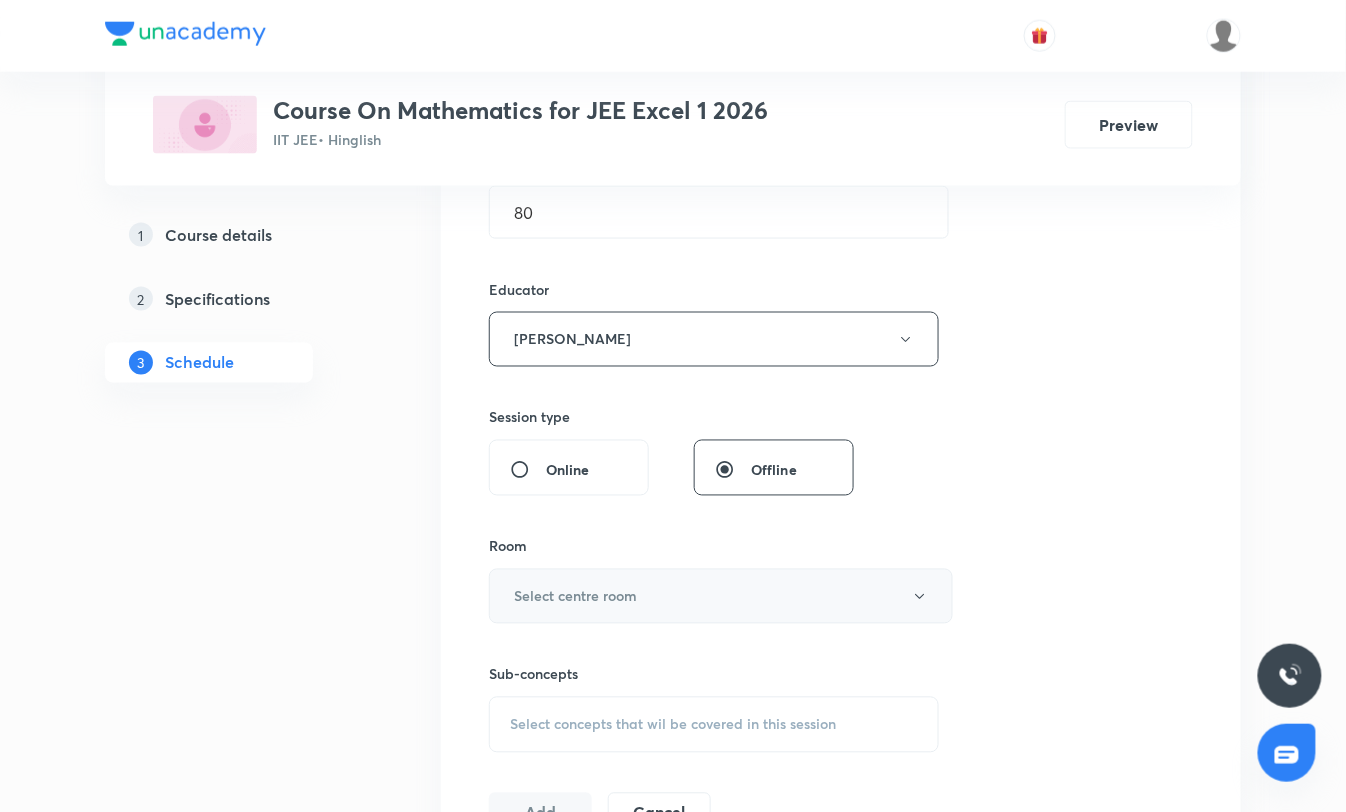 click on "Select centre room" at bounding box center (721, 596) 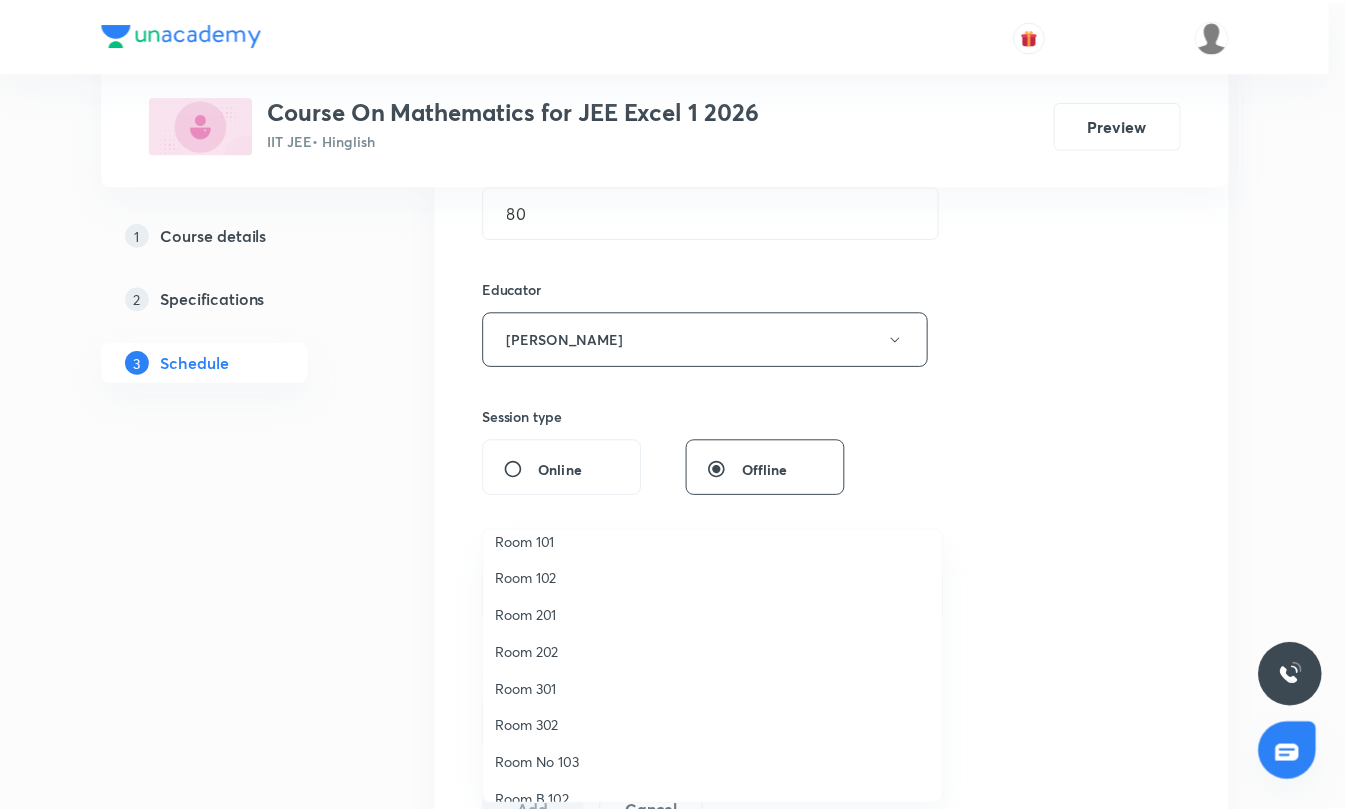 scroll, scrollTop: 0, scrollLeft: 0, axis: both 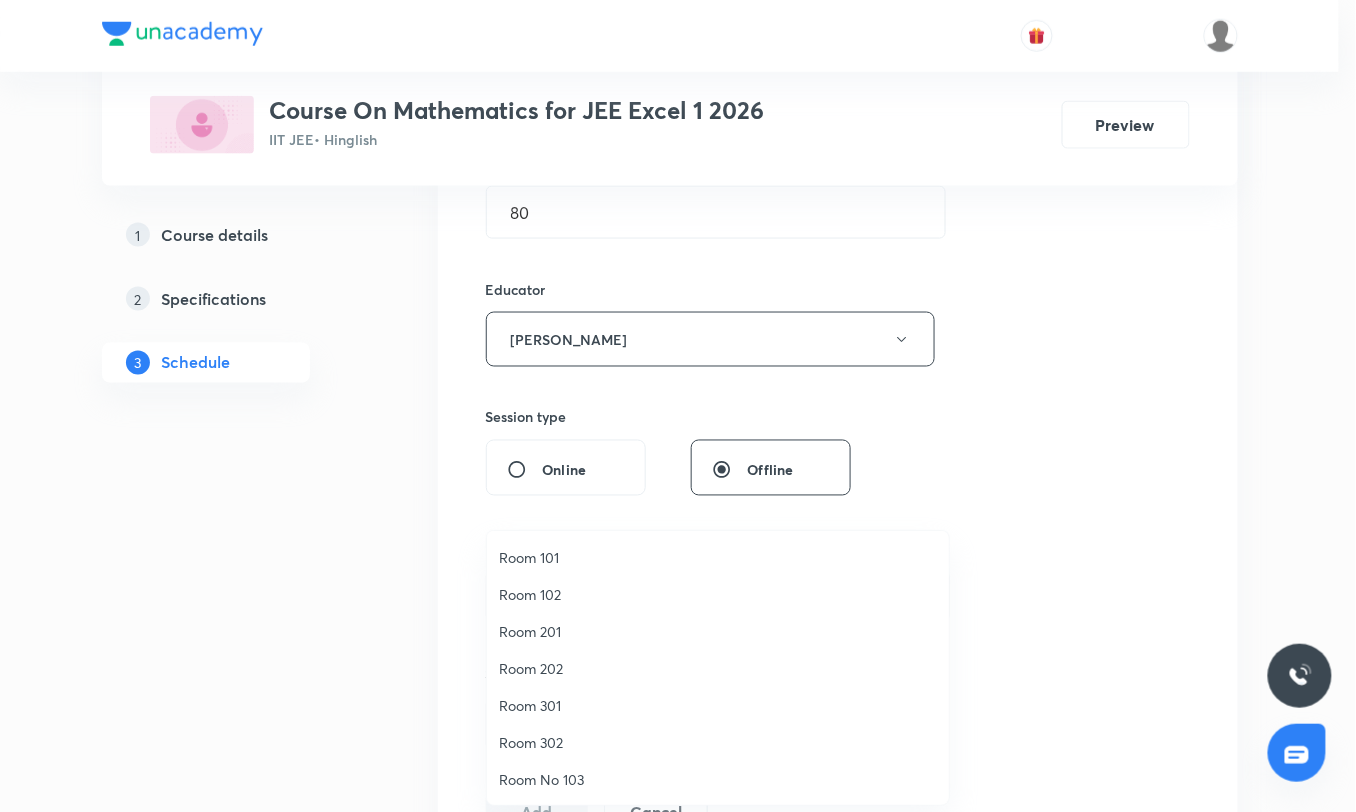 click on "Room 101" at bounding box center [718, 557] 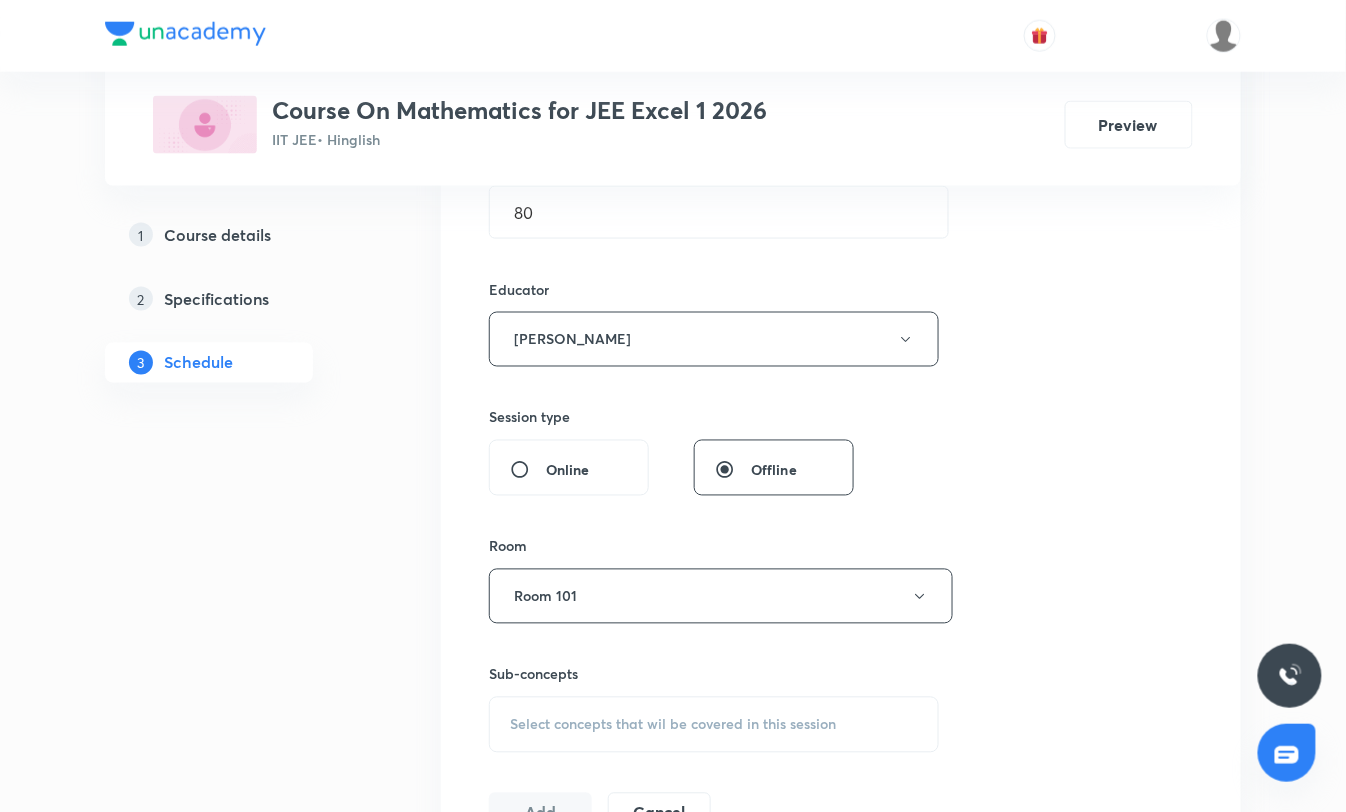 click on "Session  77 Live class Session title 24/99 Limits and continuity 13 ​ Schedule for Jul 10, 2025, 1:11 PM ​ Duration (in minutes) 80 ​ Educator Rajesh Chaudhary   Session type Online Offline Room Room 101 Sub-concepts Select concepts that wil be covered in this session Add Cancel" at bounding box center [841, 299] 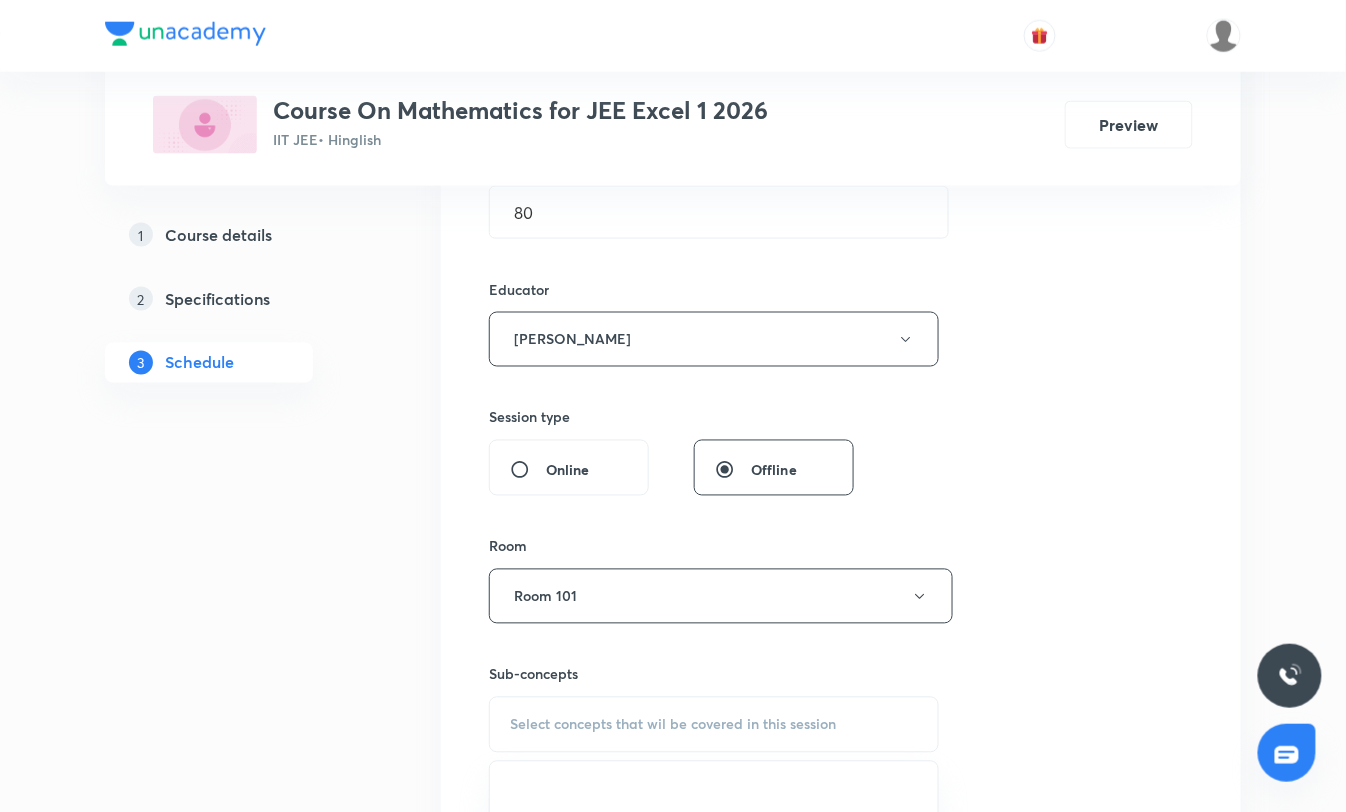click on "Select concepts that wil be covered in this session" at bounding box center (714, 725) 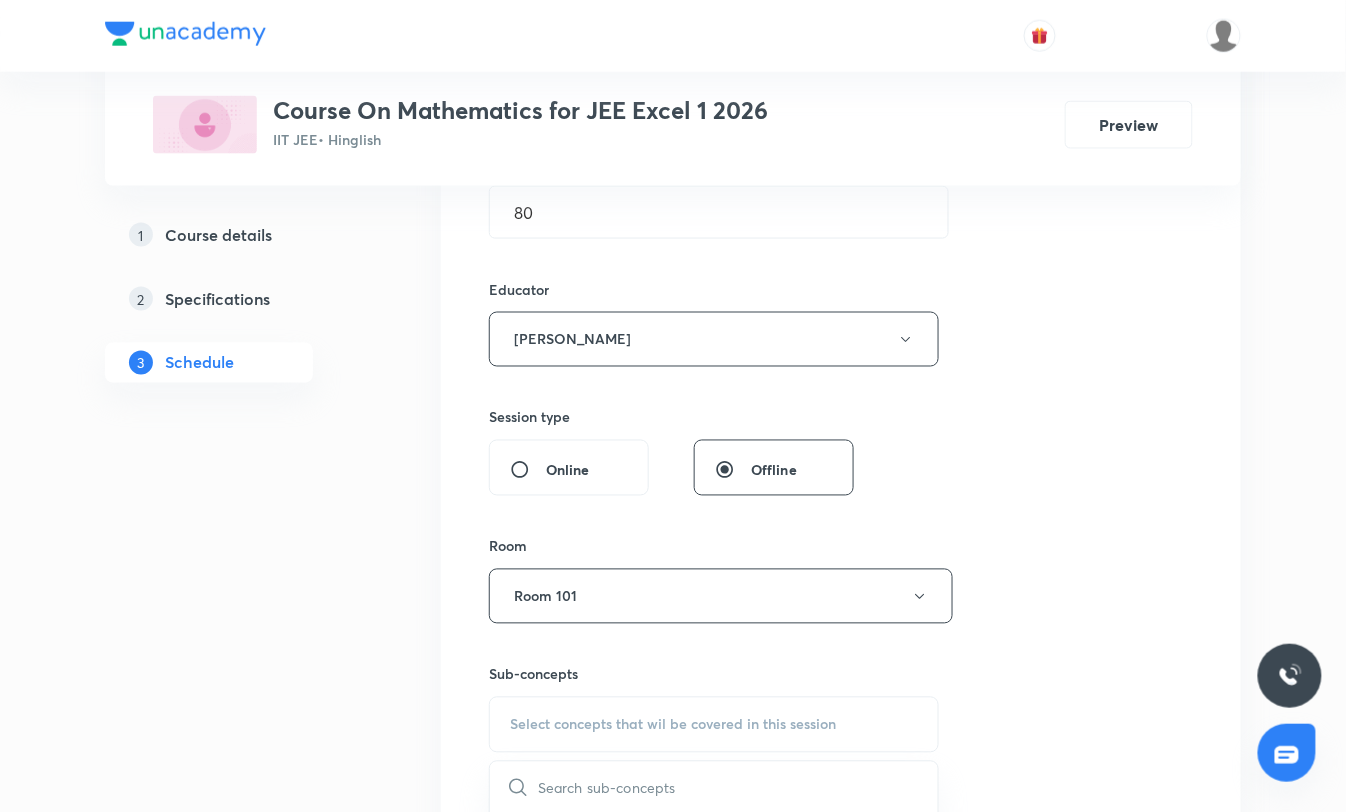 scroll, scrollTop: 667, scrollLeft: 0, axis: vertical 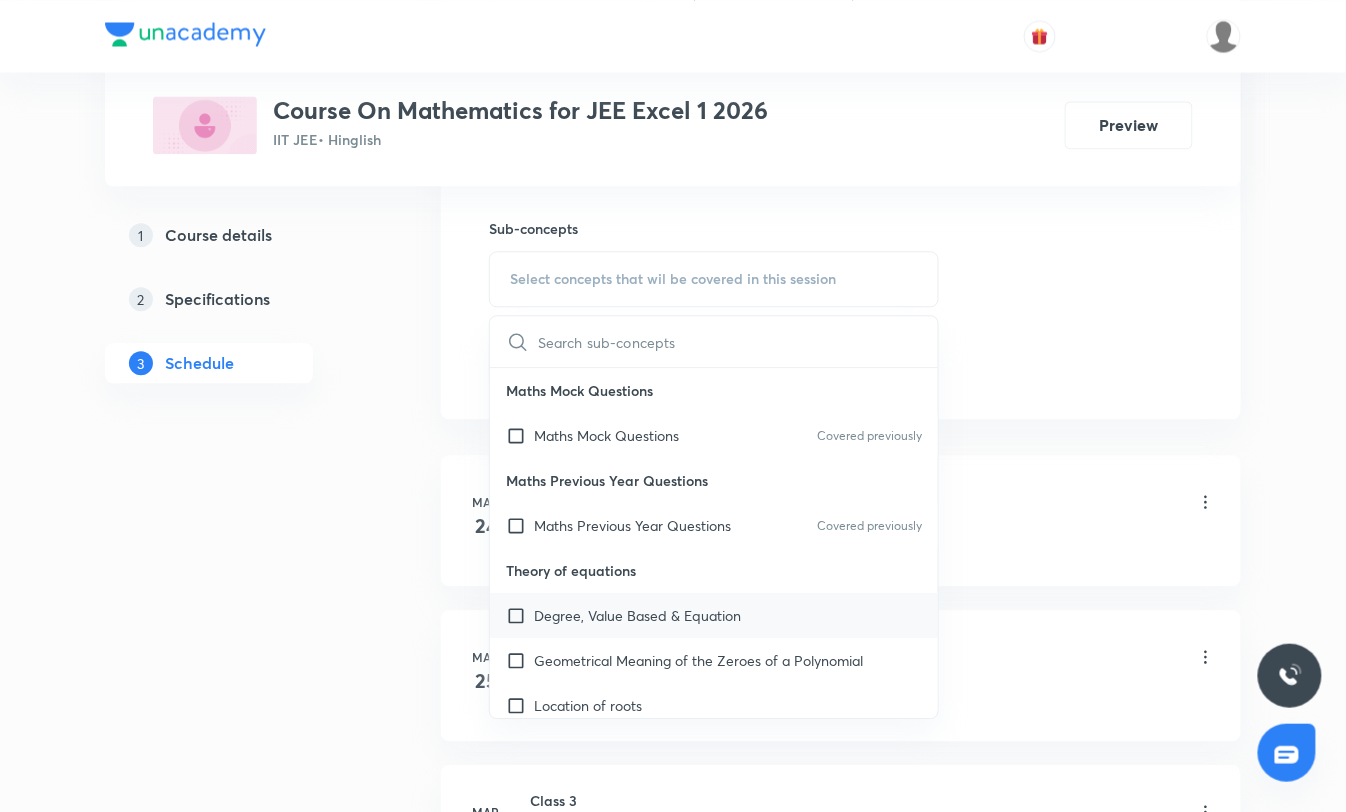 click on "Degree, Value Based & Equation" at bounding box center [637, 615] 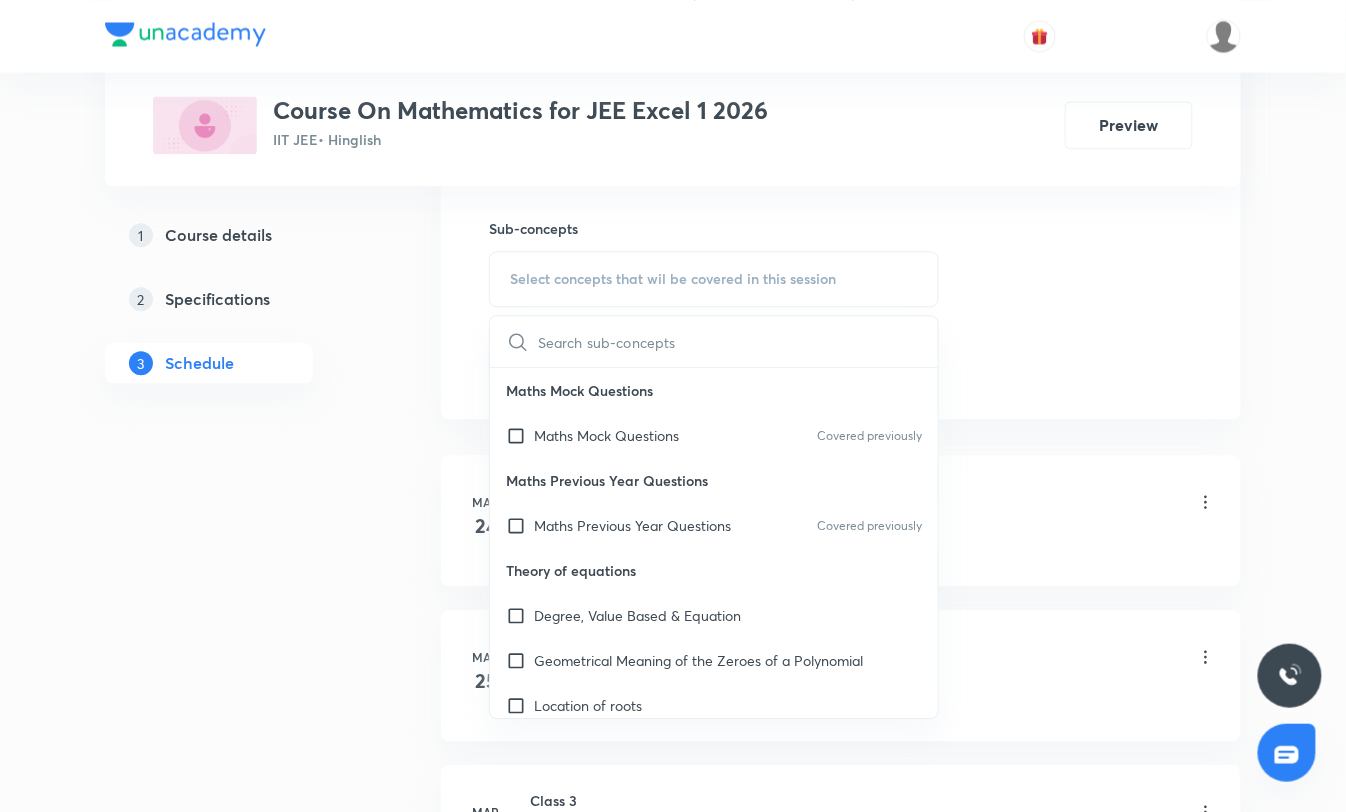 checkbox on "true" 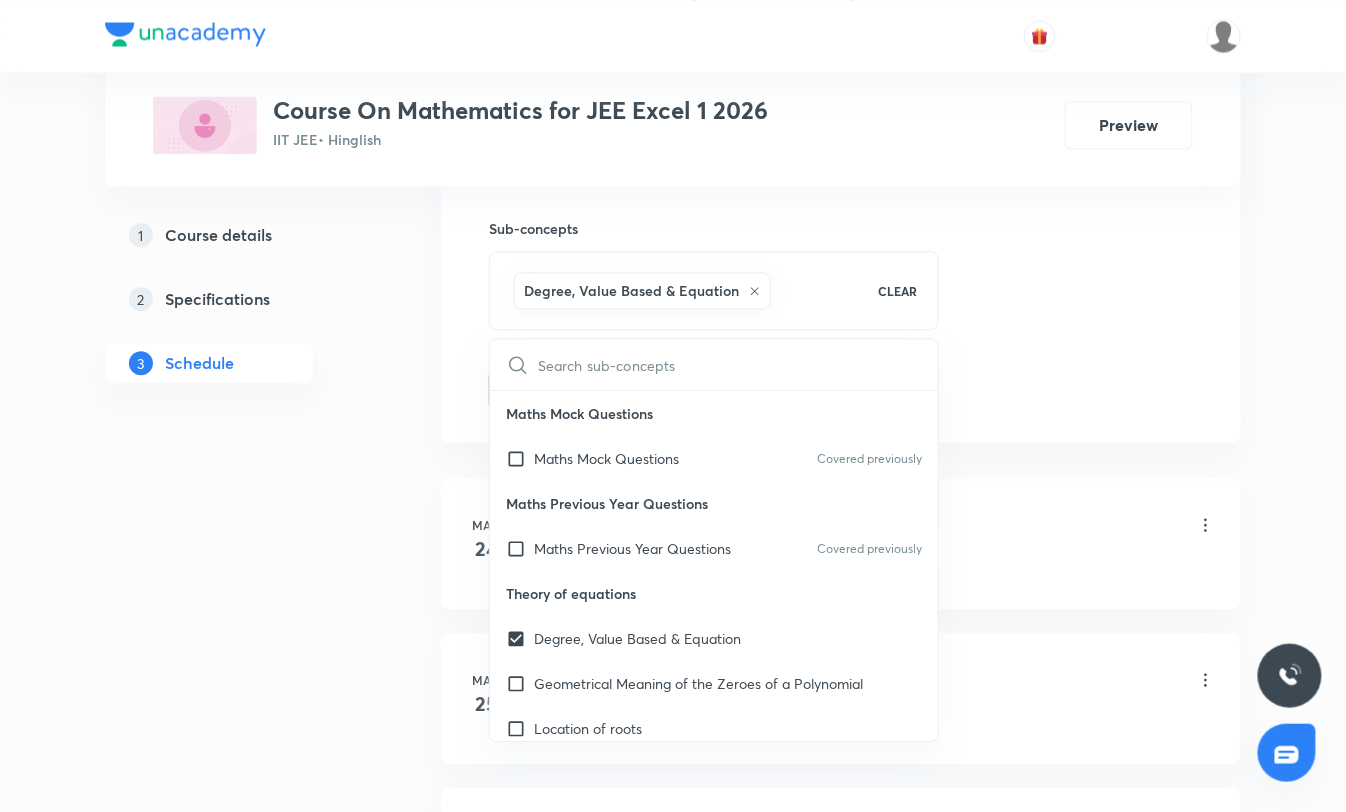 click on "Class 1 Lesson 1 • 10:15 AM • 65 min  • Room Room 201" at bounding box center [873, 526] 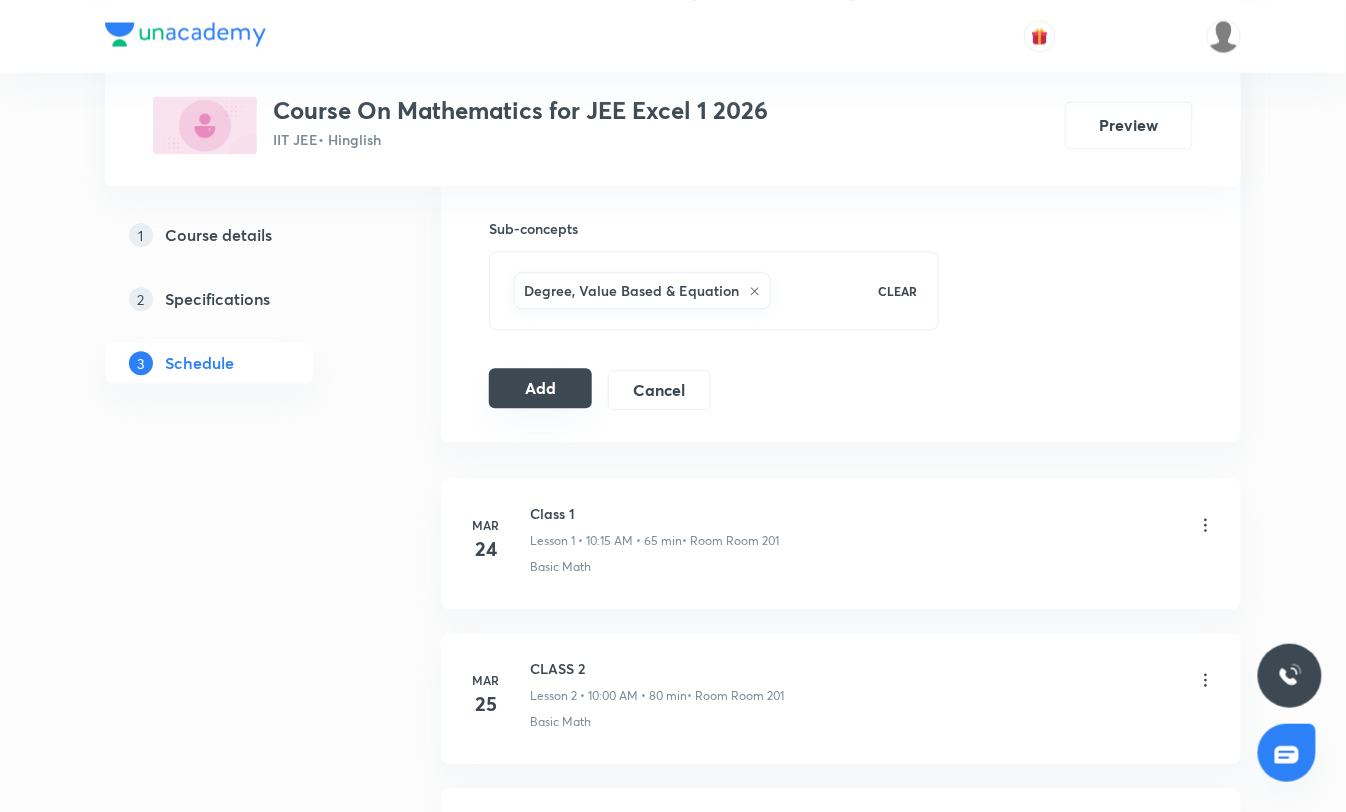 click on "Add" at bounding box center (540, 388) 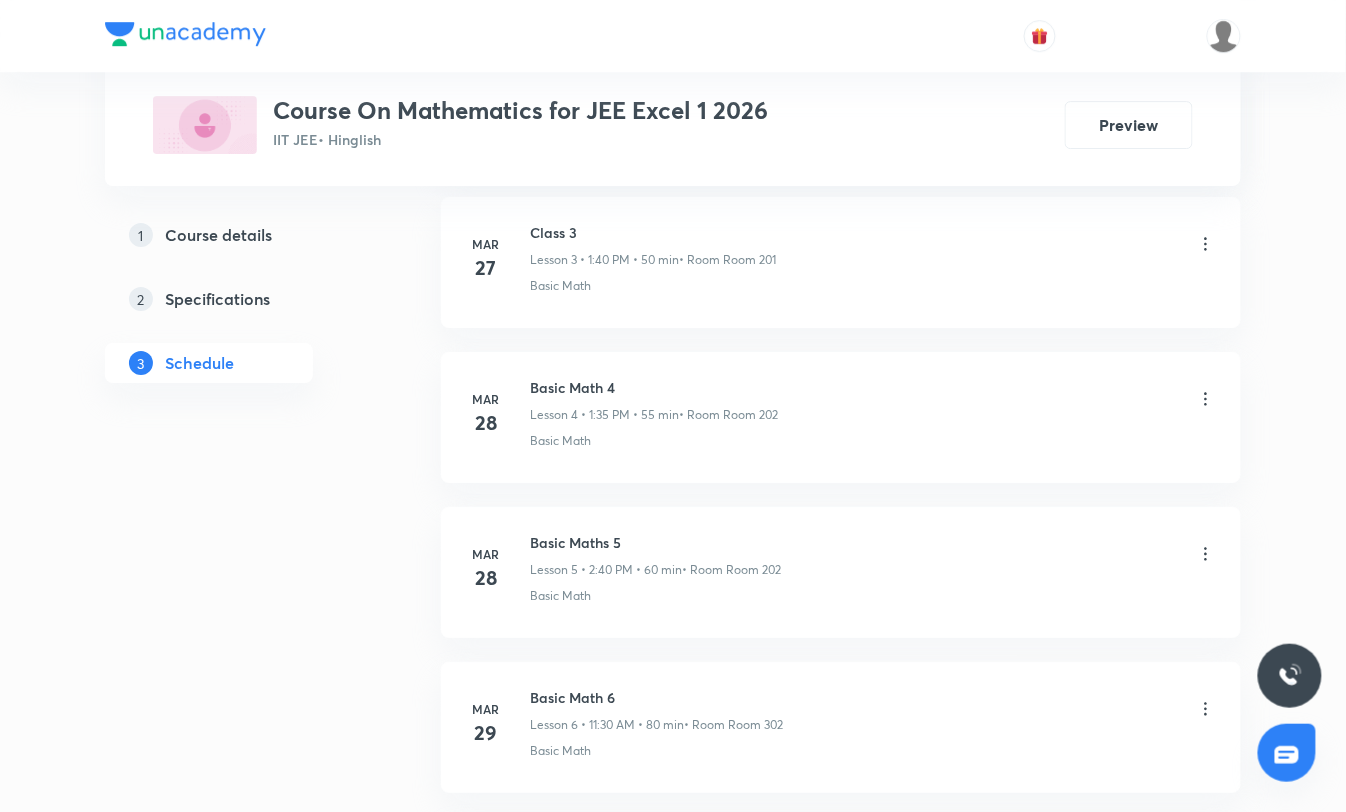 scroll, scrollTop: 1556, scrollLeft: 0, axis: vertical 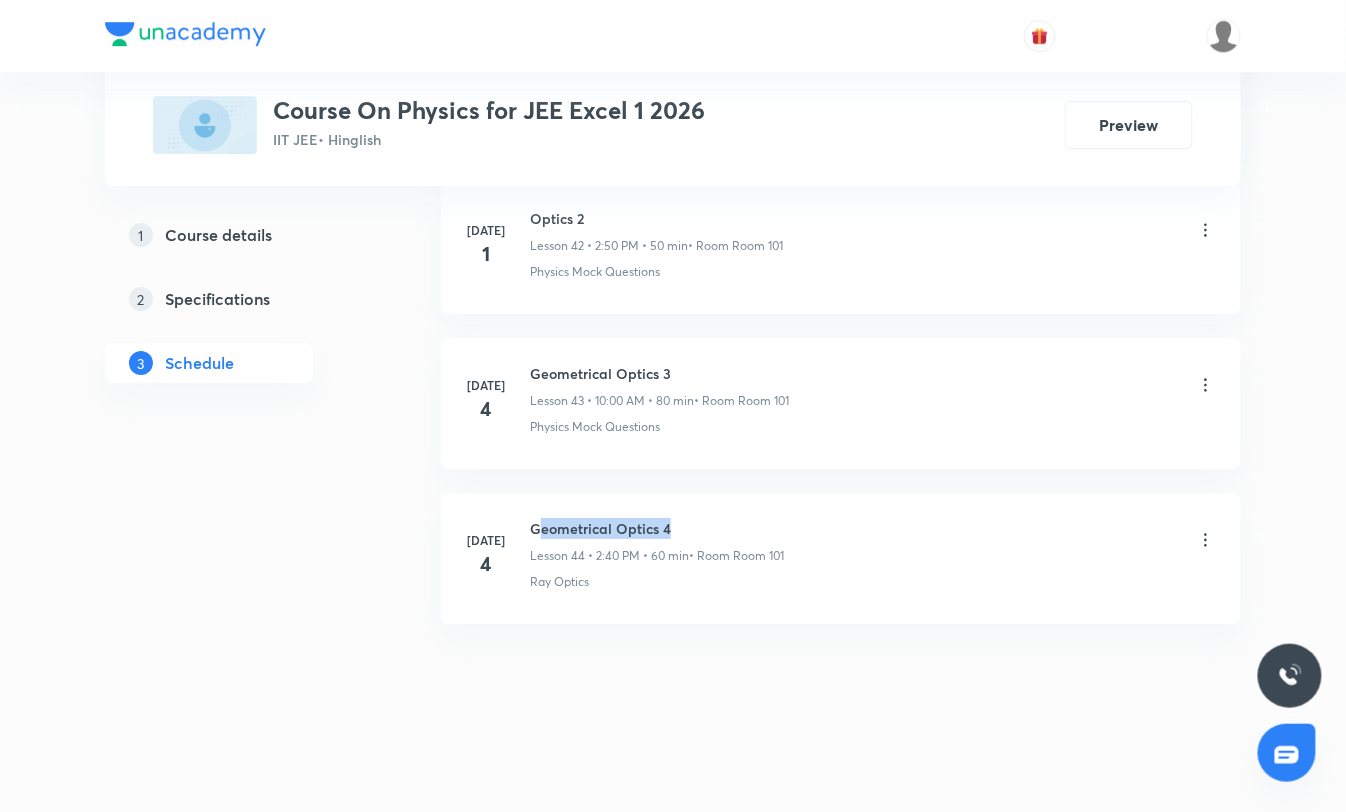 drag, startPoint x: 536, startPoint y: 523, endPoint x: 715, endPoint y: 530, distance: 179.13683 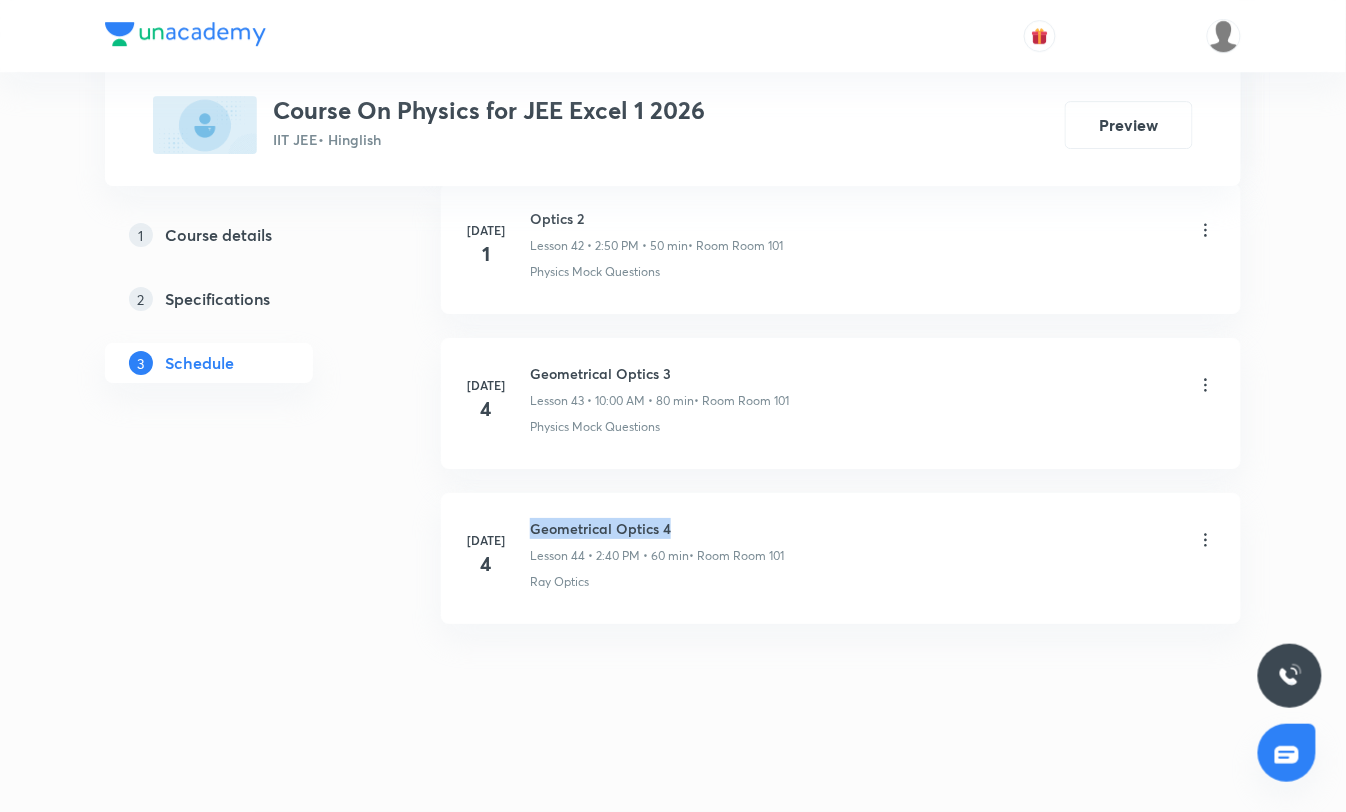 drag, startPoint x: 528, startPoint y: 526, endPoint x: 750, endPoint y: 527, distance: 222.00226 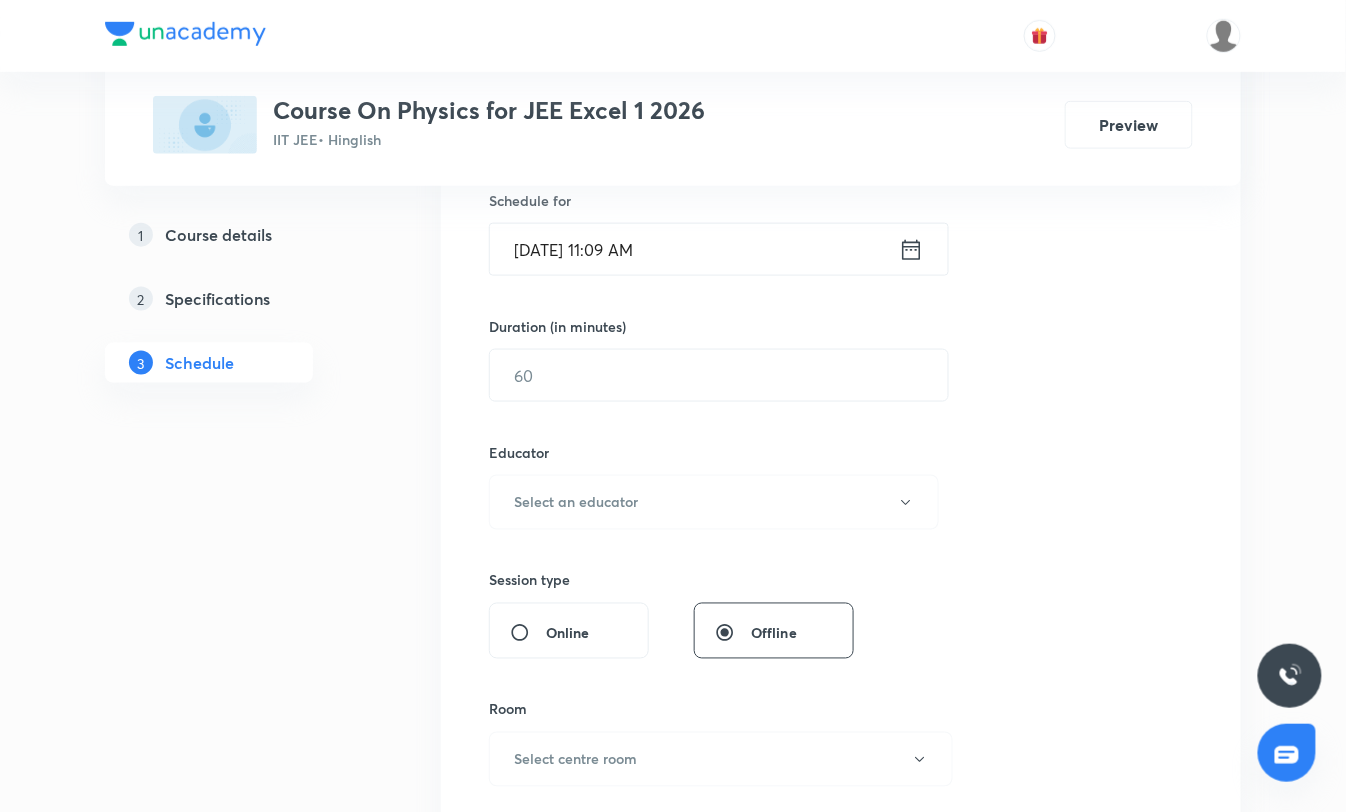 scroll, scrollTop: 0, scrollLeft: 0, axis: both 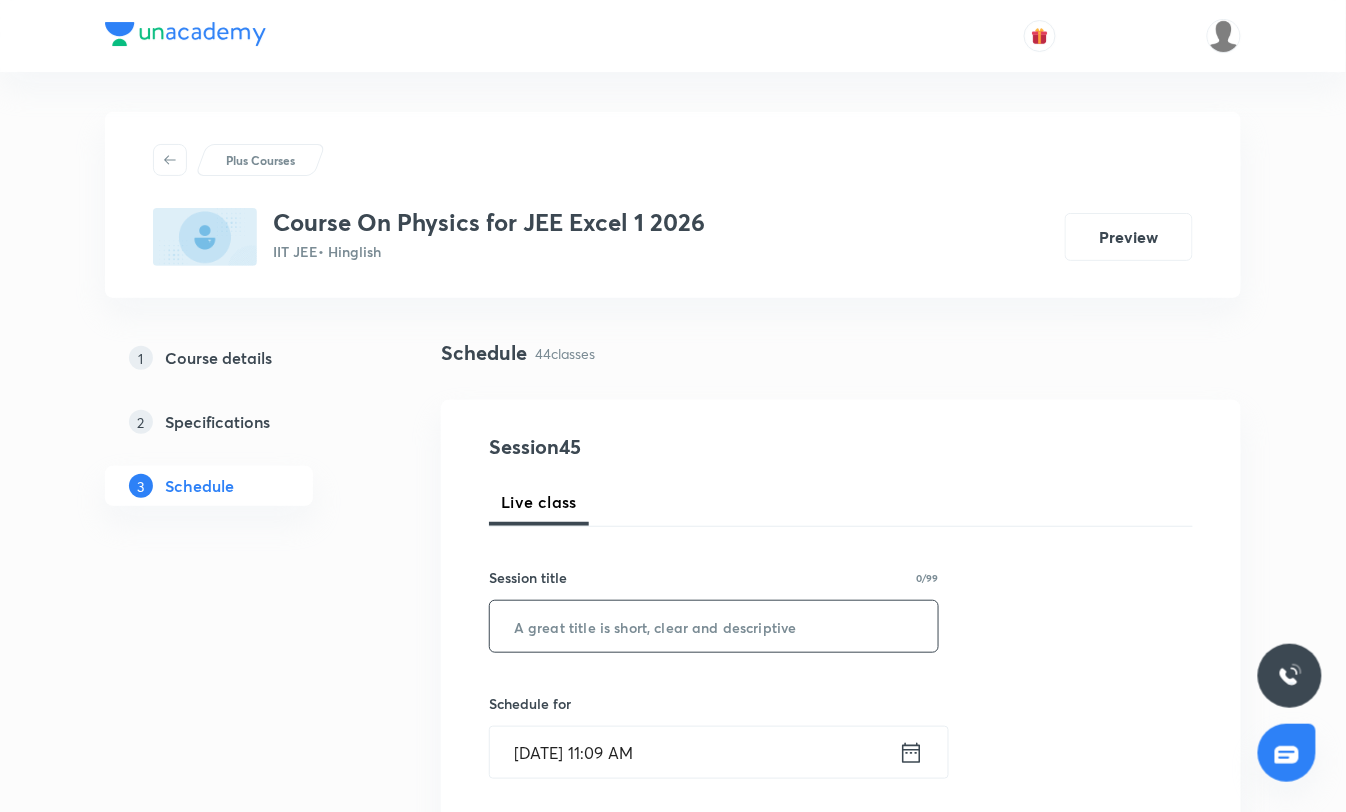 click at bounding box center (714, 626) 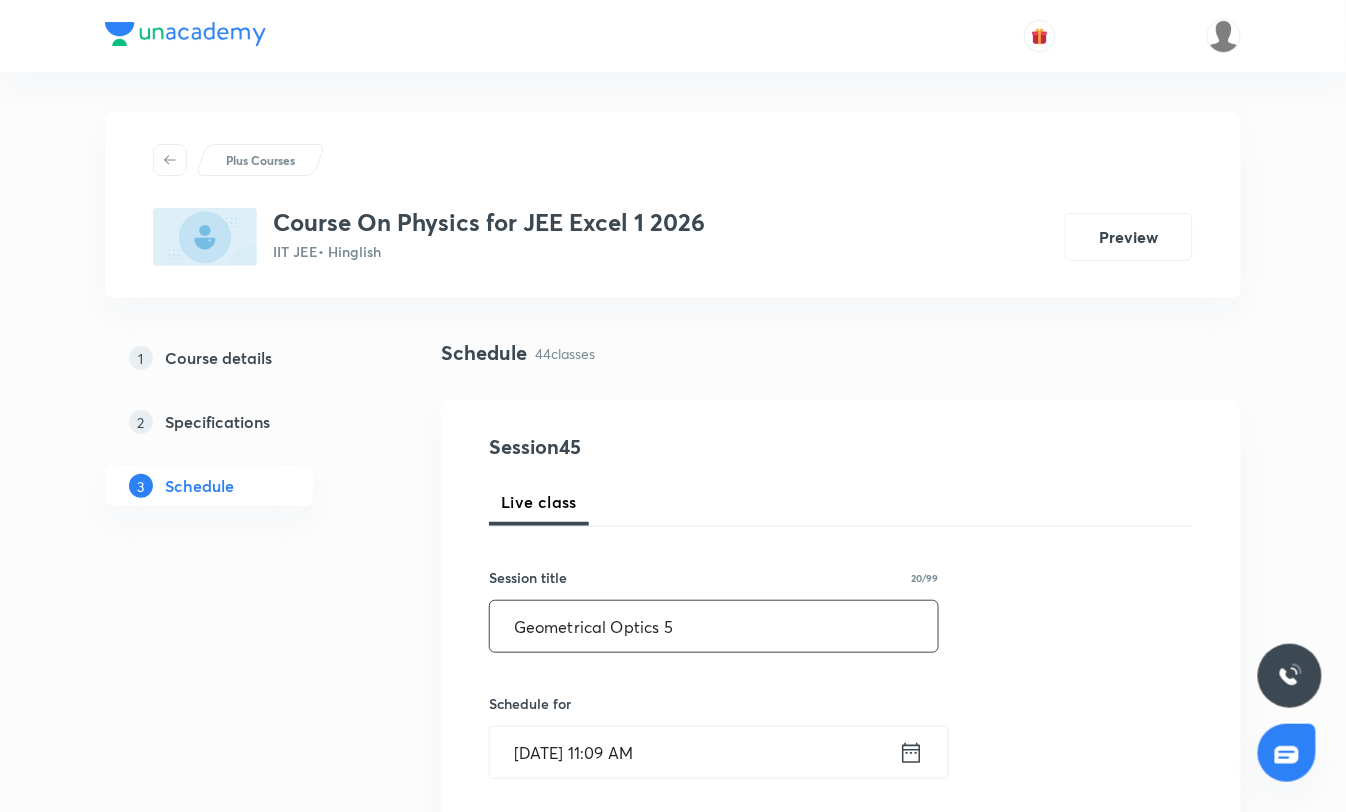 scroll, scrollTop: 333, scrollLeft: 0, axis: vertical 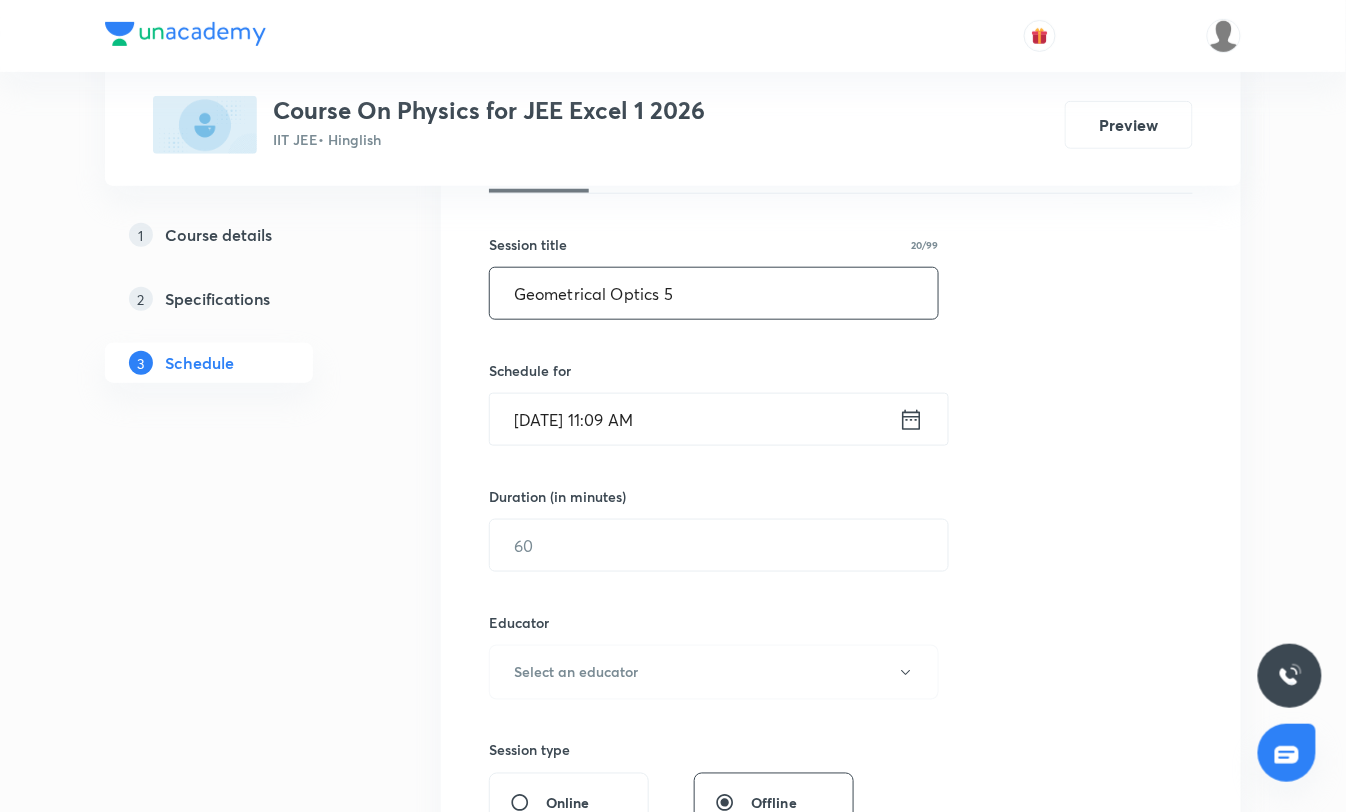 type on "Geometrical Optics 5" 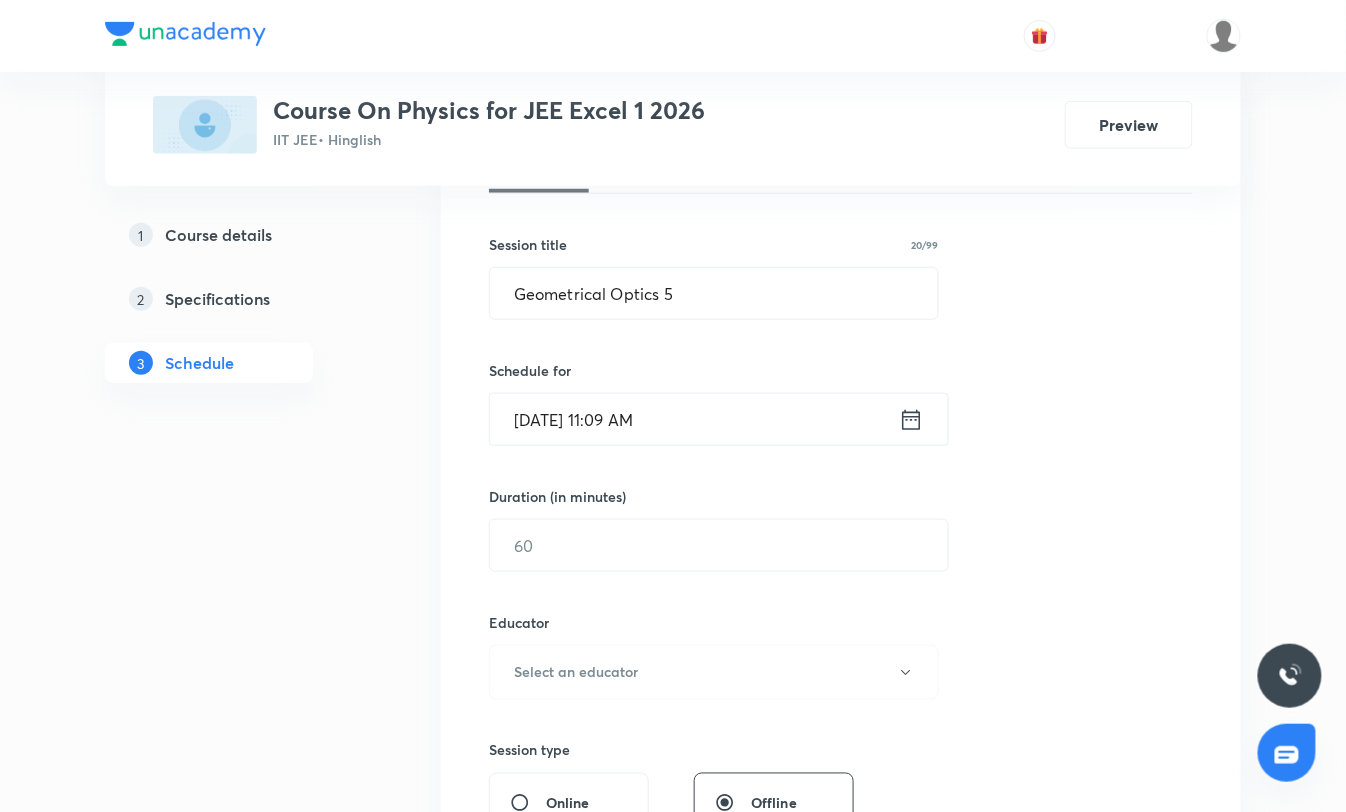 click on "[DATE] 11:09 AM" at bounding box center [694, 419] 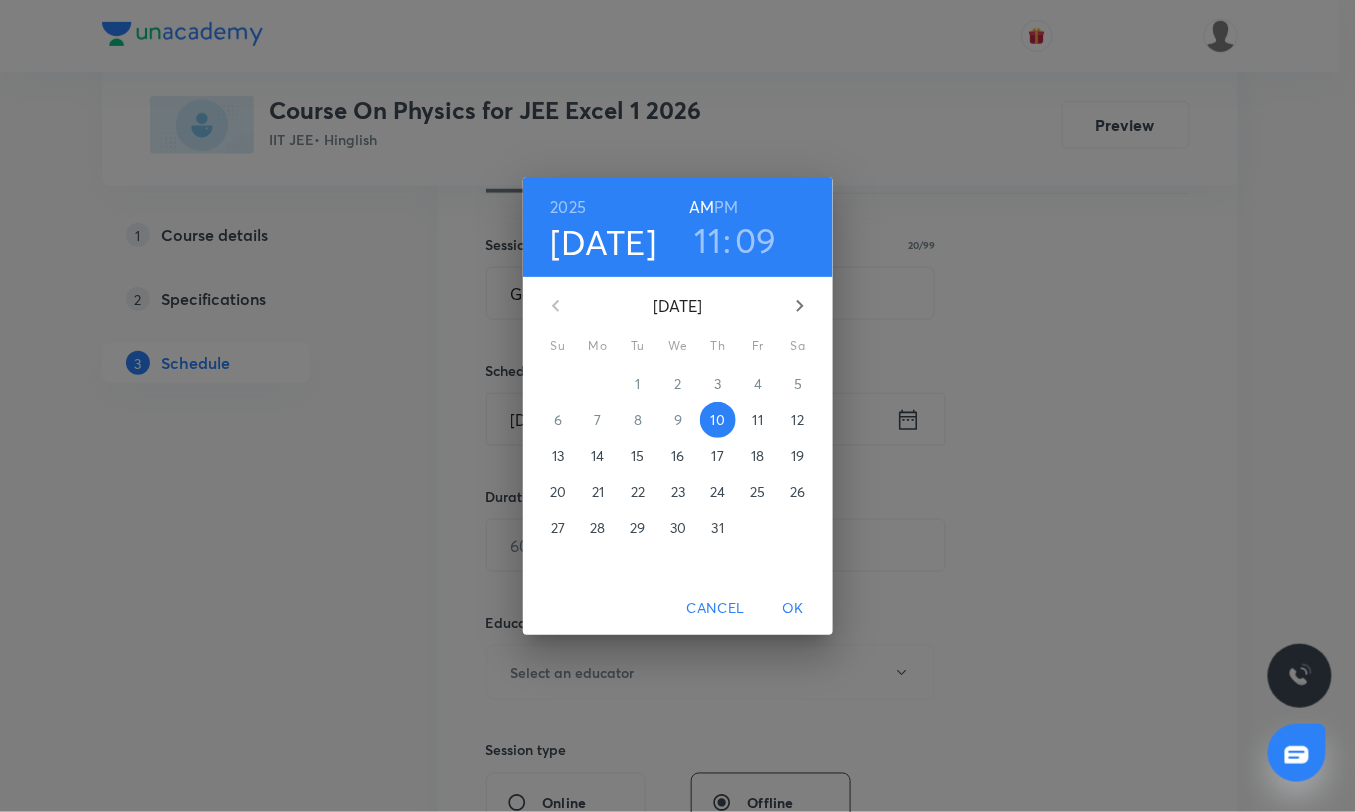 click on "11" at bounding box center [708, 240] 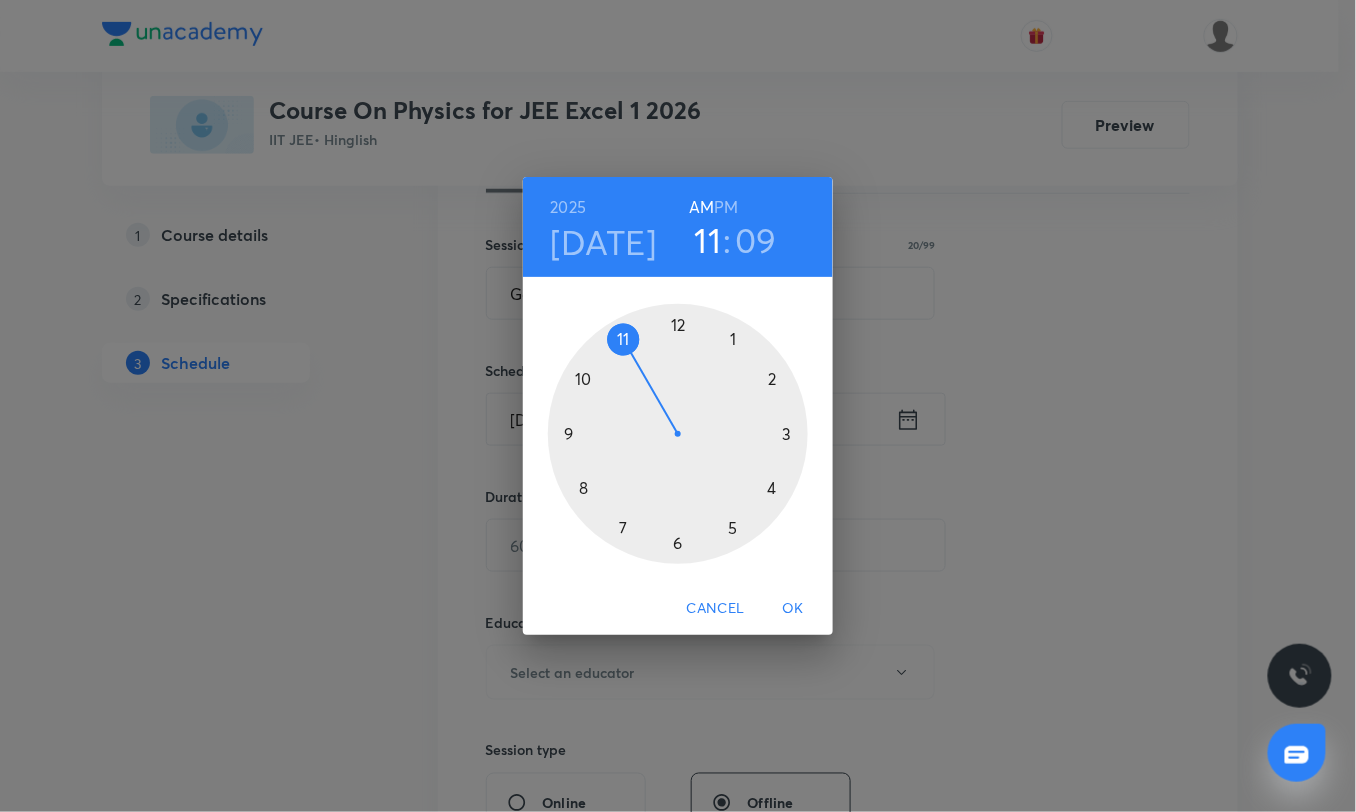 click at bounding box center [678, 434] 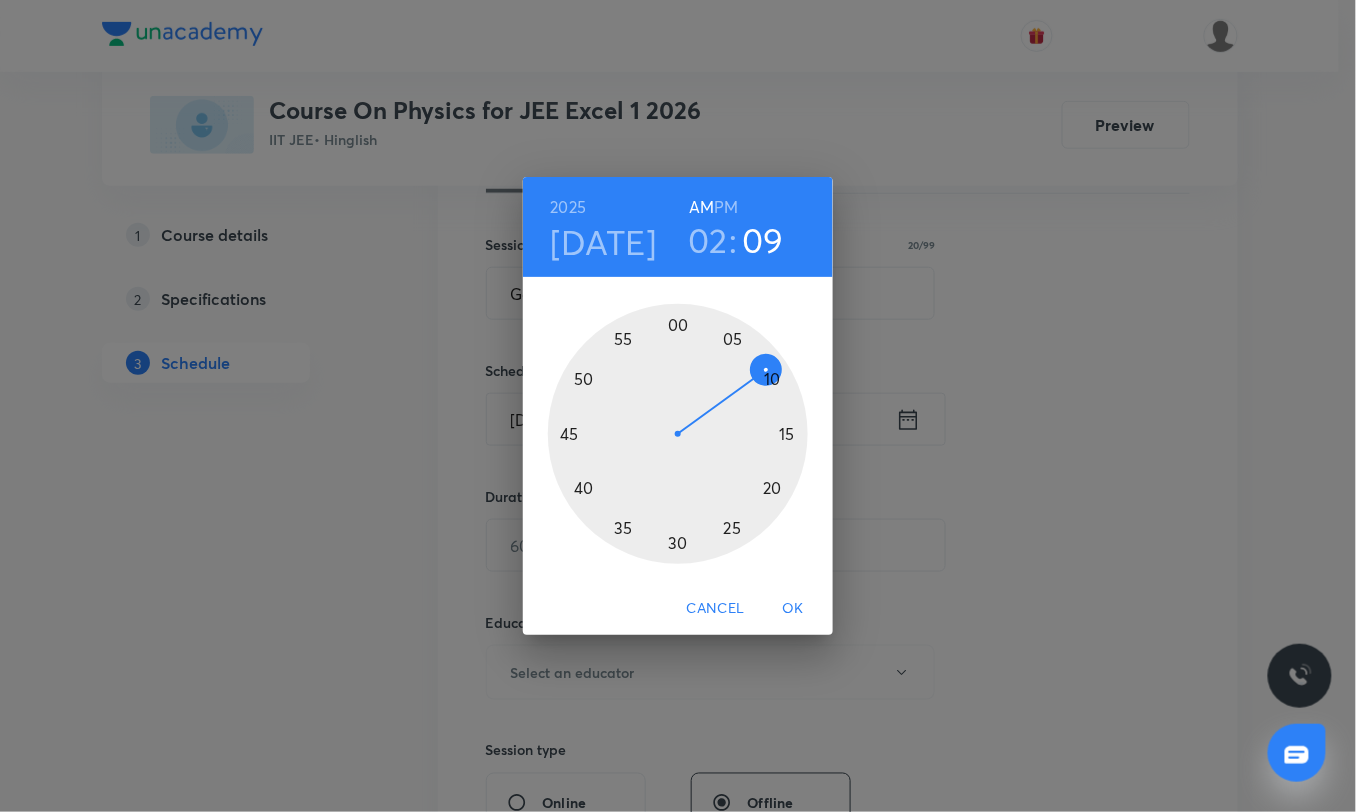 click at bounding box center (678, 434) 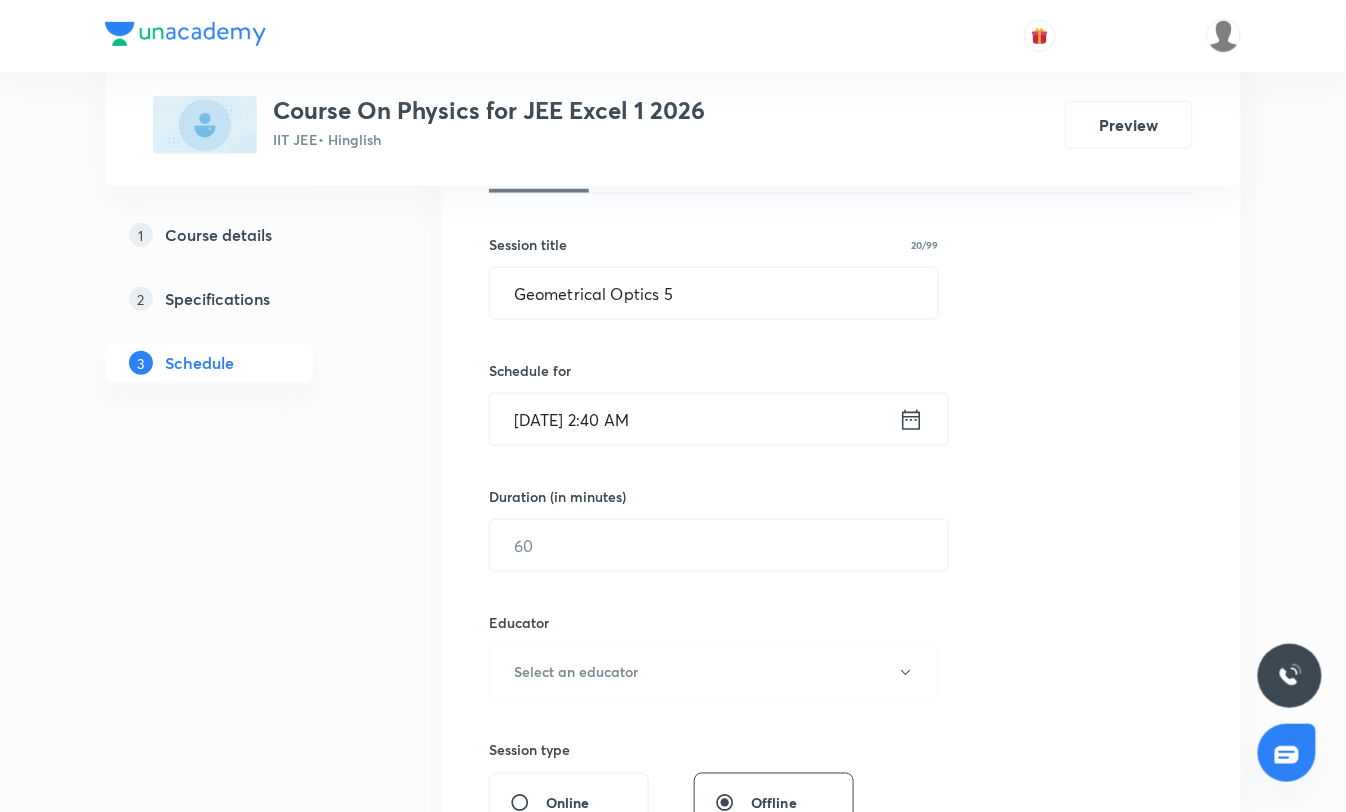 click on "[DATE] 2:40 AM" at bounding box center [694, 419] 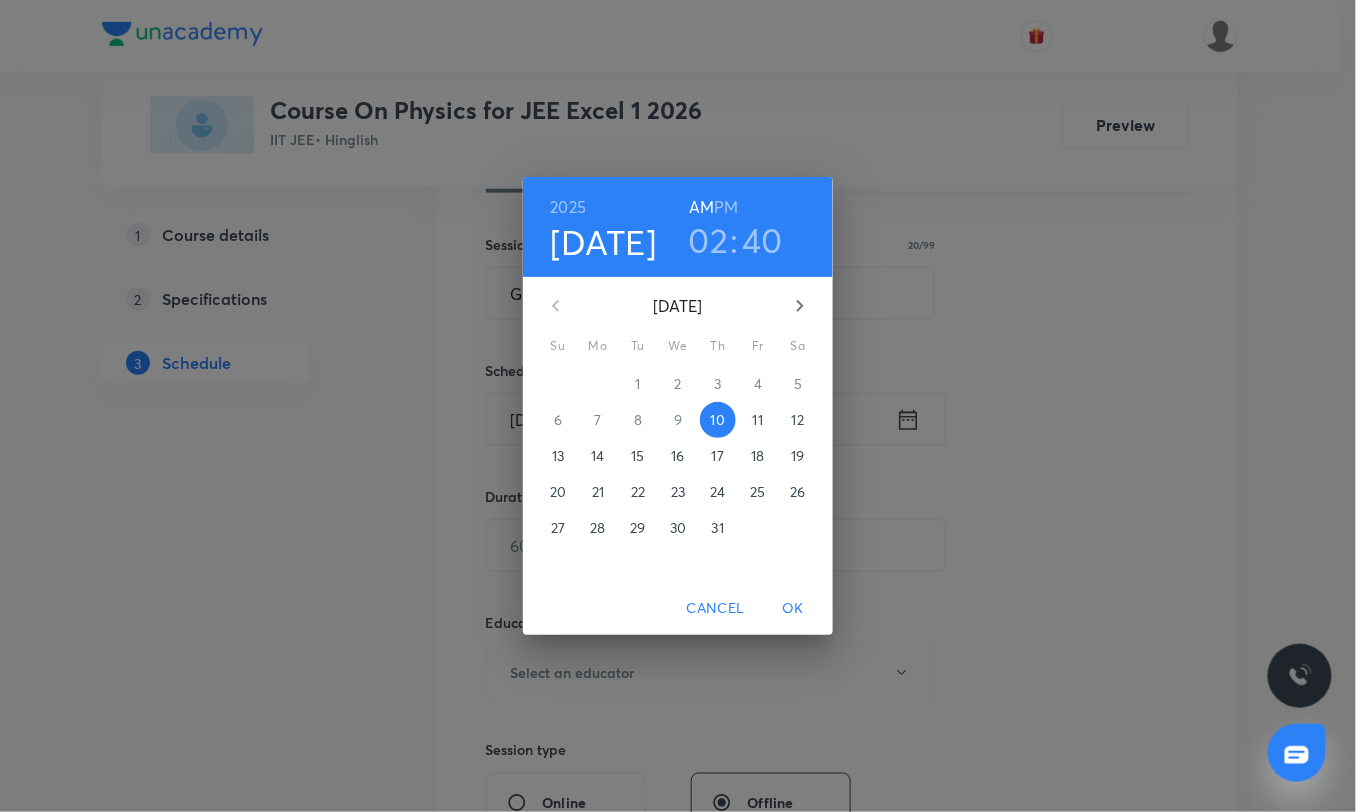 click on "PM" at bounding box center (727, 207) 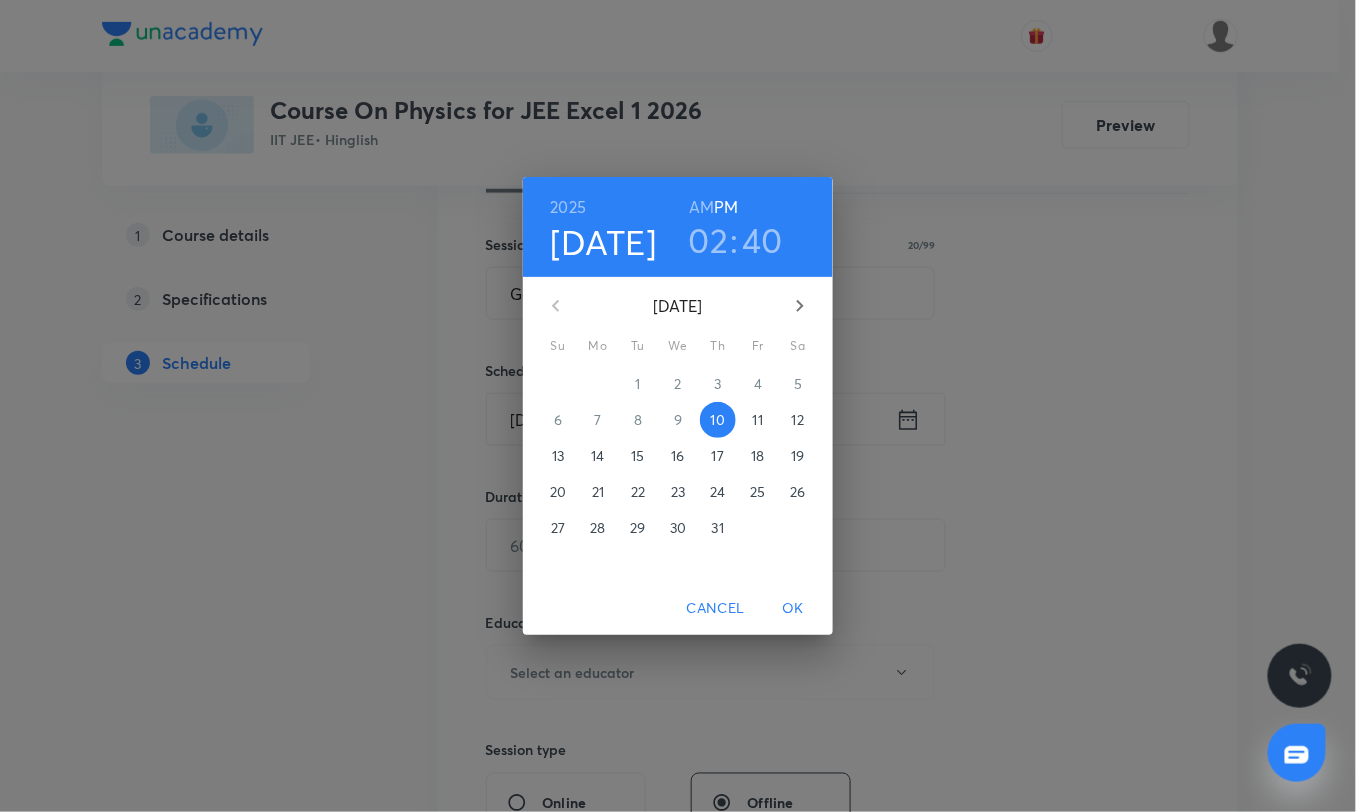 click on "OK" at bounding box center (793, 608) 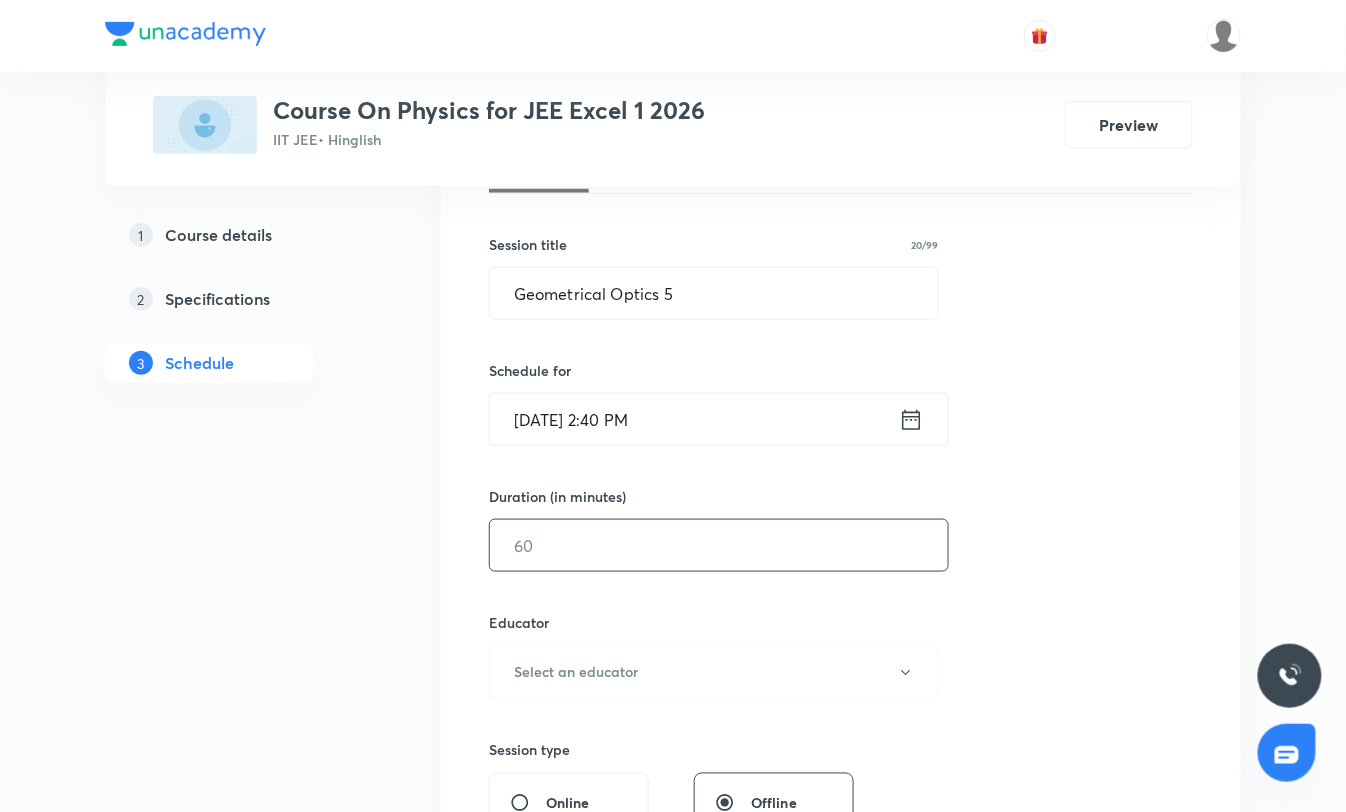 click at bounding box center [719, 545] 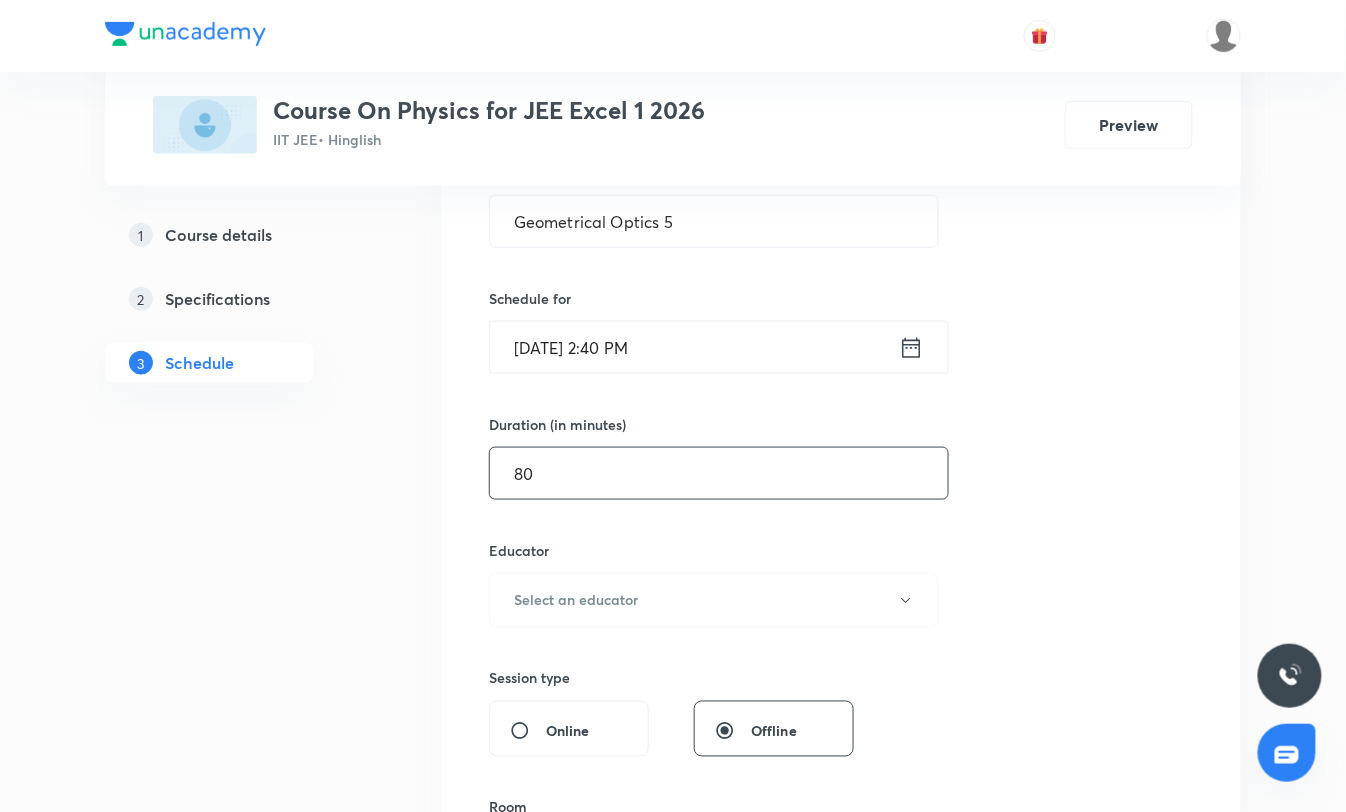 scroll, scrollTop: 444, scrollLeft: 0, axis: vertical 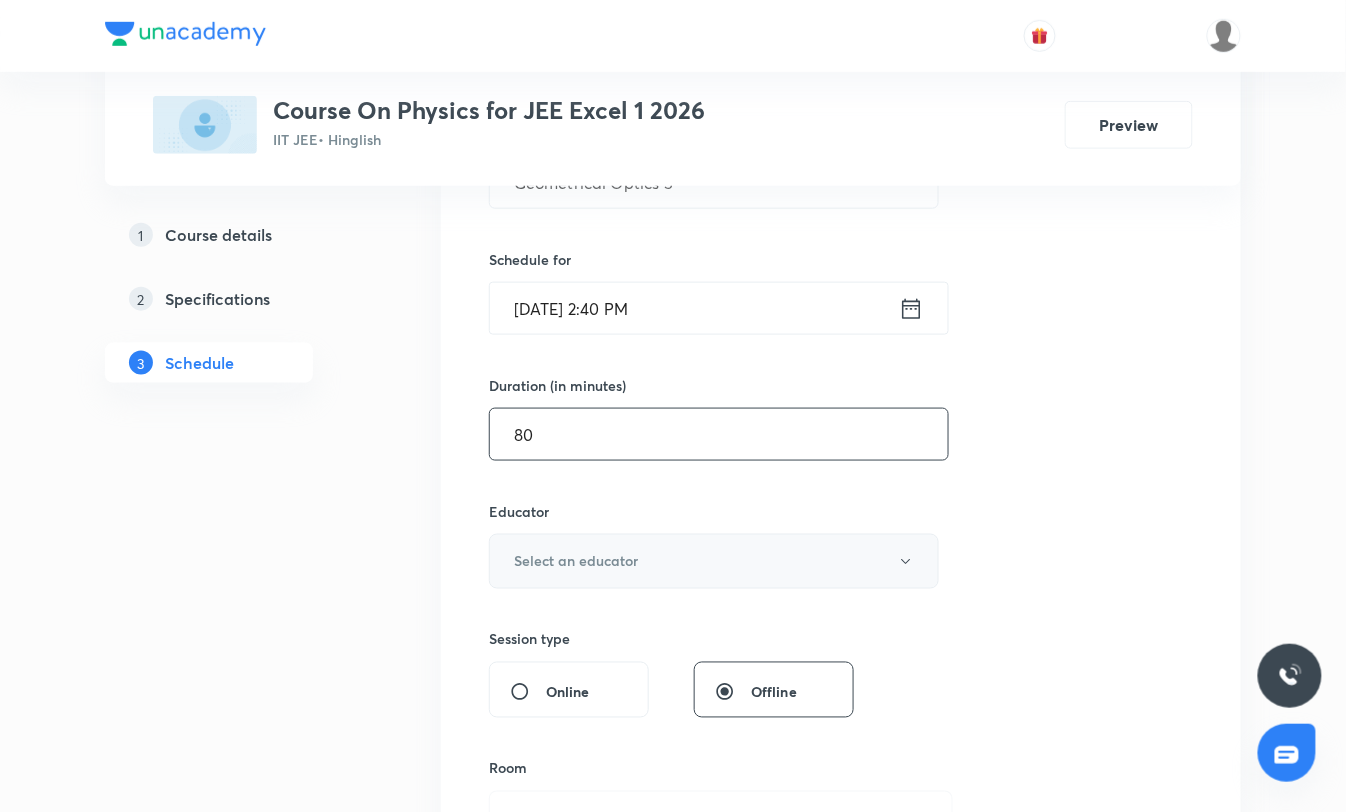 type on "8" 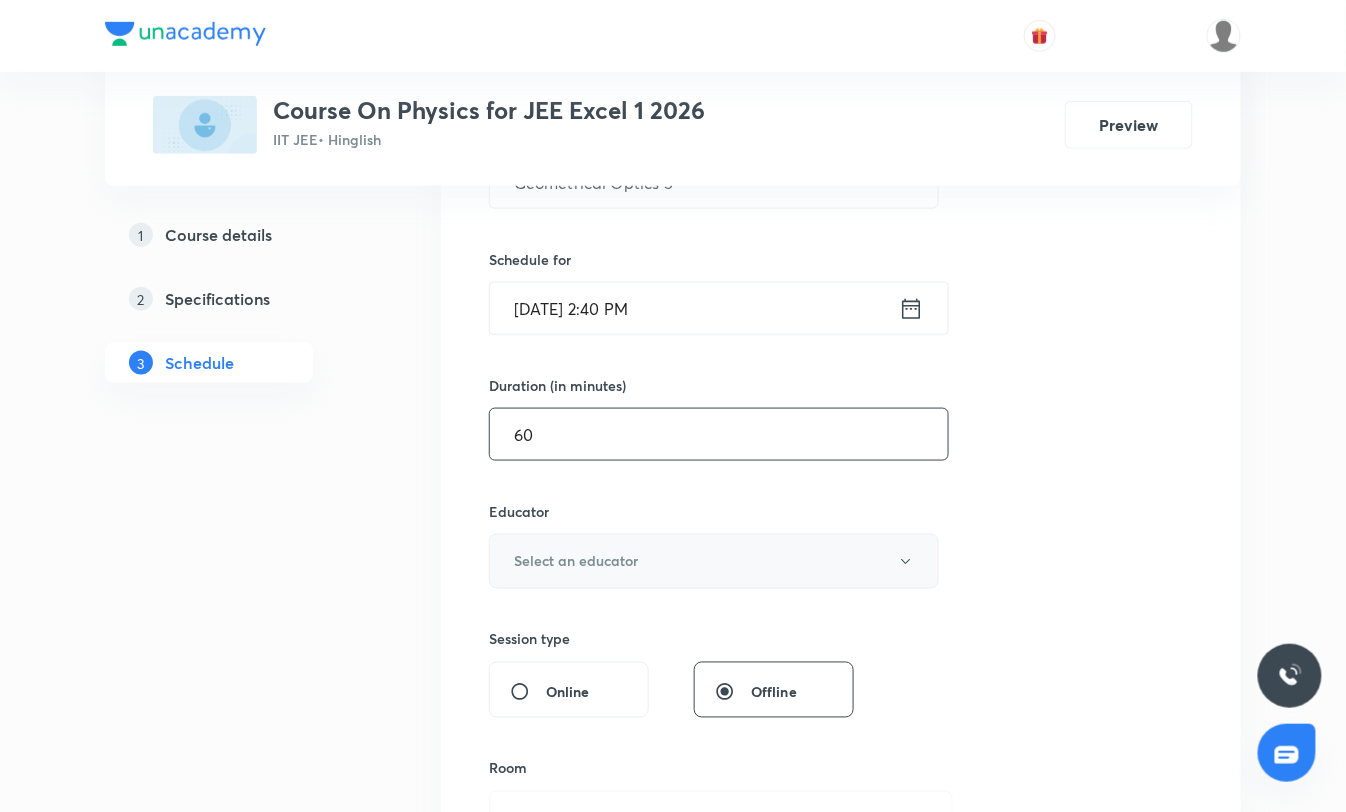type on "60" 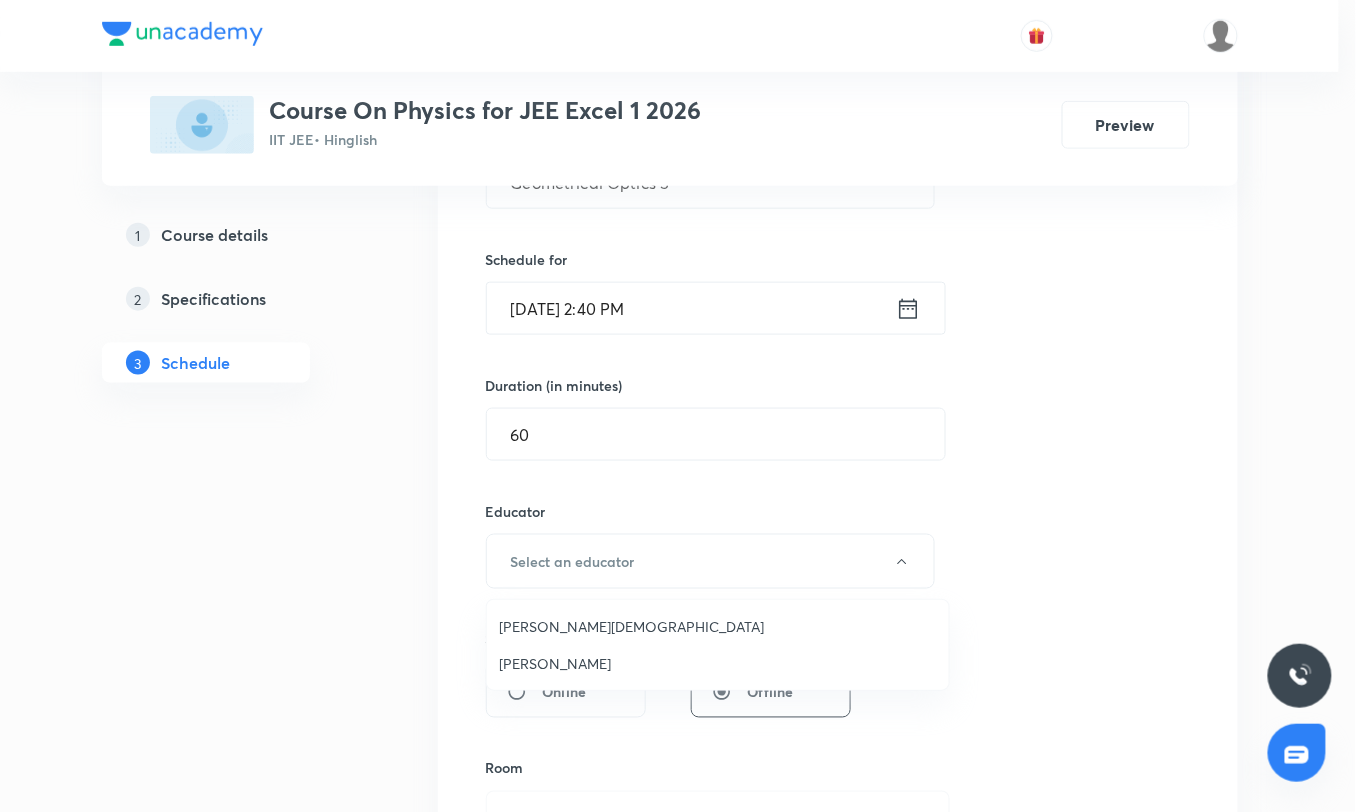 click on "Neil Joshi" at bounding box center [718, 663] 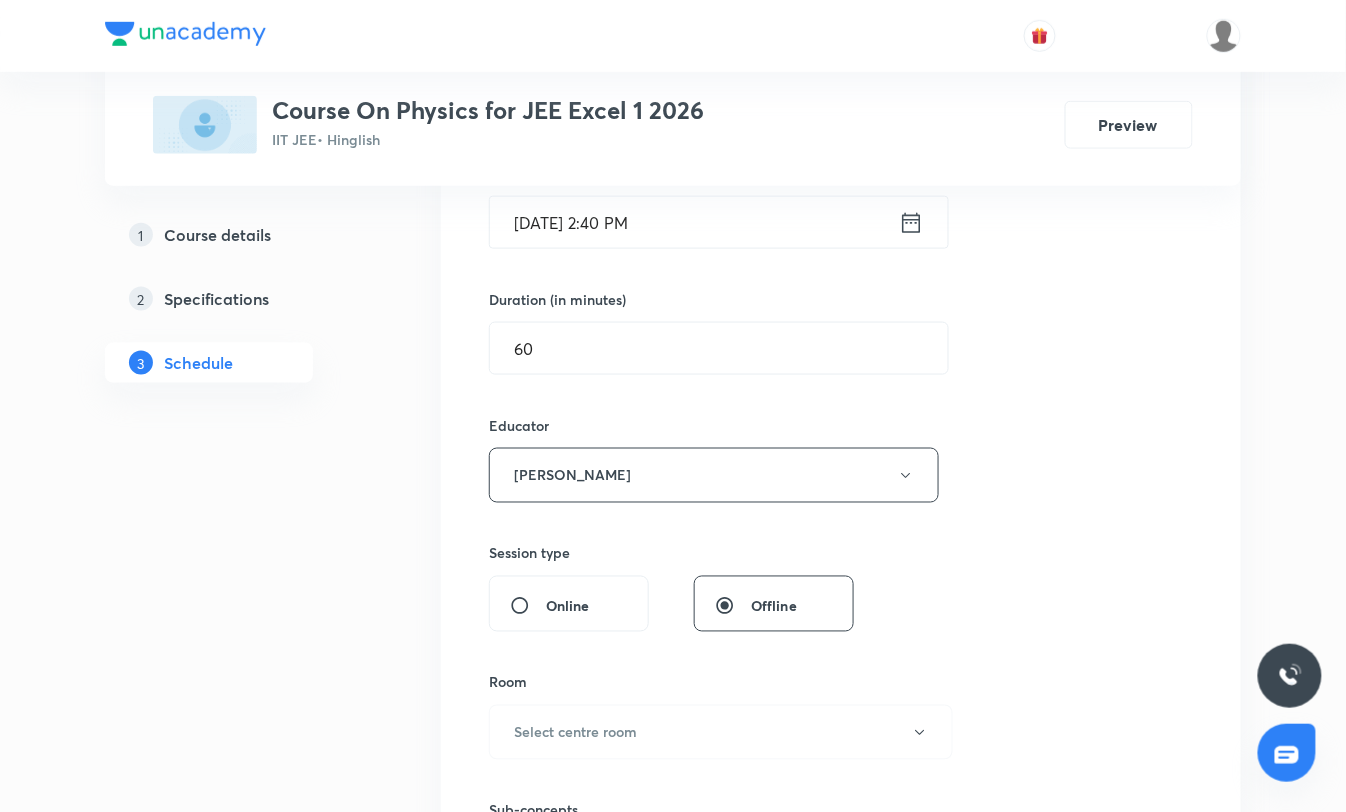 scroll, scrollTop: 555, scrollLeft: 0, axis: vertical 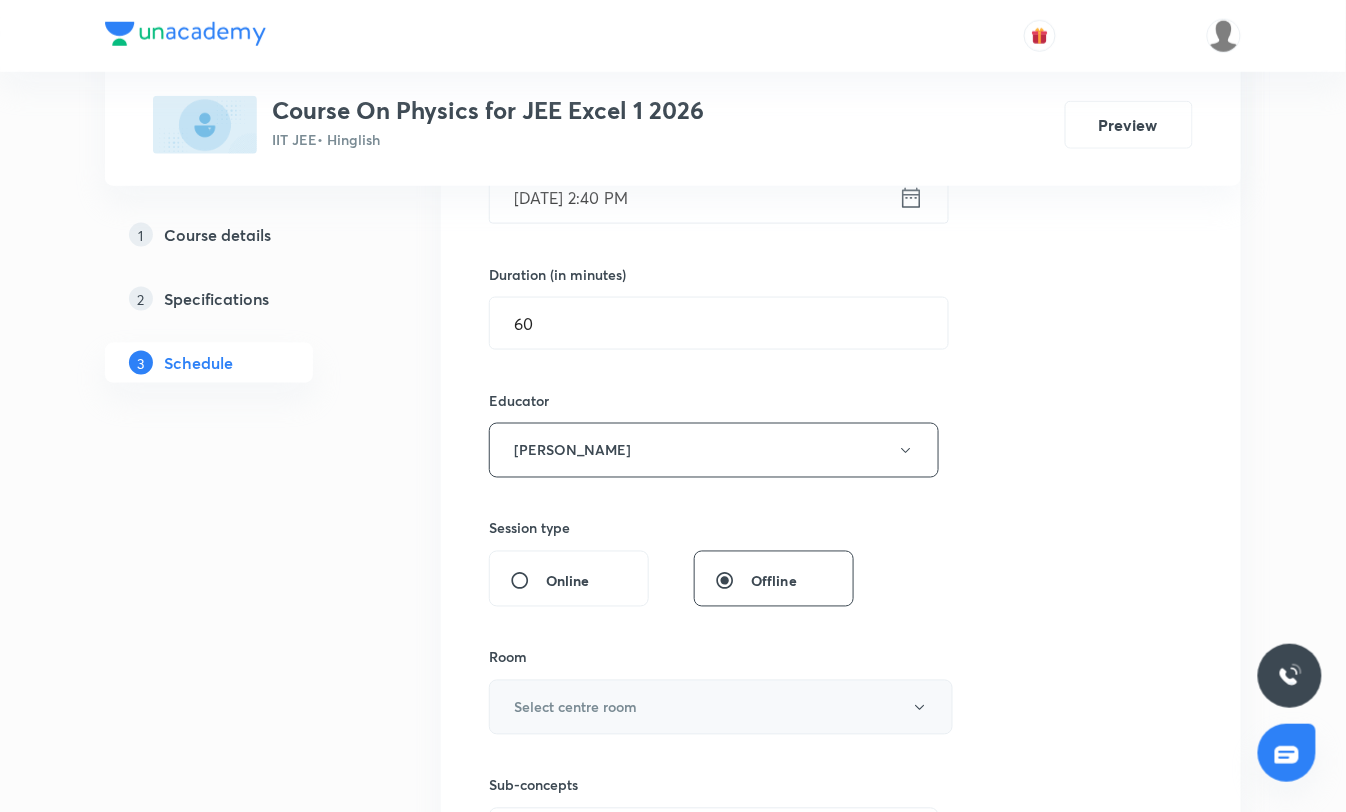 click on "Select centre room" at bounding box center [575, 707] 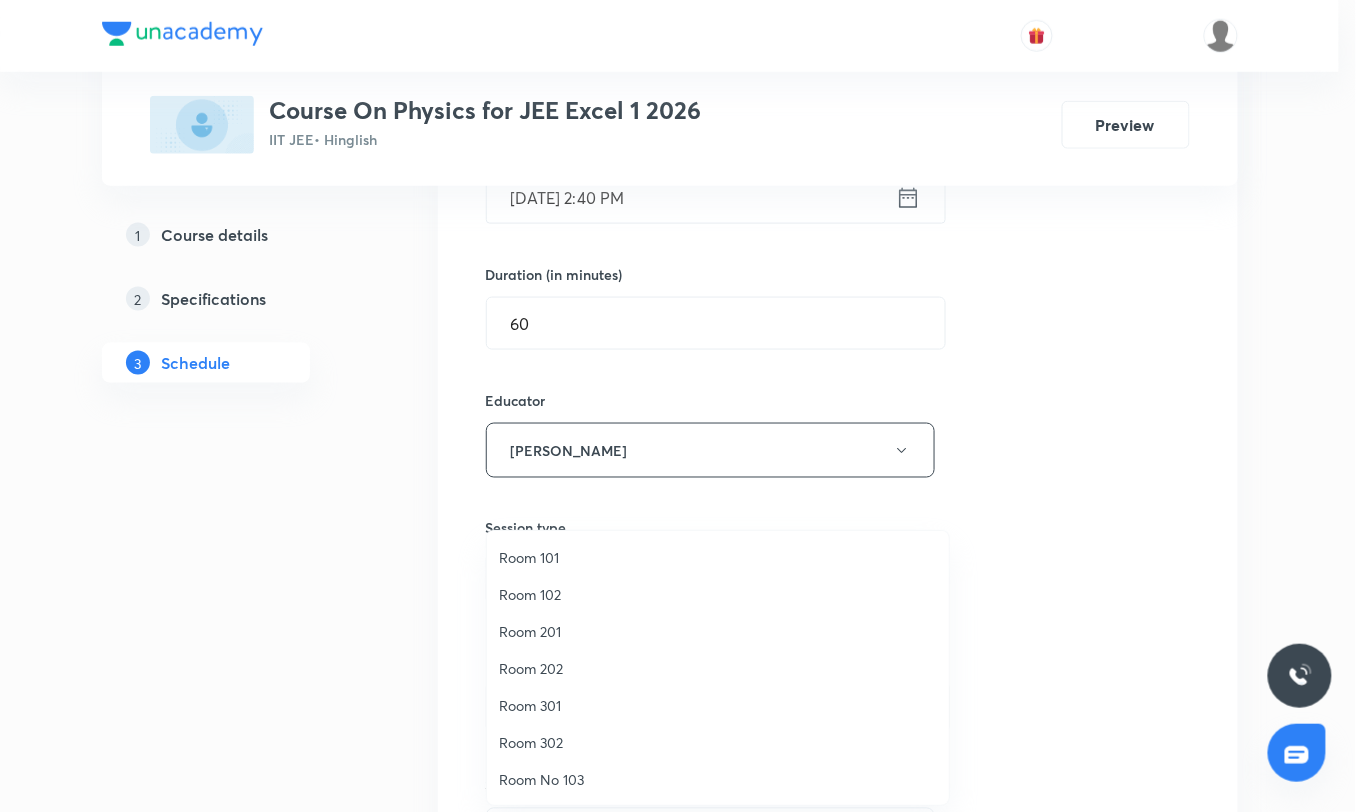 click on "Room 101" at bounding box center (718, 557) 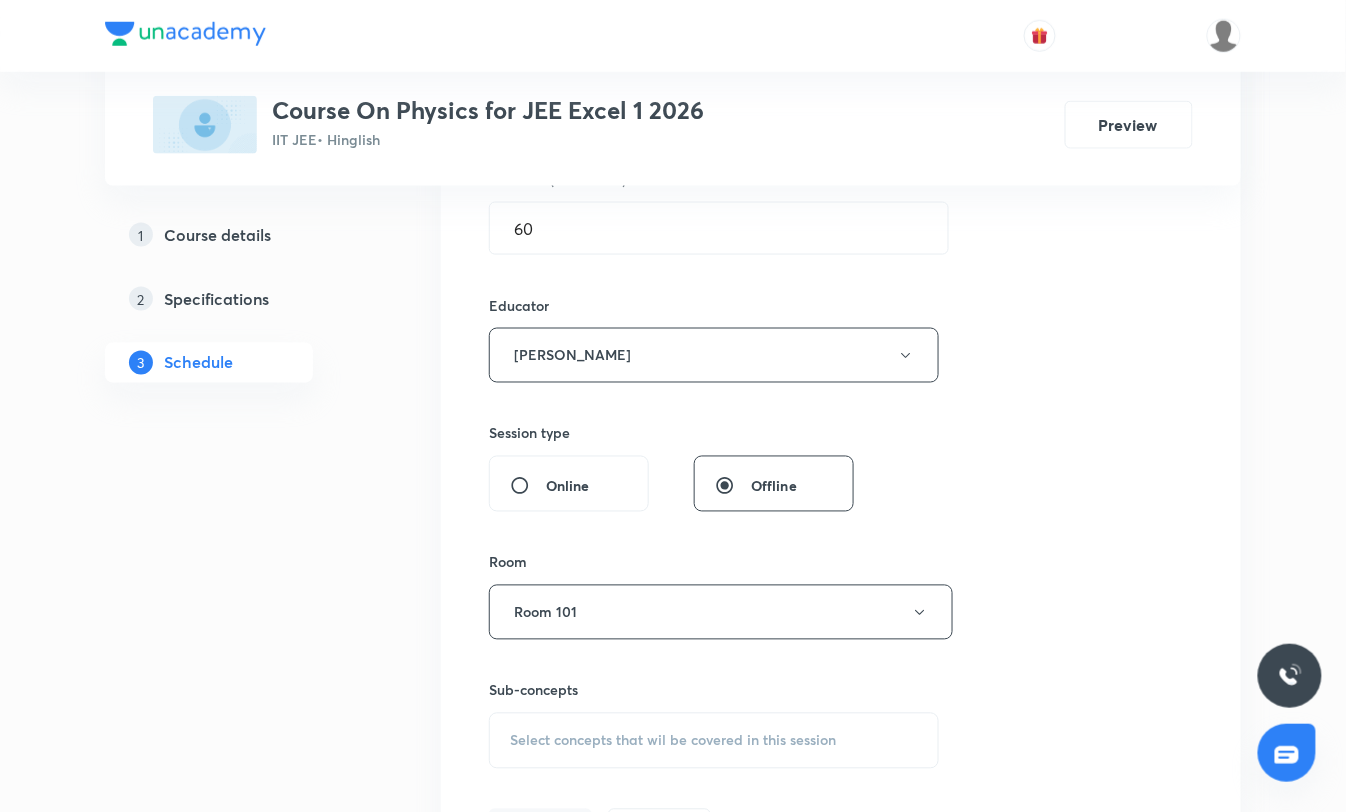 scroll, scrollTop: 777, scrollLeft: 0, axis: vertical 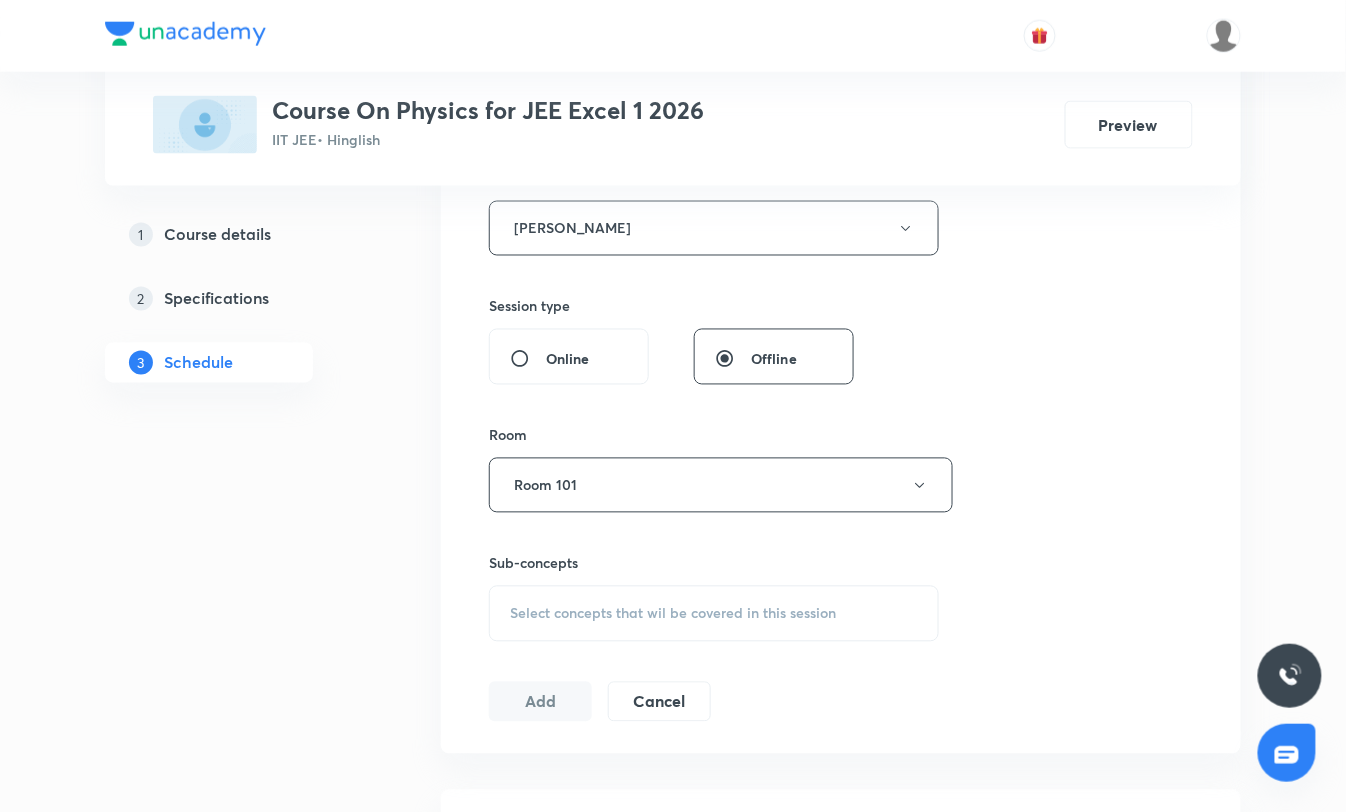 click on "Select concepts that wil be covered in this session" at bounding box center [714, 614] 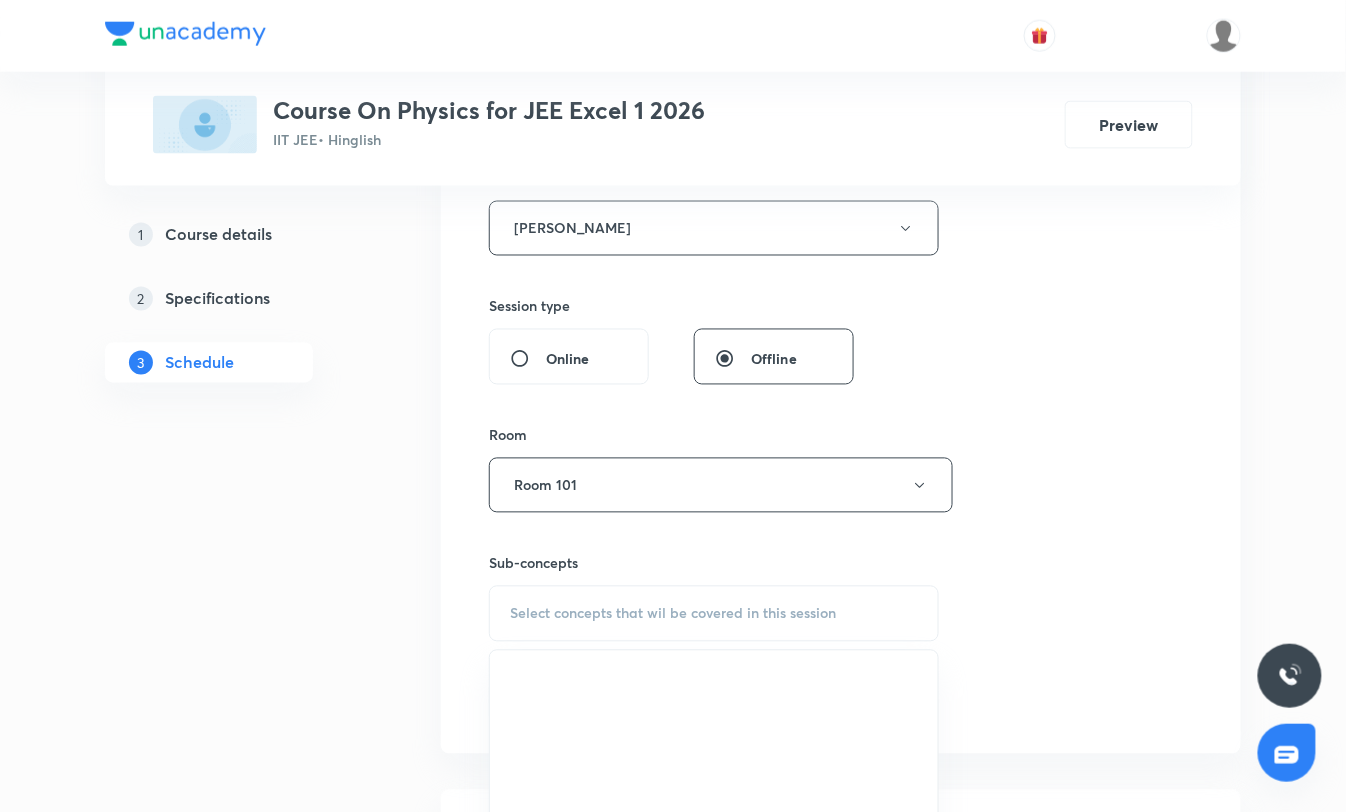 click on "Select concepts that wil be covered in this session" at bounding box center [673, 614] 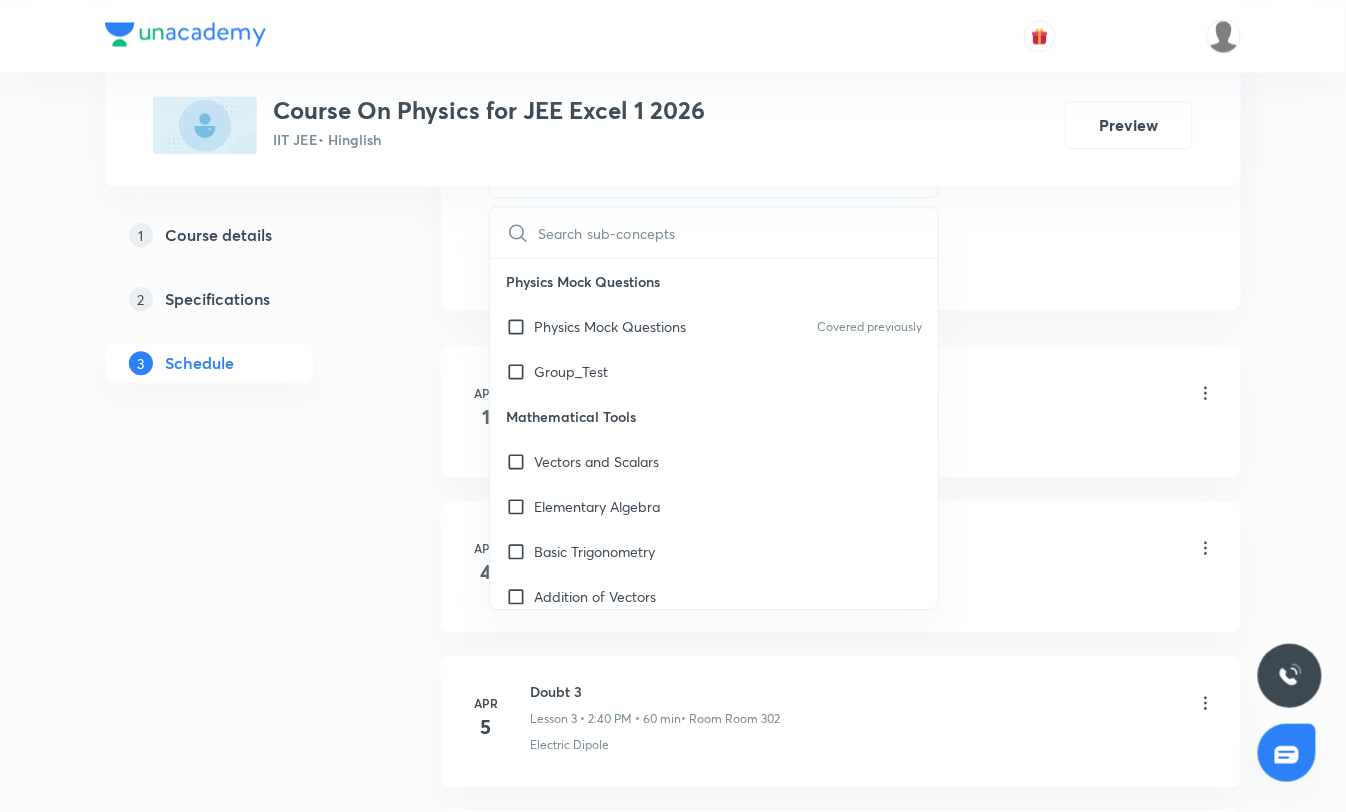 scroll, scrollTop: 1222, scrollLeft: 0, axis: vertical 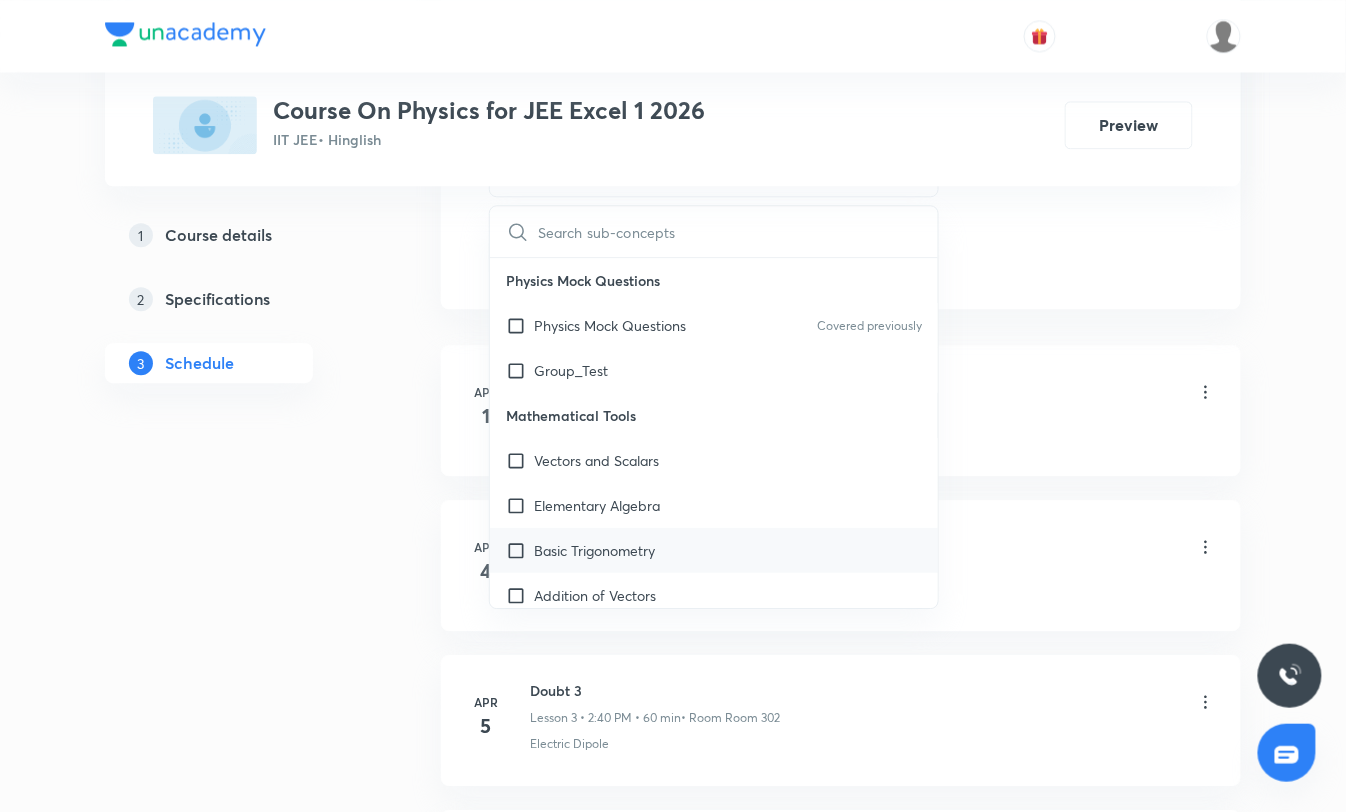 click on "Basic Trigonometry" at bounding box center [594, 550] 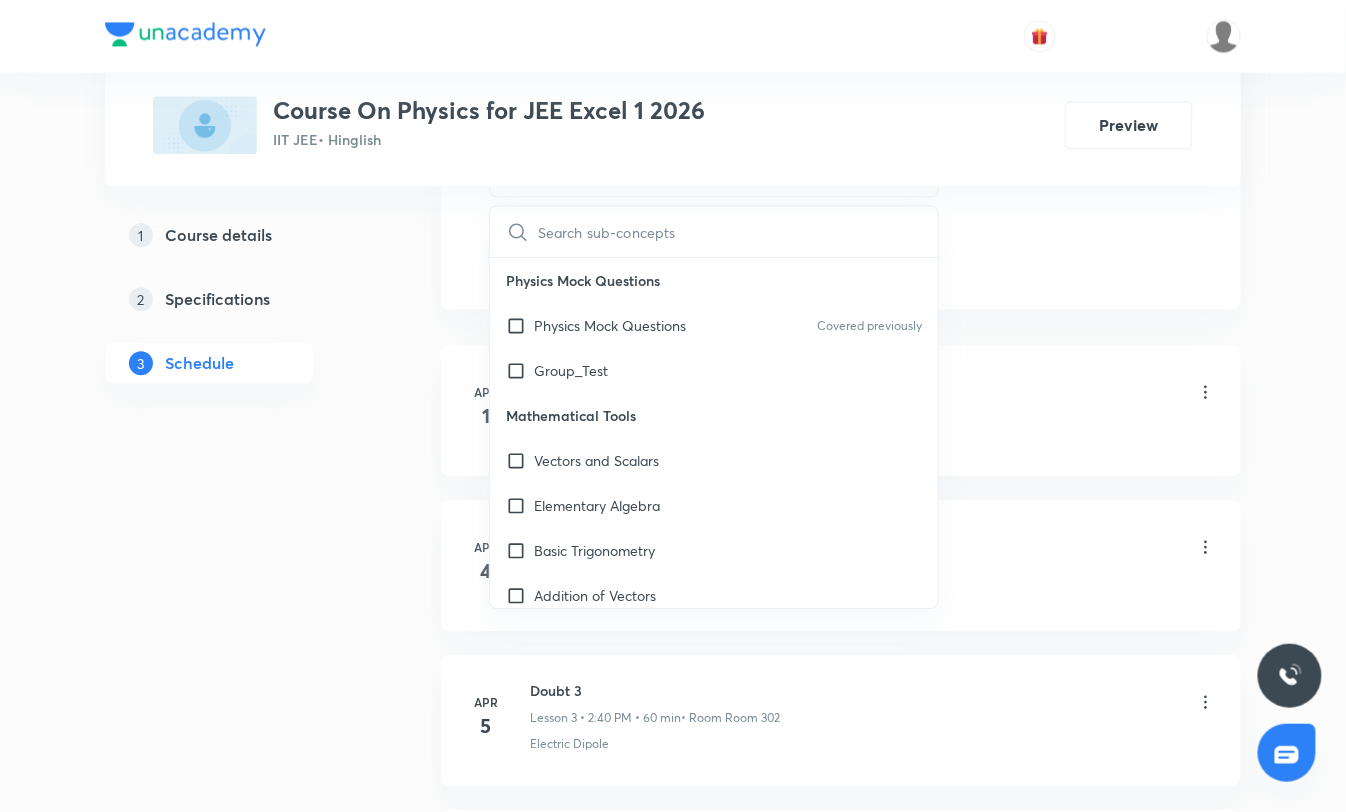 checkbox on "true" 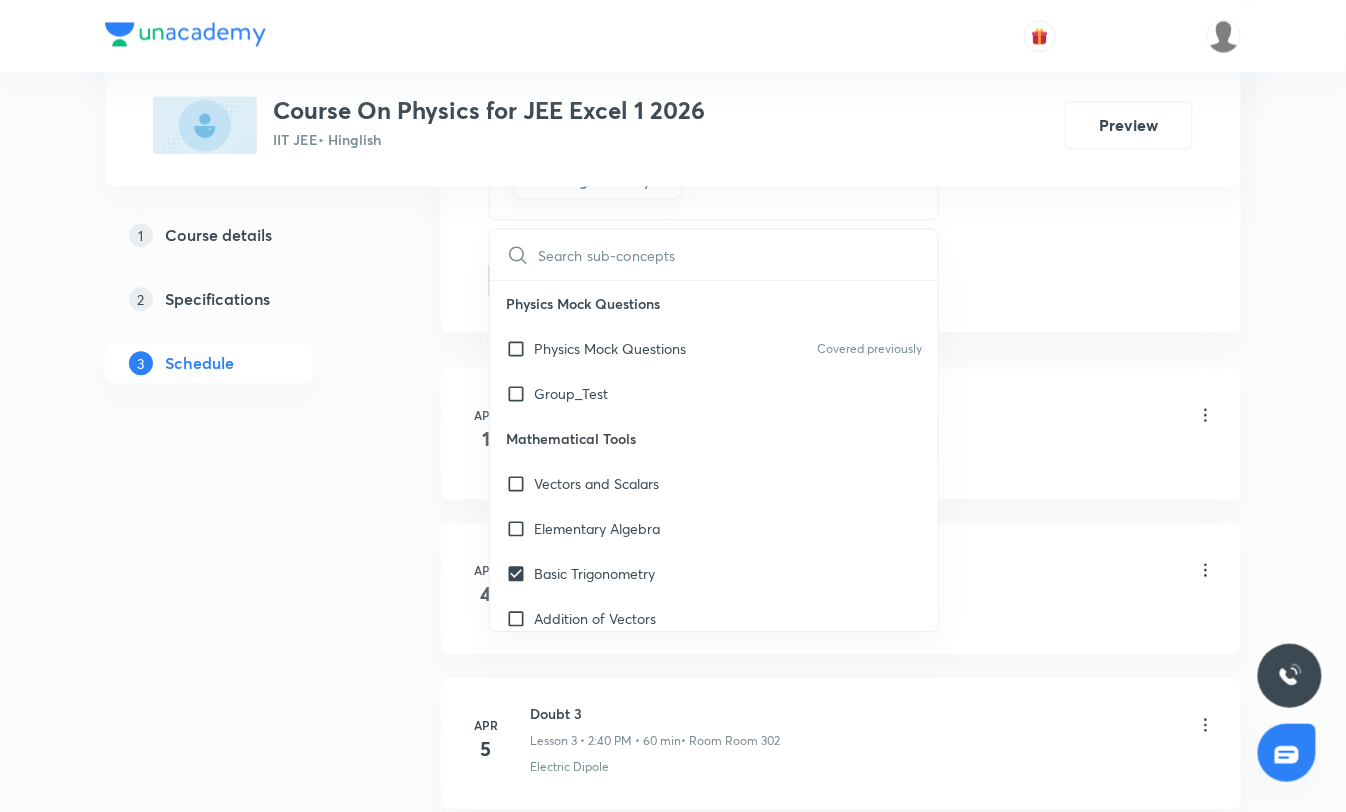 click on "Apr 1 Class 1 Lesson 1 • 2:40 PM • 60 min  • Room Room 302 Basic Laws" at bounding box center (841, 433) 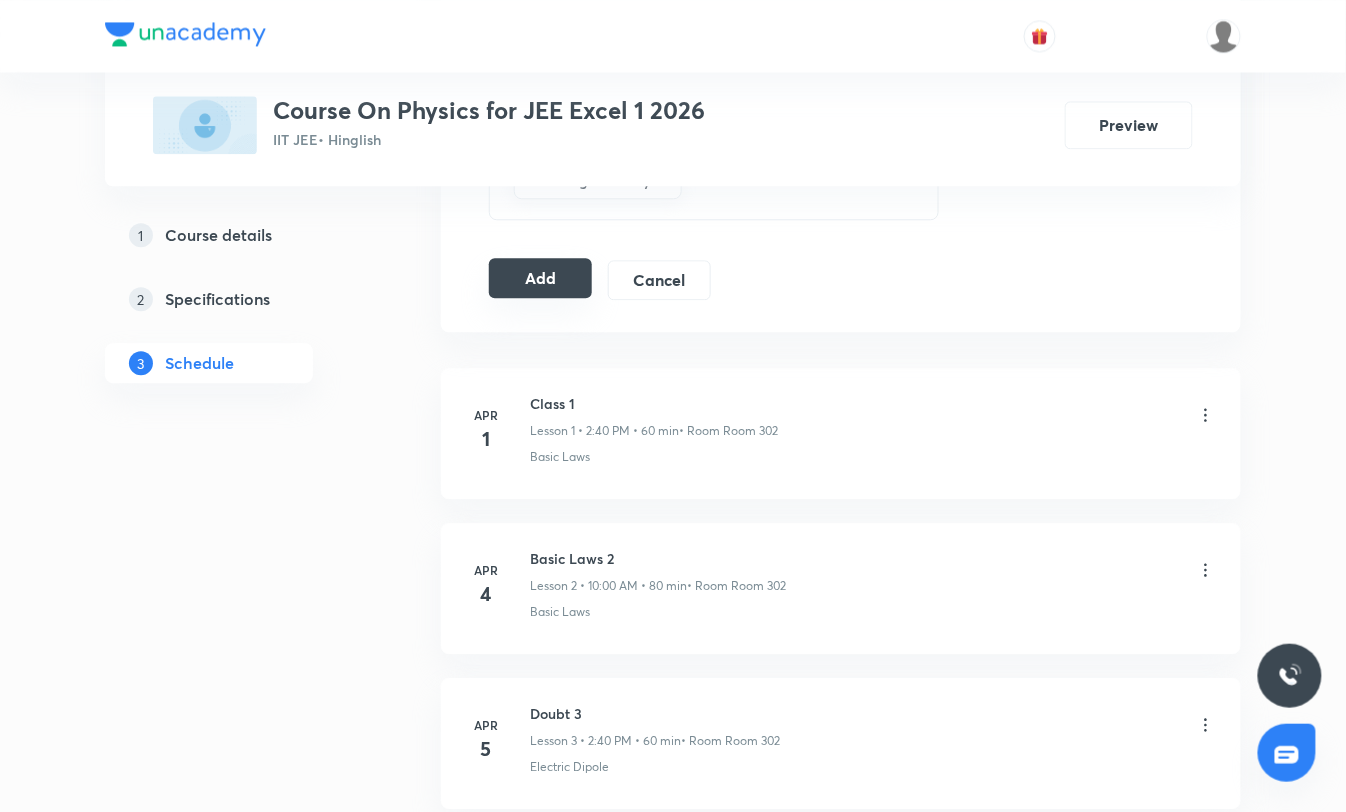 click on "Add" at bounding box center (540, 278) 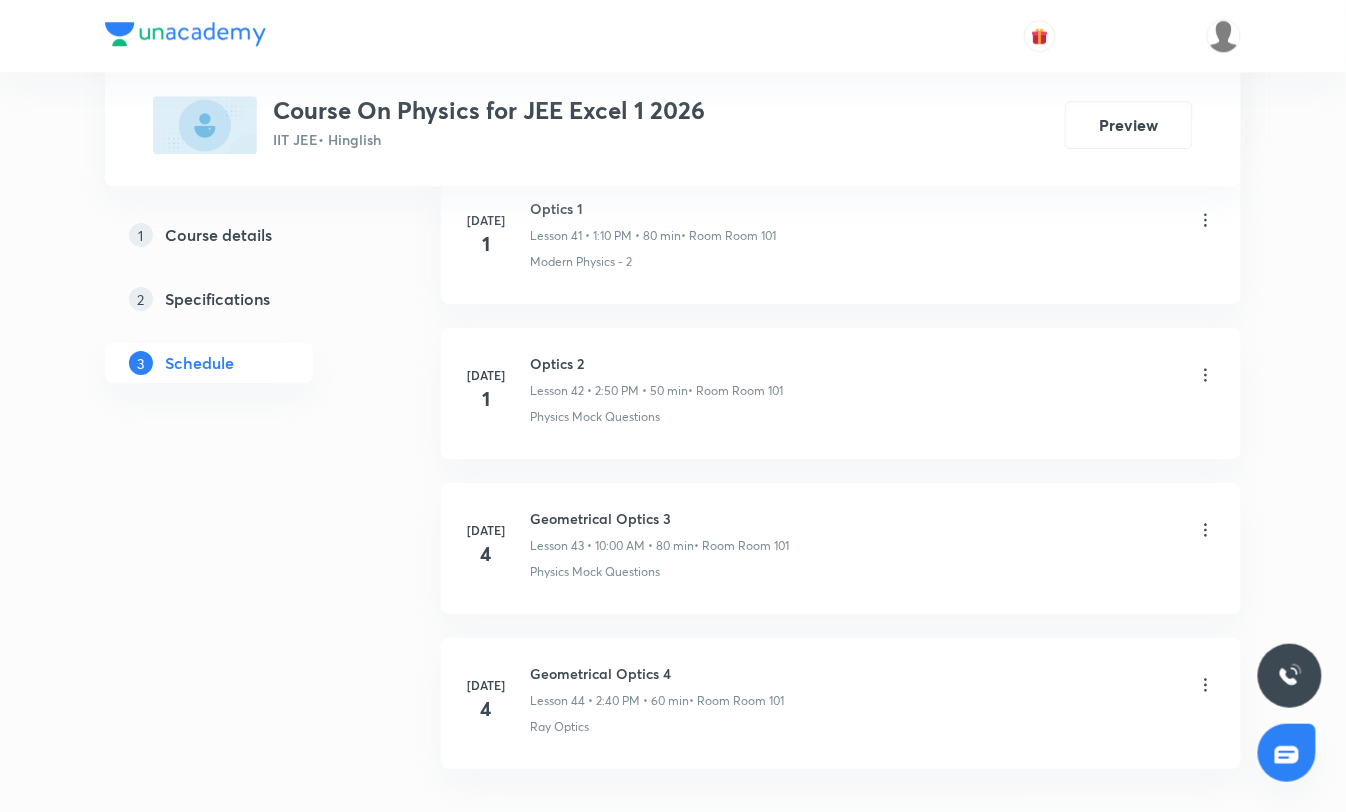 scroll, scrollTop: 7771, scrollLeft: 0, axis: vertical 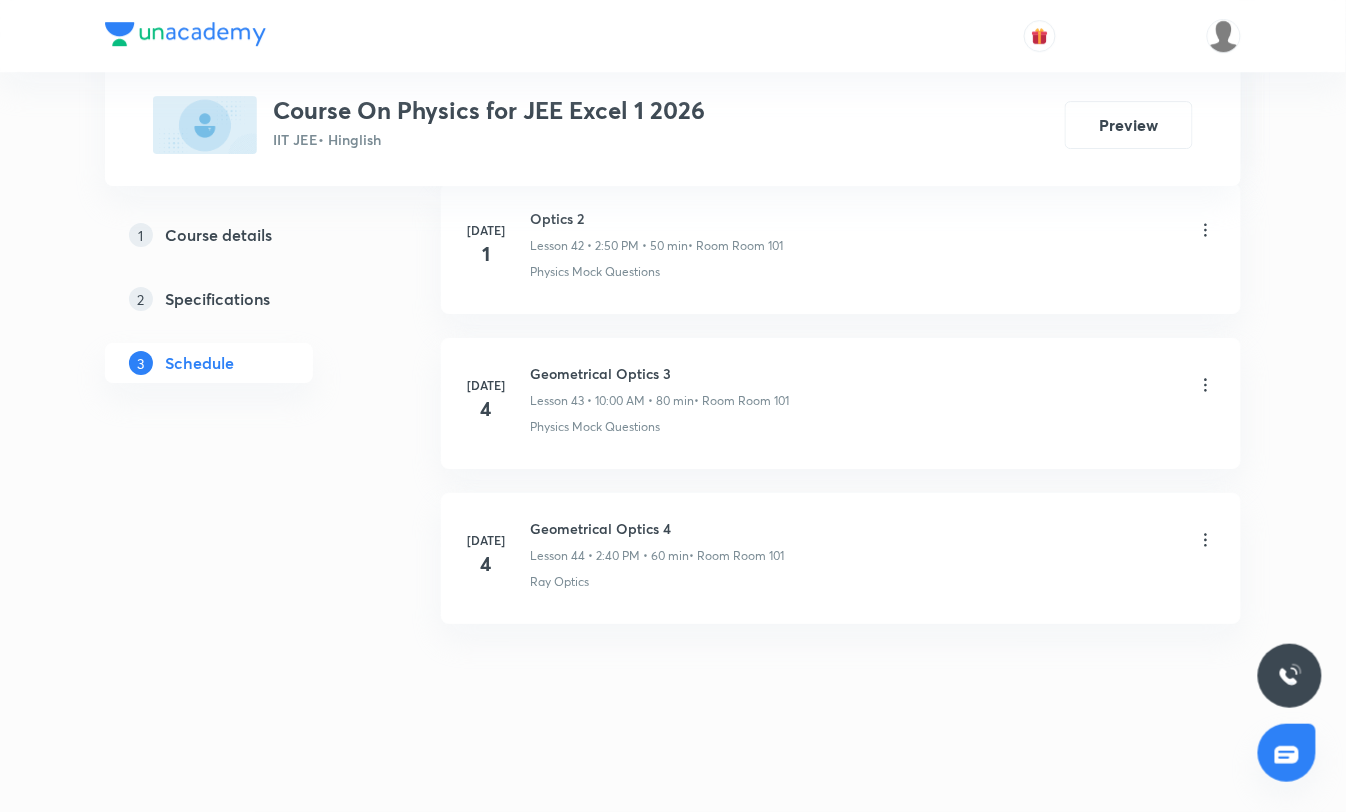 click on "Schedule 44  classes Session  45 Live class Session title 20/99 Geometrical Optics 5 ​ Schedule for Jul 10, 2025, 2:40 PM ​ Duration (in minutes) 60 ​ Educator Neil Joshi   Session type Online Offline Room Room 101 Sub-concepts Basic Trigonometry CLEAR Add Cancel Apr 1 Class 1 Lesson 1 • 2:40 PM • 60 min  • Room Room 302 Basic Laws Apr 4 Basic Laws 2 Lesson 2 • 10:00 AM • 80 min  • Room Room 302 Basic Laws Apr 5 Doubt 3 Lesson 3 • 2:40 PM • 60 min  • Room Room 302 Electric Dipole Apr 7 Doubt 4 Lesson 4 • 2:40 PM • 60 min  • Room Room 301 Capacity of Different Configuration Apr 9 Doubt 5 Lesson 5 • 2:40 PM • 60 min  • Room Room 301 Capacity of Different Configuration Apr 10 Doubt 5 Lesson 6 • 2:40 PM • 60 min  • Room Room 301 Capacity of Different Configuration Apr 11 Doubt 6 Lesson 7 • 2:40 PM • 50 min  • Room Room 301 Capacity of Different Configuration Apr 14 Work Power energy Lesson 8 • 2:40 PM • 60 min  • Room Room 301 Work- Energy Theorem Apr" at bounding box center (841, -3324) 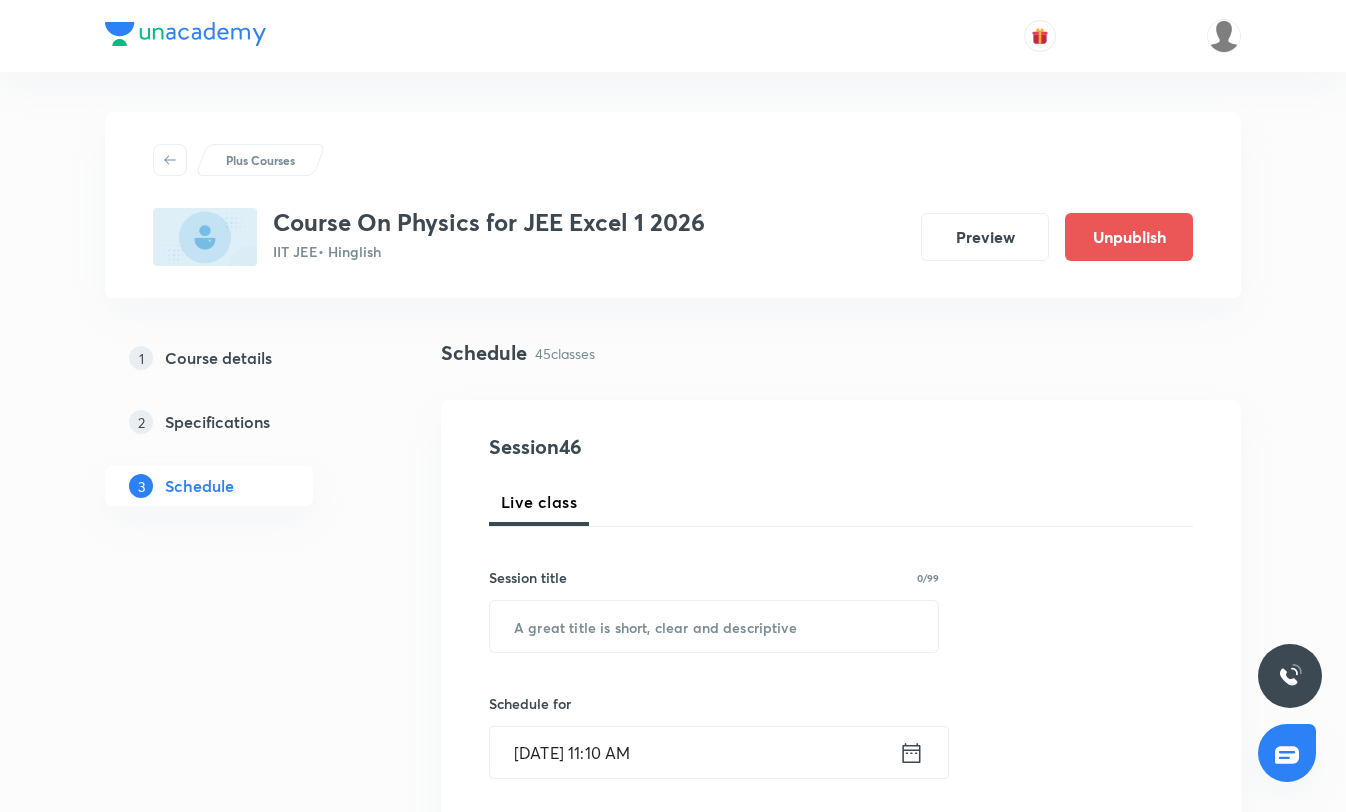 scroll, scrollTop: 7902, scrollLeft: 0, axis: vertical 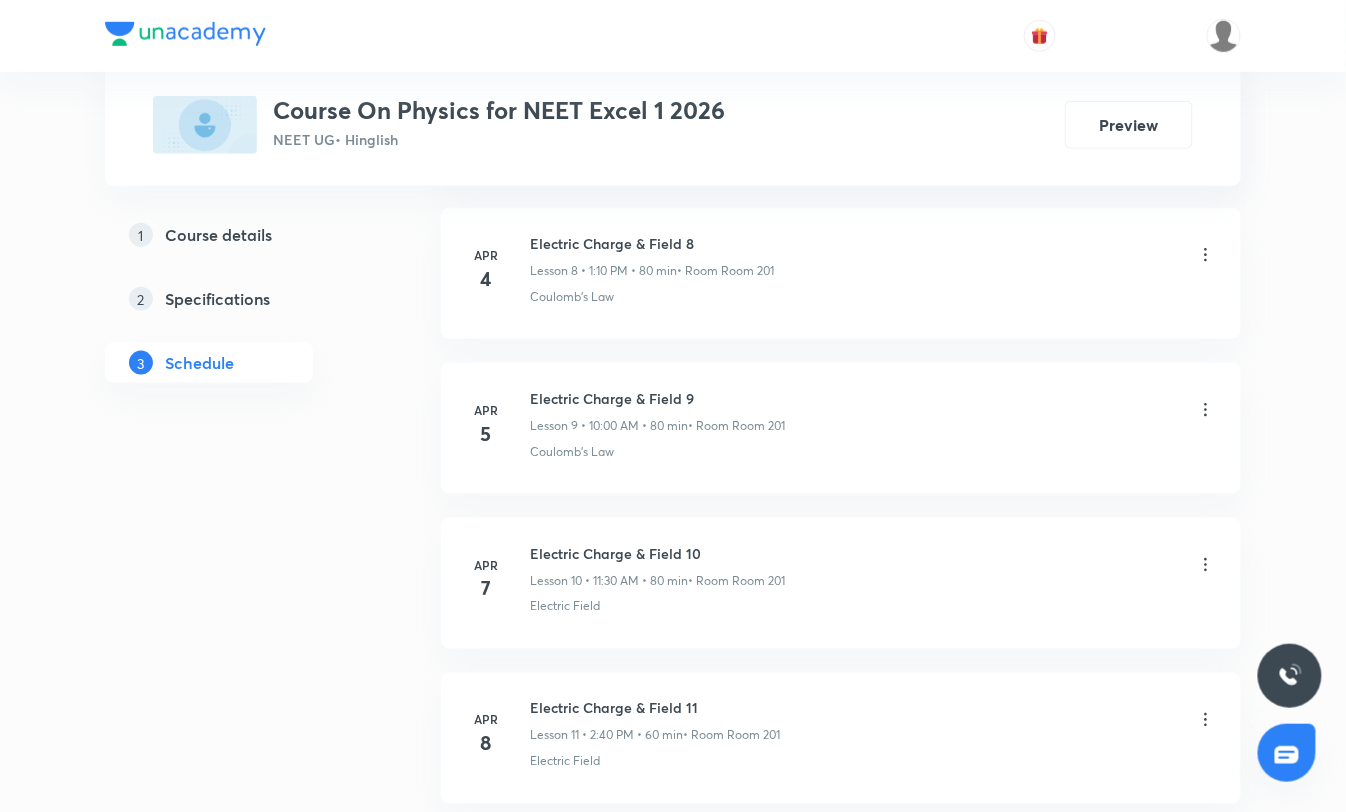 click on "Plus Courses Course On Physics for NEET Excel 1 2026 NEET UG  • Hinglish Preview 1 Course details 2 Specifications 3 Schedule Schedule 82  classes Session  83 Live class Session title 0/99 ​ Schedule for [DATE] 11:11 AM ​ Duration (in minutes) ​ Educator Select an educator   Session type Online Offline Room Select centre room Sub-concepts Select concepts that wil be covered in this session Add Cancel [DATE] CLASS 1 Lesson 1 • 11:45 AM • 65 min  • Room Room 301 Introduction [DATE] CLASS 1 Lesson 2 • 10:00 AM • 80 min  • Room Room 301 Introduction [DATE] Electric Charge & Field 3 Lesson 3 • 1:10 PM • 80 min  • Room Room 301 Electric Charge [DATE] Electric Charge & Field 4 Lesson 4 • 1:10 PM • 80 min  • Room Room 301 Electric Charge [DATE] Electric Charge & Field 5 Lesson 5 • 11:30 AM • 80 min  • Room Room 301 Electric Charge [DATE] Electric Charge & Field 6 Lesson 6 • 1:10 PM • 80 min  • Room Room 201 Coulomb's Law [DATE] Electric Charge & Field [DATE] [DATE]" at bounding box center [673, 4776] 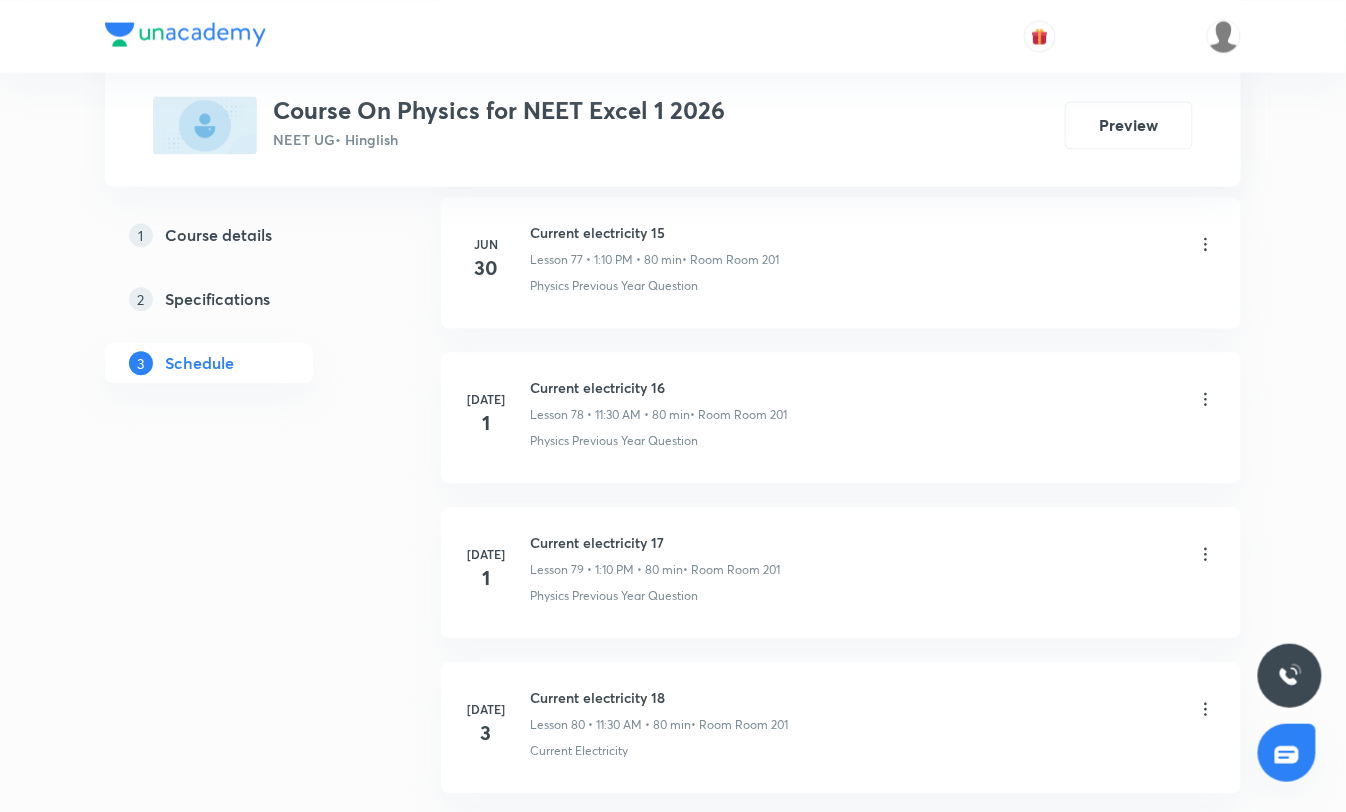 scroll, scrollTop: 13644, scrollLeft: 0, axis: vertical 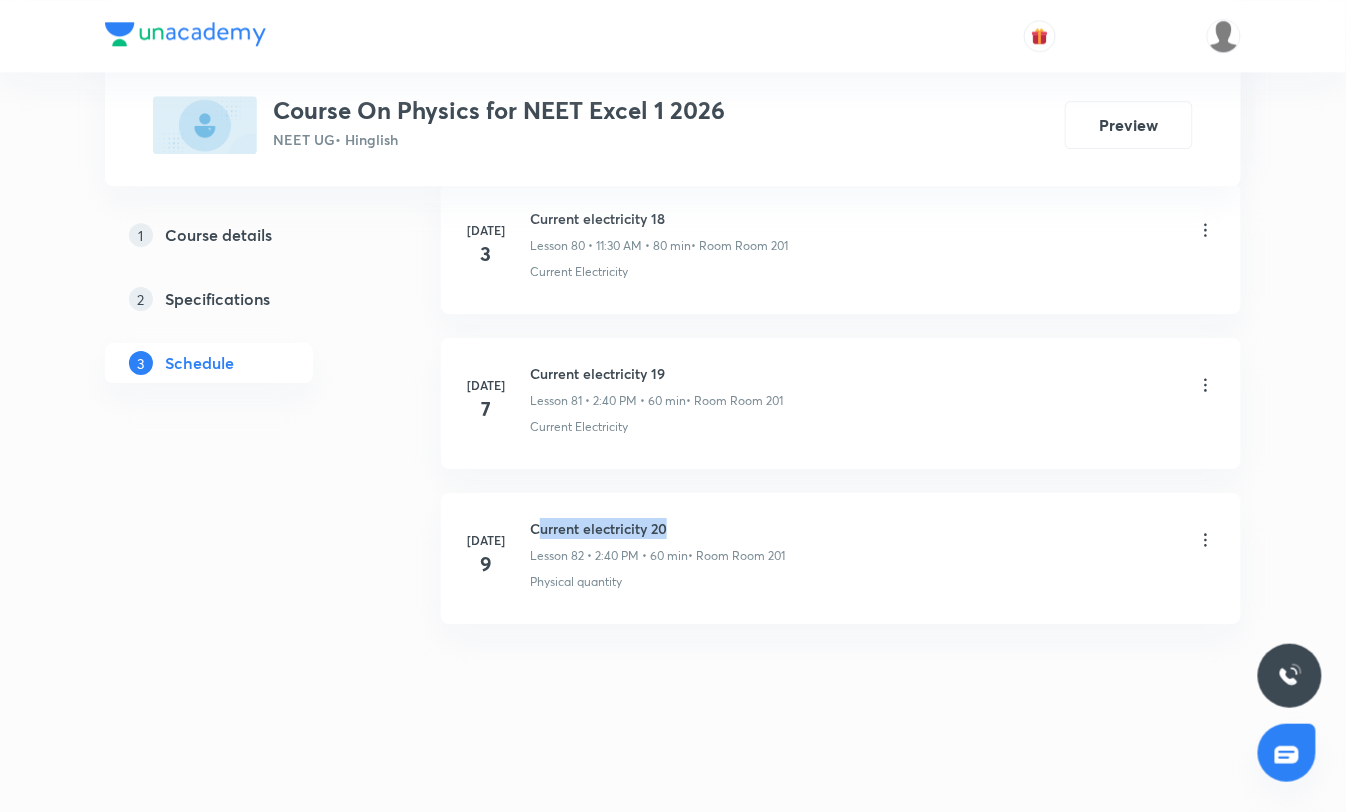 drag, startPoint x: 535, startPoint y: 524, endPoint x: 686, endPoint y: 524, distance: 151 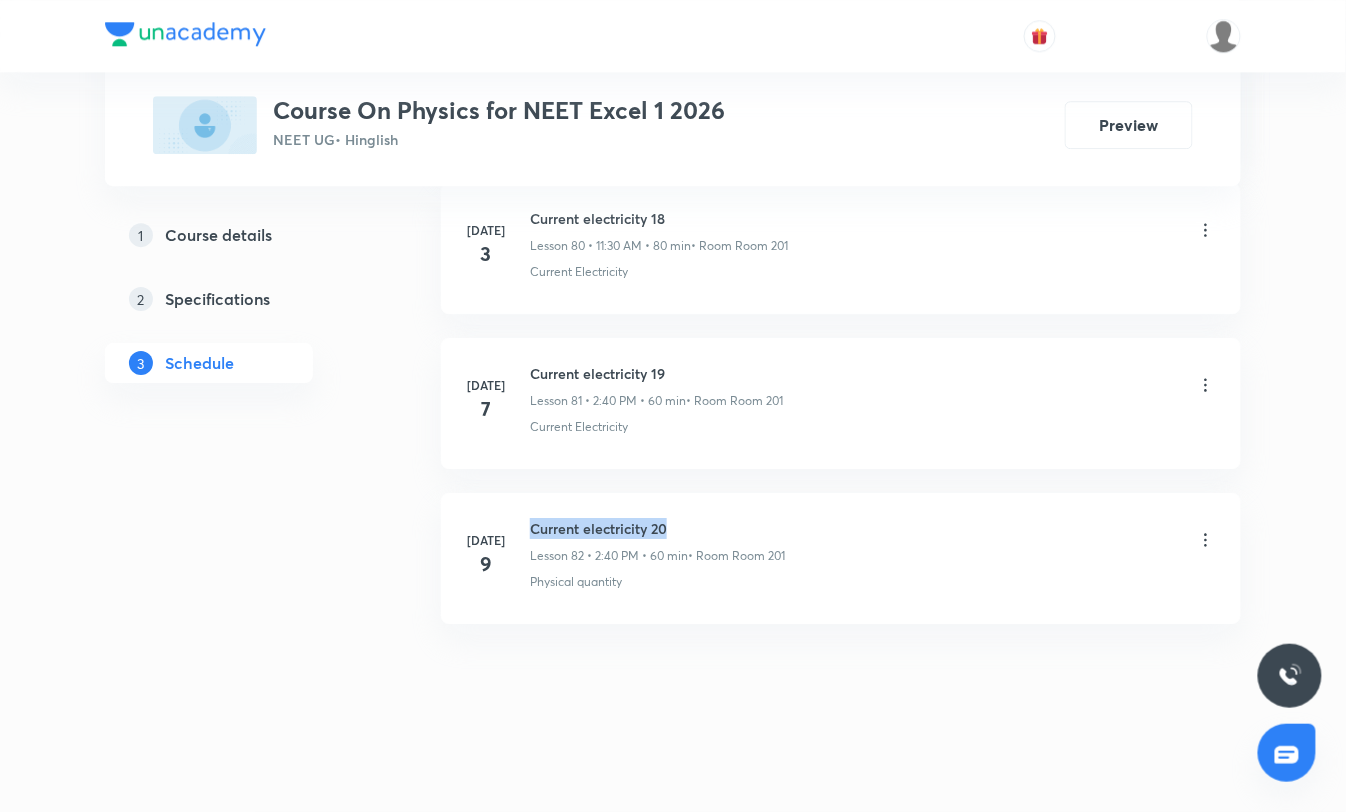 drag, startPoint x: 531, startPoint y: 525, endPoint x: 787, endPoint y: 528, distance: 256.01758 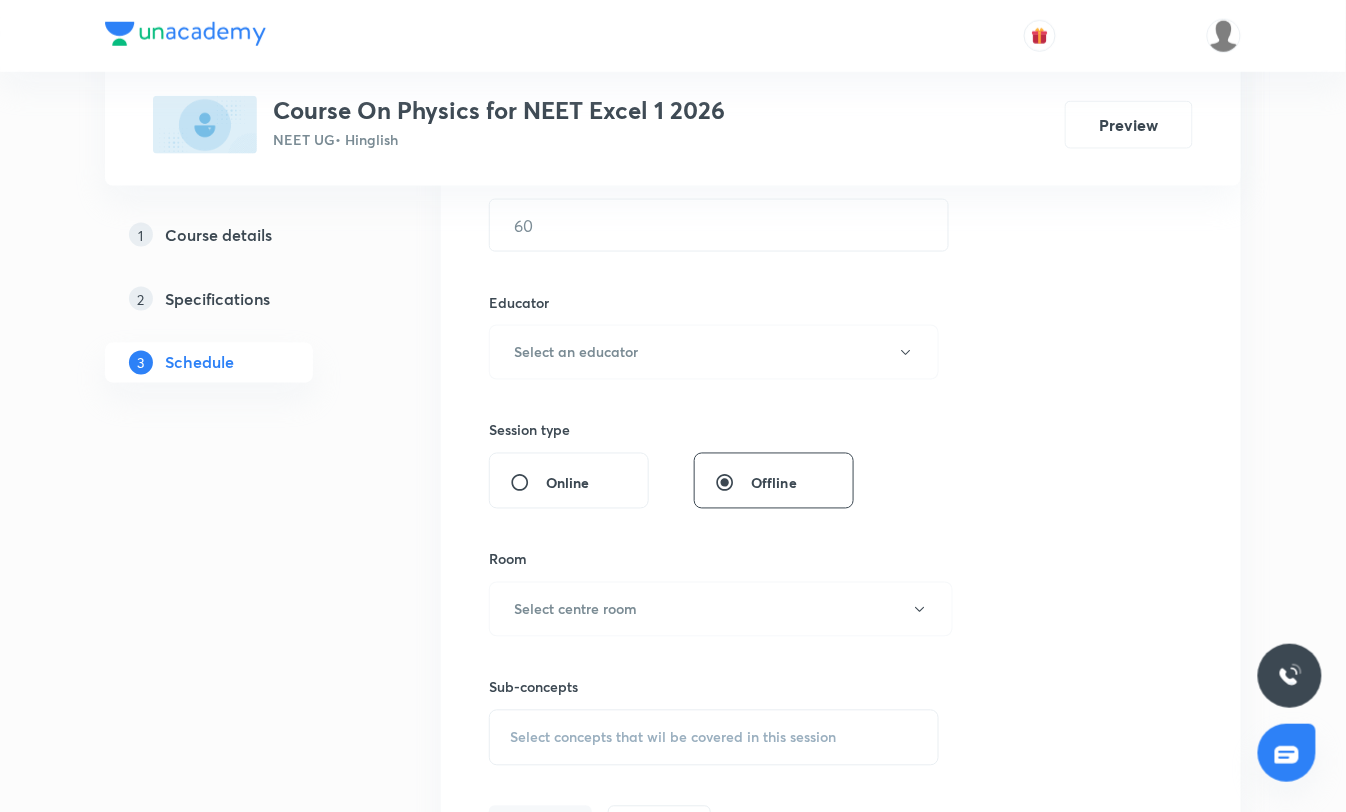scroll, scrollTop: 0, scrollLeft: 0, axis: both 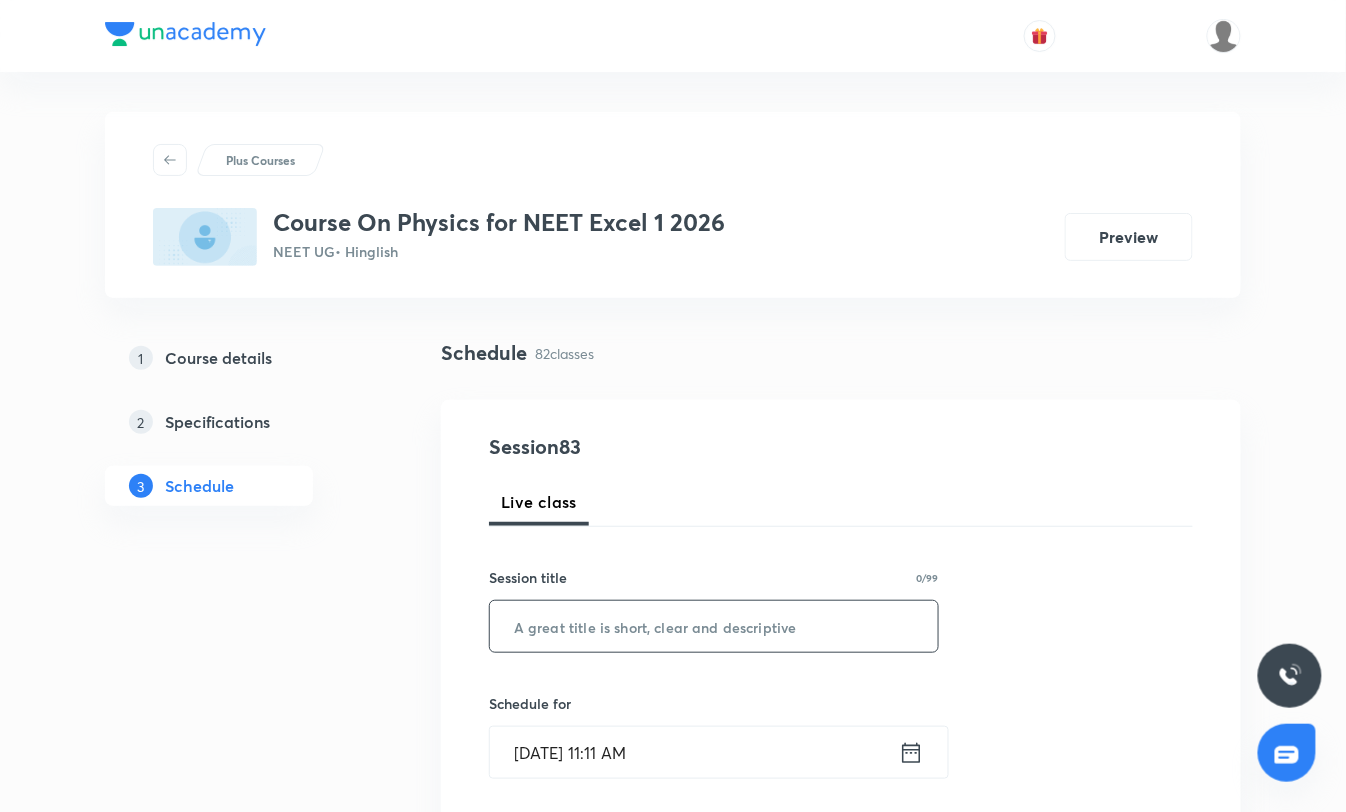 click at bounding box center (714, 626) 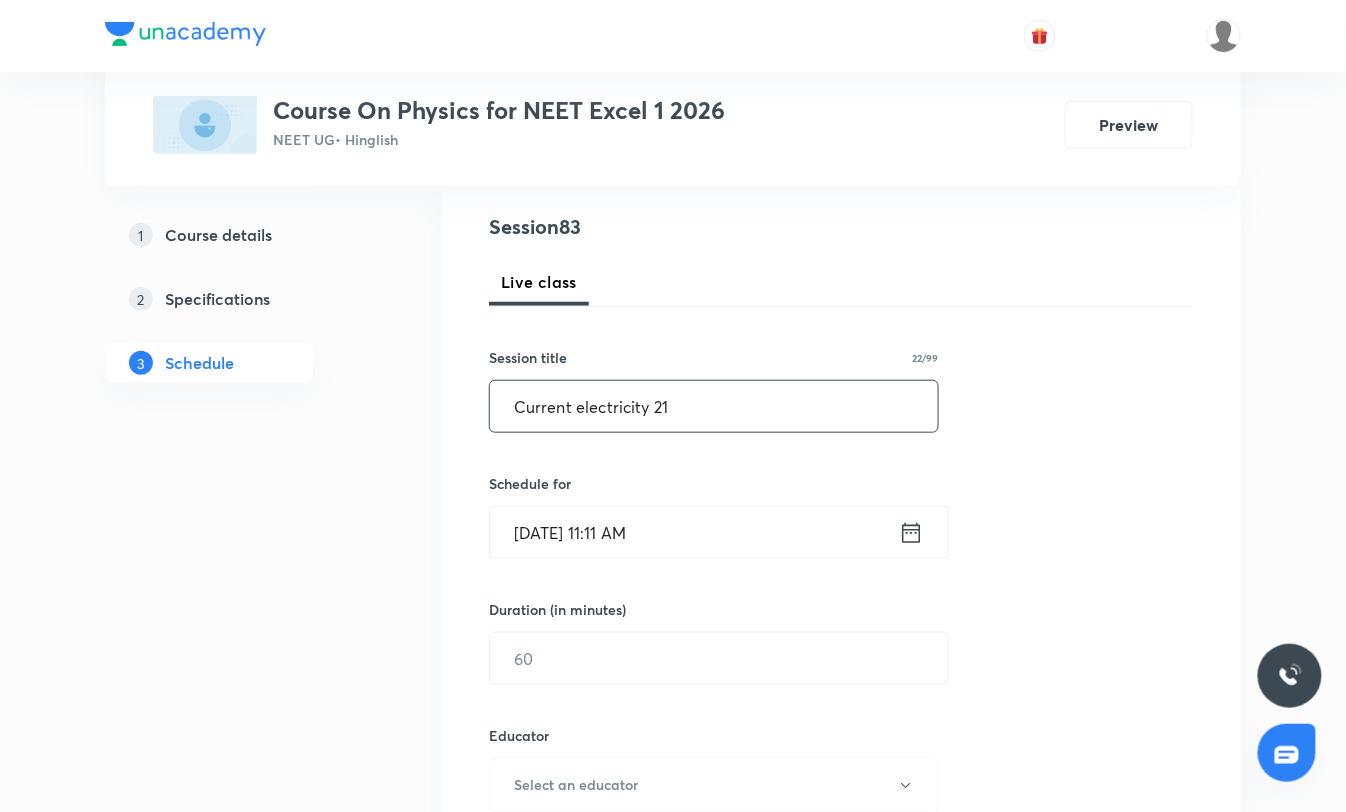 scroll, scrollTop: 222, scrollLeft: 0, axis: vertical 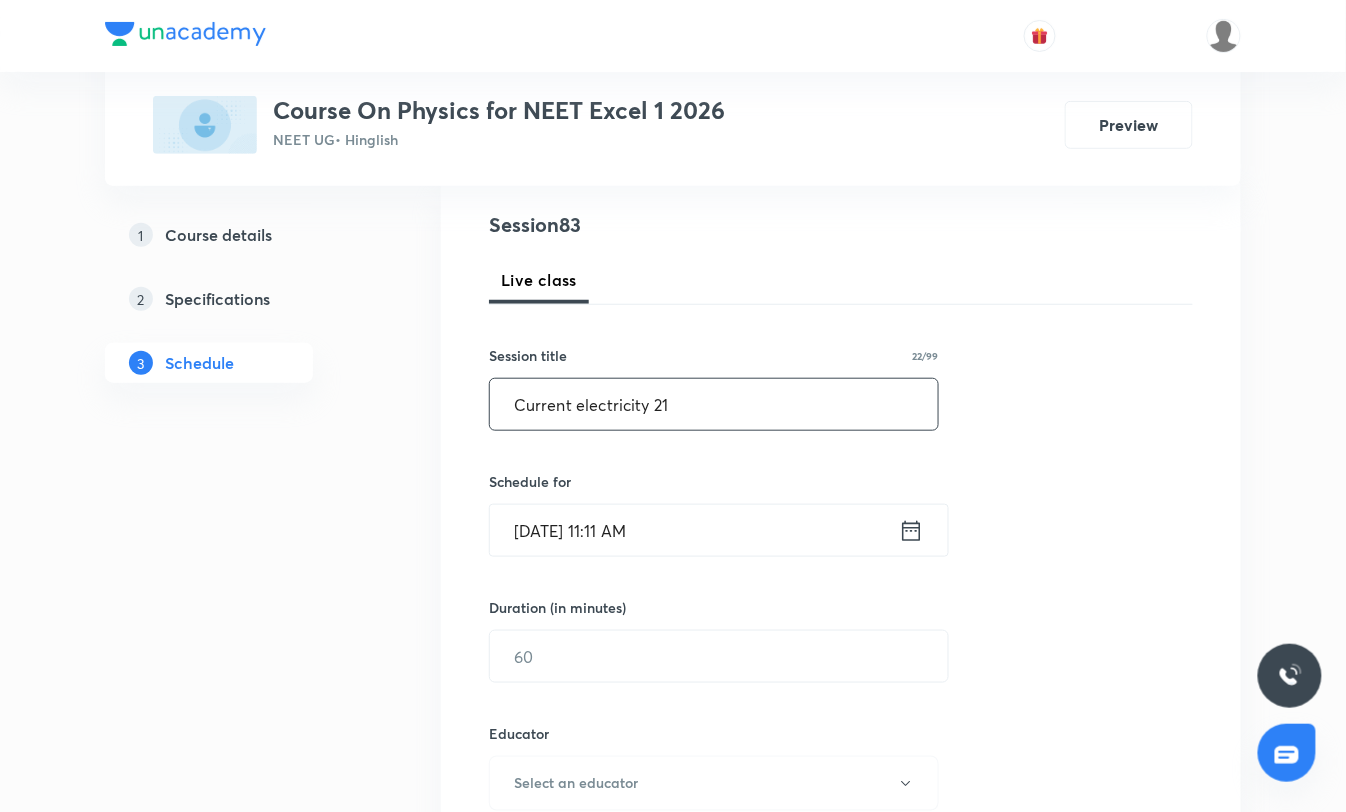 type on "Current electricity 21" 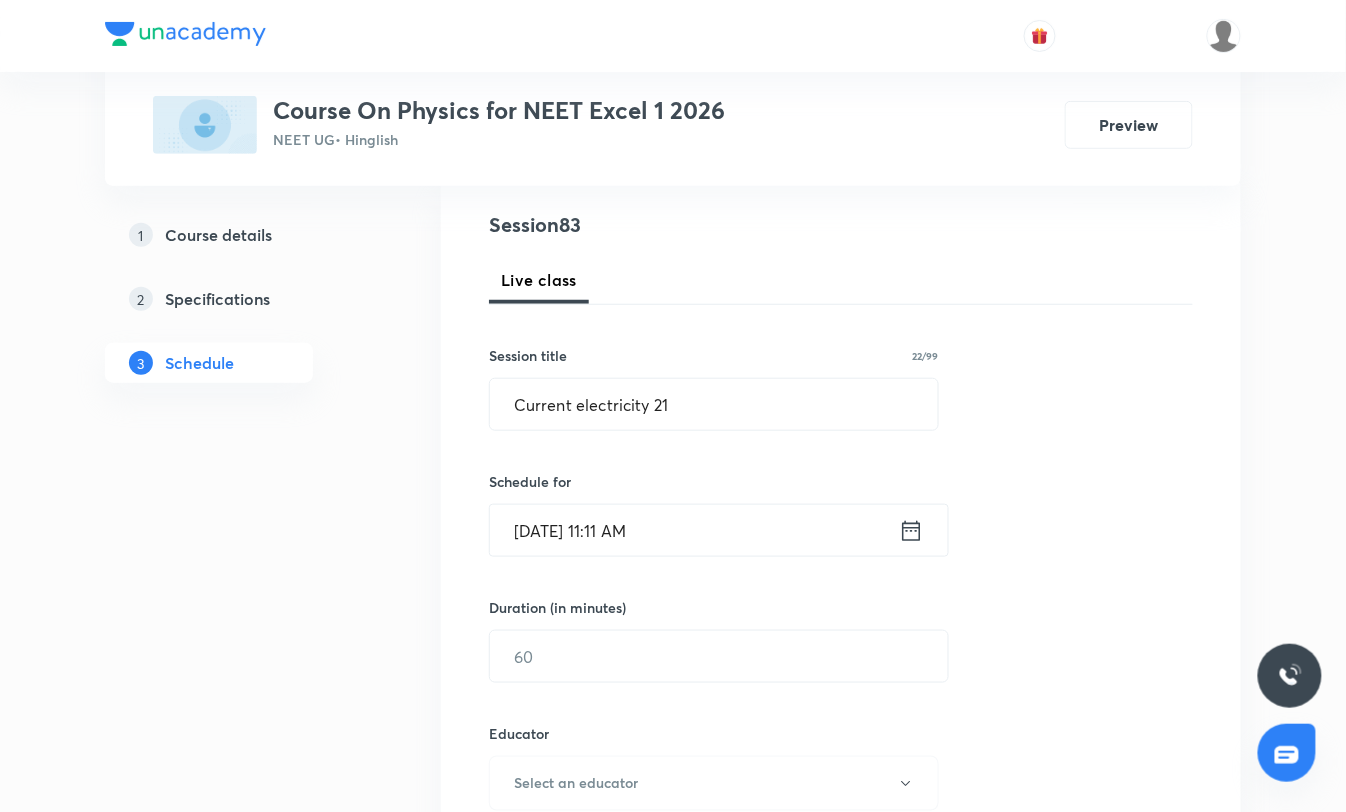click on "Jul 10, 2025, 11:11 AM" at bounding box center [694, 530] 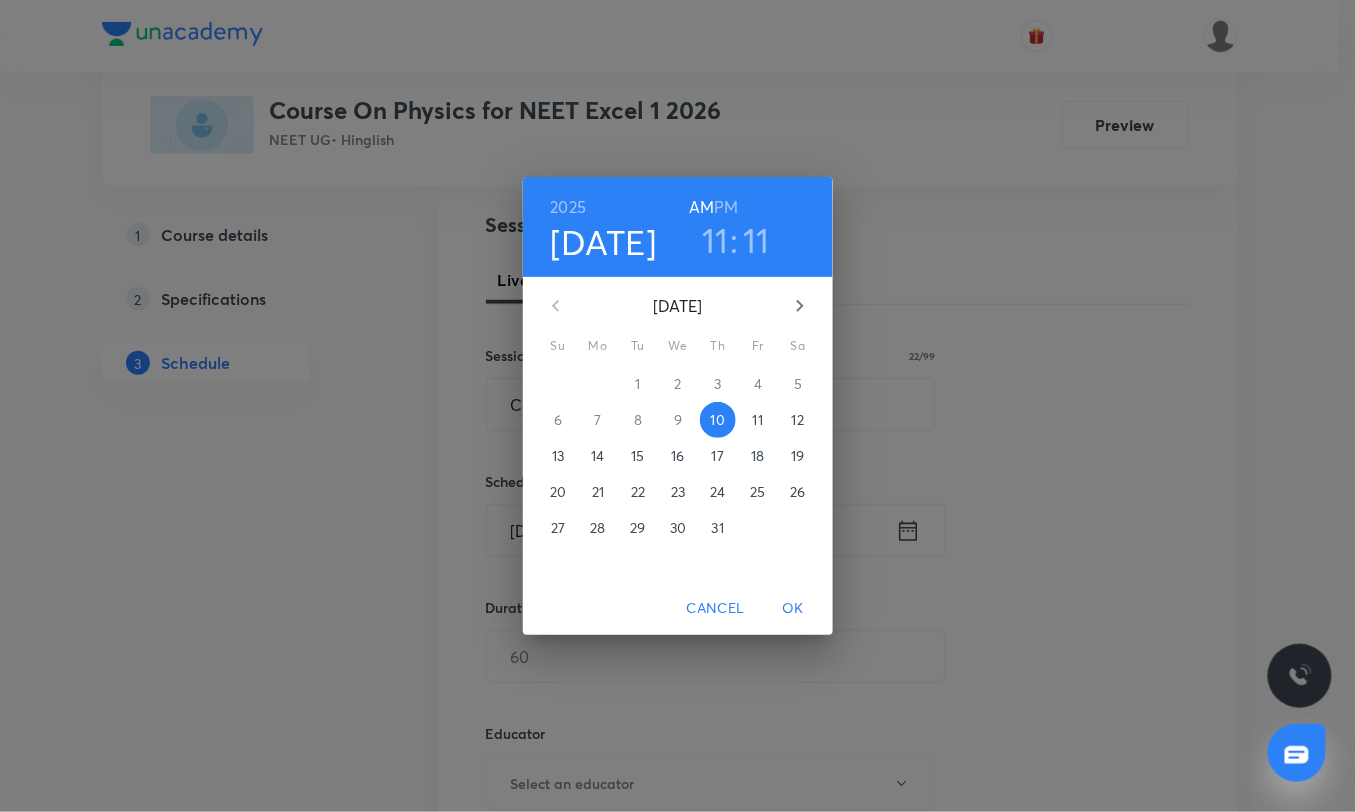 click on "11" at bounding box center [715, 240] 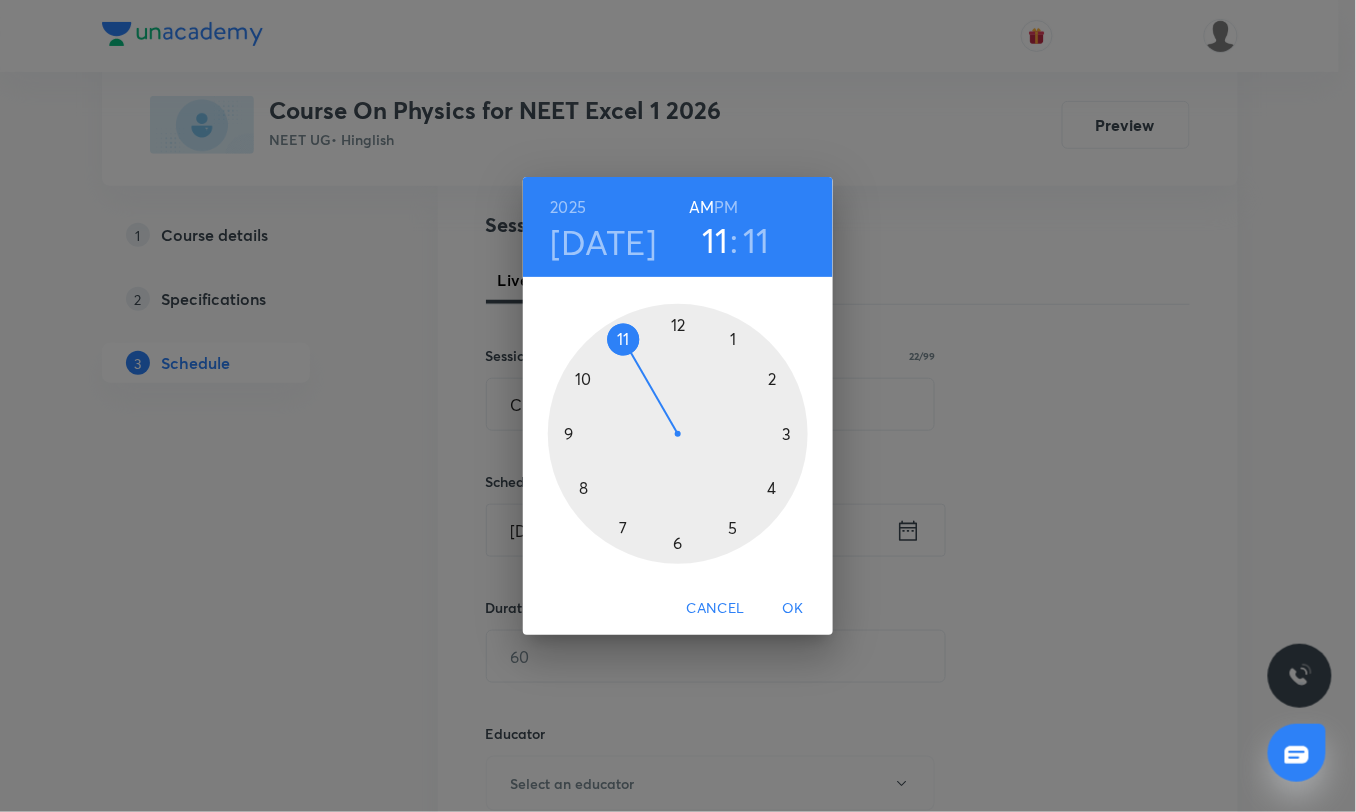 click at bounding box center (678, 434) 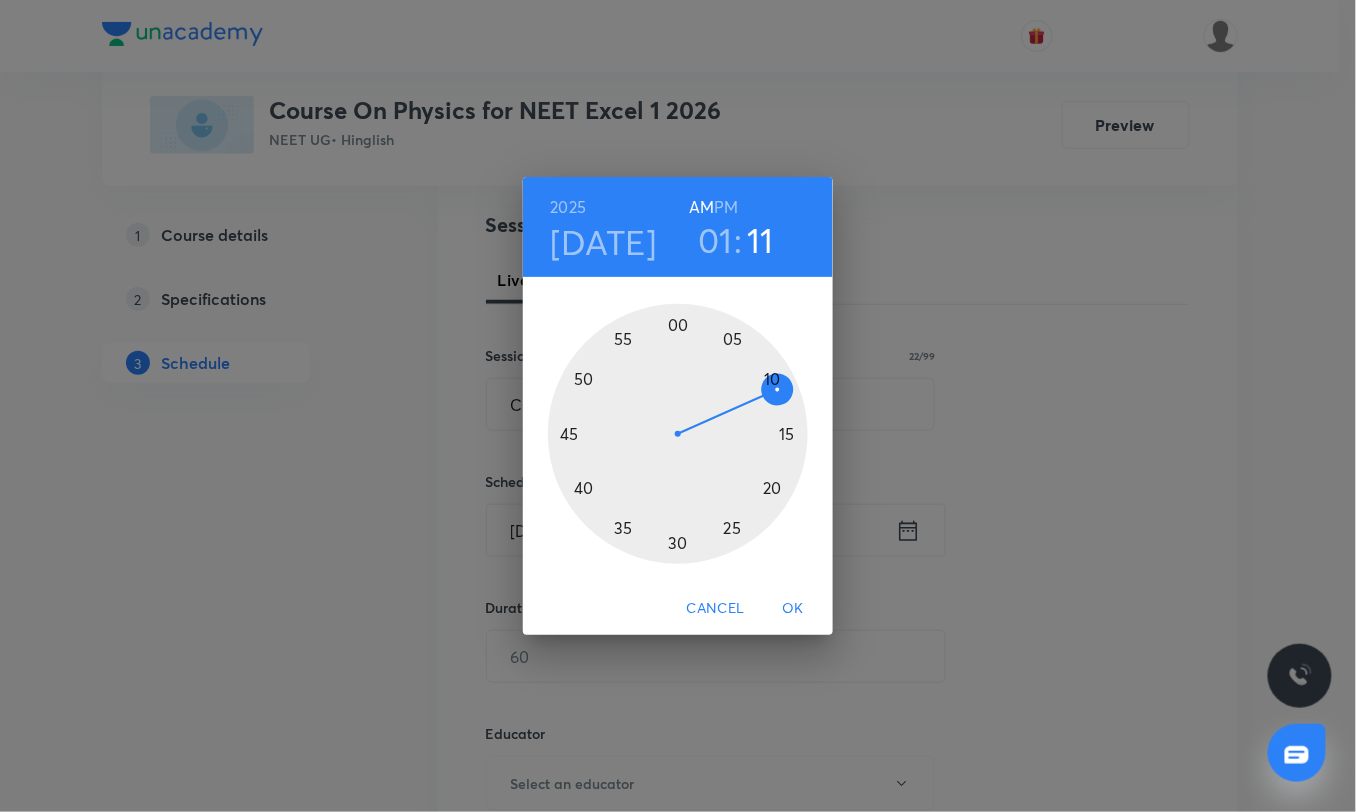 click at bounding box center (678, 434) 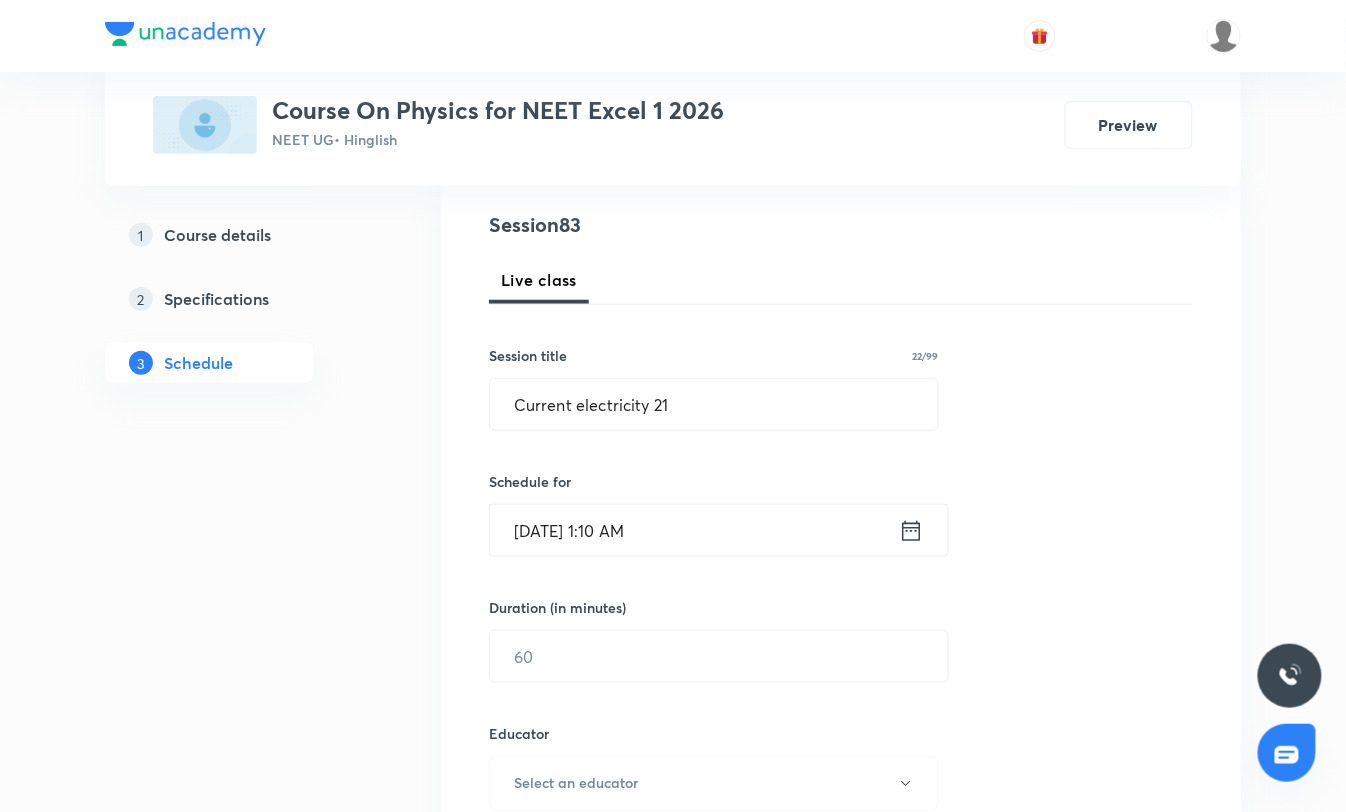 click on "[DATE] 1:10 AM" at bounding box center [694, 530] 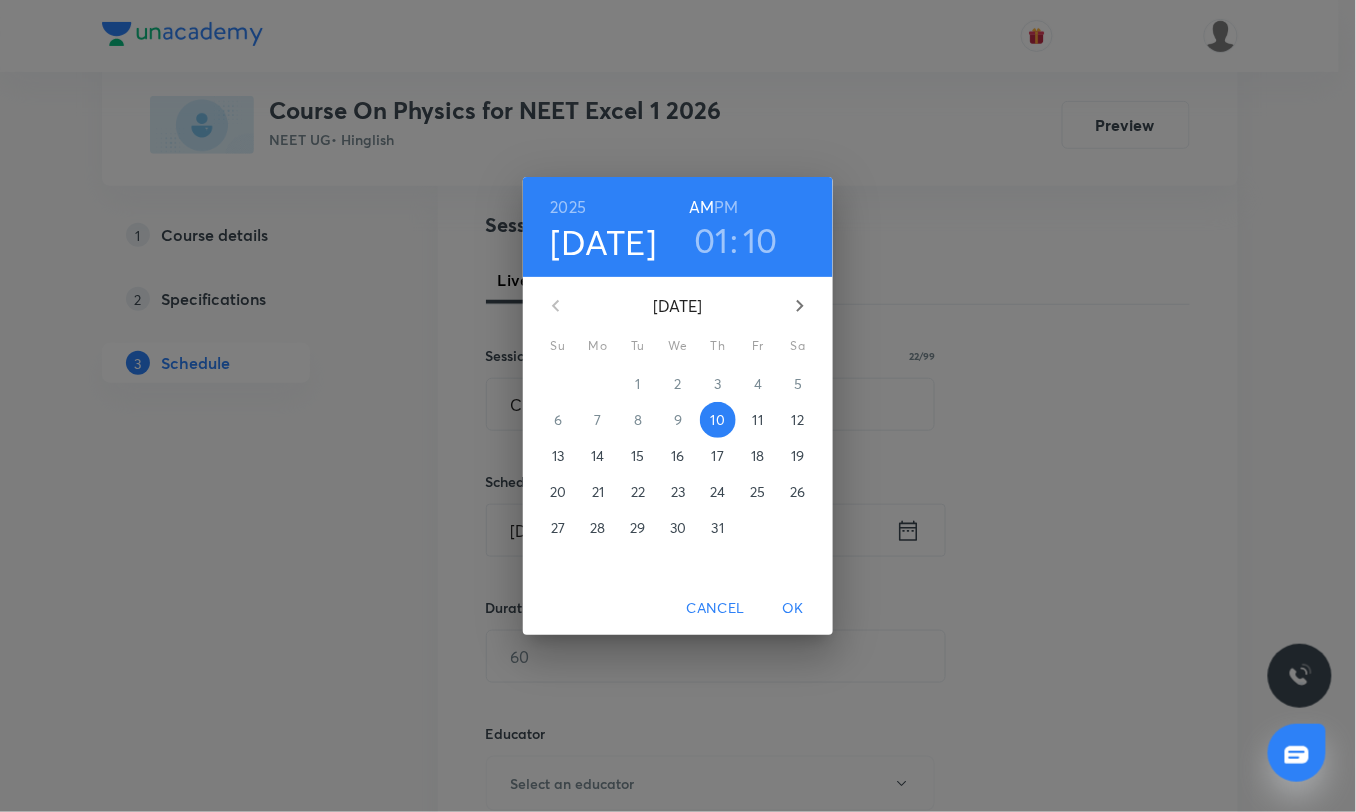 click on "PM" at bounding box center [727, 207] 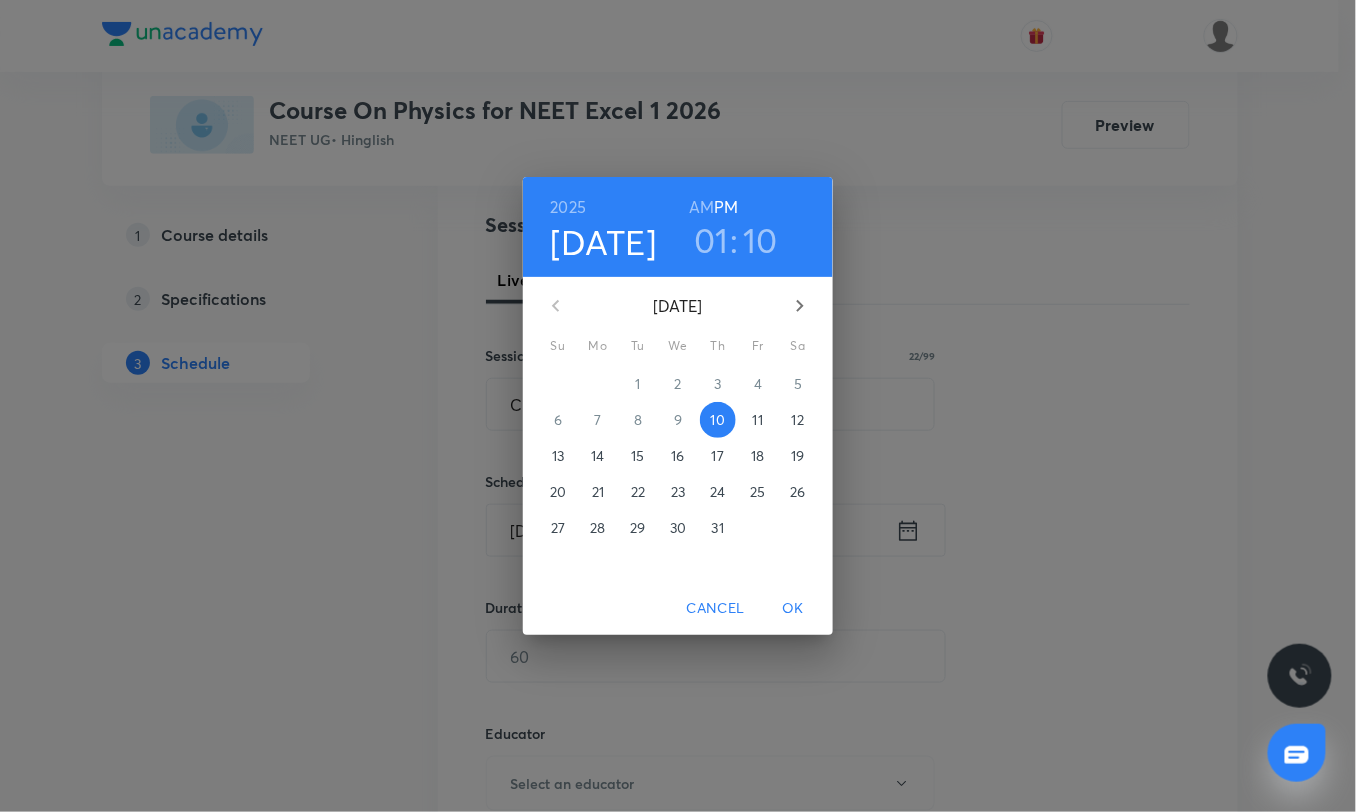 click on "OK" at bounding box center [793, 608] 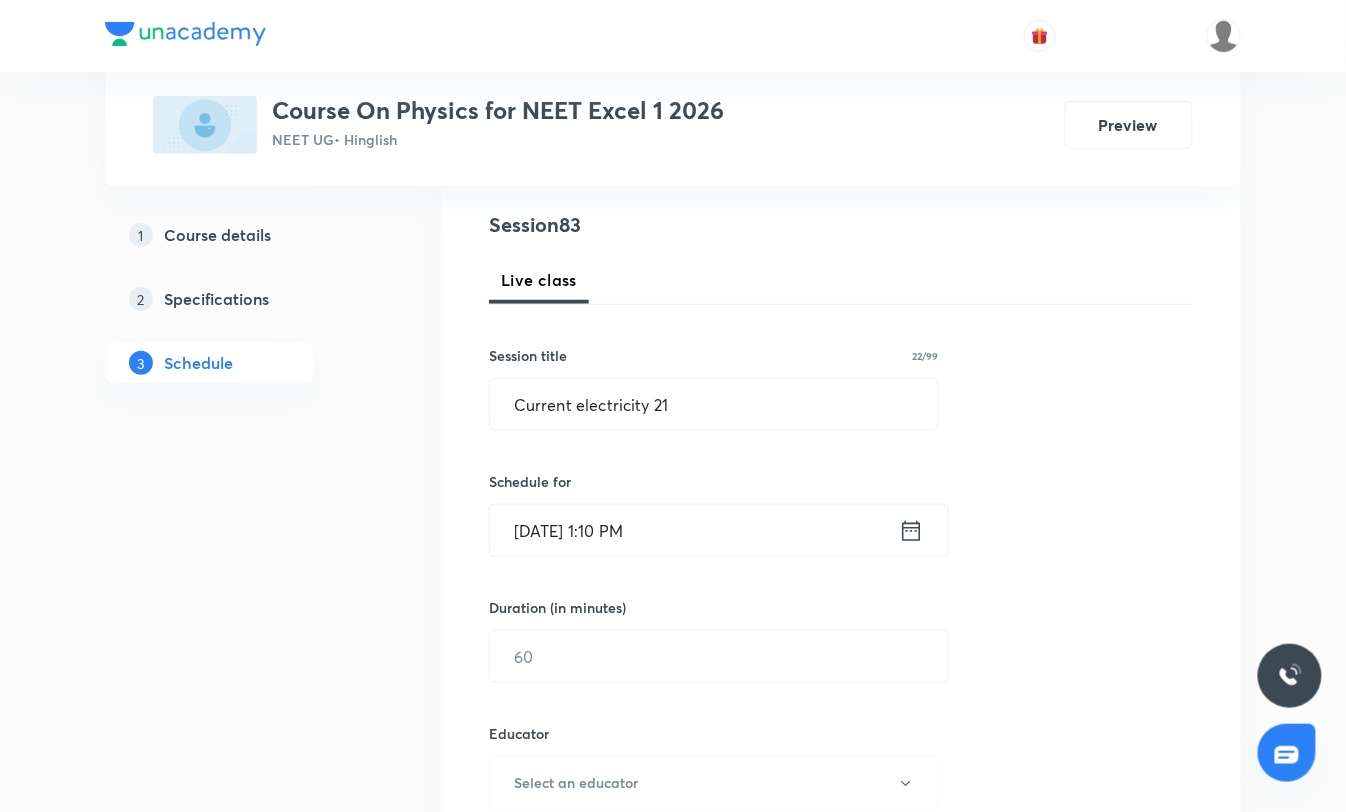 scroll, scrollTop: 333, scrollLeft: 0, axis: vertical 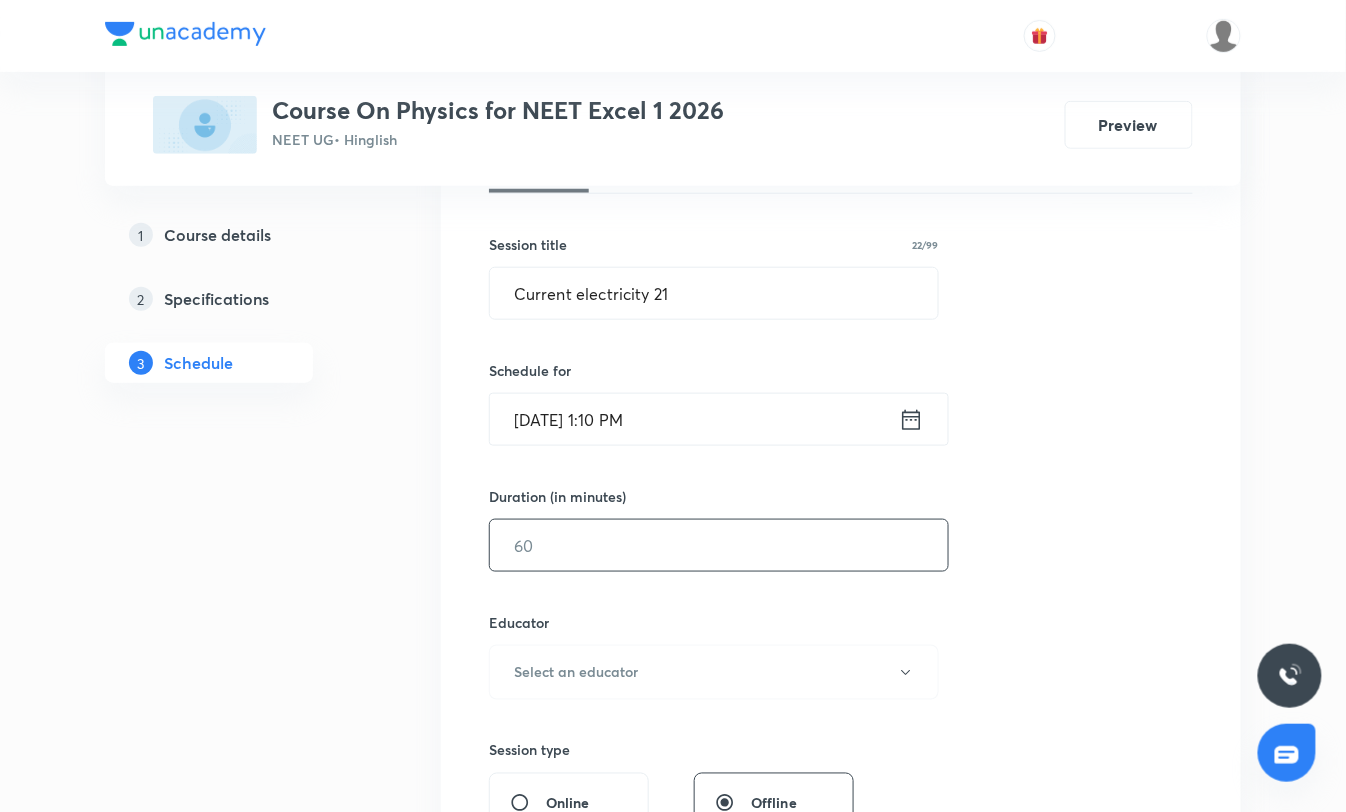 click at bounding box center [719, 545] 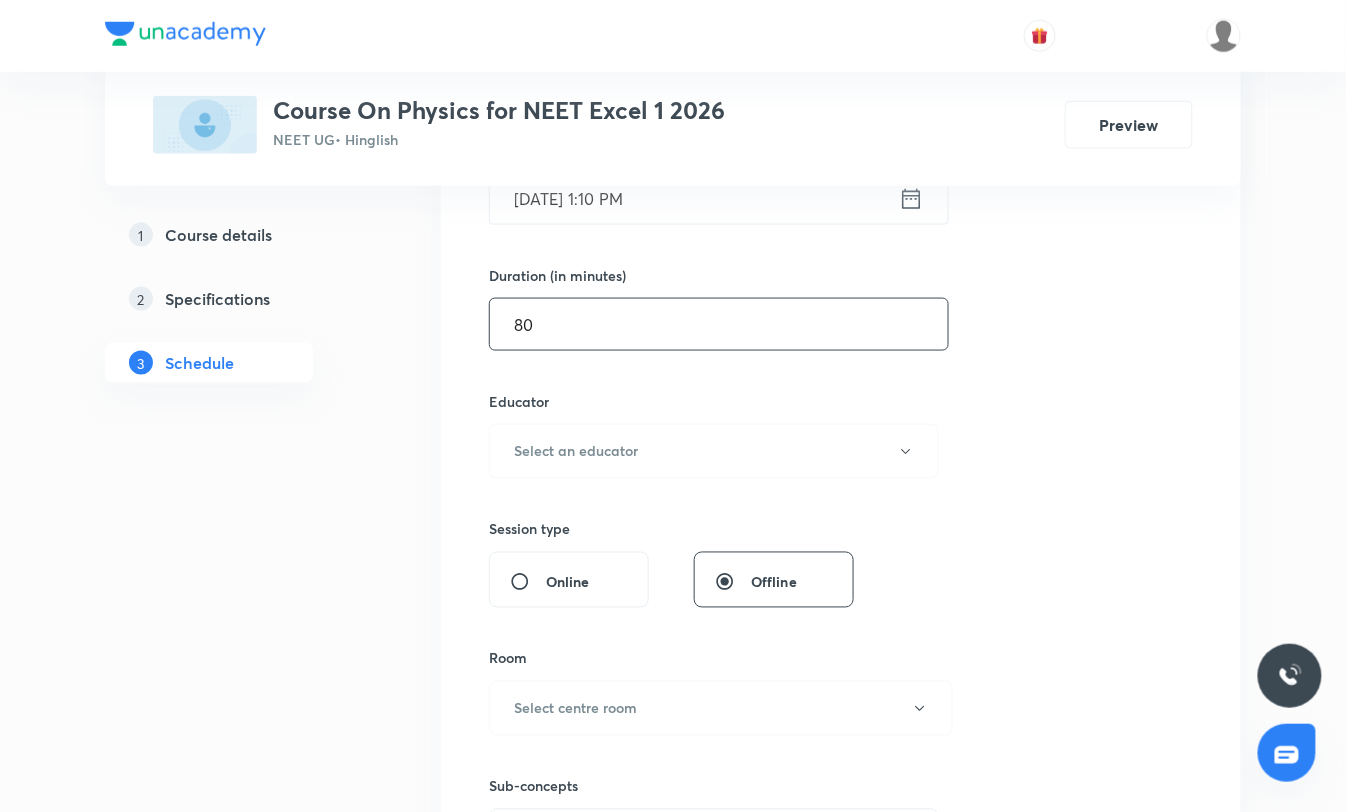 scroll, scrollTop: 555, scrollLeft: 0, axis: vertical 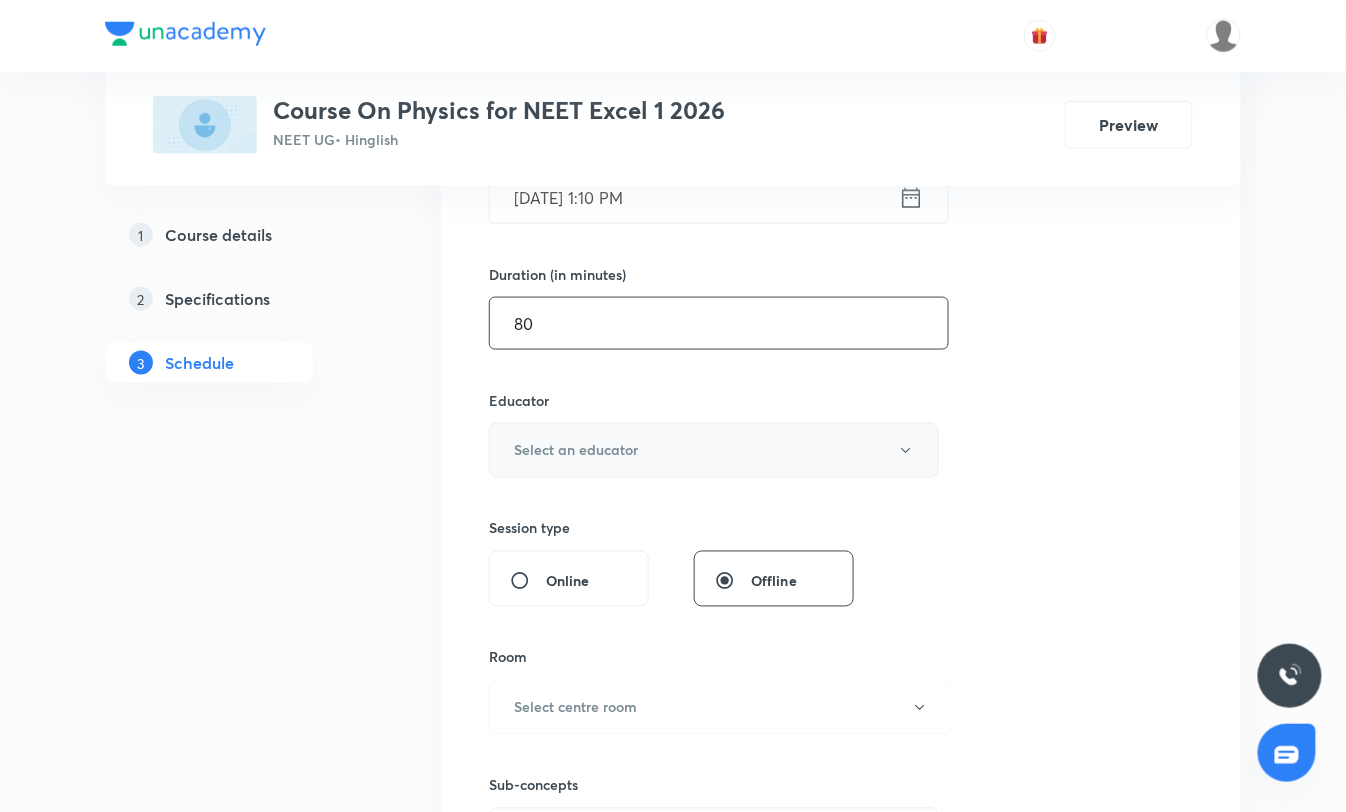 type on "80" 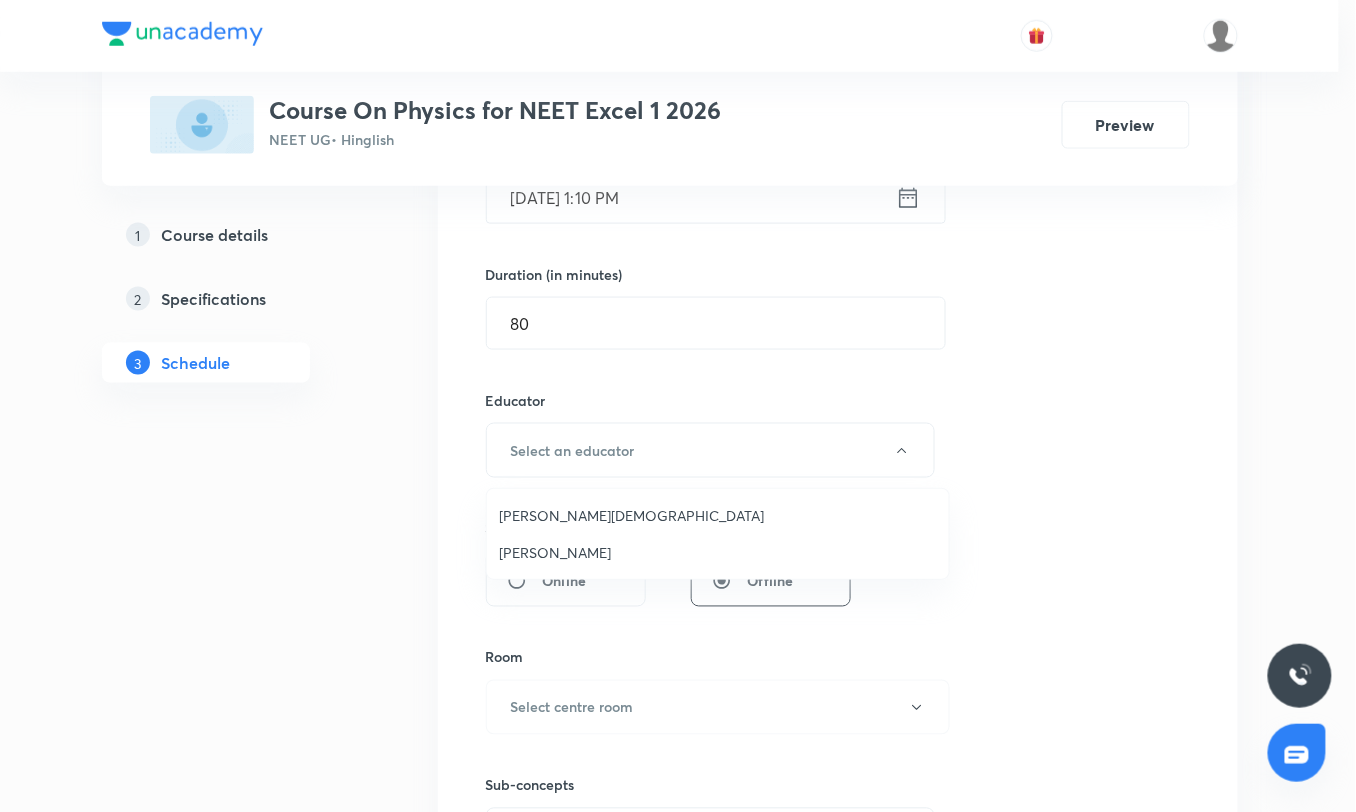 click on "Arpit Jain" at bounding box center [718, 515] 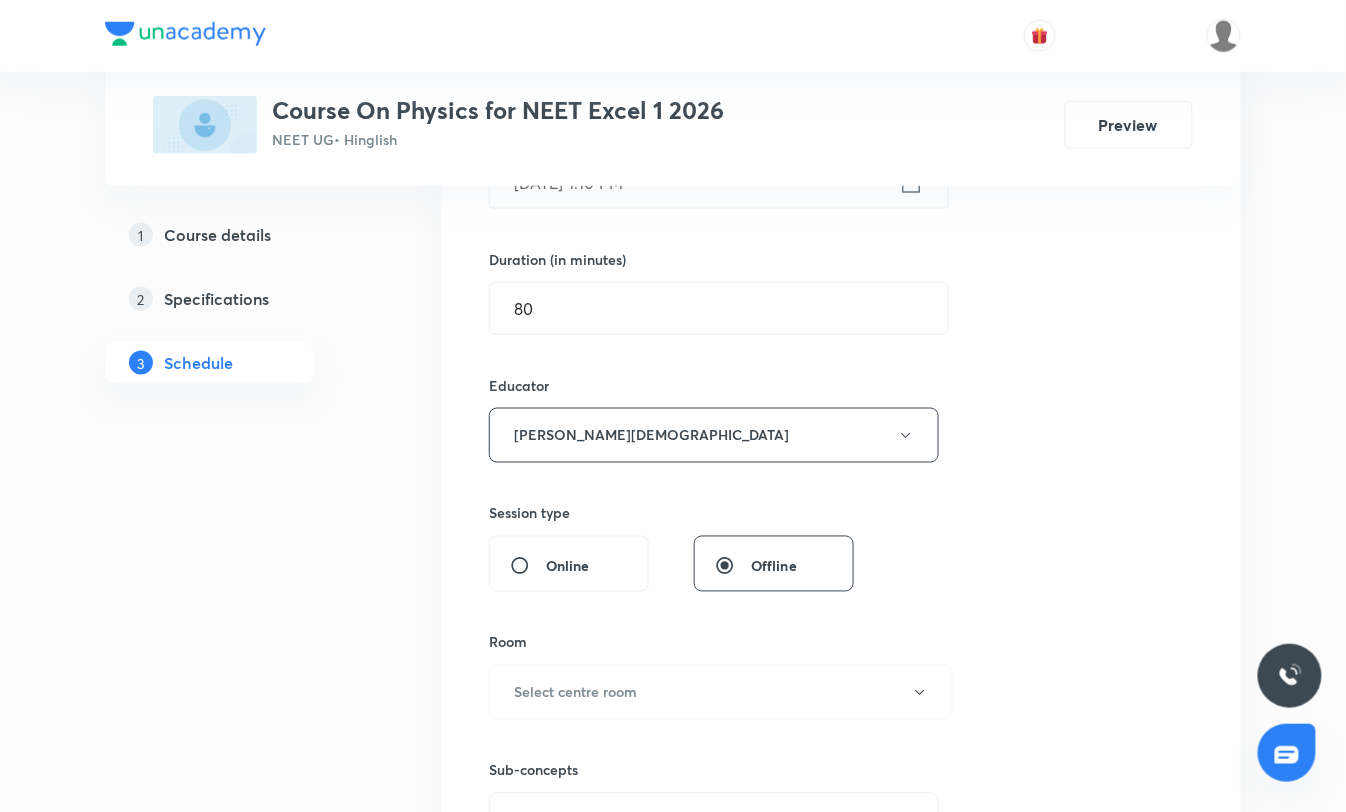 scroll, scrollTop: 666, scrollLeft: 0, axis: vertical 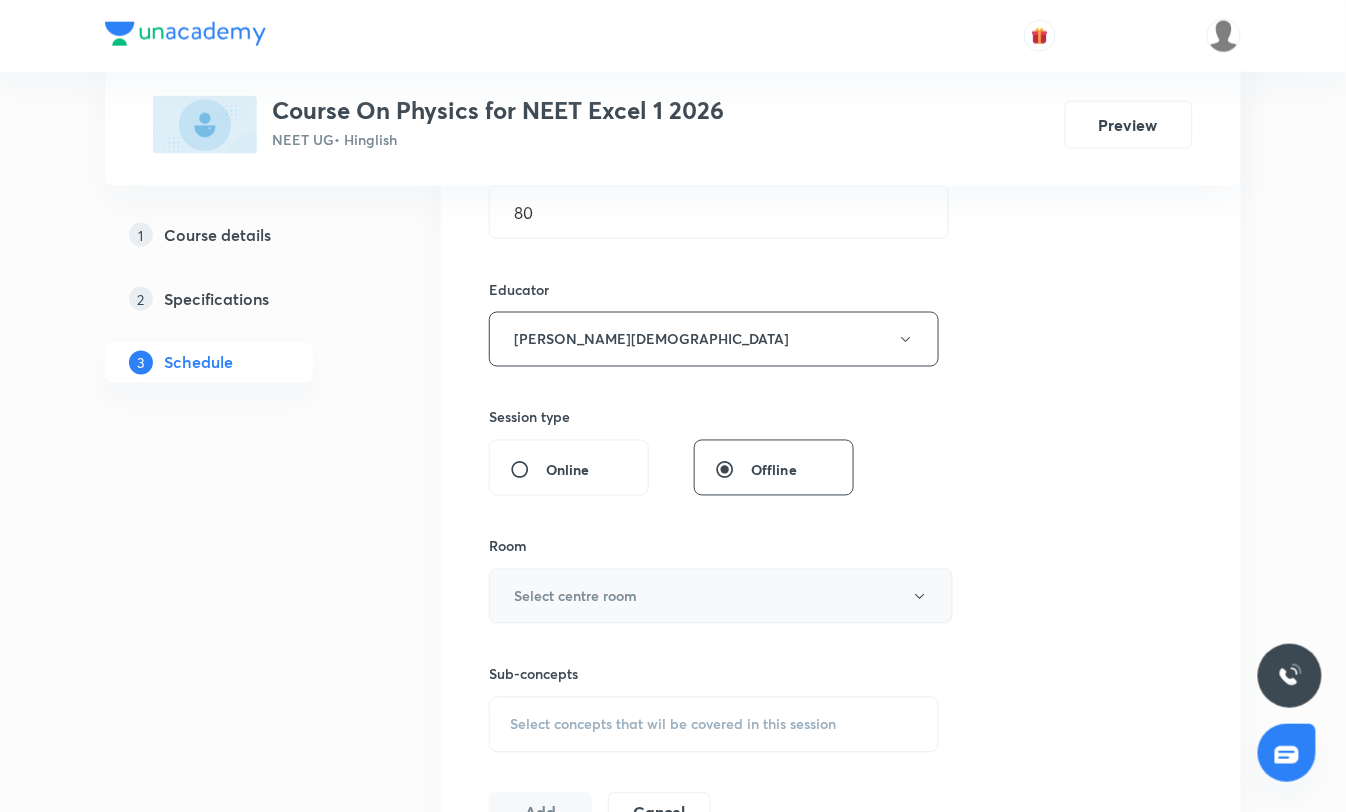 click on "Select centre room" at bounding box center [575, 596] 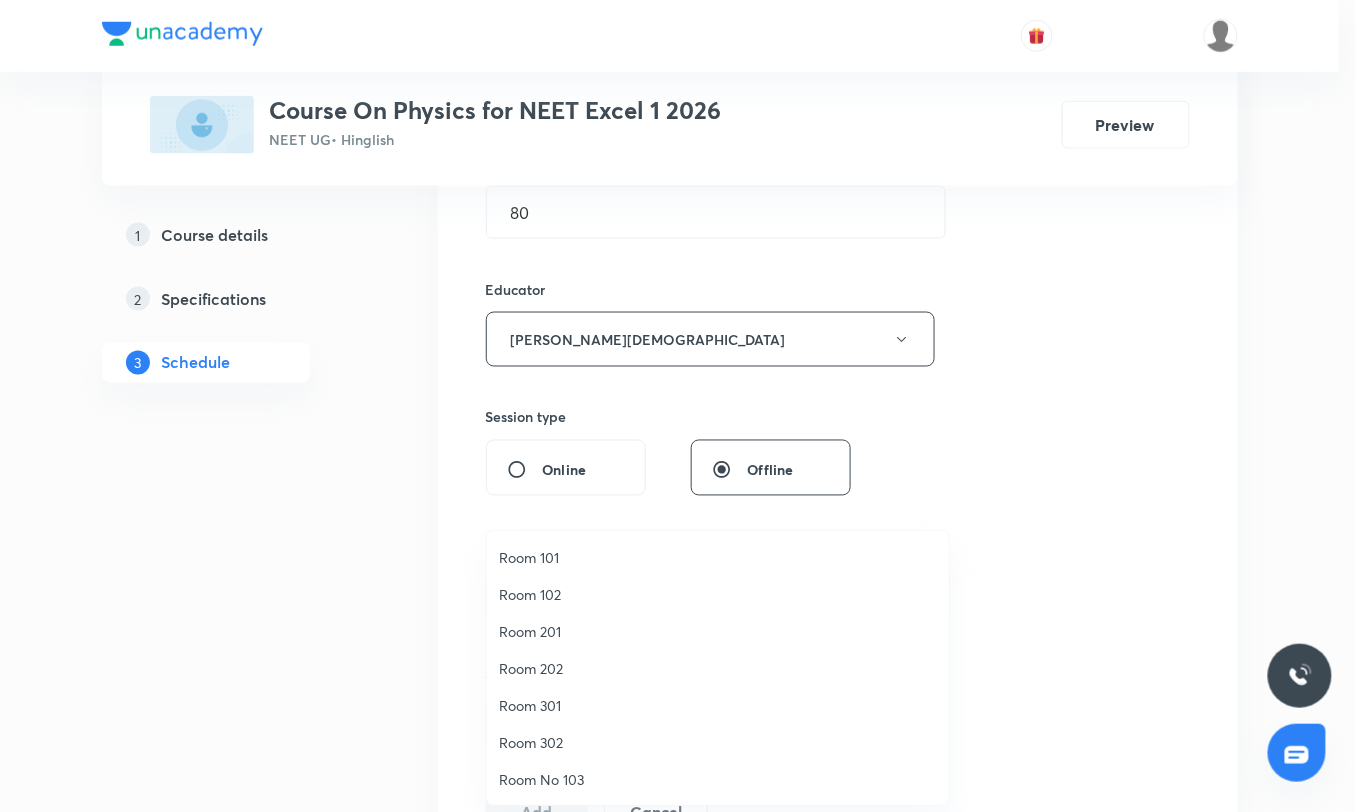 click on "Room 201" at bounding box center [718, 631] 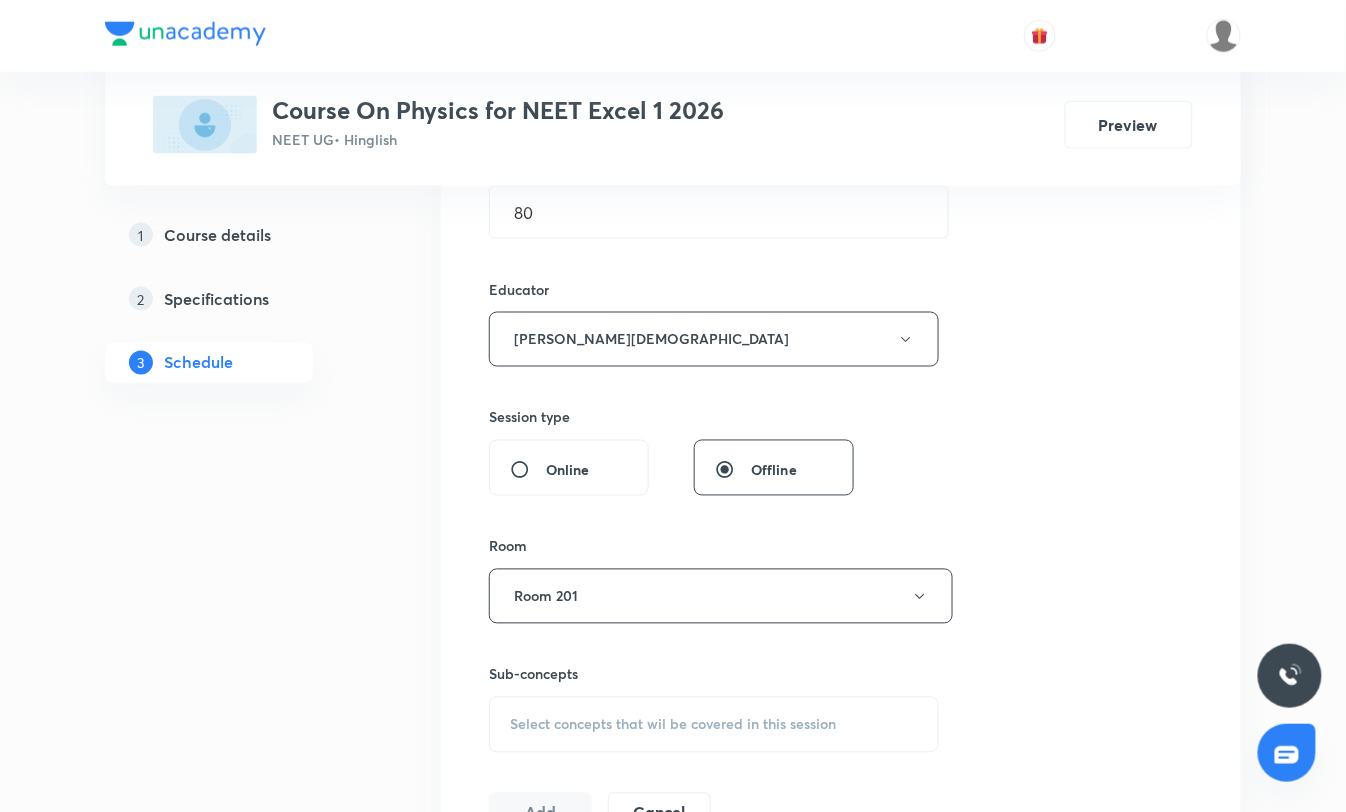 click on "Session  83 Live class Session title 22/99 Current electricity 21 ​ Schedule for Jul 10, 2025, 1:10 PM ​ Duration (in minutes) 80 ​ Educator Arpit Jain   Session type Online Offline Room Room 201 Sub-concepts Select concepts that wil be covered in this session Add Cancel" at bounding box center (841, 299) 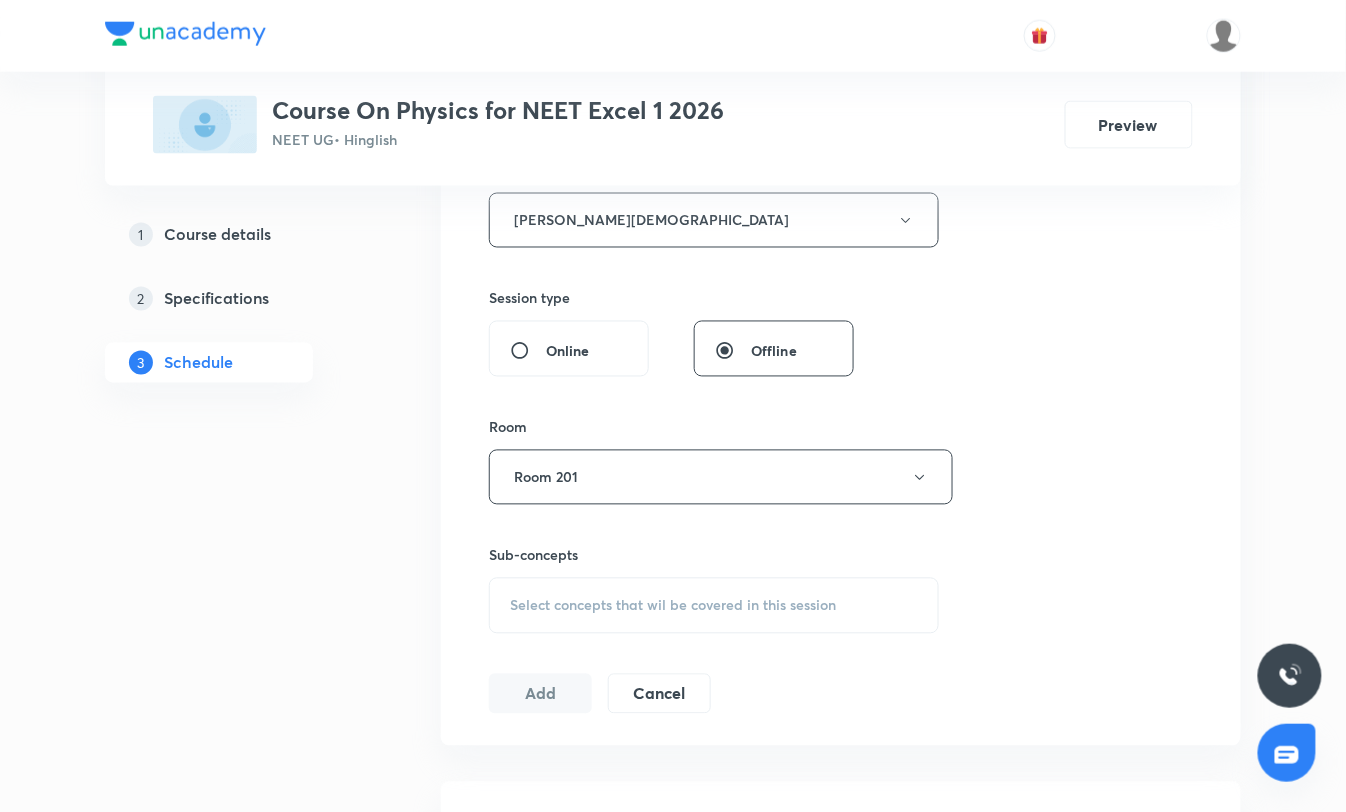 scroll, scrollTop: 1000, scrollLeft: 0, axis: vertical 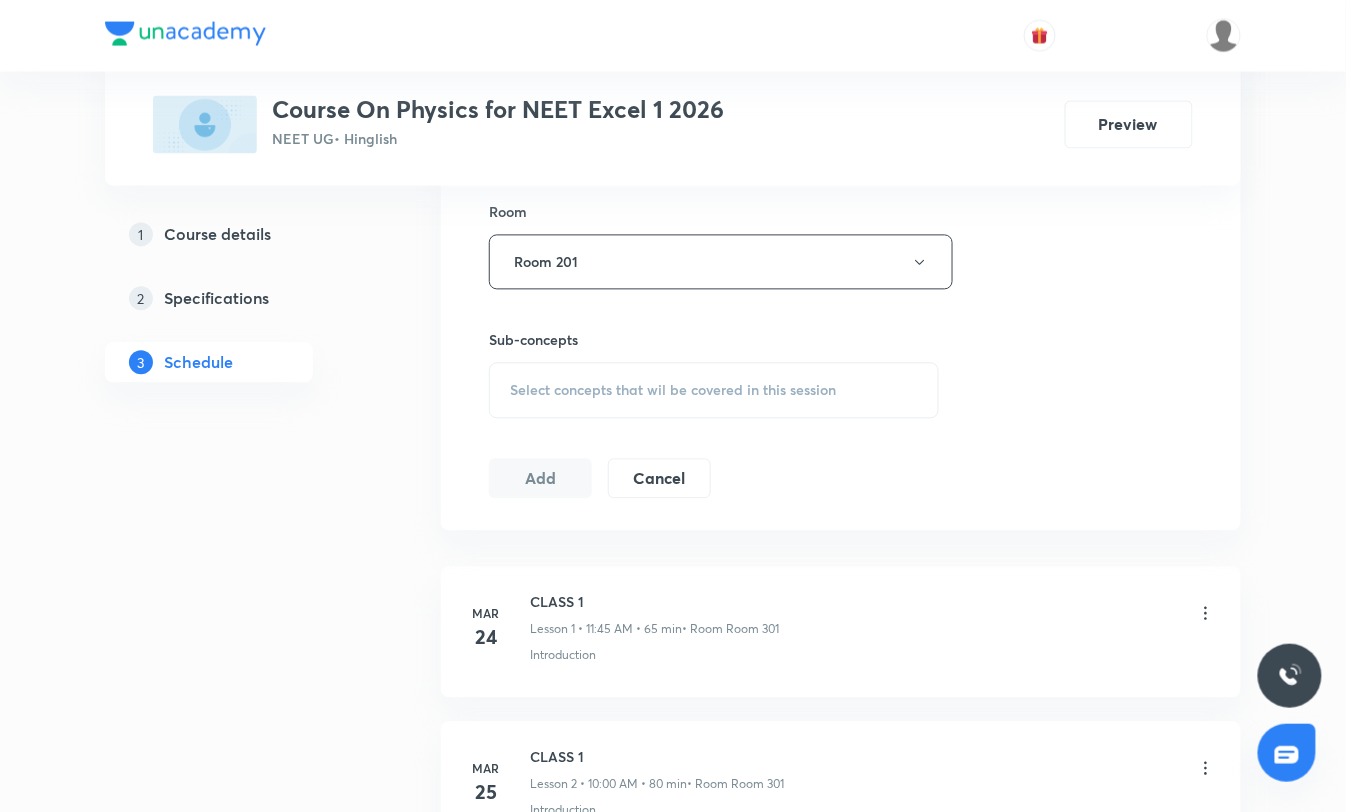 click on "Select concepts that wil be covered in this session" at bounding box center (714, 391) 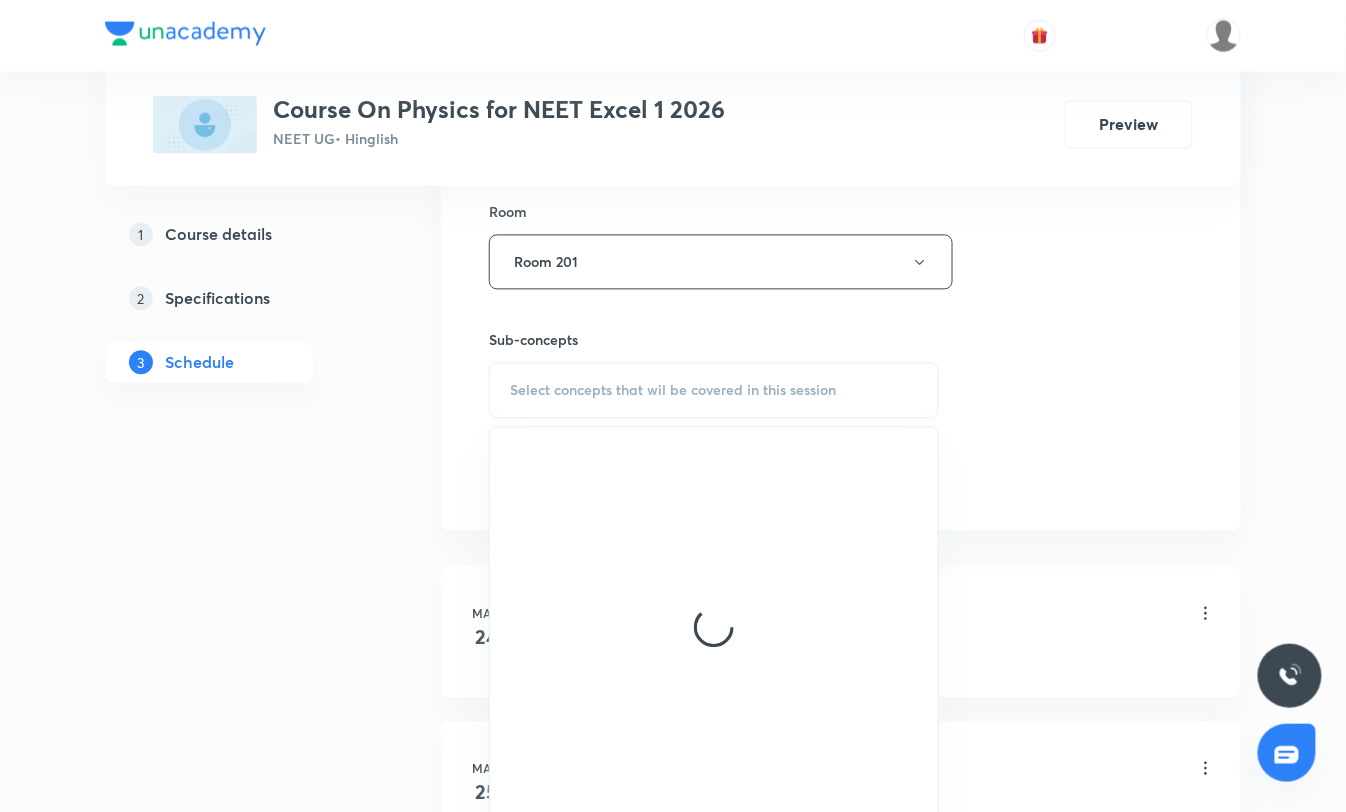 click on "Select concepts that wil be covered in this session" at bounding box center (673, 391) 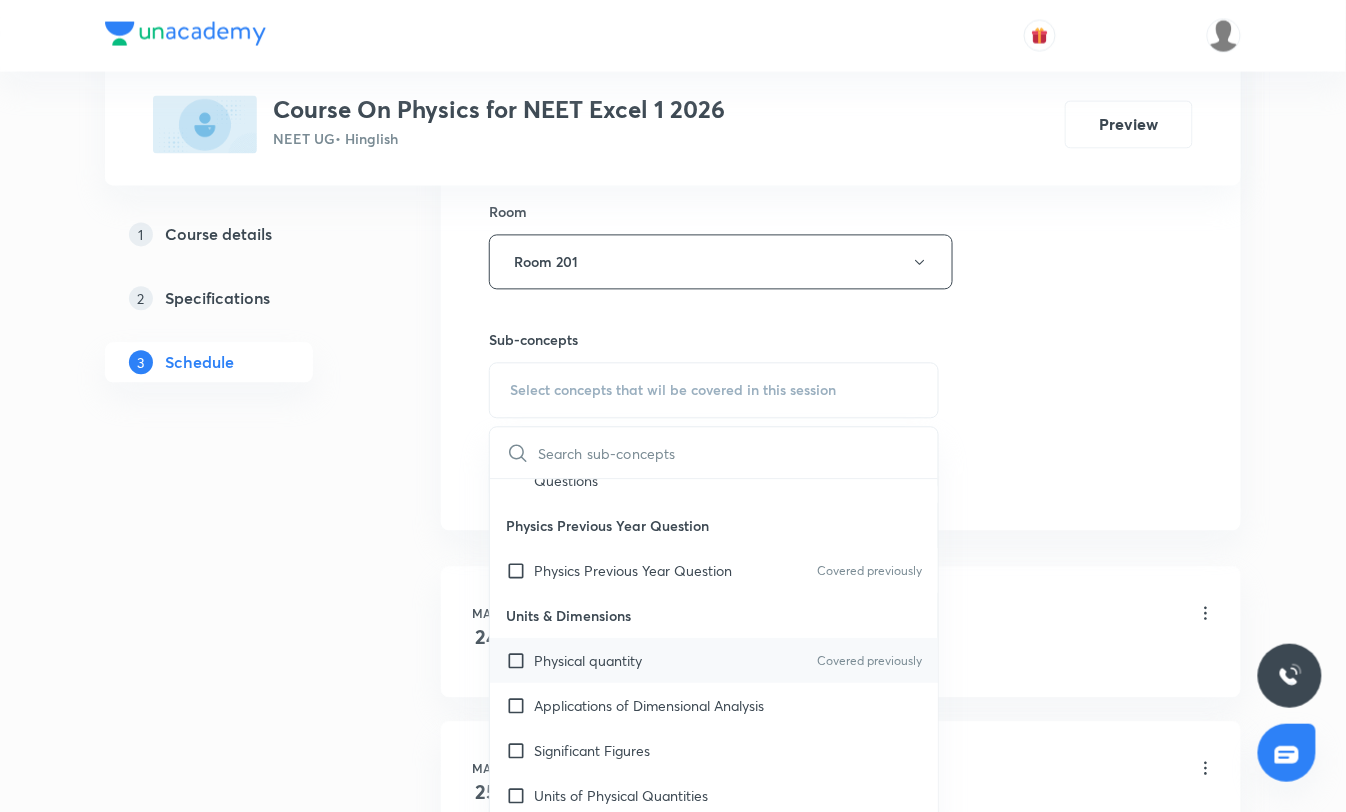 scroll, scrollTop: 111, scrollLeft: 0, axis: vertical 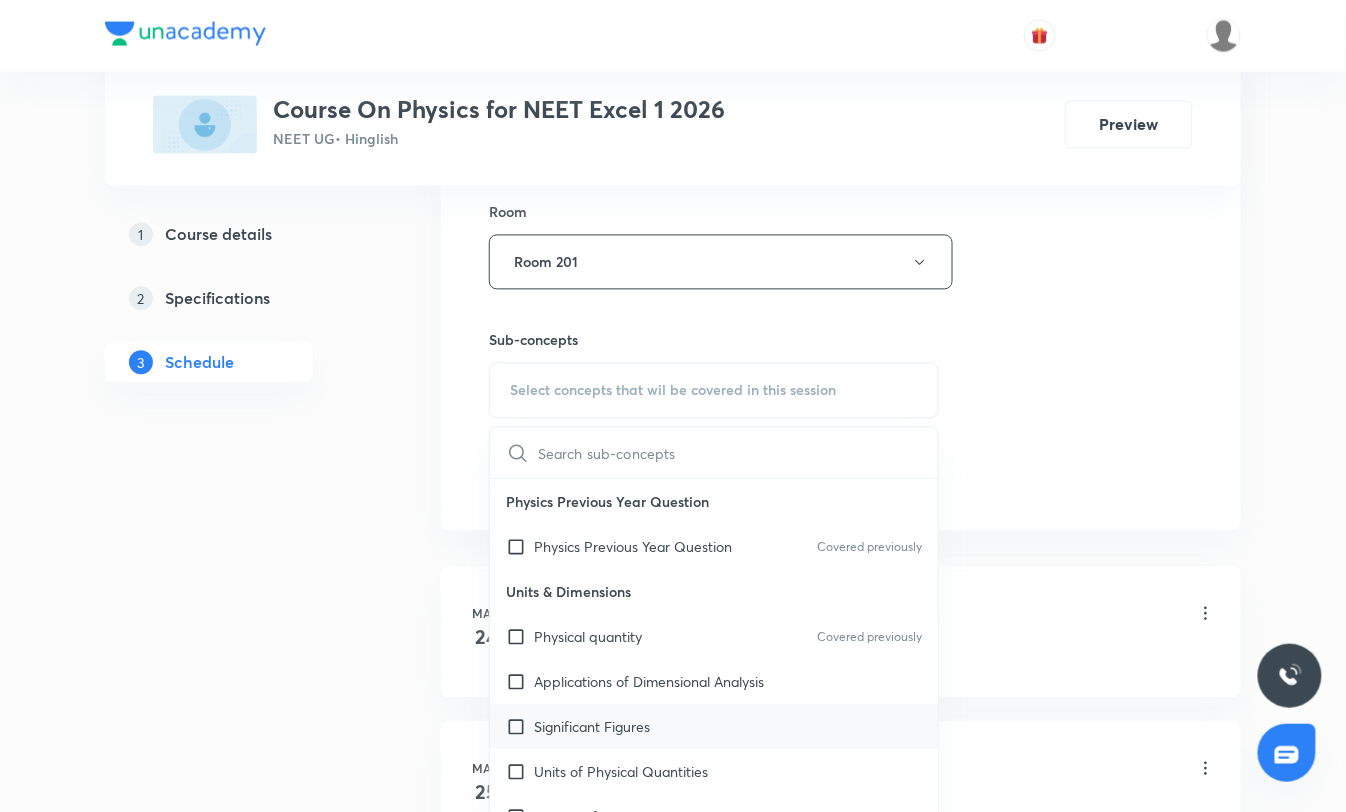 click on "Significant Figures" at bounding box center (592, 727) 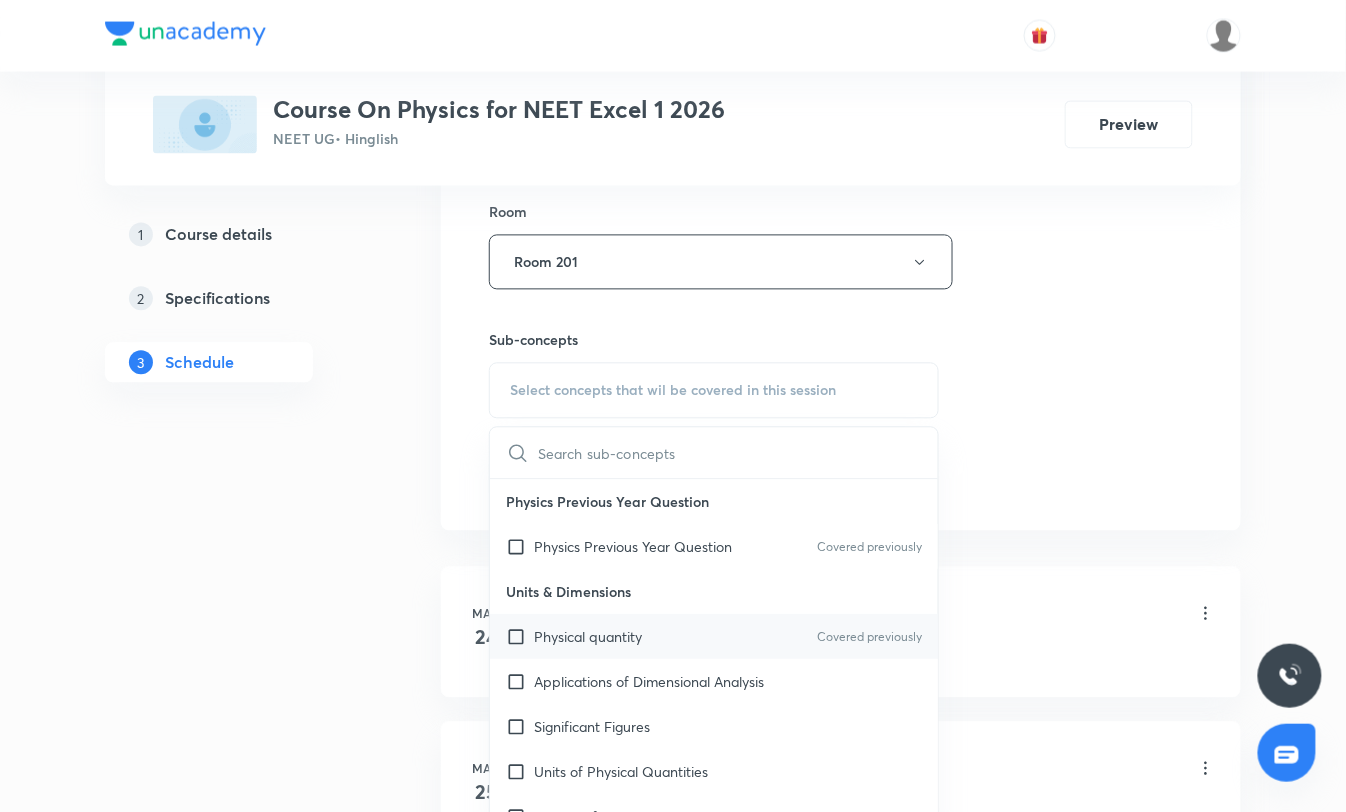 checkbox on "true" 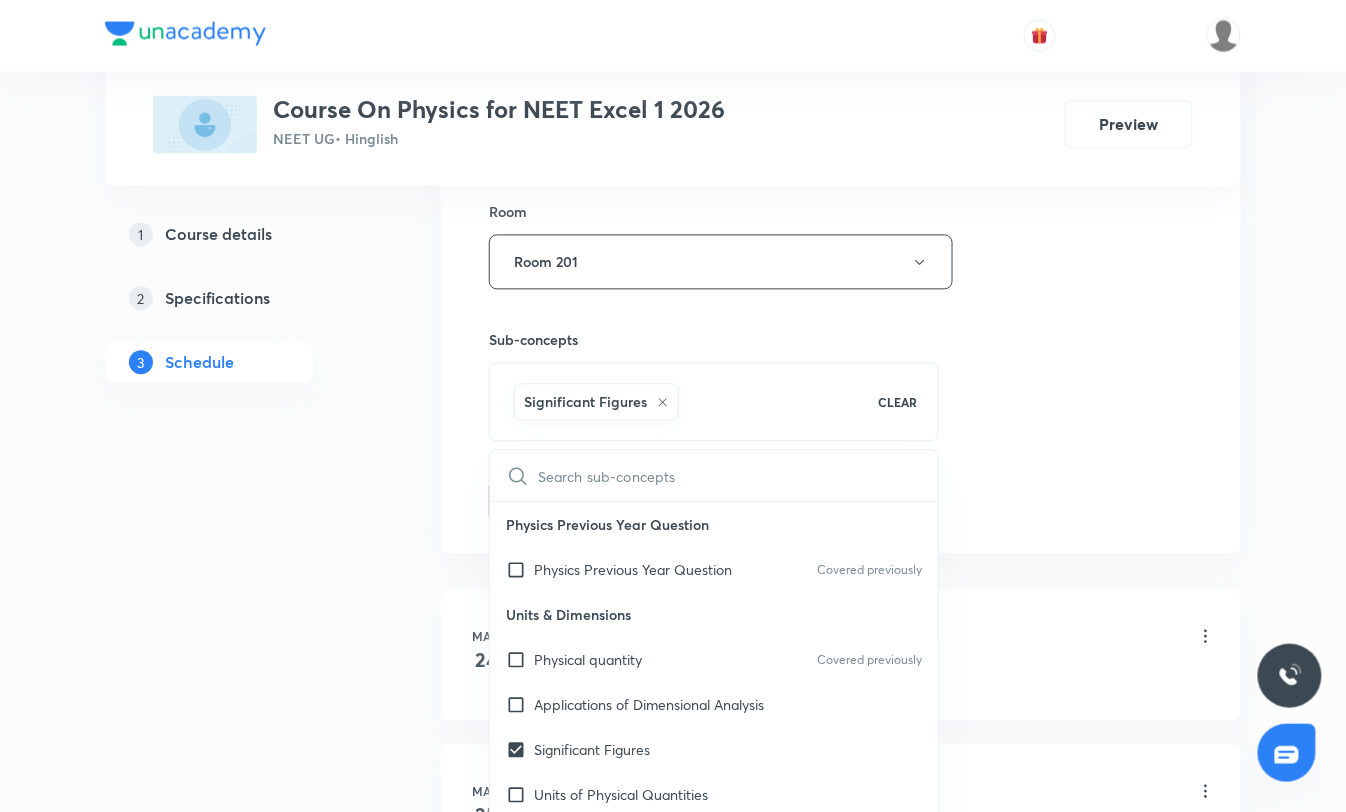 click on "Physics - Full Syllabus Mock Questions Physics - Full Syllabus Mock Questions Covered previously Physics Previous Year Question Physics Previous Year Question Covered previously Units & Dimensions Physical quantity Covered previously Applications of Dimensional Analysis Significant Figures Units of Physical Quantities System of Units Dimensions of Some Mathematical Functions Unit and Dimension Product of Two Vectors Subtraction of Vectors Cross Product Least Count Analysis Errors of Measurement Vernier Callipers Screw Gauge Zero Error Basic Mathematics Elementary Algebra Elementary Trigonometry Basic Coordinate Geometry Functions Differentiation Integral of a Function Use of Differentiation & Integration in One Dimensional Motion Derivatives of Equations of Motion by Calculus Basic Mathematics Laboratory Experiments Laboratory Experiments Basics & Laboratory Representation of Vector Addition of Vectors Components of a Vector Unit Vectors Rectangular Components of a Vector in Three Dimensions Dot-Product Error" at bounding box center (714, 678) 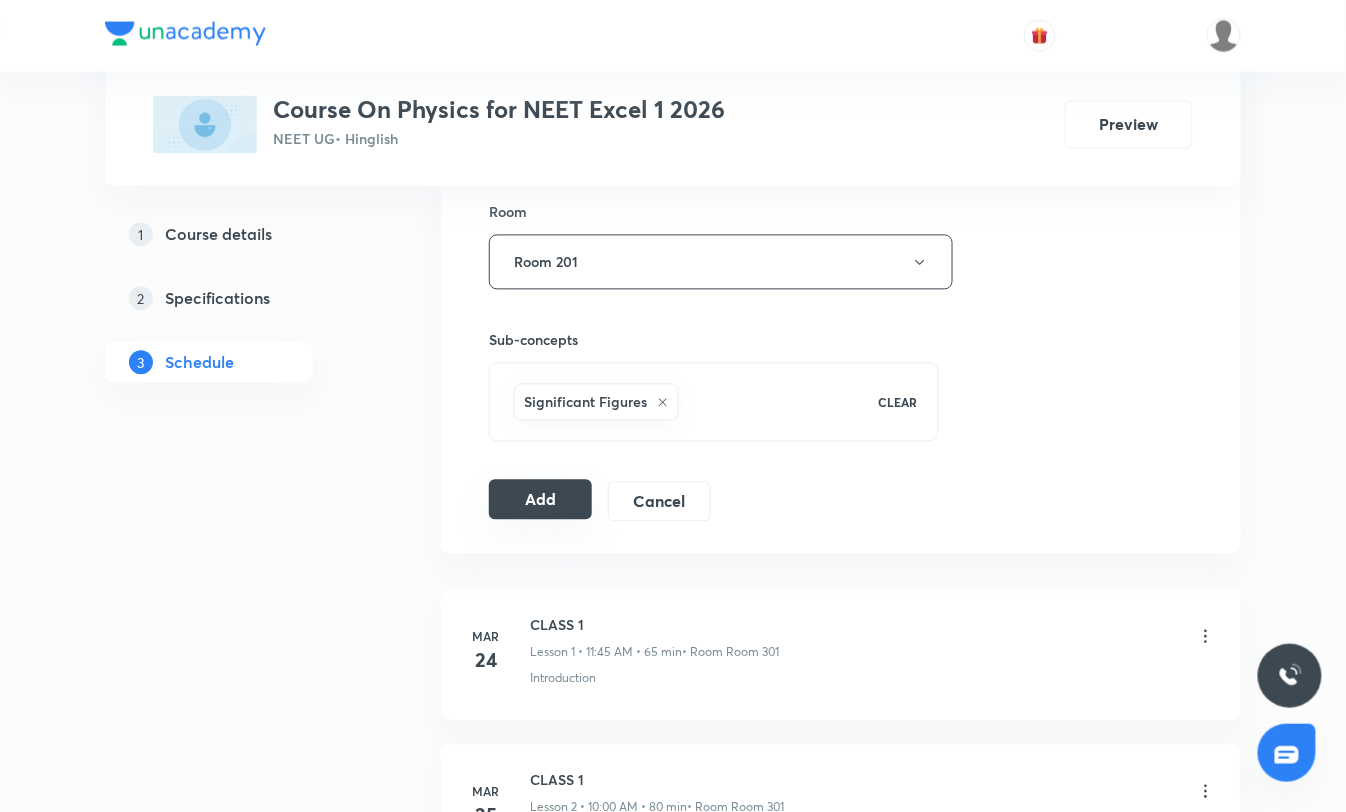 click on "Add" at bounding box center (540, 500) 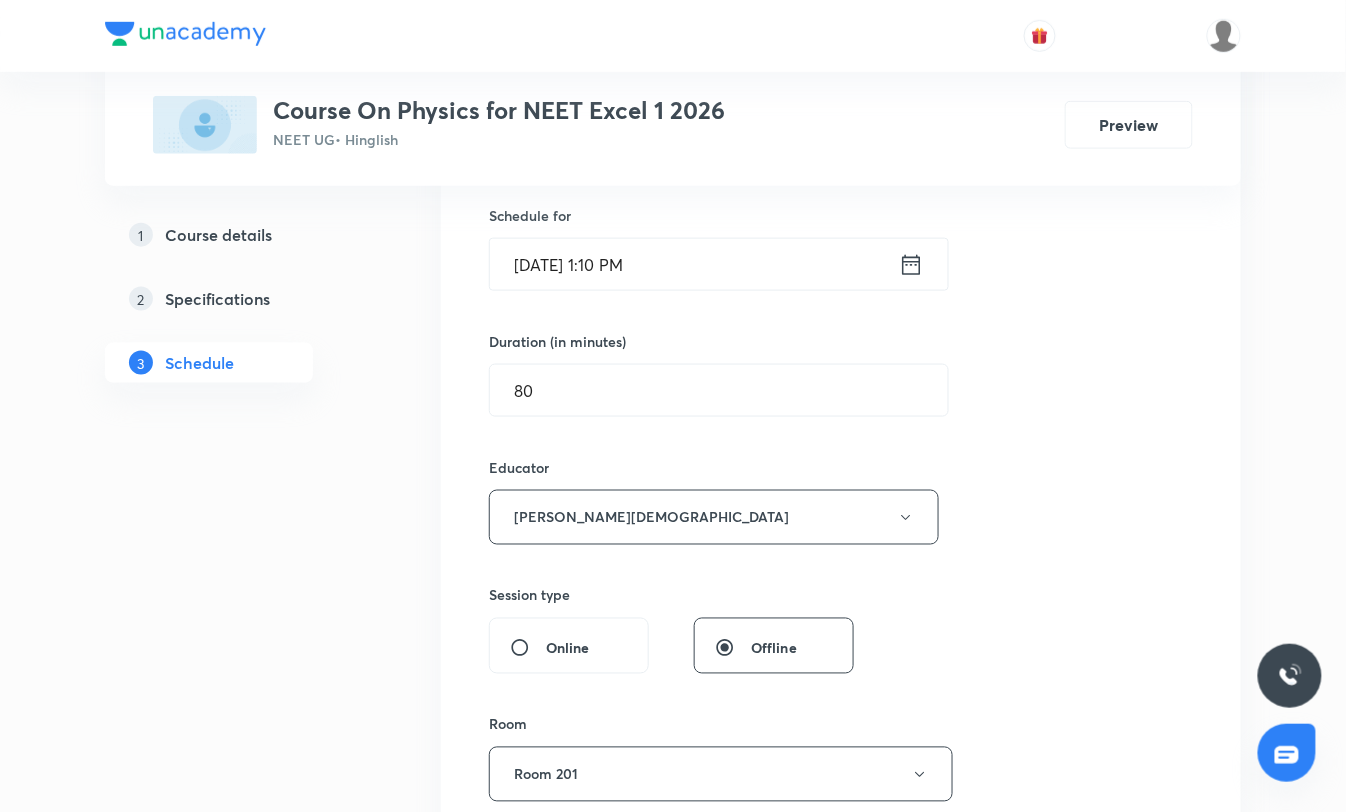 scroll, scrollTop: 333, scrollLeft: 0, axis: vertical 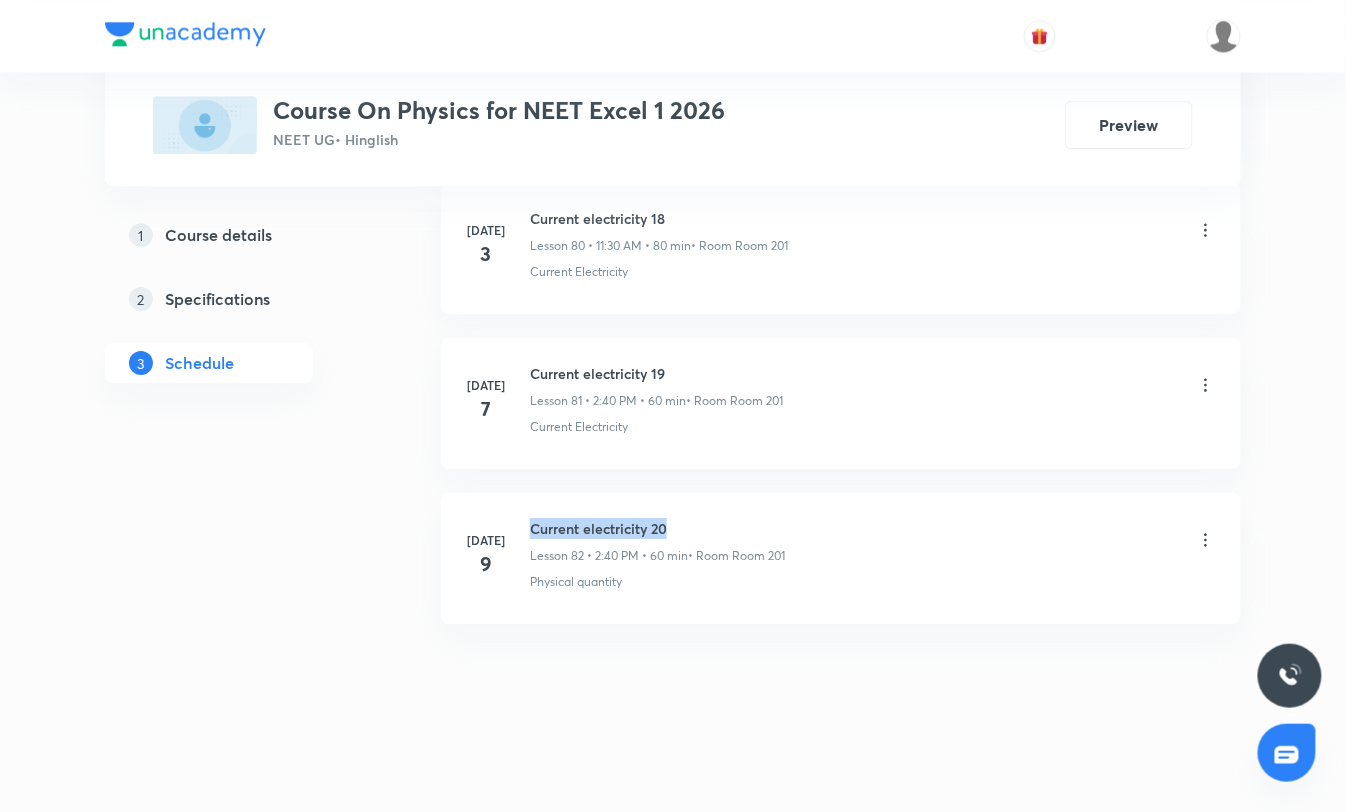 drag, startPoint x: 533, startPoint y: 525, endPoint x: 740, endPoint y: 527, distance: 207.00966 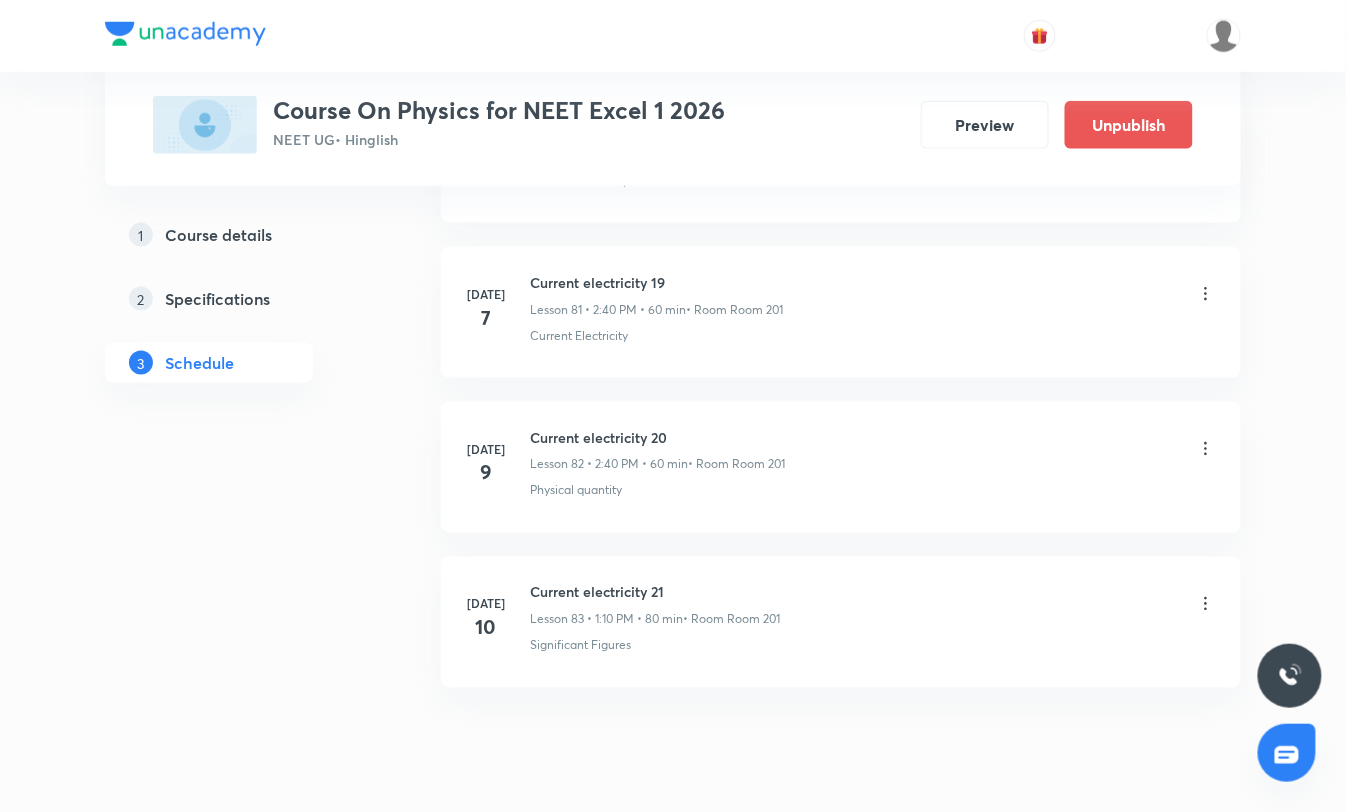 scroll, scrollTop: 12751, scrollLeft: 0, axis: vertical 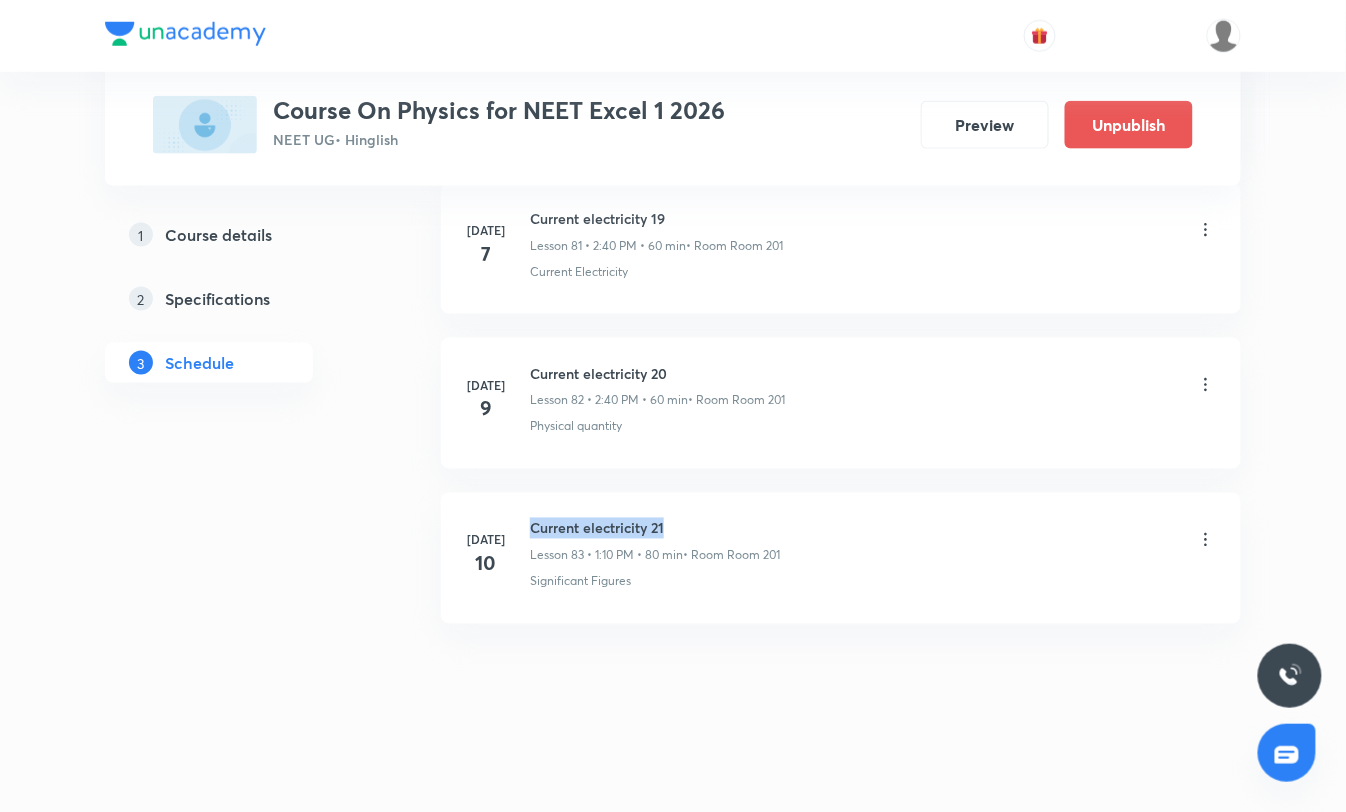 drag, startPoint x: 532, startPoint y: 515, endPoint x: 941, endPoint y: 533, distance: 409.3959 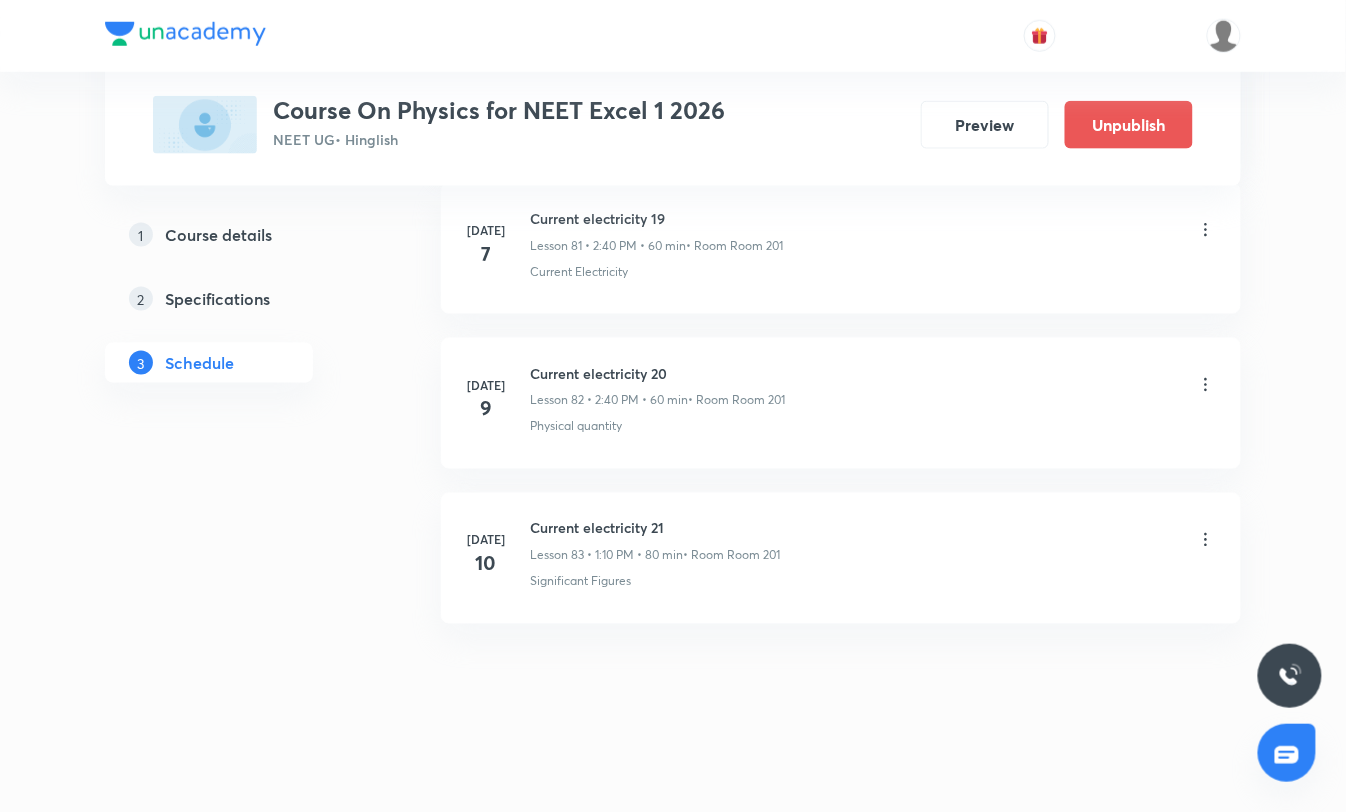 click on "Current electricity 21 Lesson 83 • 1:10 PM • 80 min  • Room Room 201 Significant Figures" at bounding box center (873, 554) 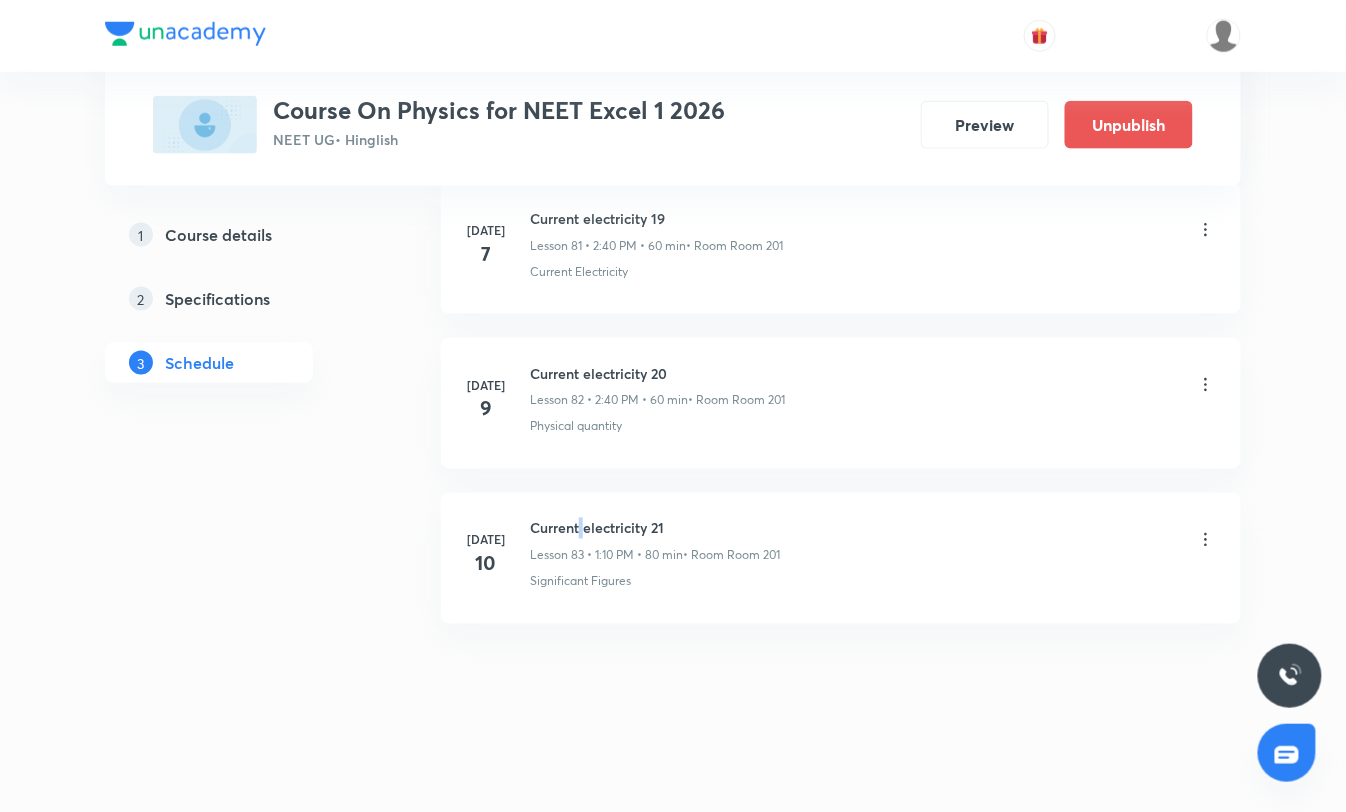 click on "Current electricity 21" at bounding box center [655, 528] 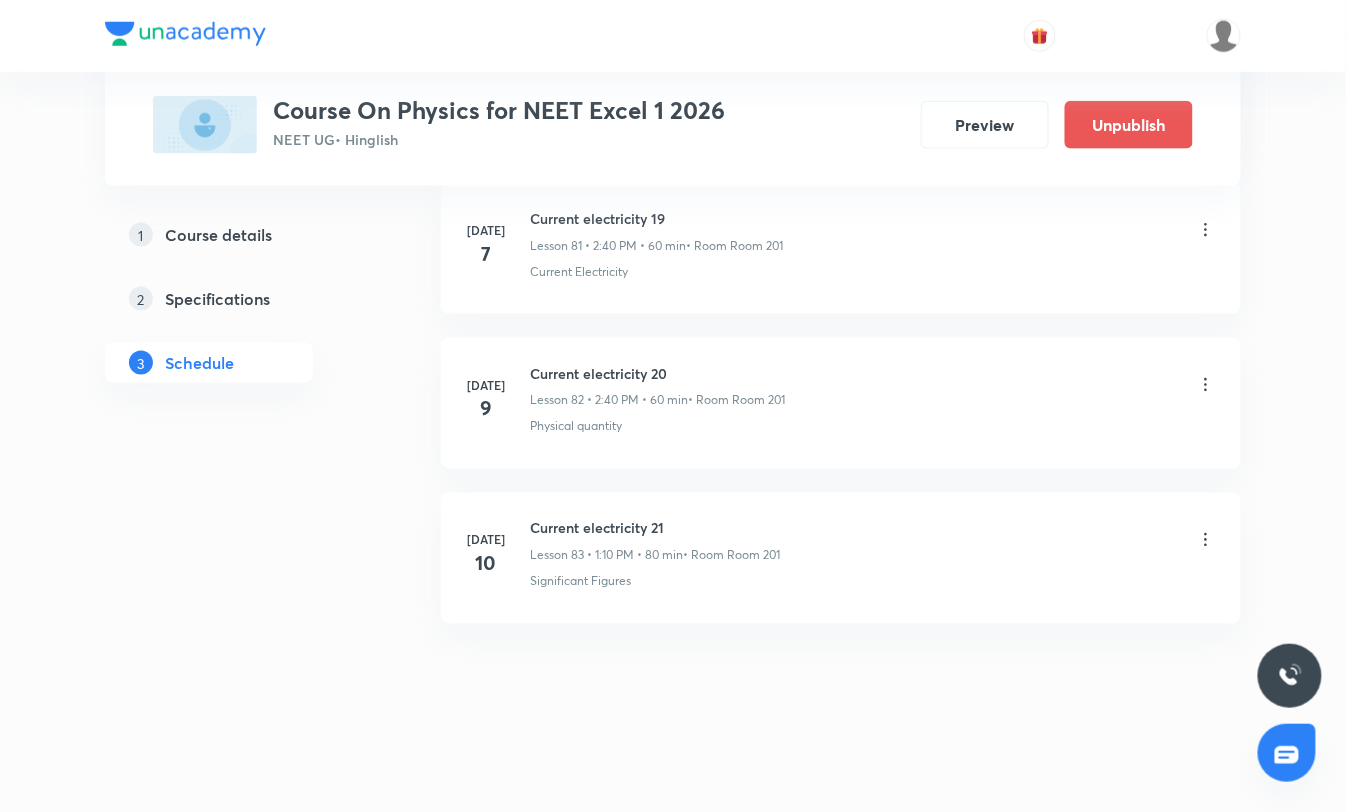 click on "Current electricity 21 Lesson 83 • 1:10 PM • 80 min  • Room Room 201" at bounding box center [873, 541] 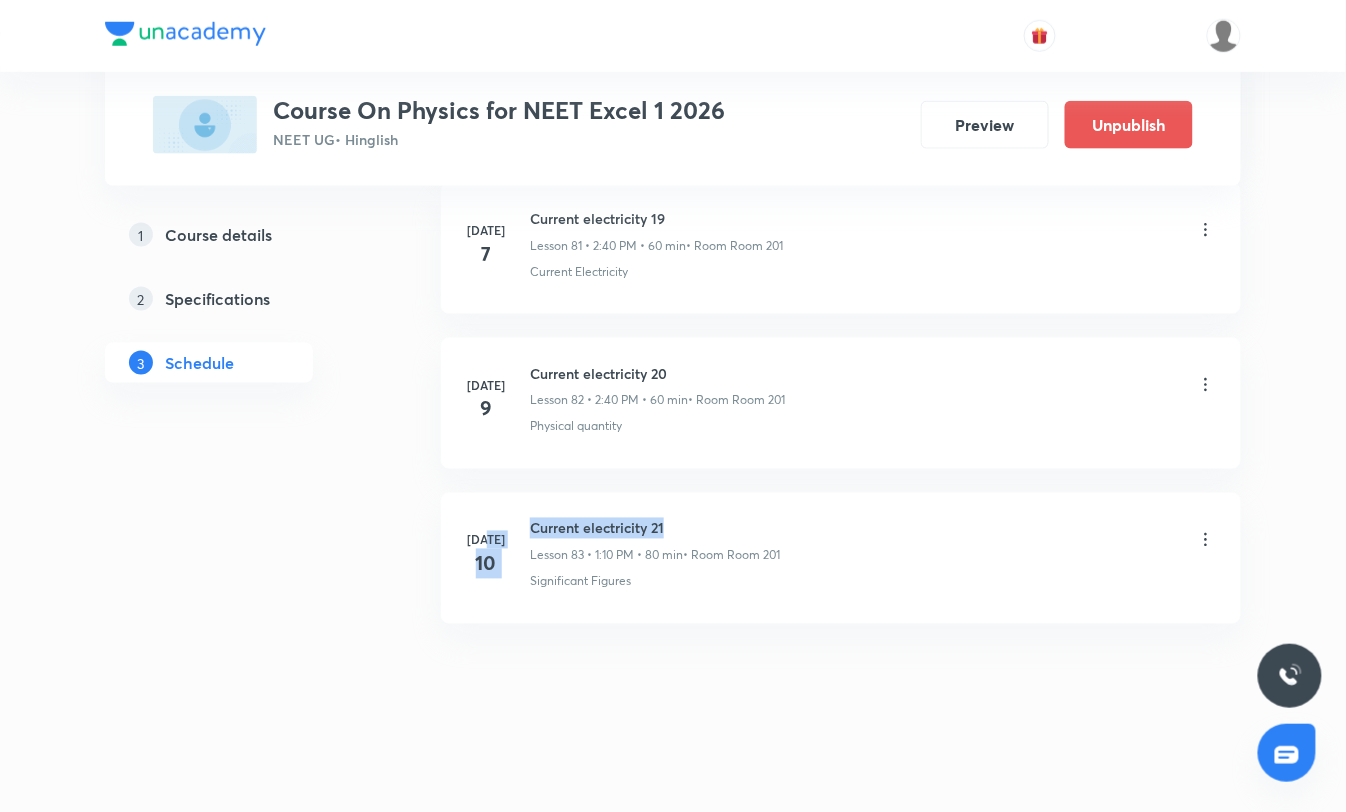 drag, startPoint x: 525, startPoint y: 526, endPoint x: 784, endPoint y: 538, distance: 259.27783 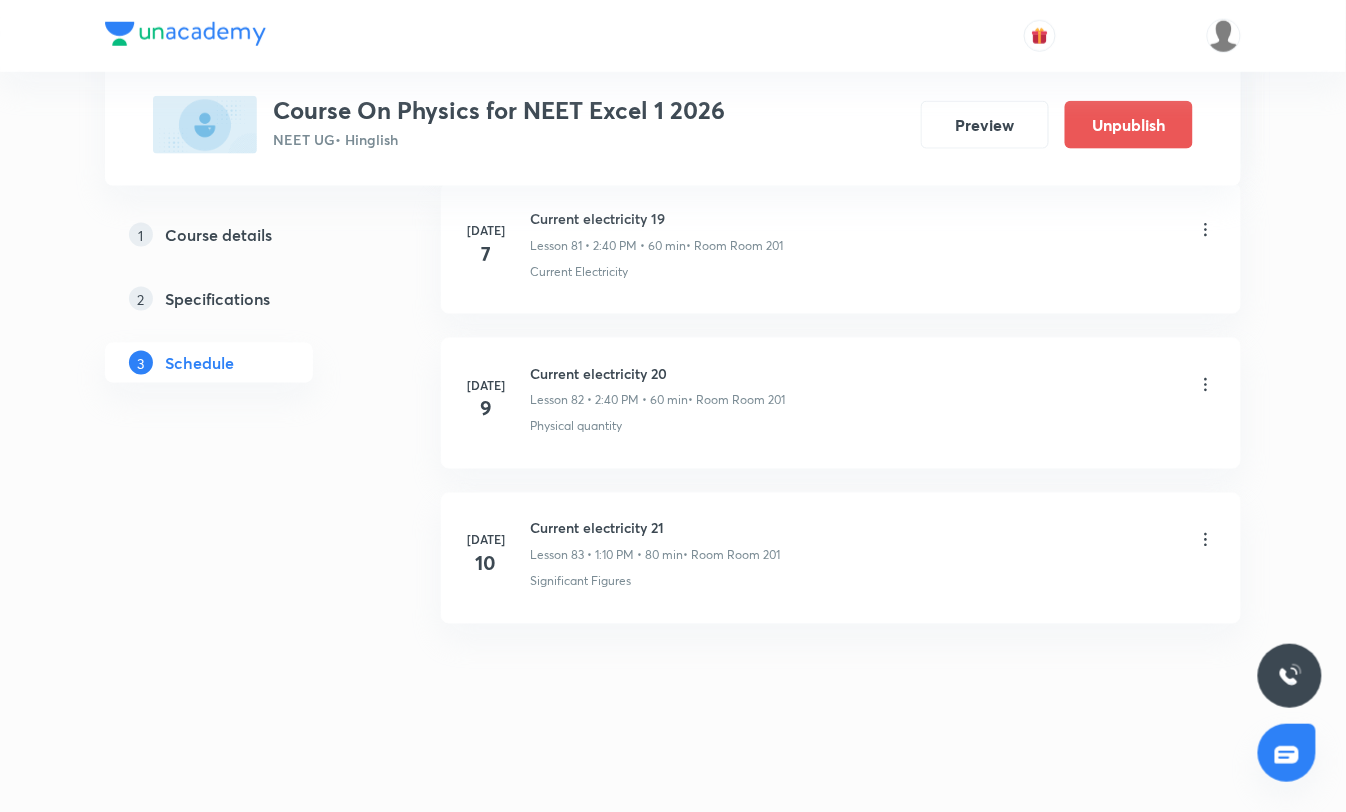 click on "Jul 10 Current electricity 21 Lesson 83 • 1:10 PM • 80 min  • Room Room 201 Significant Figures" at bounding box center [841, 558] 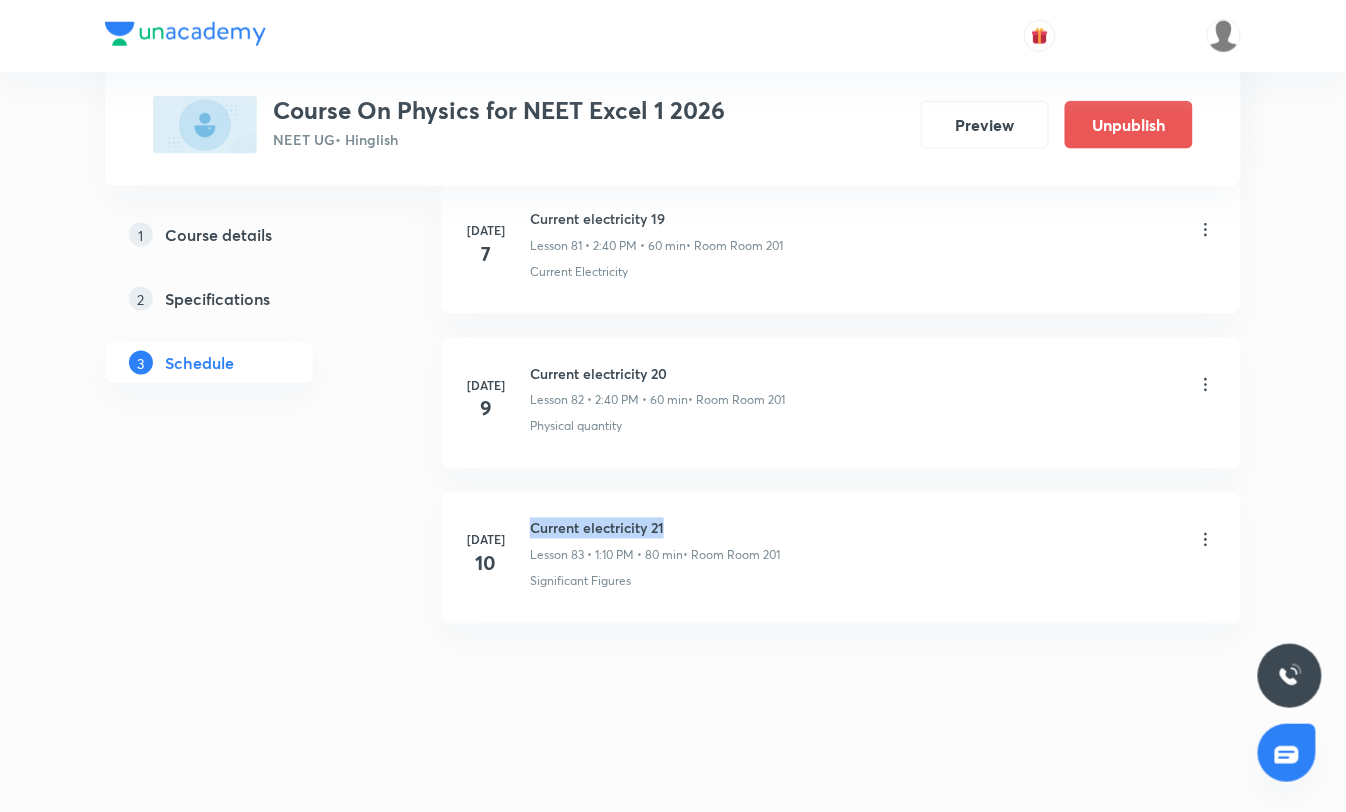 drag, startPoint x: 531, startPoint y: 525, endPoint x: 713, endPoint y: 527, distance: 182.01099 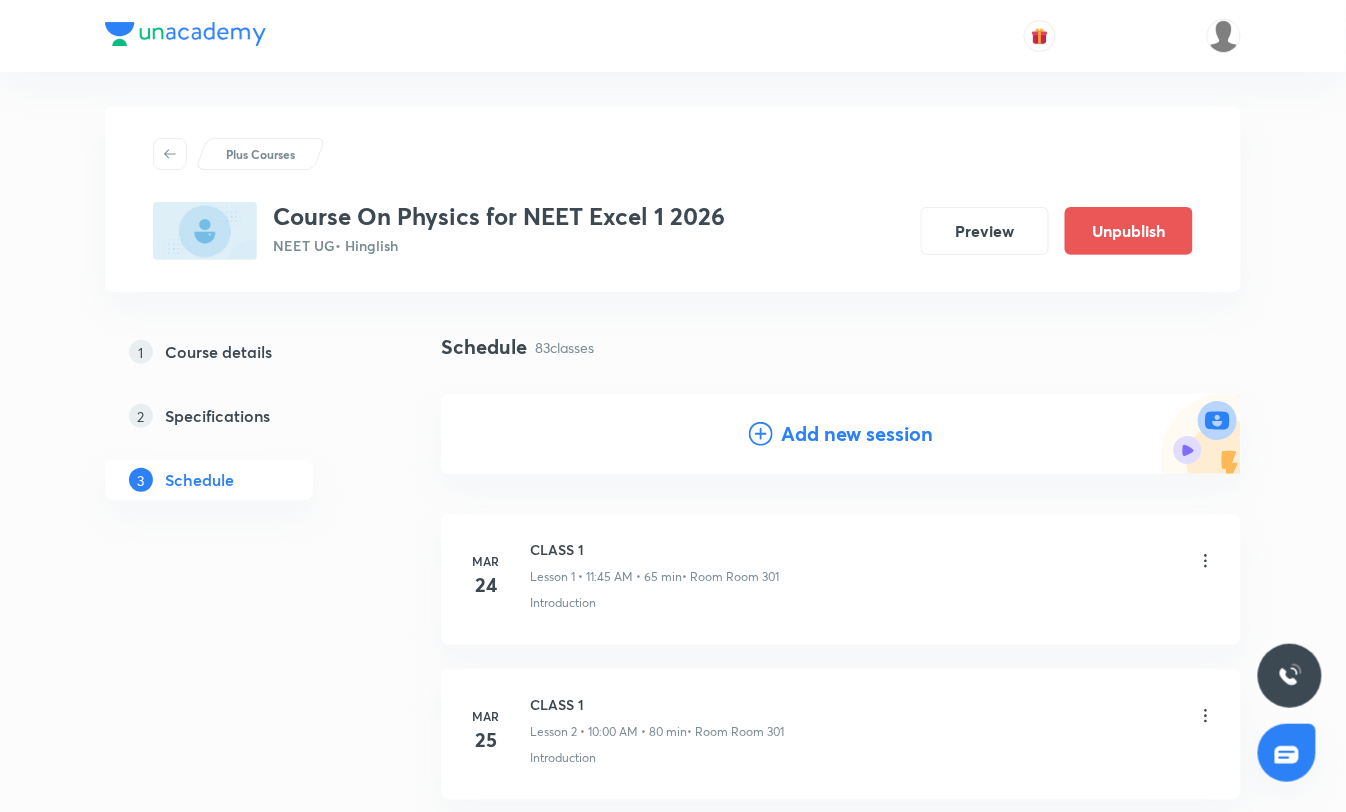 scroll, scrollTop: 0, scrollLeft: 0, axis: both 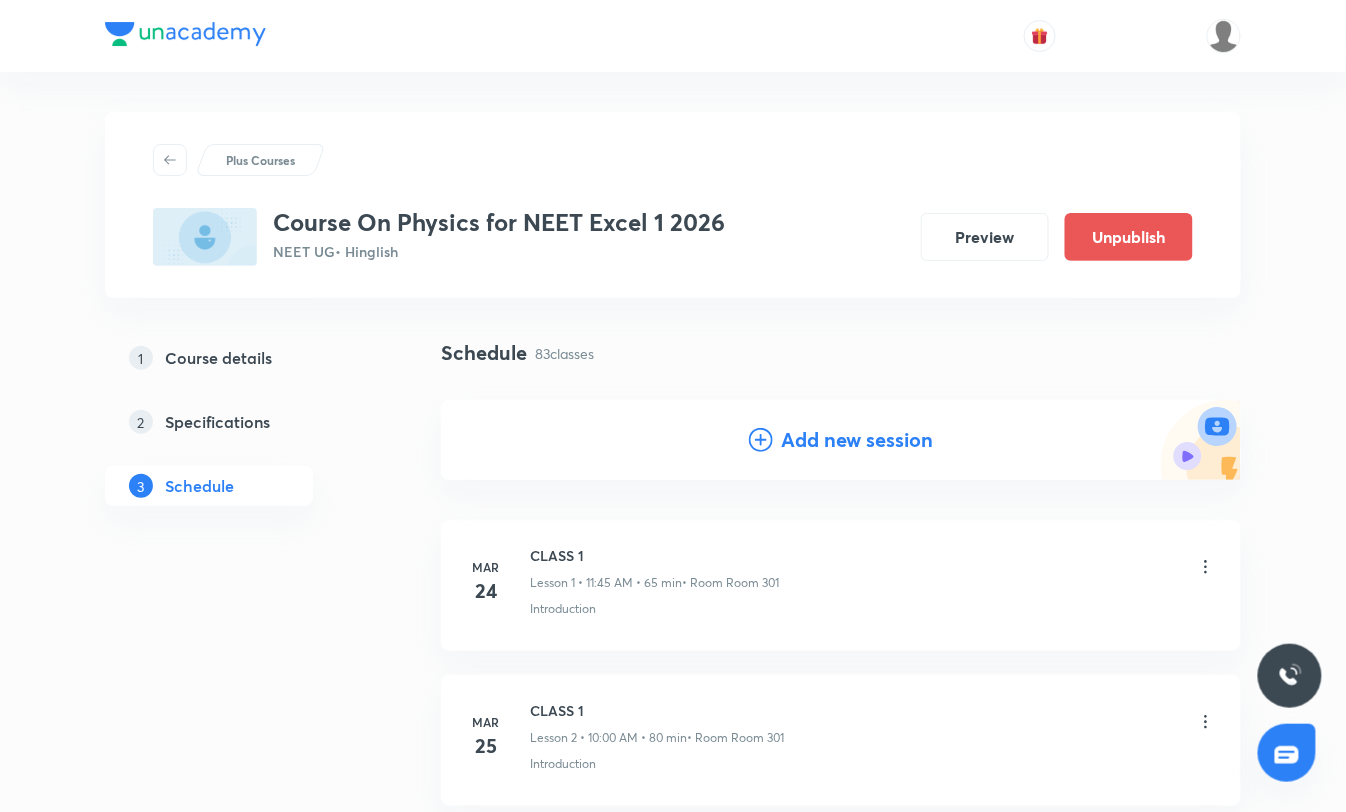 click on "Add new session" at bounding box center [857, 440] 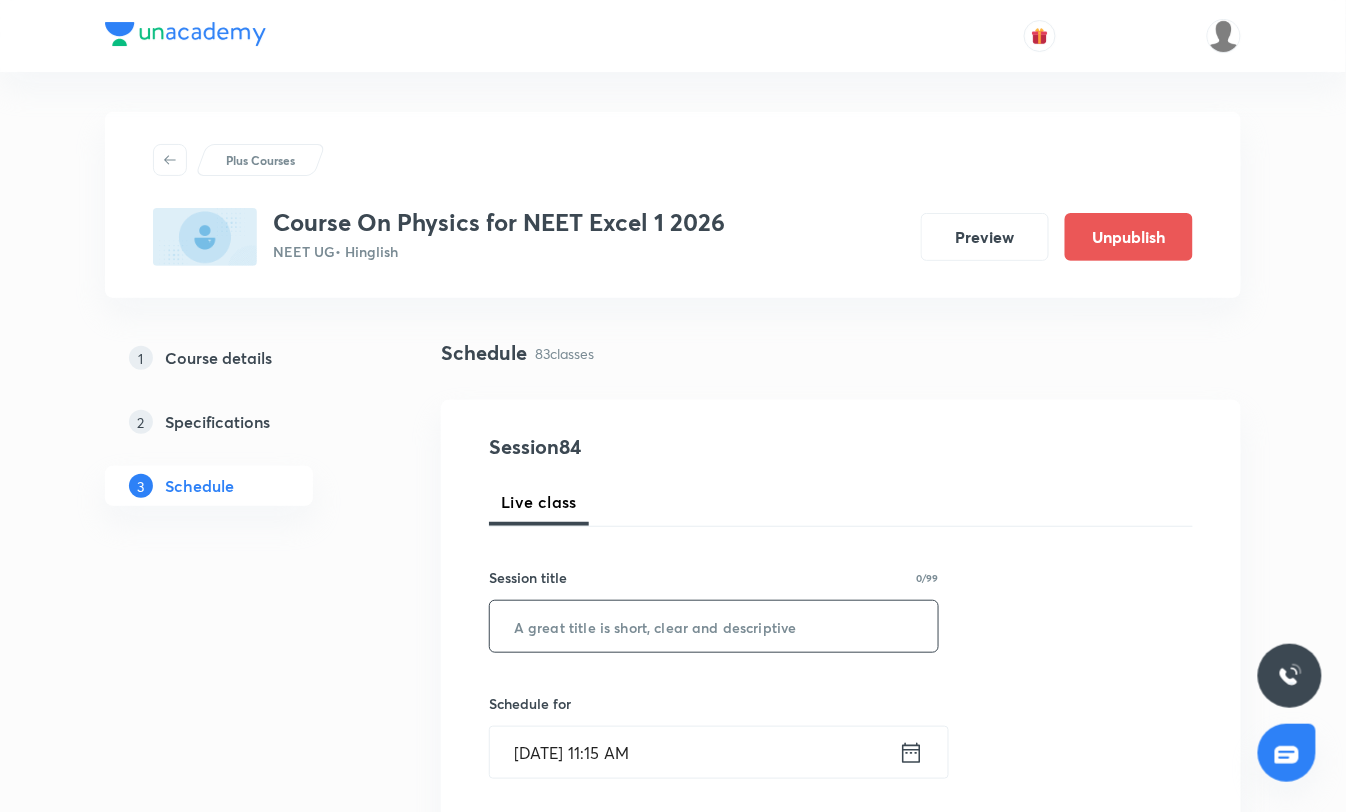 click at bounding box center [714, 626] 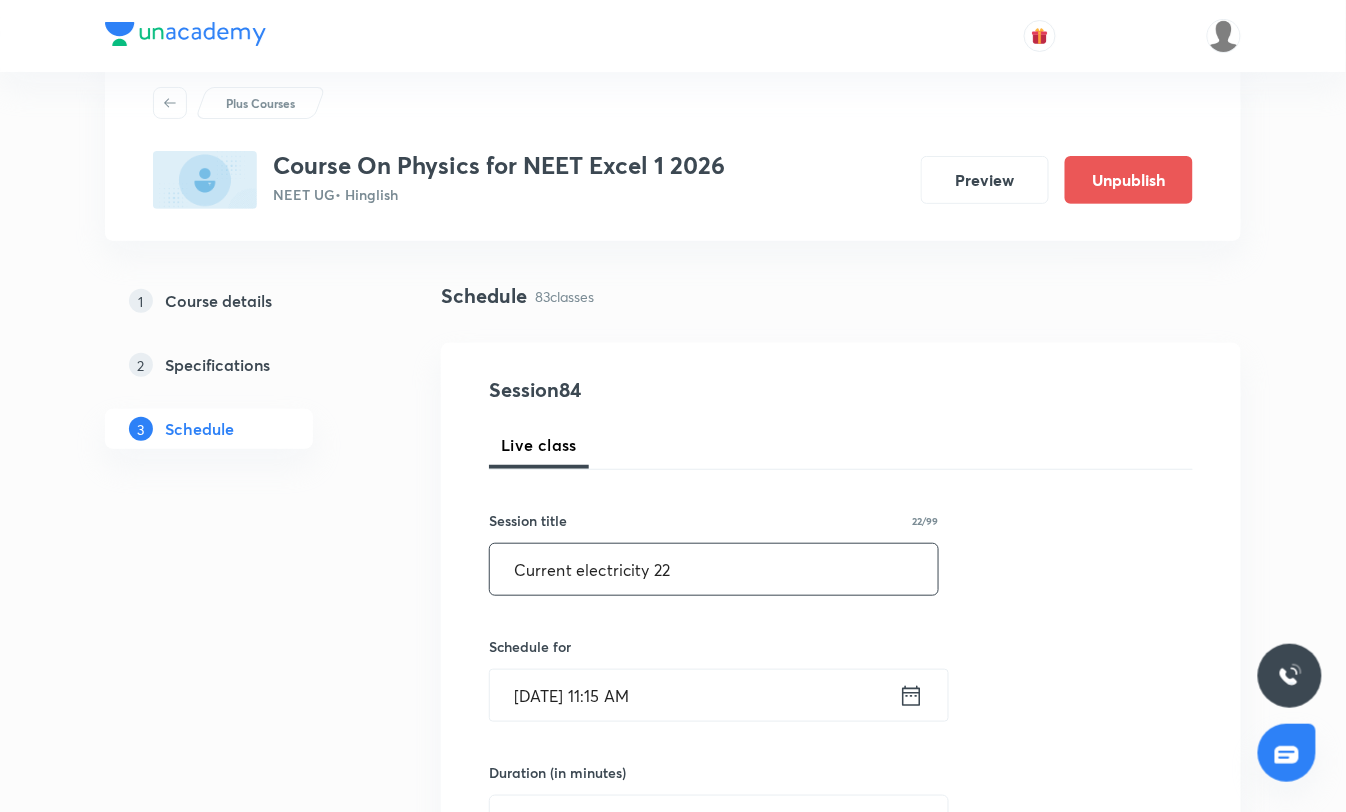 scroll, scrollTop: 111, scrollLeft: 0, axis: vertical 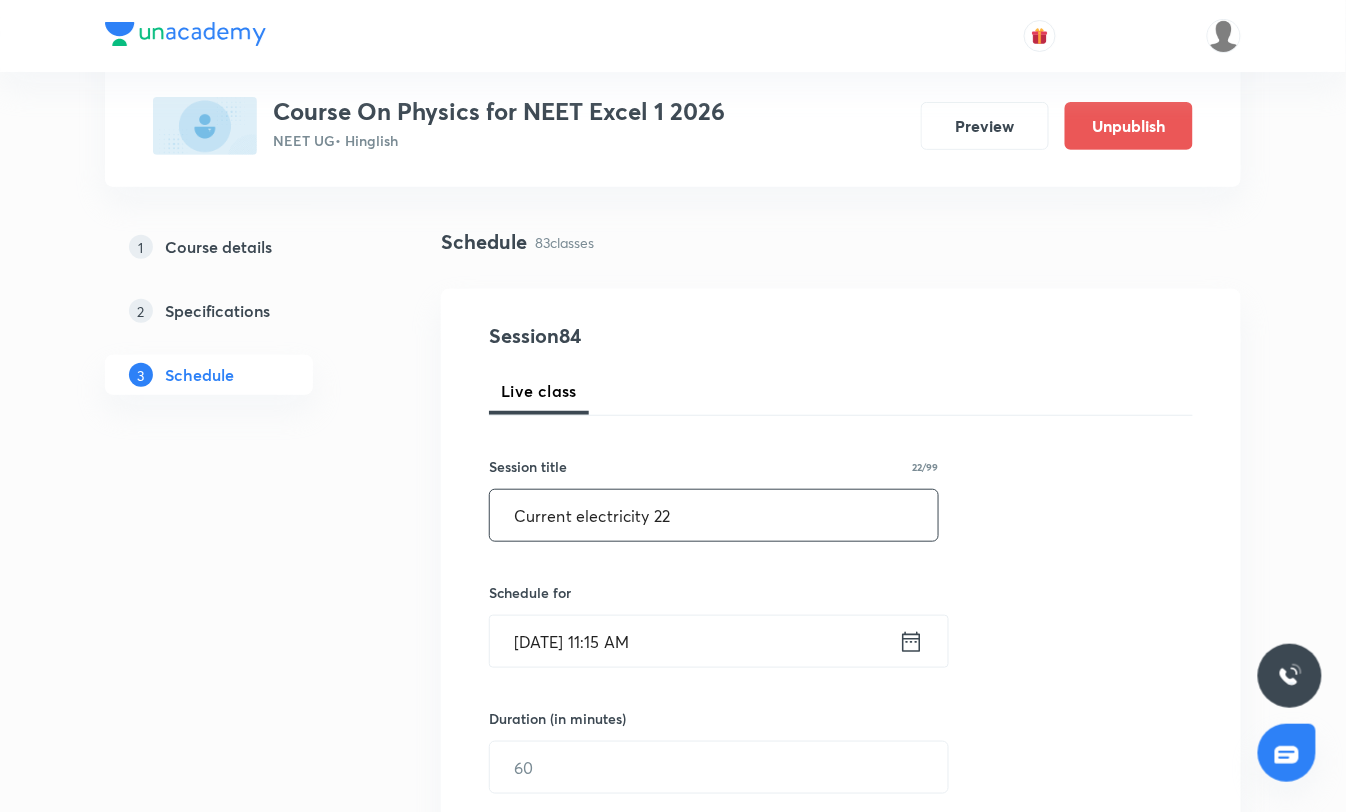 type on "Current electricity 22" 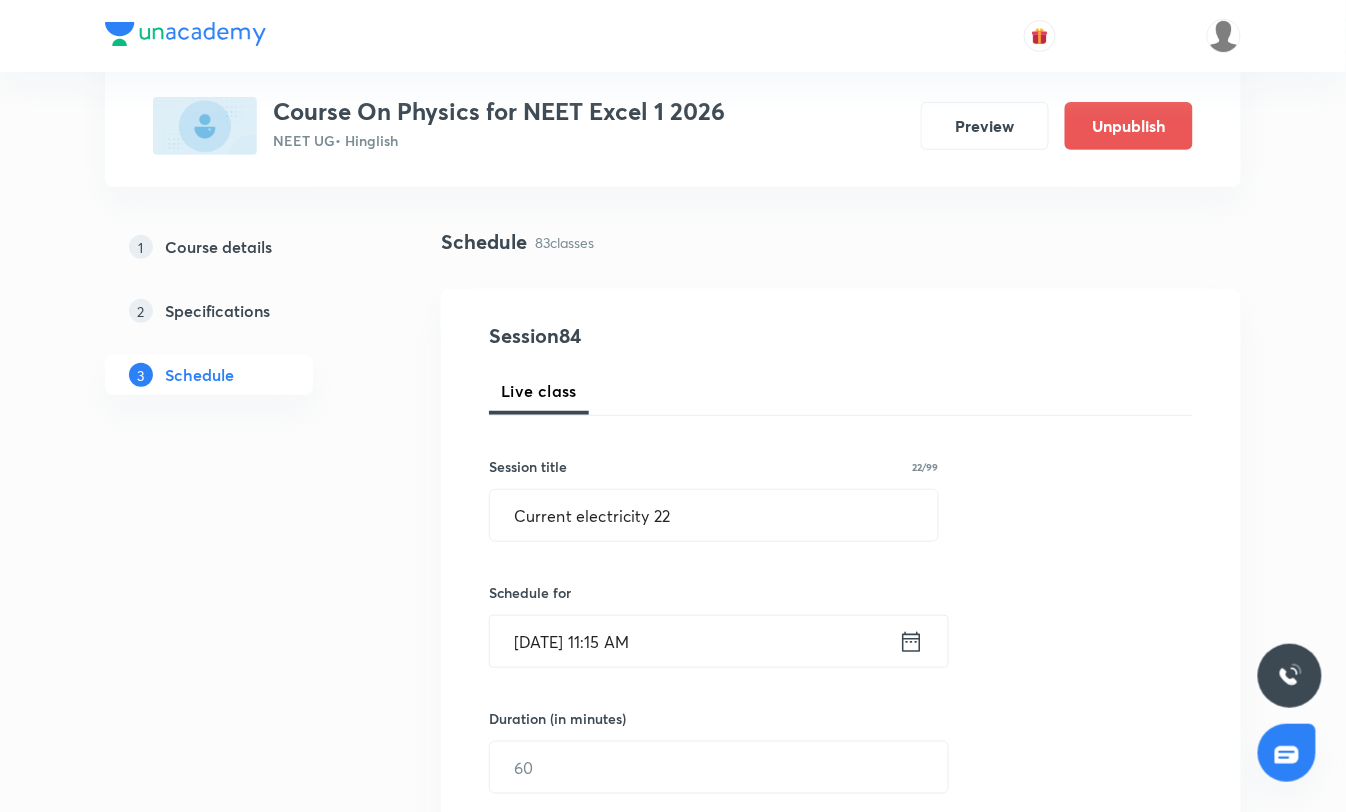 click on "Jul 10, 2025, 11:15 AM" at bounding box center [694, 641] 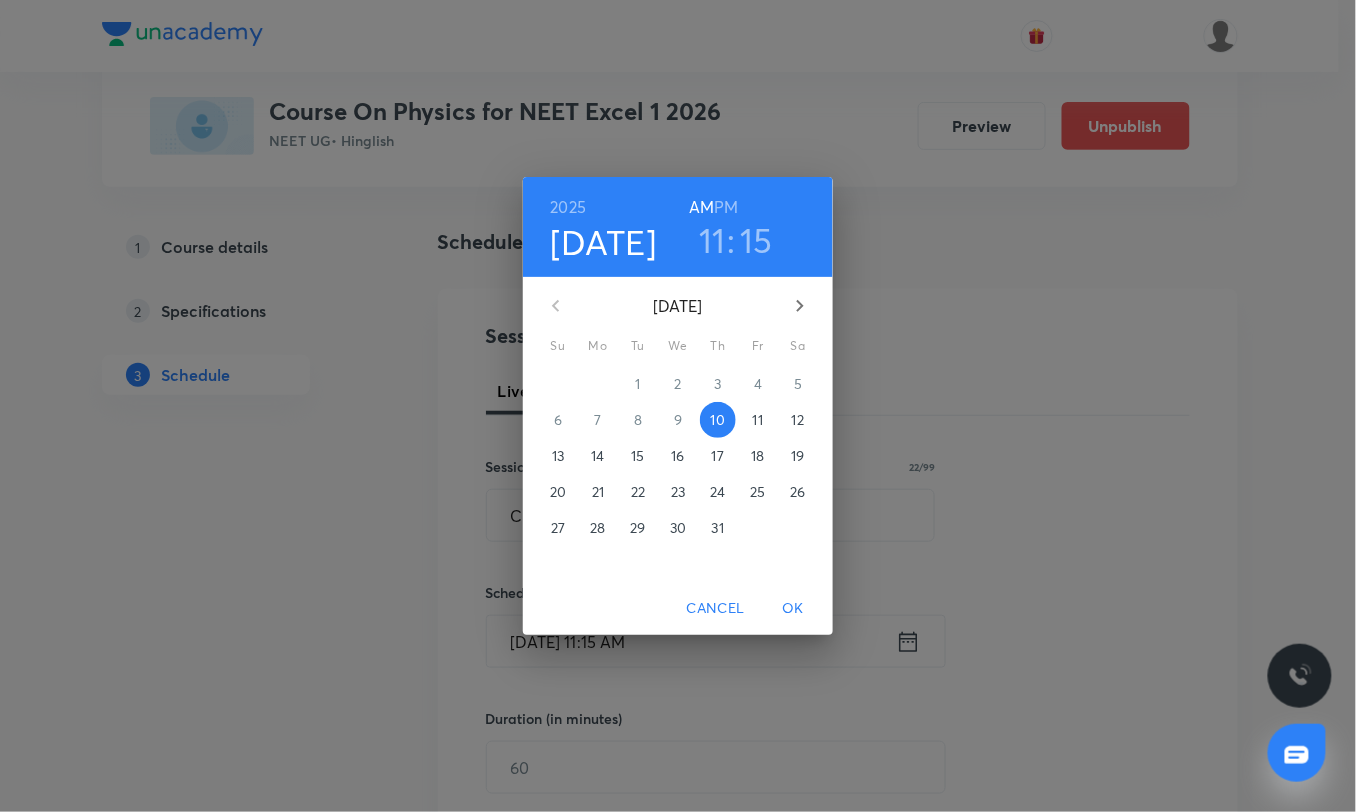 click on "11" at bounding box center (712, 240) 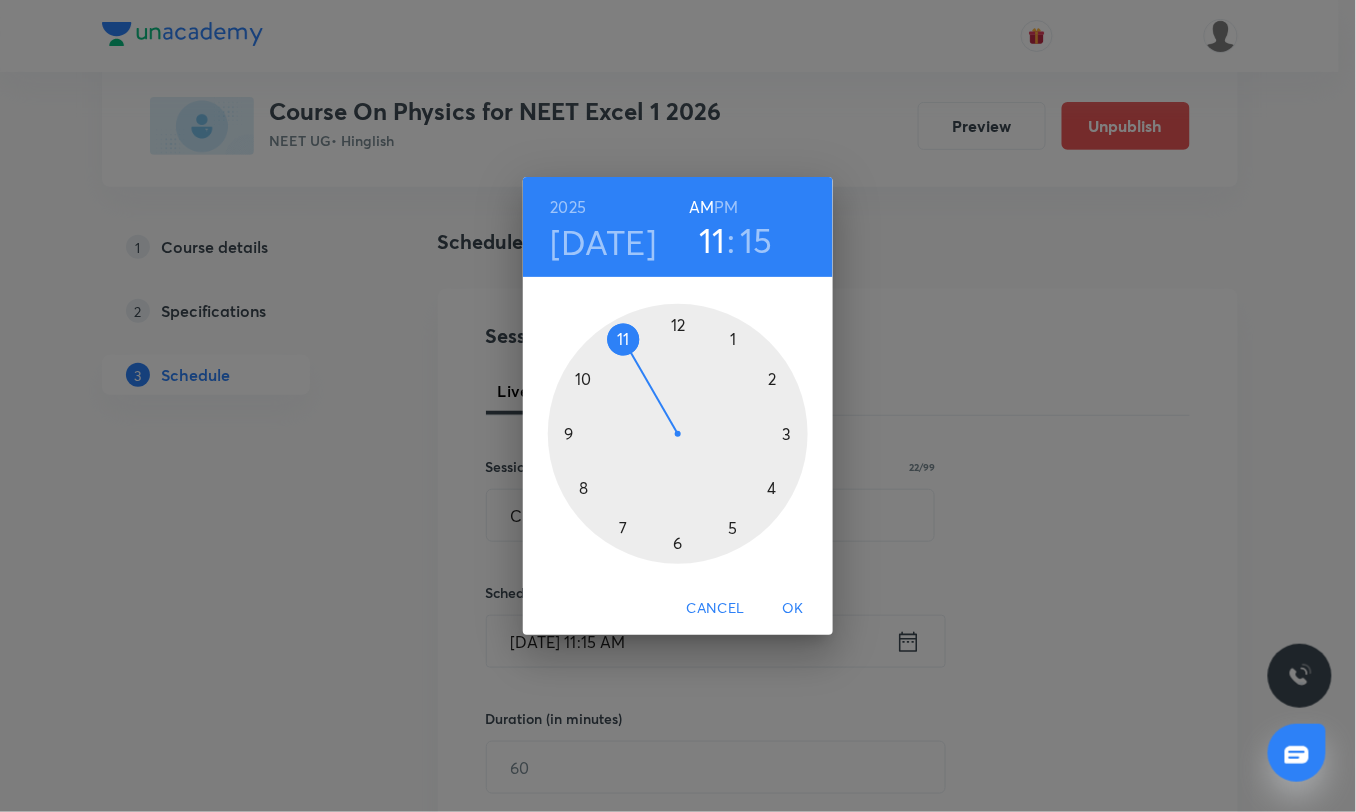 click at bounding box center (678, 434) 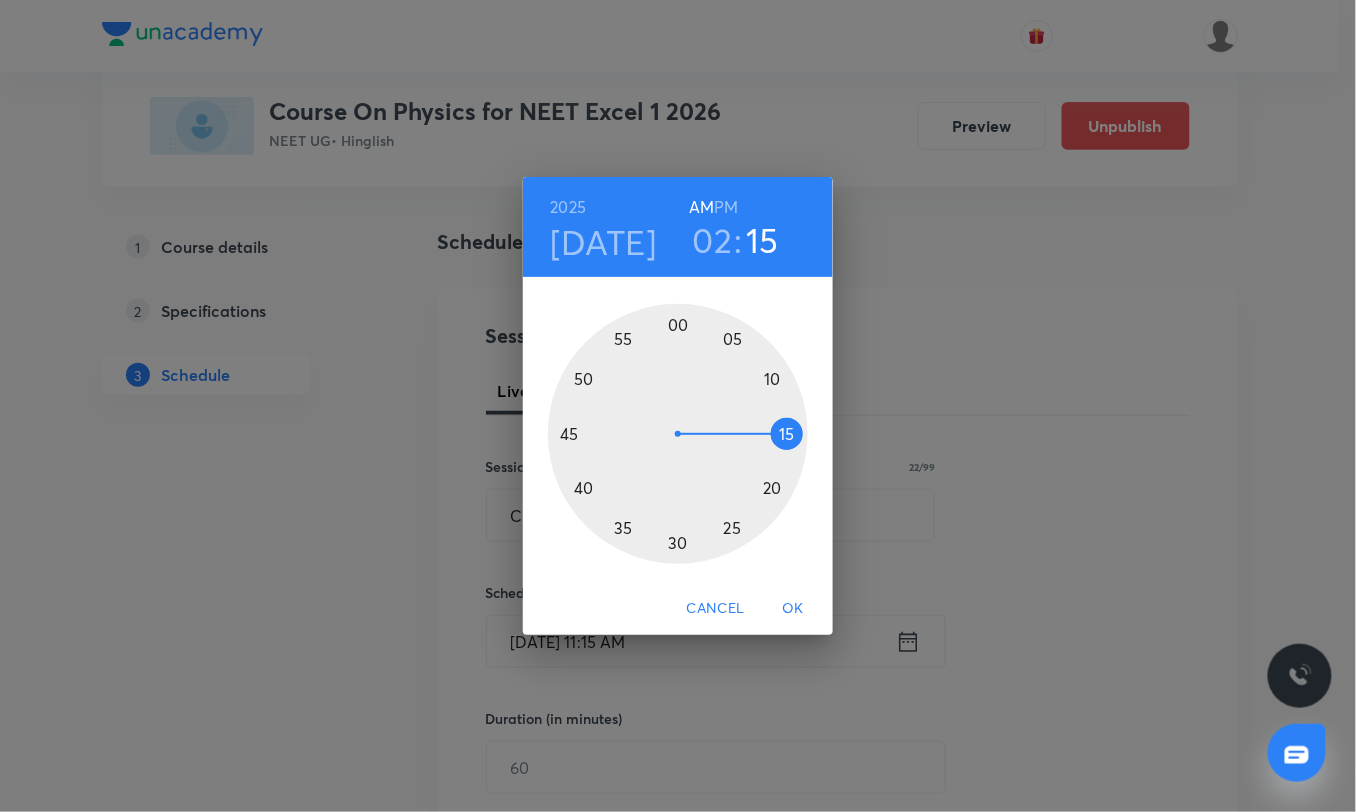 click at bounding box center [678, 434] 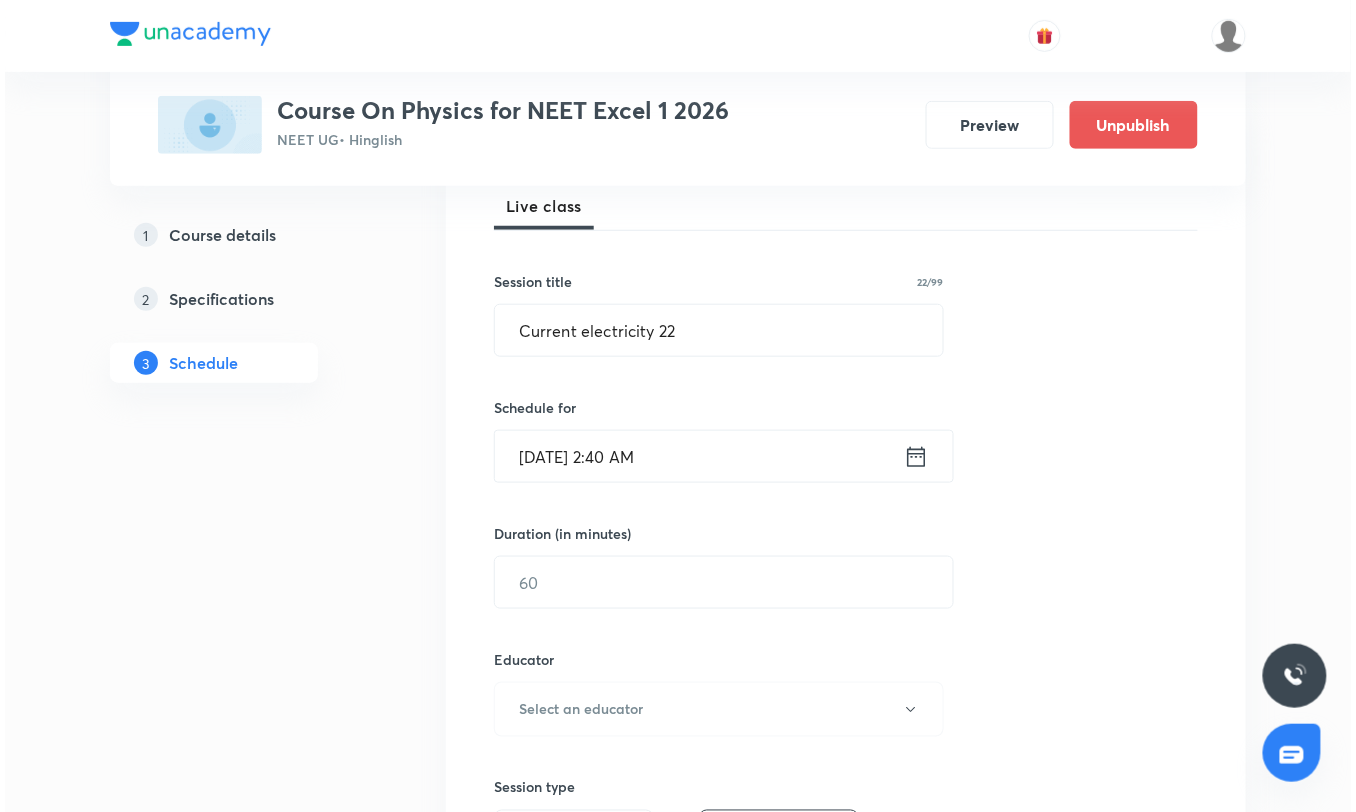 scroll, scrollTop: 333, scrollLeft: 0, axis: vertical 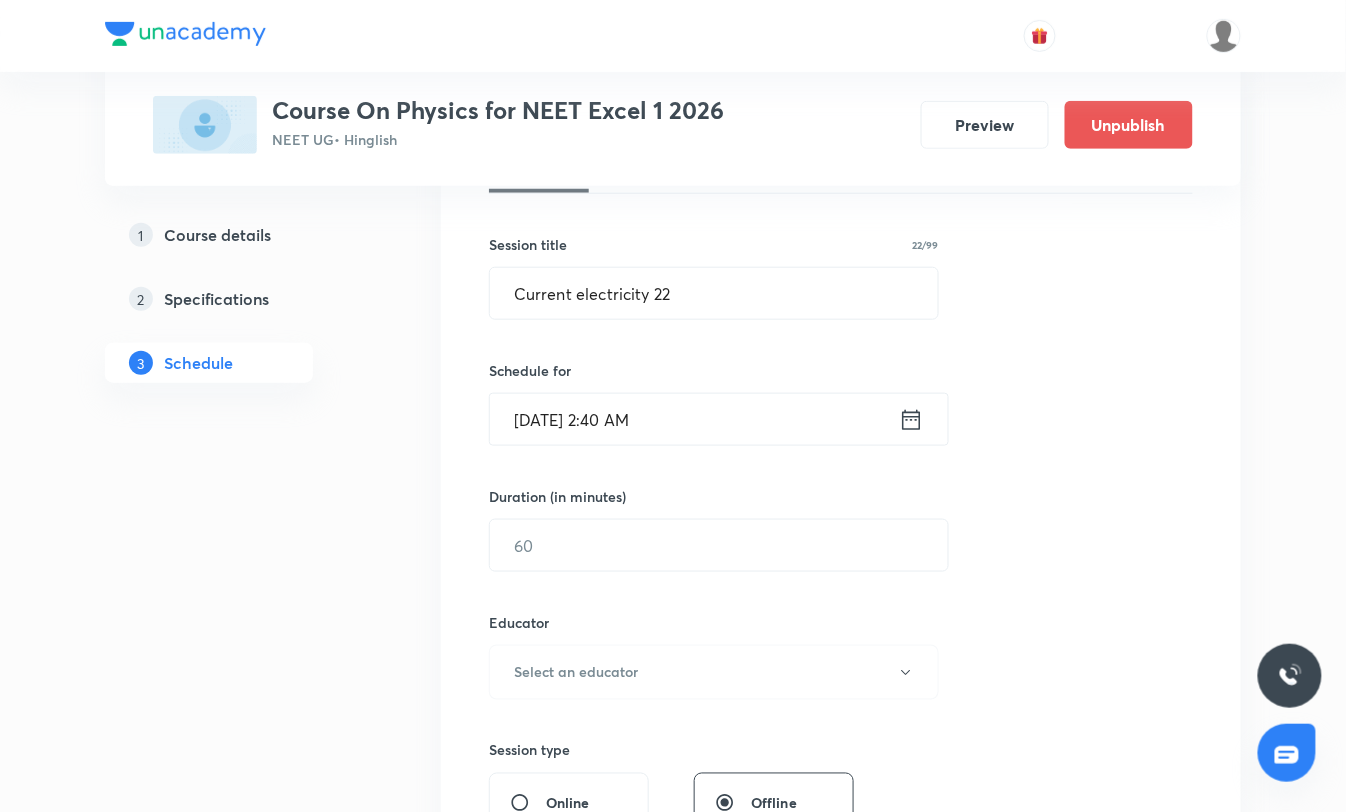click on "Jul 10, 2025, 2:40 AM" at bounding box center (694, 419) 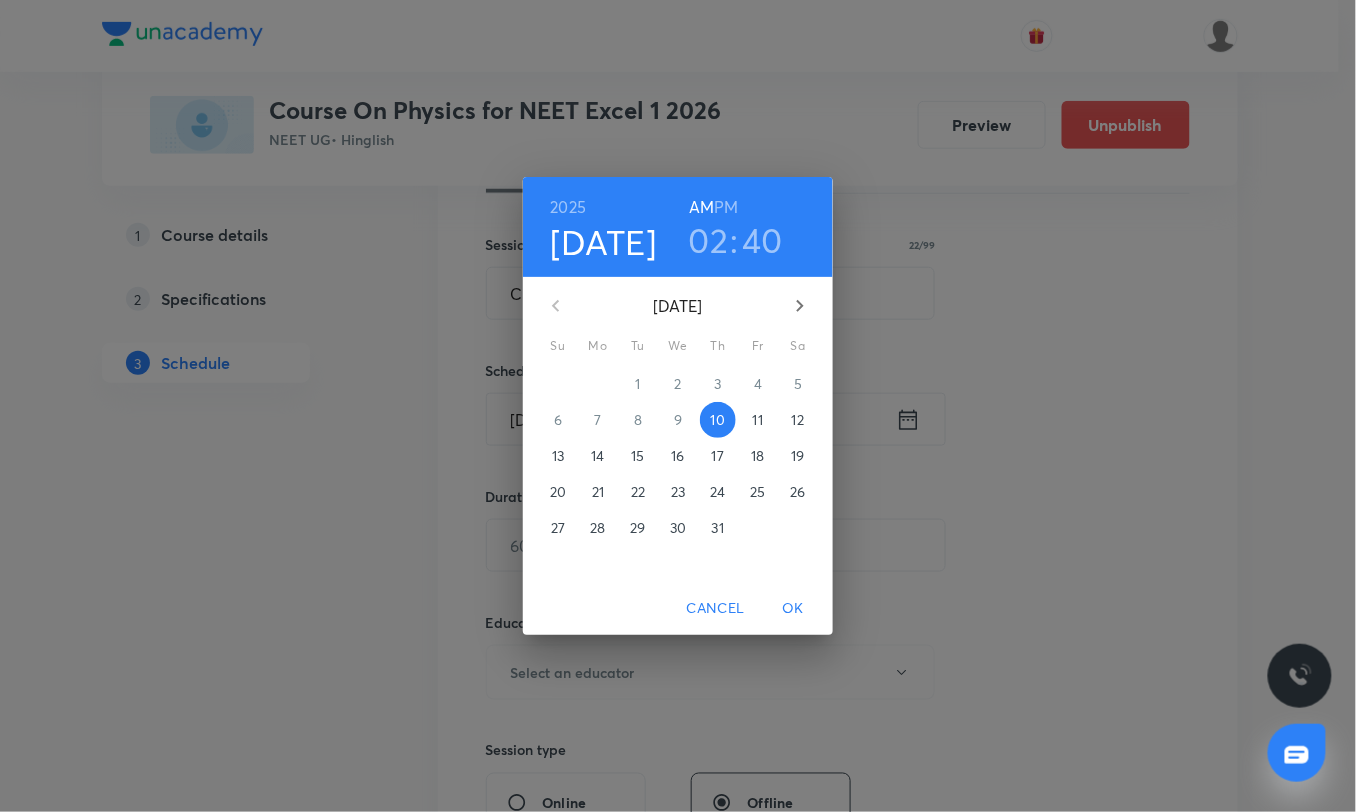 click on "PM" at bounding box center (727, 207) 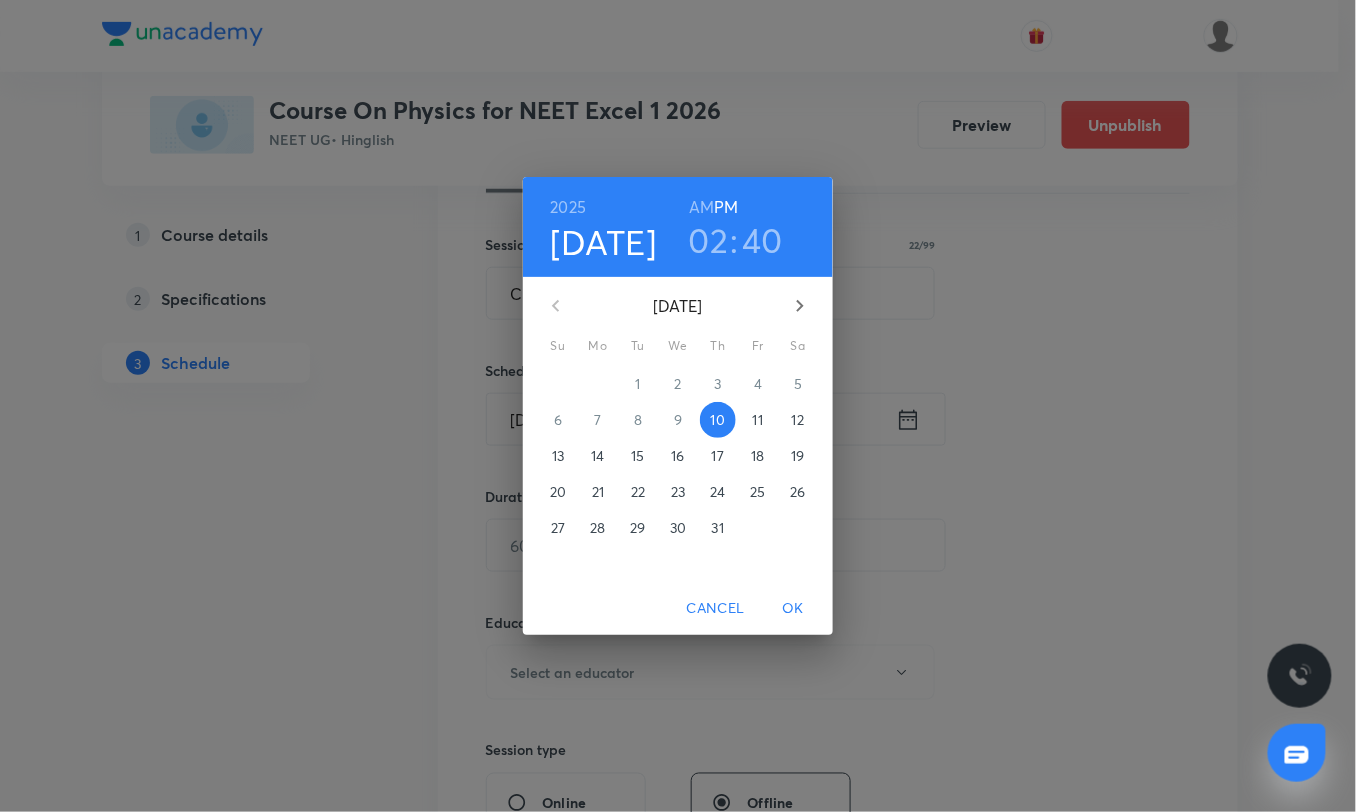 click on "OK" at bounding box center (793, 608) 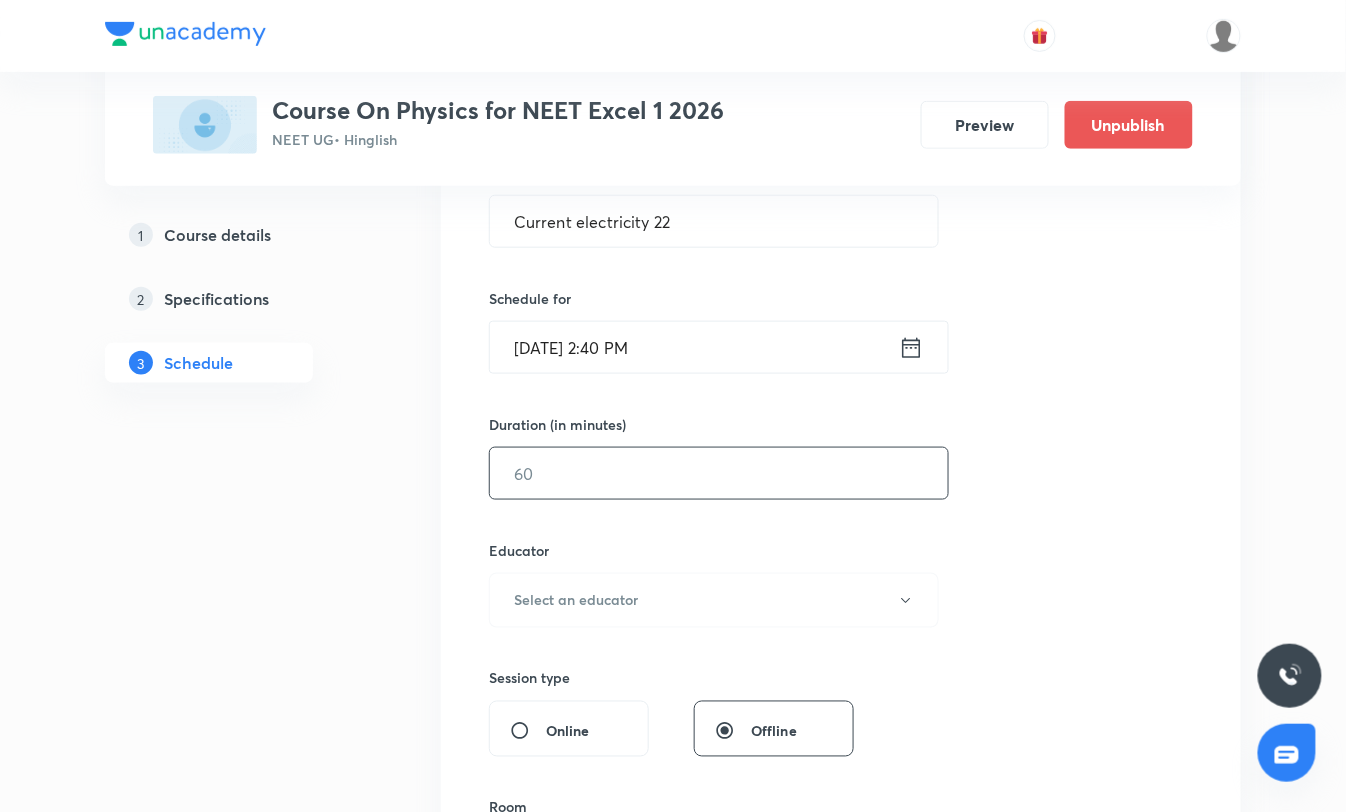 scroll, scrollTop: 444, scrollLeft: 0, axis: vertical 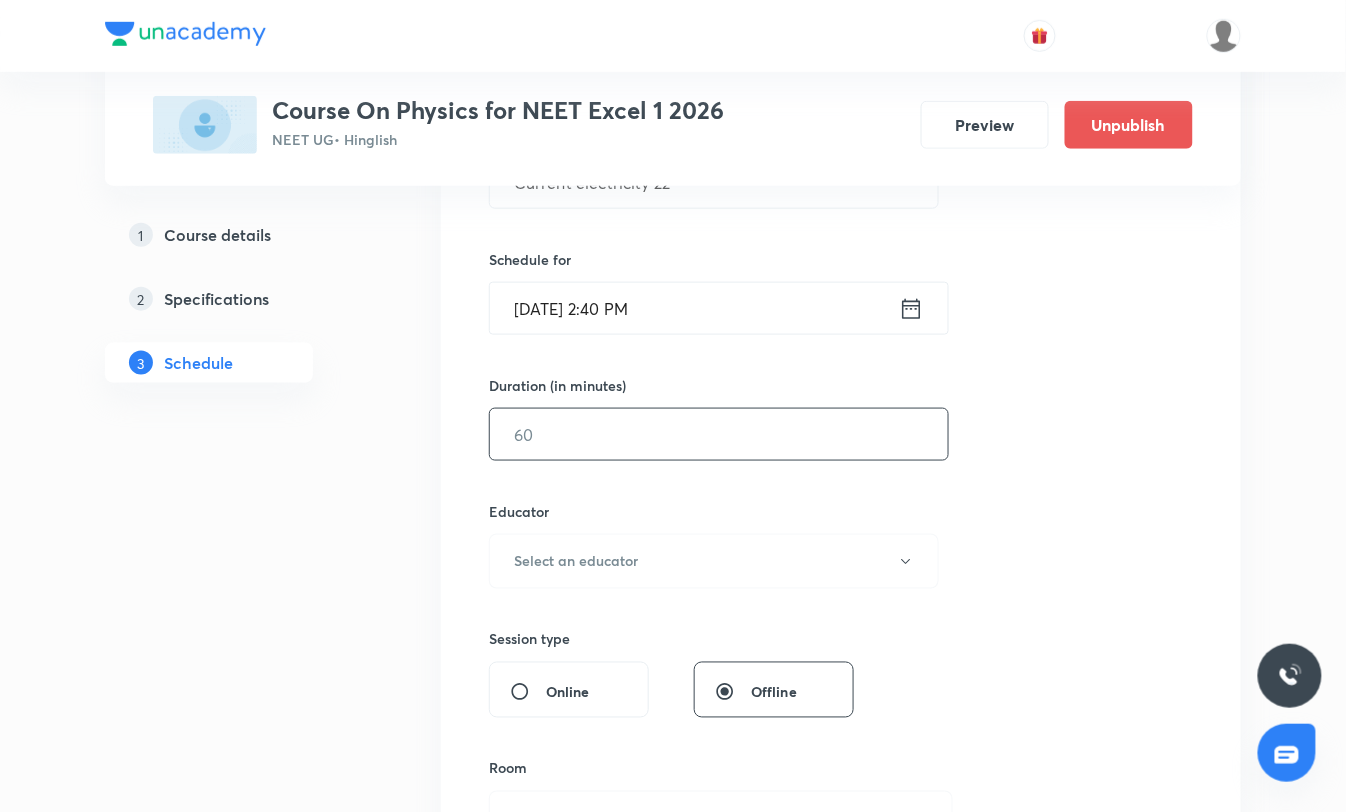 click at bounding box center [719, 434] 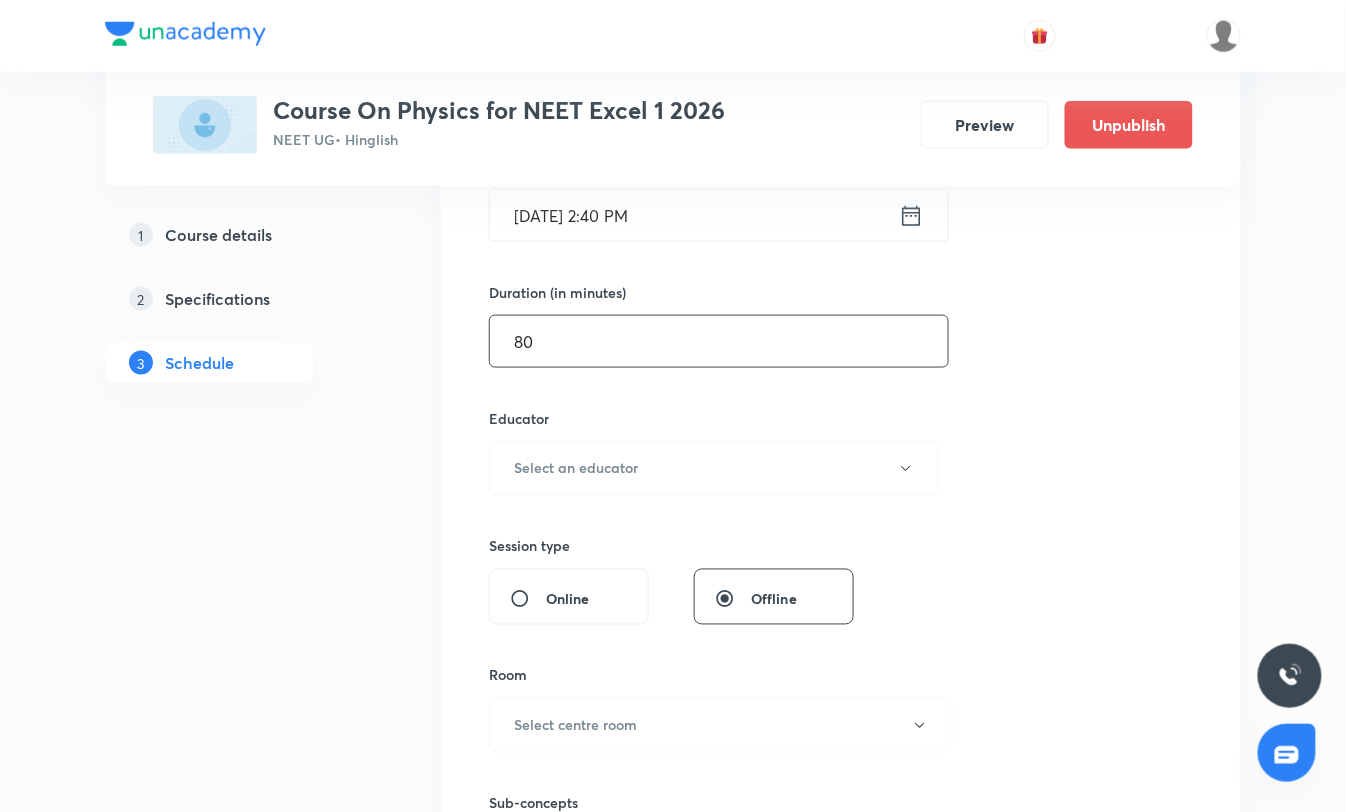 scroll, scrollTop: 666, scrollLeft: 0, axis: vertical 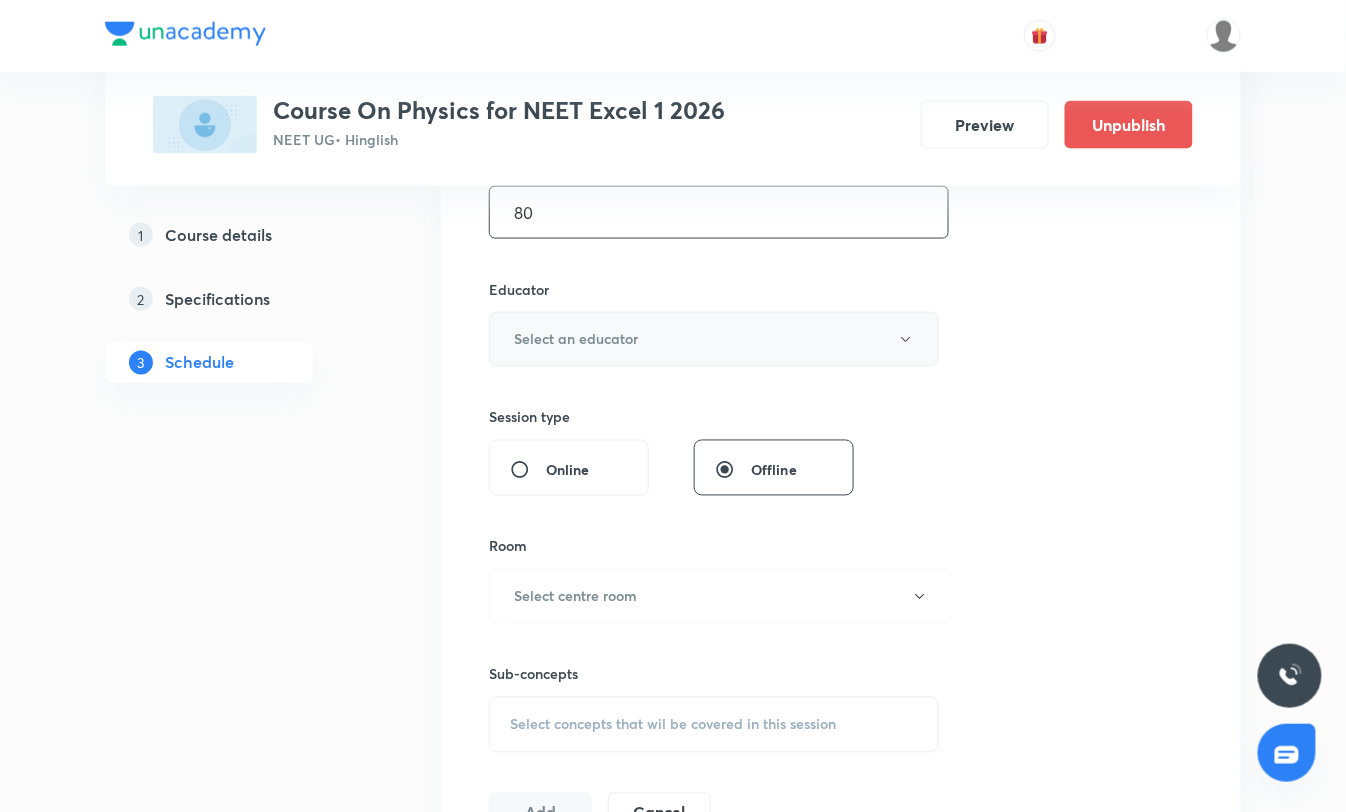type on "80" 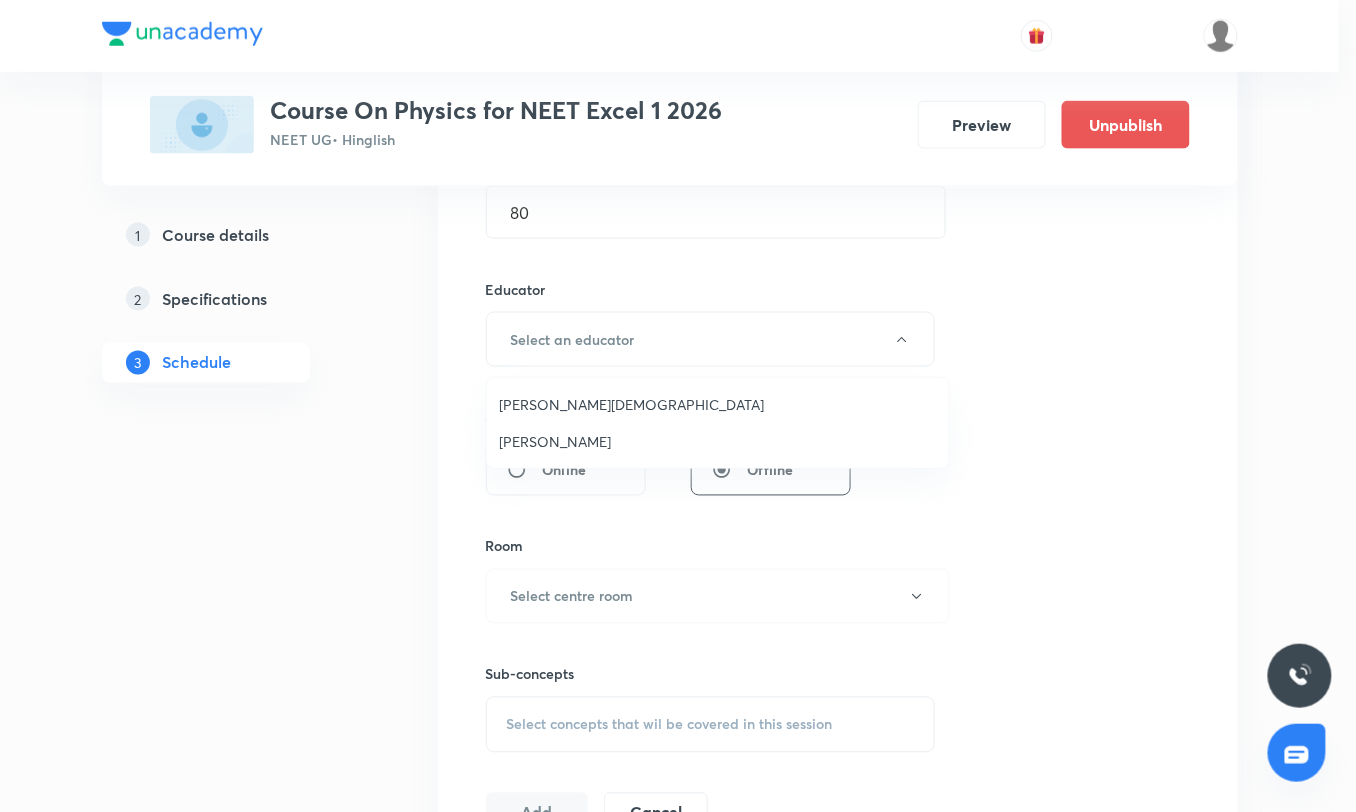 click on "Ritesh Kumar" at bounding box center (718, 441) 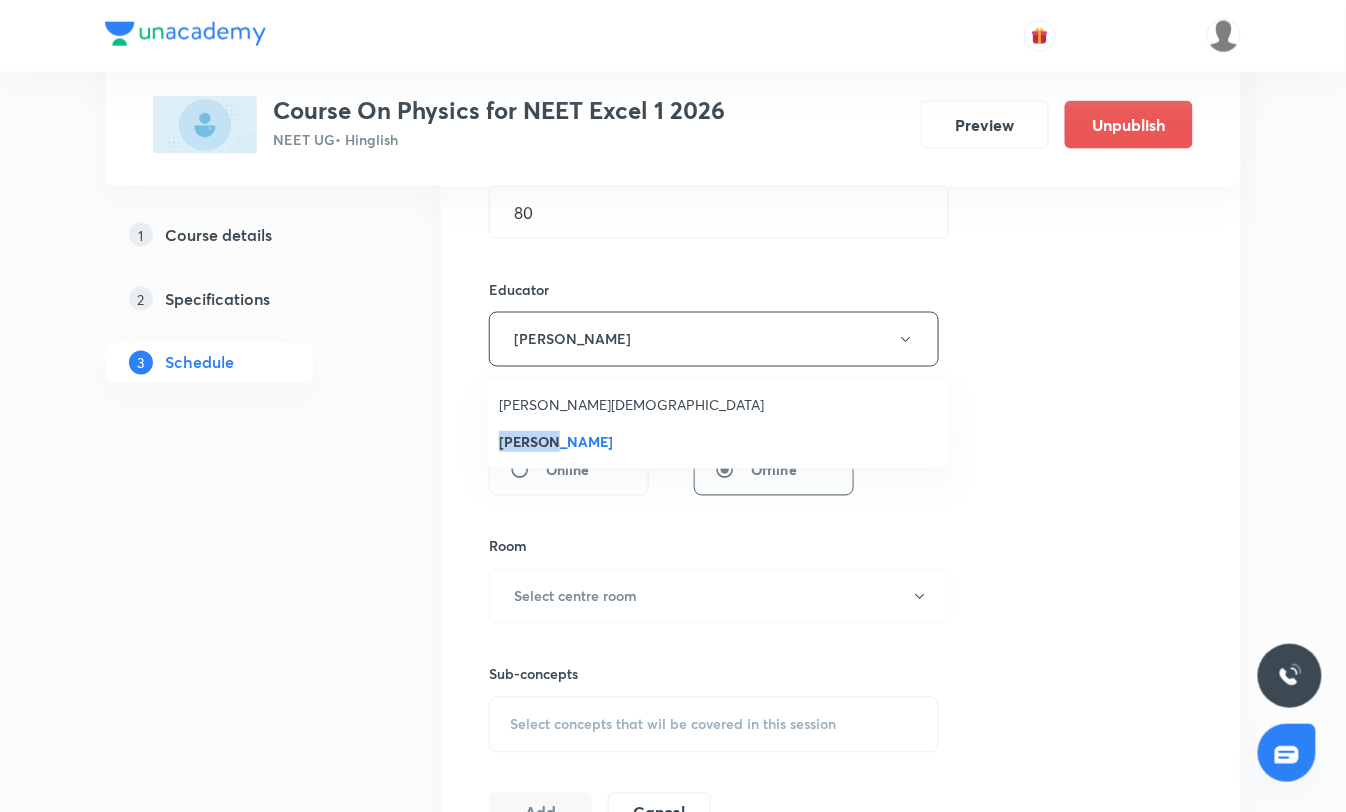 click on "Ritesh Kumar" at bounding box center (718, 441) 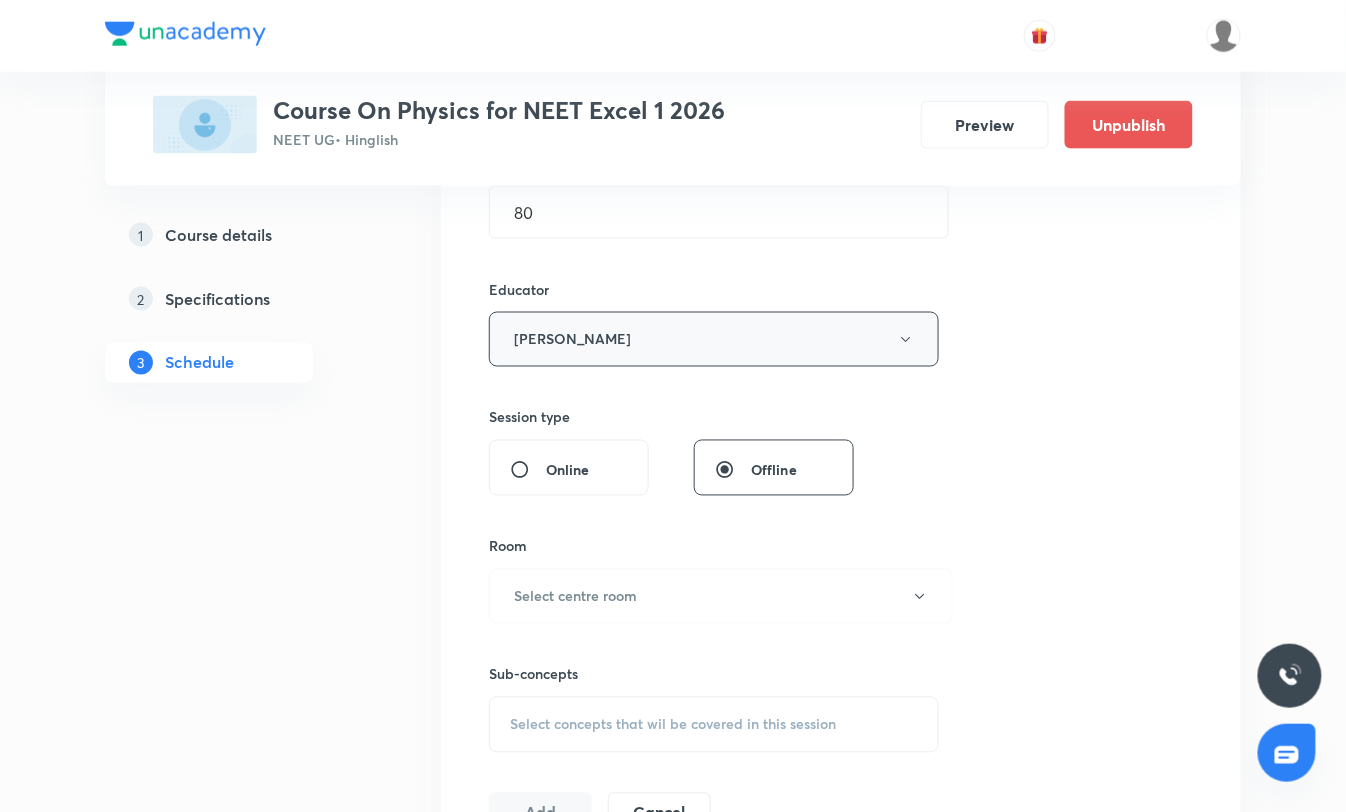 click on "Ritesh Kumar" at bounding box center [714, 339] 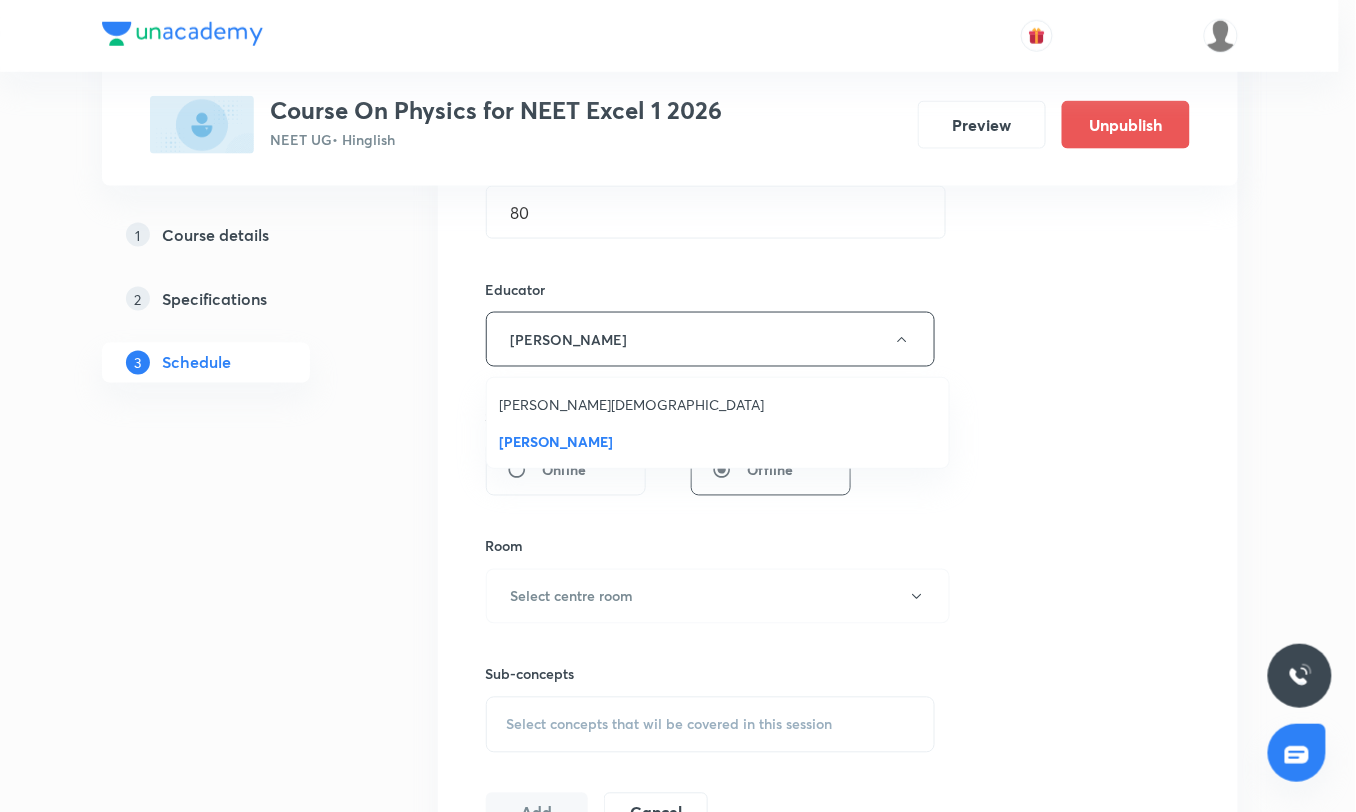 click on "Arpit Jain" at bounding box center (718, 404) 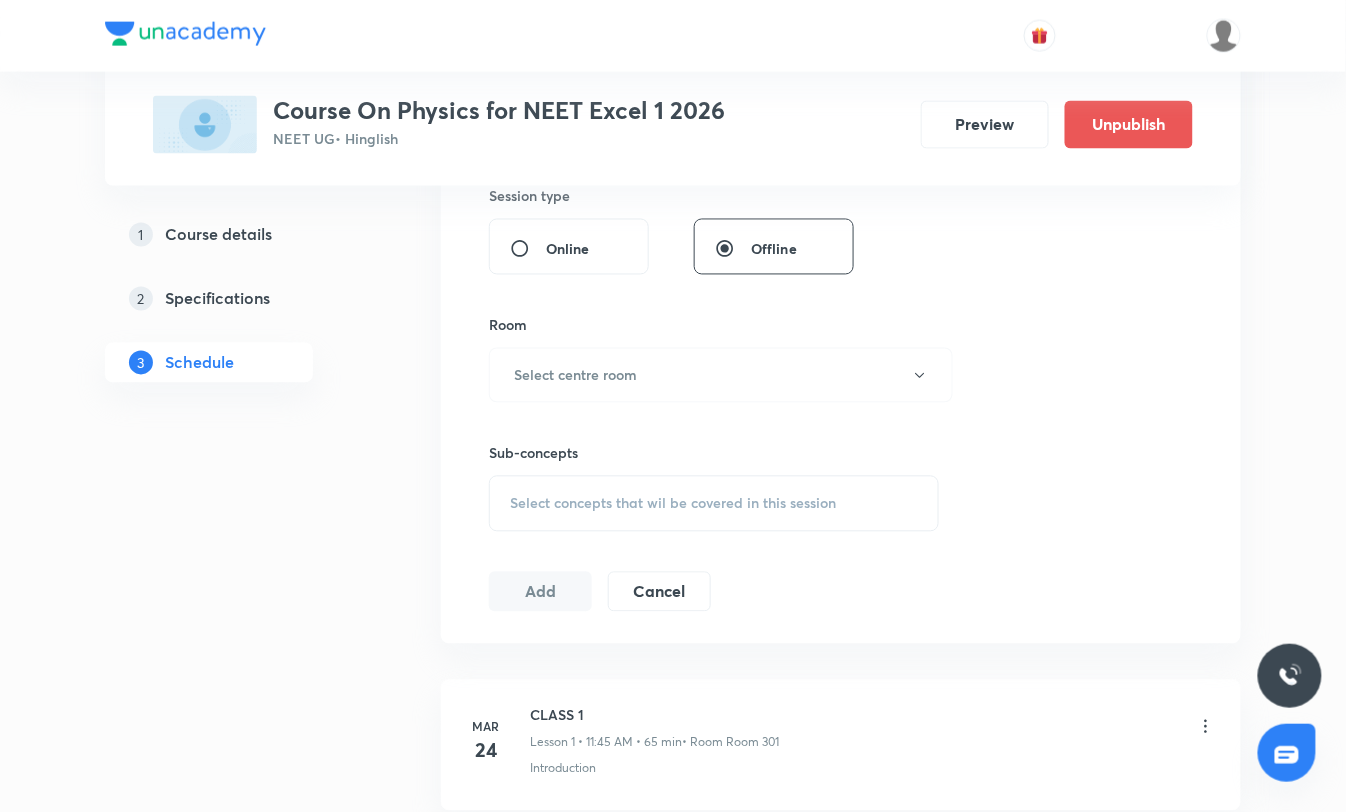 scroll, scrollTop: 888, scrollLeft: 0, axis: vertical 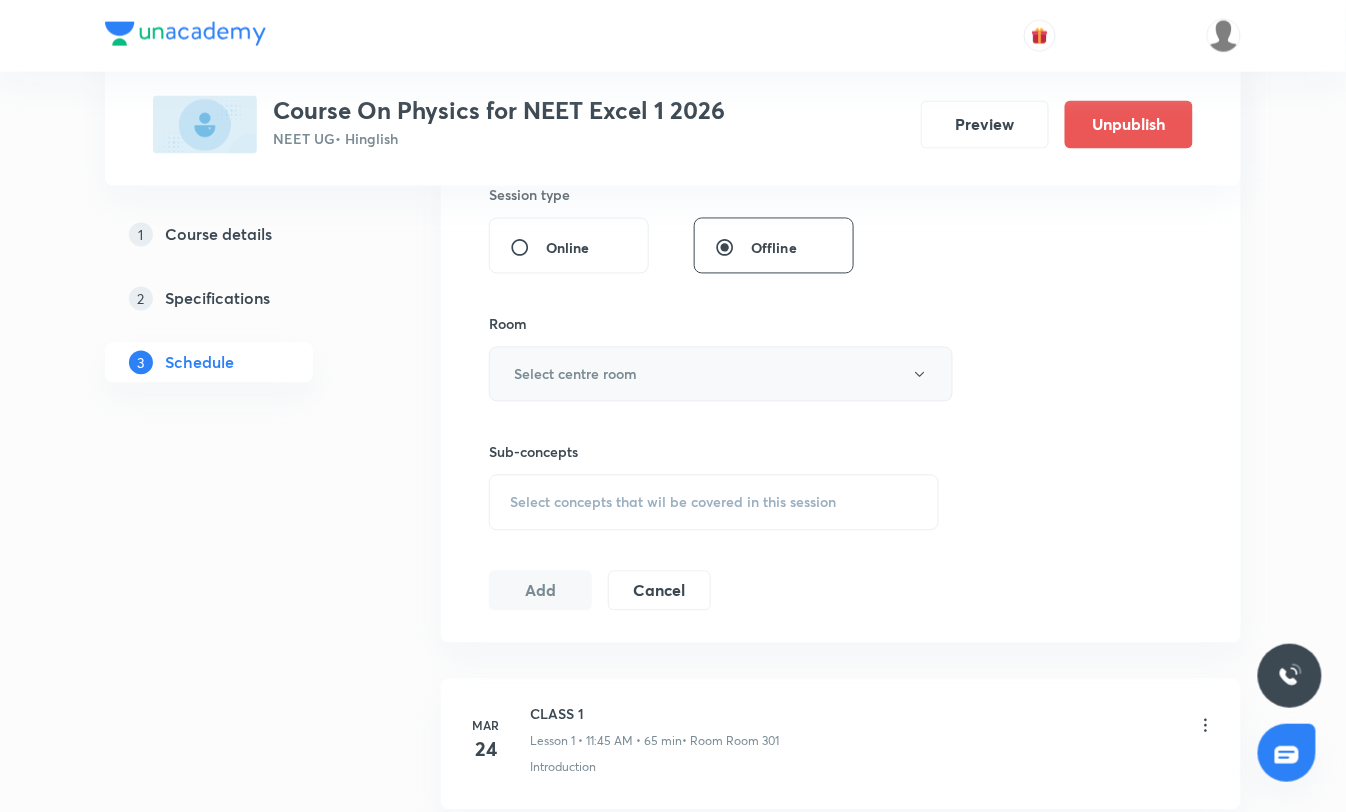 click on "Select centre room" at bounding box center [575, 374] 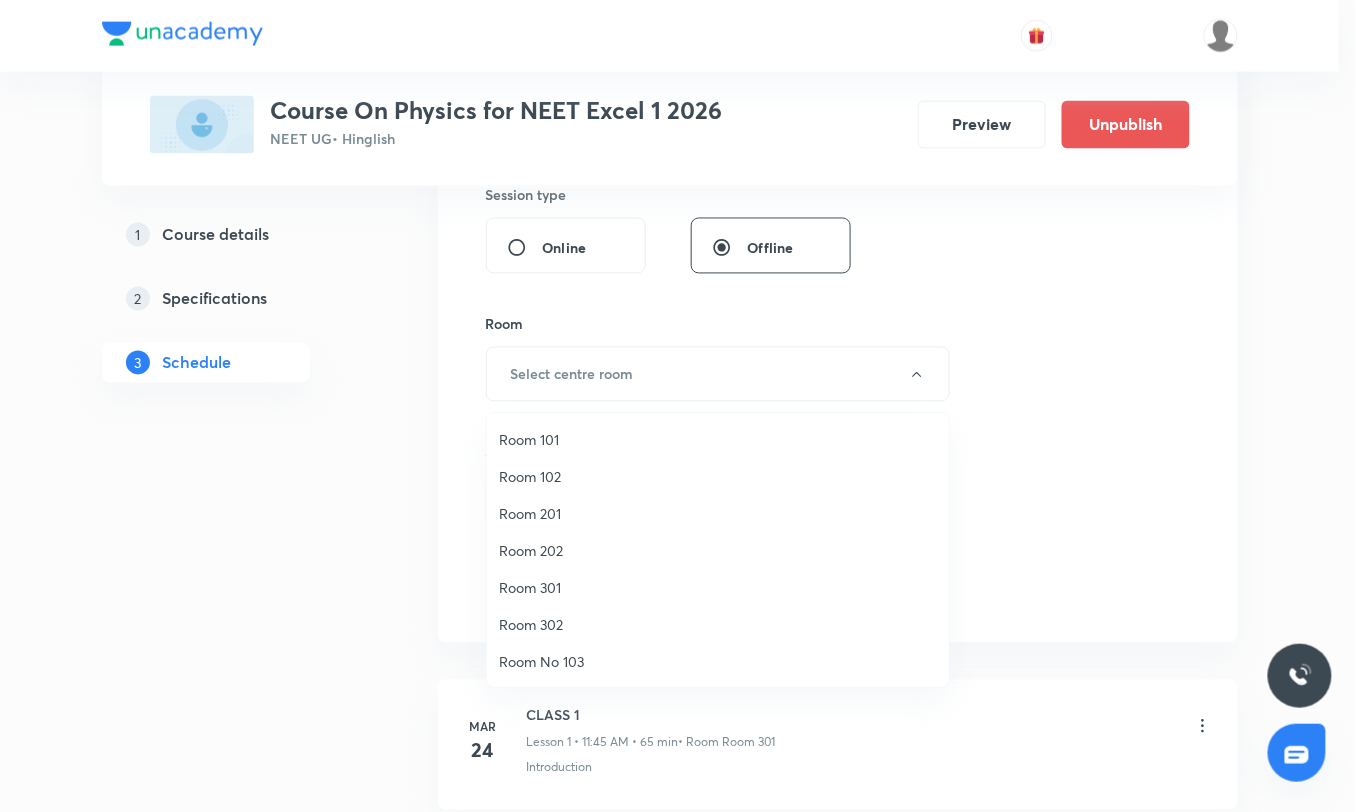 click on "Room 201" at bounding box center (718, 513) 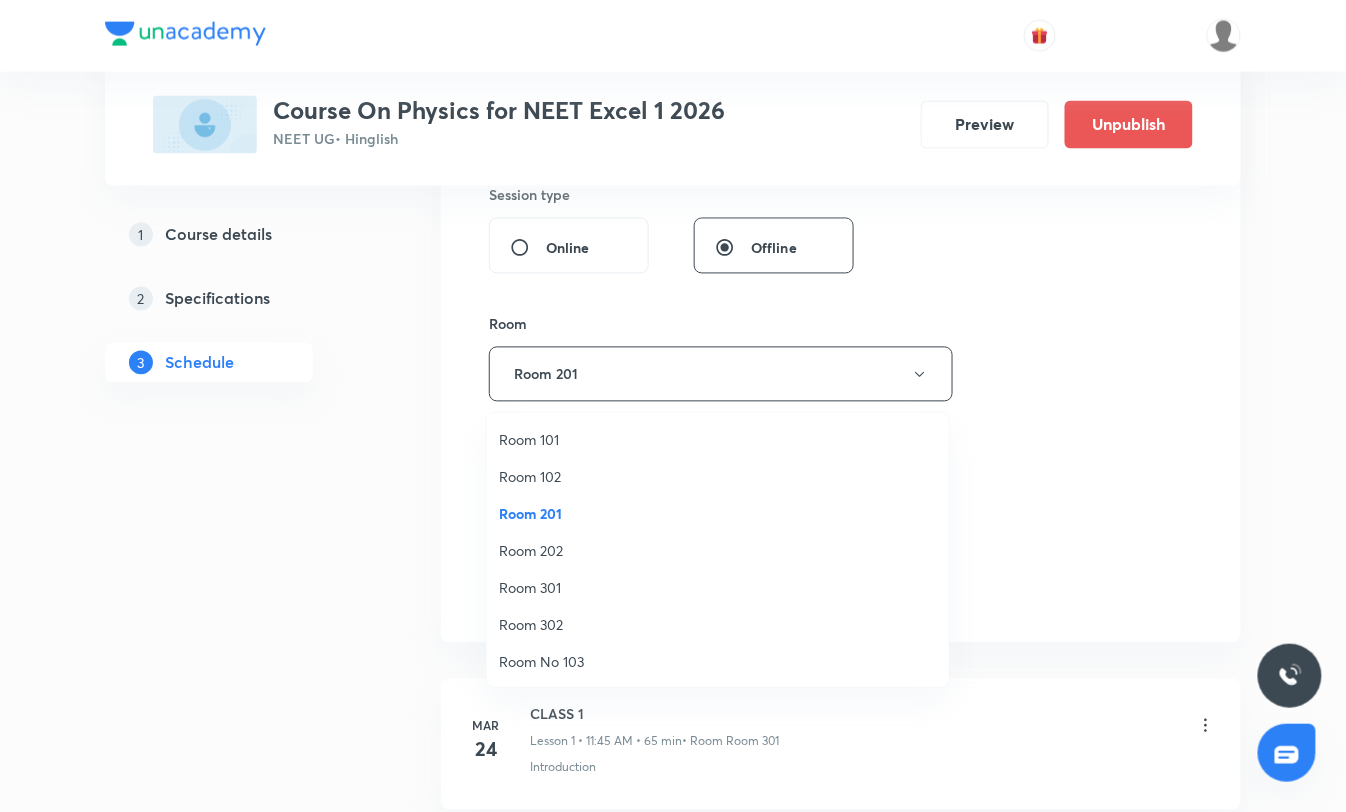 click on "Session  84 Live class Session title 22/99 Current electricity 22 ​ Schedule for Jul 10, 2025, 2:40 PM ​ Duration (in minutes) 80 ​ Educator Arpit Jain   Session type Online Offline Room Room 201 Sub-concepts Select concepts that wil be covered in this session Add Cancel" at bounding box center [841, 77] 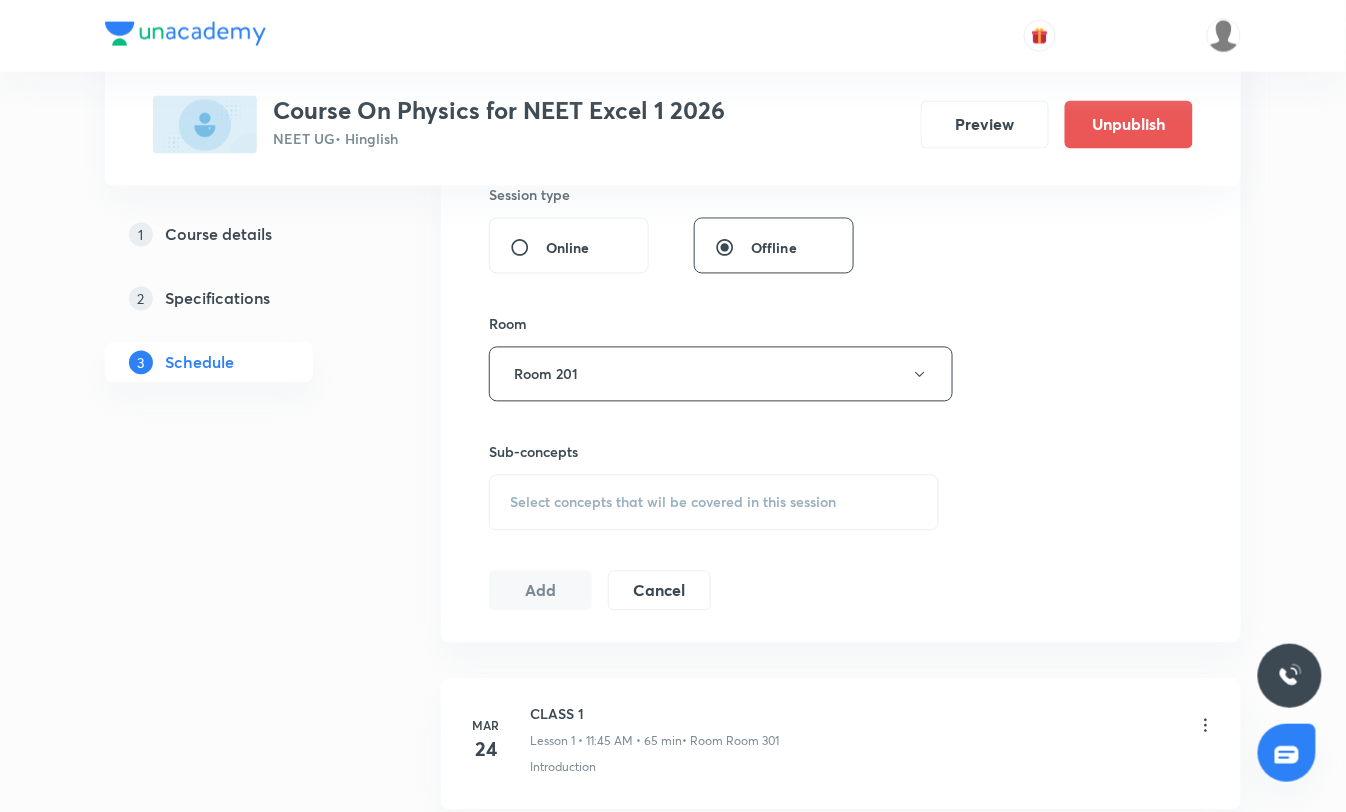 click on "Select concepts that wil be covered in this session" at bounding box center [714, 503] 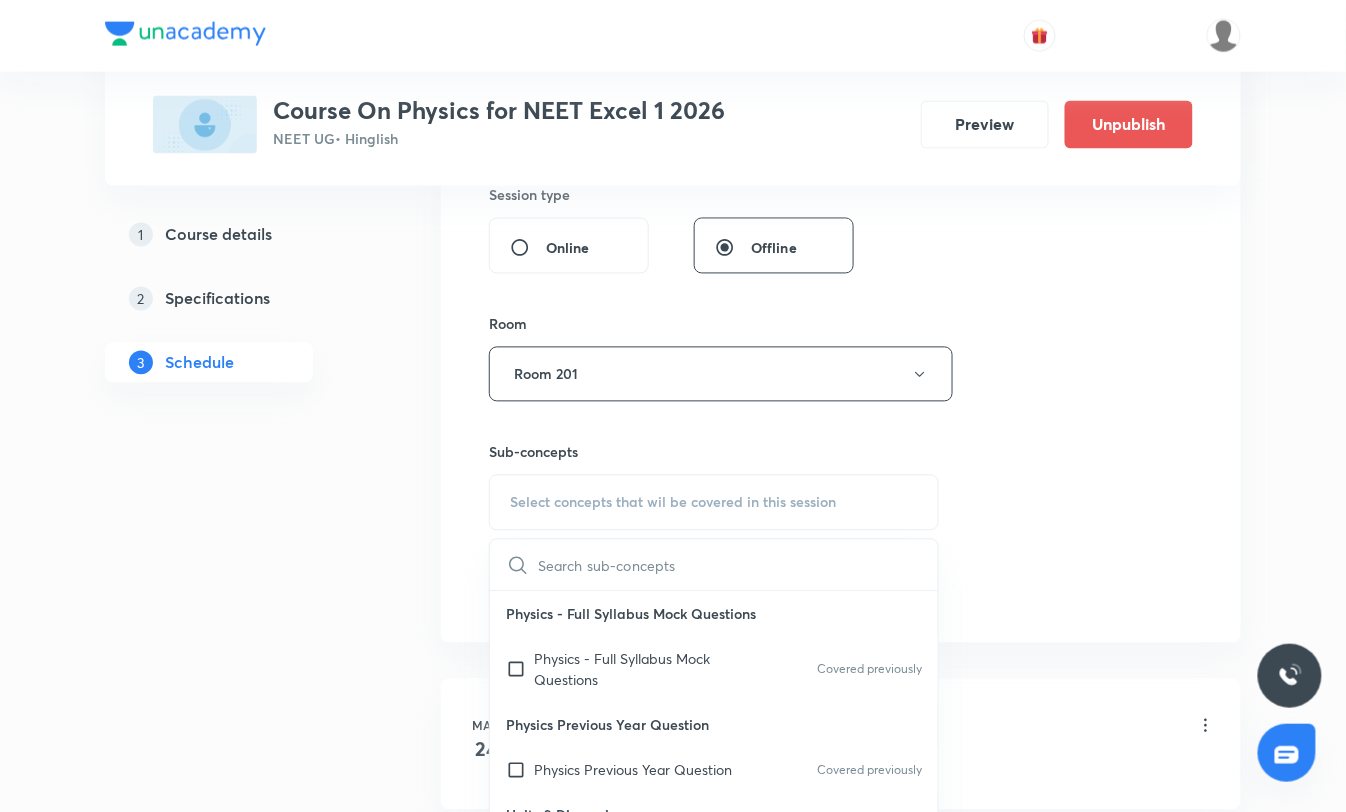 click at bounding box center (738, 565) 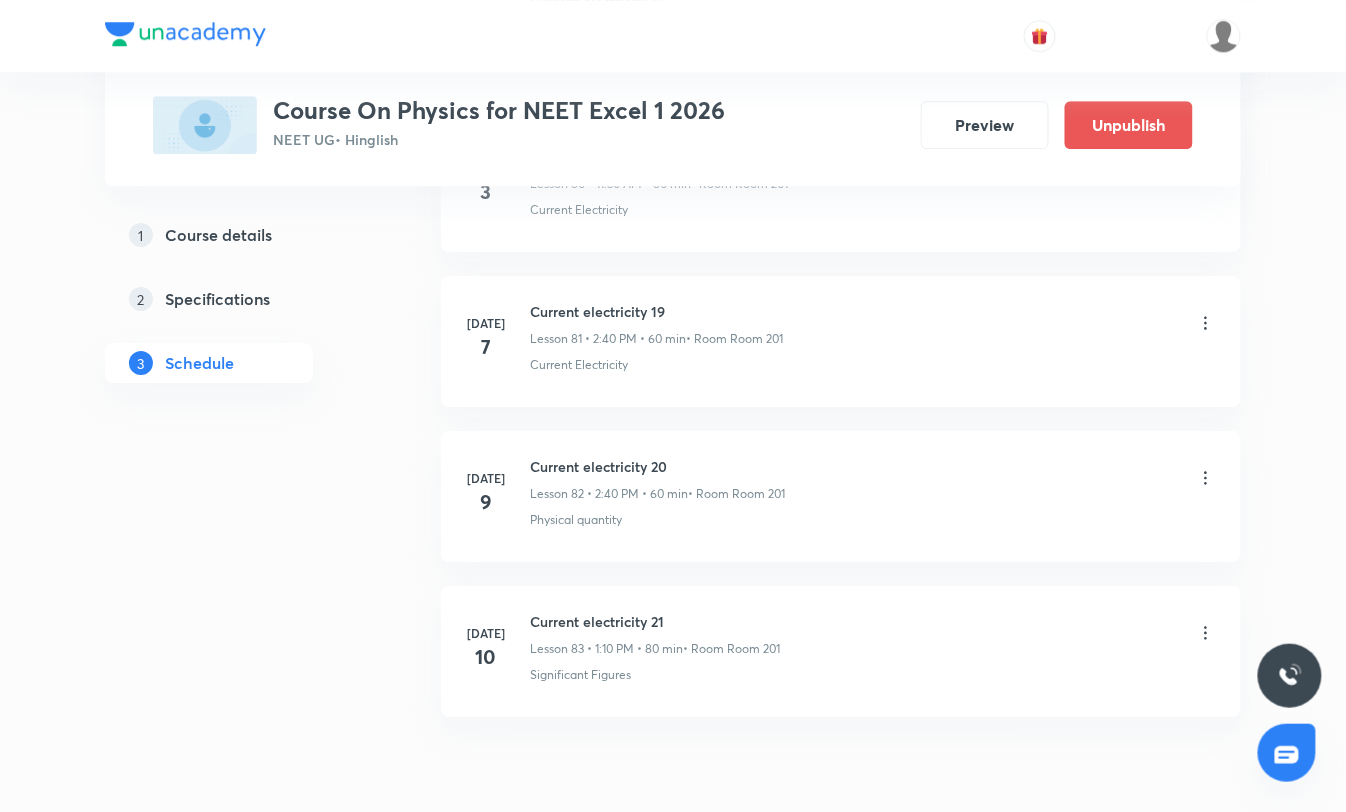 scroll, scrollTop: 13798, scrollLeft: 0, axis: vertical 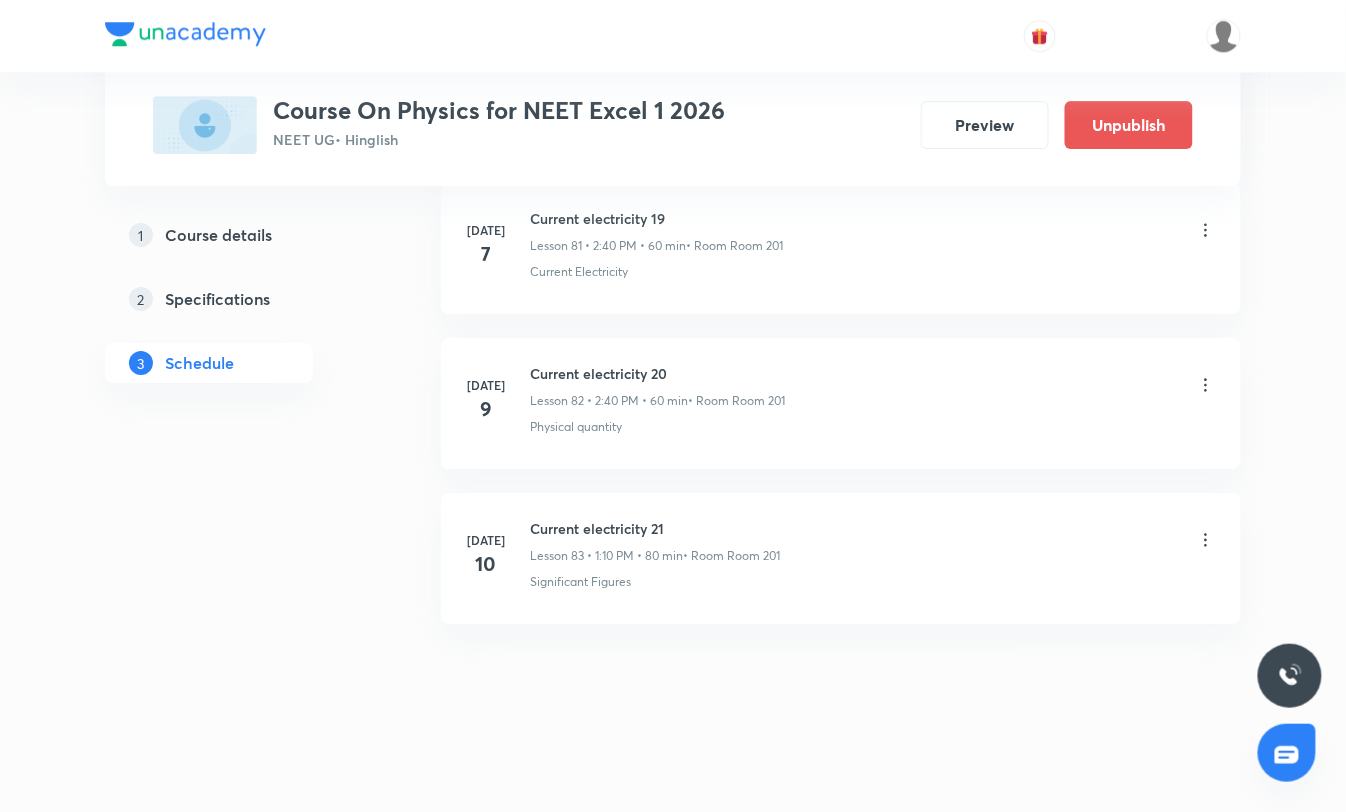 click on "Schedule 83  classes Session  84 Live class Session title 22/99 Current electricity 22 ​ Schedule for Jul 10, 2025, 2:40 PM ​ Duration (in minutes) 80 ​ Educator Arpit Jain   Session type Online Offline Room Room 201 Sub-concepts Select concepts that wil be covered in this session ​ Physics - Full Syllabus Mock Questions Physics - Full Syllabus Mock Questions Covered previously Physics Previous Year Question Physics Previous Year Question Covered previously Units & Dimensions Physical quantity Covered previously Applications of Dimensional Analysis Significant Figures Covered previously Units of Physical Quantities System of Units Dimensions of Some Mathematical Functions Unit and Dimension Product of Two Vectors Subtraction of Vectors Cross Product Least Count Analysis Errors of Measurement Vernier Callipers Screw Gauge Zero Error Basic Mathematics Elementary Algebra Elementary Trigonometry Basic Coordinate Geometry Functions Differentiation Integral of a Function Basic Mathematics Unit Vectors Error" at bounding box center [841, -6335] 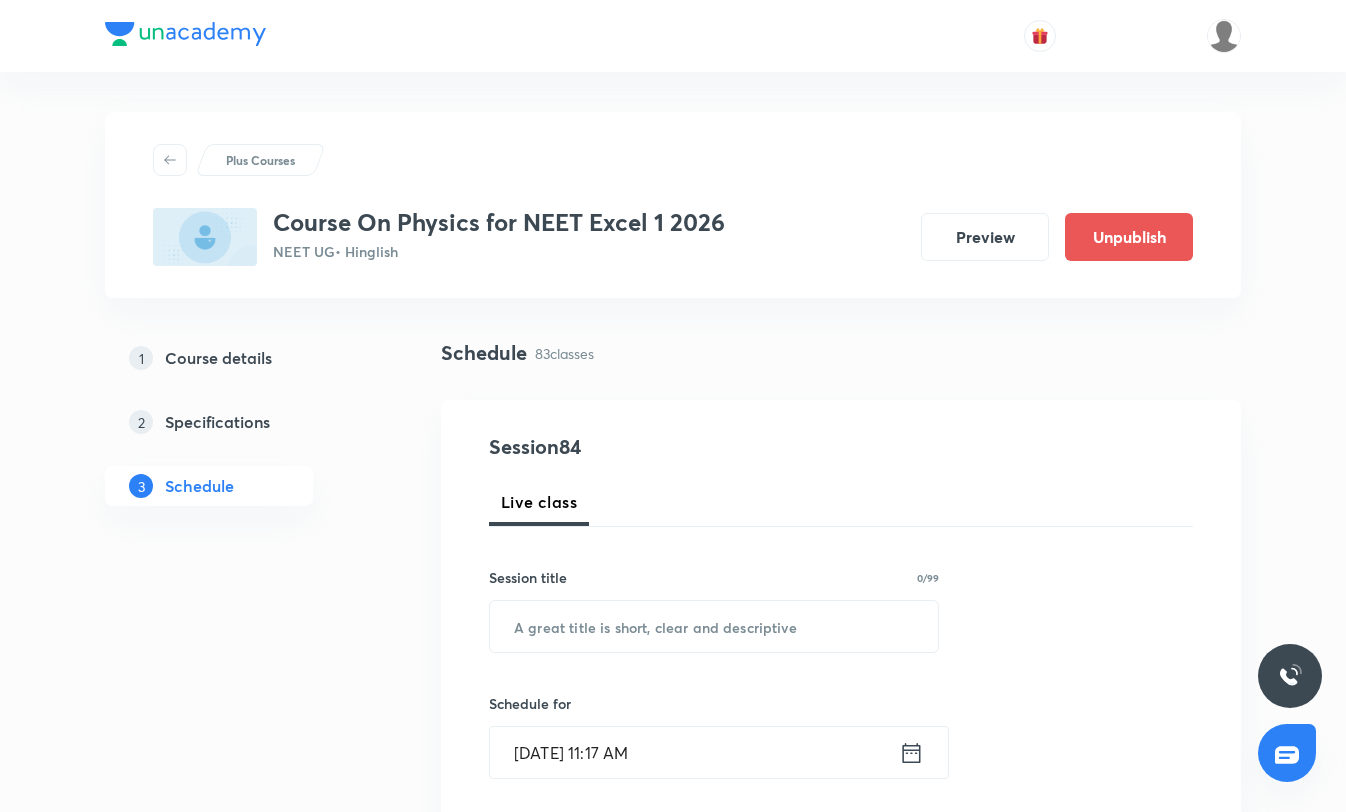 scroll, scrollTop: 13798, scrollLeft: 0, axis: vertical 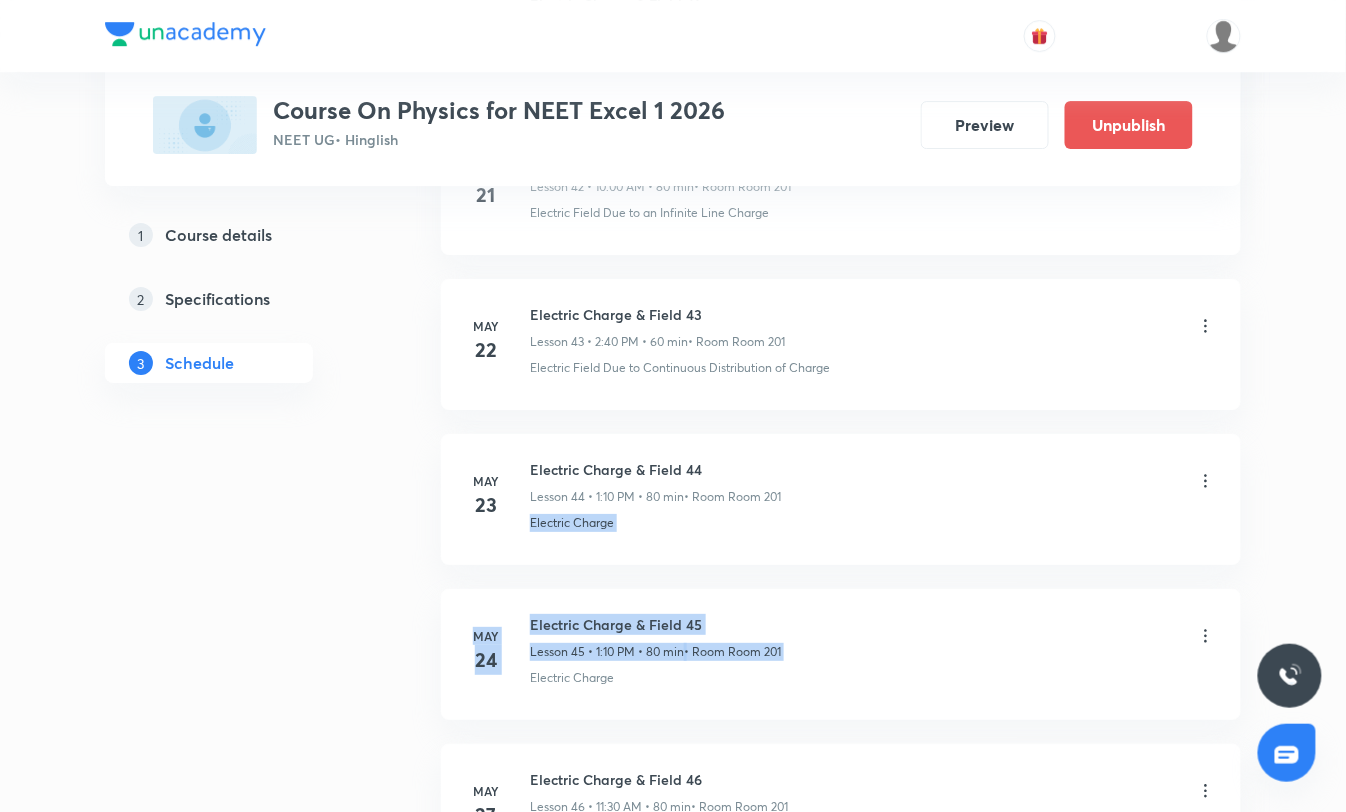 drag, startPoint x: 1345, startPoint y: 458, endPoint x: 1362, endPoint y: 597, distance: 140.0357 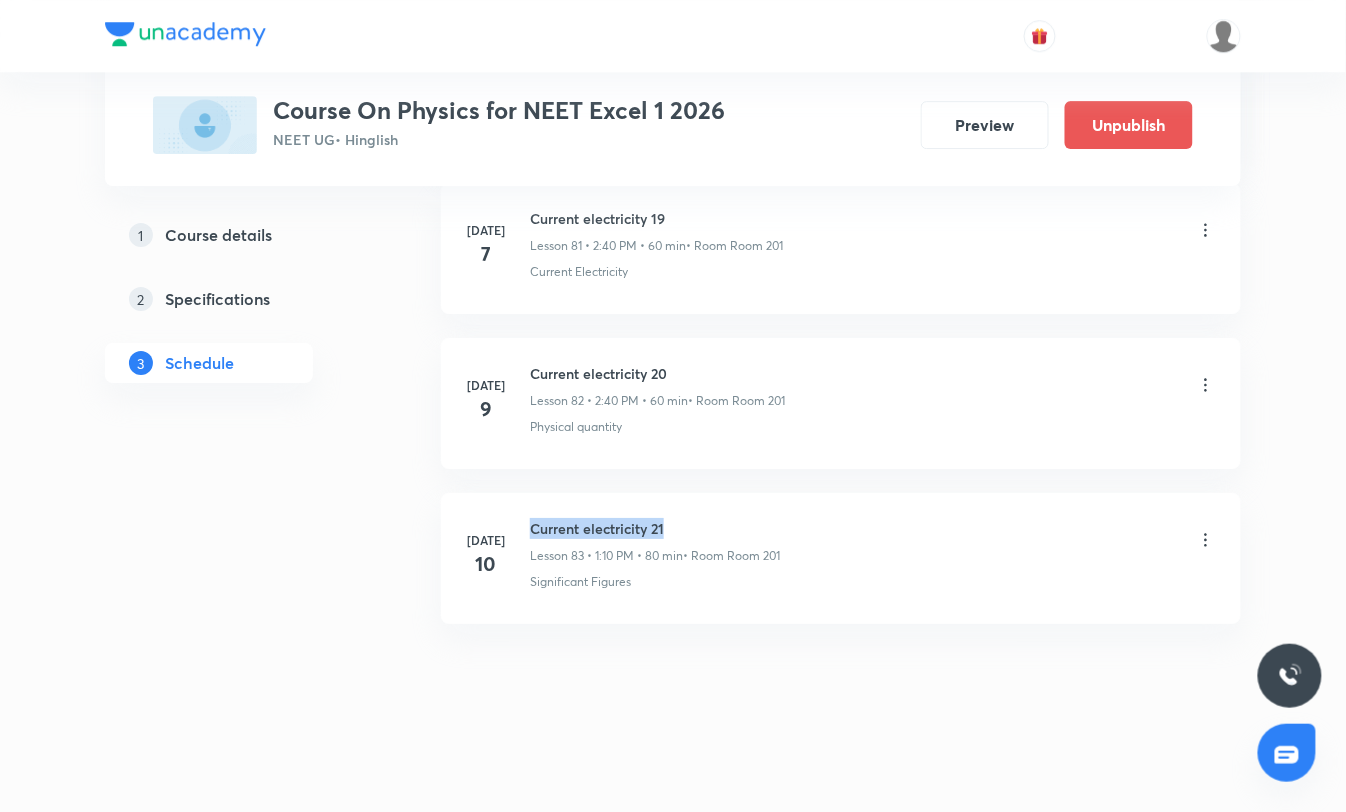 drag, startPoint x: 531, startPoint y: 527, endPoint x: 702, endPoint y: 516, distance: 171.35344 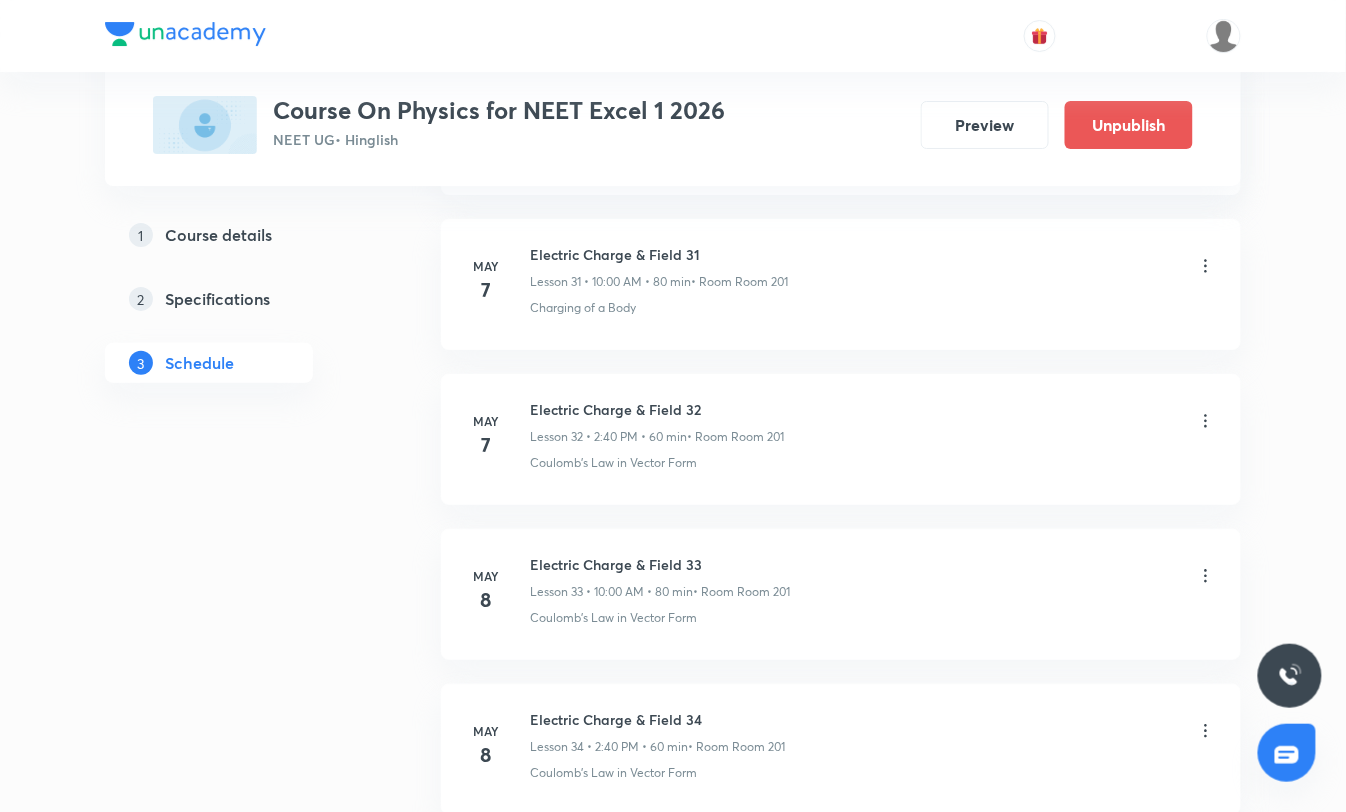 scroll, scrollTop: 0, scrollLeft: 0, axis: both 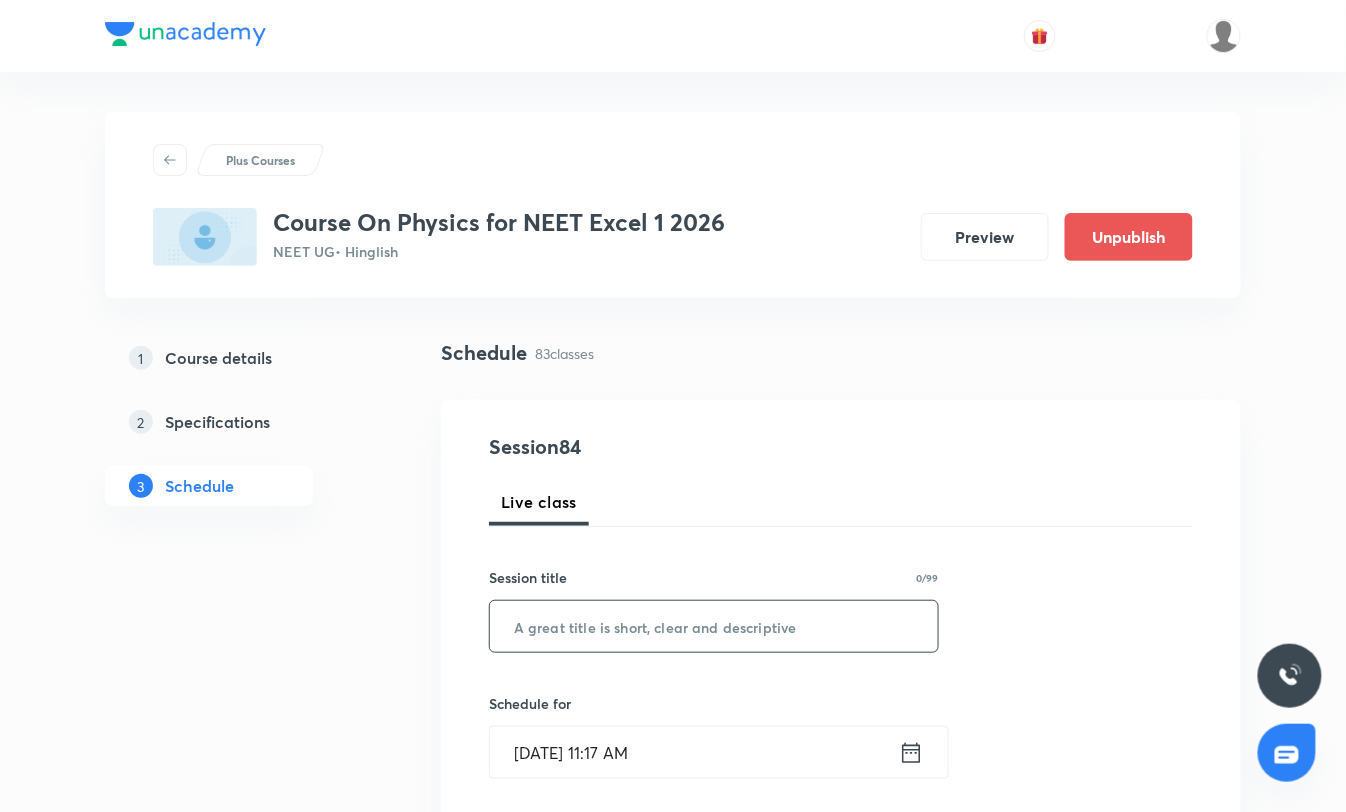 click at bounding box center (714, 626) 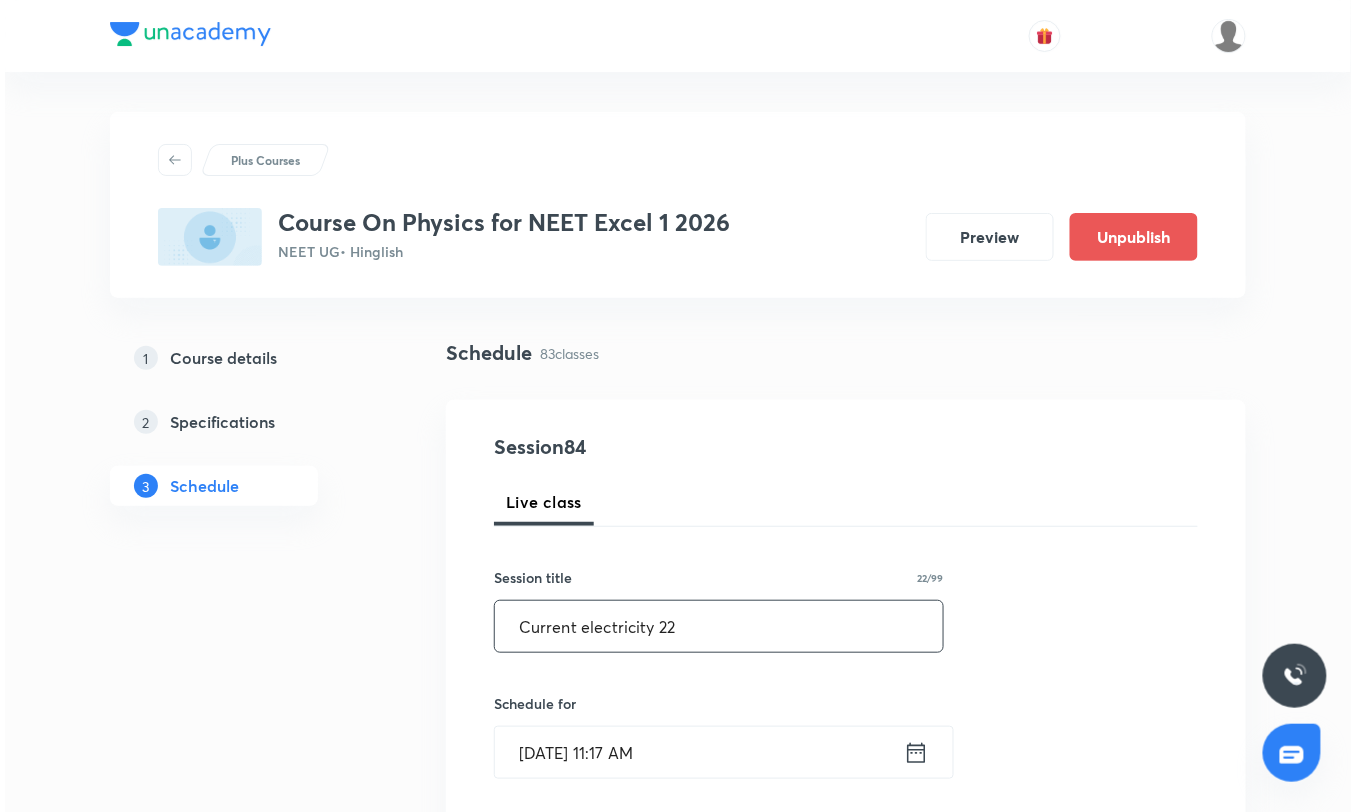 scroll, scrollTop: 222, scrollLeft: 0, axis: vertical 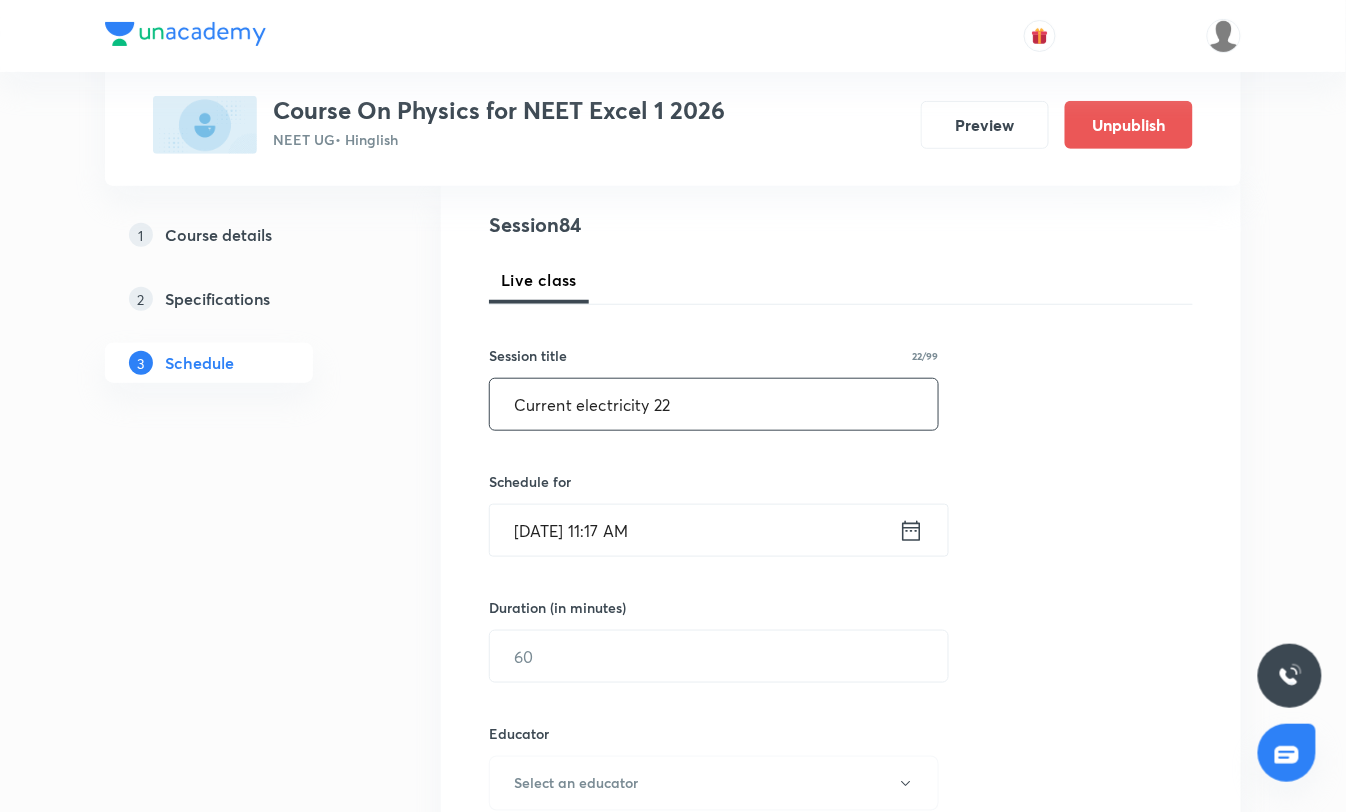type on "Current electricity 22" 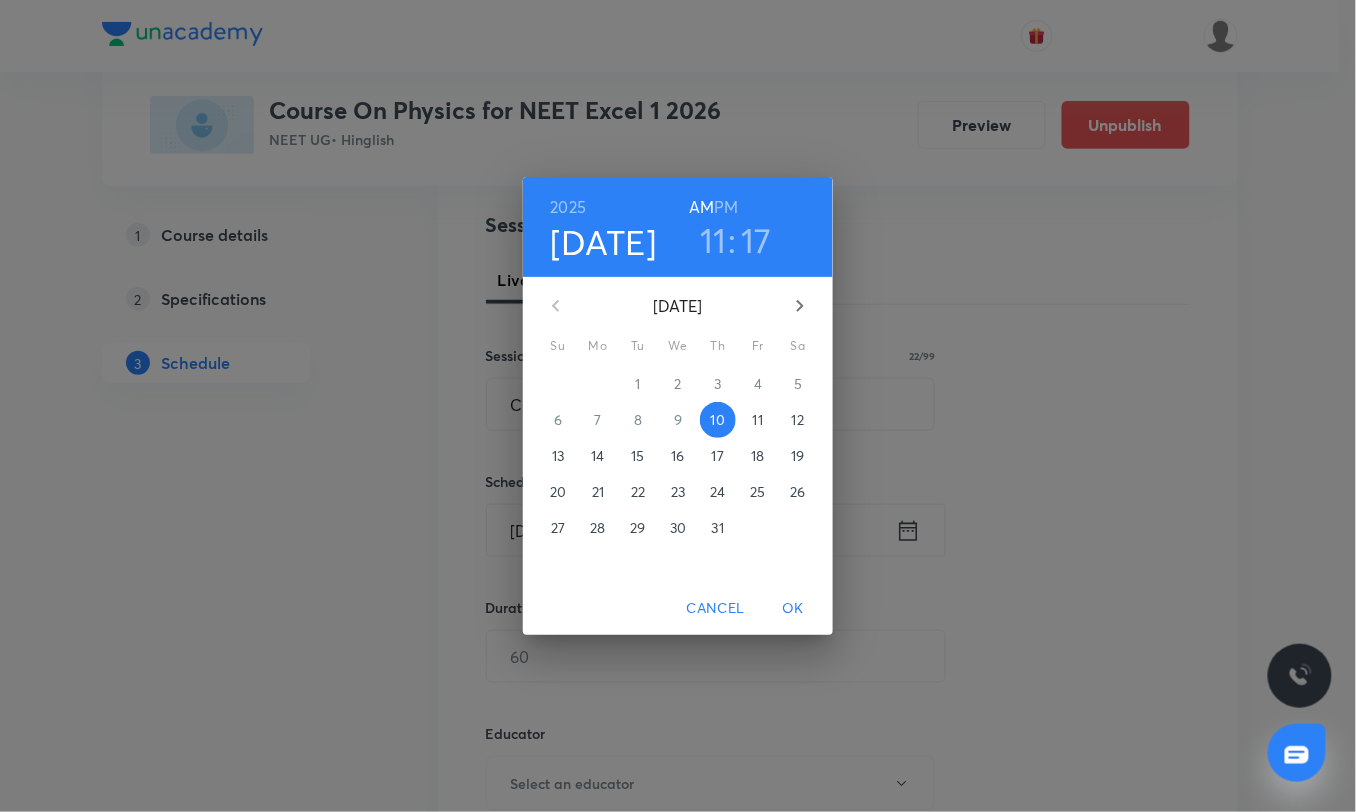 click on "11" at bounding box center (713, 240) 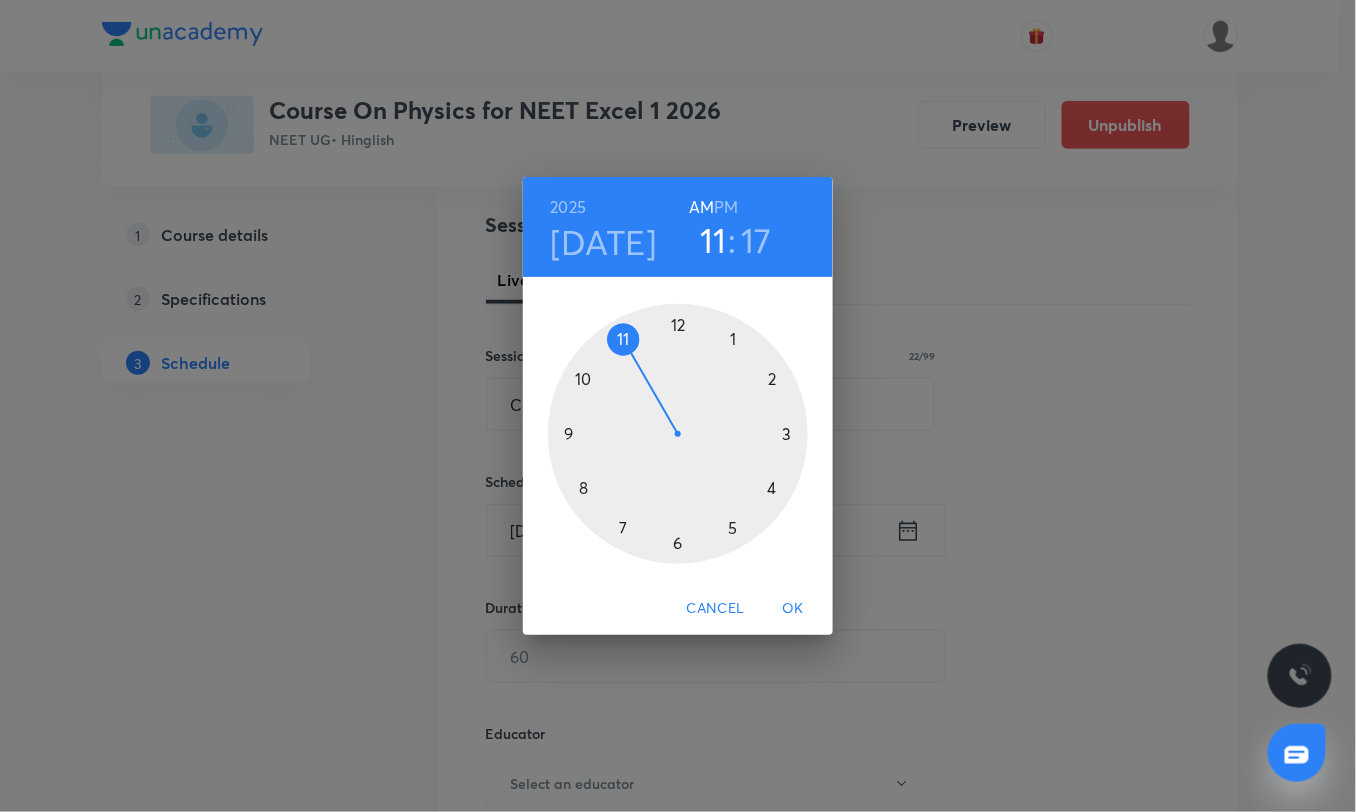 click at bounding box center [678, 434] 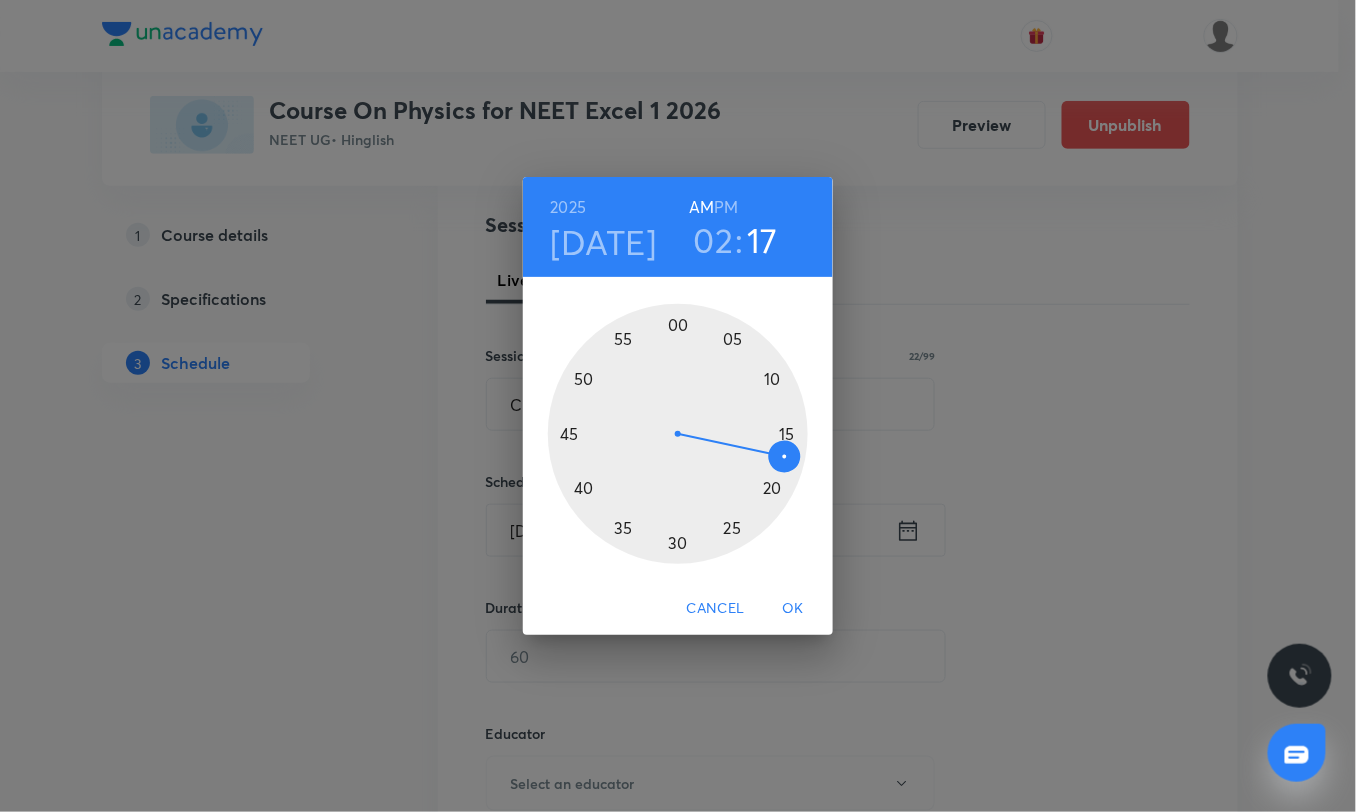 click at bounding box center [678, 434] 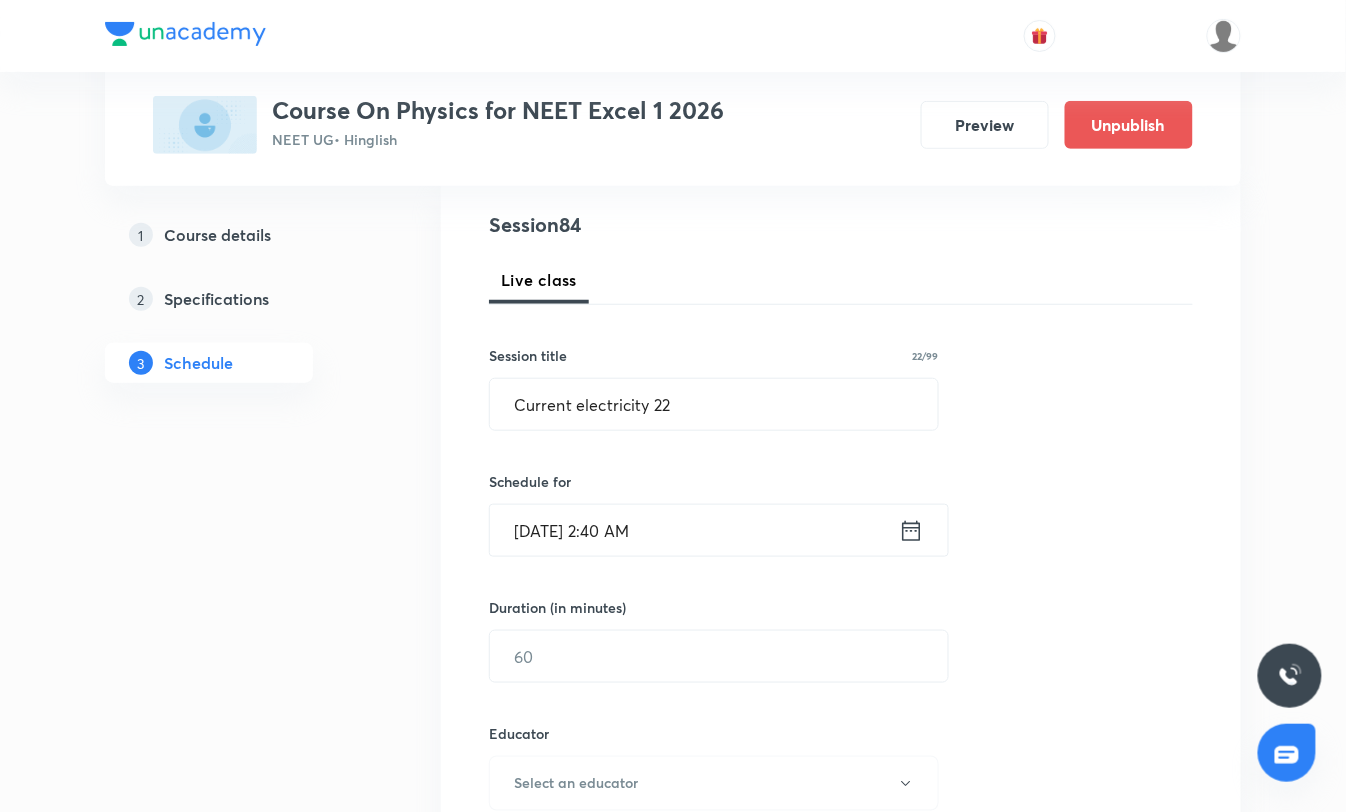 click on "Jul 10, 2025, 2:40 AM" at bounding box center [694, 530] 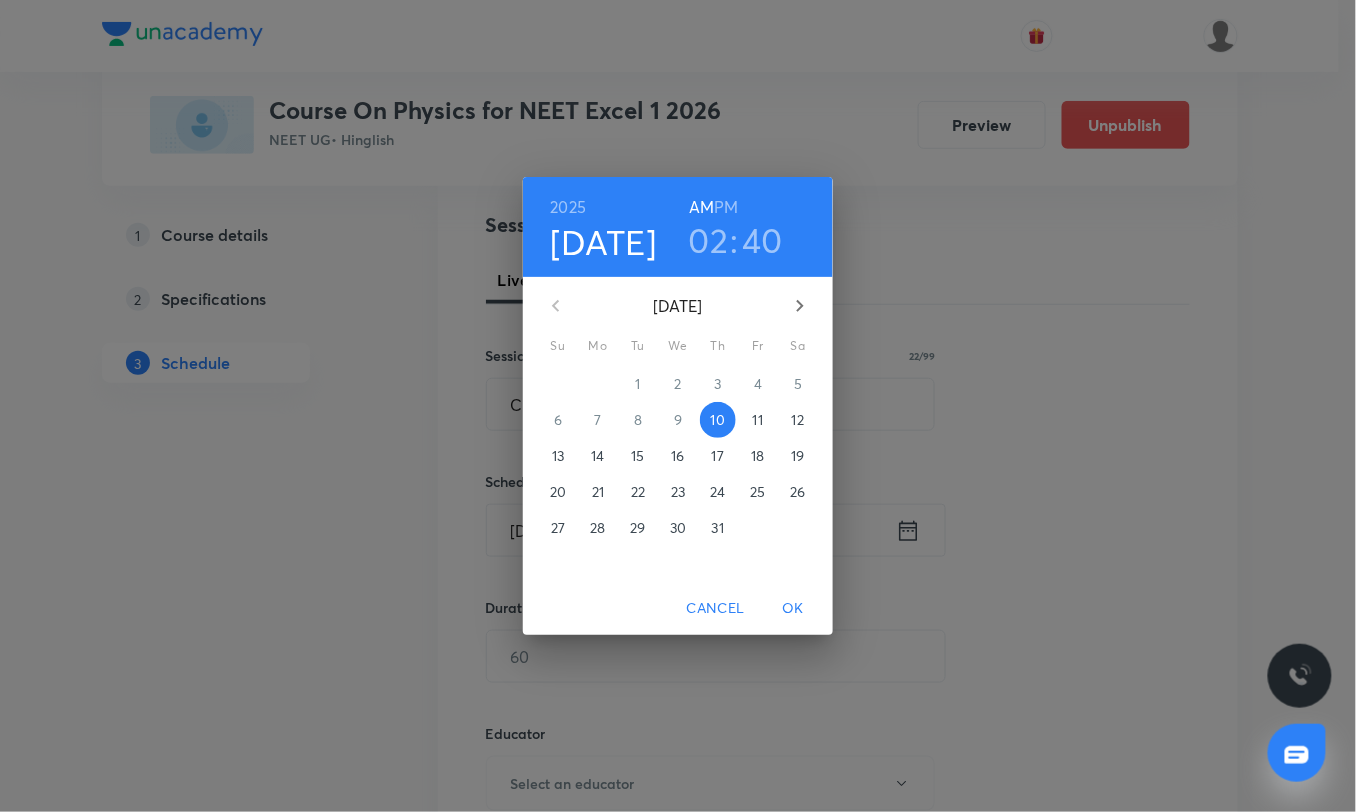 click on "PM" at bounding box center (727, 207) 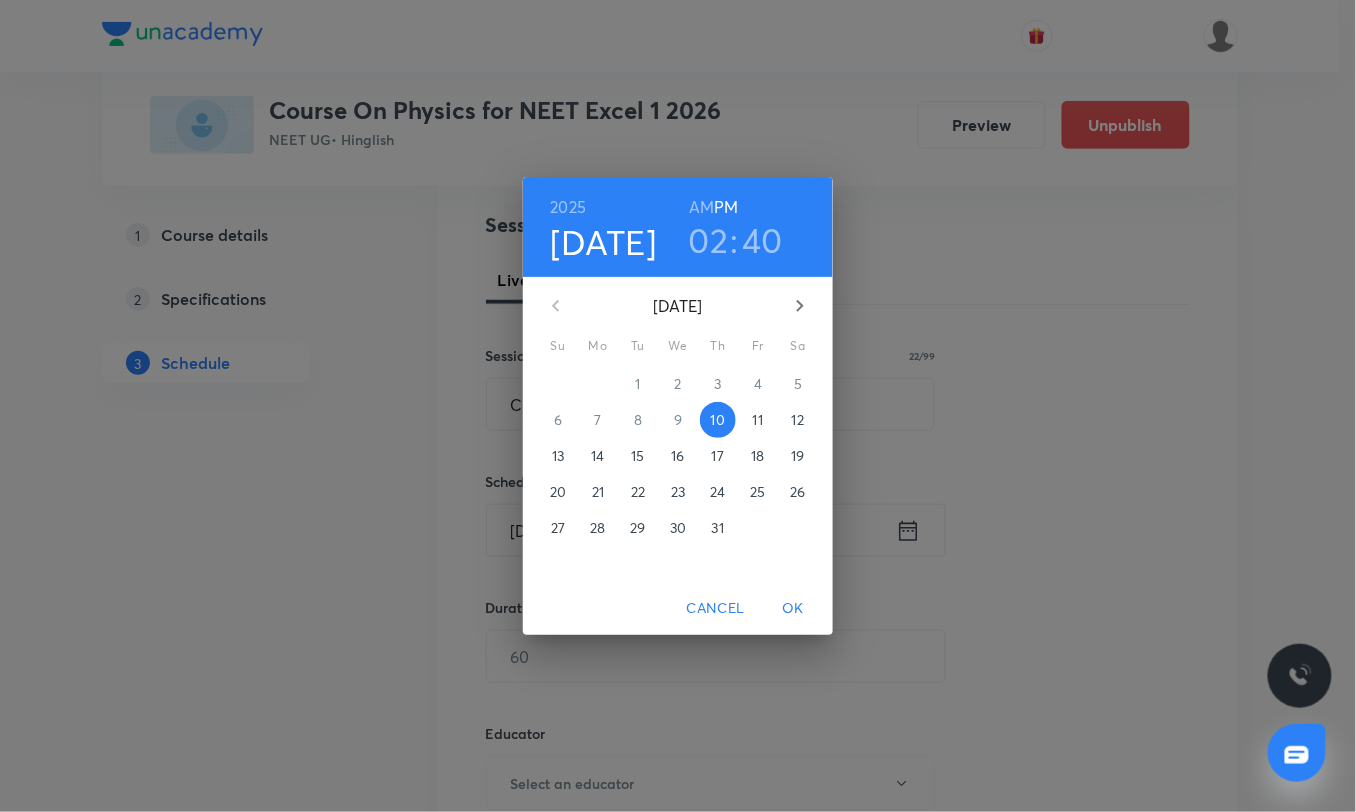 click on "OK" at bounding box center (793, 608) 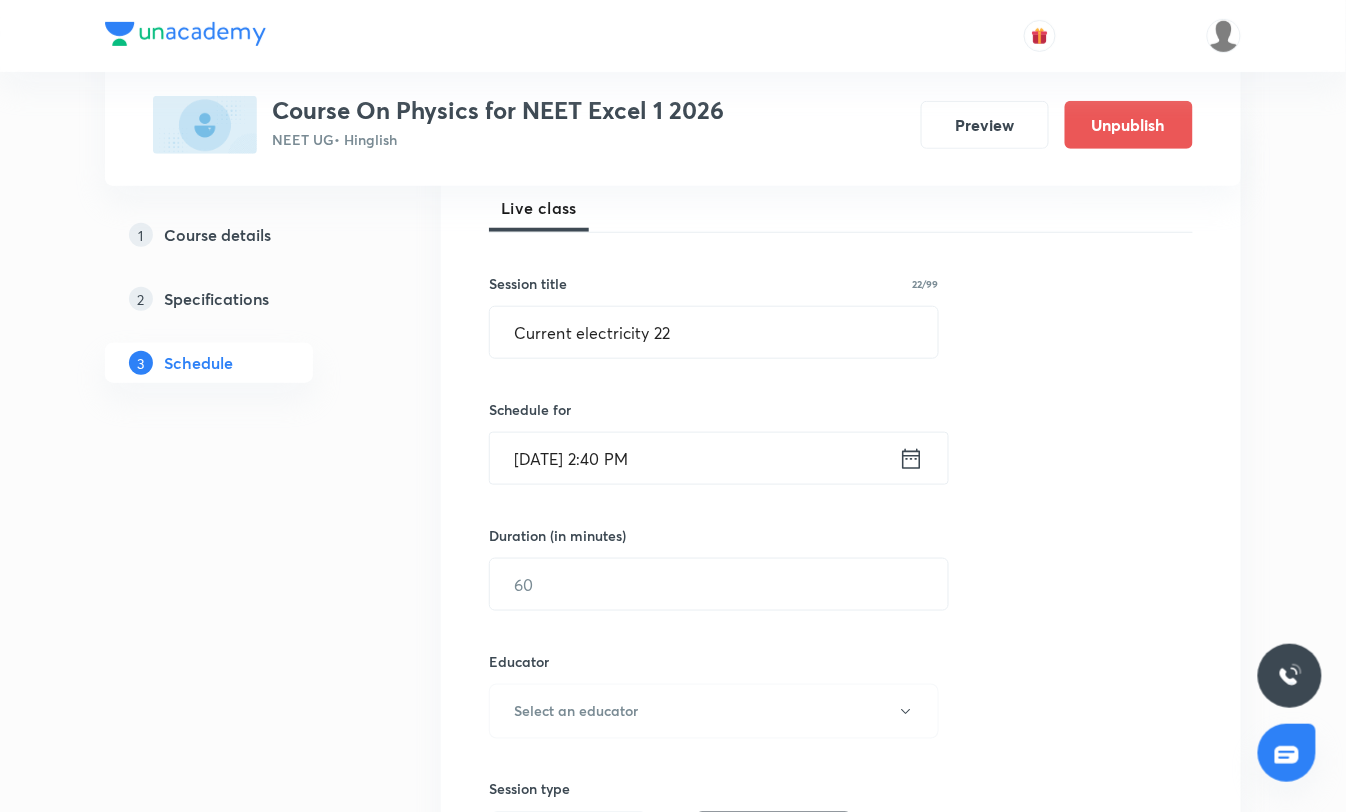 scroll, scrollTop: 333, scrollLeft: 0, axis: vertical 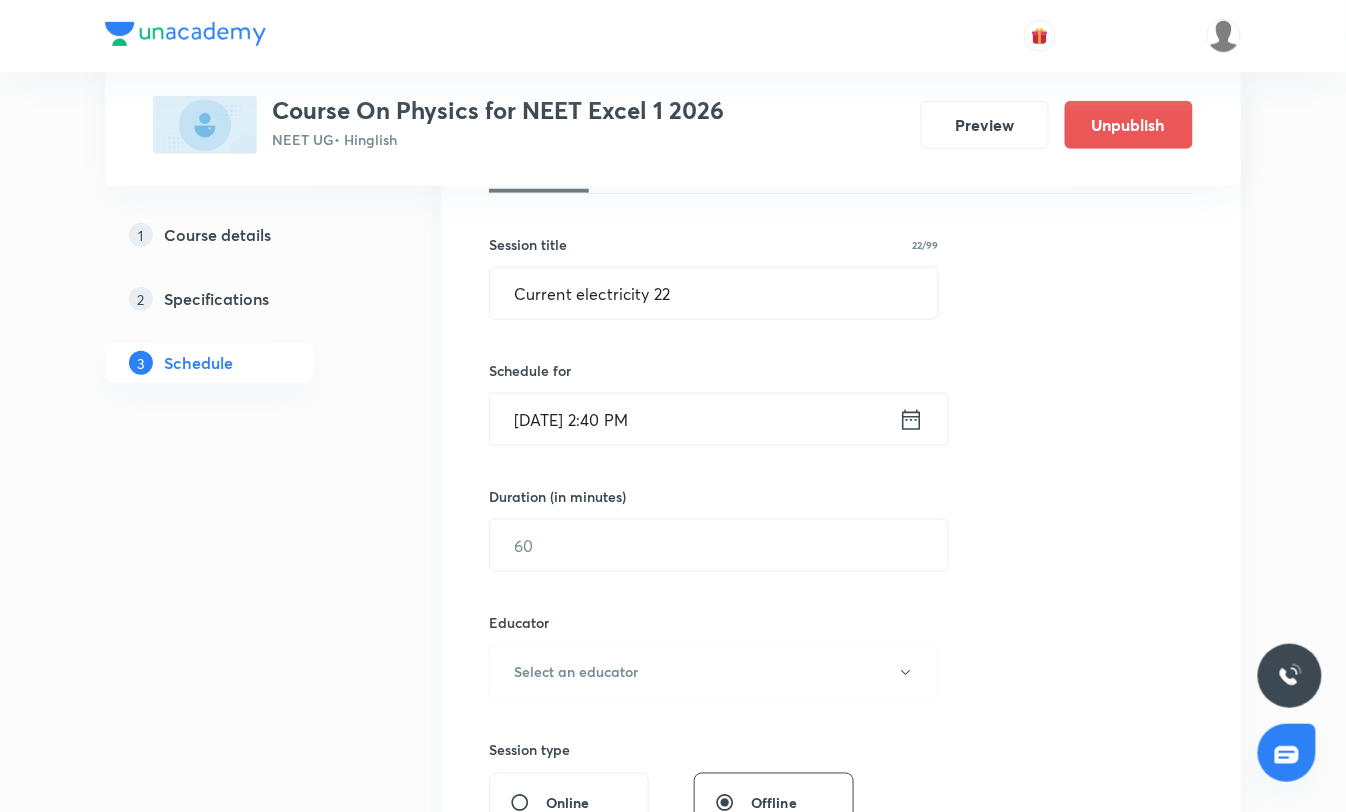 click on "Session  84 Live class Session title 22/99 Current electricity 22 ​ Schedule for Jul 10, 2025, 2:40 PM ​ Duration (in minutes) ​ Educator Select an educator   Session type Online Offline Room Select centre room Sub-concepts Select concepts that wil be covered in this session Add Cancel" at bounding box center [841, 632] 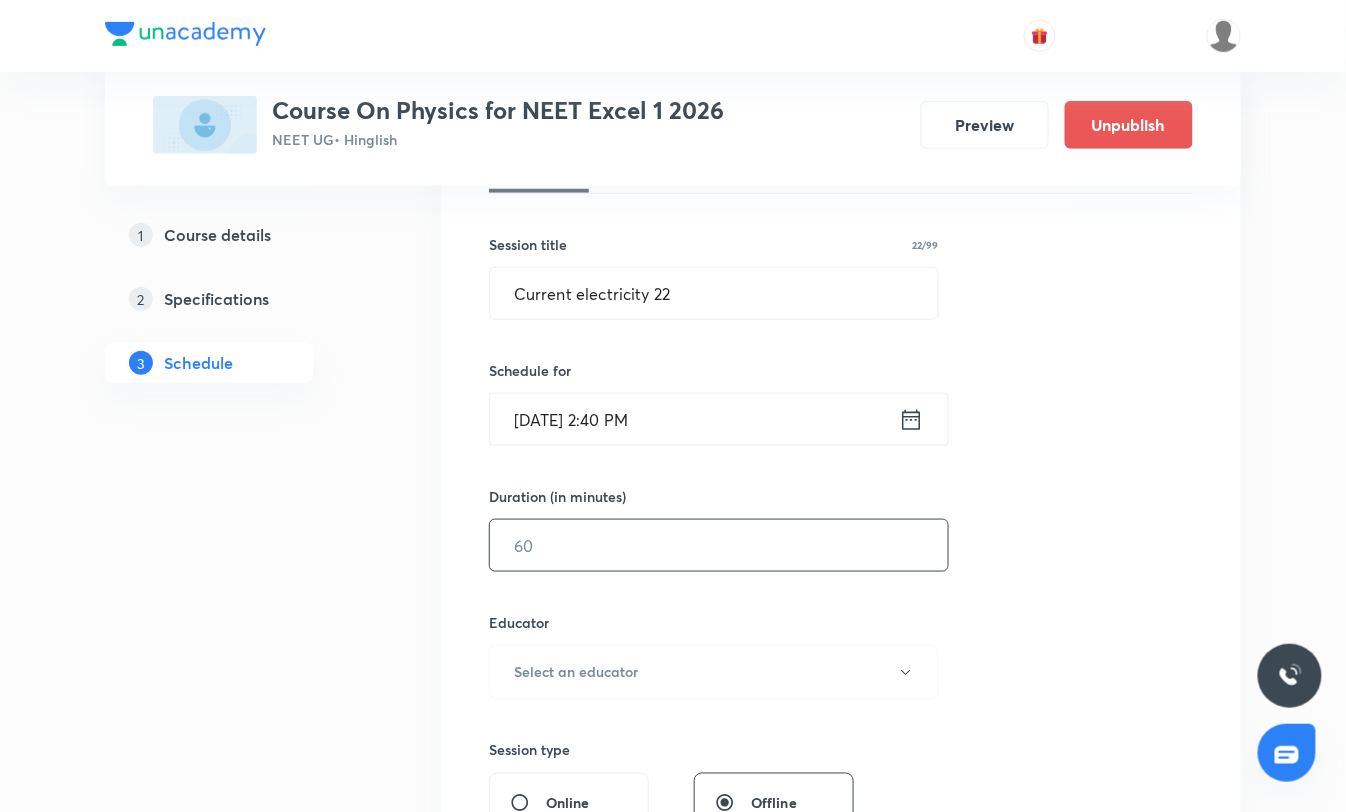 click at bounding box center (719, 545) 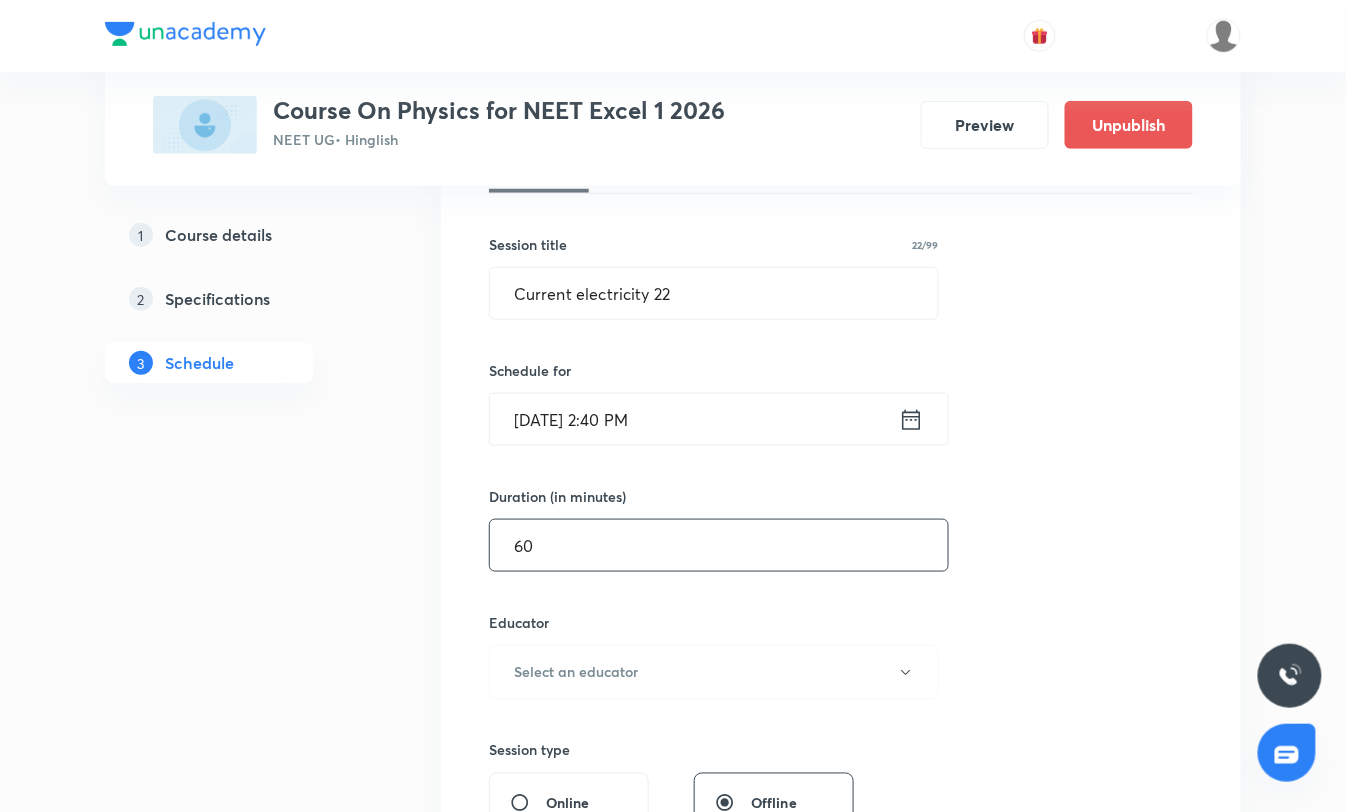 scroll, scrollTop: 666, scrollLeft: 0, axis: vertical 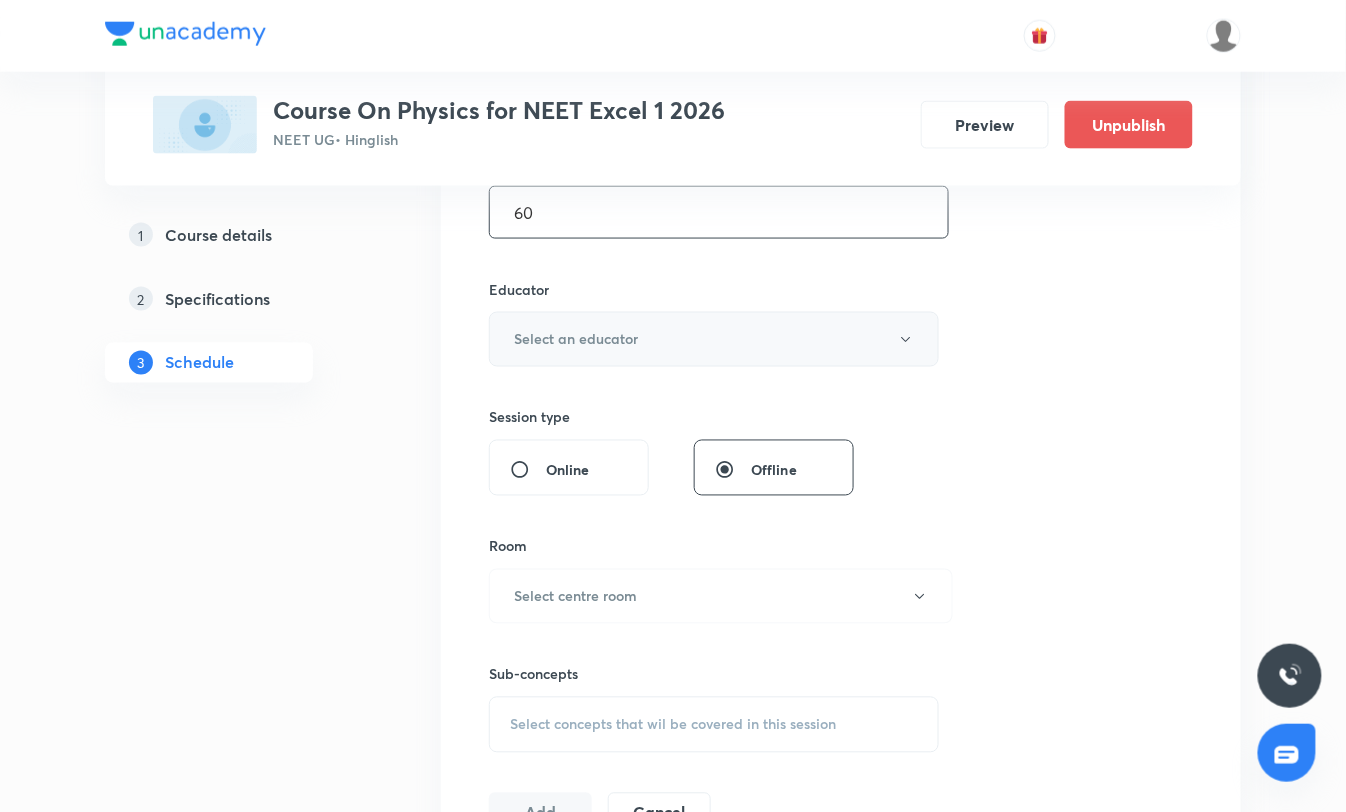 type on "60" 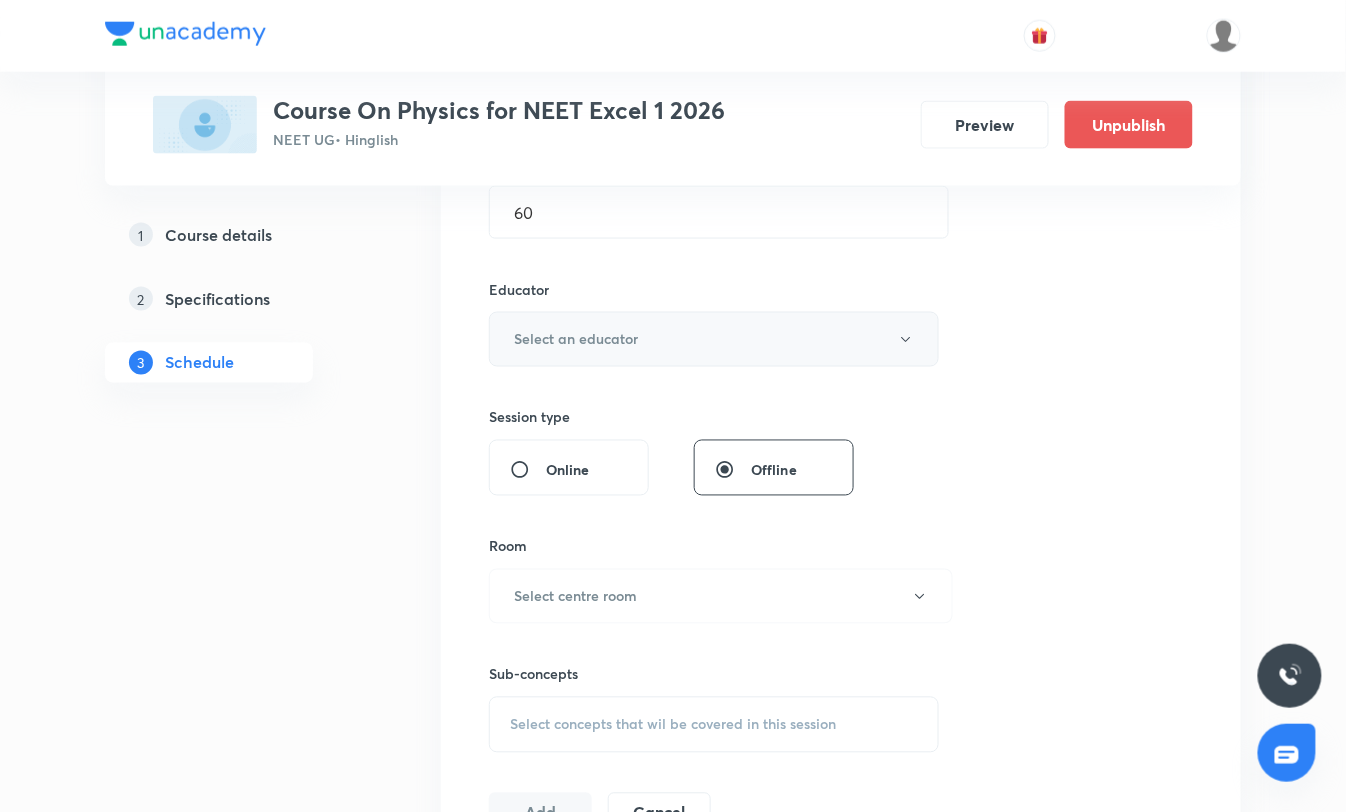 click on "Select an educator" at bounding box center [576, 339] 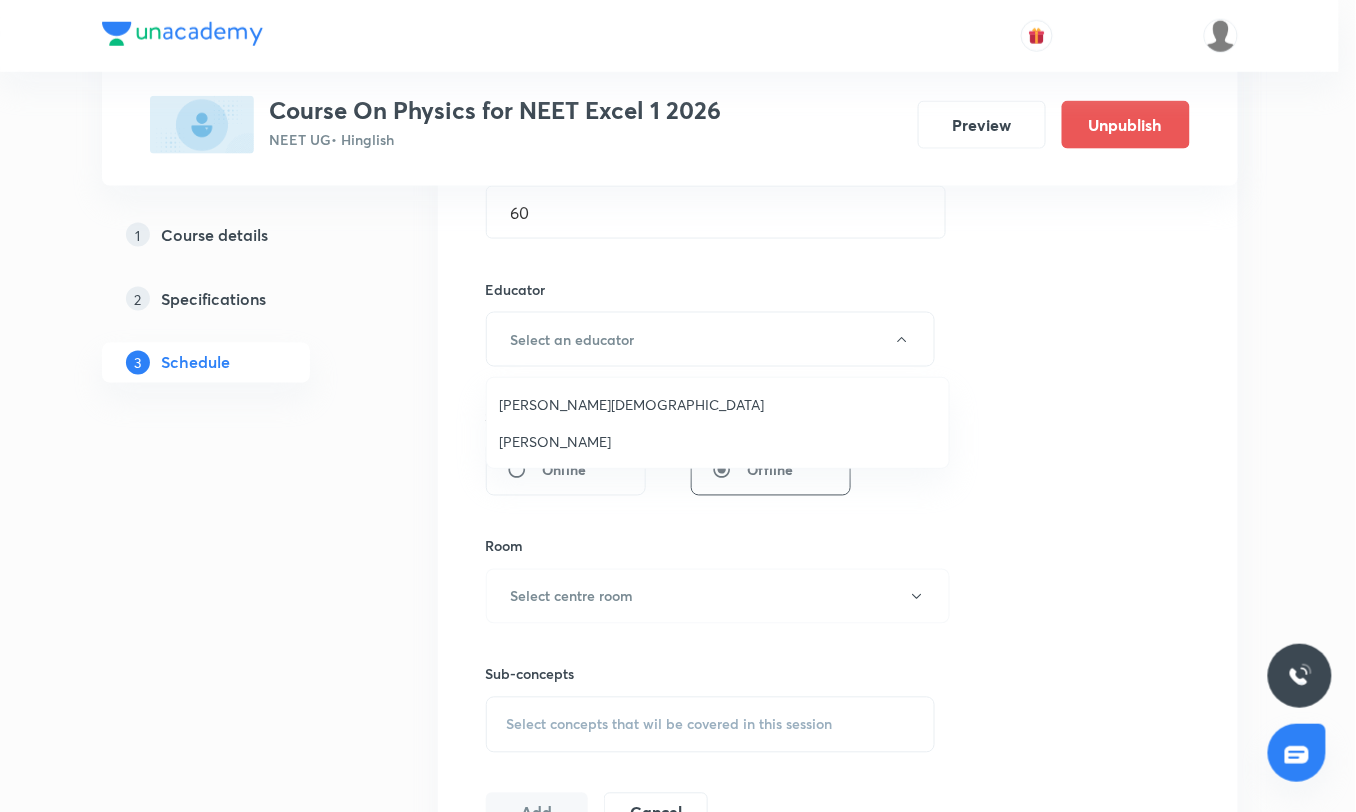 click on "Arpit Jain" at bounding box center (718, 404) 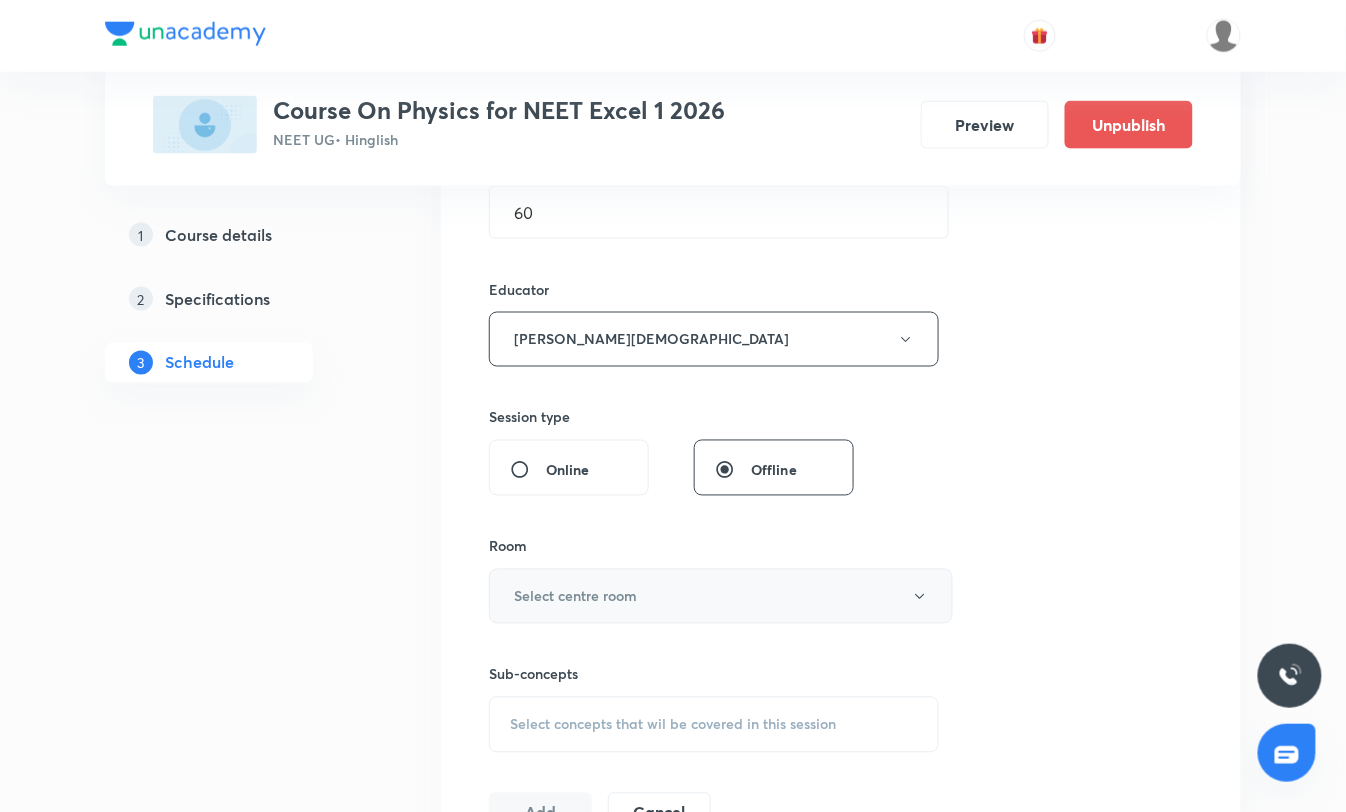 click on "Select centre room" at bounding box center (575, 596) 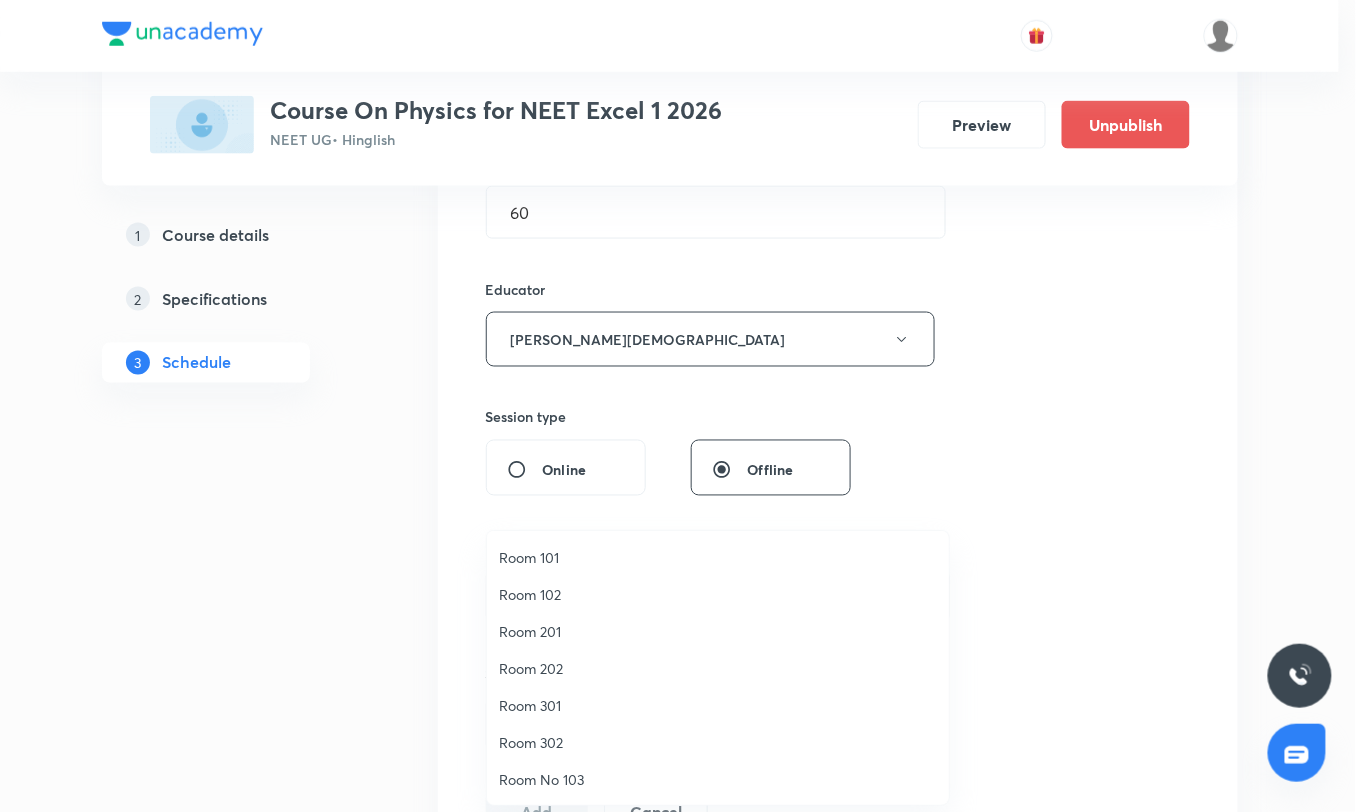 click on "Room 201" at bounding box center [718, 631] 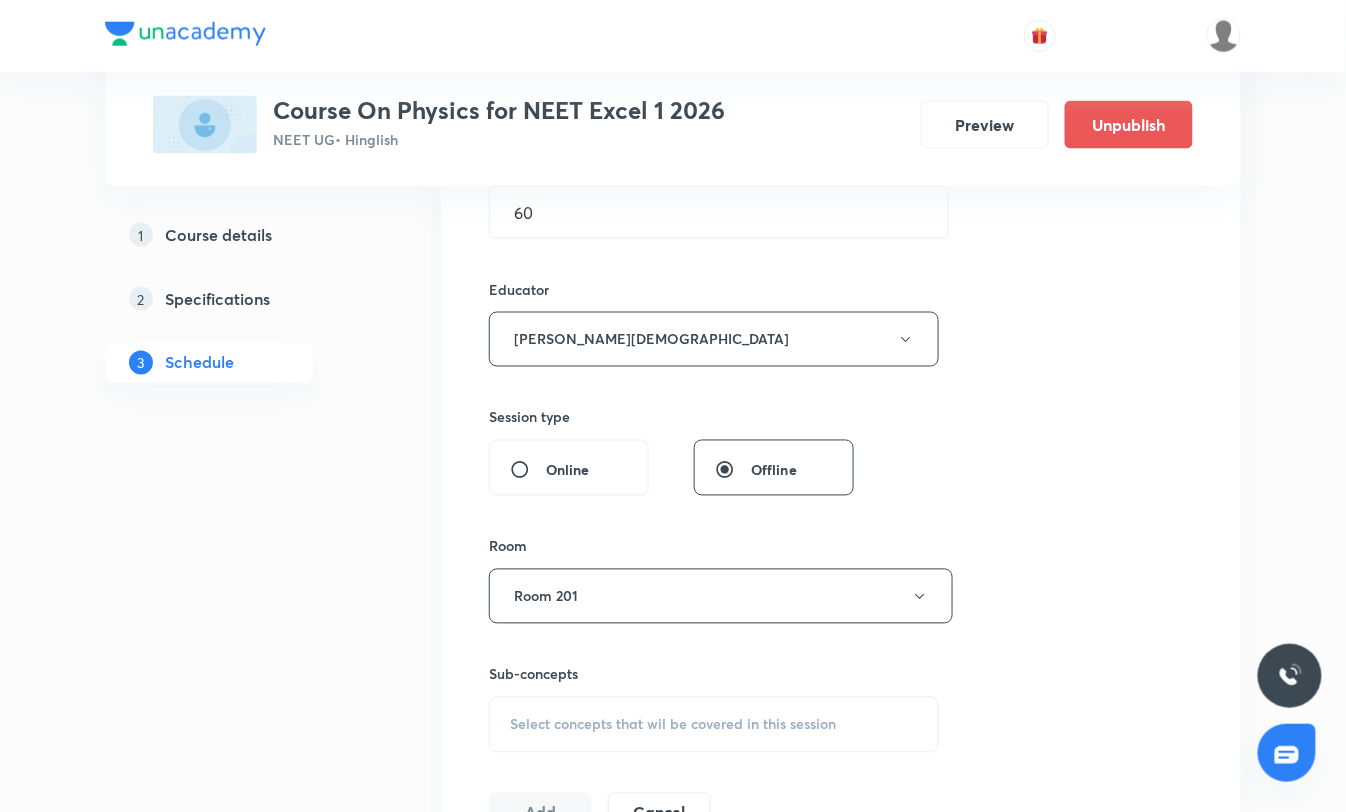 click on "Session  84 Live class Session title 22/99 Current electricity 22 ​ Schedule for Jul 10, 2025, 2:40 PM ​ Duration (in minutes) 60 ​ Educator Arpit Jain   Session type Online Offline Room Room 201 Sub-concepts Select concepts that wil be covered in this session Add Cancel" at bounding box center (841, 299) 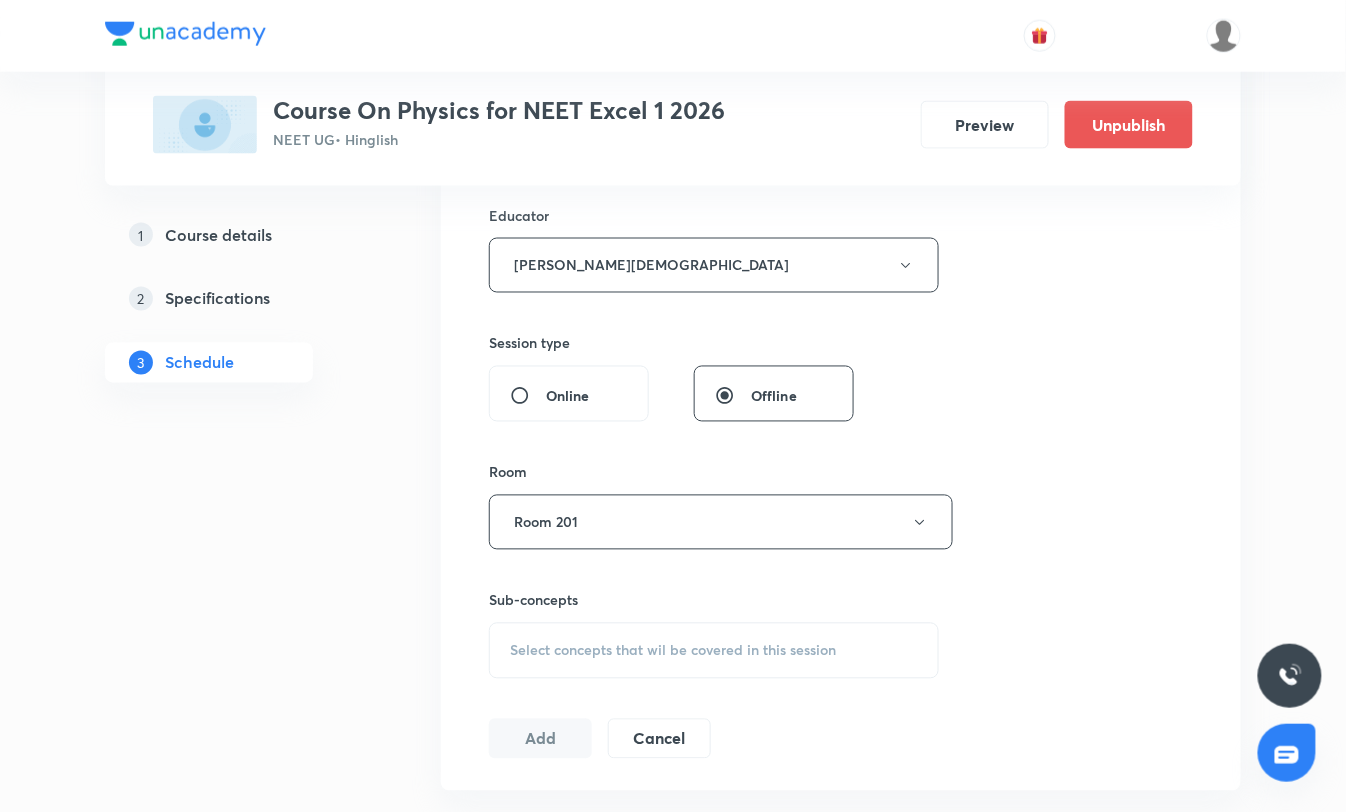 scroll, scrollTop: 777, scrollLeft: 0, axis: vertical 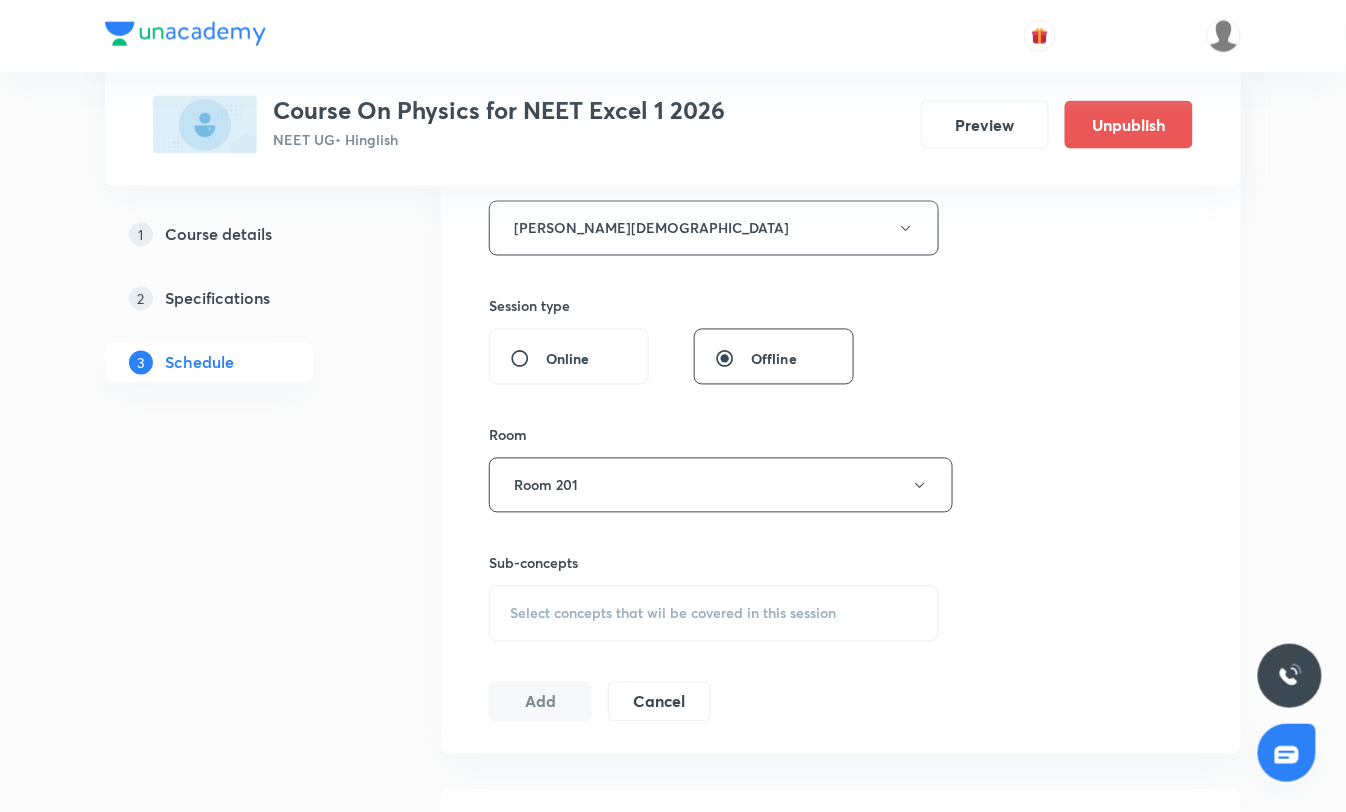 click on "Select concepts that wil be covered in this session" at bounding box center (714, 614) 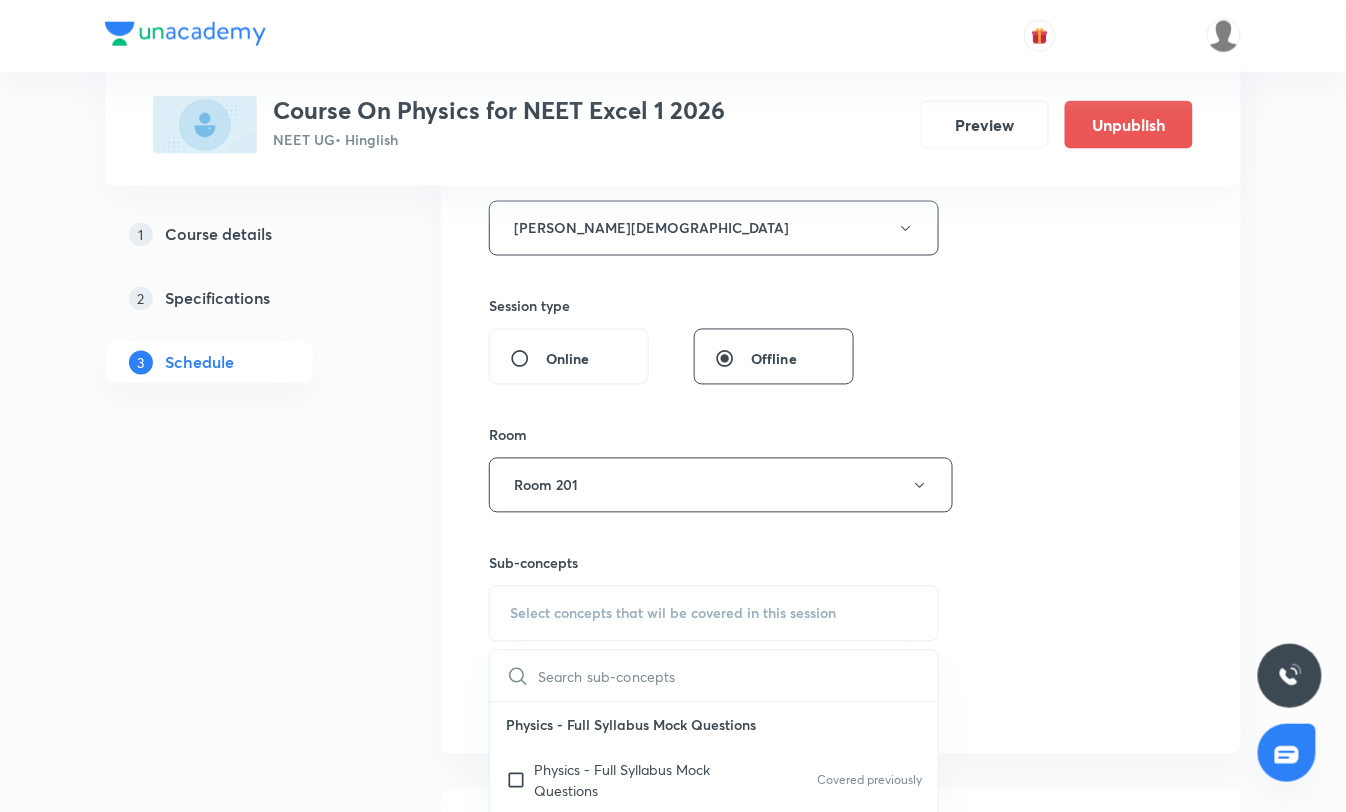 click on "Select concepts that wil be covered in this session" at bounding box center (673, 614) 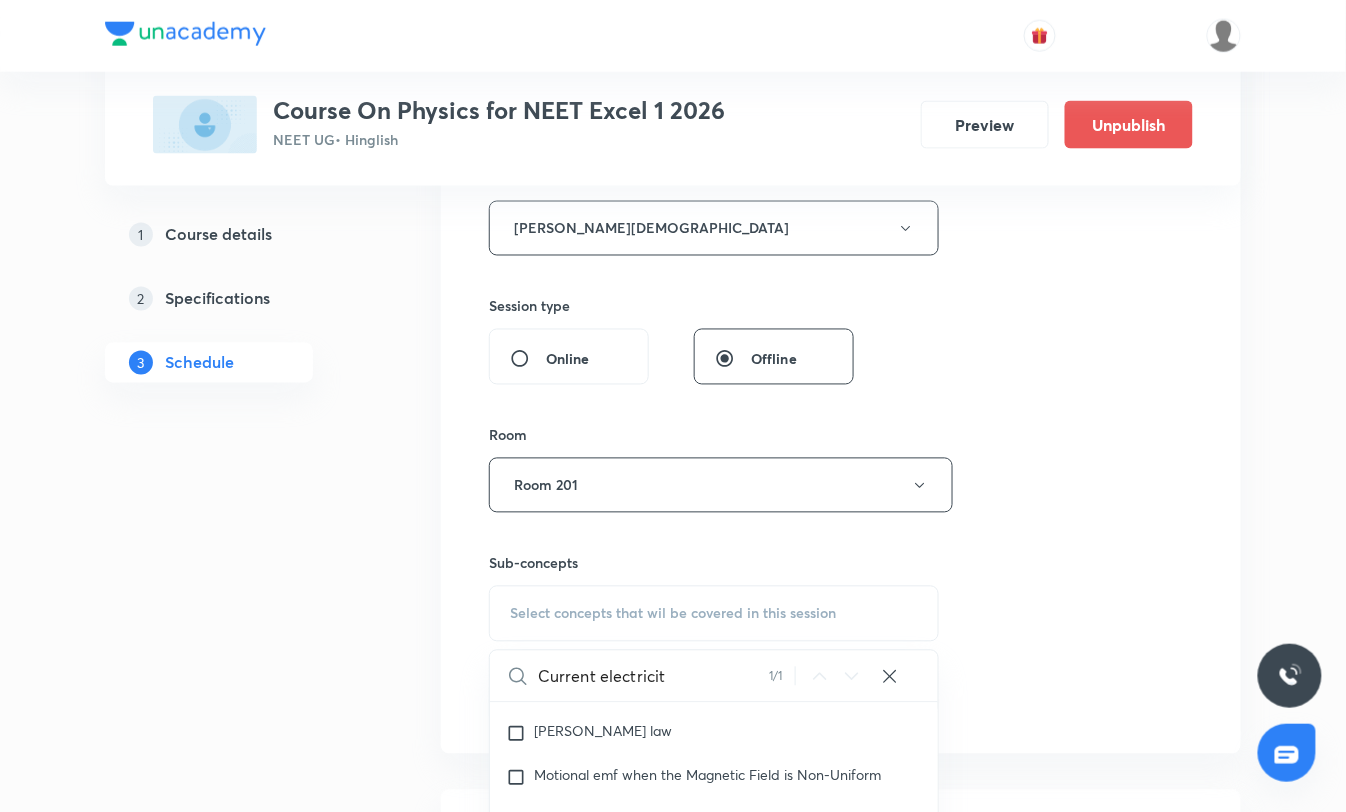 scroll, scrollTop: 20178, scrollLeft: 0, axis: vertical 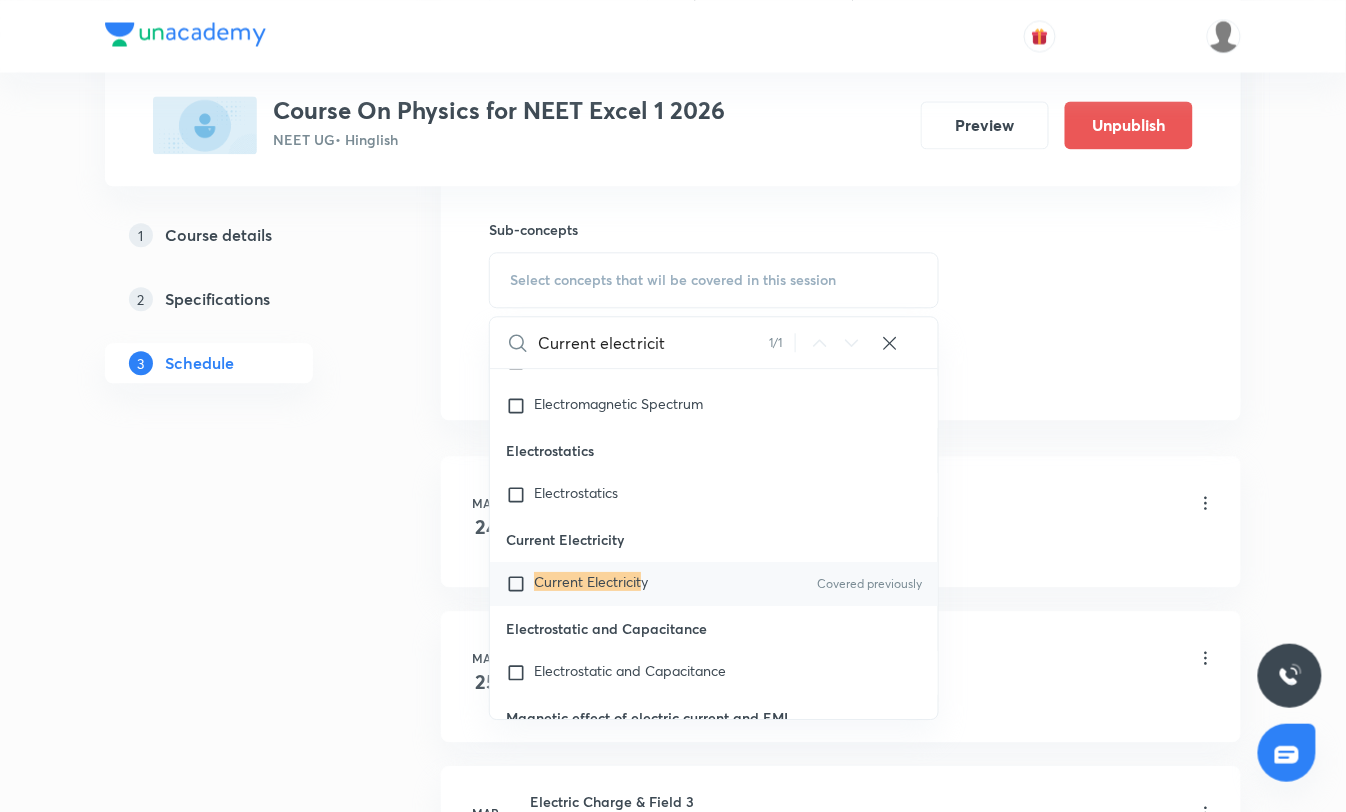 type on "Current electricit" 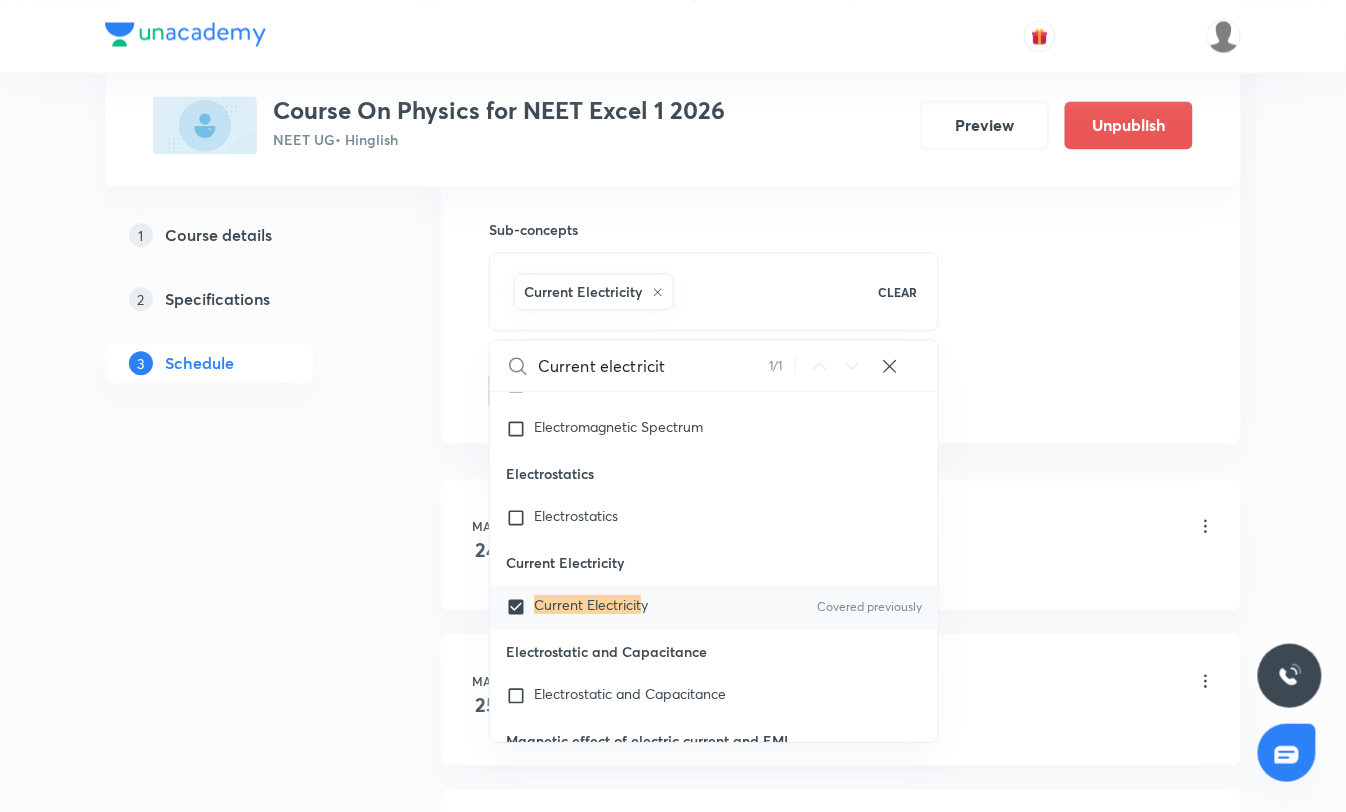 click on "CLASS 1 Lesson 1 • 11:45 AM • 65 min  • Room Room 301" at bounding box center (873, 527) 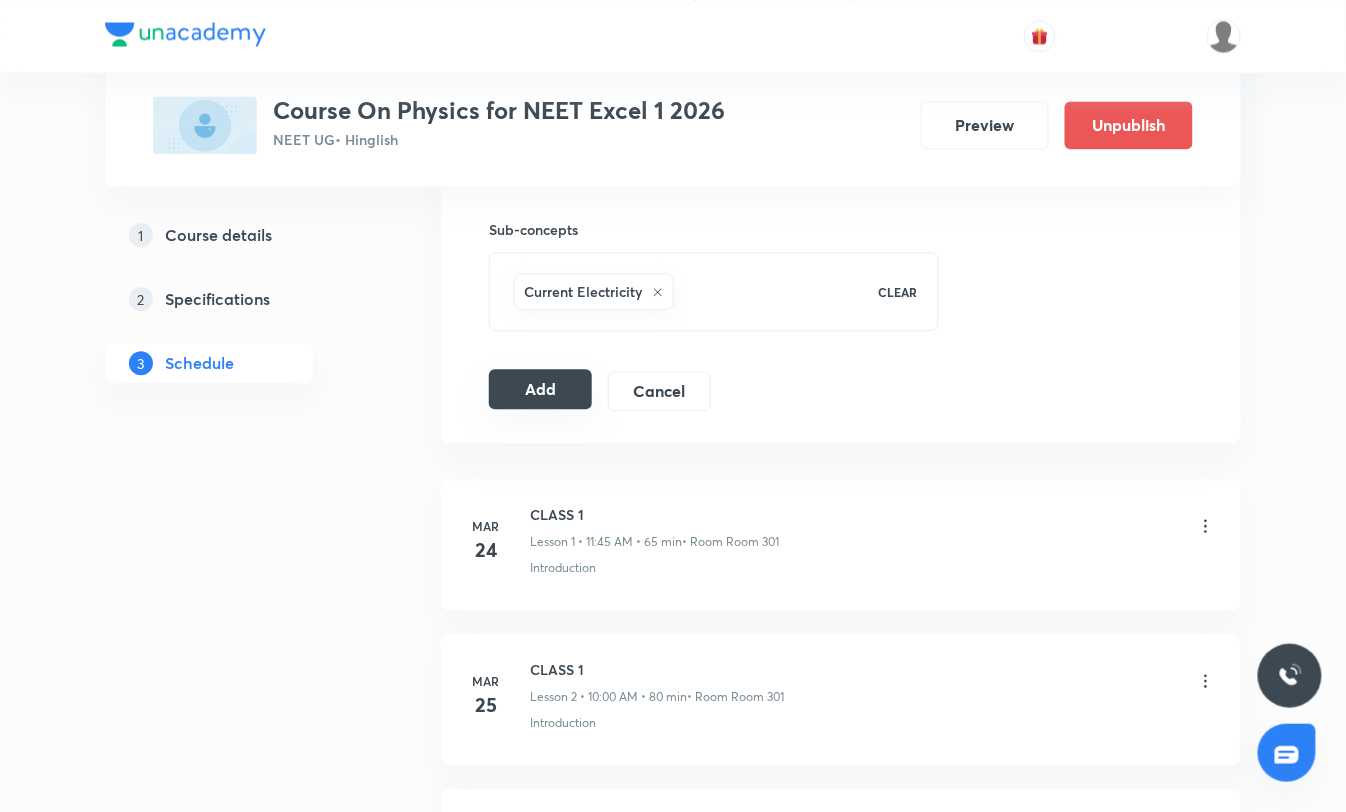 click on "Add" at bounding box center (540, 389) 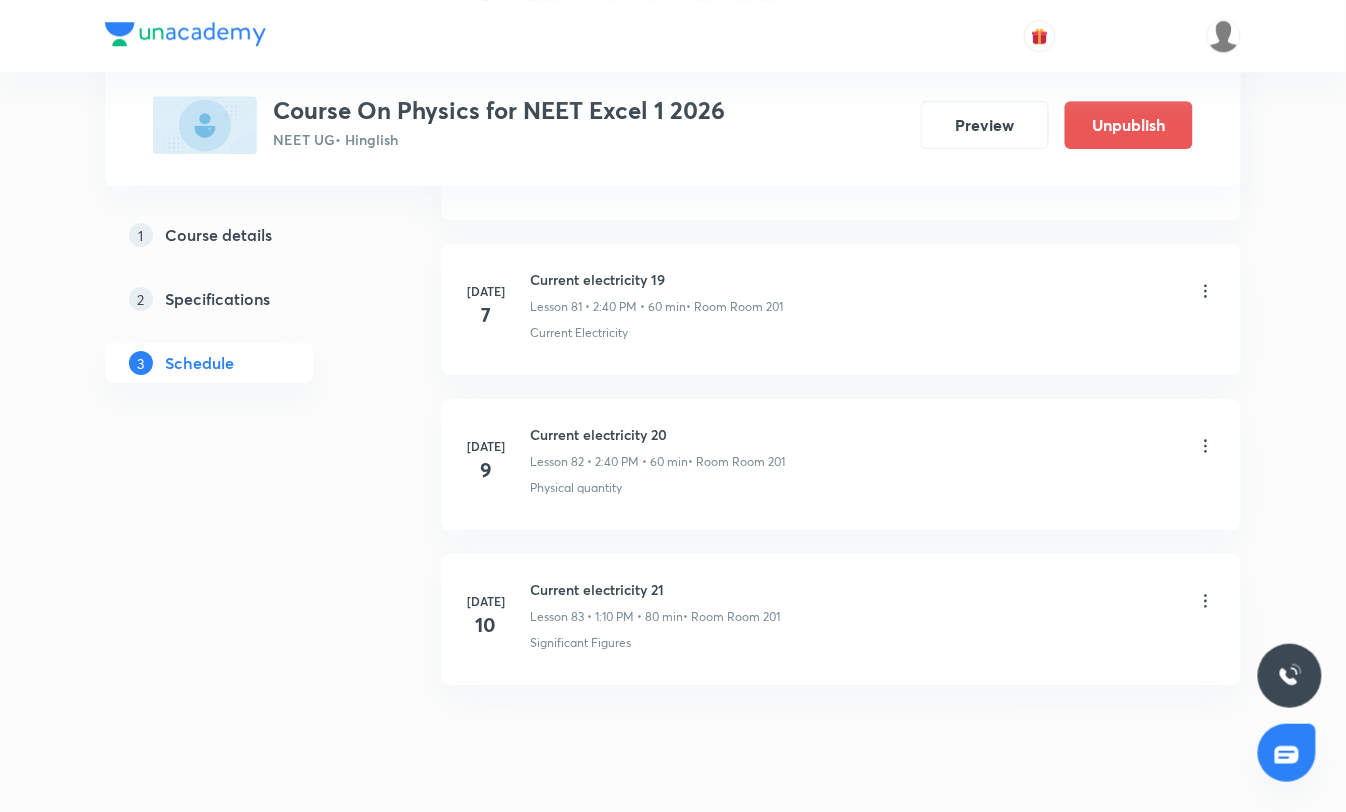 scroll, scrollTop: 13822, scrollLeft: 0, axis: vertical 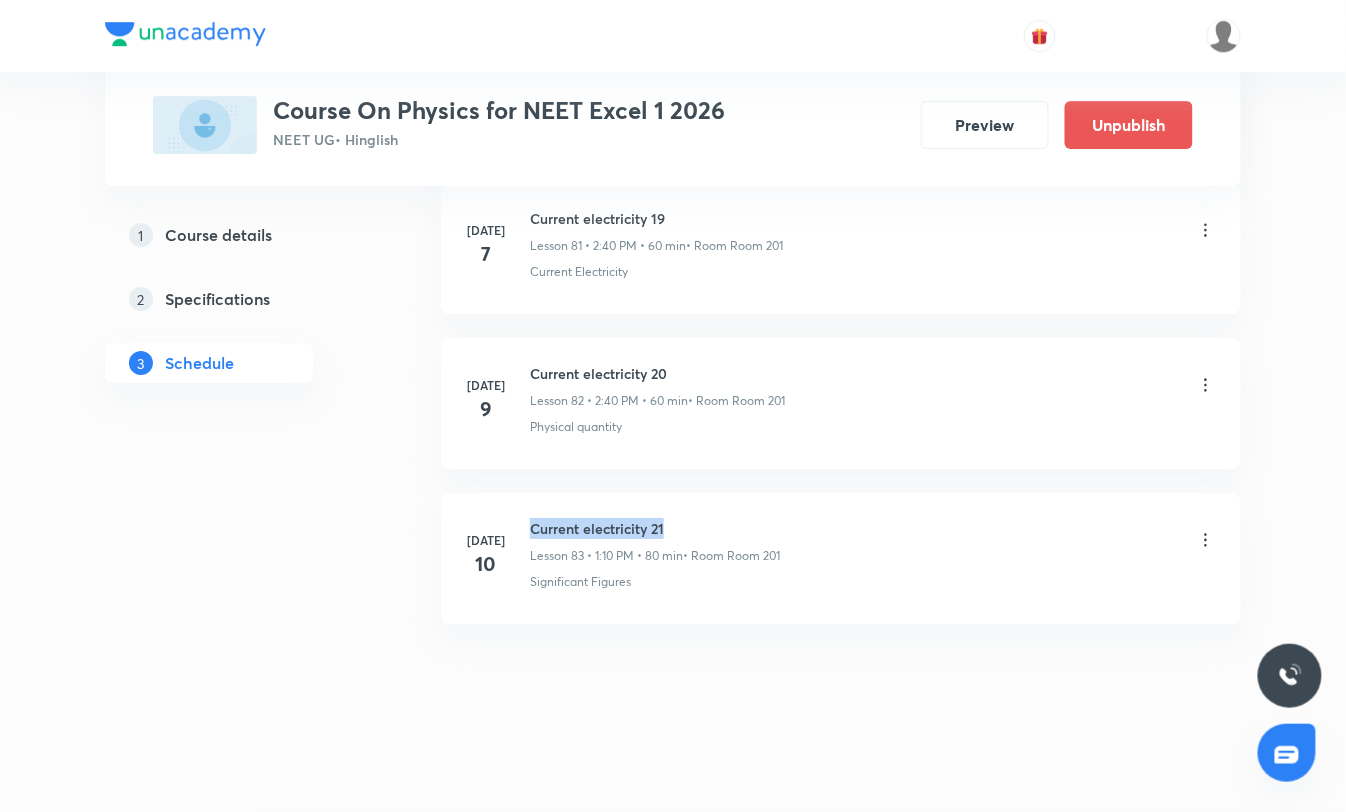 drag, startPoint x: 528, startPoint y: 524, endPoint x: 747, endPoint y: 515, distance: 219.18486 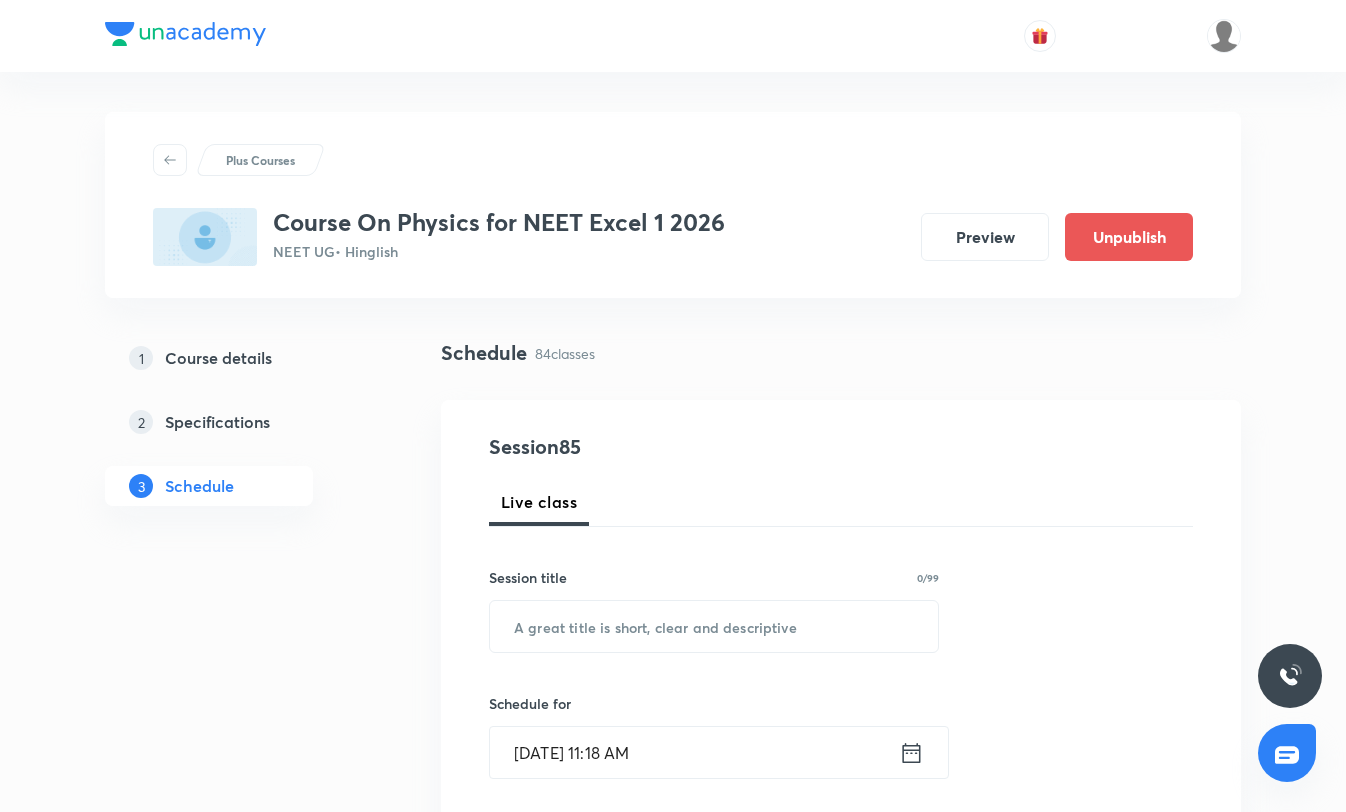 scroll, scrollTop: 13822, scrollLeft: 0, axis: vertical 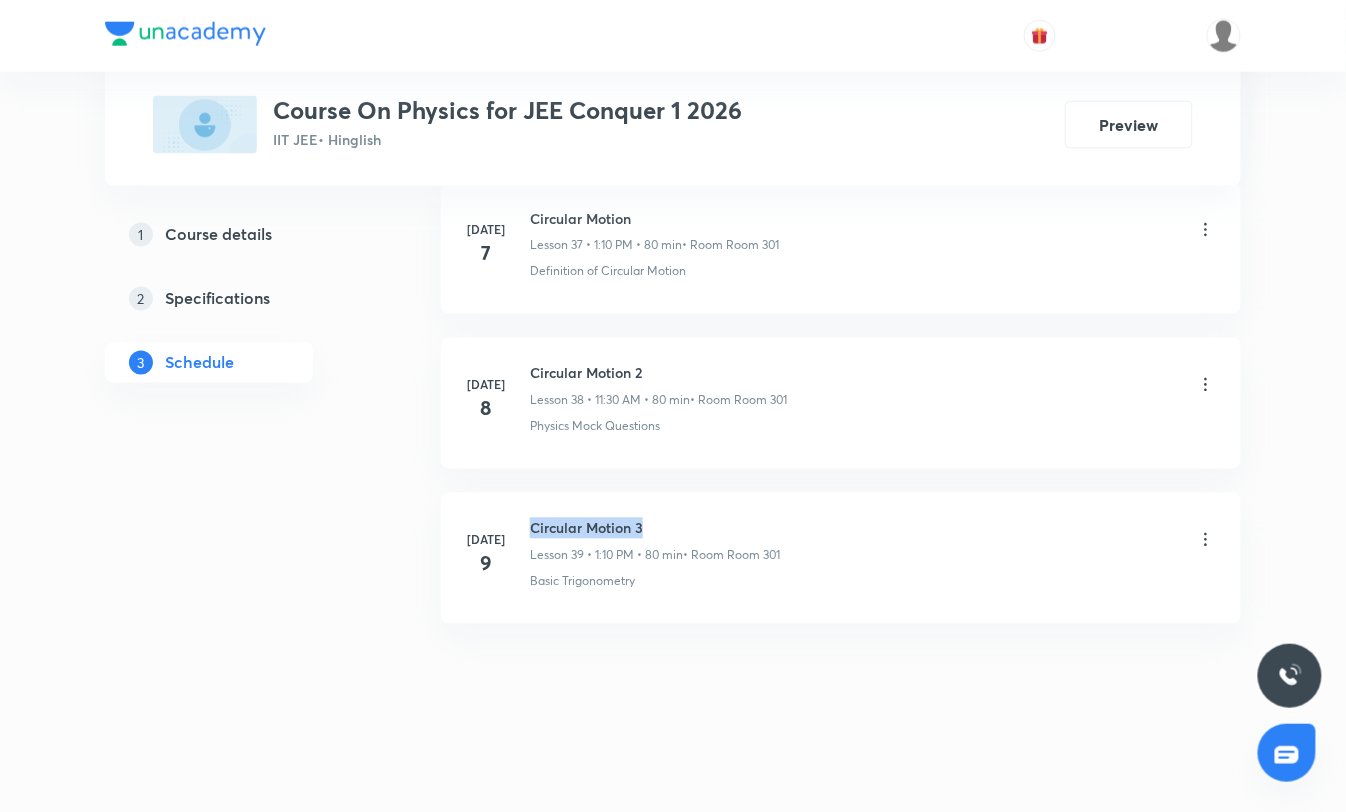 drag, startPoint x: 533, startPoint y: 523, endPoint x: 770, endPoint y: 536, distance: 237.35628 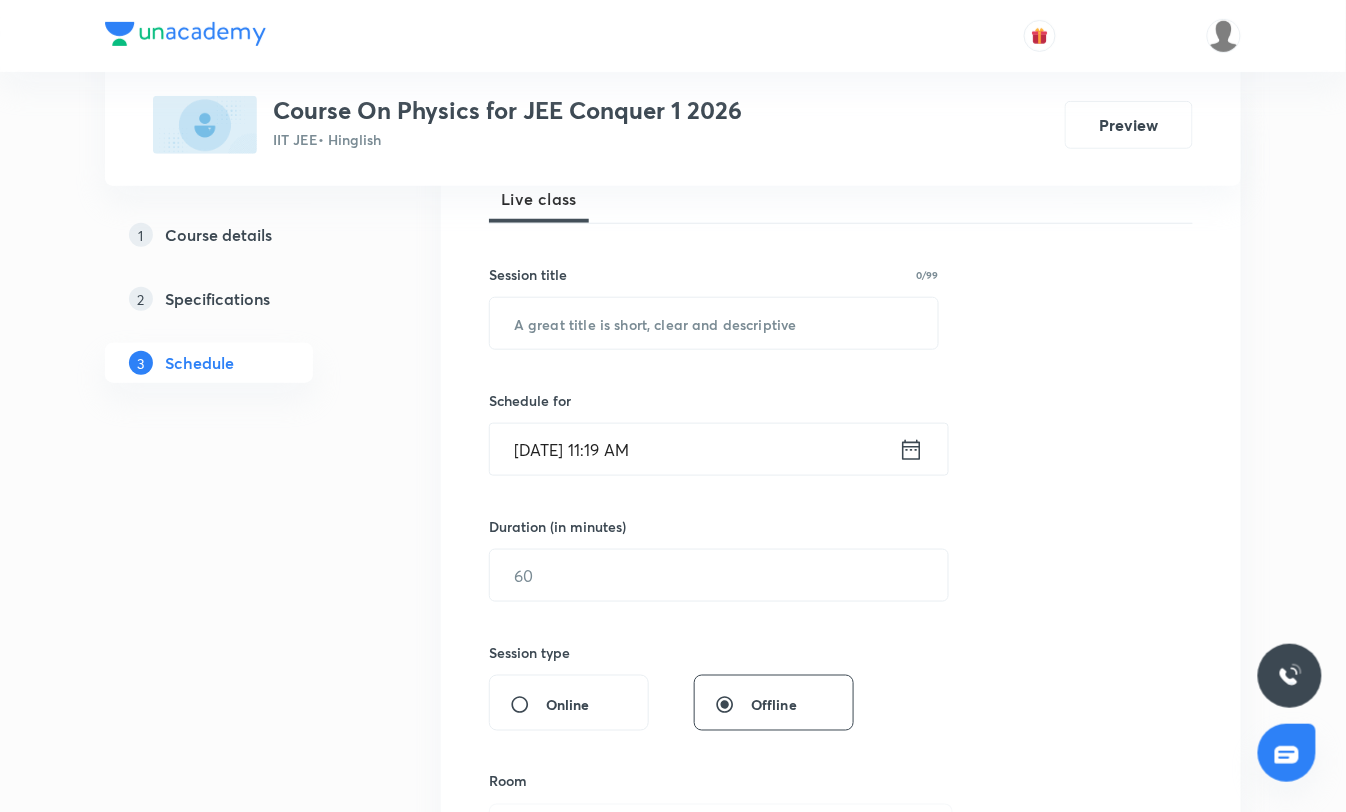 scroll, scrollTop: 0, scrollLeft: 0, axis: both 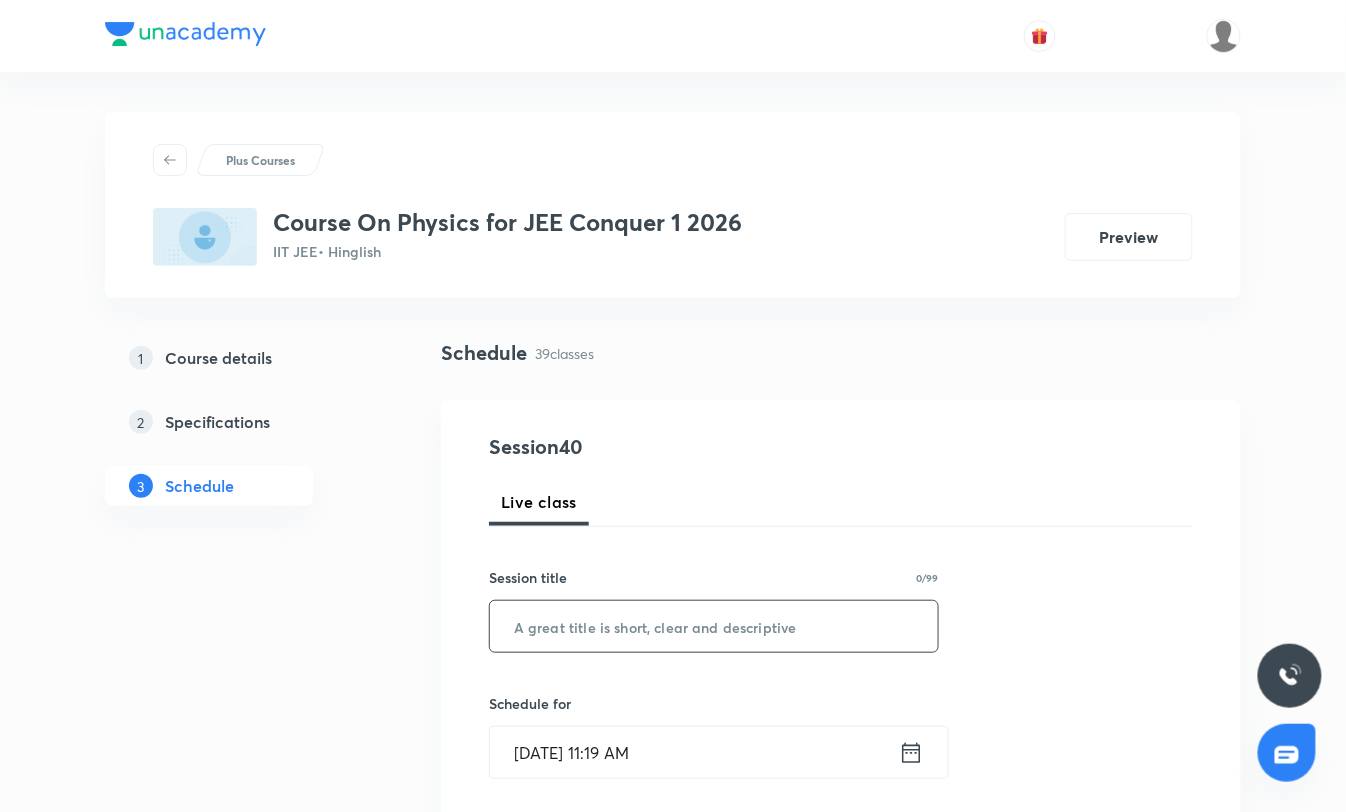 click at bounding box center (714, 626) 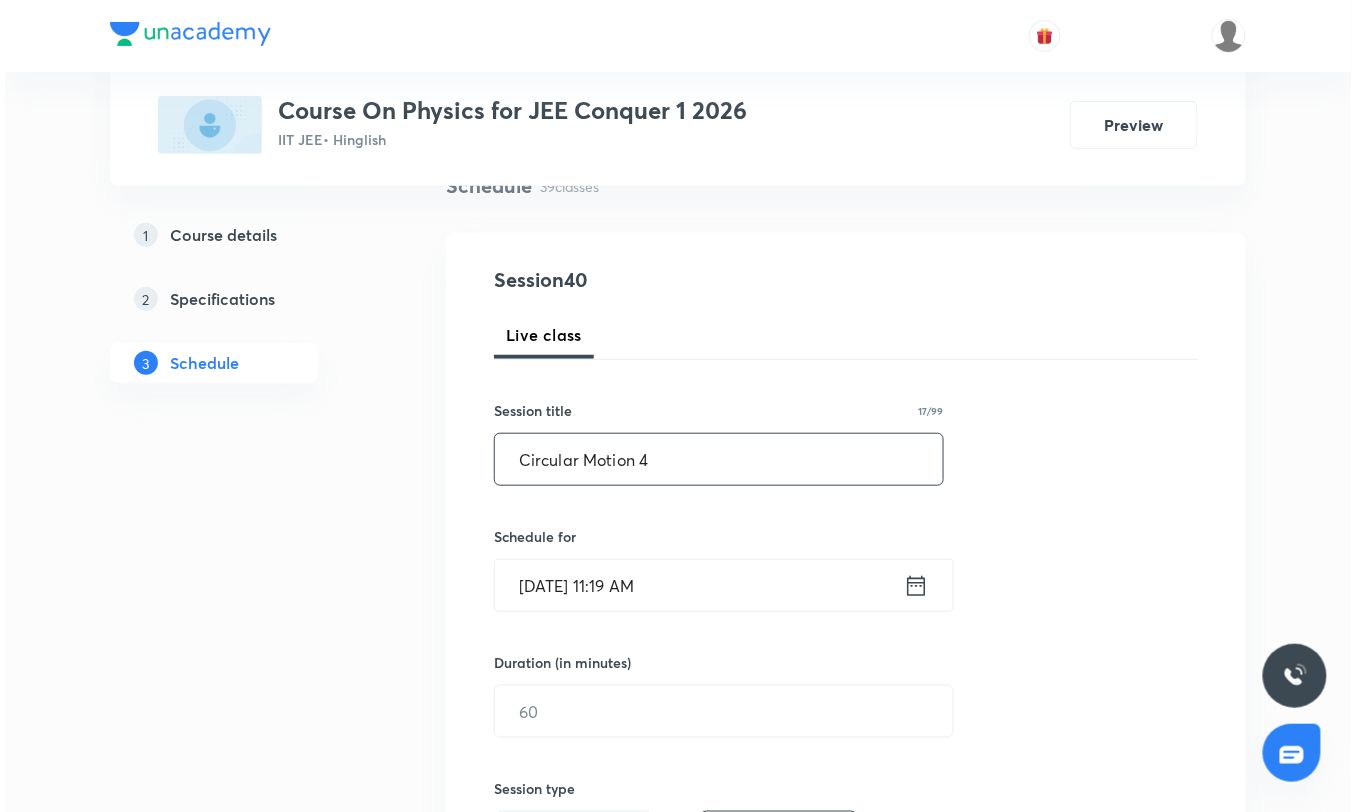 scroll, scrollTop: 222, scrollLeft: 0, axis: vertical 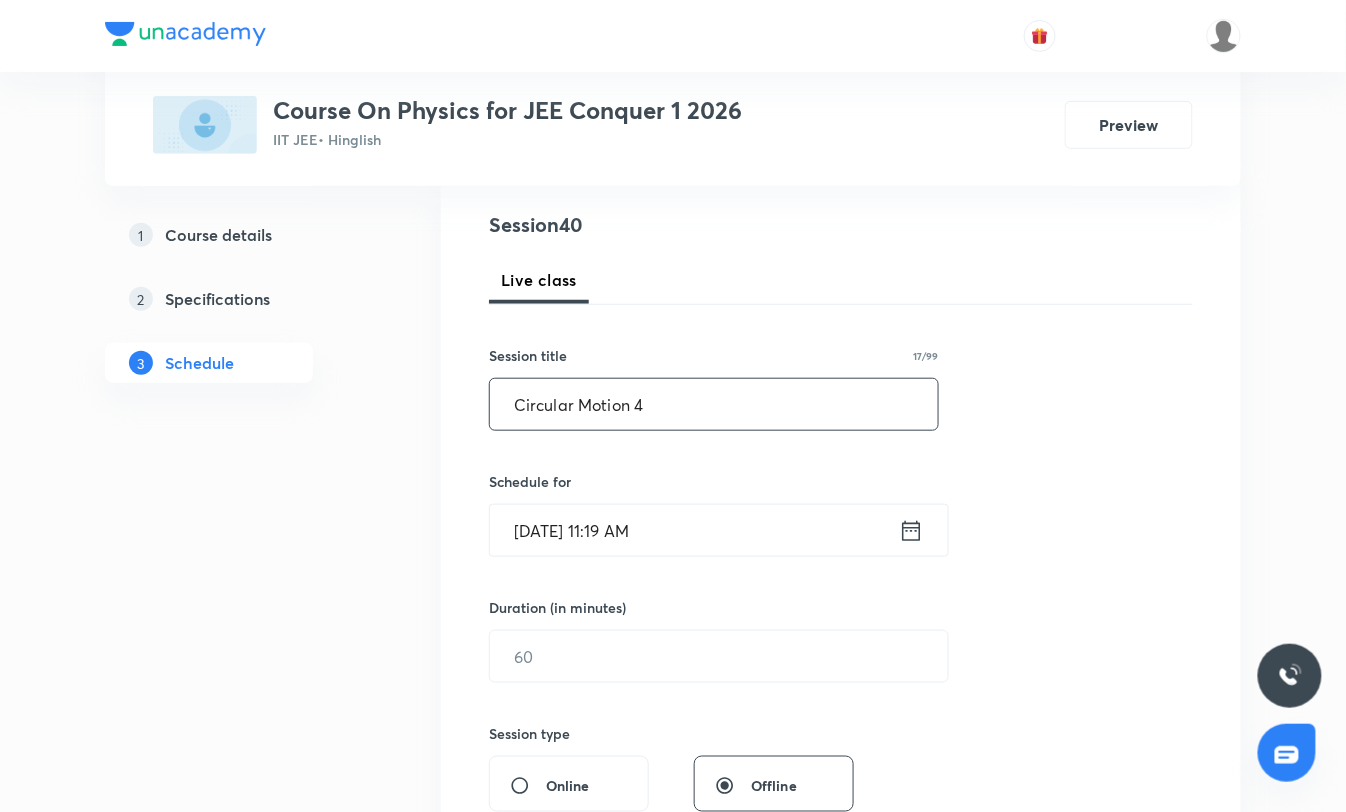 type on "Circular Motion 4" 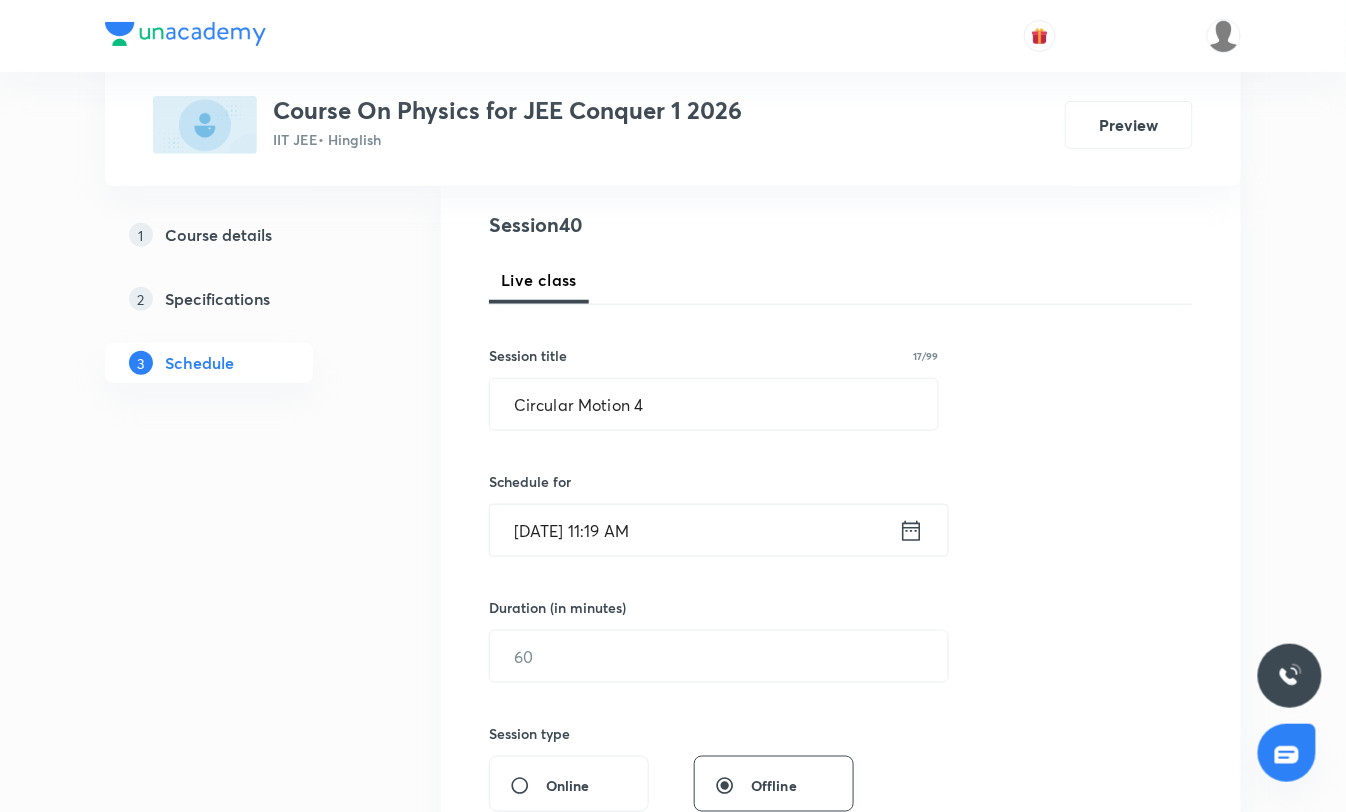 click on "[DATE] 11:19 AM" at bounding box center [694, 530] 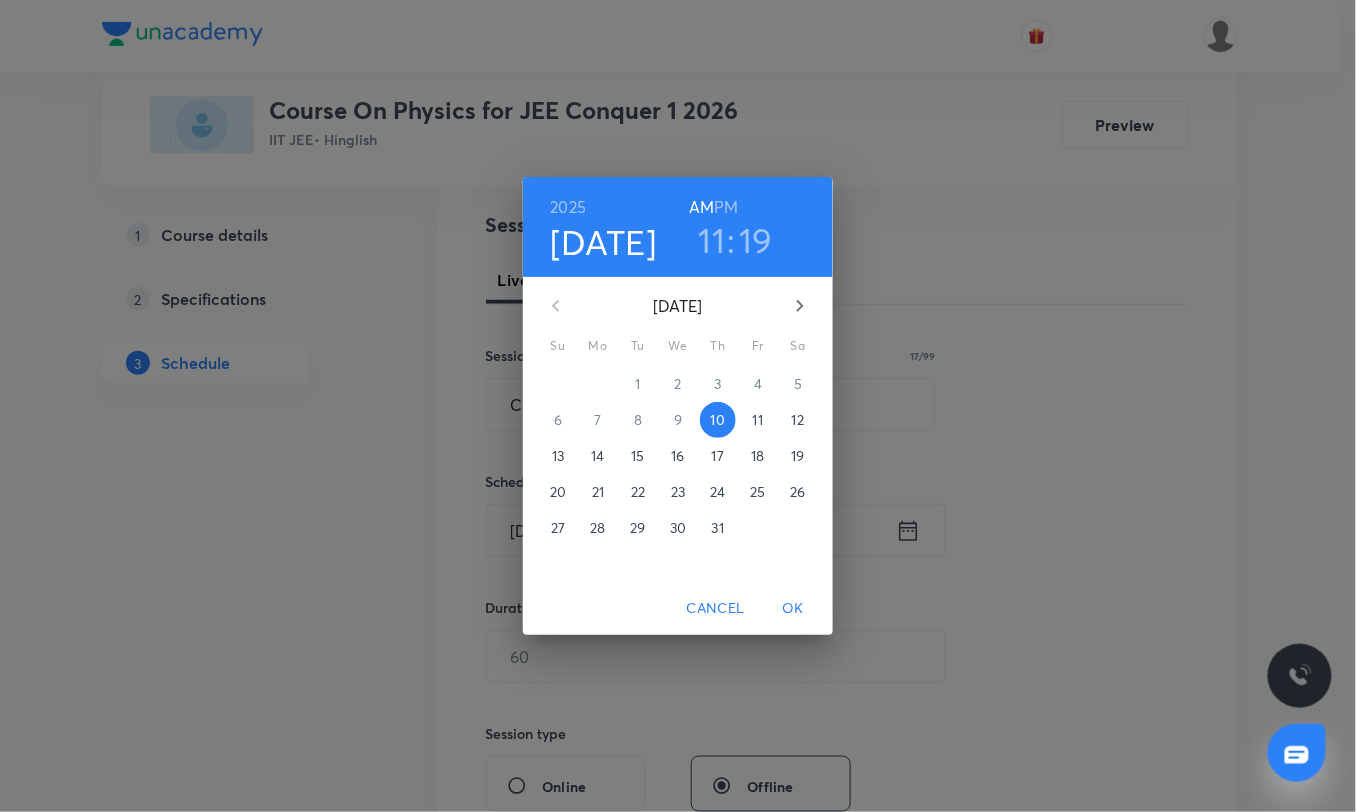 click on "11" at bounding box center (712, 240) 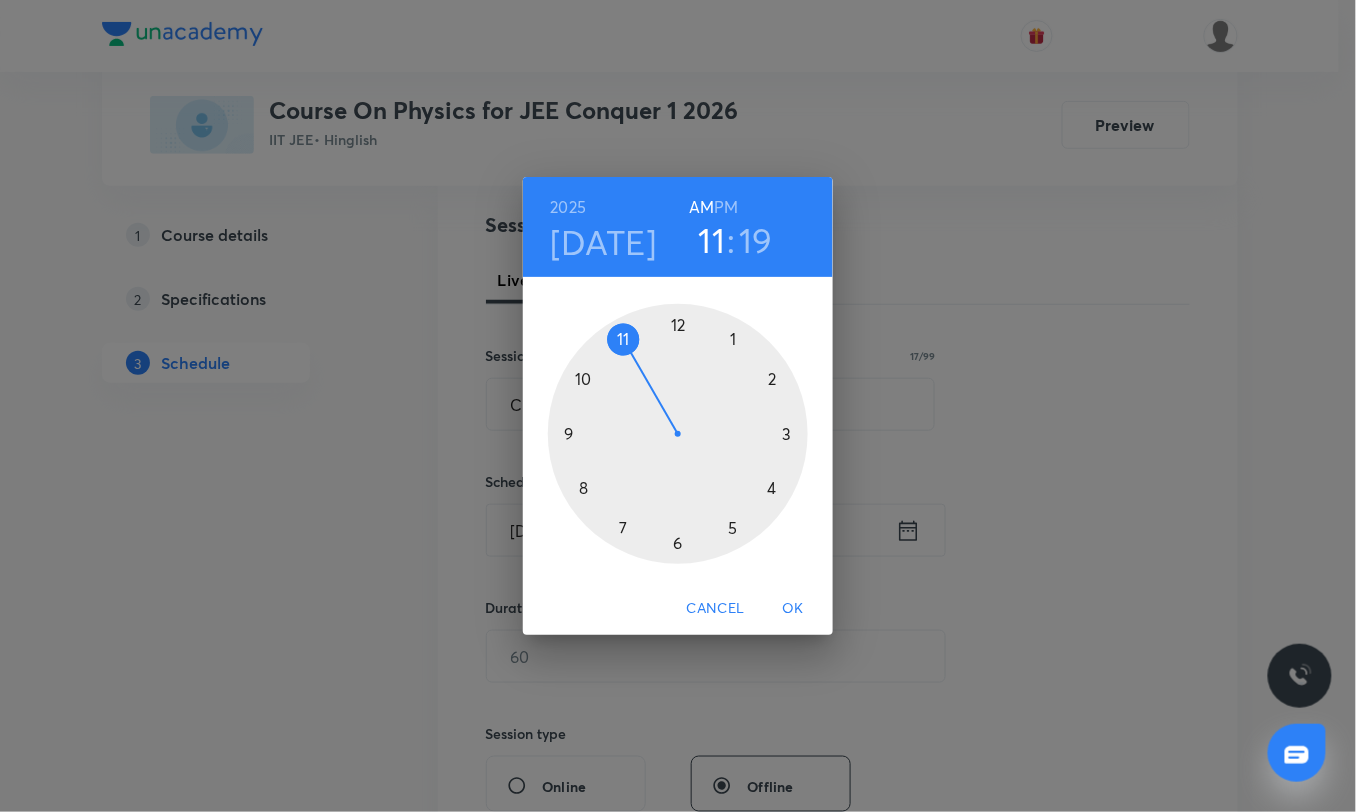 click at bounding box center (678, 434) 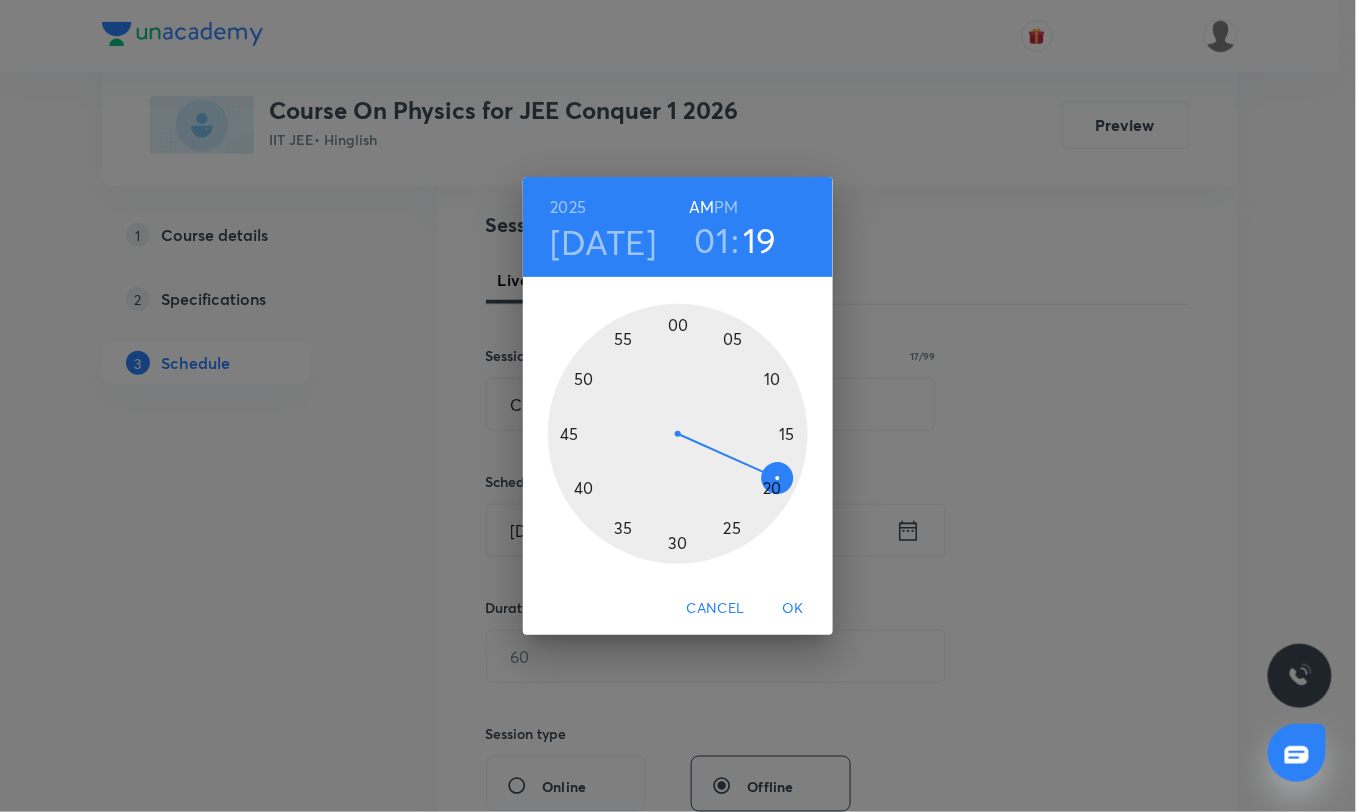 click at bounding box center [678, 434] 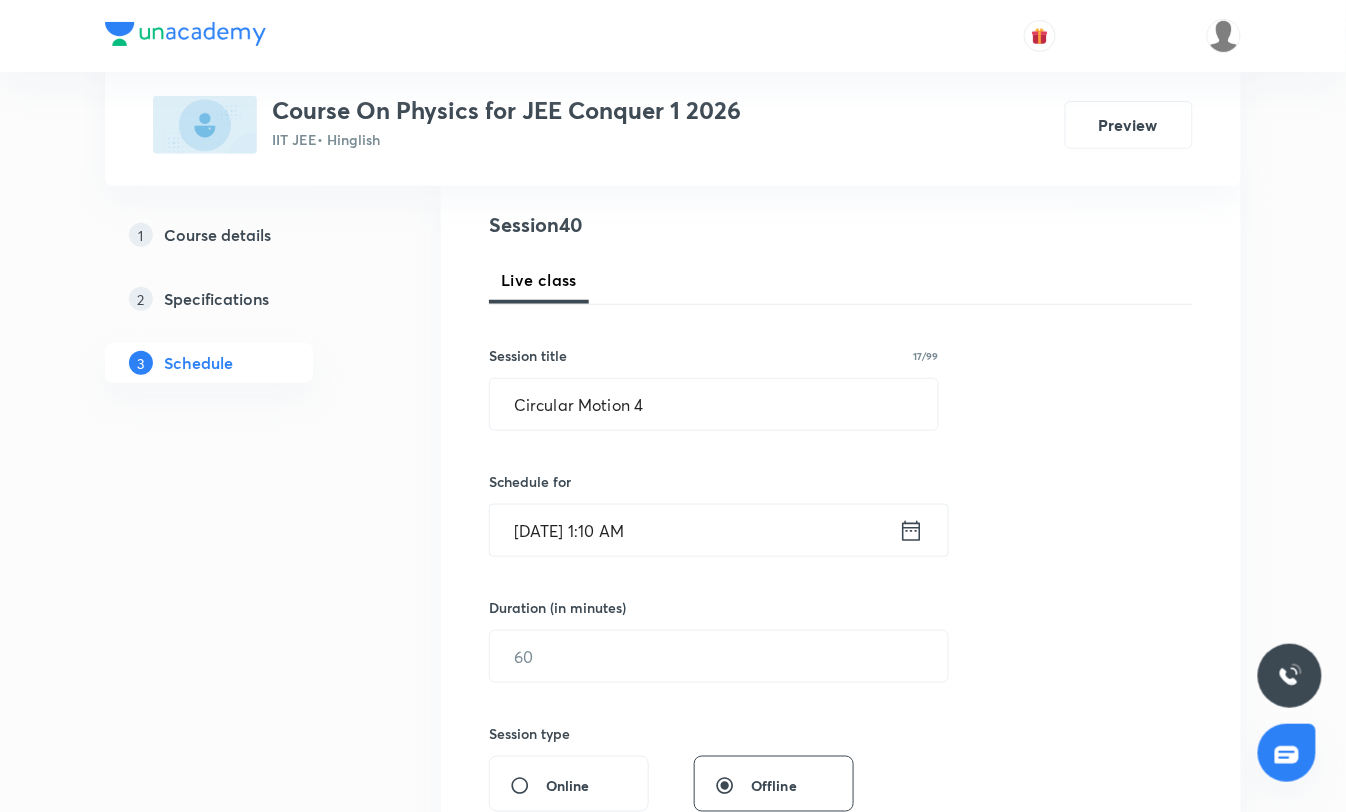 click on "Jul 10, 2025, 1:10 AM" at bounding box center (694, 530) 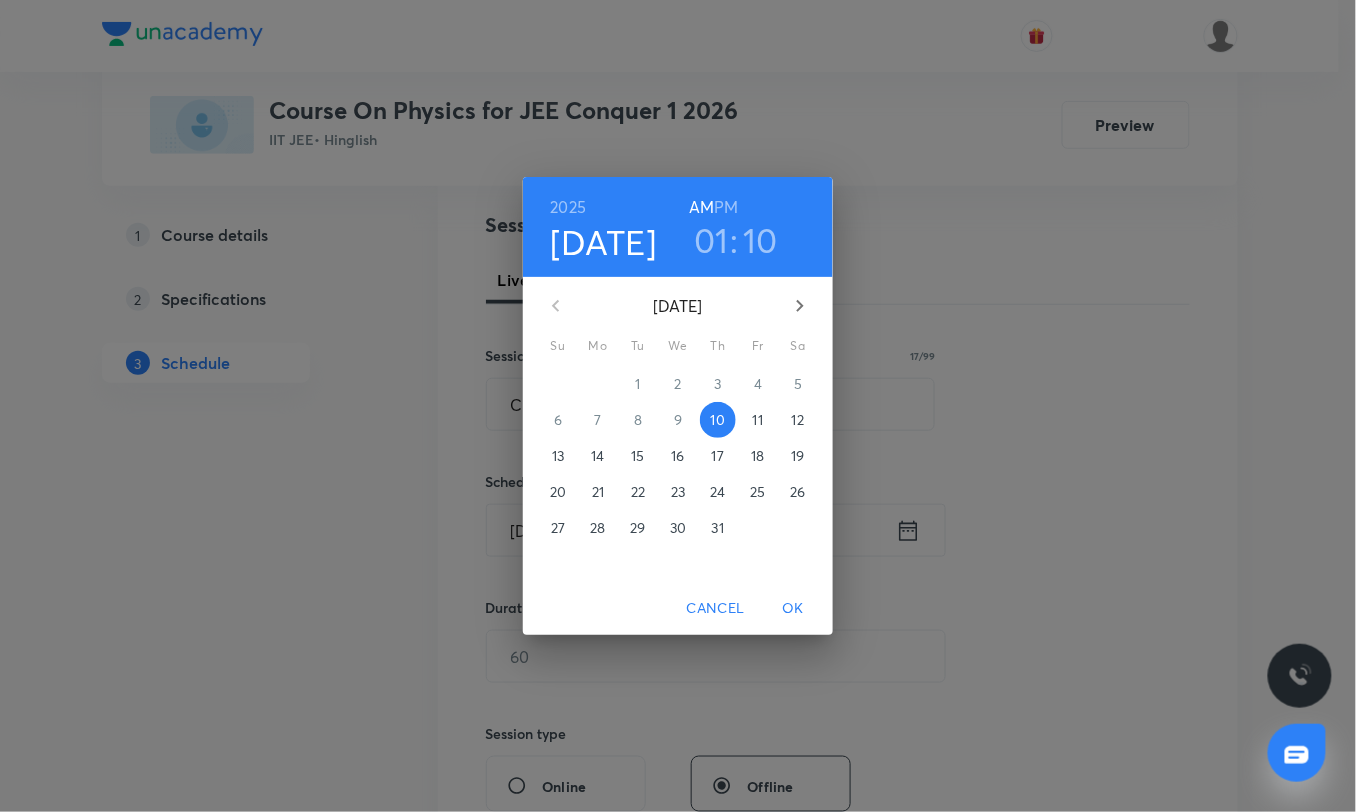 click on "PM" at bounding box center [727, 207] 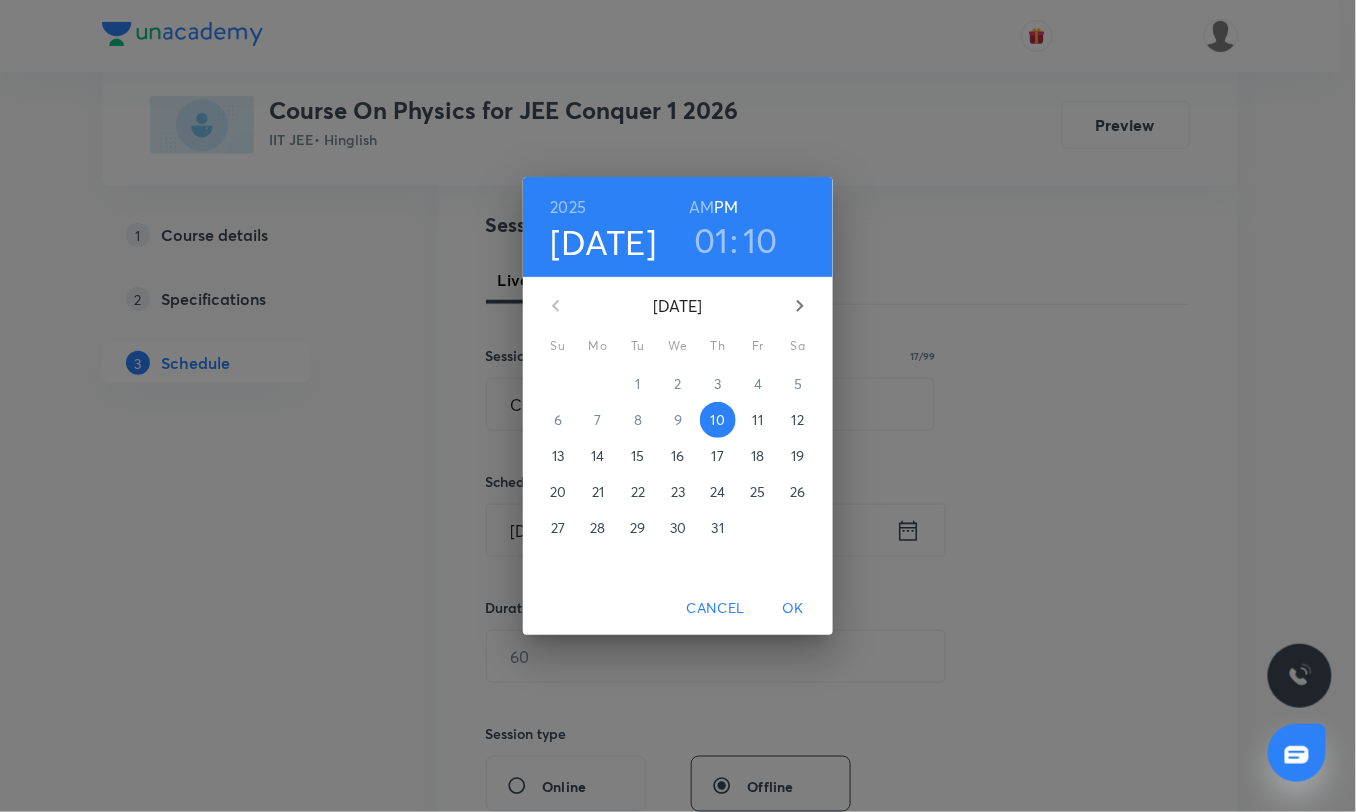 click on "OK" at bounding box center (793, 608) 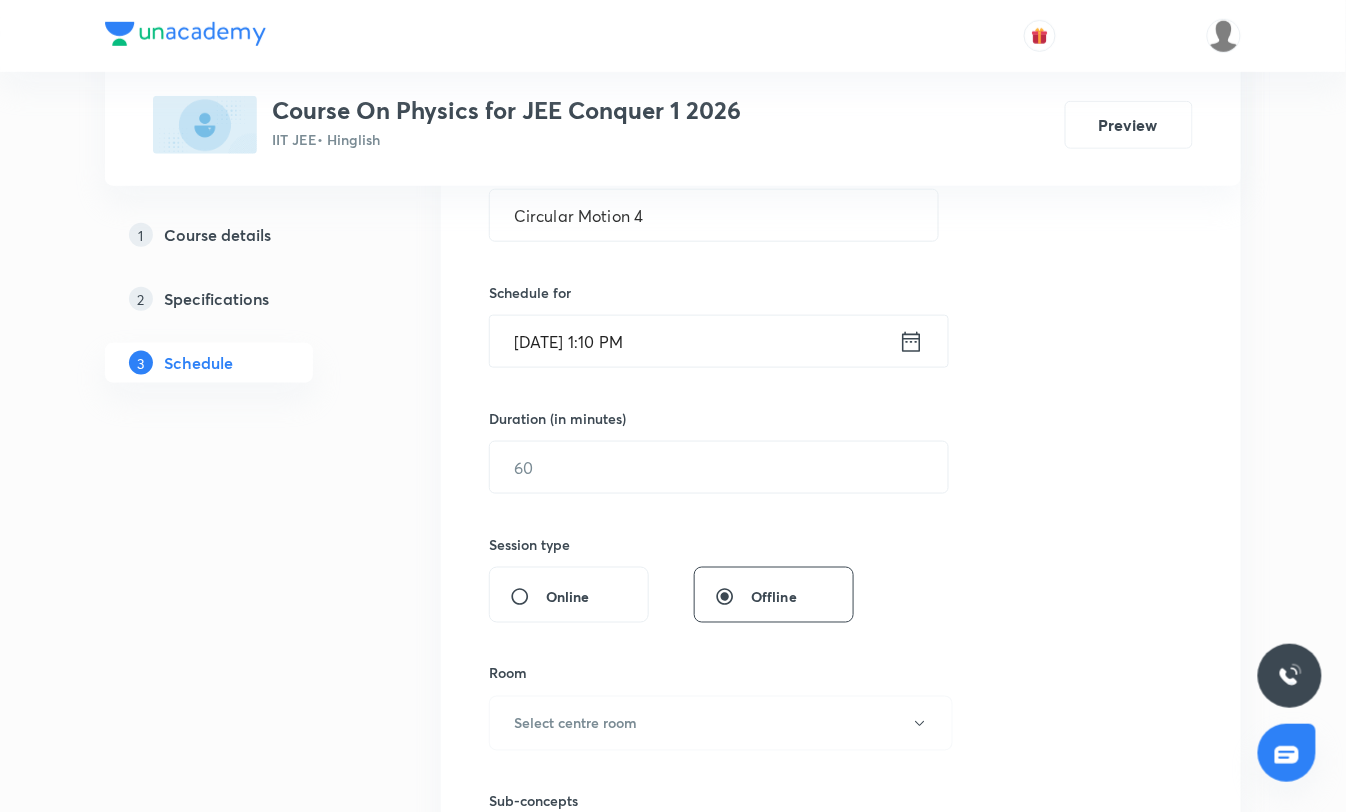scroll, scrollTop: 444, scrollLeft: 0, axis: vertical 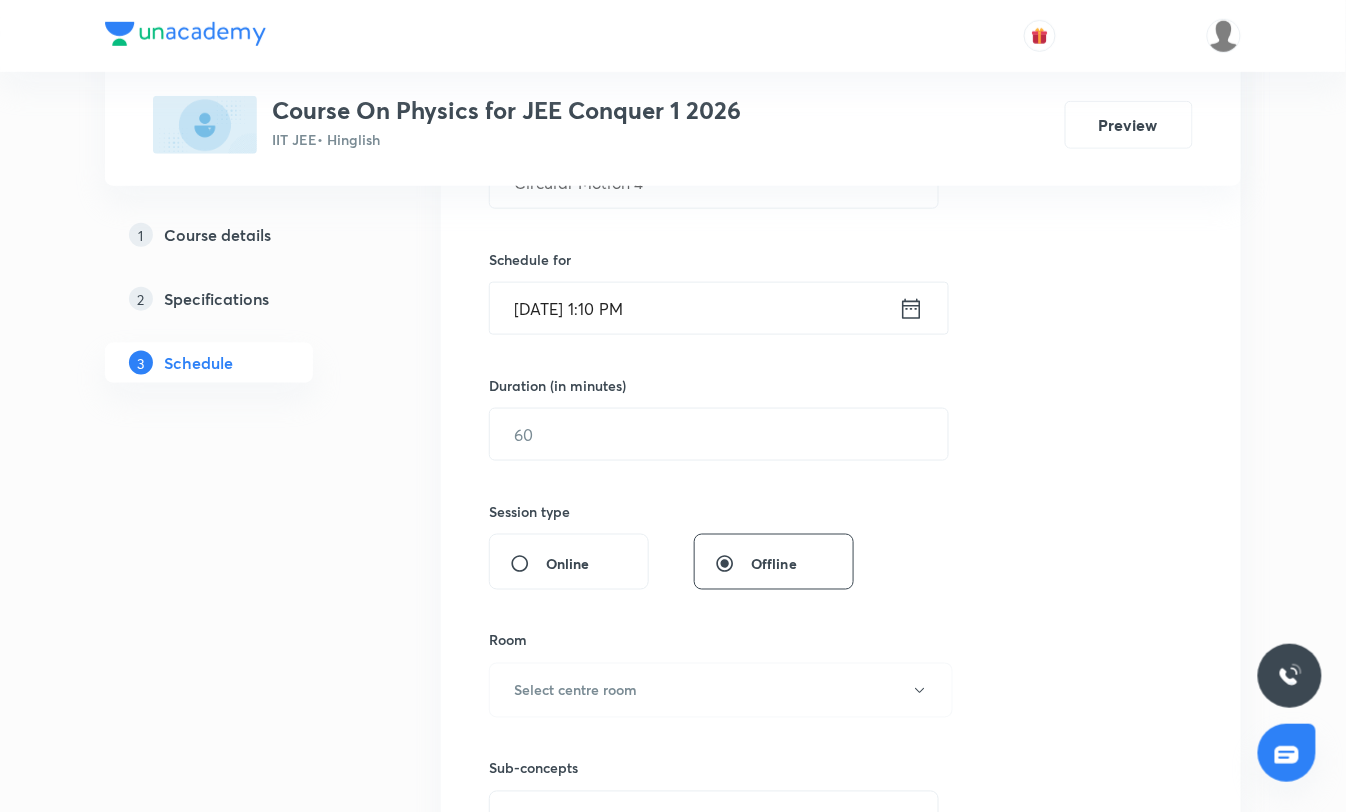 click on "Duration (in minutes) ​" at bounding box center (671, 418) 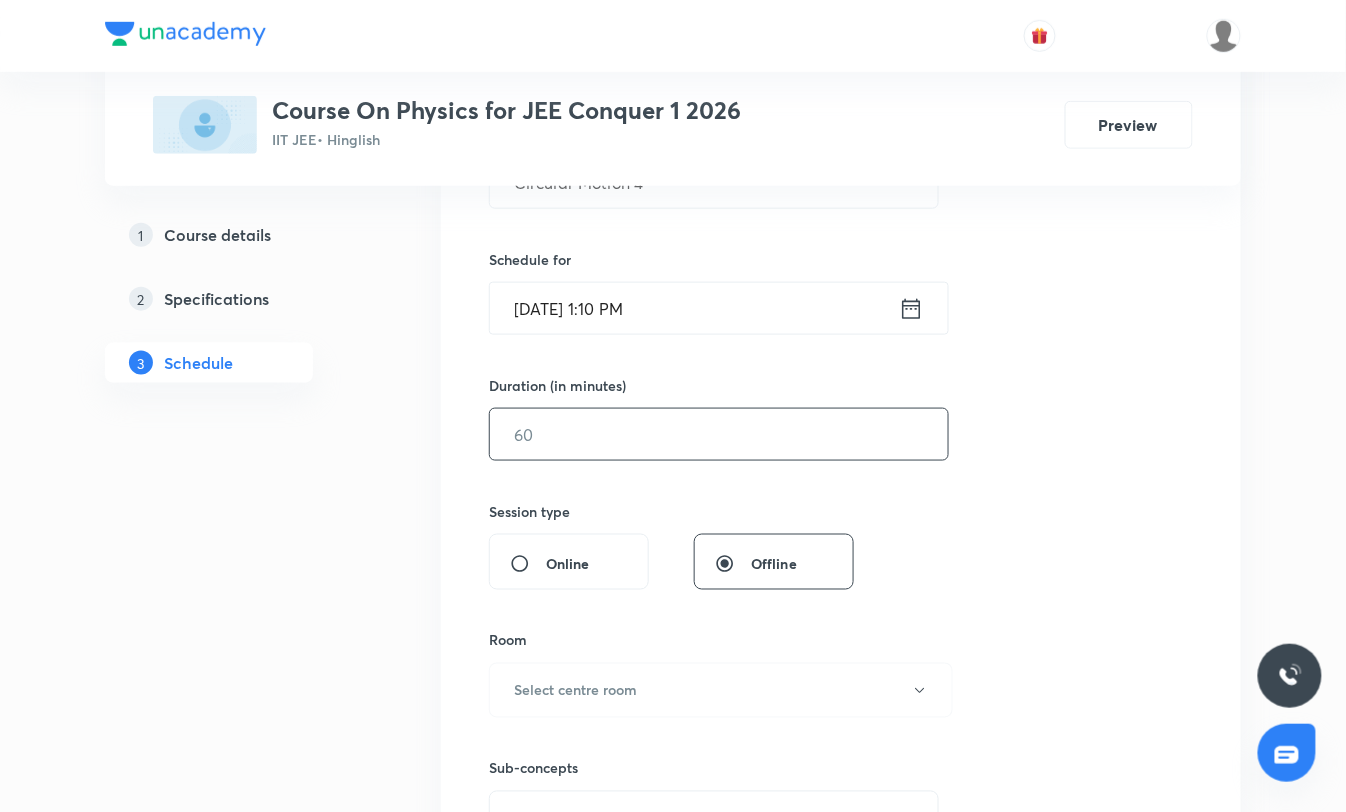click at bounding box center [719, 434] 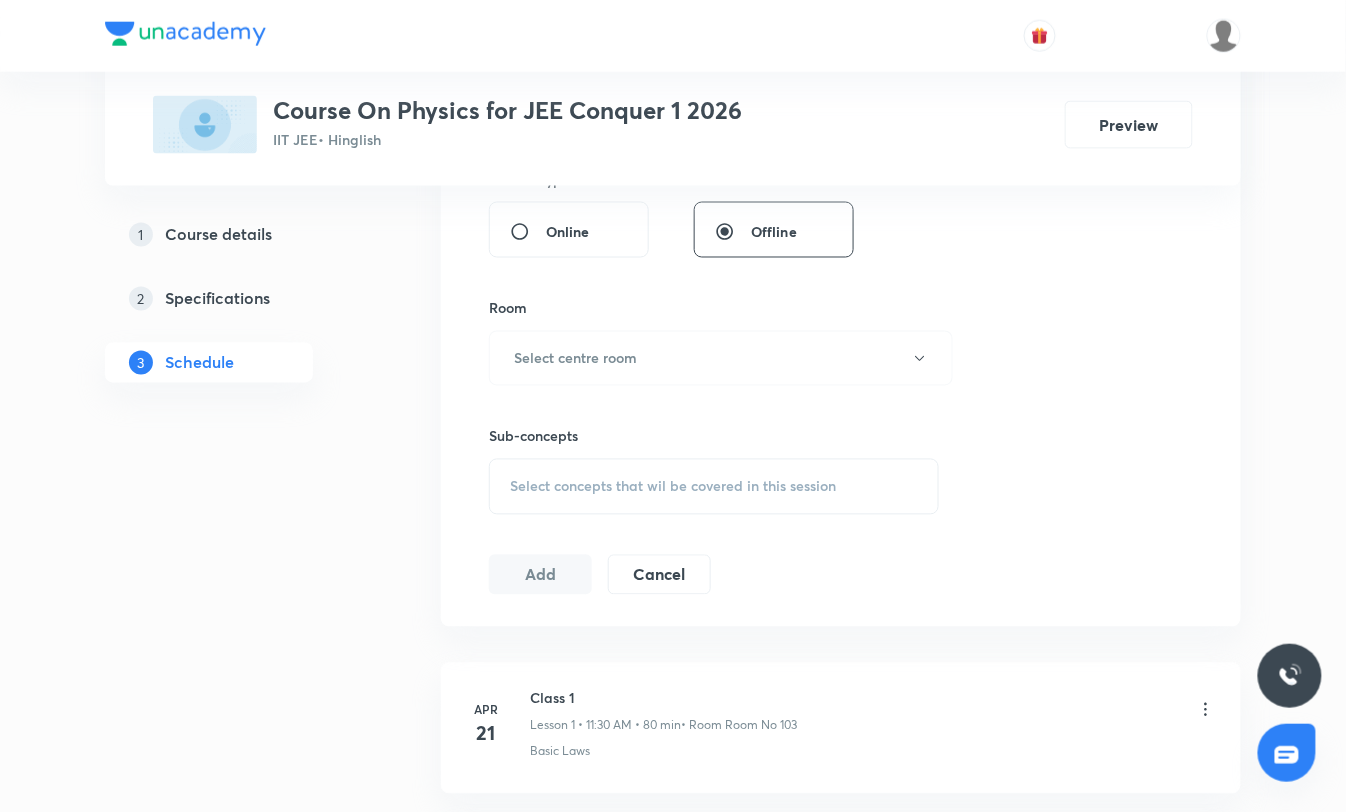 scroll, scrollTop: 777, scrollLeft: 0, axis: vertical 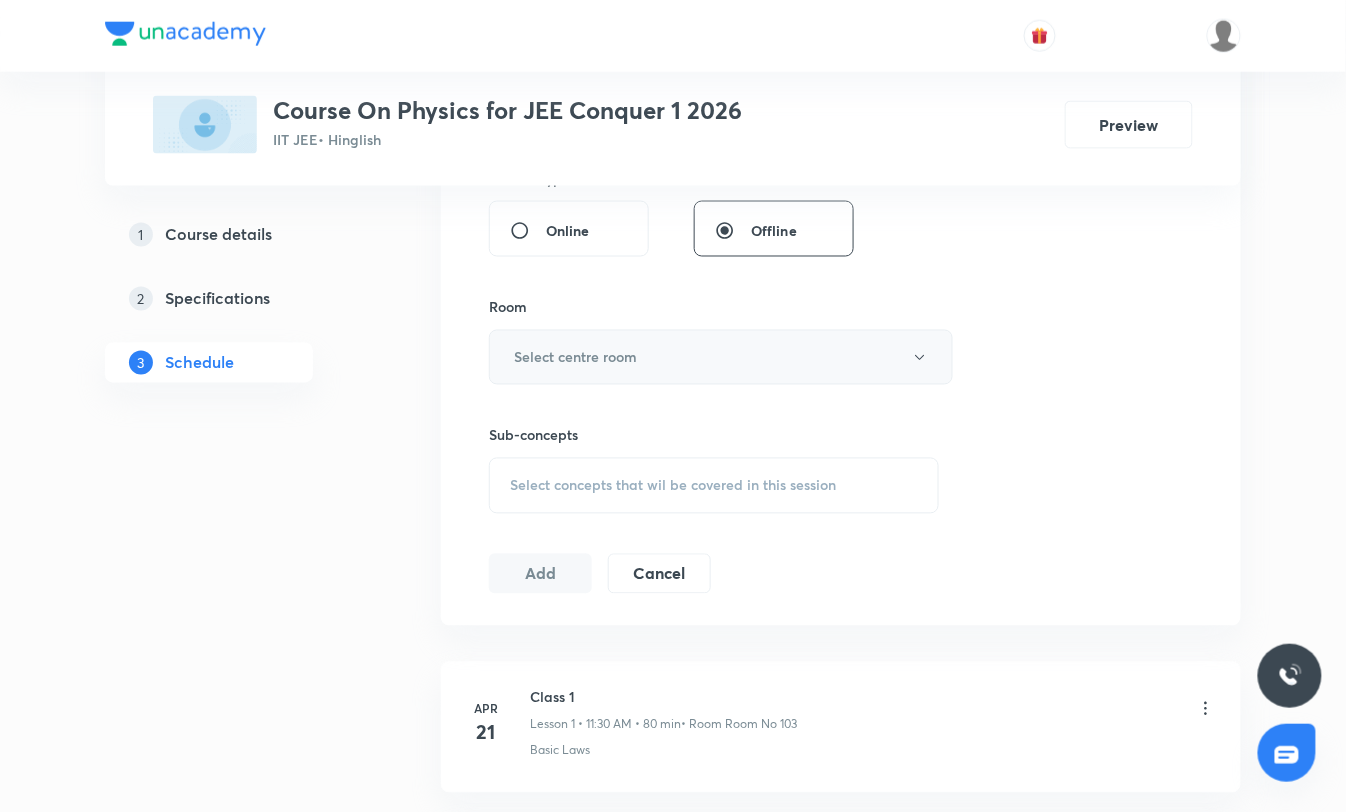 type on "80" 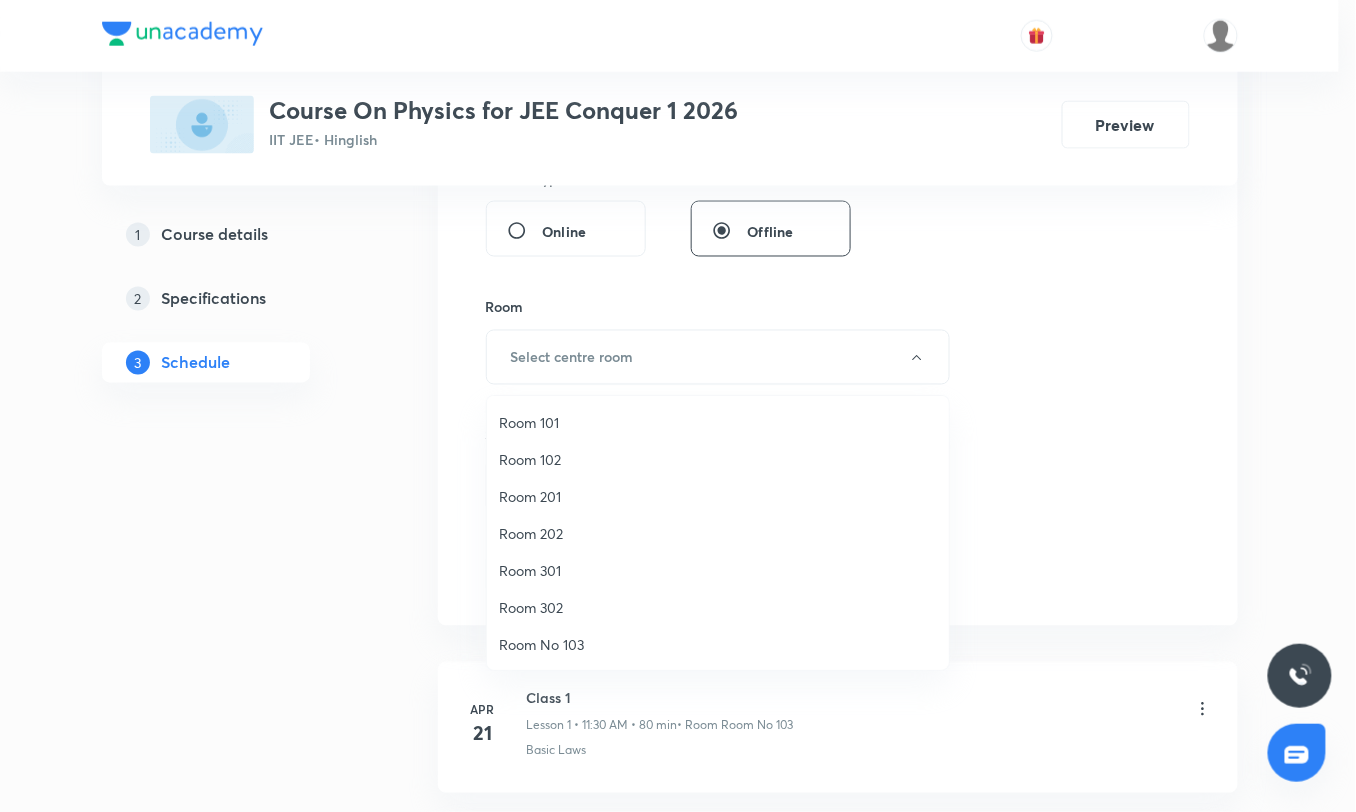 click on "Room 301" at bounding box center [718, 570] 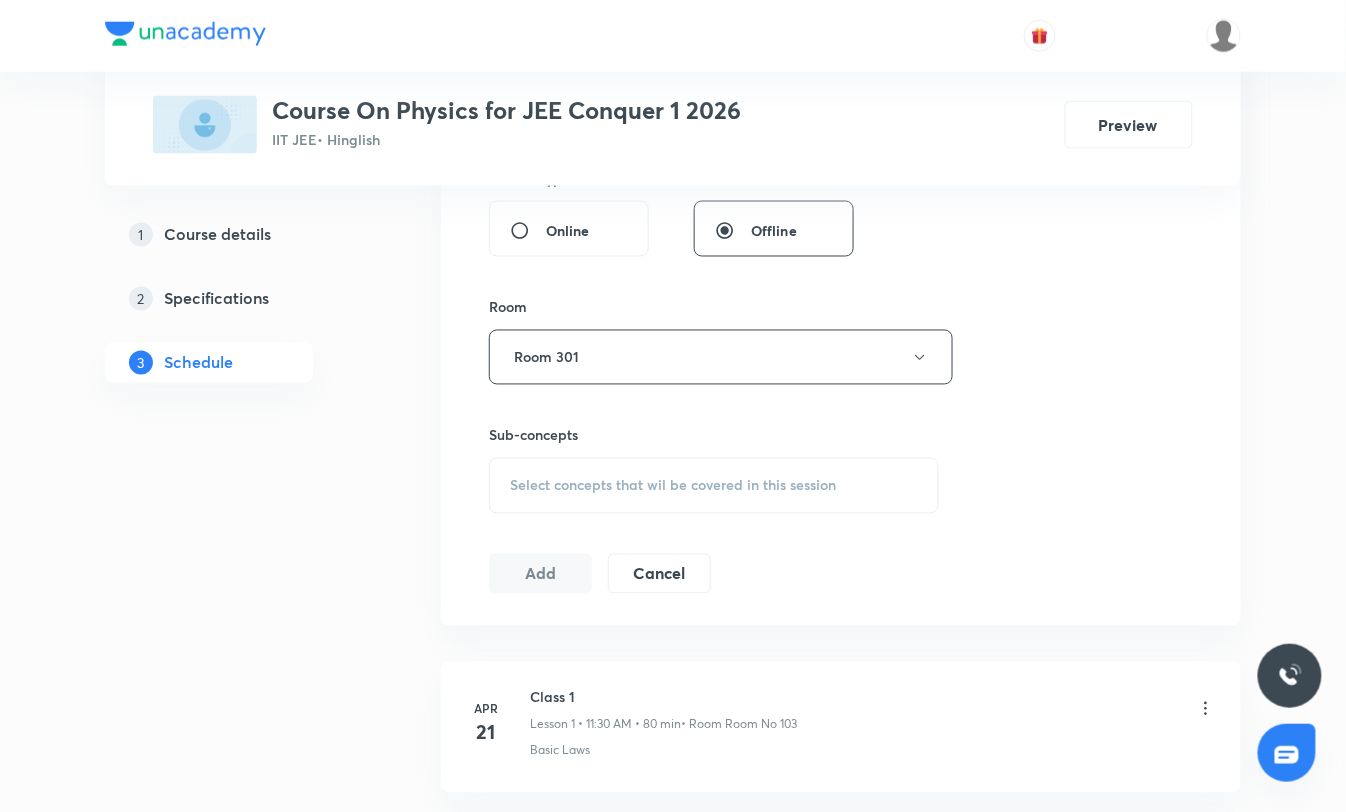 click on "Session  40 Live class Session title 17/99 Circular Motion 4 ​ Schedule for Jul 10, 2025, 1:10 PM ​ Duration (in minutes) 80 ​   Session type Online Offline Room Room 301 Sub-concepts Select concepts that wil be covered in this session Add Cancel" at bounding box center (841, 124) 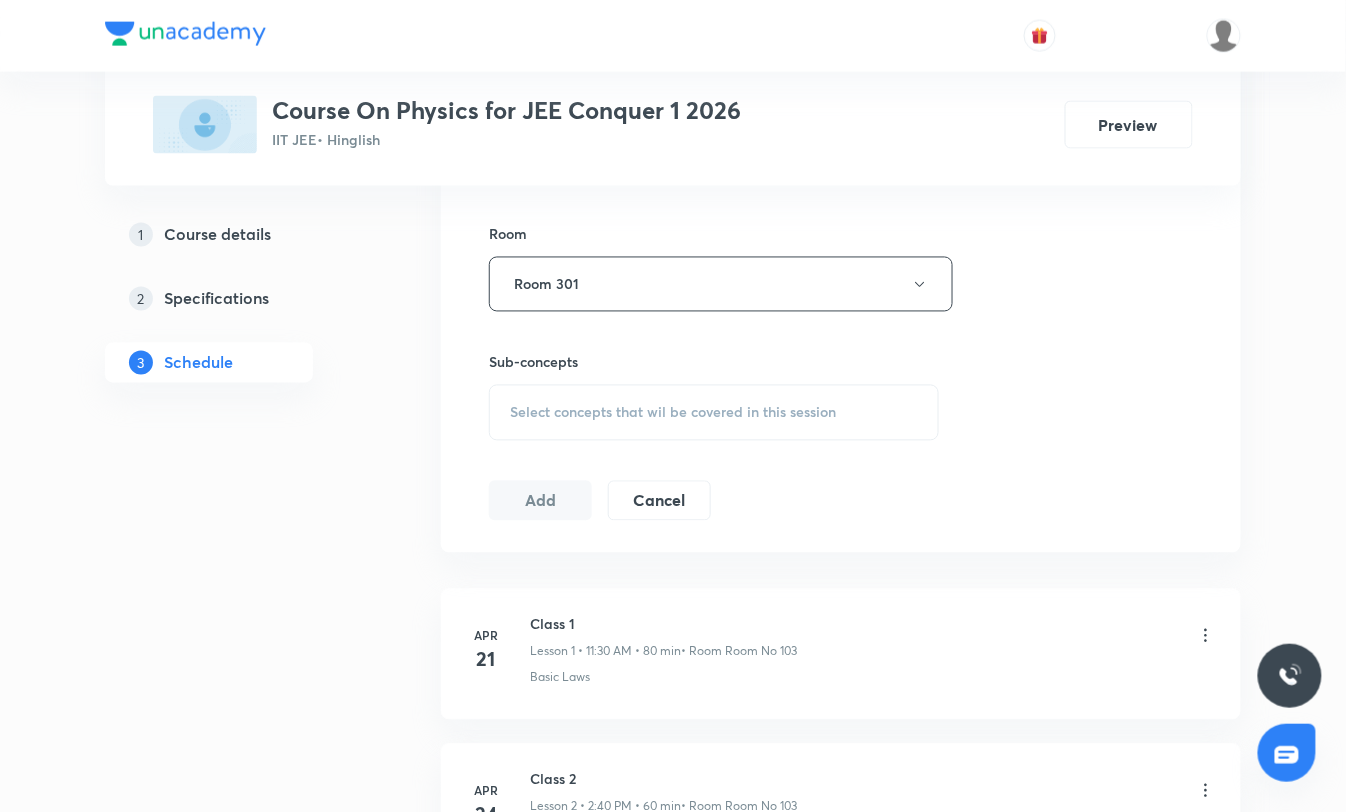 scroll, scrollTop: 888, scrollLeft: 0, axis: vertical 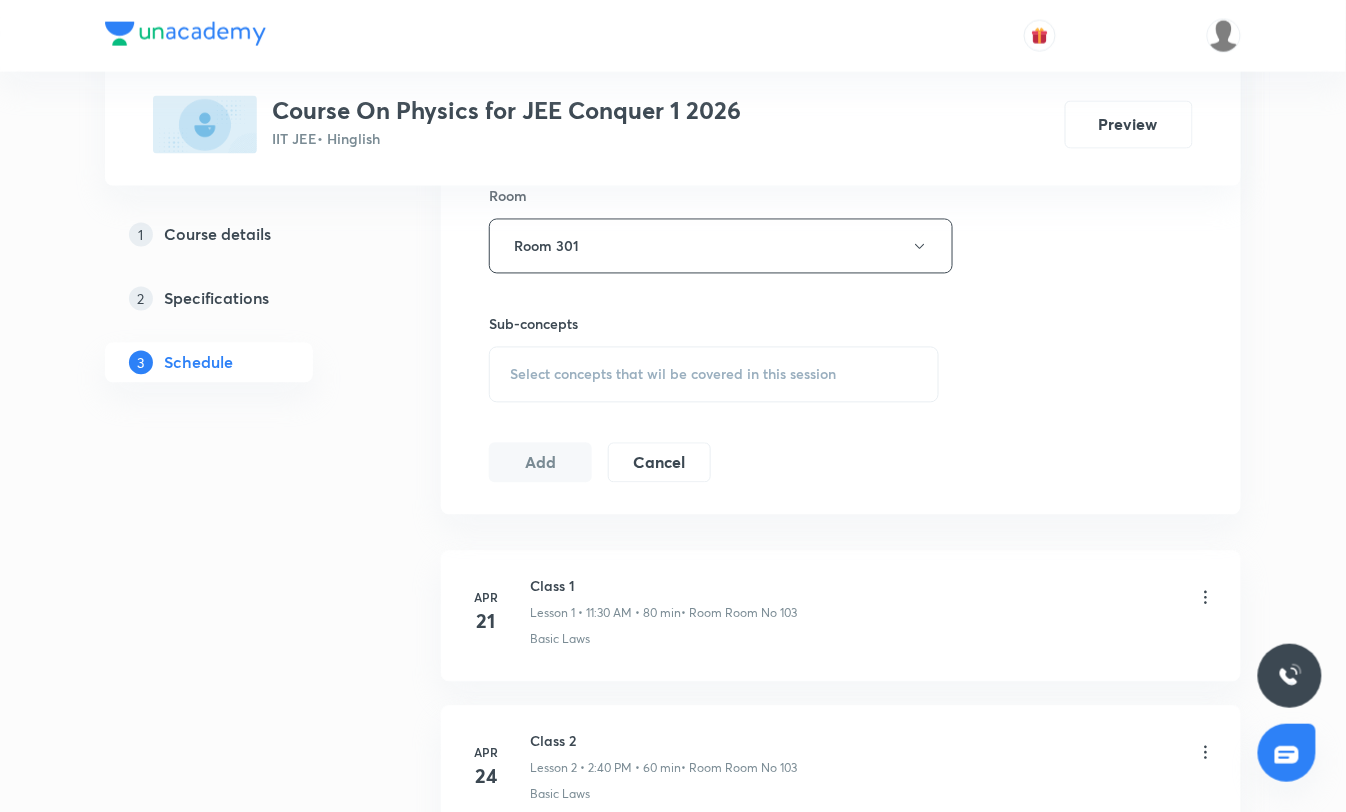 click on "Select concepts that wil be covered in this session" at bounding box center (673, 375) 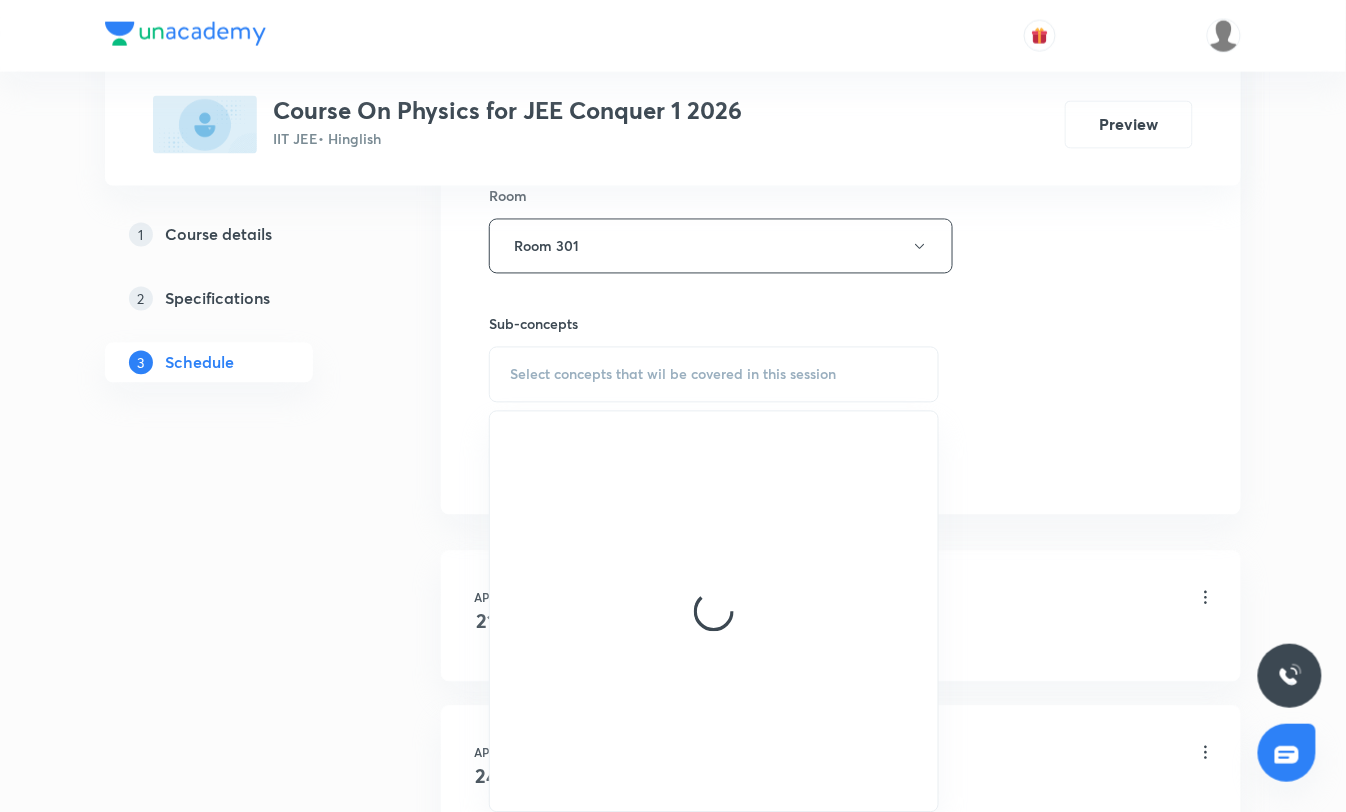 click on "Select concepts that wil be covered in this session" at bounding box center [673, 375] 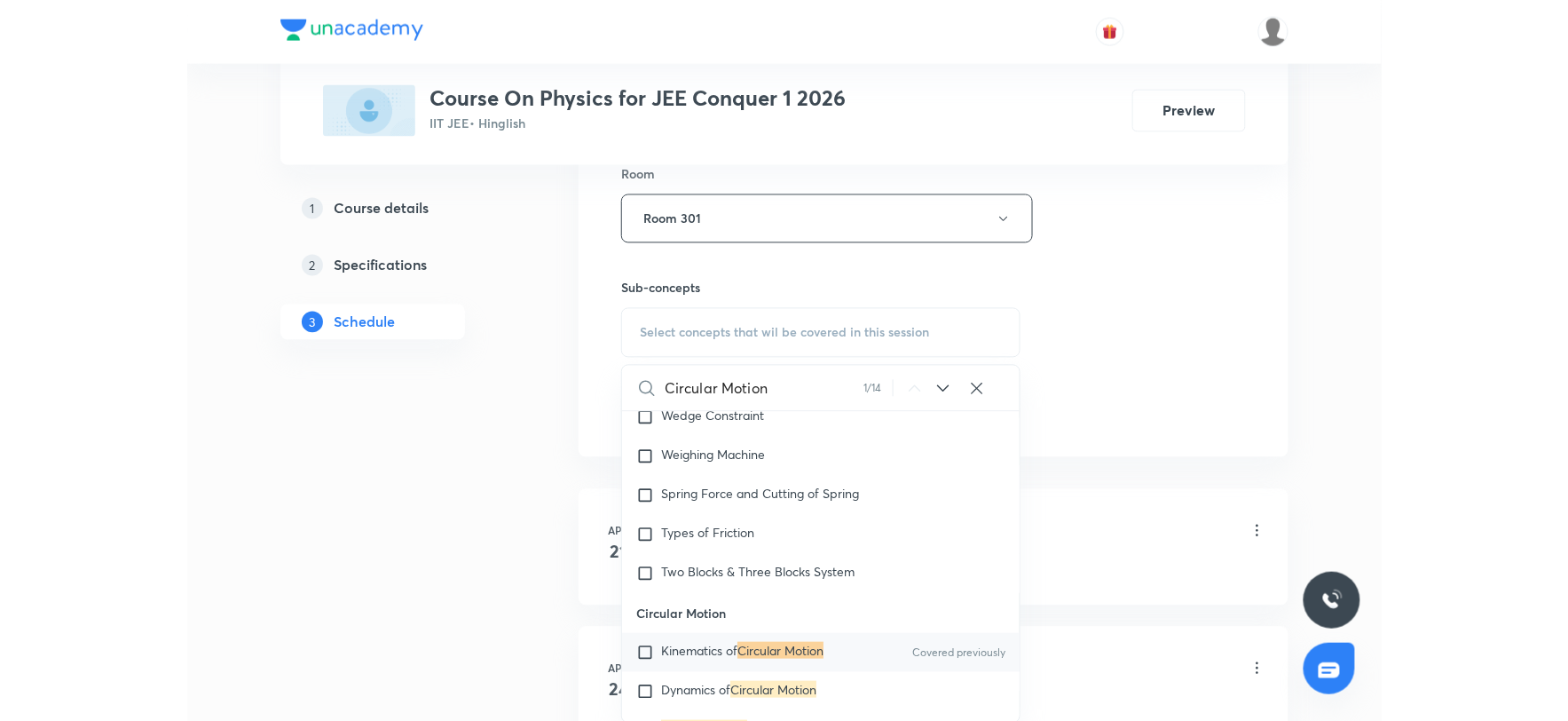 scroll, scrollTop: 4182, scrollLeft: 0, axis: vertical 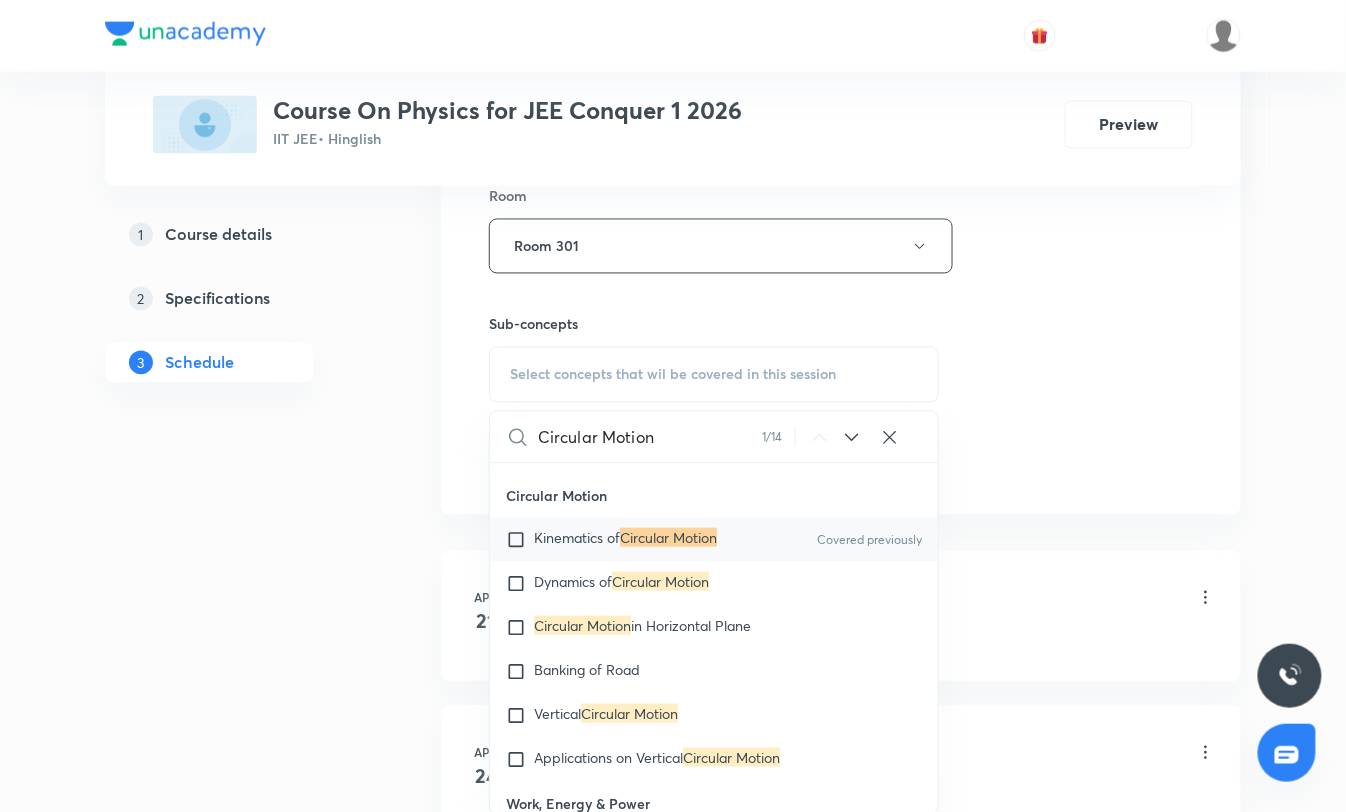 type on "Circular Motion" 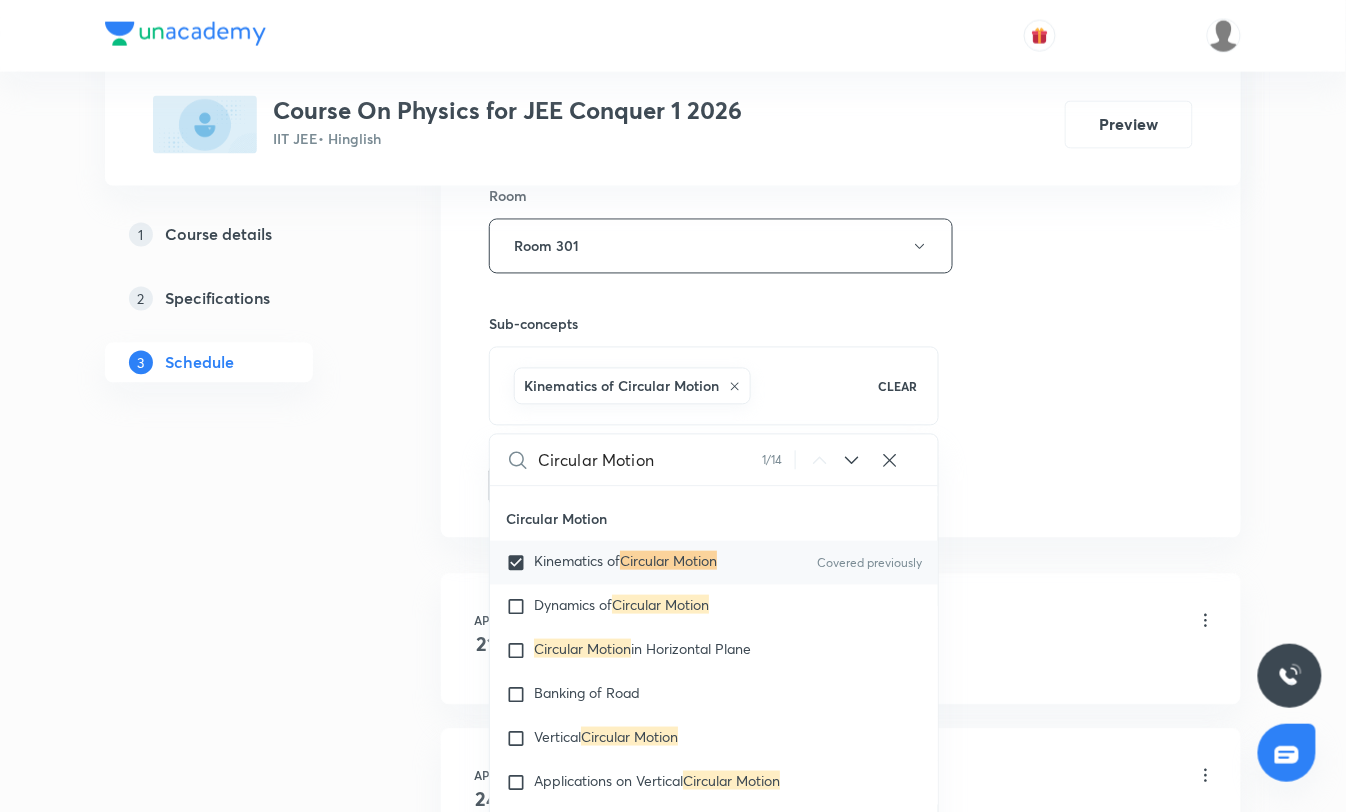 click on "Session  40 Live class Session title 17/99 Circular Motion 4 ​ Schedule for Jul 10, 2025, 1:10 PM ​ Duration (in minutes) 80 ​   Session type Online Offline Room Room 301 Sub-concepts Kinematics of Circular Motion CLEAR Circular Motion 1 / 14 ​ Physics Mock Questions Physics Mock Questions Covered previously Group_Test Mathematical Tools Vectors and Scalars  Elementary Algebra Basic Trigonometry Covered previously Addition of Vectors 2D and 3D Geometry Representation of Vector  Components of a Vector Functions Unit Vectors Covered previously Differentiation Covered previously Integration Covered previously Rectangular Components of a Vector in Three Dimensions Position Vector Use of Differentiation & Integration in One Dimensional Motion Displacement Vector Derivatives of Equations of Motion by Calculus Vectors Product of Two Vectors Differentiation: Basic Formula and Rule Definite Integration and Area Under The Curve Maxima and Minima Chain Rule Cross Product Dot-Product Resolution of Vectors Units" at bounding box center (841, 25) 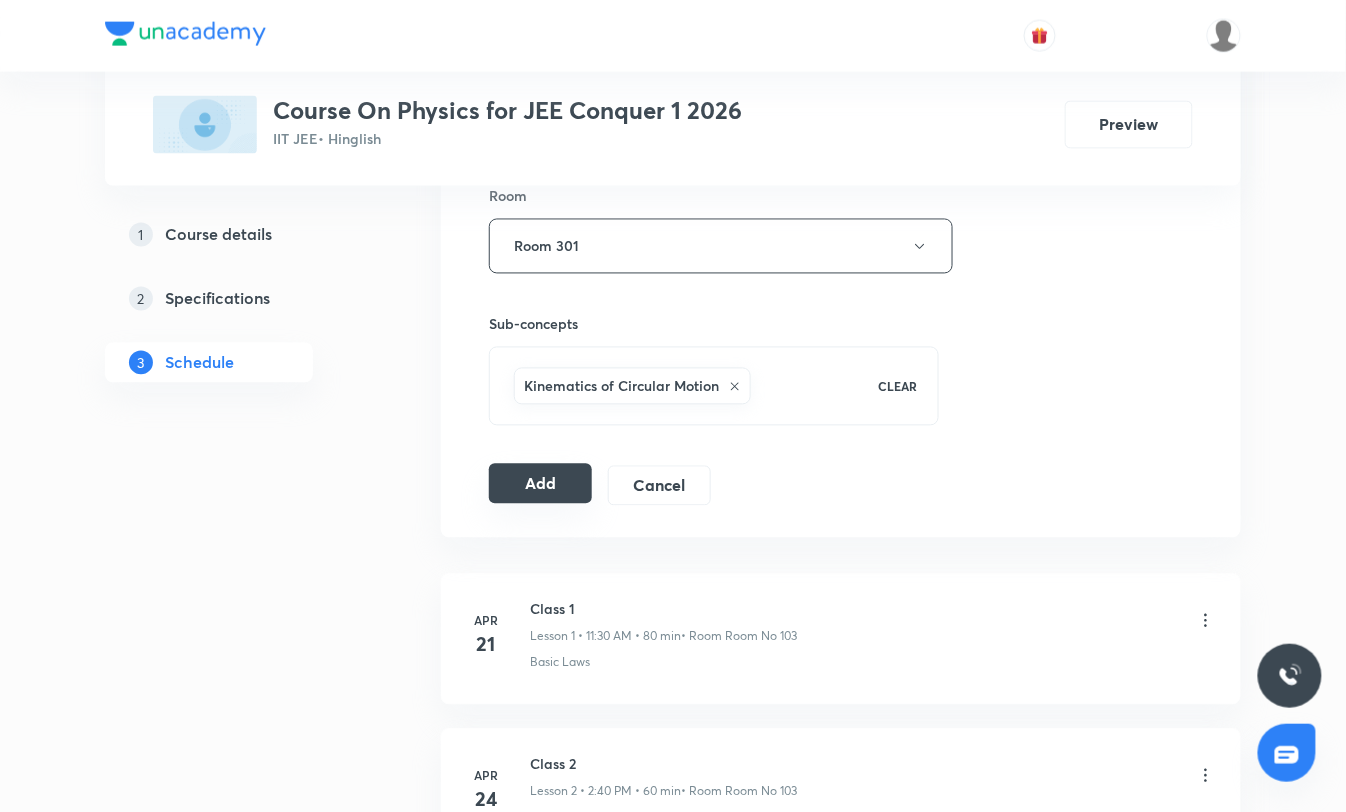 click on "Add" at bounding box center [540, 484] 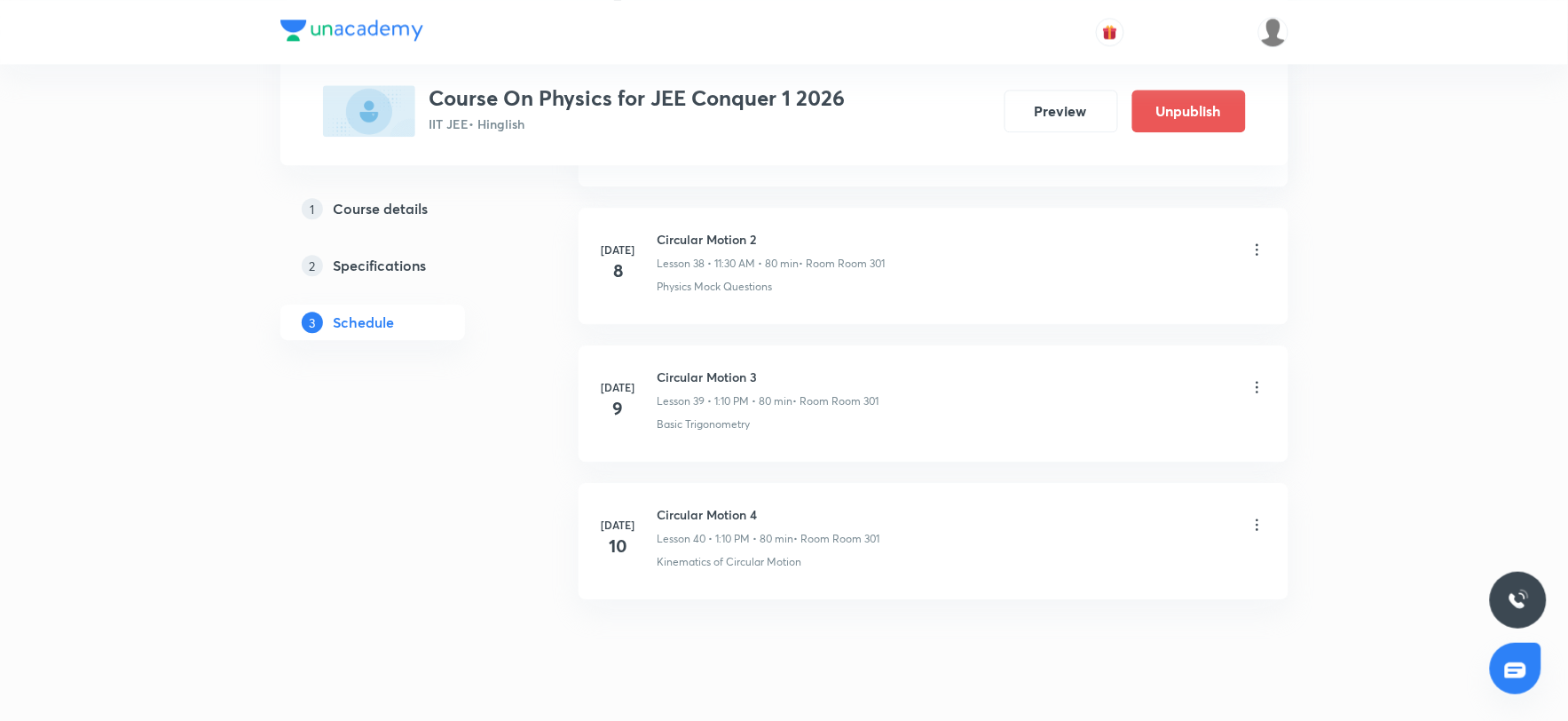 scroll, scrollTop: 5397, scrollLeft: 0, axis: vertical 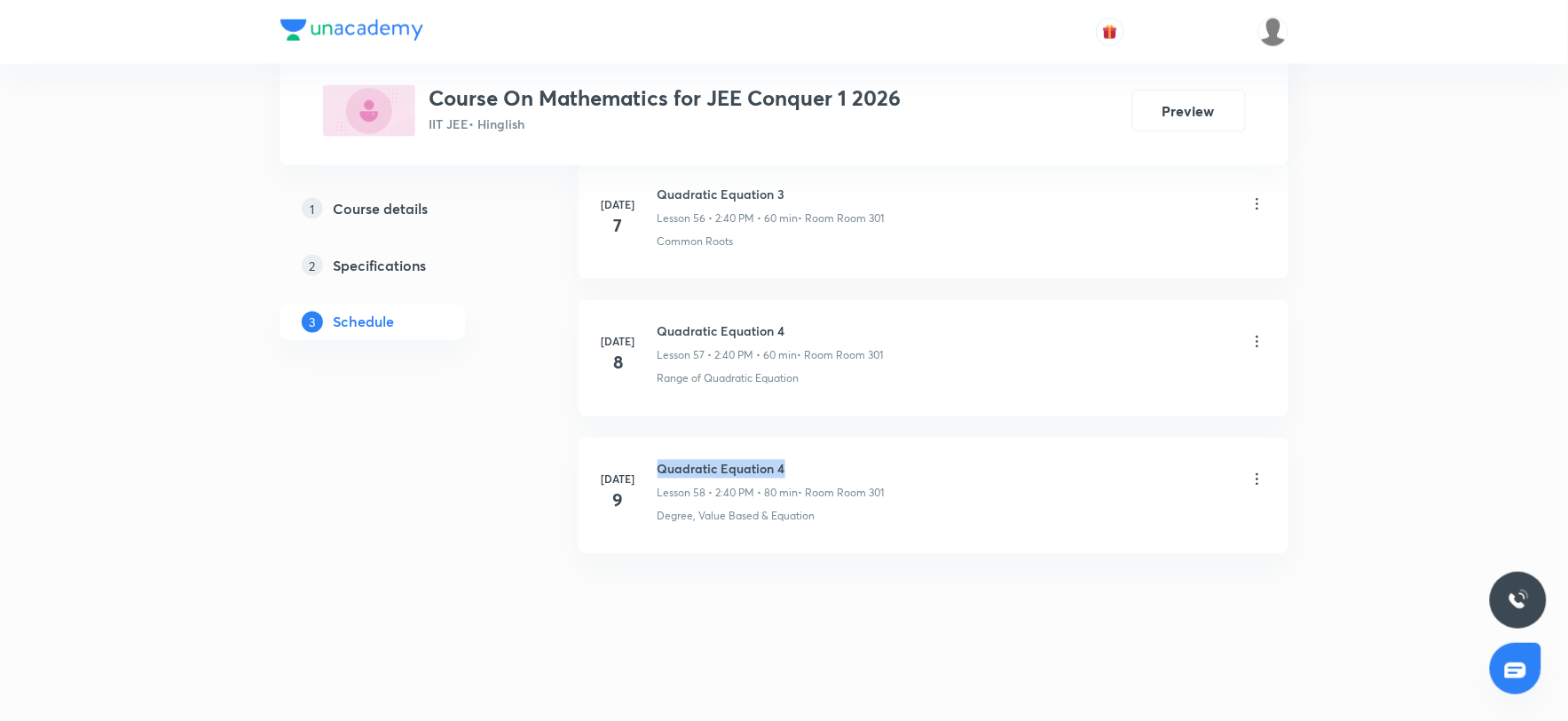 drag, startPoint x: 655, startPoint y: 466, endPoint x: 845, endPoint y: 459, distance: 190.1289 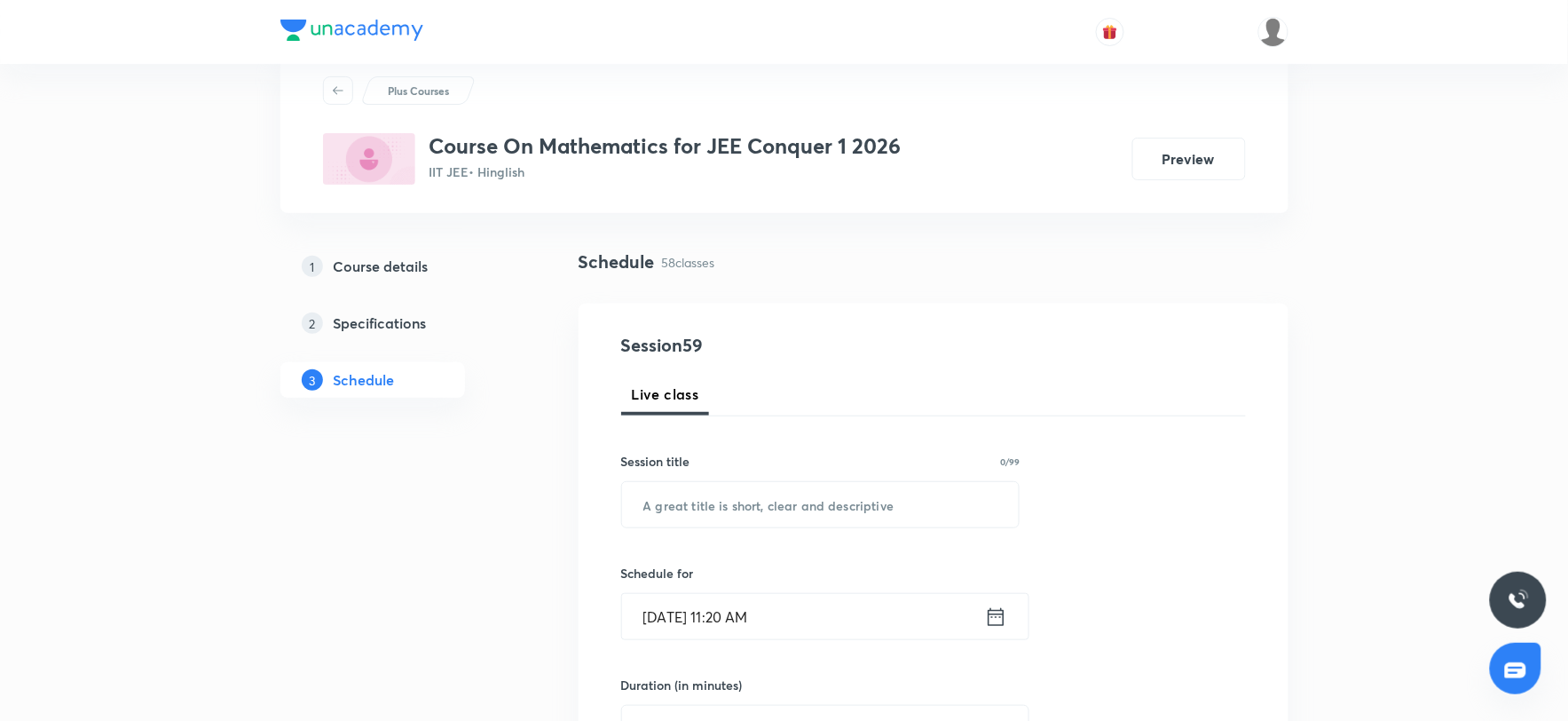 scroll, scrollTop: 0, scrollLeft: 0, axis: both 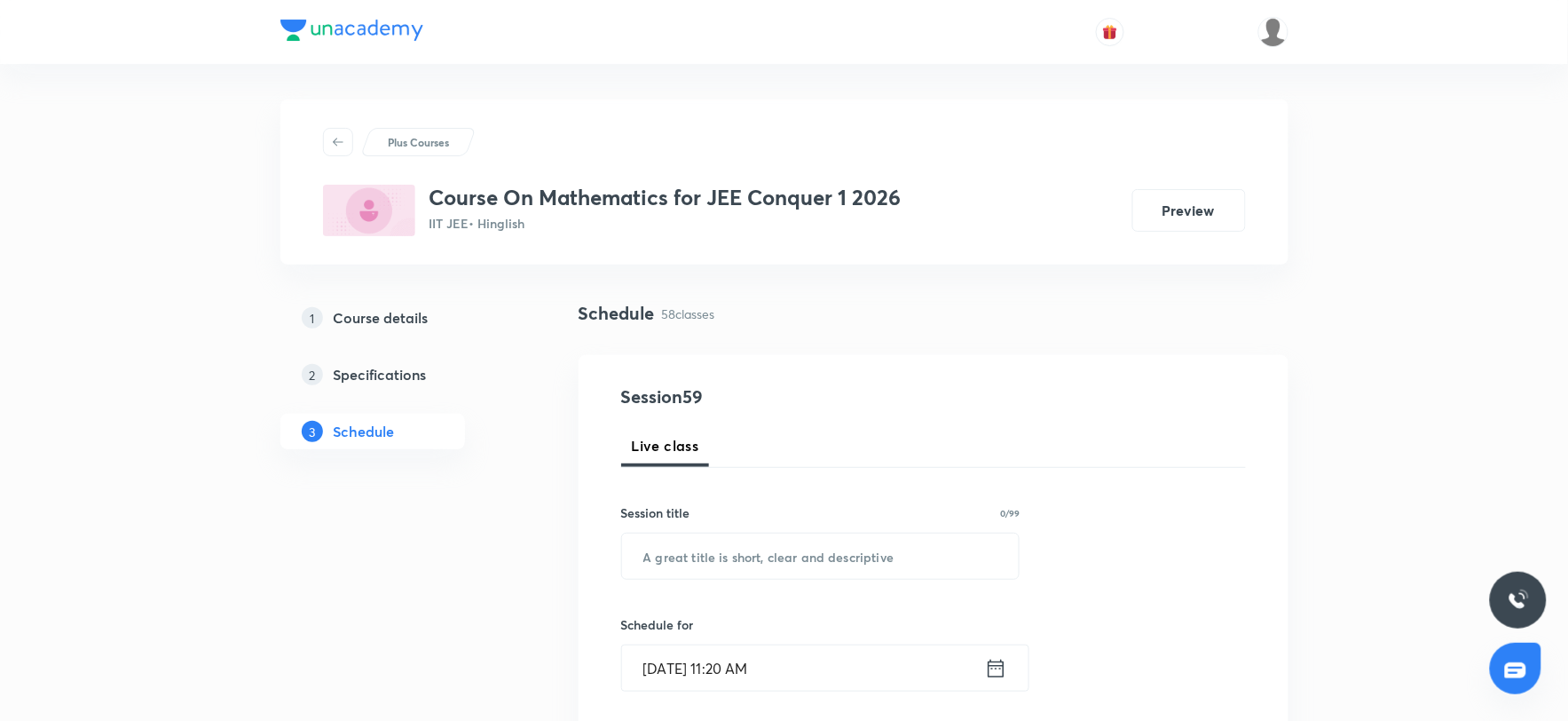 click on "Session  59 Live class Session title 0/99 ​ Schedule for [DATE] 11:20 AM ​ Duration (in minutes) ​ Educator Select an educator   Session type Online Offline Room Select centre room Sub-concepts Select concepts that wil be covered in this session Add Cancel" at bounding box center (934, 857) 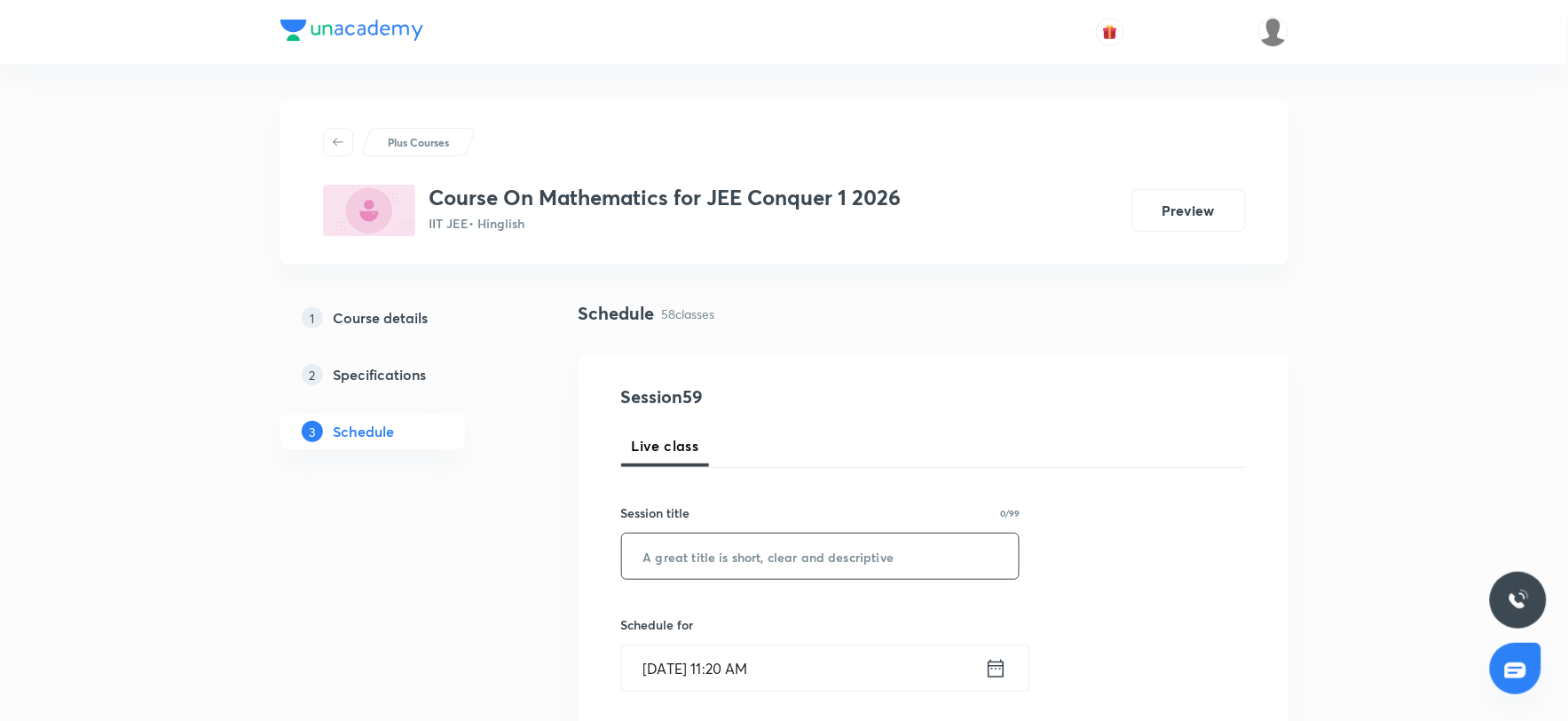 click at bounding box center (821, 556) 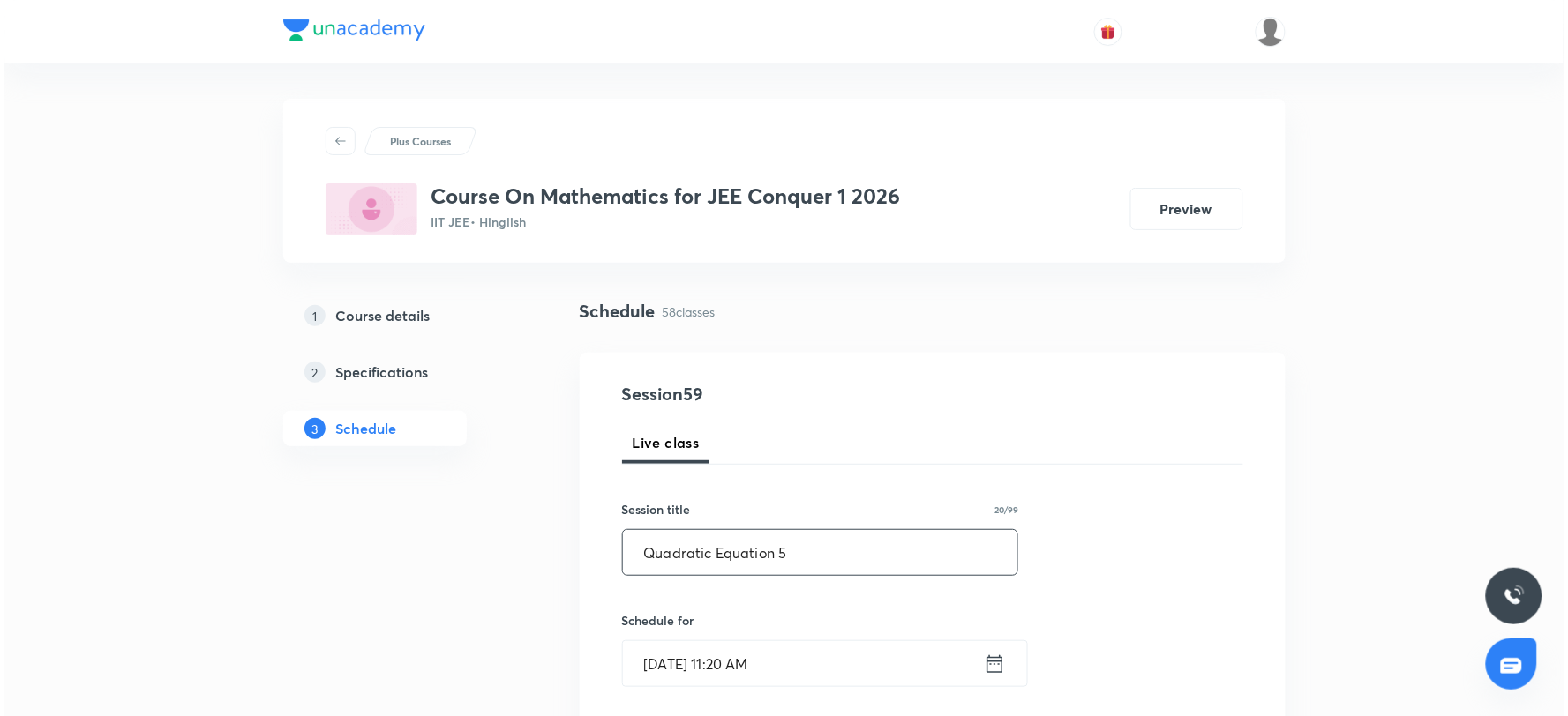 scroll, scrollTop: 196, scrollLeft: 0, axis: vertical 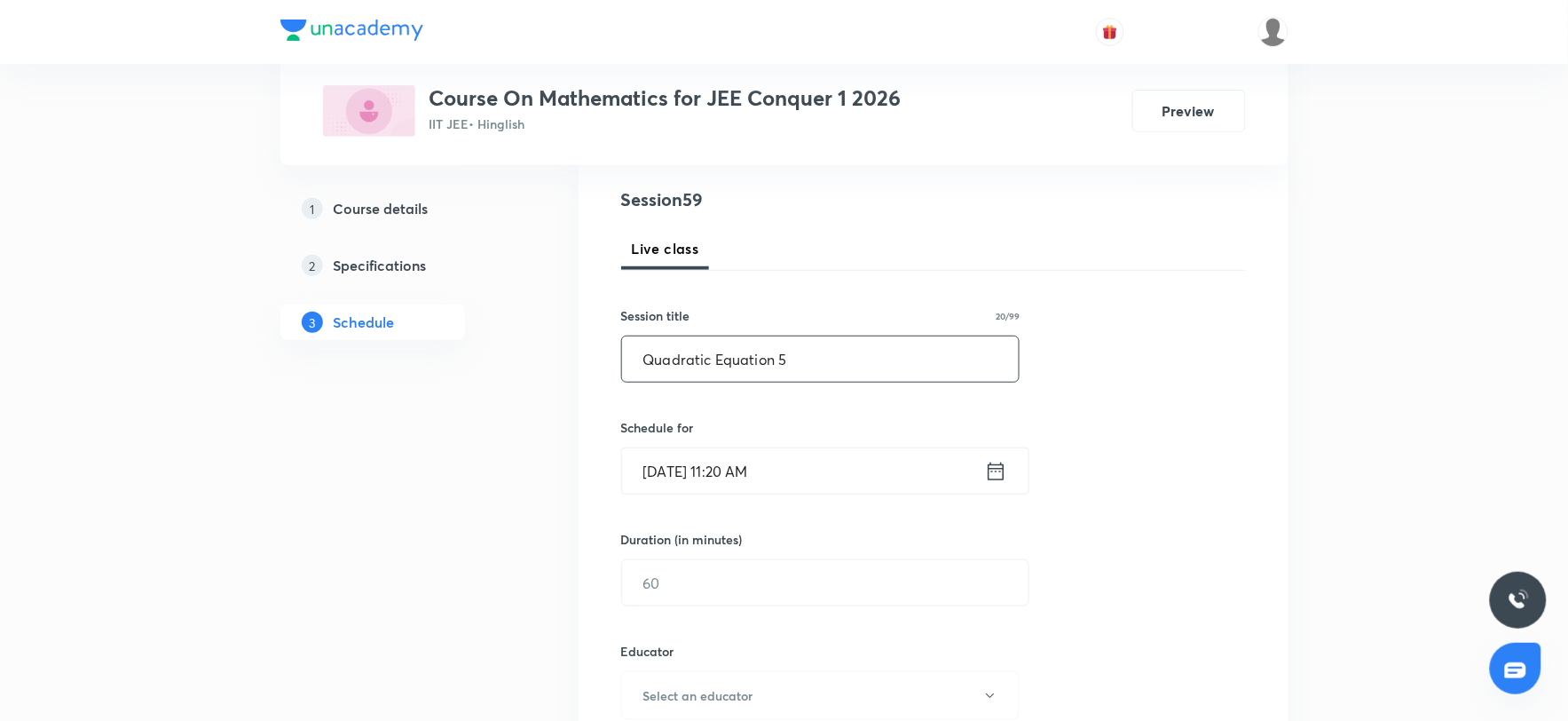 type on "Quadratic Equation 5" 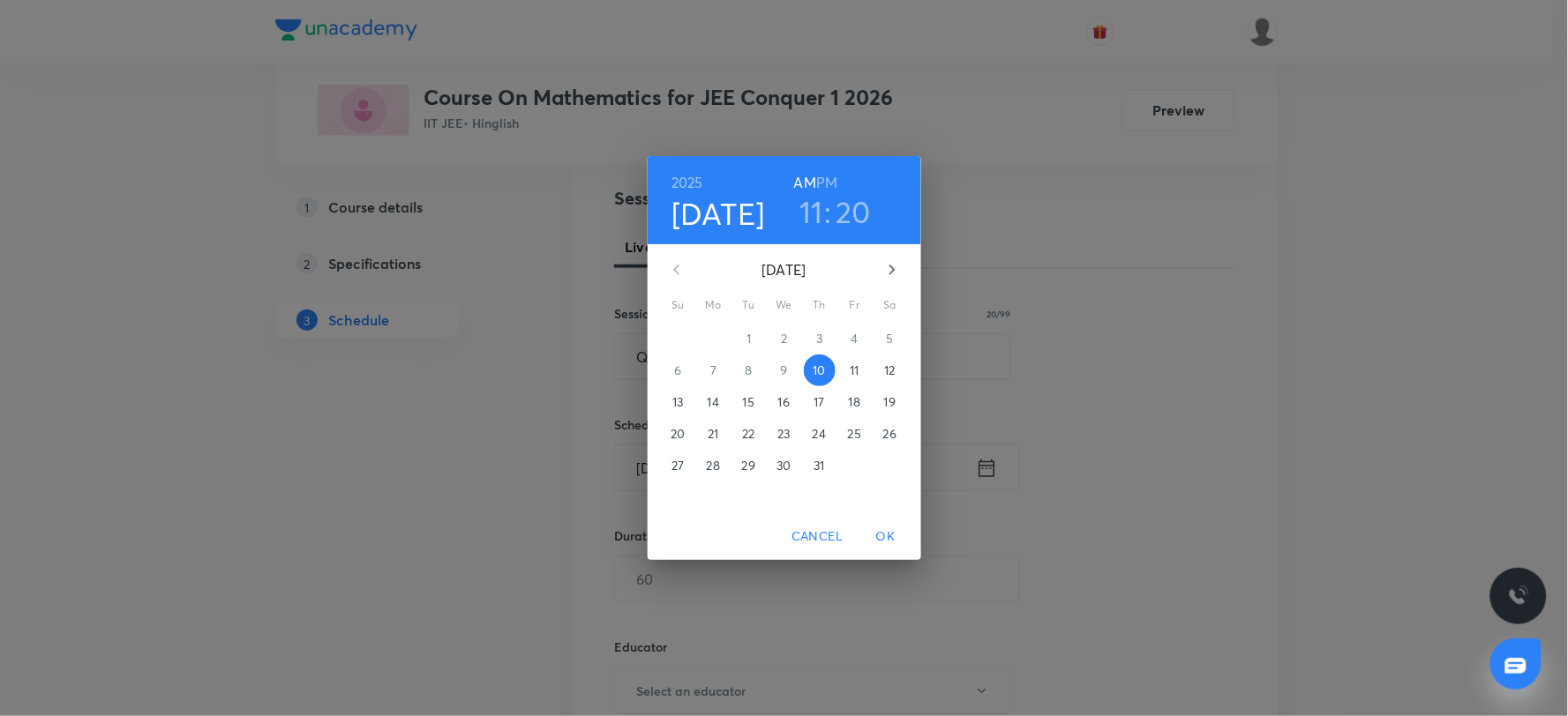 click on "11" at bounding box center (811, 212) 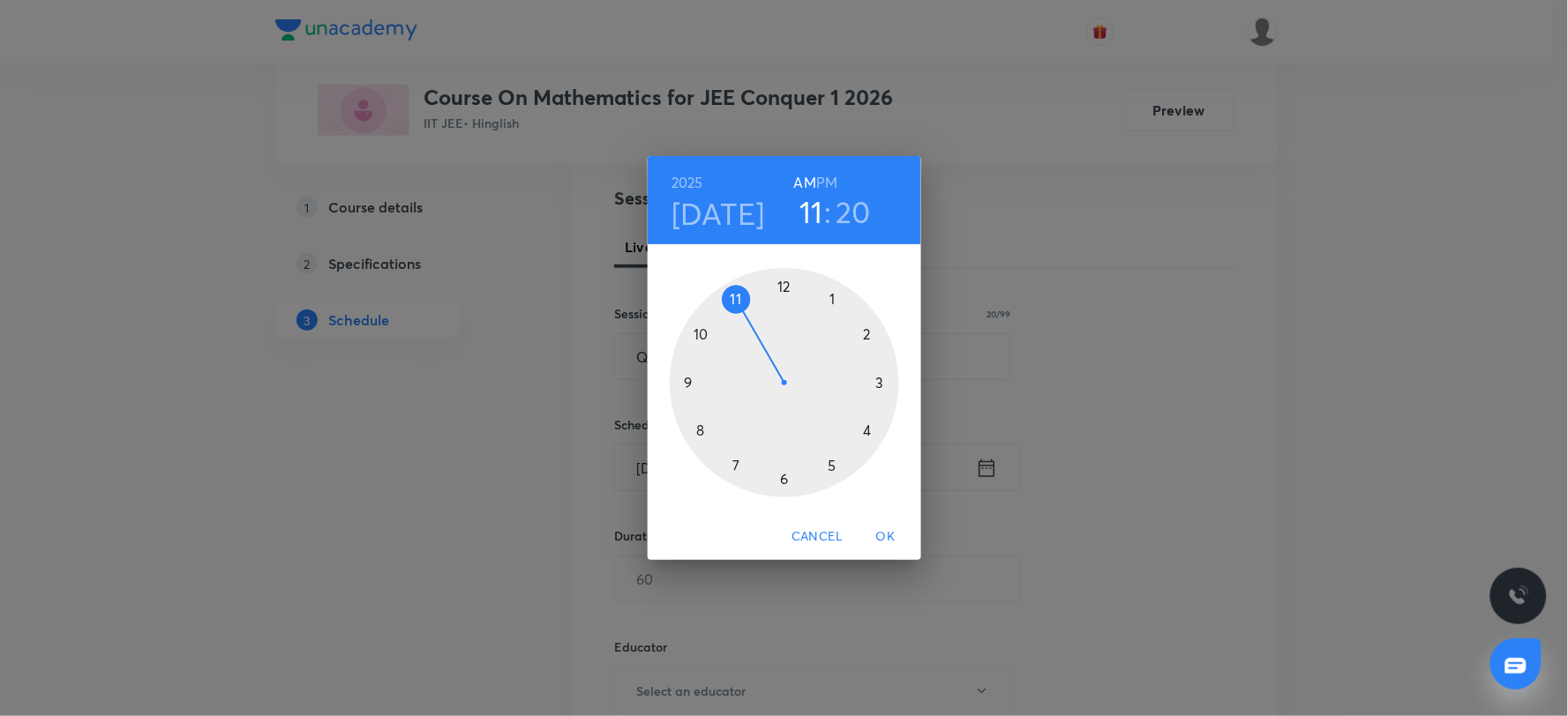 click at bounding box center (784, 383) 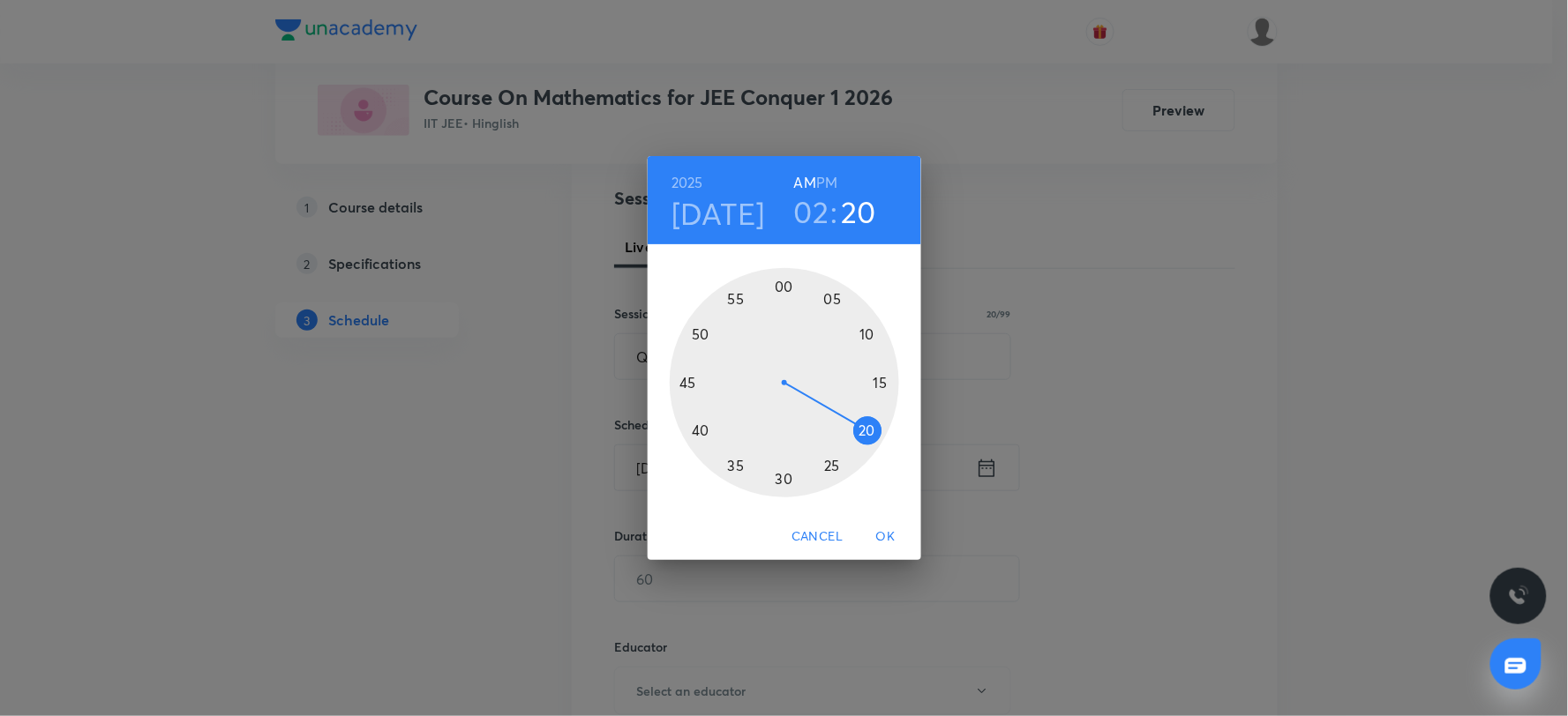 click at bounding box center [784, 383] 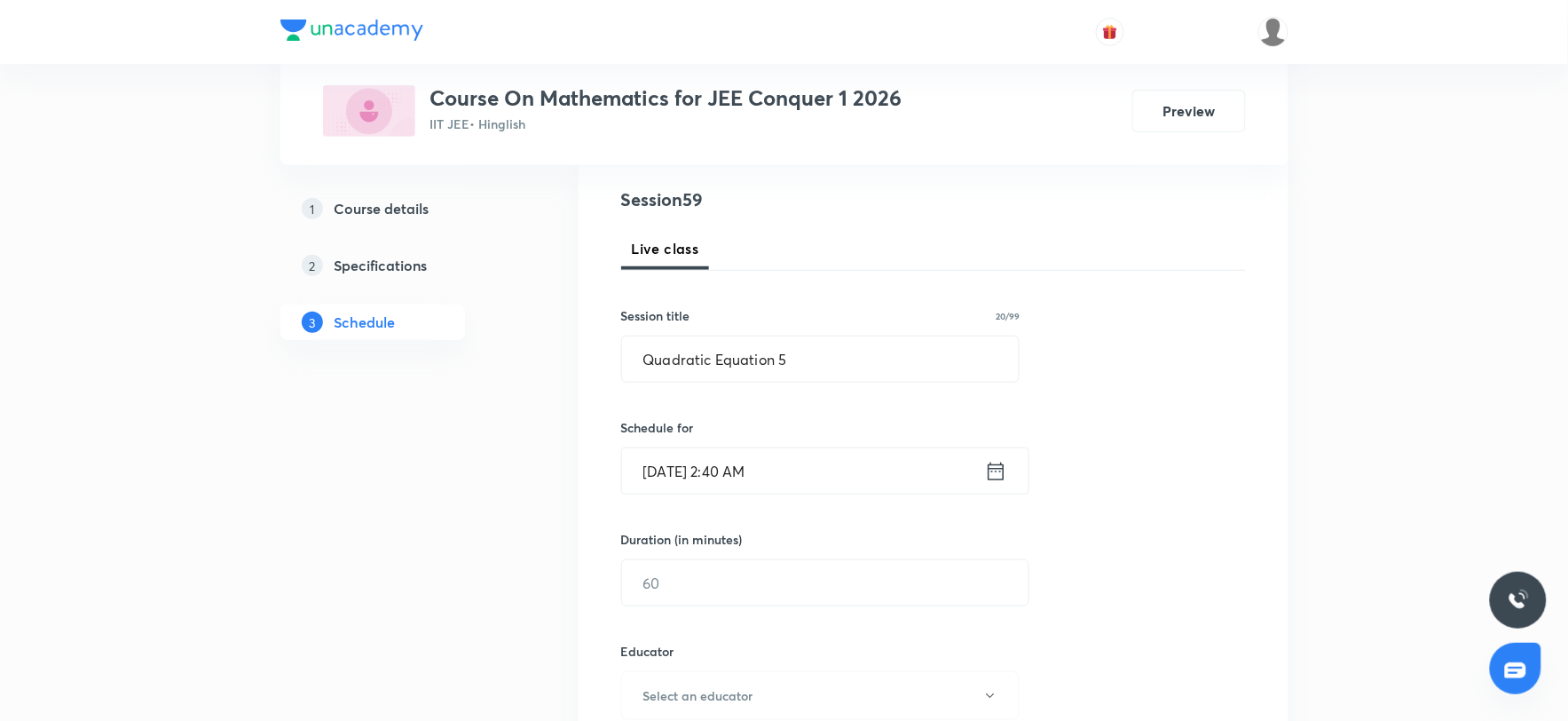 click on "[DATE] 2:40 AM" at bounding box center (803, 471) 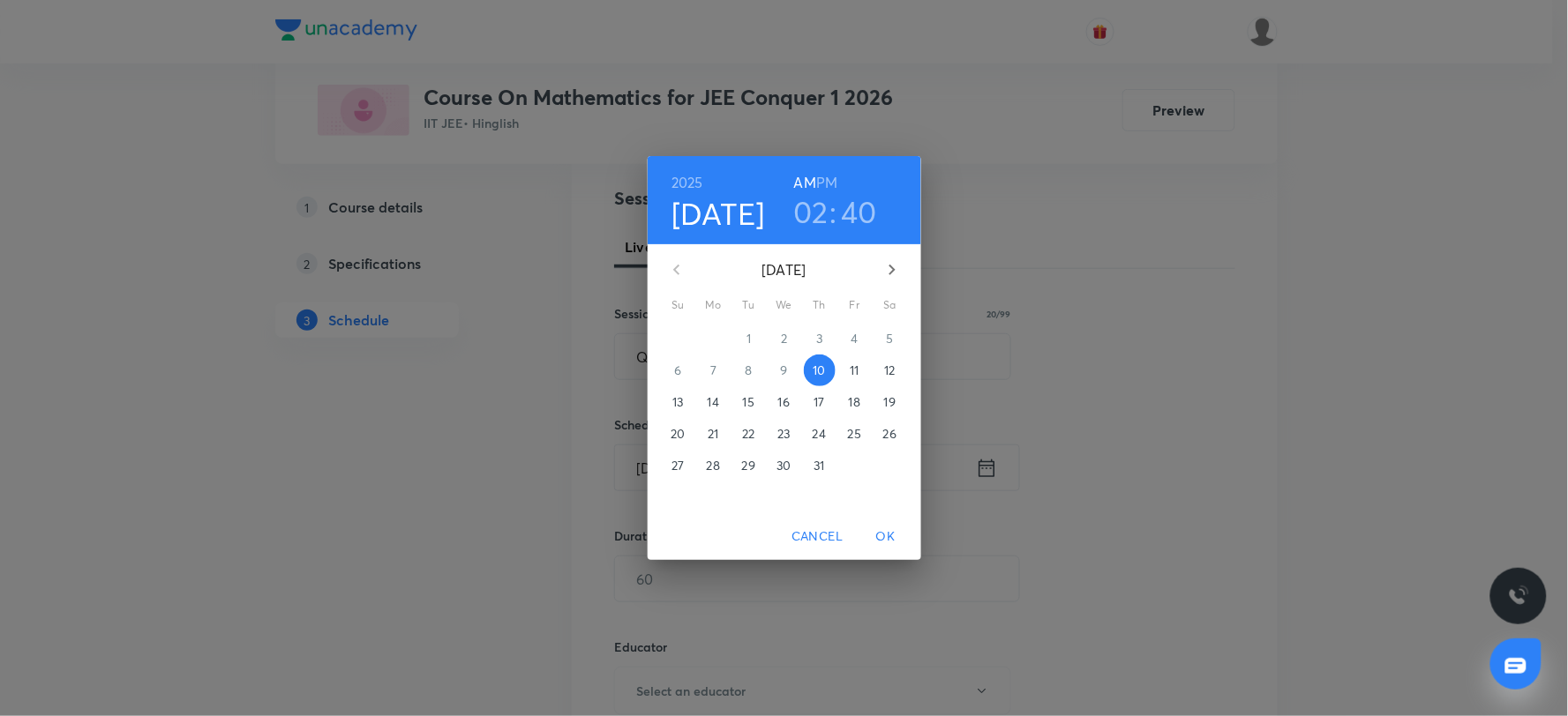 click on "PM" at bounding box center (827, 183) 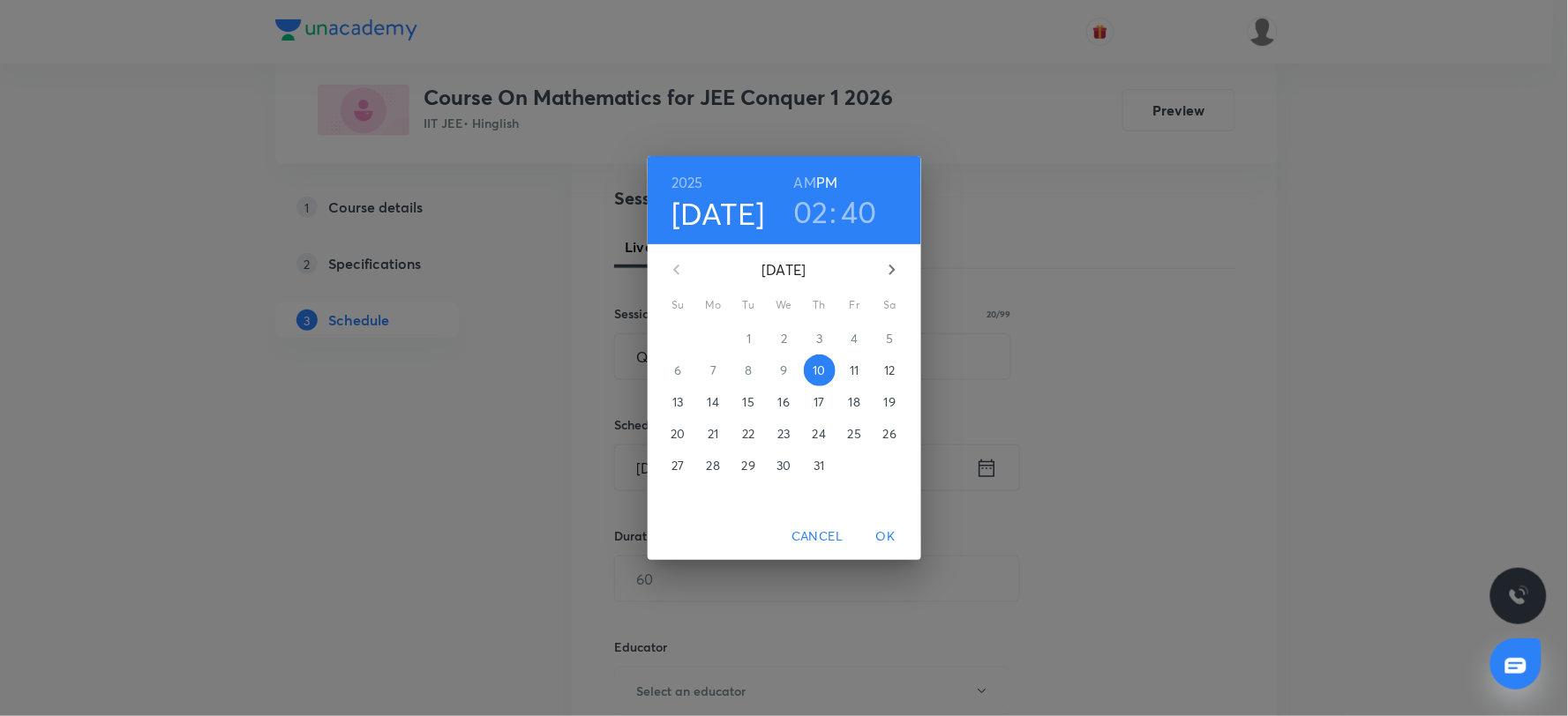 click on "OK" at bounding box center (886, 536) 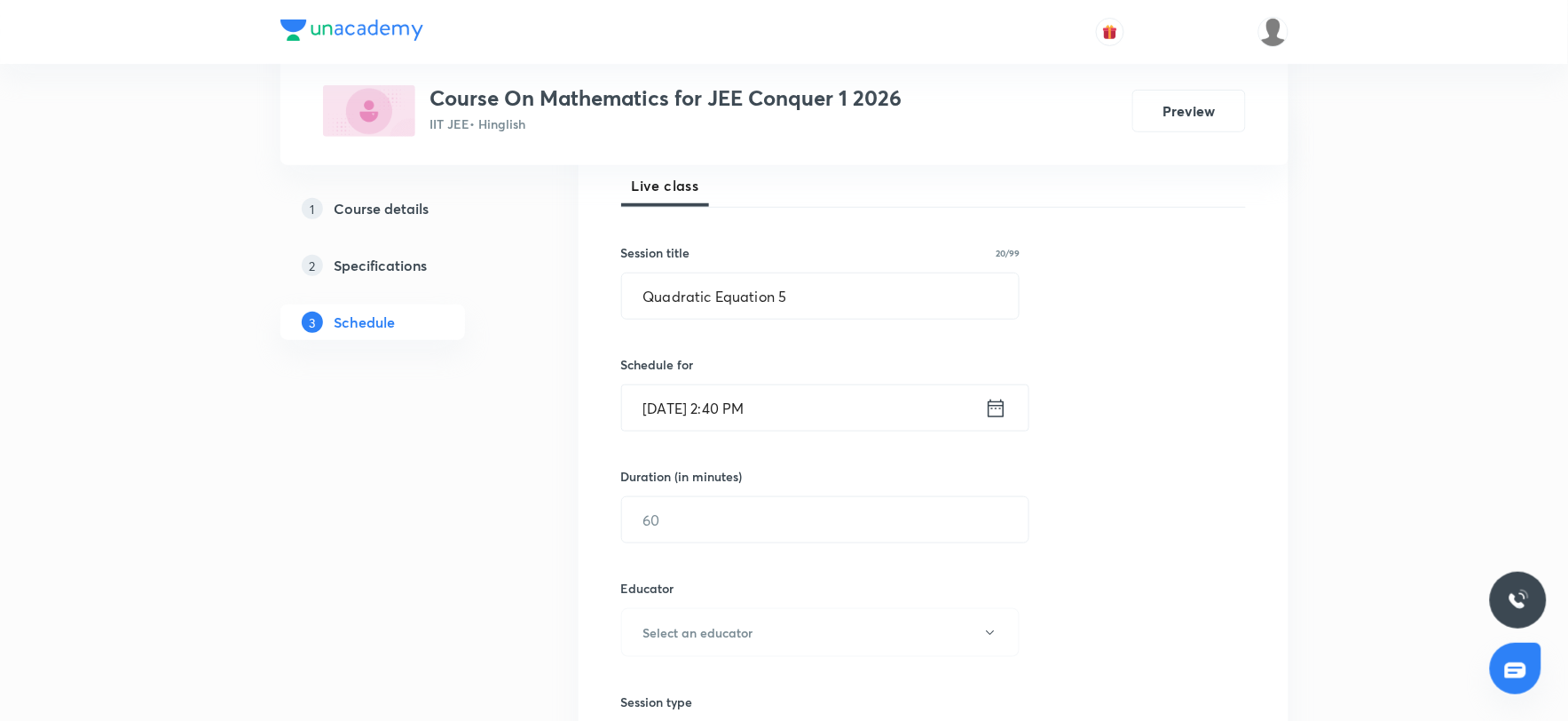 scroll, scrollTop: 394, scrollLeft: 0, axis: vertical 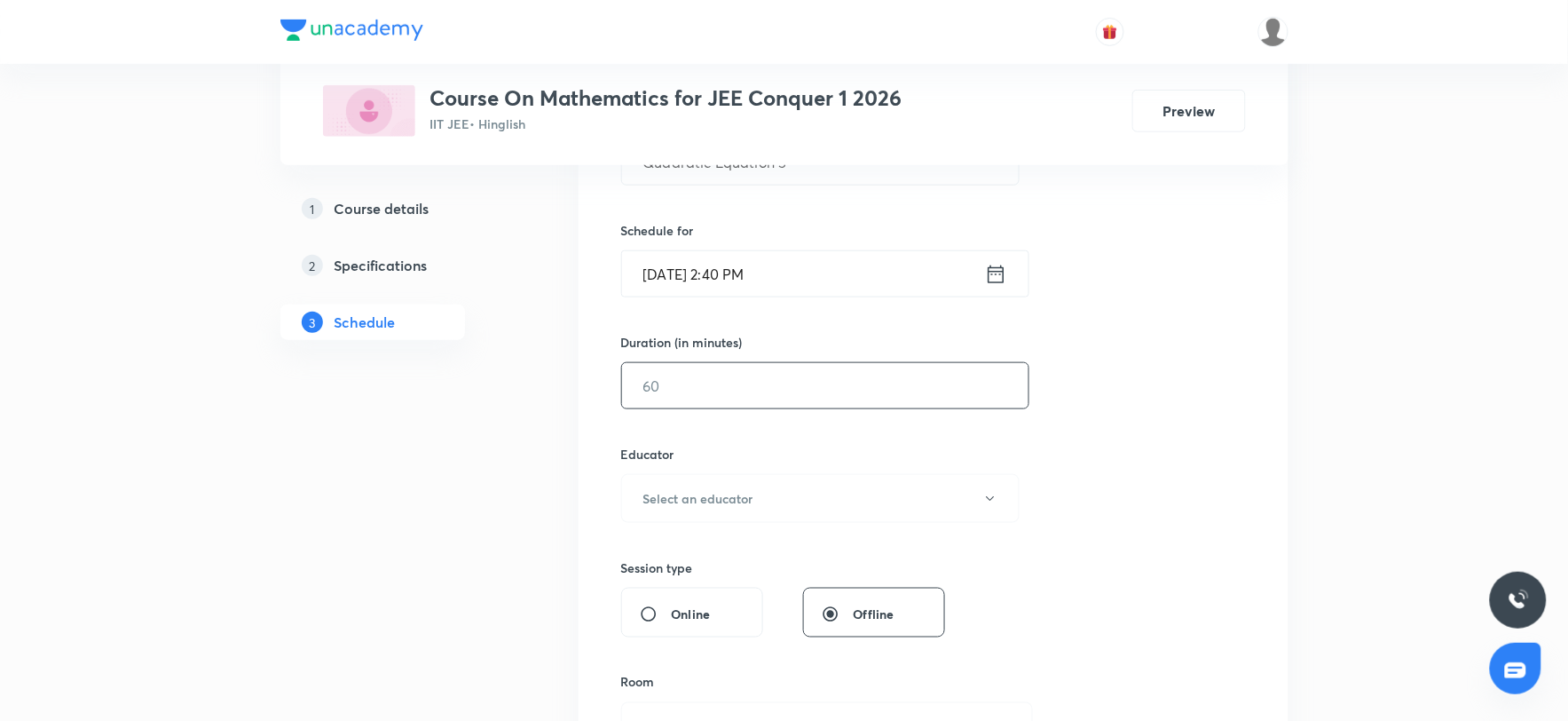 click at bounding box center [825, 385] 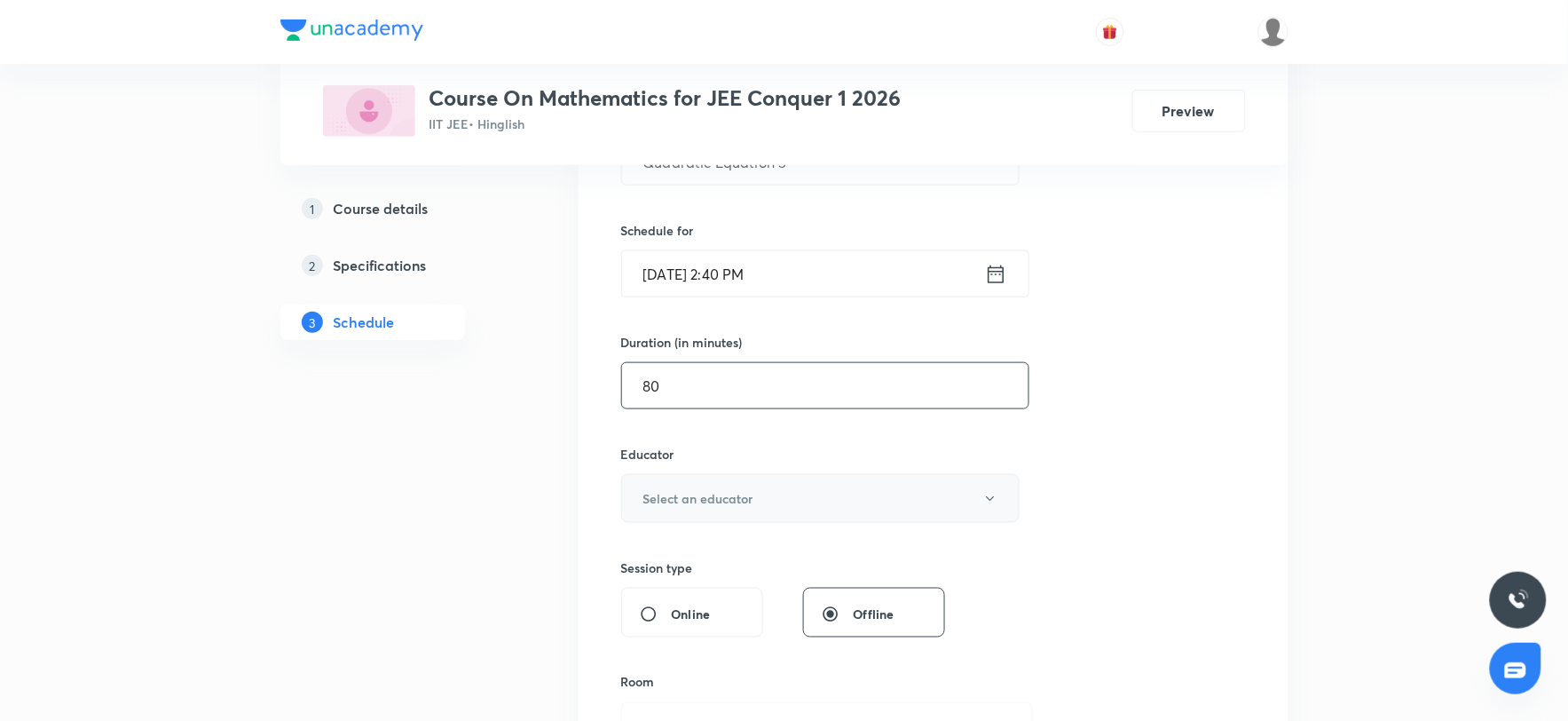 type on "8" 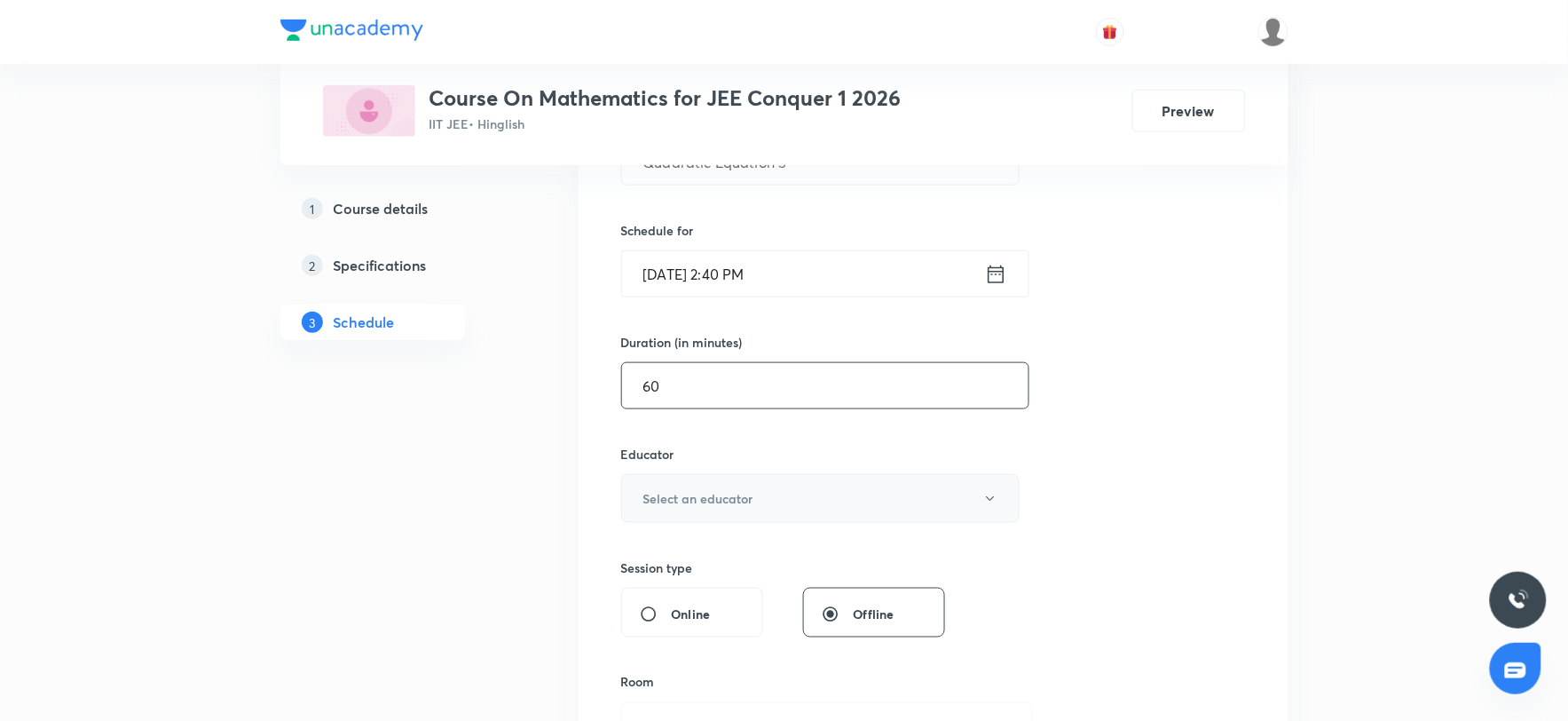 type on "60" 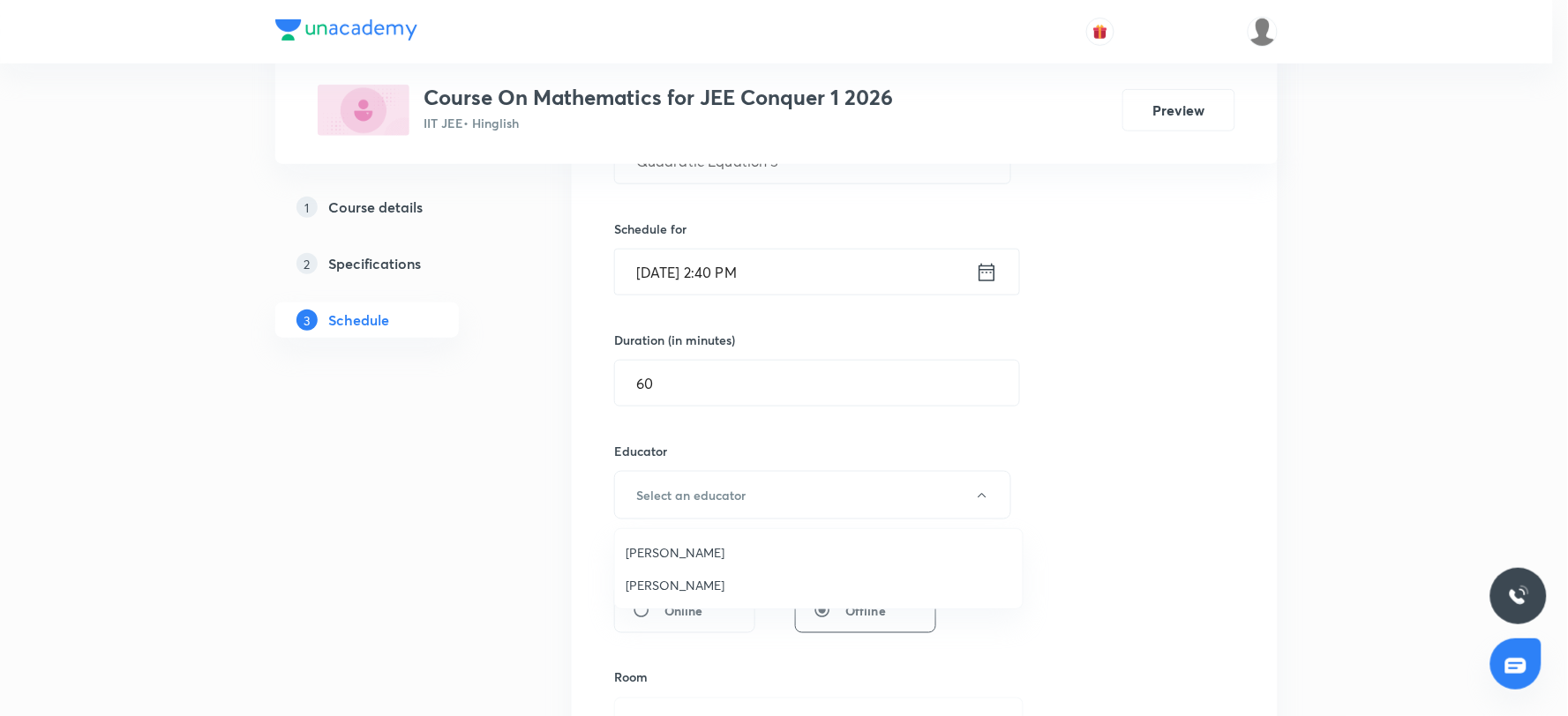 click on "Rajesh Chaudhary" at bounding box center [819, 585] 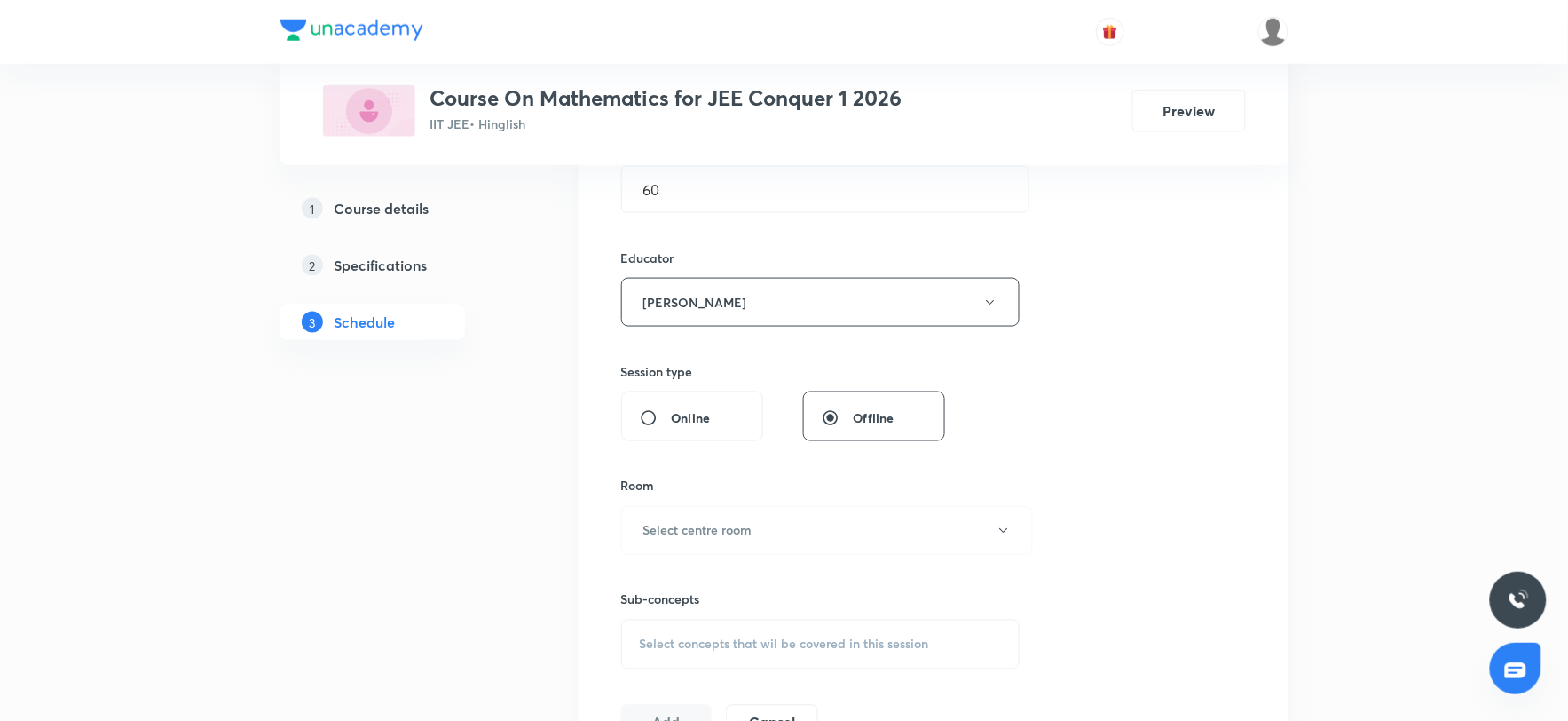 scroll, scrollTop: 591, scrollLeft: 0, axis: vertical 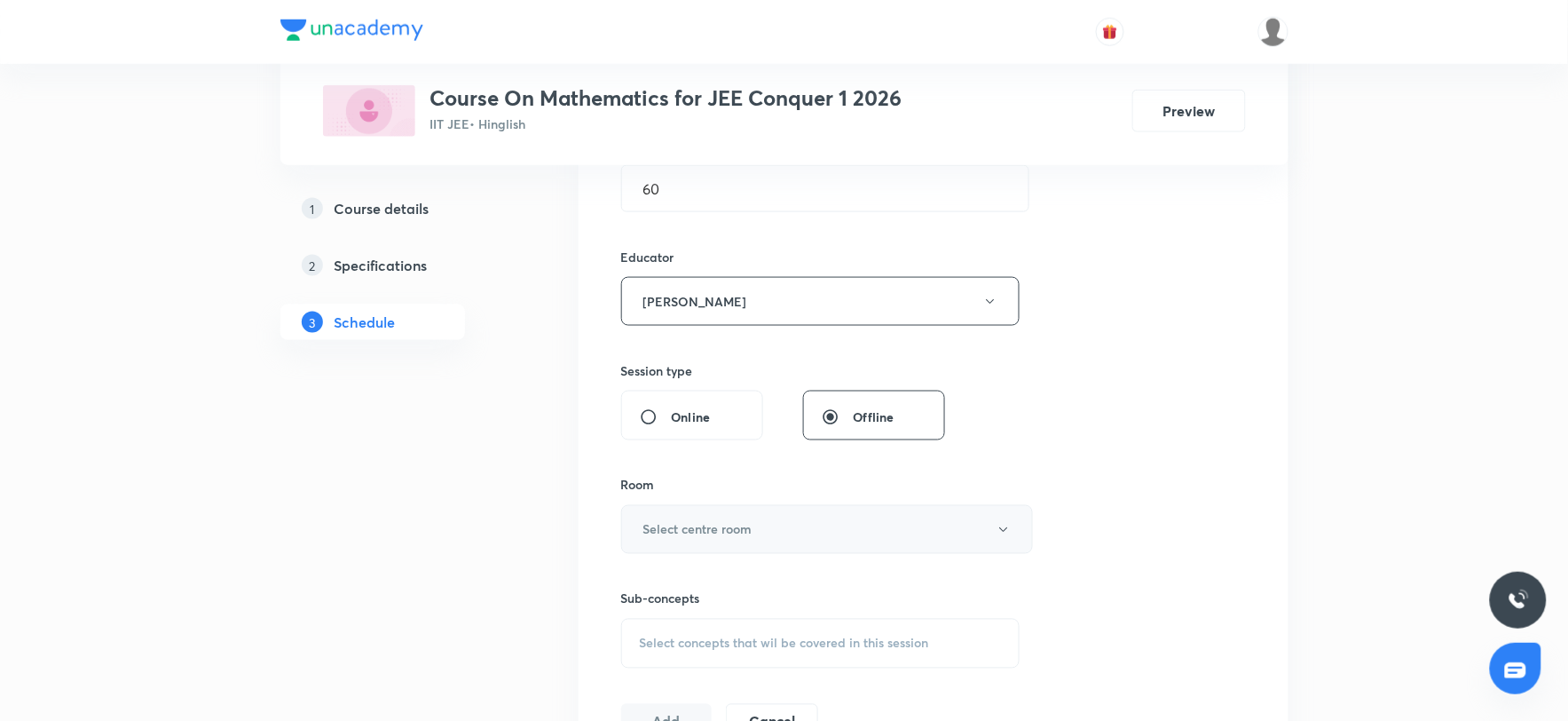 click on "Select centre room" at bounding box center (827, 529) 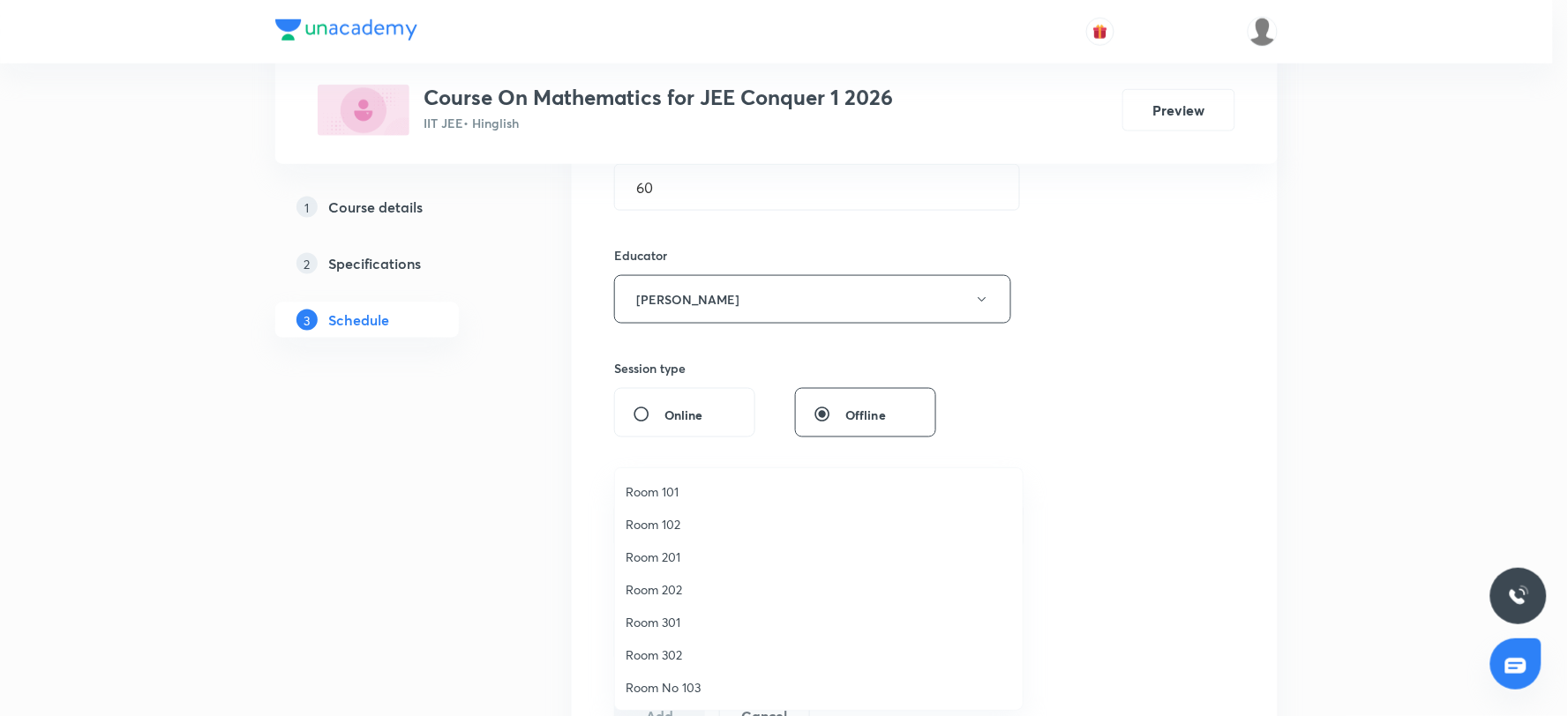 click on "Room 301" at bounding box center (819, 622) 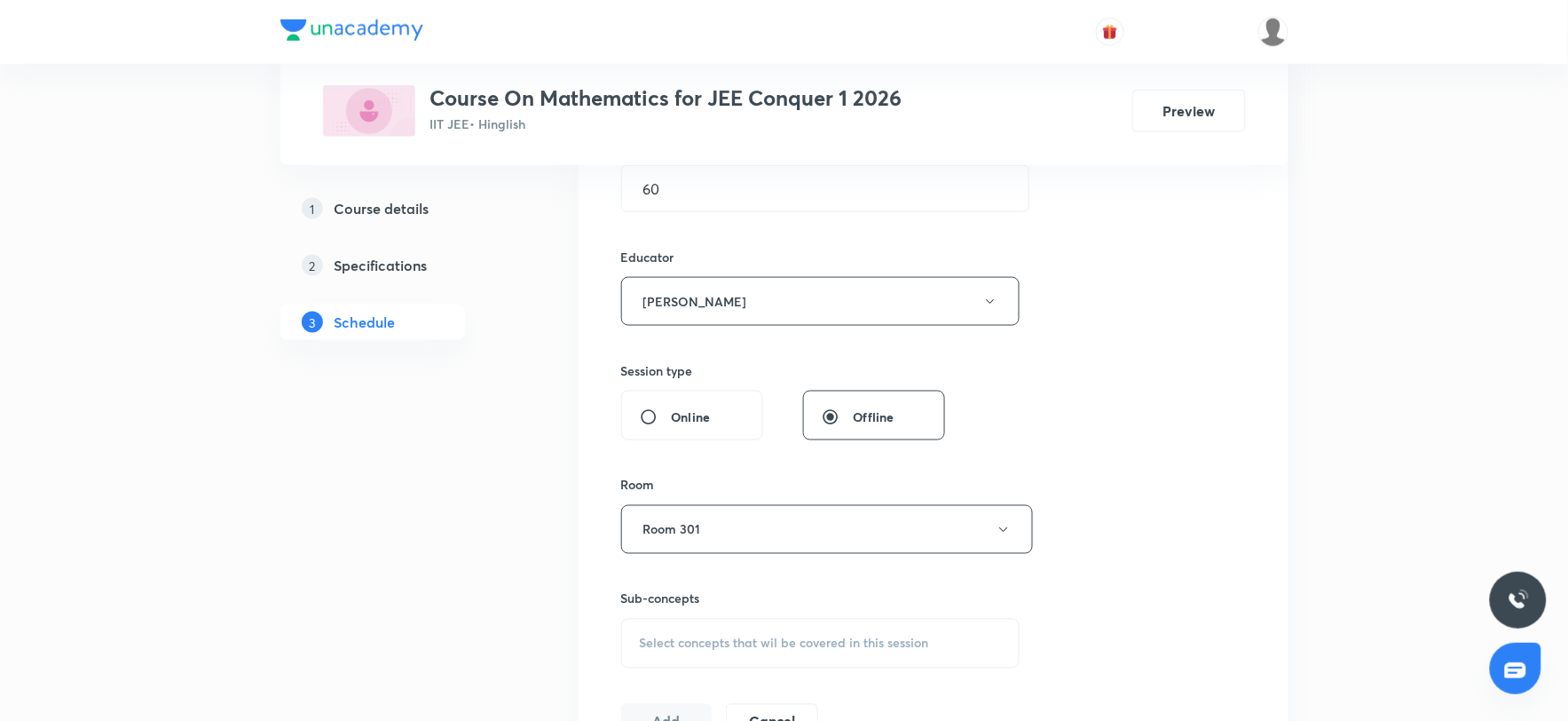 click on "Session  59 Live class Session title 20/99 Quadratic Equation 5 ​ Schedule for Jul 10, 2025, 2:40 PM ​ Duration (in minutes) 60 ​ Educator Rajesh Chaudhary   Session type Online Offline Room Room 301 Sub-concepts Select concepts that wil be covered in this session Add Cancel" at bounding box center (934, 265) 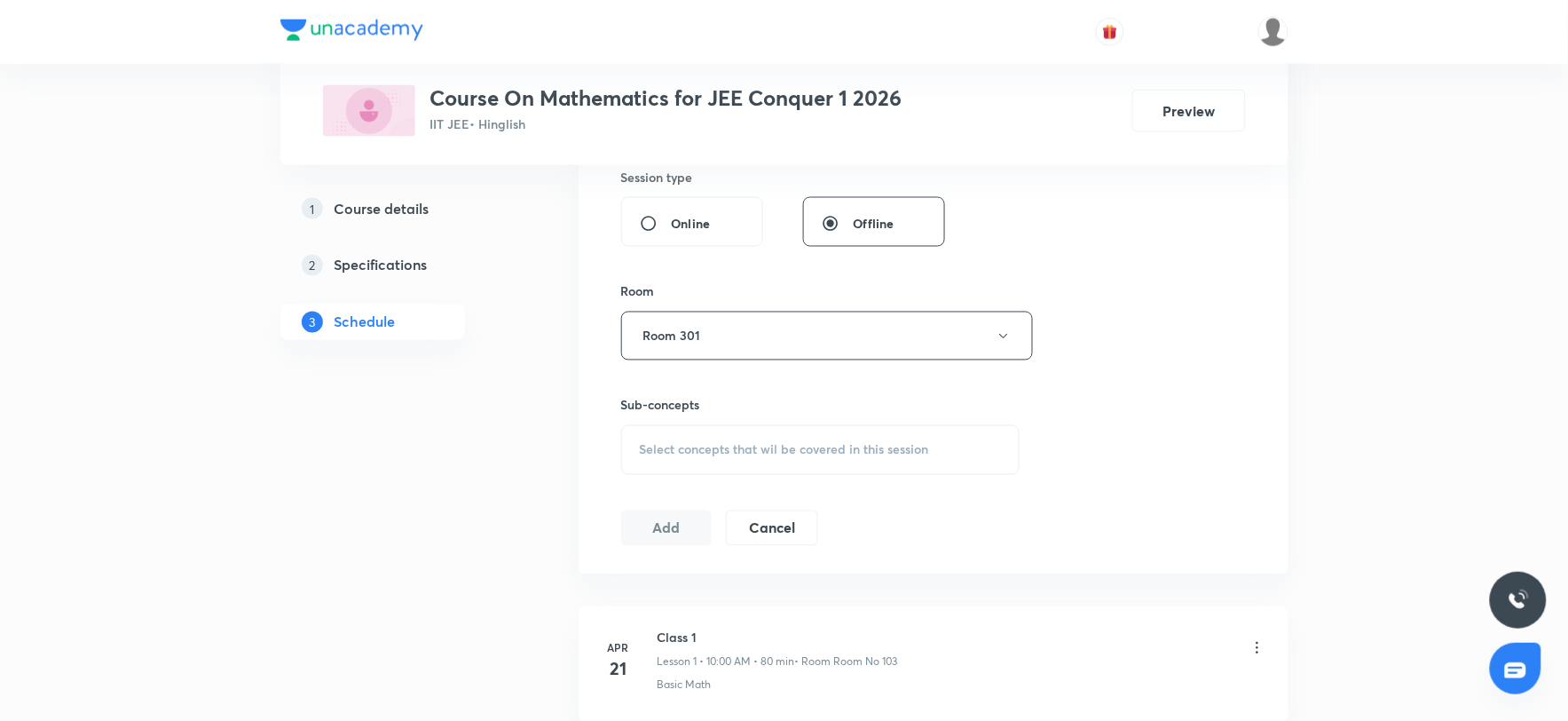 scroll, scrollTop: 788, scrollLeft: 0, axis: vertical 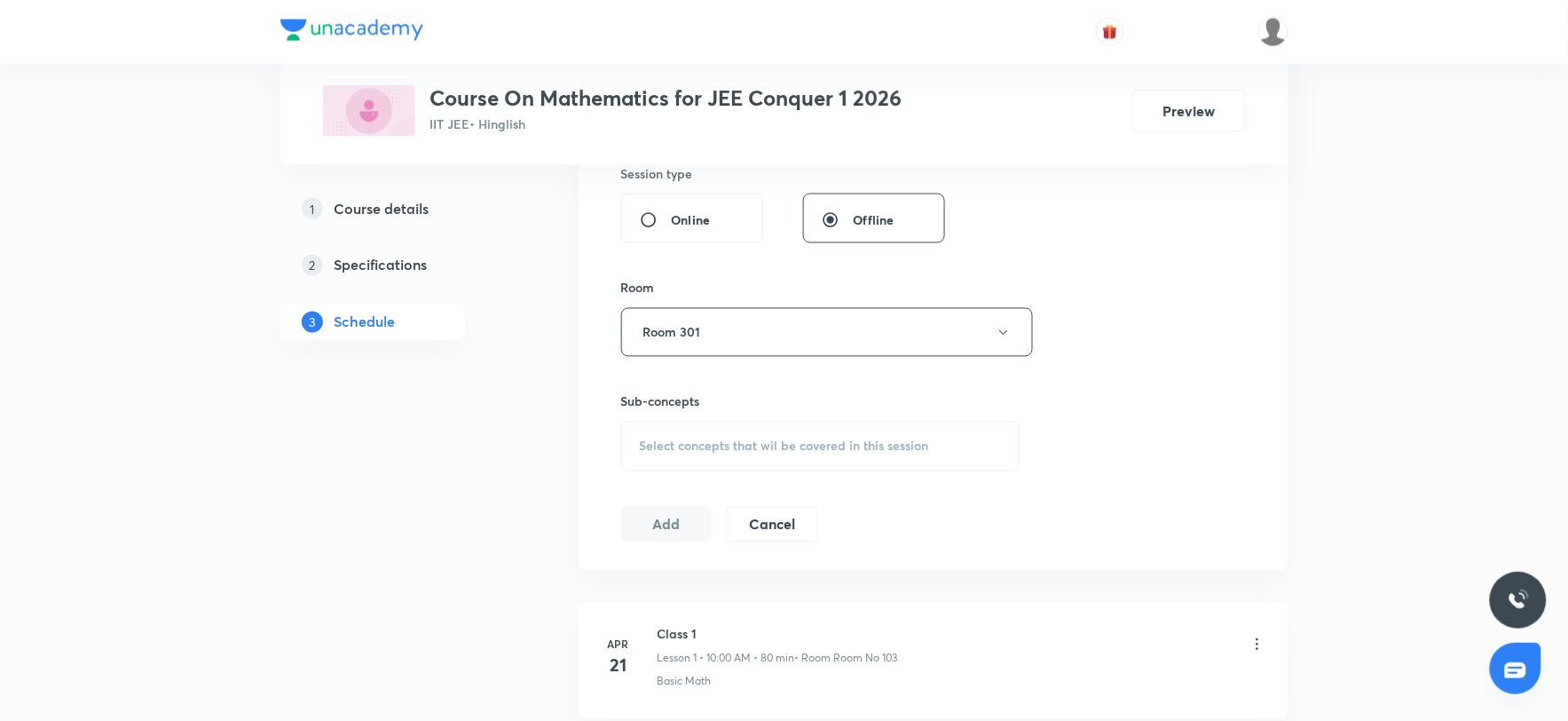 click on "Select concepts that wil be covered in this session" at bounding box center [821, 447] 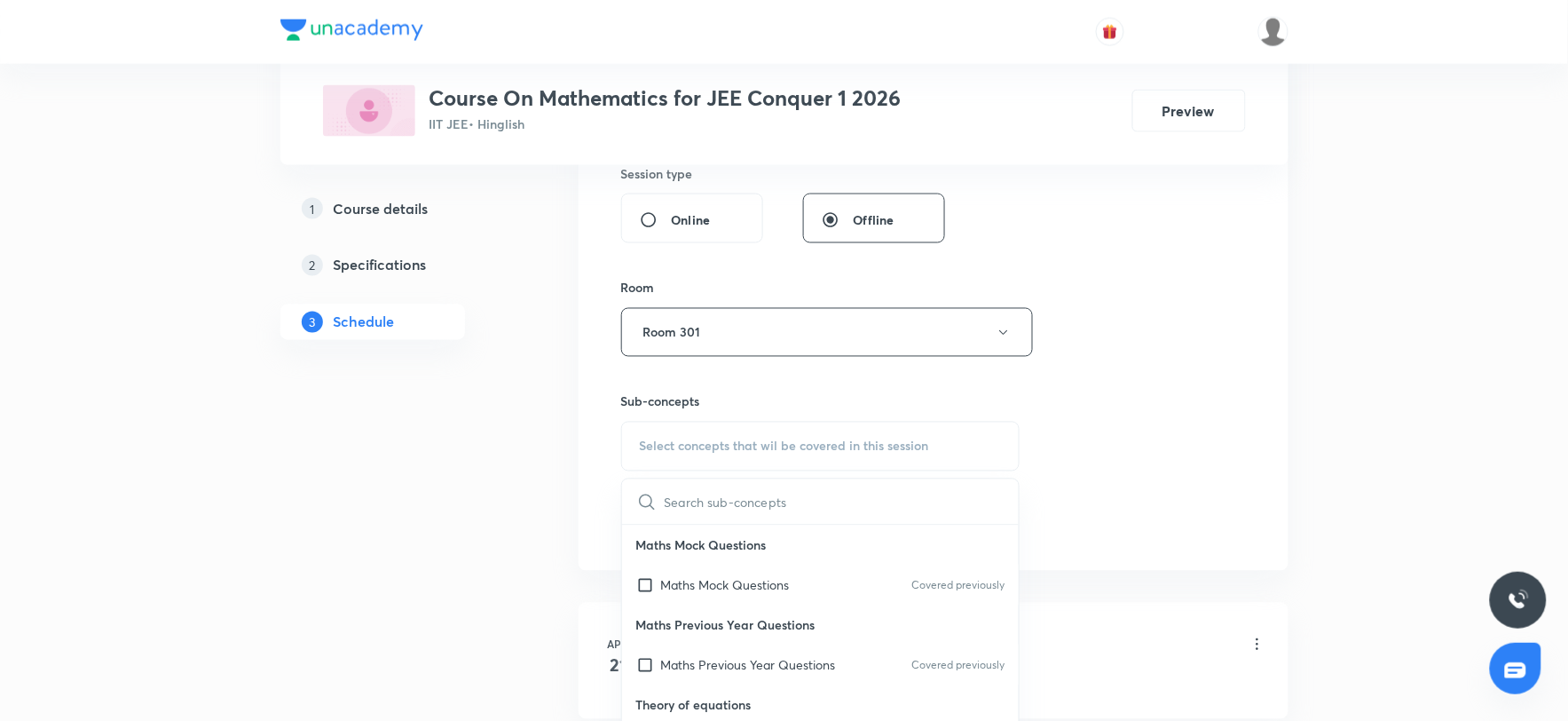 click on "Select concepts that wil be covered in this session" at bounding box center [784, 447] 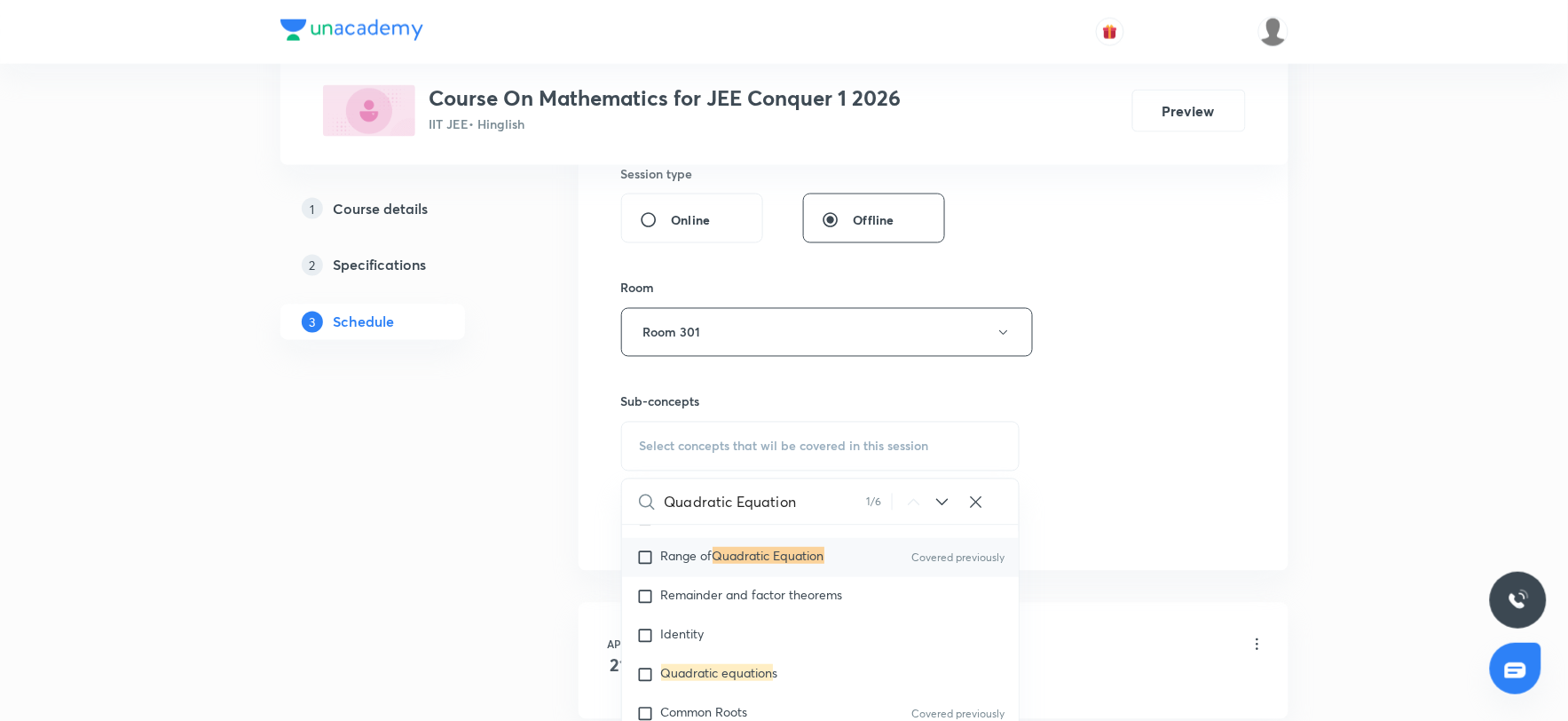 scroll, scrollTop: 234, scrollLeft: 0, axis: vertical 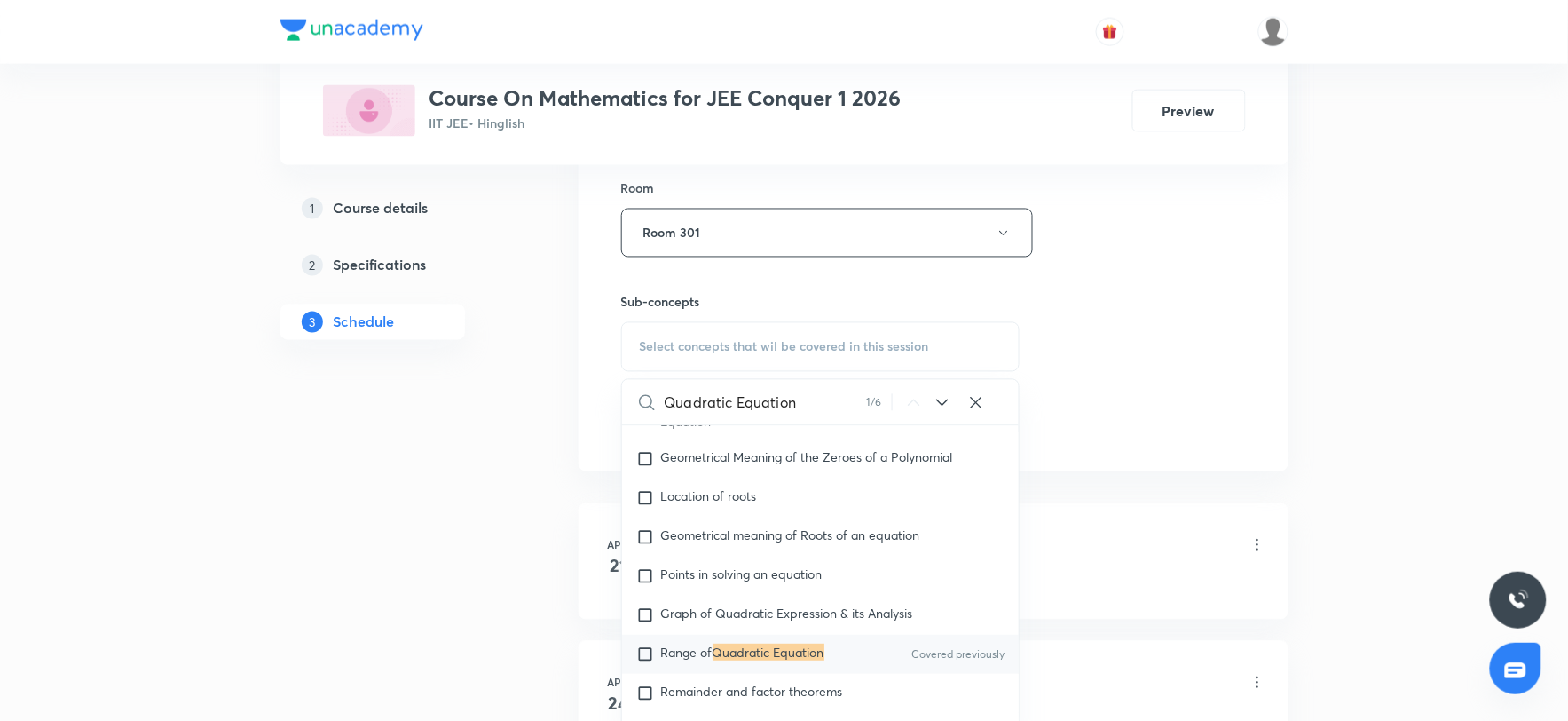 type on "Quadratic Equation" 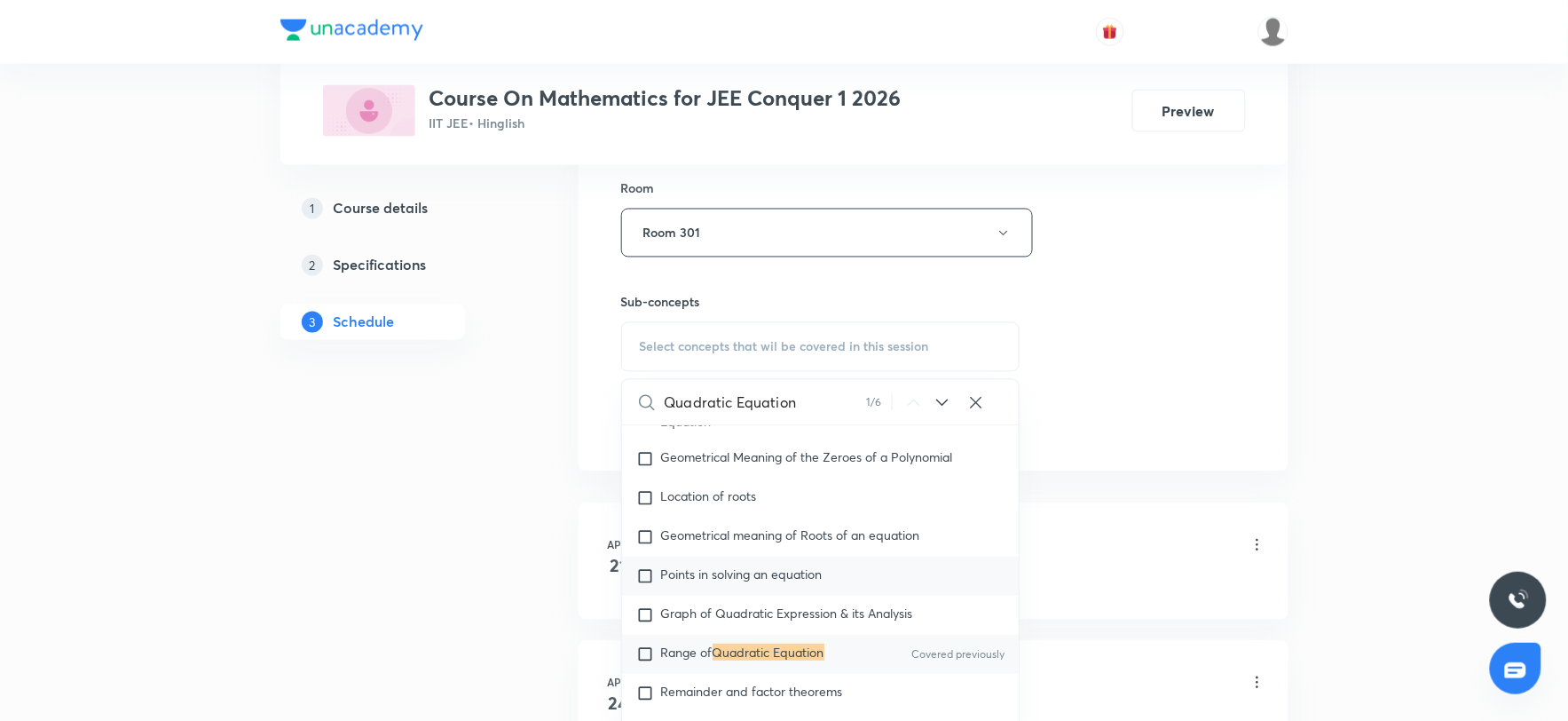 checkbox on "true" 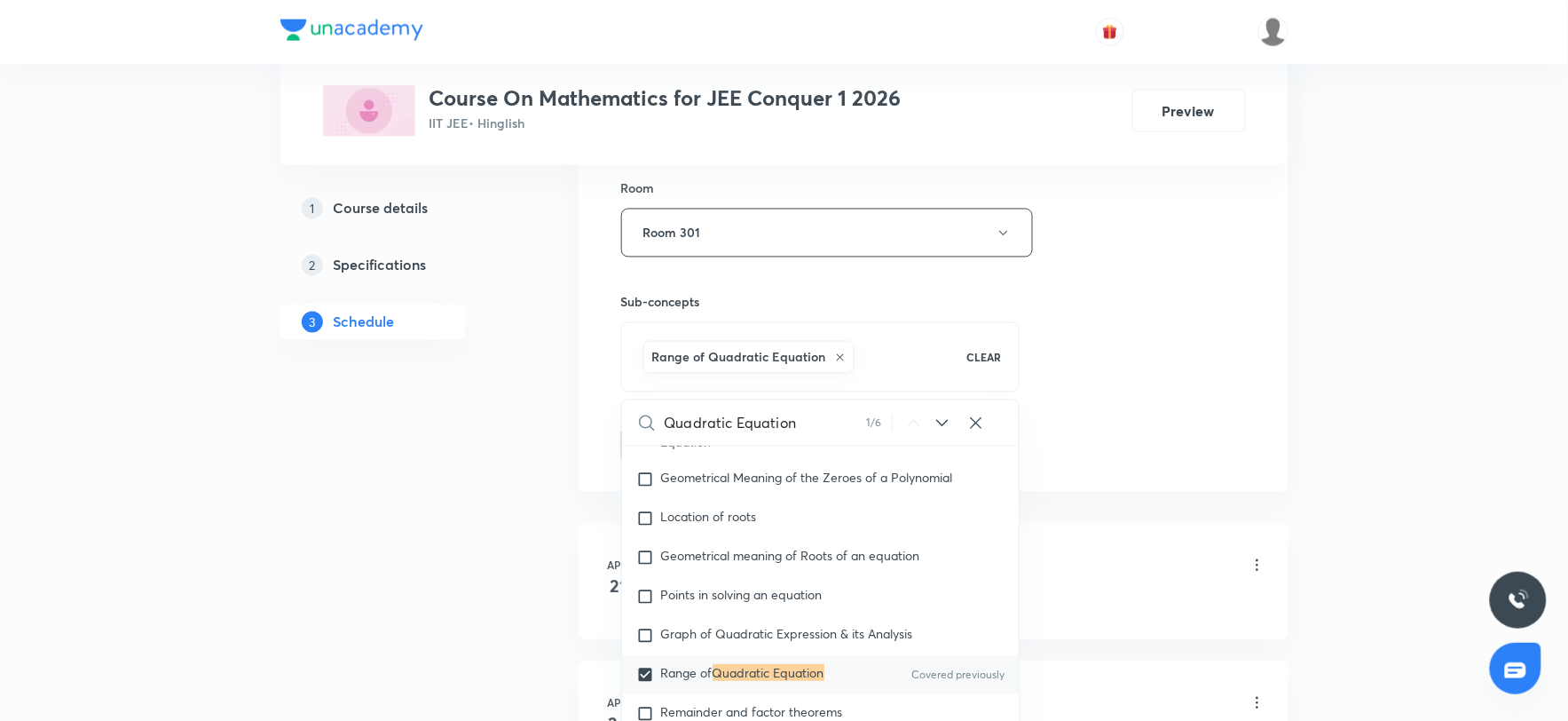click on "Apr 21 Class 1 Lesson 1 • 10:00 AM • 80 min  • Room Room No 103 Basic Math Apr 24 Class 2 Lesson 2 • 10:00 AM • 80 min  • Room Room No 103 Basic Math Apr 25 Class 3 Lesson 3 • 10:00 AM • 80 min  • Room Room 101 Basic Math Apr 28 Class 4 Lesson 4 • 2:40 PM • 60 min  • Room Room 101 Basic Math Apr 29 Class 5 Lesson 5 • 10:00 AM • 80 min  • Room Room 101 Basic Math May 2 Class 6 Lesson 6 • 11:30 AM • 80 min  • Room Room 101 Basic Math May 3 Basic math 7 Lesson 7 • 11:30 AM • 80 min  • Room Room 101 Basic Math May 5 Basic math 8 Lesson 8 • 11:30 AM • 80 min  • Room Room 101 Basic Math May 6 Basic math 9 Lesson 9 • 2:40 PM • 60 min  • Room Room No 103 Basic Math May 7 Basic math 10 Lesson 10 • 1:10 PM • 80 min  • Room Room 101 Basic Math May 10 Basic math 11 Lesson 11 • 11:30 AM • 80 min  • Room Room 102 Basic Math May 12 Logarithm 1 Lesson 12 • 11:30 AM • 80 min  • Room Room No 103 Logarithmic functions May 13 Logarithm 2 May 14 2" at bounding box center (934, 4512) 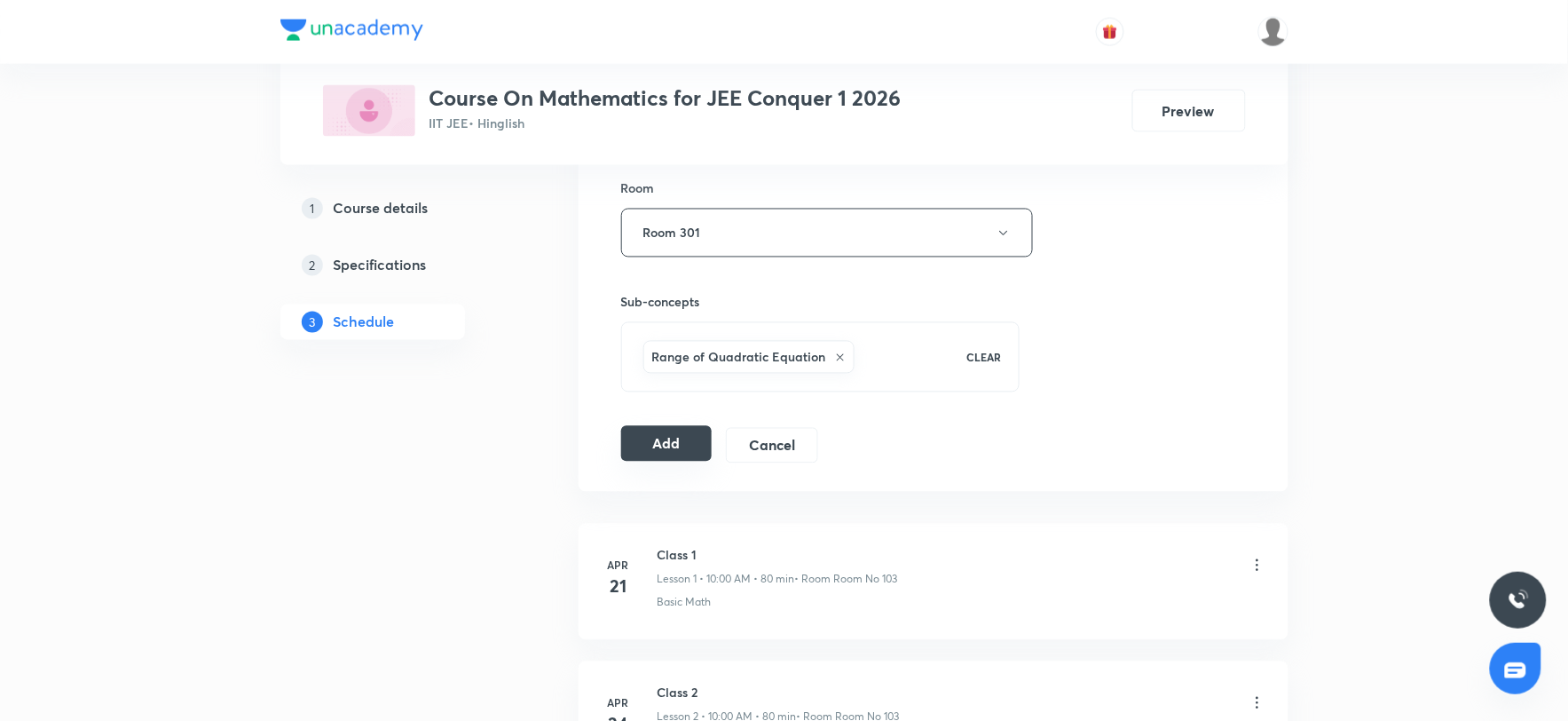 click on "Add" at bounding box center [666, 444] 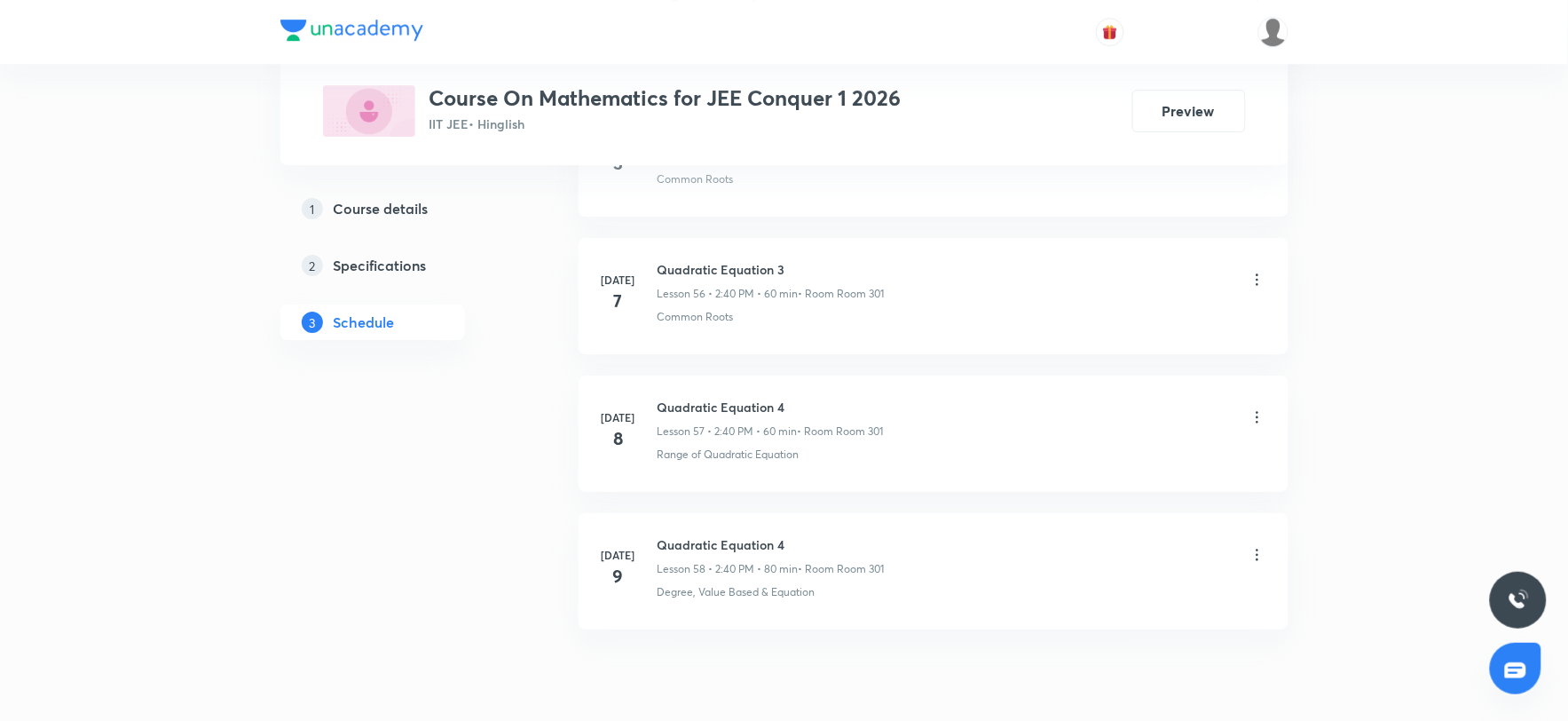 scroll, scrollTop: 7878, scrollLeft: 0, axis: vertical 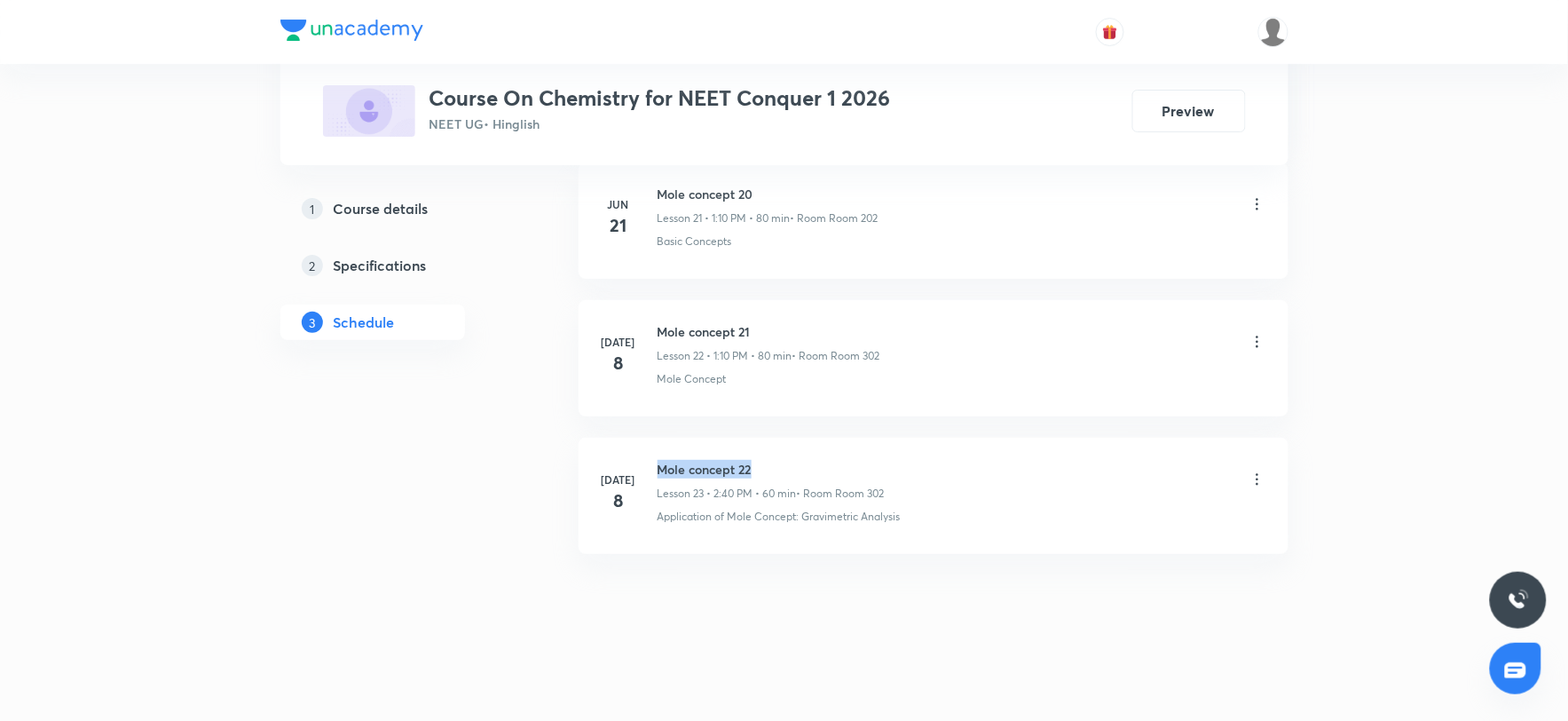 drag, startPoint x: 660, startPoint y: 469, endPoint x: 775, endPoint y: 465, distance: 115.07 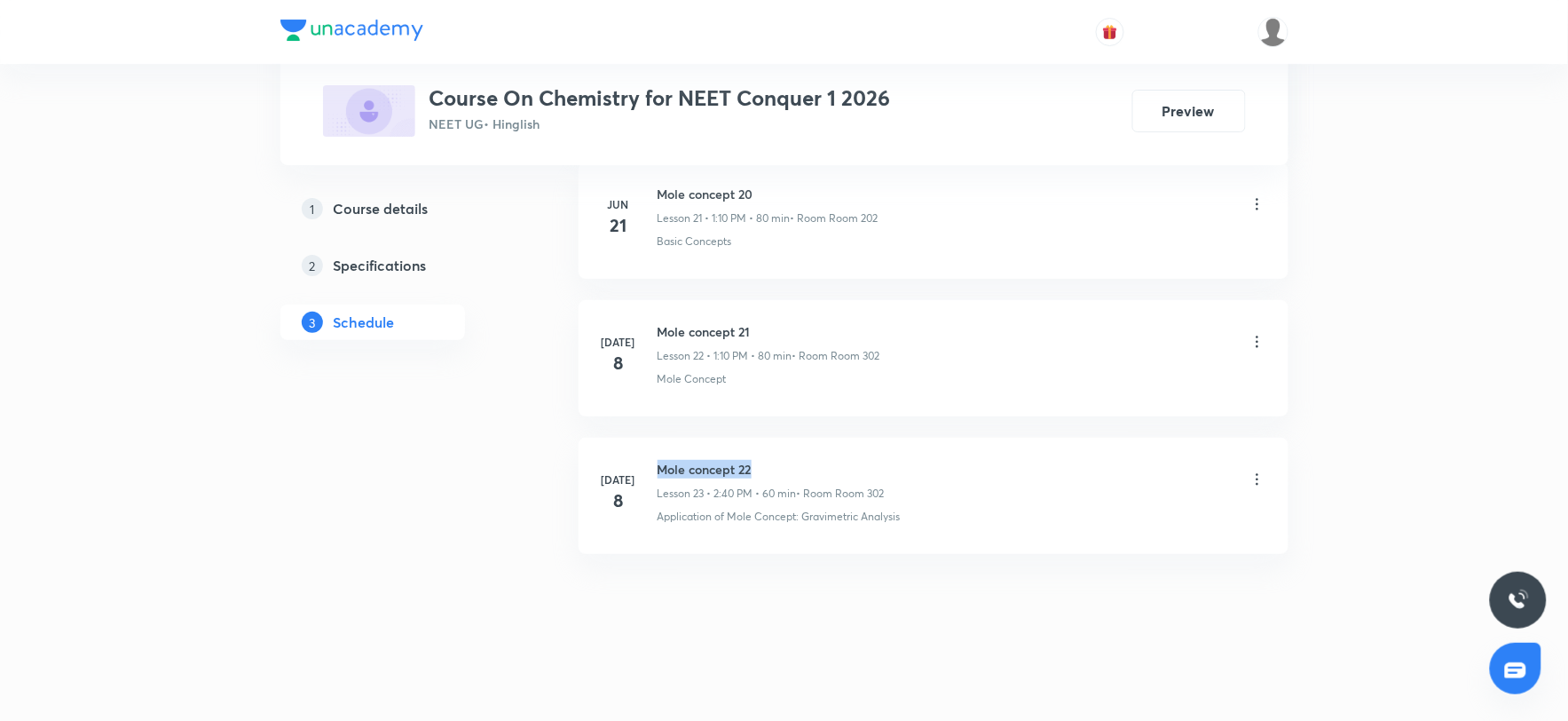 copy on "Mole concept 22" 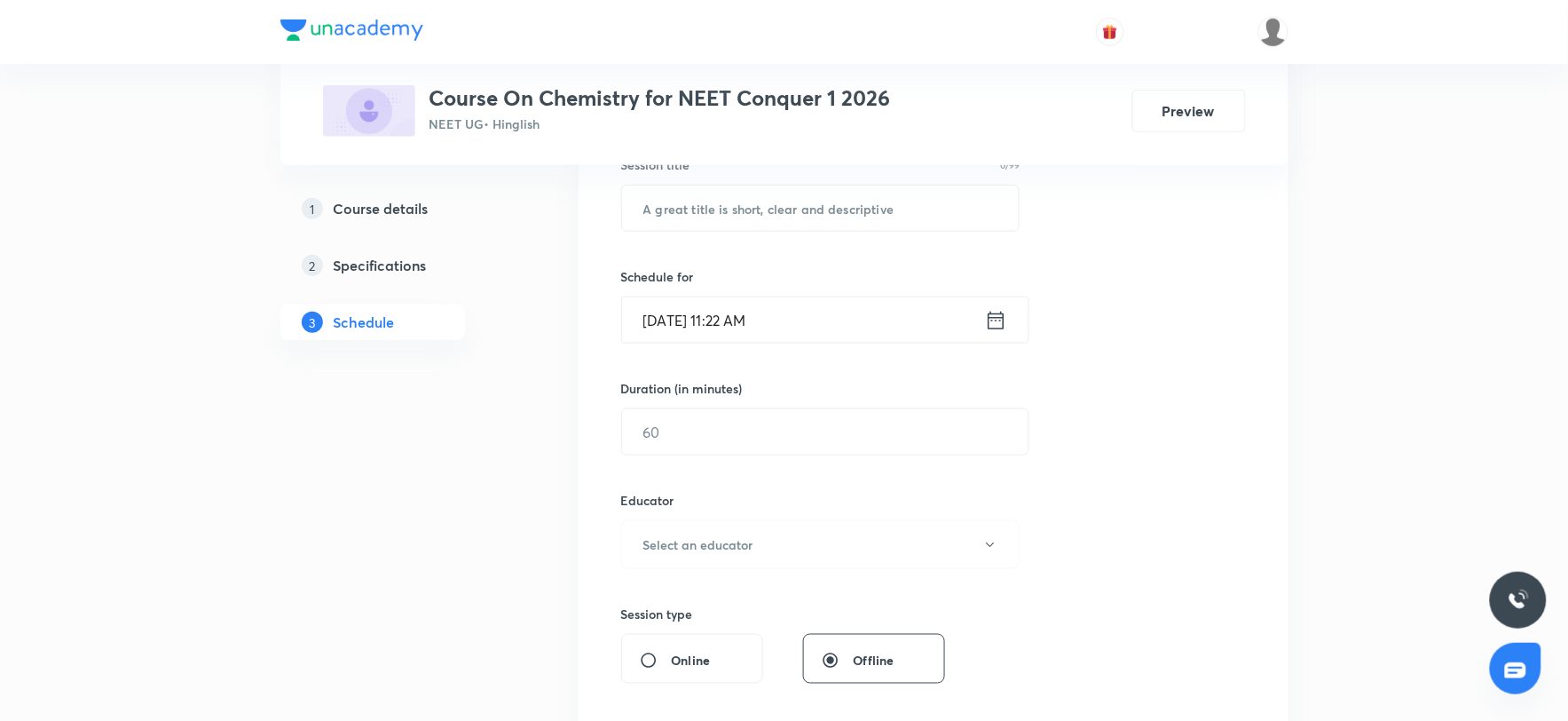 scroll, scrollTop: 0, scrollLeft: 0, axis: both 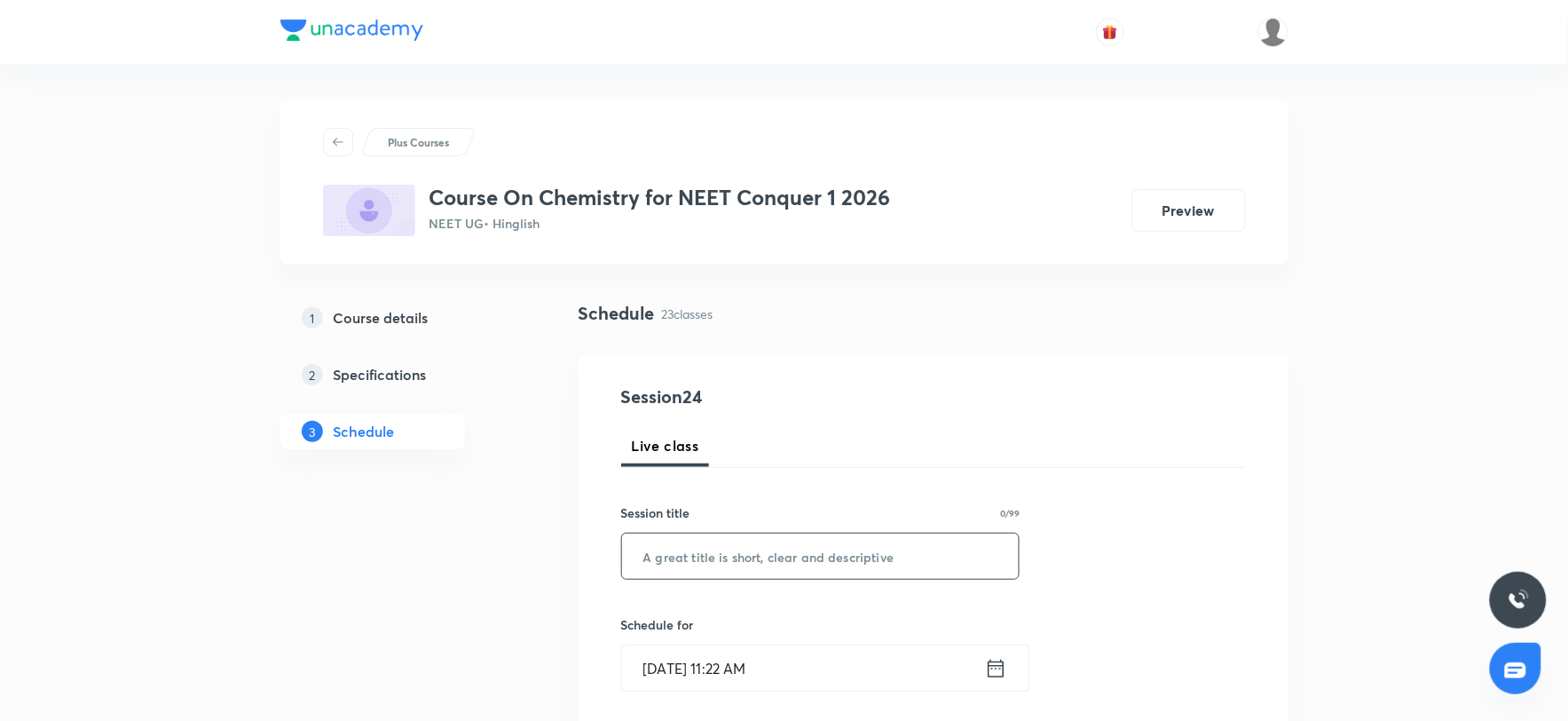 click at bounding box center [821, 556] 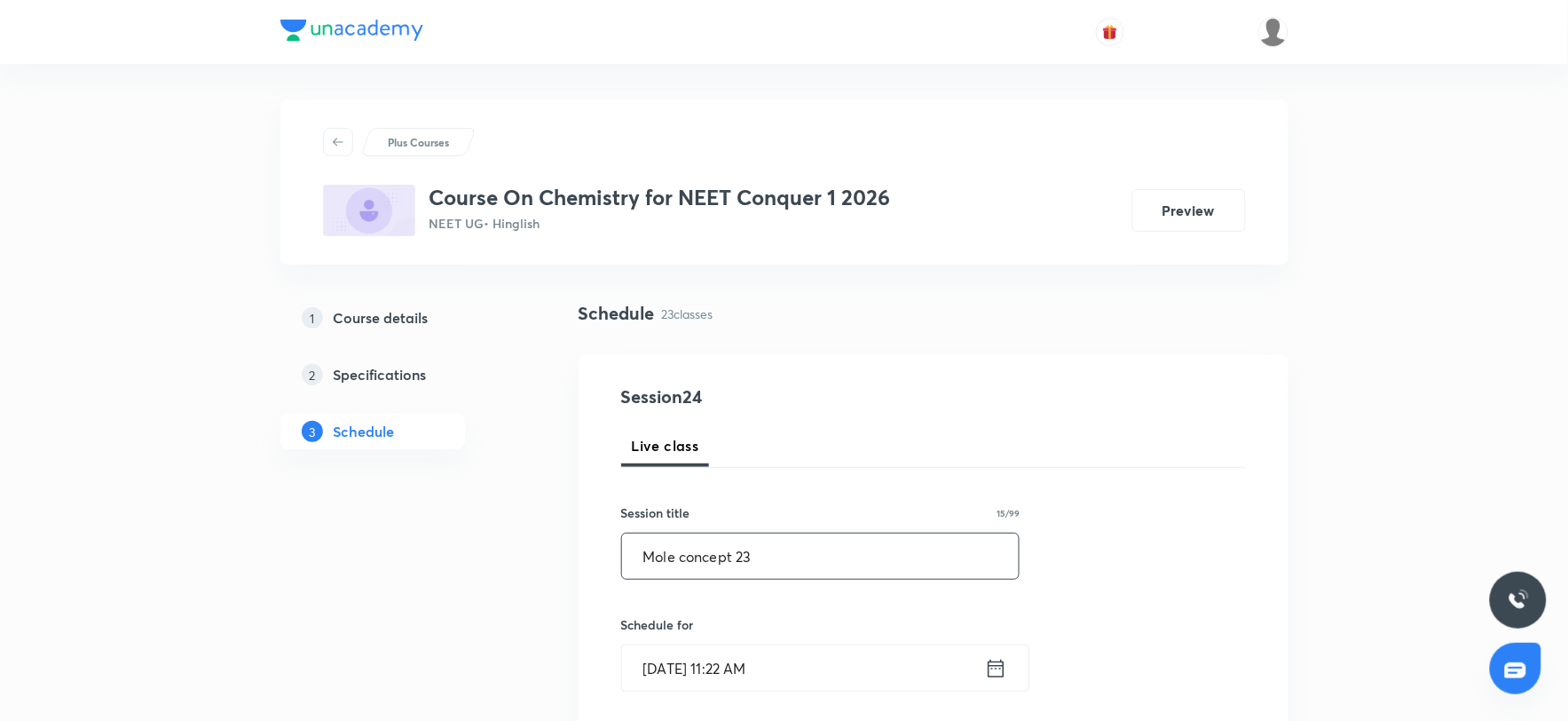 type on "Mole concept 23" 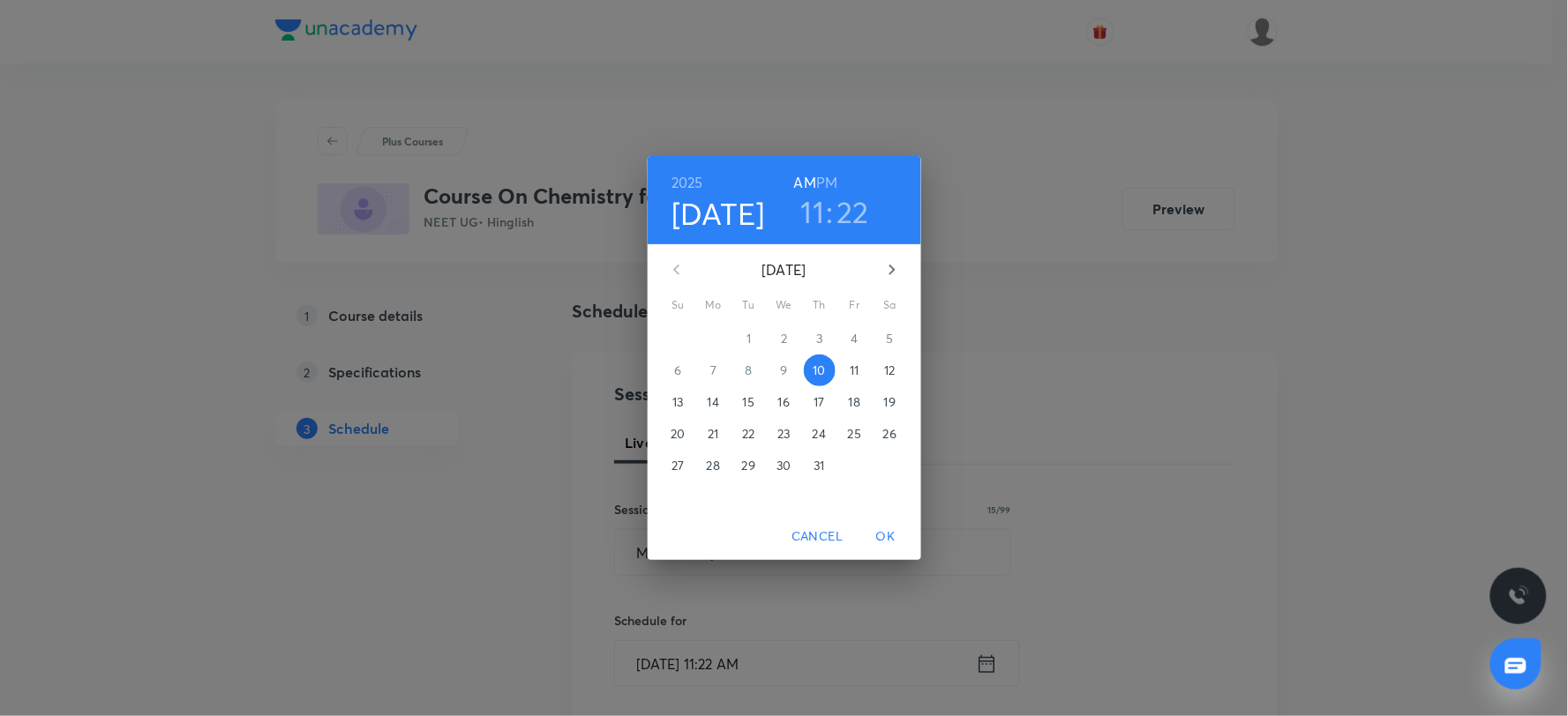click on "11" at bounding box center [813, 212] 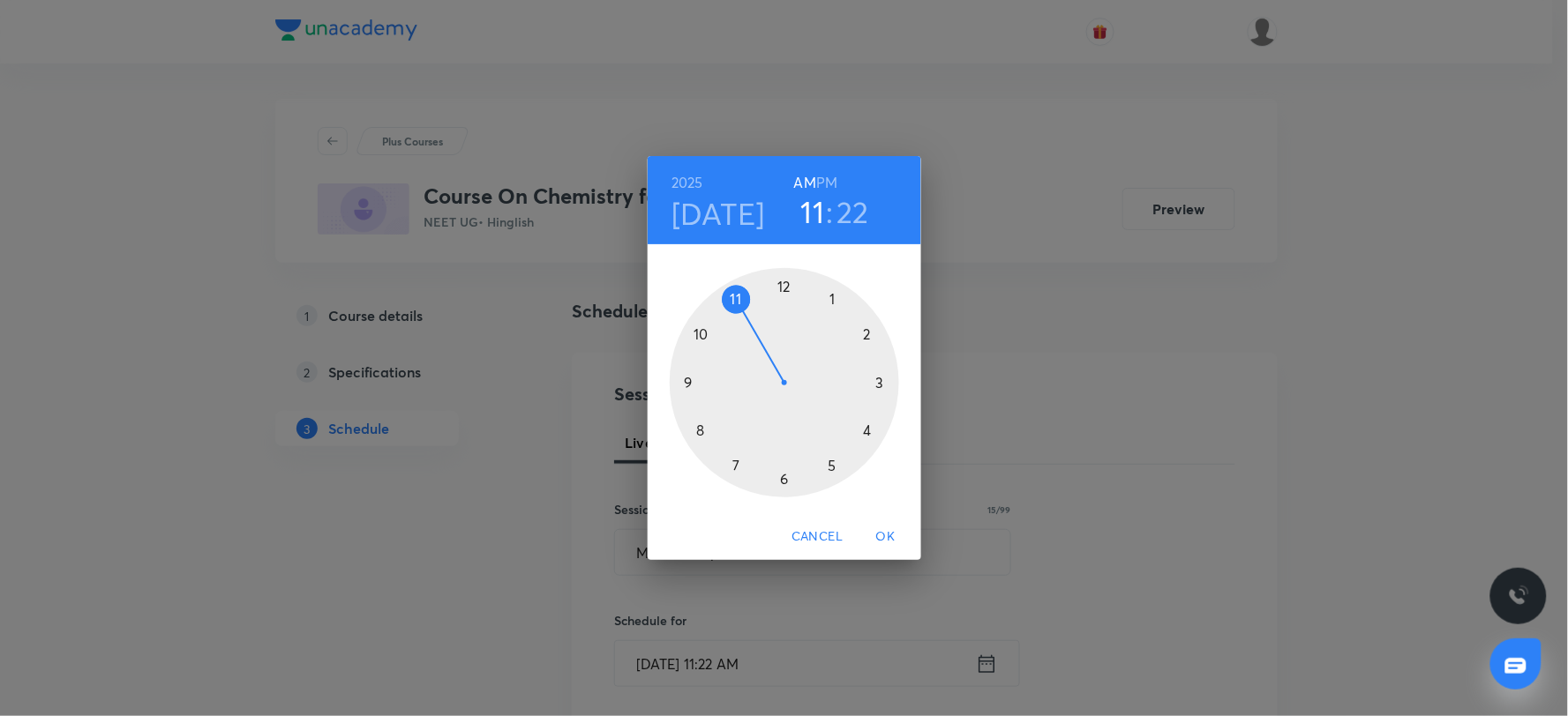 click at bounding box center (784, 383) 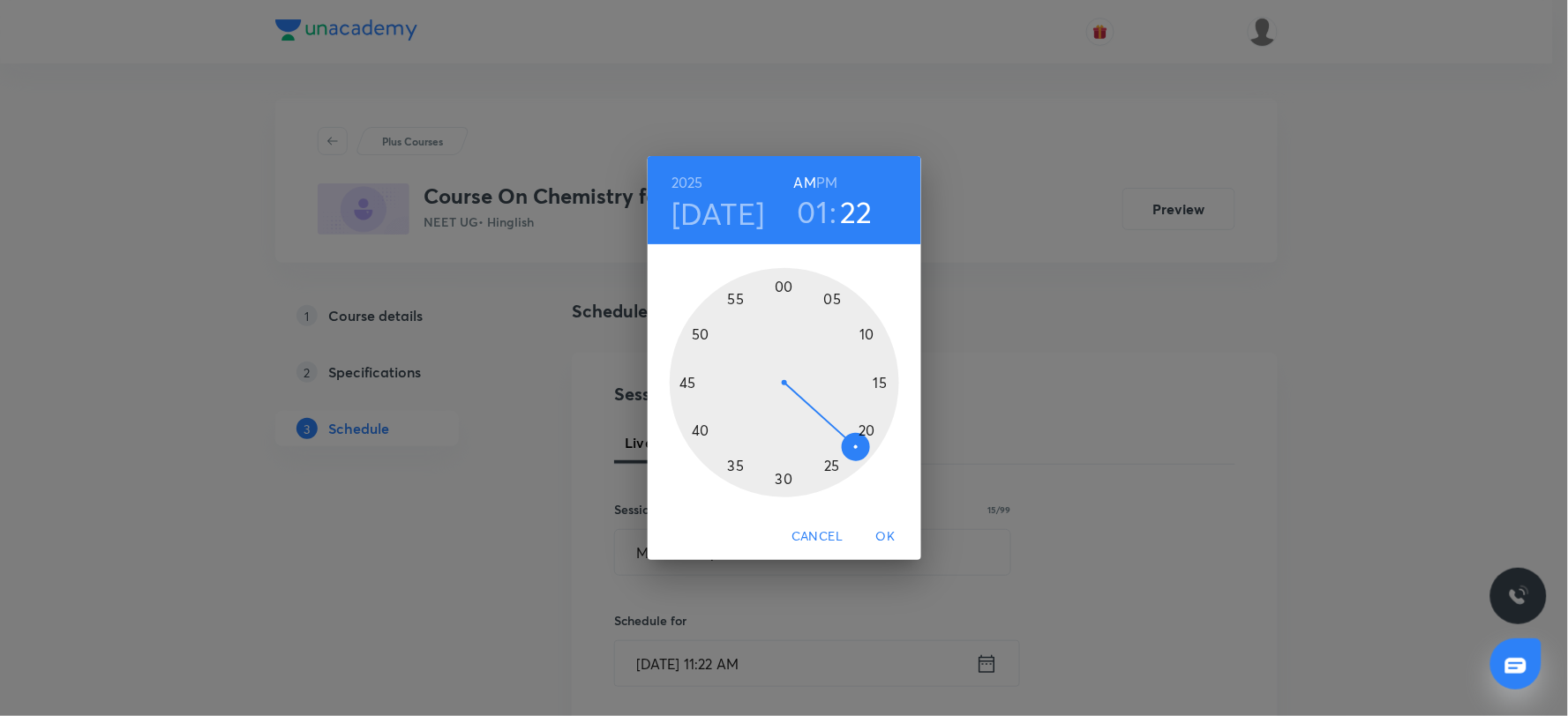 click at bounding box center (784, 383) 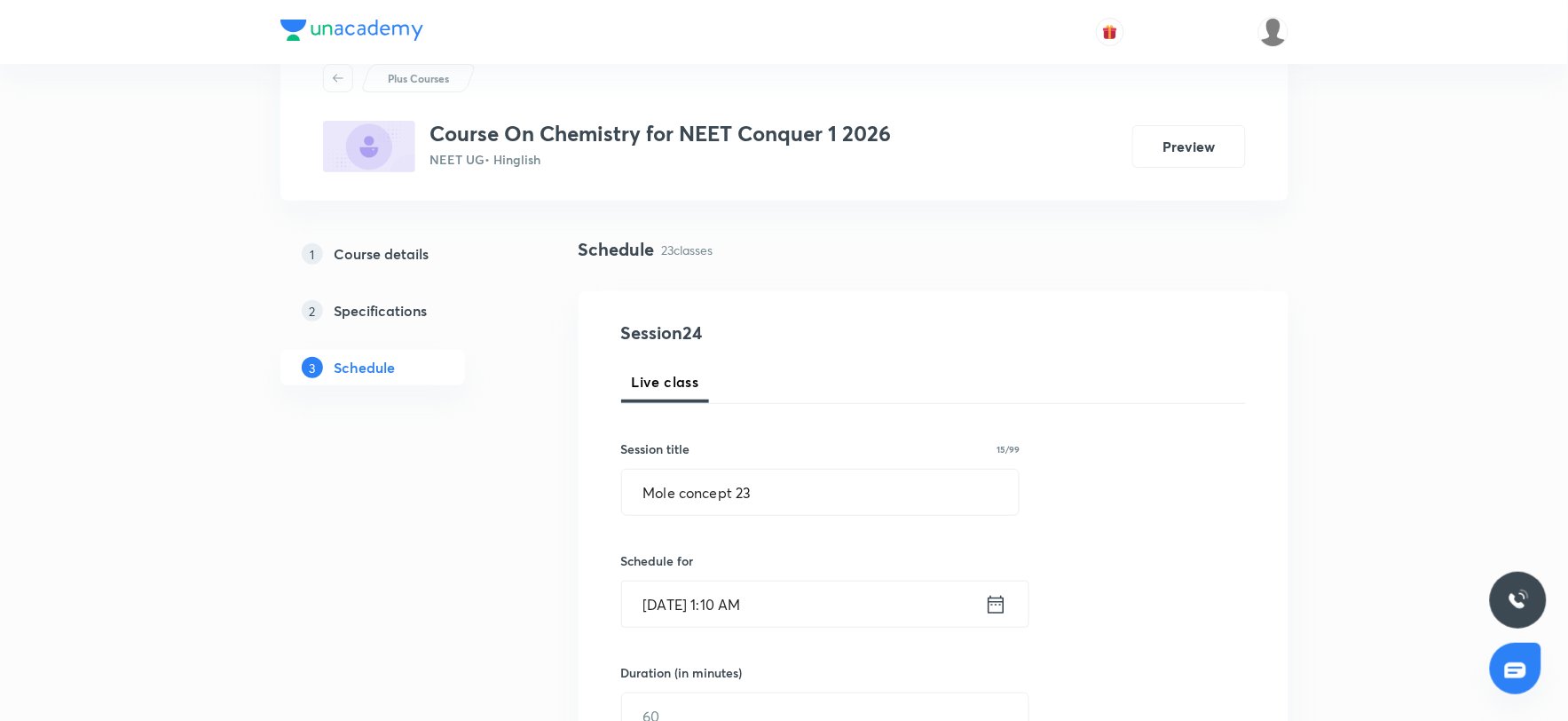 scroll, scrollTop: 99, scrollLeft: 0, axis: vertical 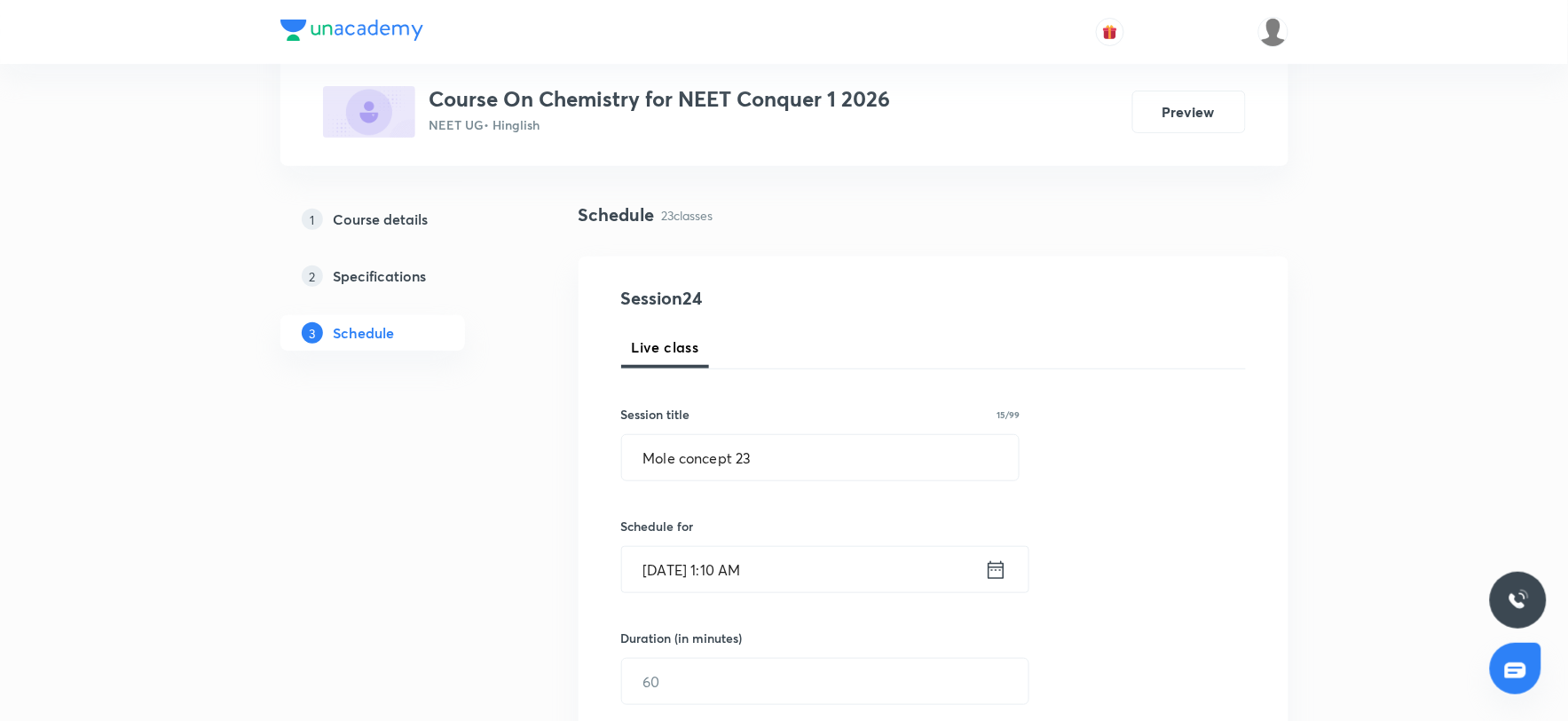 click on "[DATE] 1:10 AM" at bounding box center (803, 569) 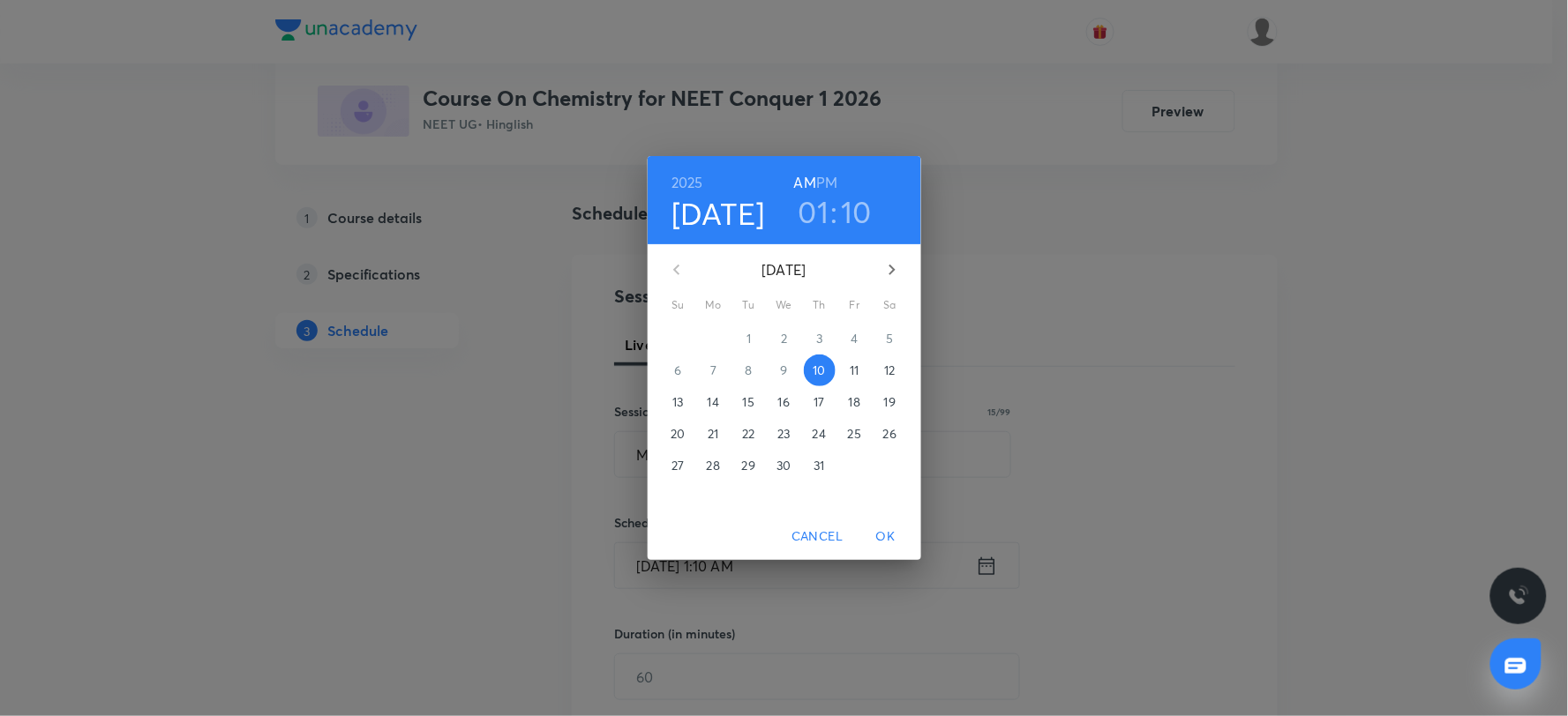 click on "PM" at bounding box center [827, 183] 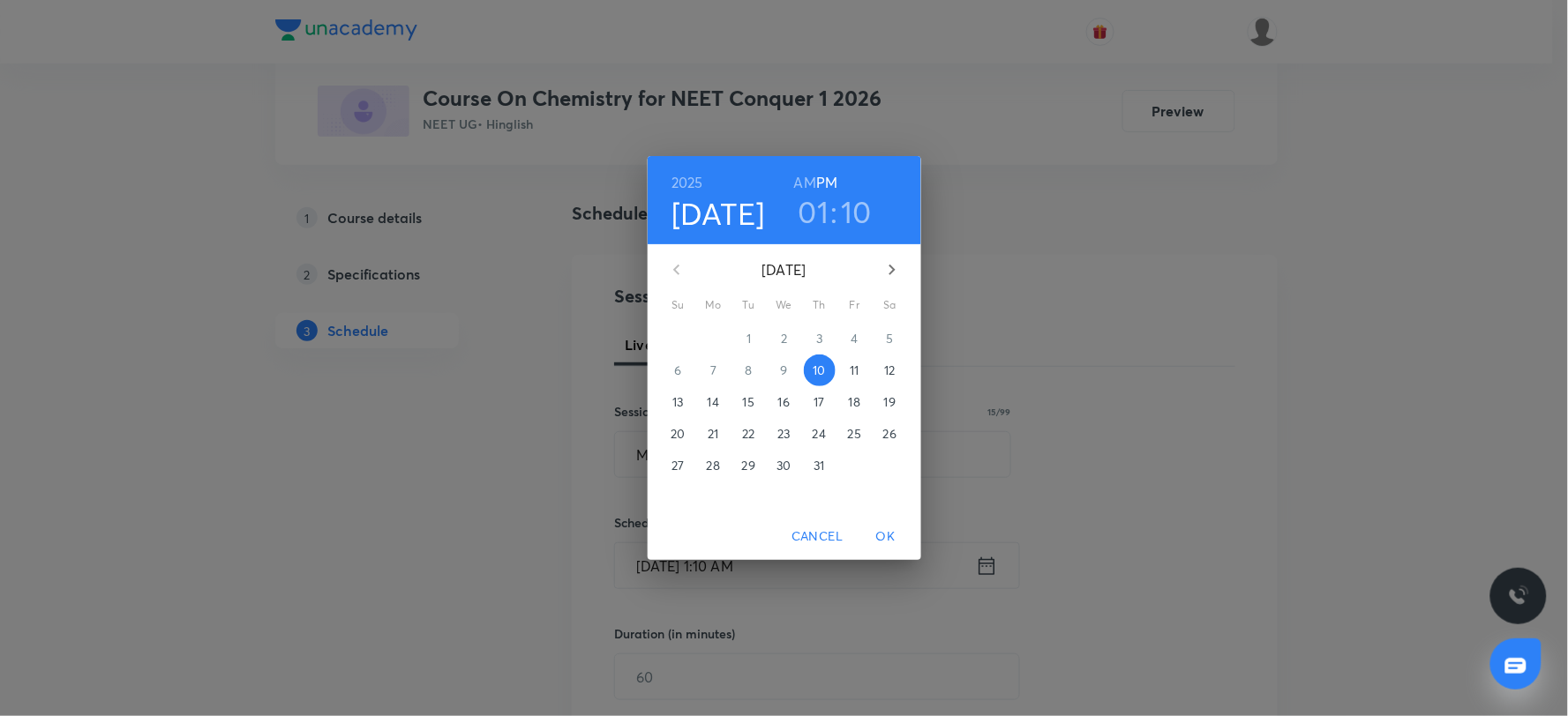 click on "OK" at bounding box center [886, 536] 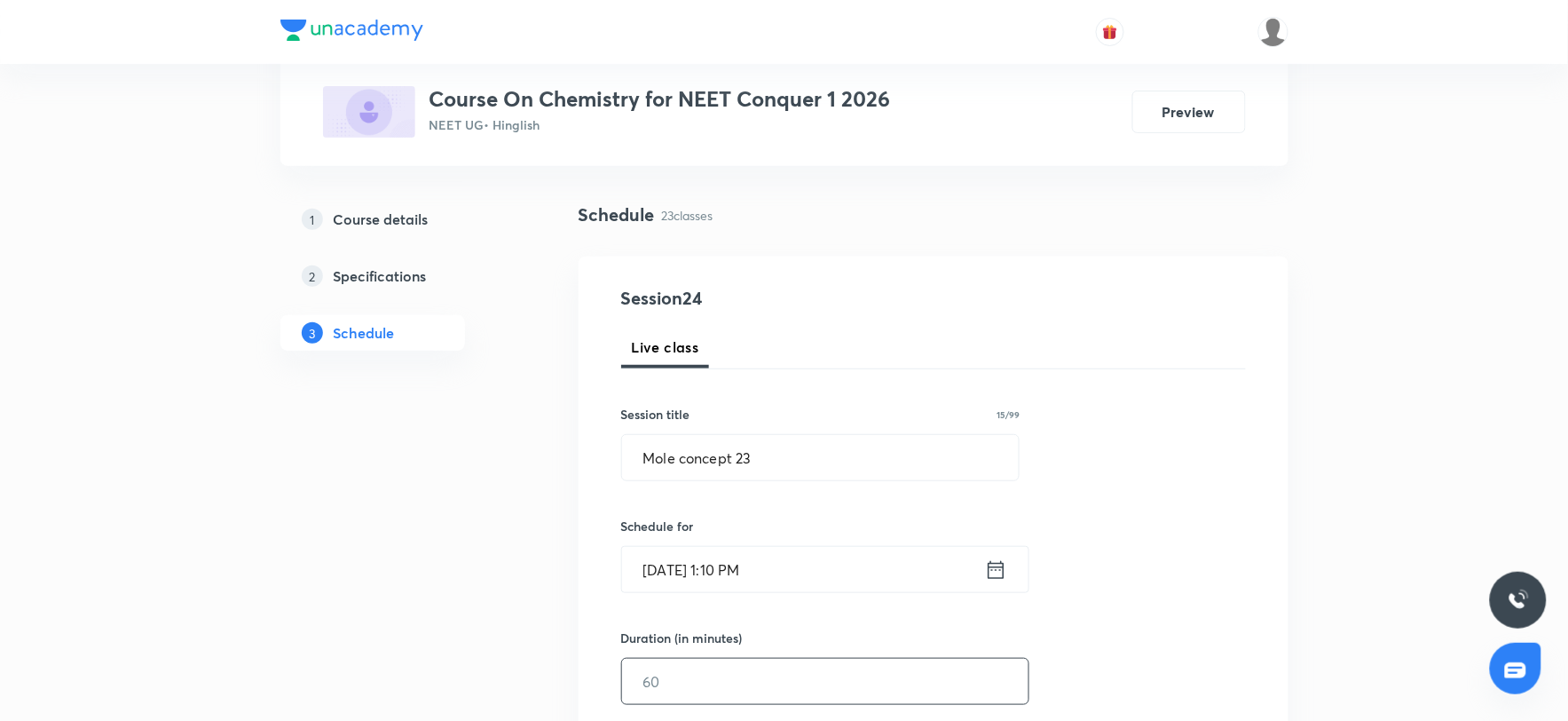 click at bounding box center [825, 681] 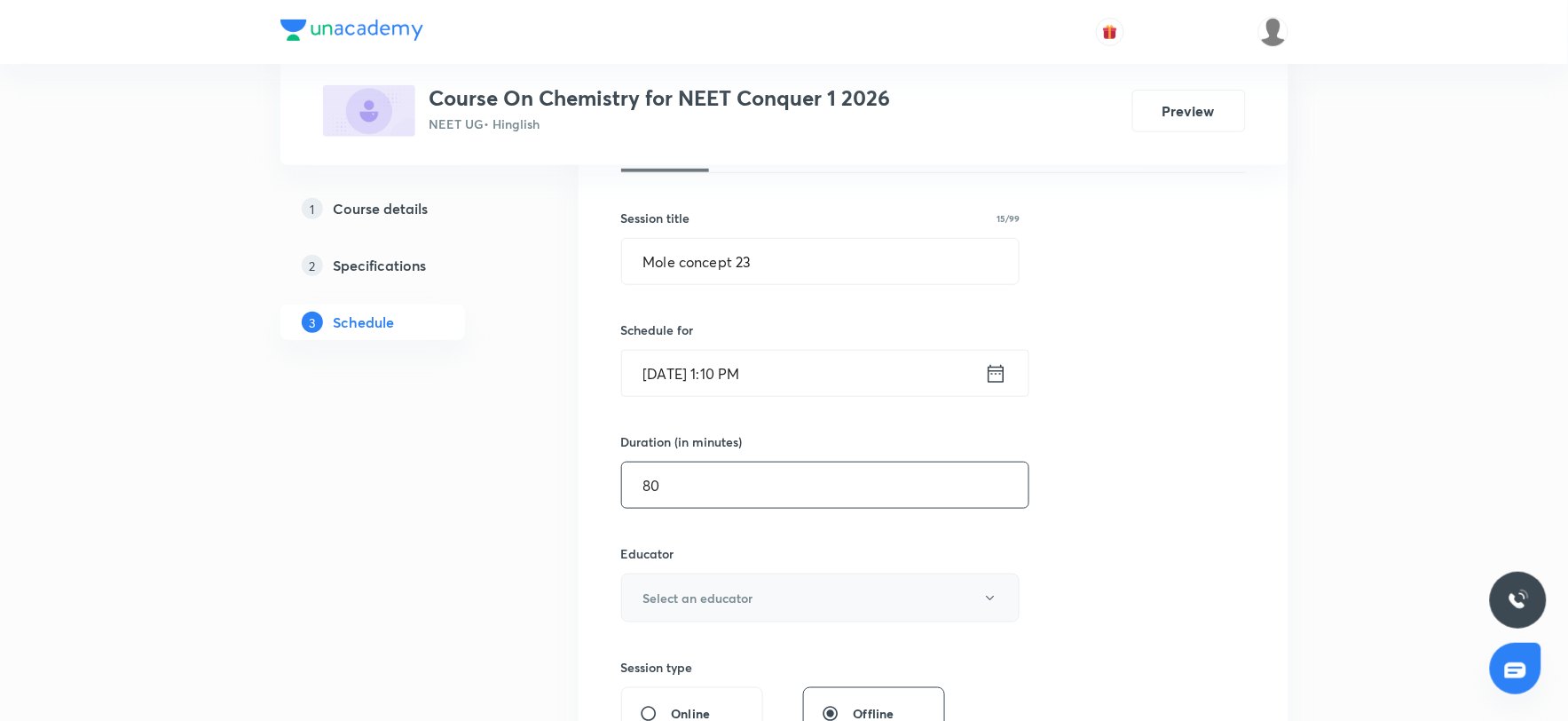 scroll, scrollTop: 296, scrollLeft: 0, axis: vertical 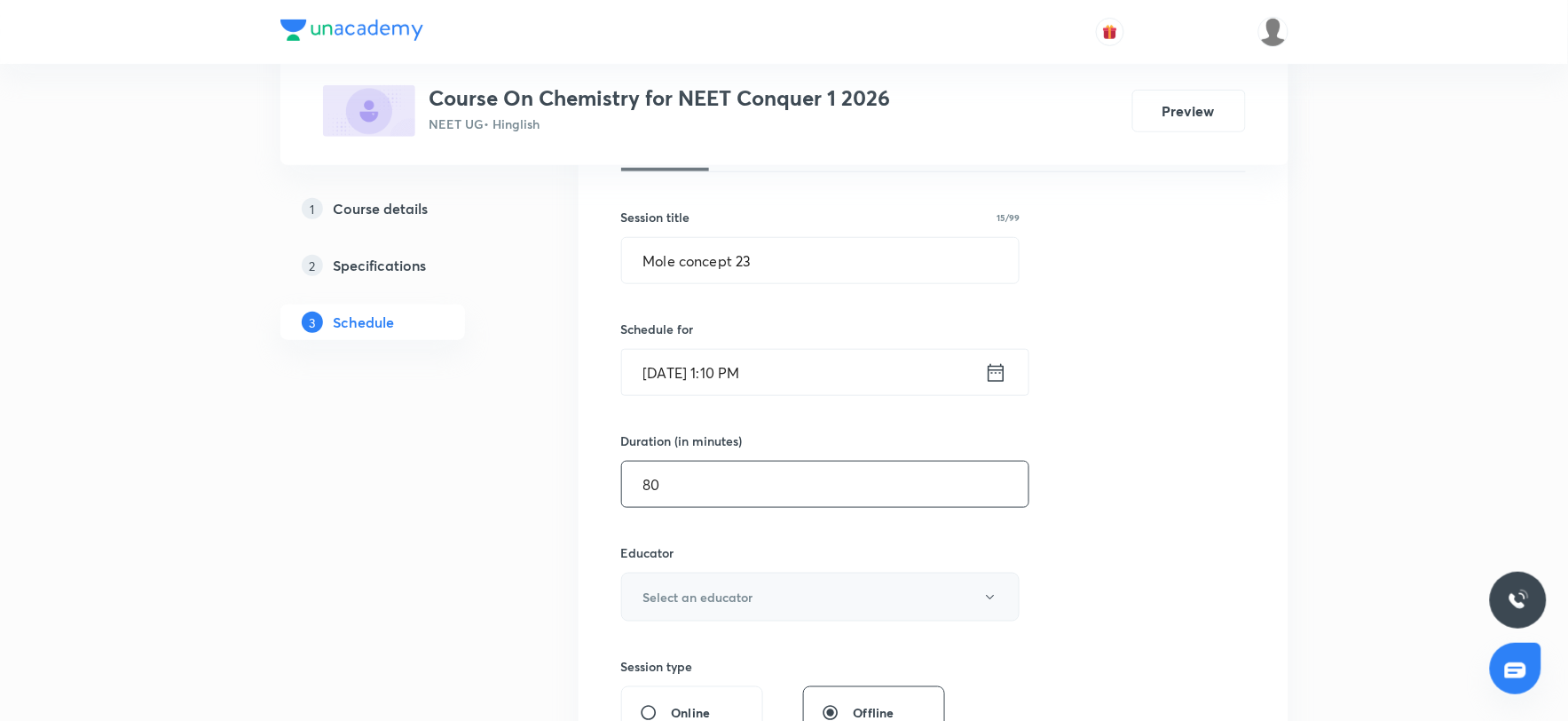 type on "80" 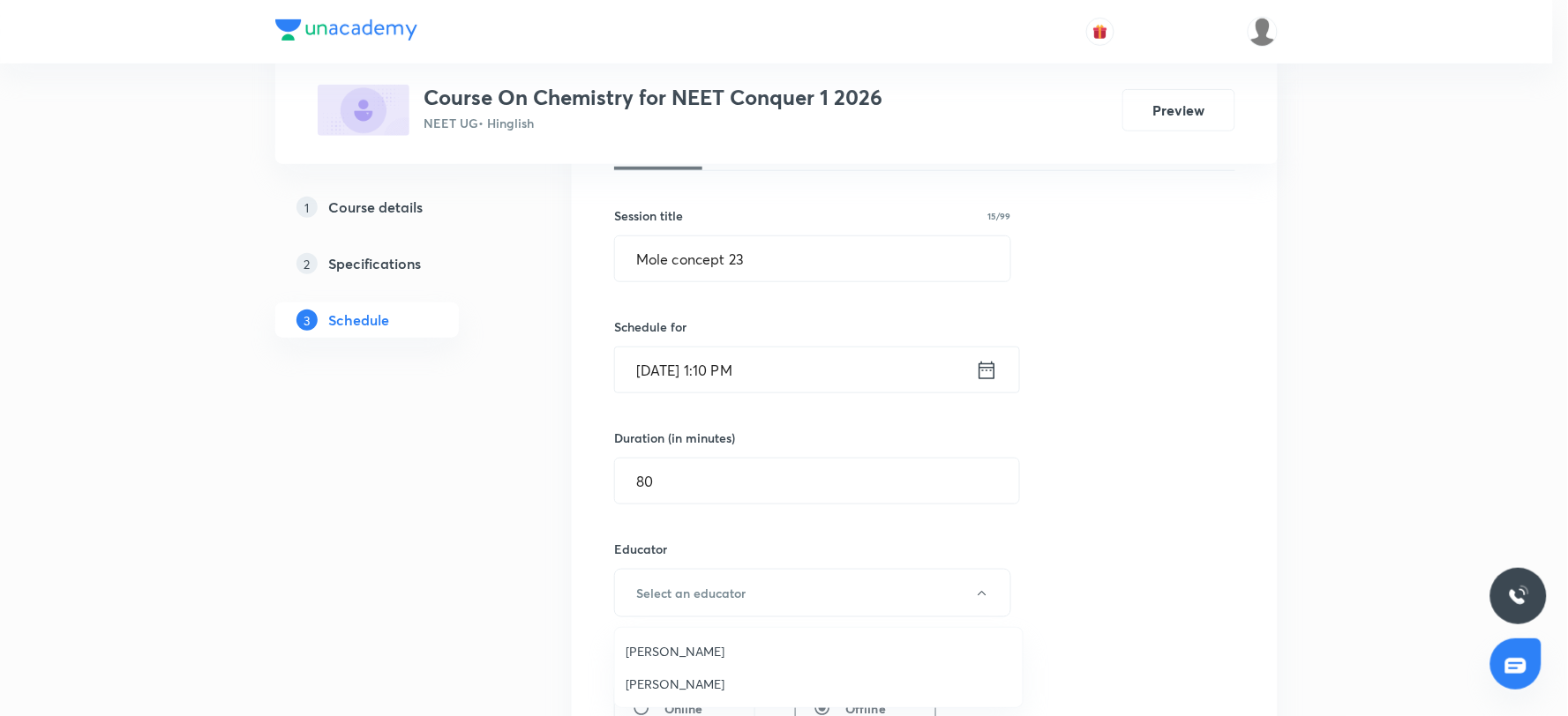 click on "Bhaskar Sharma" at bounding box center [819, 651] 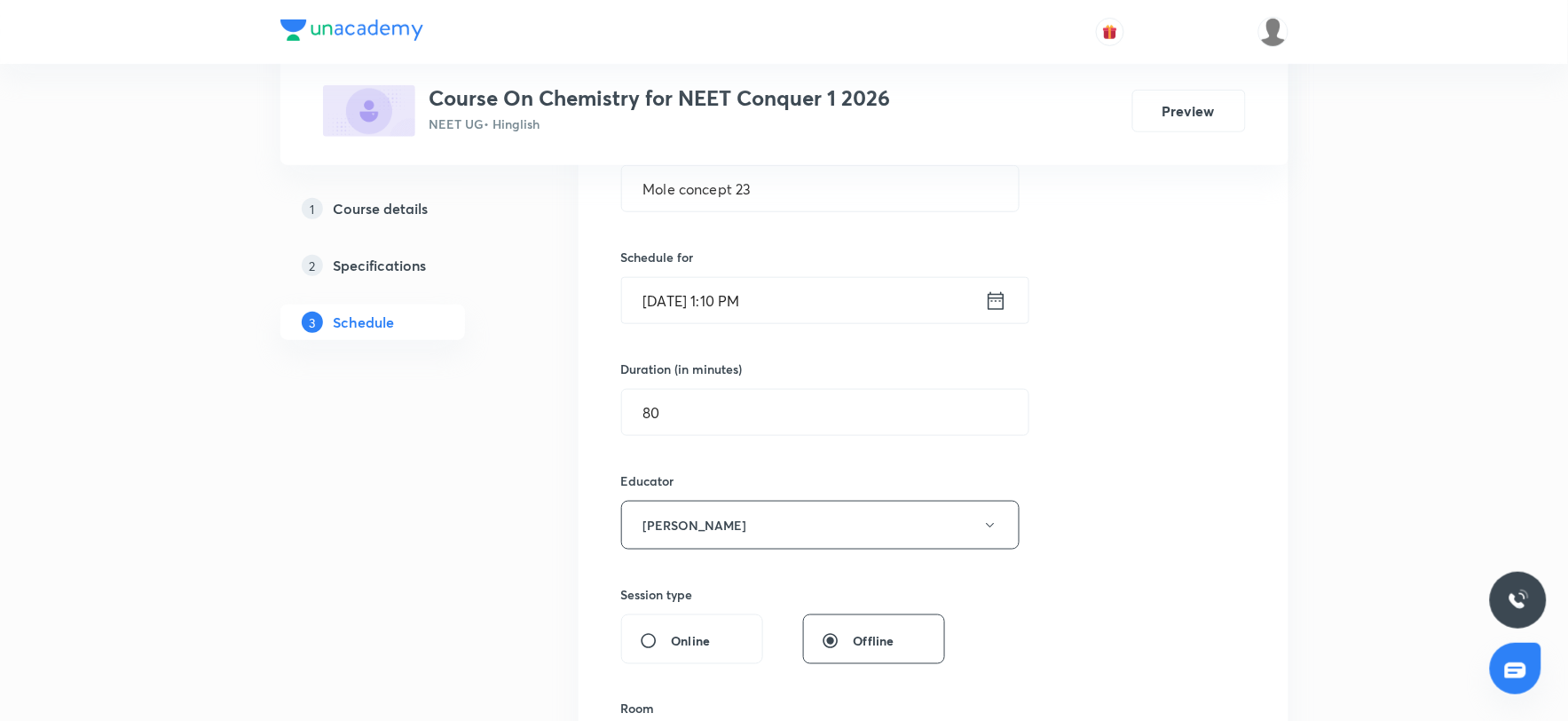 scroll, scrollTop: 493, scrollLeft: 0, axis: vertical 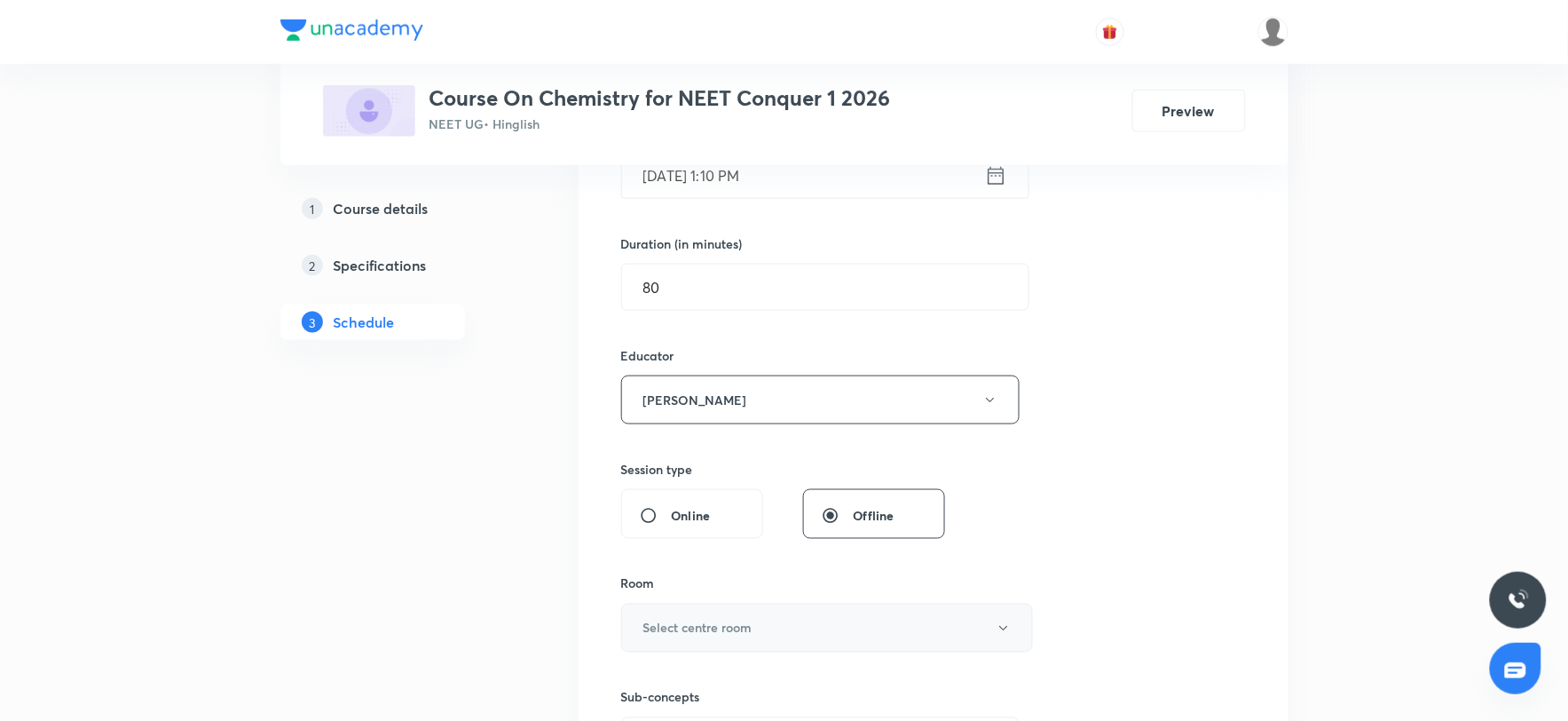 click on "Select centre room" at bounding box center (697, 628) 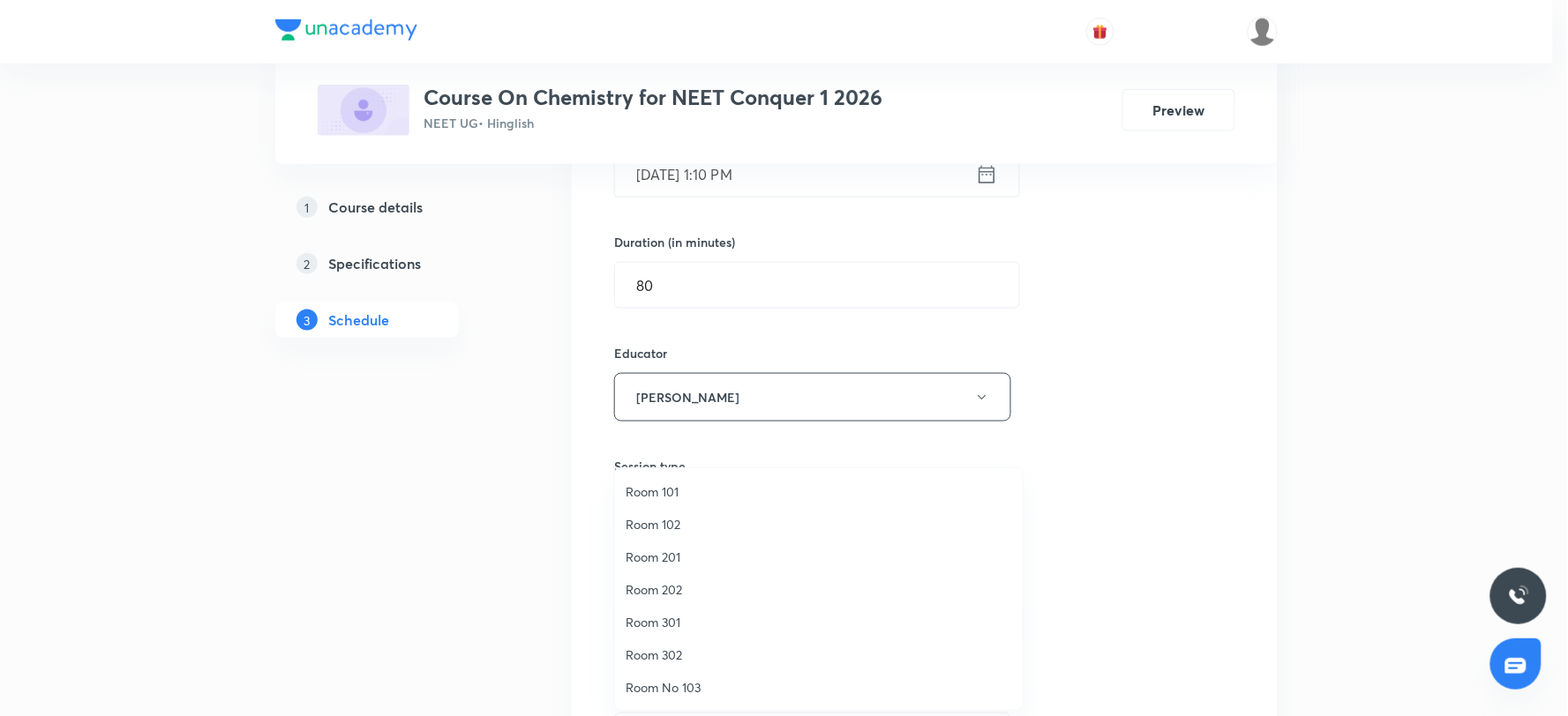 click on "Room 302" at bounding box center (819, 654) 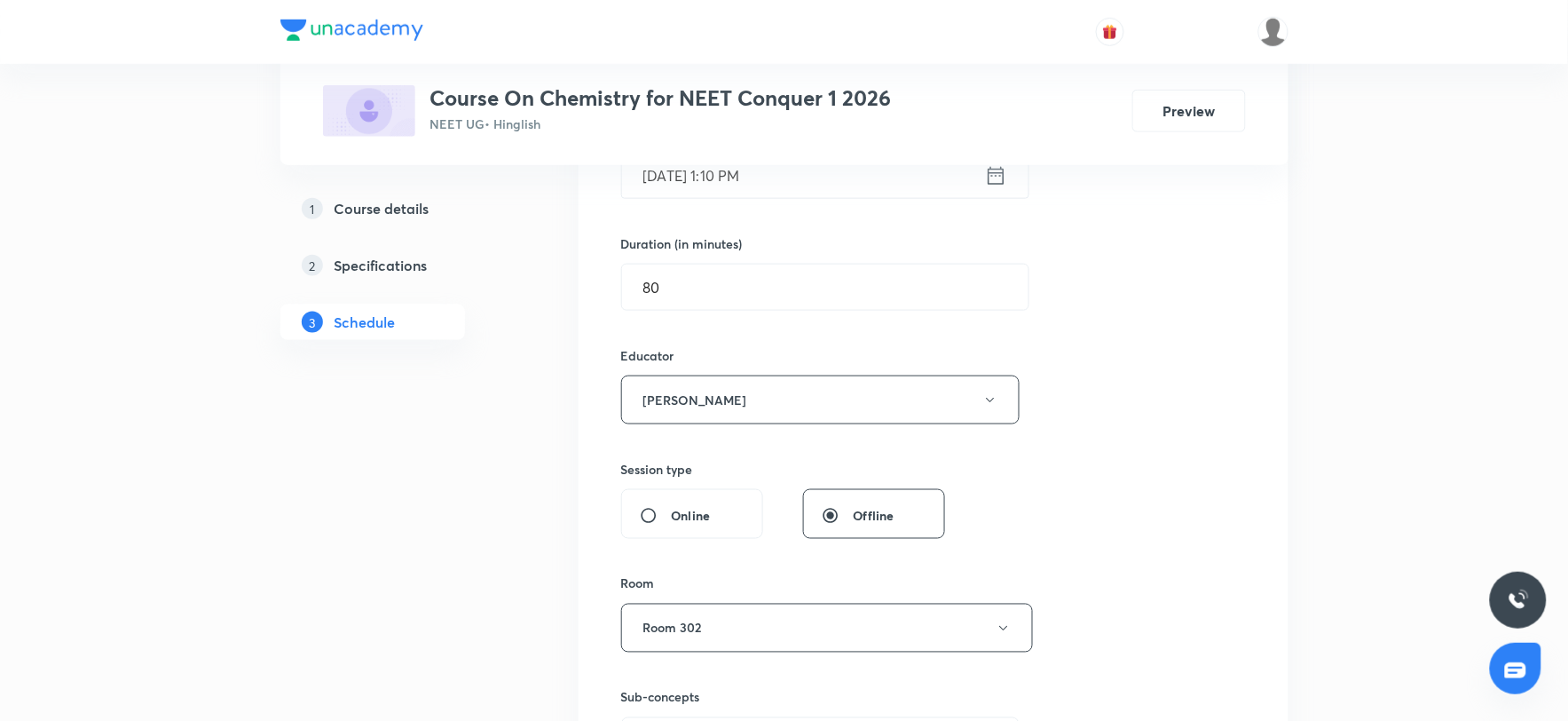 click on "Session  24 Live class Session title 15/99 Mole concept 23 ​ Schedule for Jul 10, 2025, 1:10 PM ​ Duration (in minutes) 80 ​ Educator Bhaskar Sharma   Session type Online Offline Room Room 302 Sub-concepts Select concepts that wil be covered in this session Add Cancel" at bounding box center [934, 364] 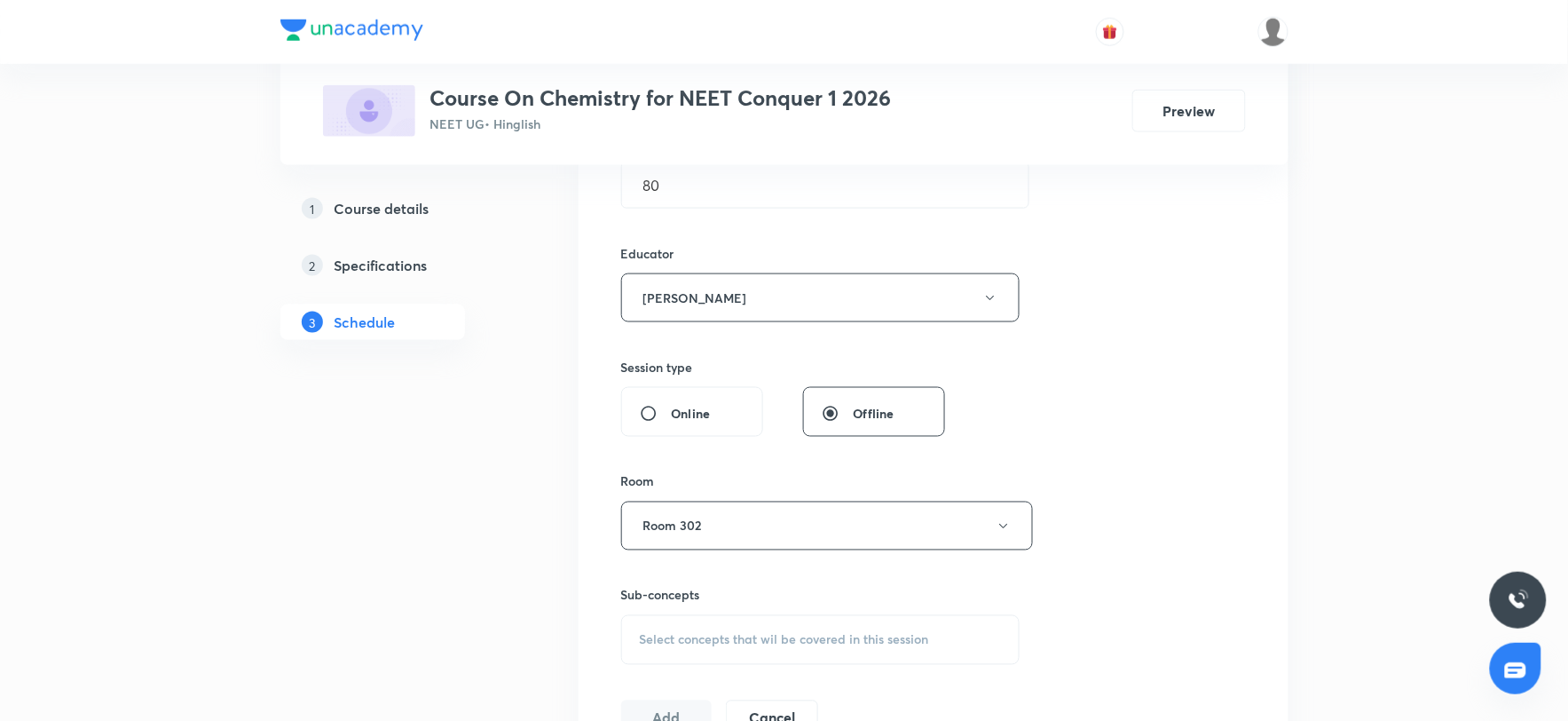 scroll, scrollTop: 690, scrollLeft: 0, axis: vertical 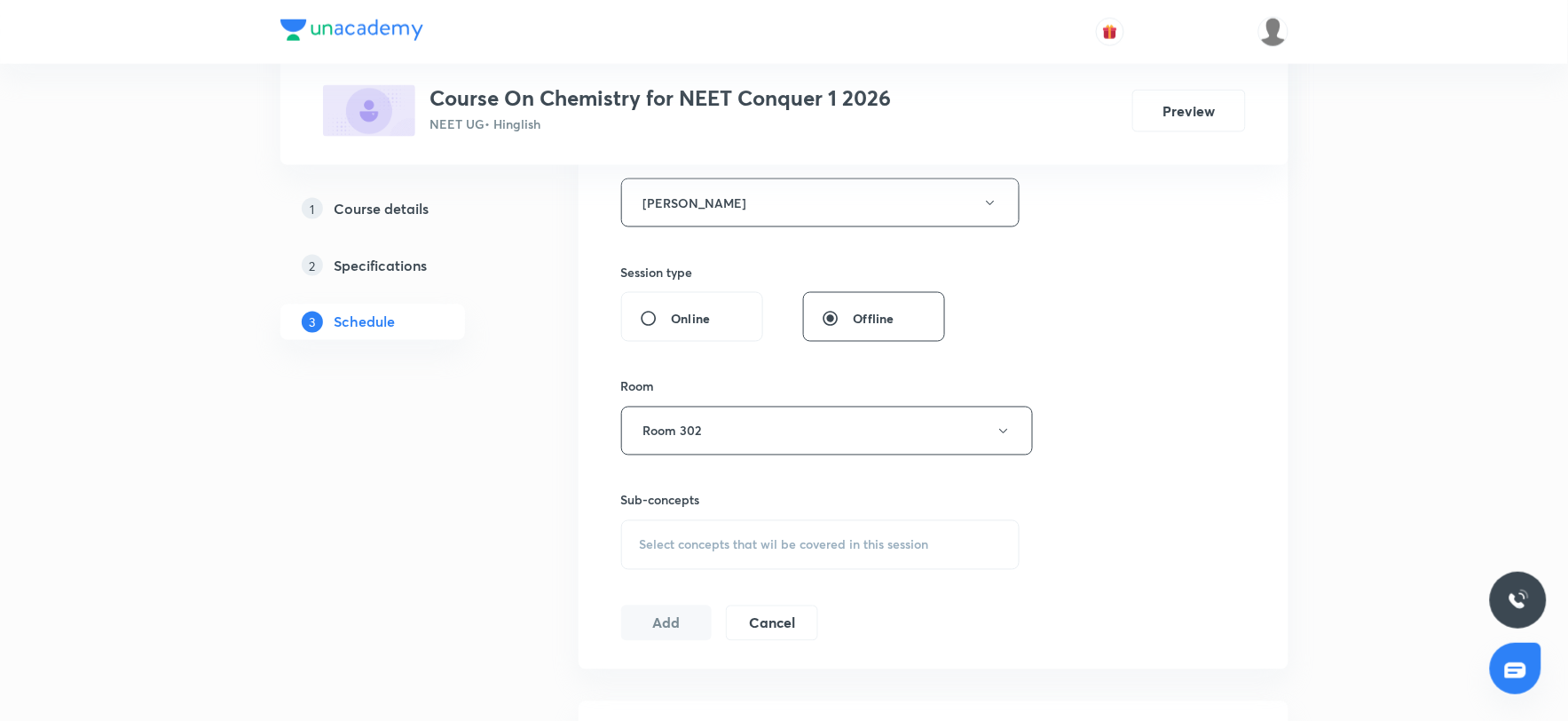click on "Select concepts that wil be covered in this session" at bounding box center (784, 545) 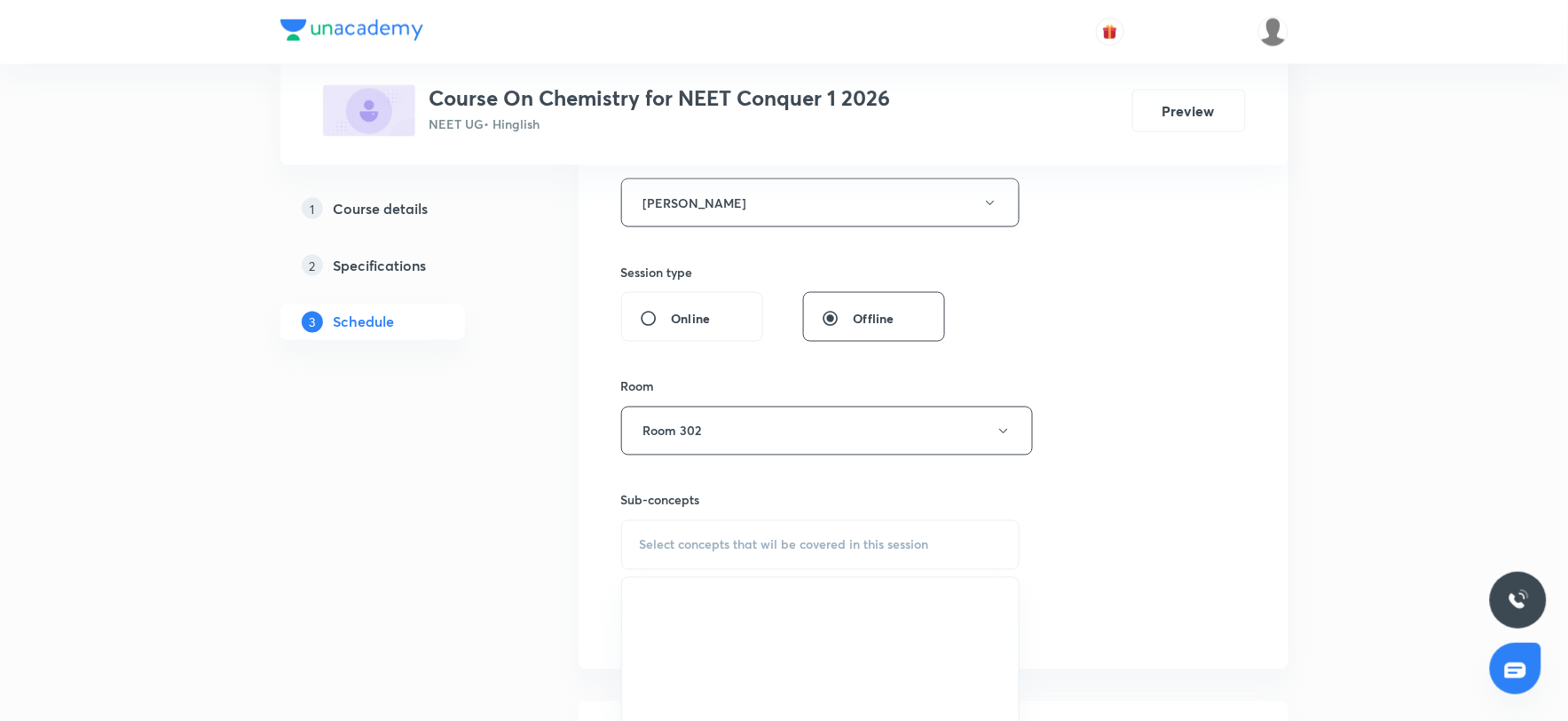 click on "Select concepts that wil be covered in this session" at bounding box center (784, 545) 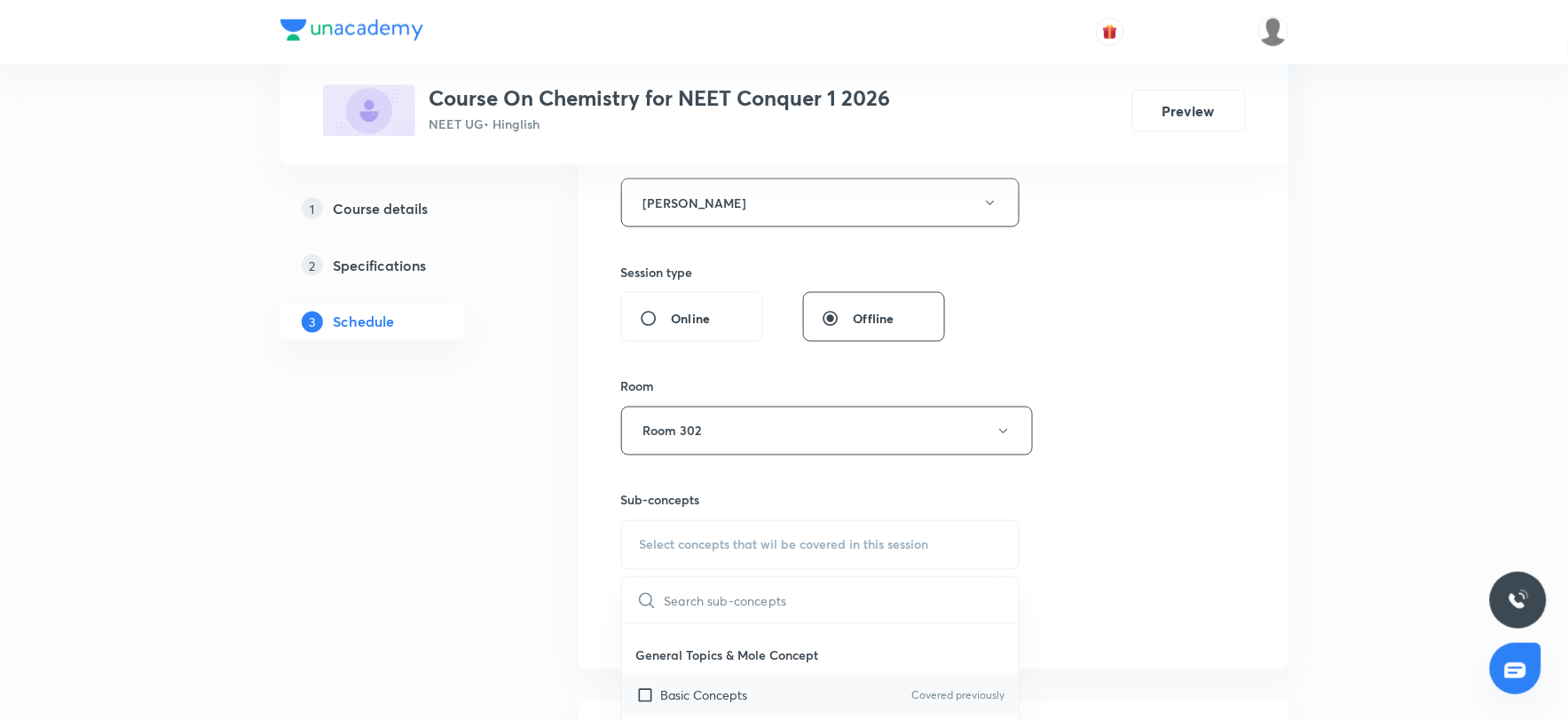 scroll, scrollTop: 197, scrollLeft: 0, axis: vertical 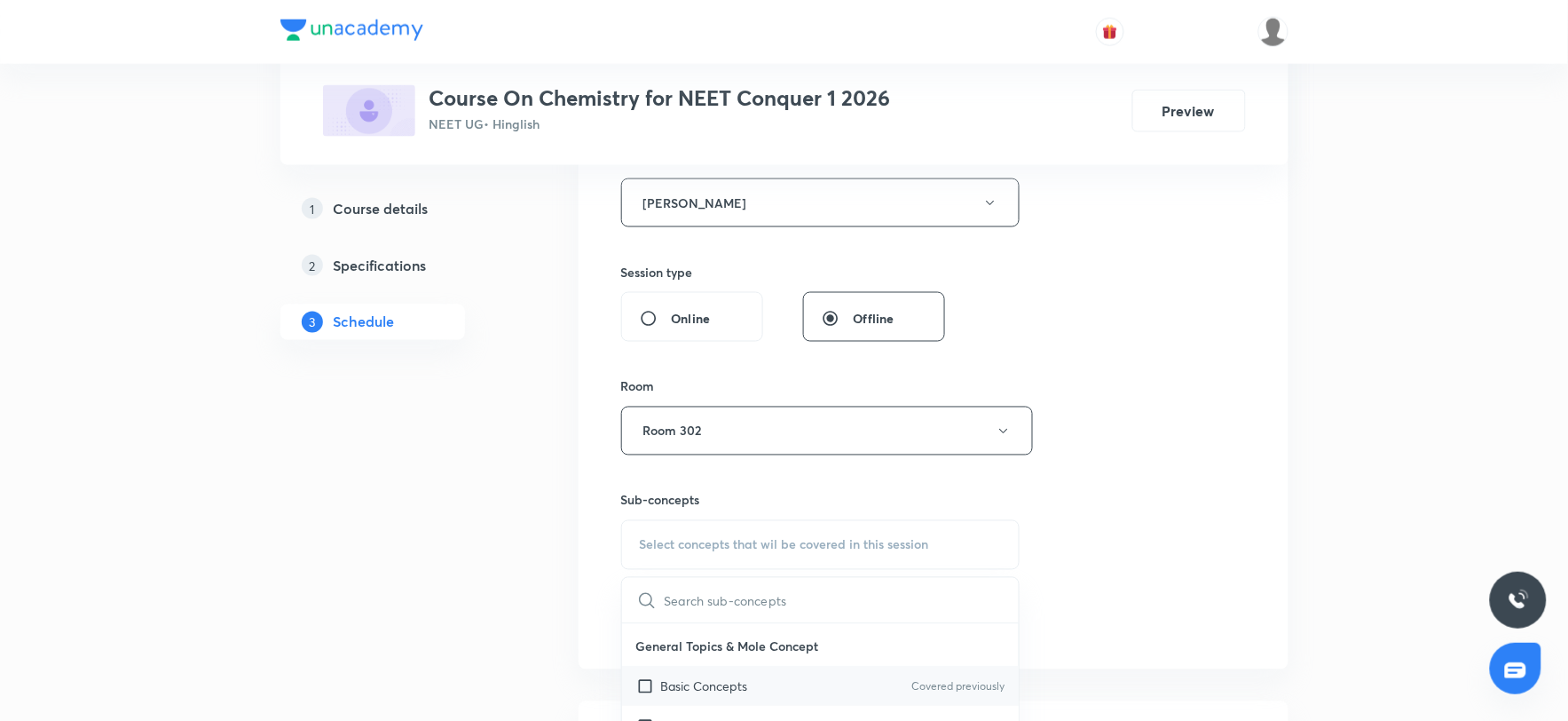 click on "Basic Concepts" at bounding box center [705, 686] 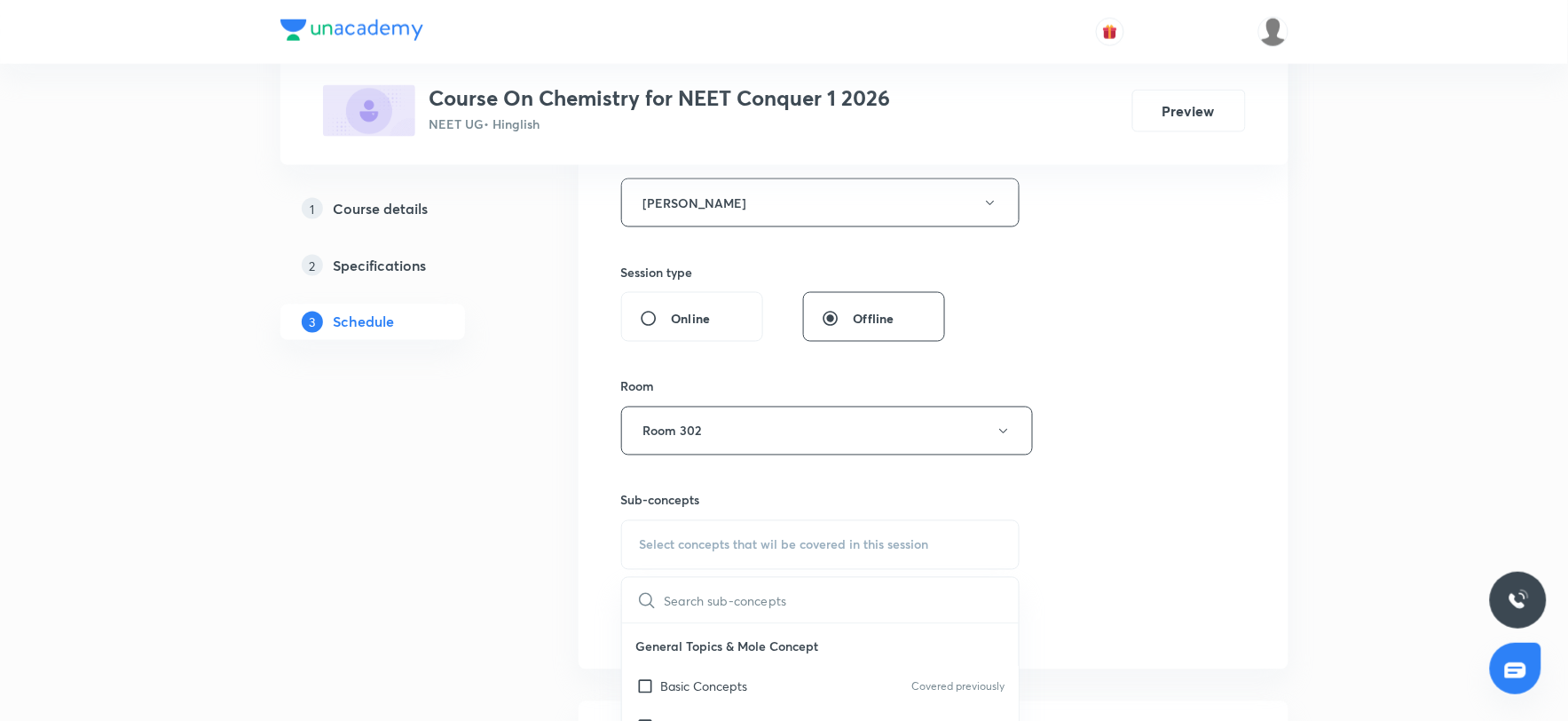 checkbox on "true" 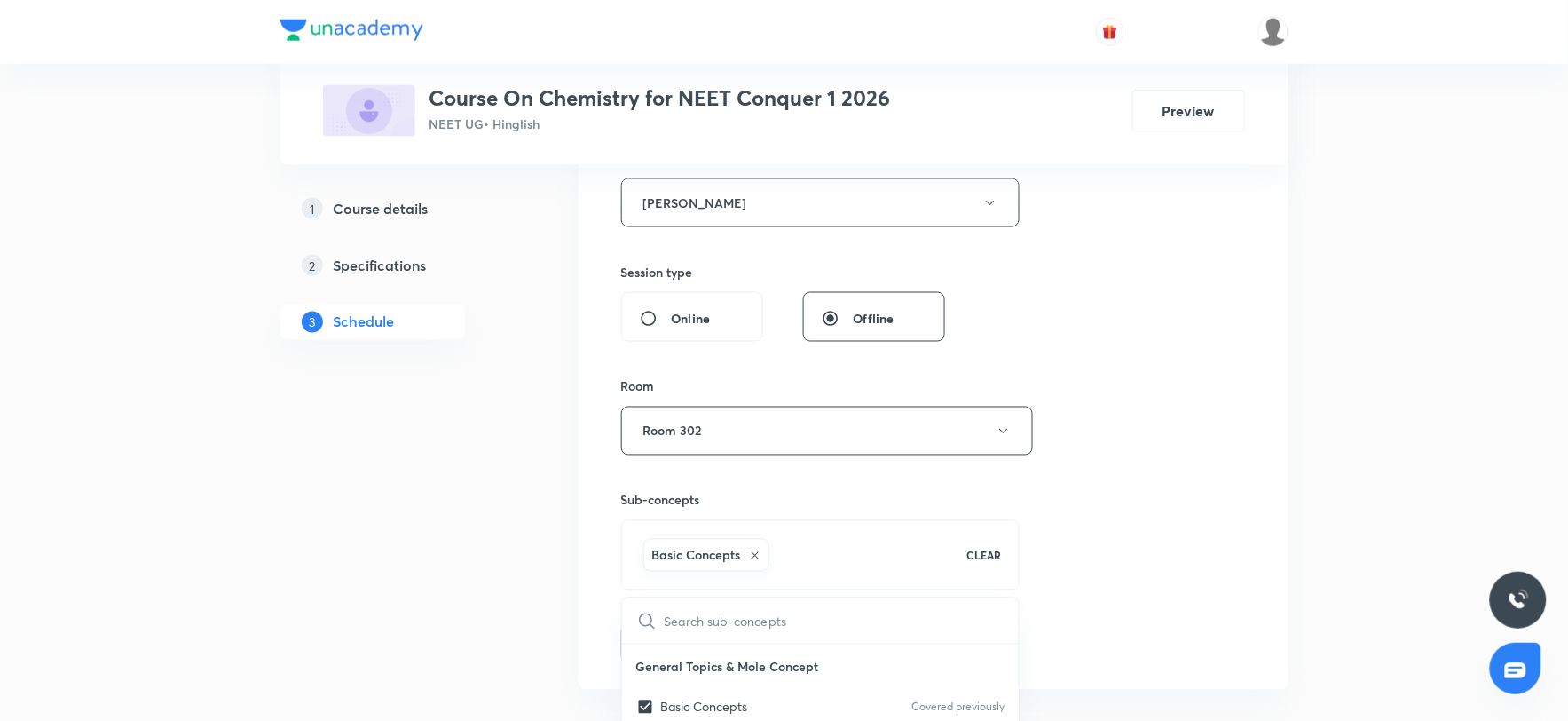 click on "Plus Courses Course On Chemistry for NEET Conquer 1 2026 NEET UG  • Hinglish Preview 1 Course details 2 Specifications 3 Schedule Schedule 23  classes Session  24 Live class Session title 15/99 Mole concept 23 ​ Schedule for Jul 10, 2025, 1:10 PM ​ Duration (in minutes) 80 ​ Educator Bhaskar Sharma   Session type Online Offline Room Room 302 Sub-concepts Basic Concepts CLEAR ​ Chemistry - Full Syllabus Mock Questions Chemistry - Full Syllabus Mock Questions Chemistry Previous Year Covered previously Chemistry Previous Year Questions Chemistry Previous Year Questions General Topics & Mole Concept Basic Concepts Covered previously Mole – Basic Introduction Covered previously Percentage Composition Stoichiometry Principle of Atom Conservation (POAC) Relation between Stoichiometric Quantities Application of Mole Concept: Gravimetric Analysis Covered previously Electronic Configuration Of Atoms (Hund's rule)  Quantum Numbers (Magnetic Quantum no.) Quantum Numbers(Pauli's Exclusion law) Atomic Structure" at bounding box center [784, 1671] 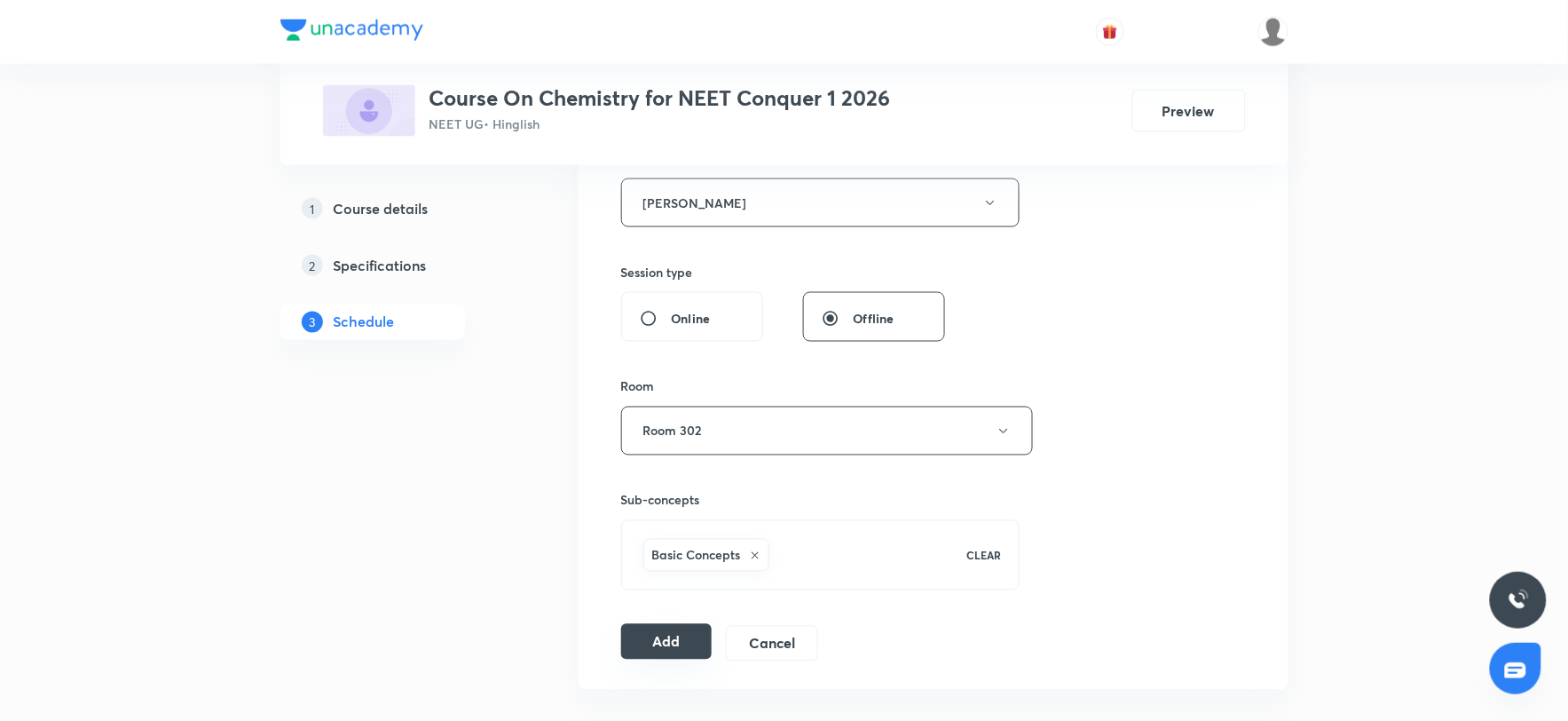 click on "Add" at bounding box center (666, 642) 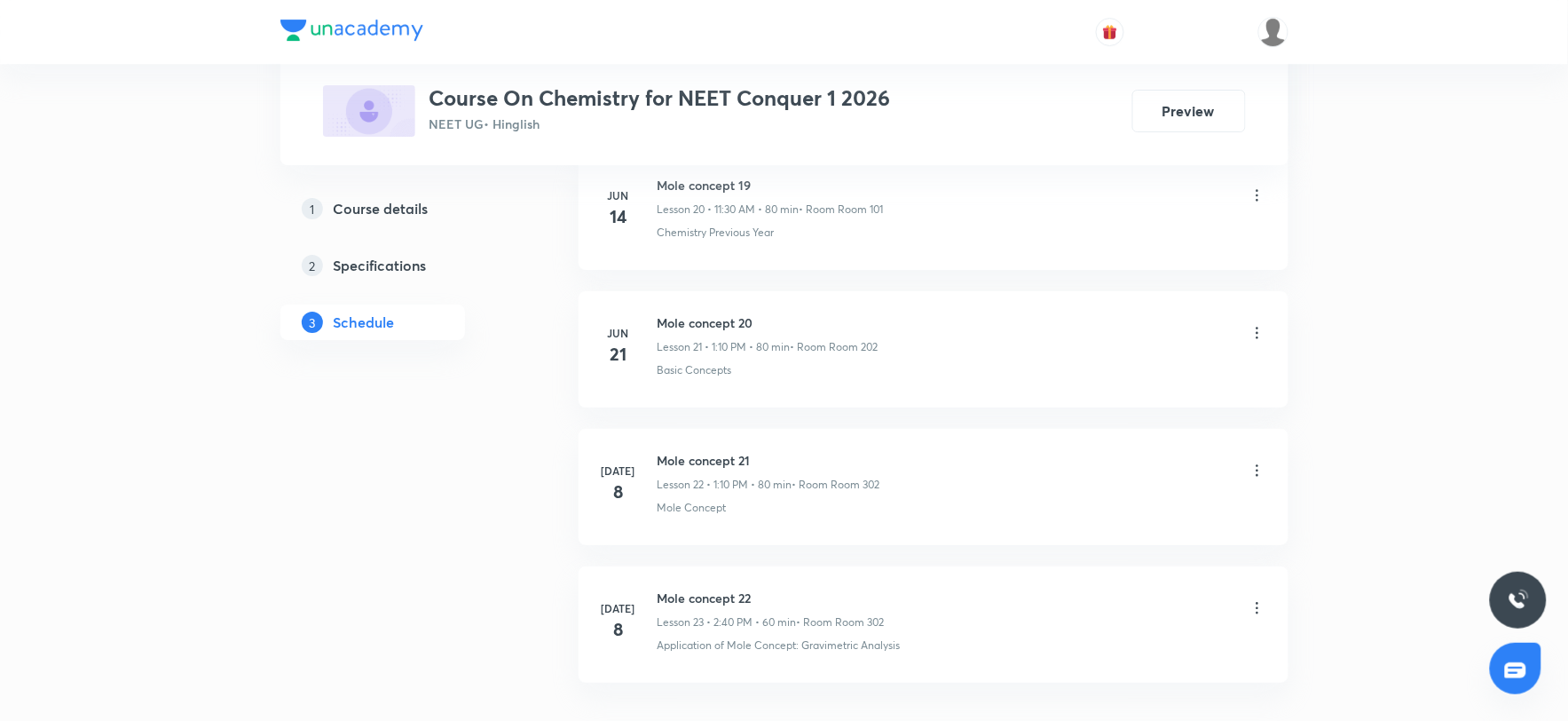 scroll, scrollTop: 4006, scrollLeft: 0, axis: vertical 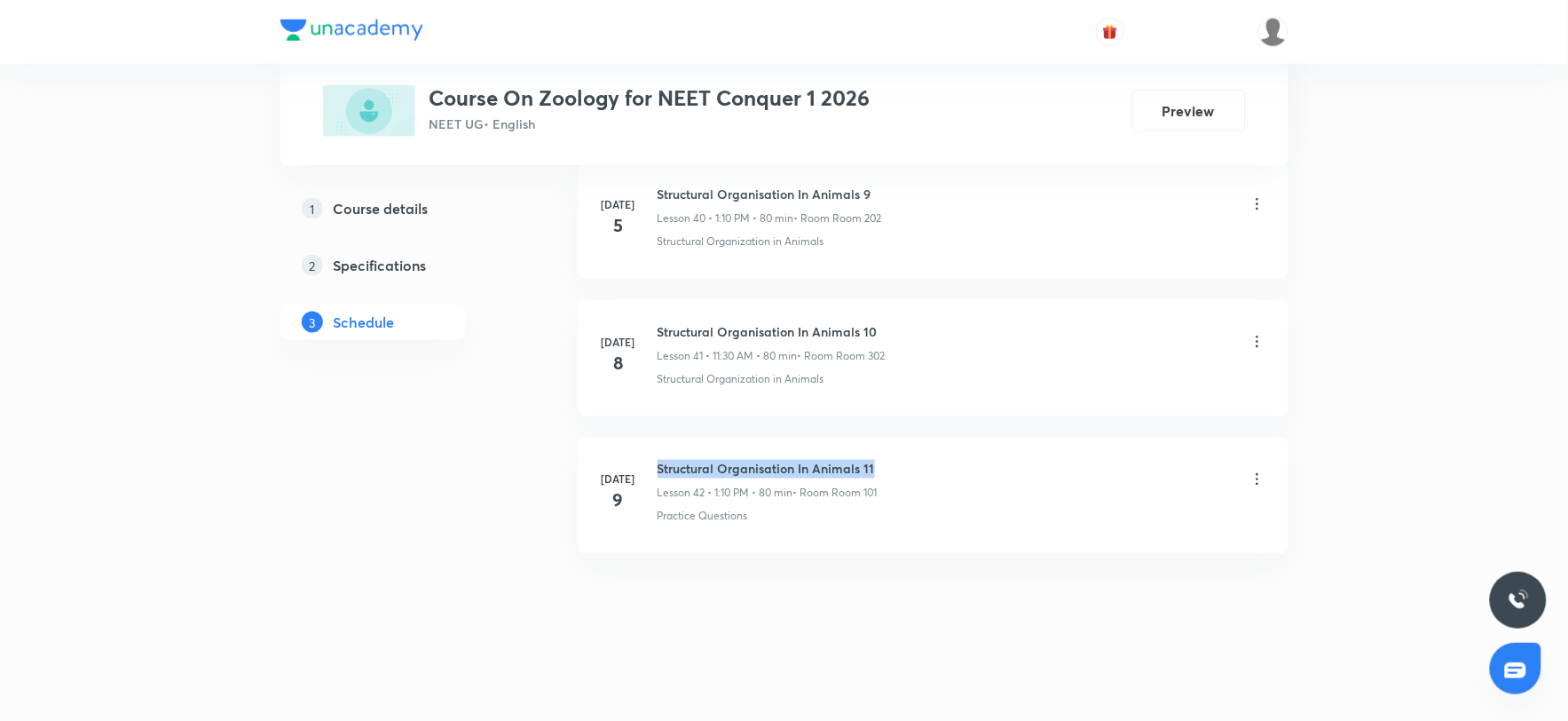 drag, startPoint x: 658, startPoint y: 467, endPoint x: 893, endPoint y: 463, distance: 235.03404 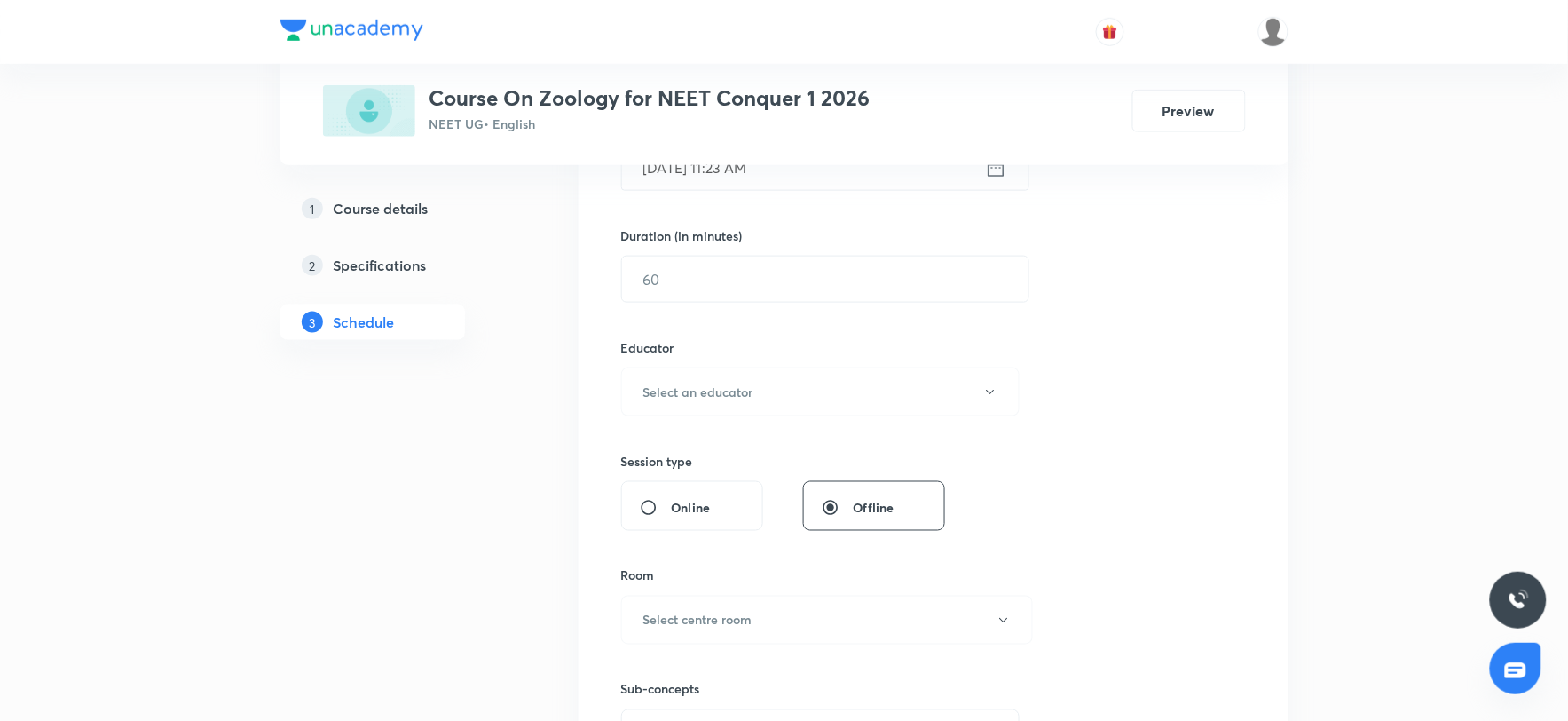 scroll, scrollTop: 0, scrollLeft: 0, axis: both 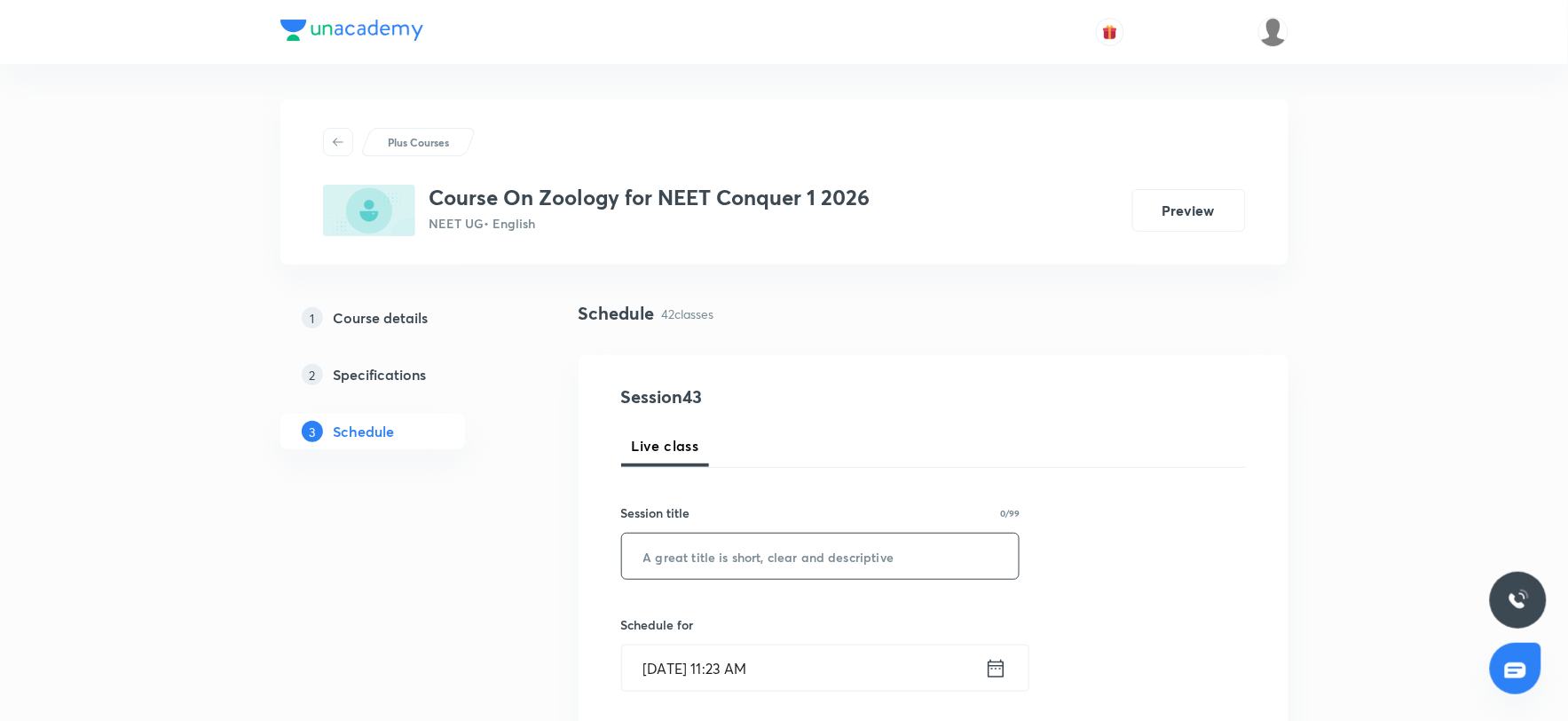 click at bounding box center [821, 556] 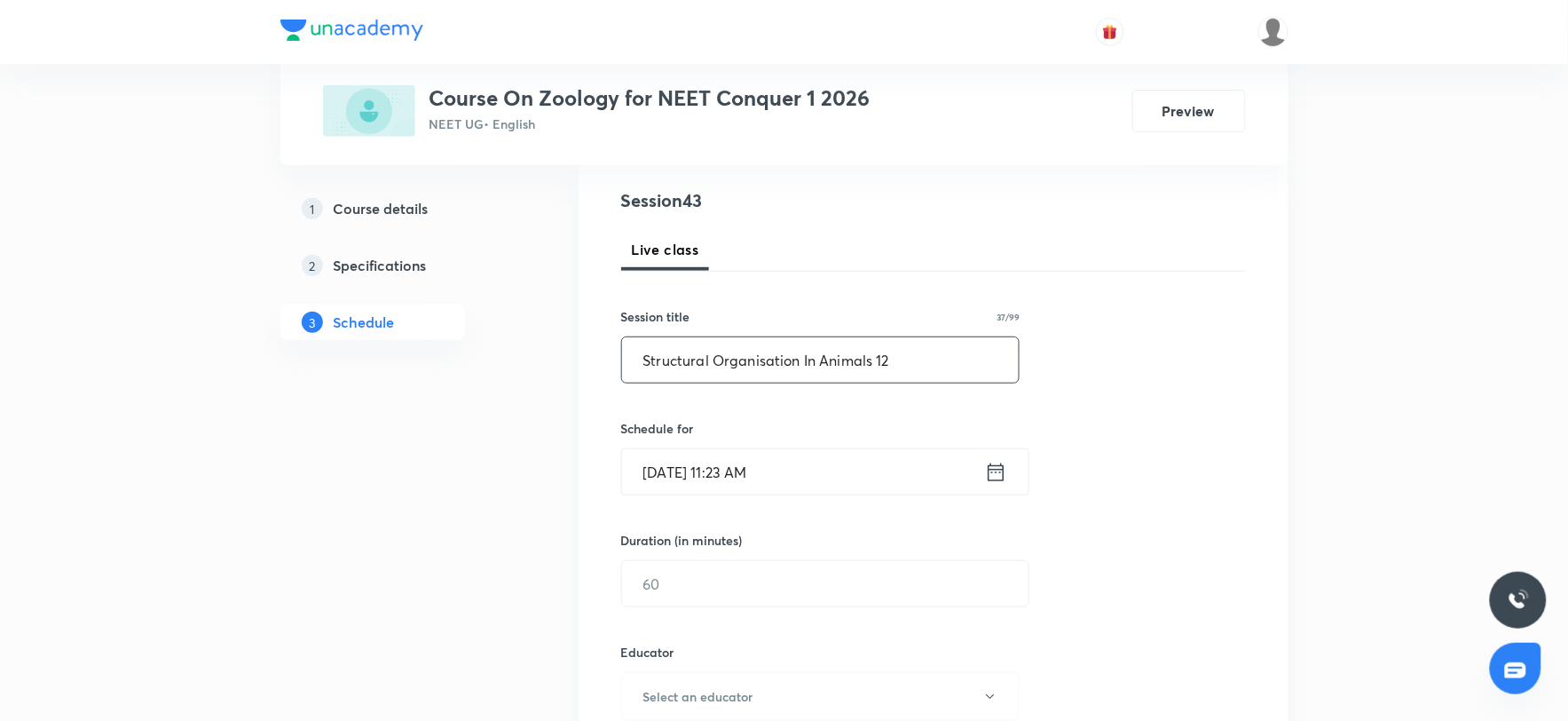 scroll, scrollTop: 197, scrollLeft: 0, axis: vertical 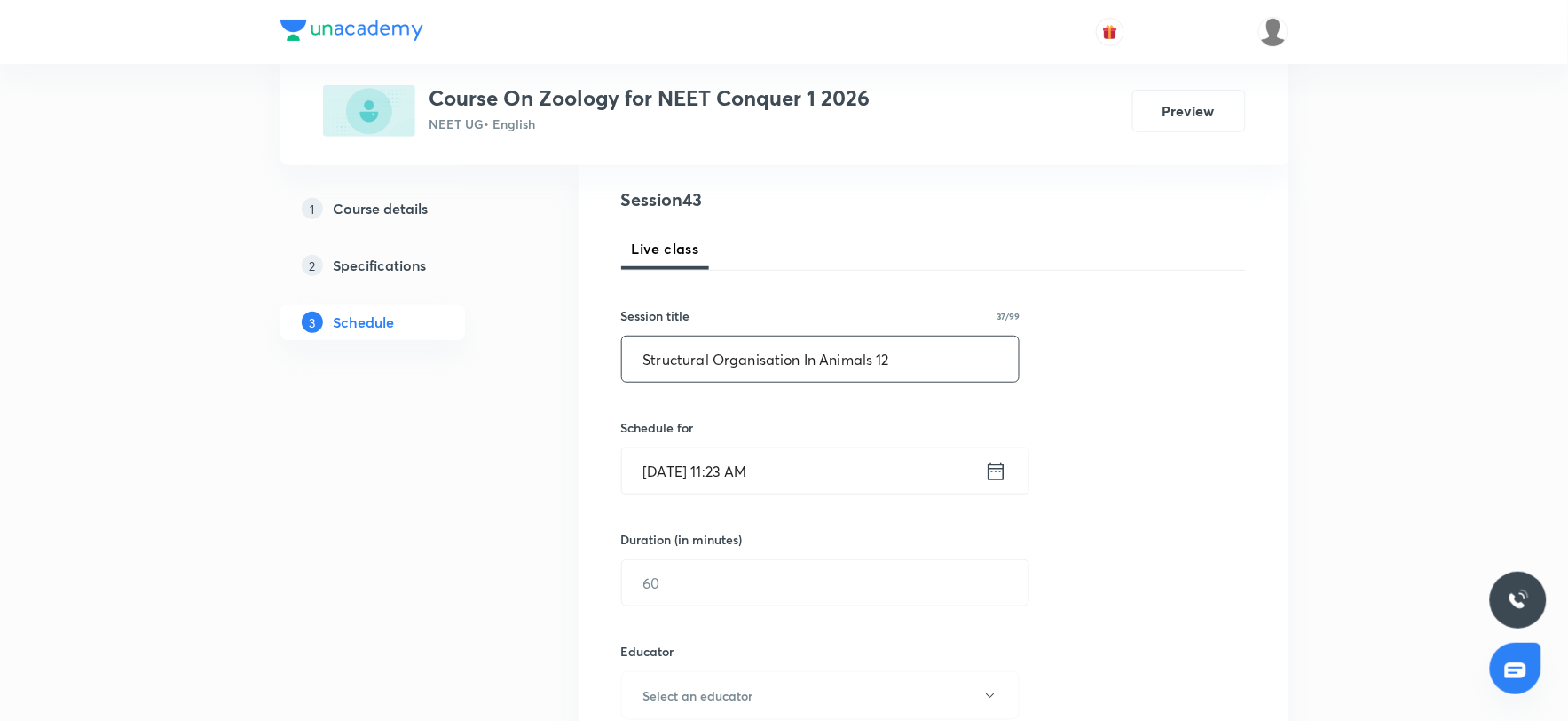 type on "Structural Organisation In Animals 12" 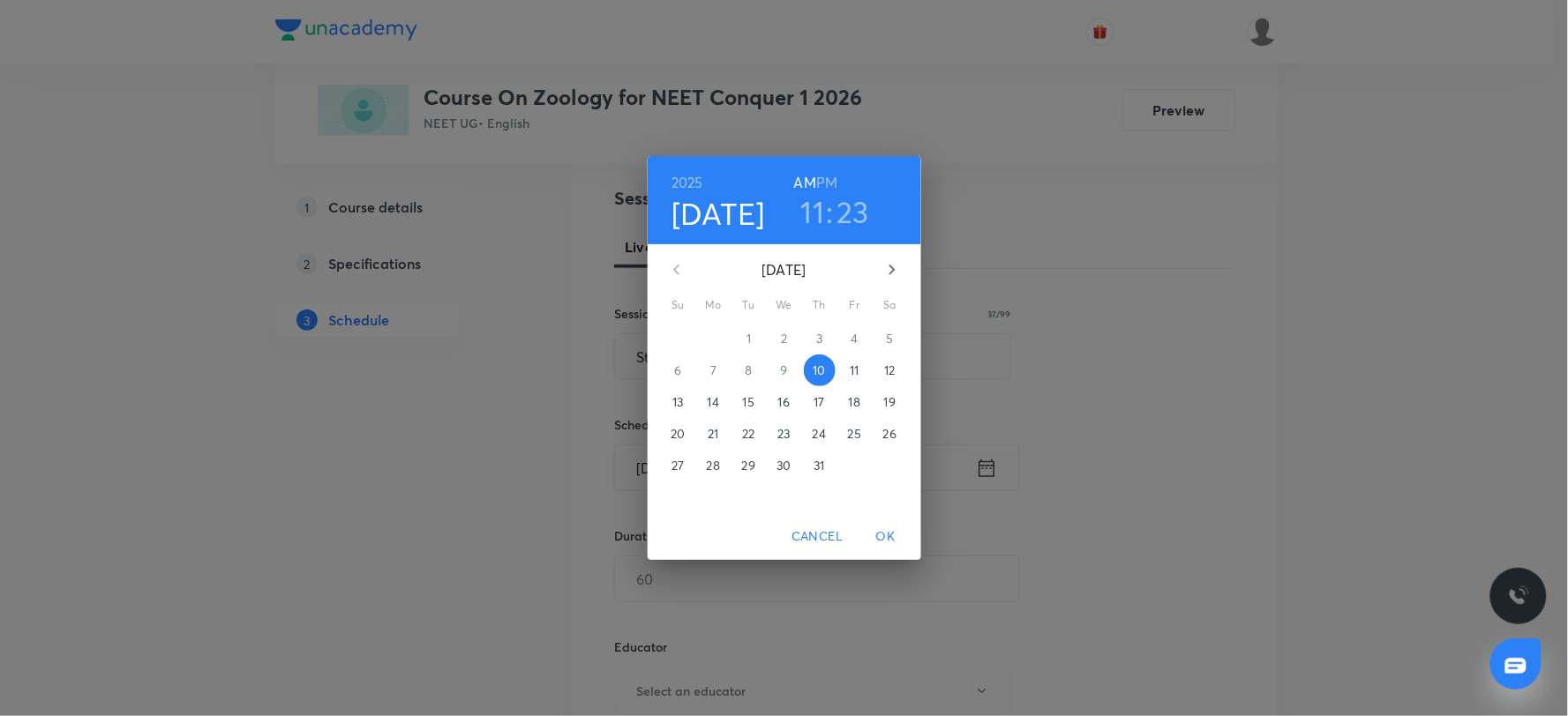 click on "11" at bounding box center (813, 212) 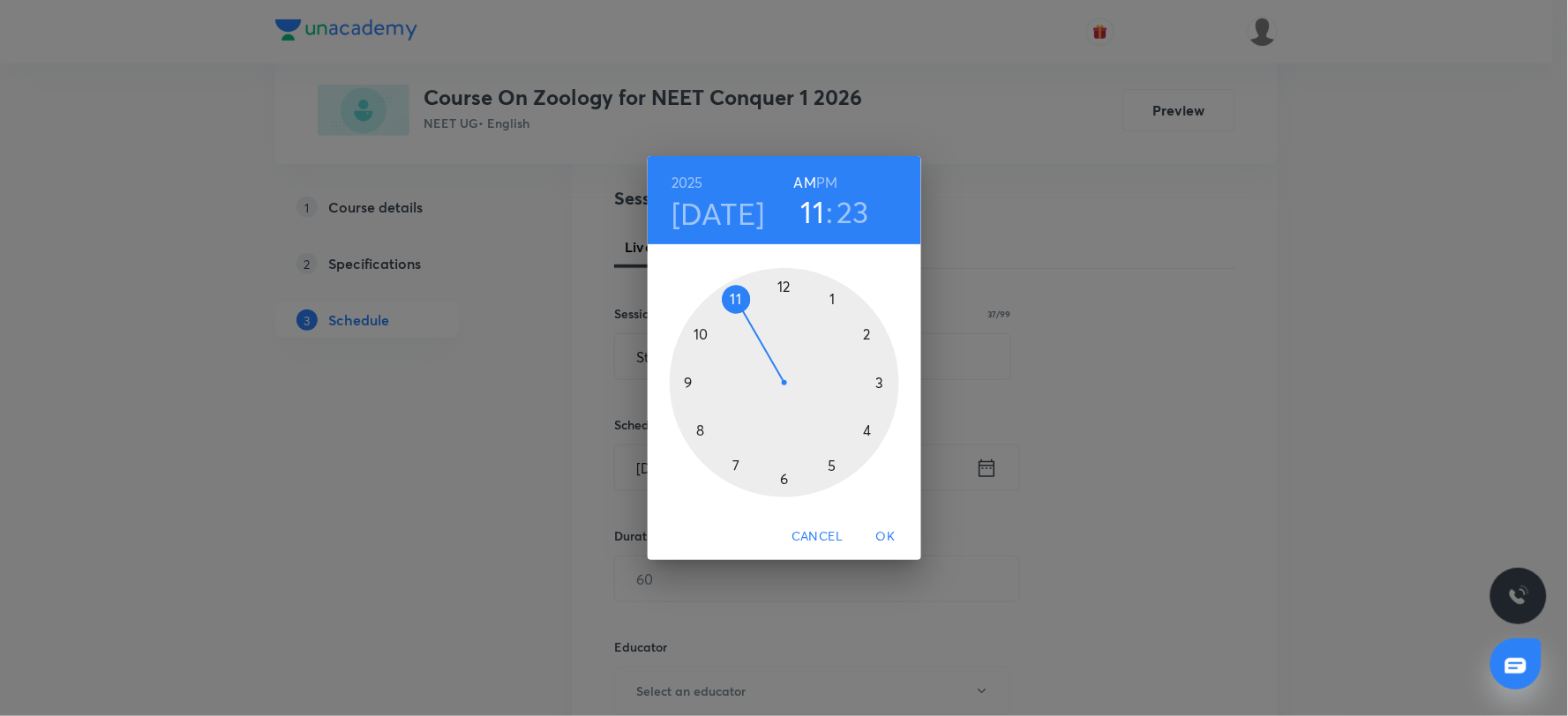 click at bounding box center (784, 383) 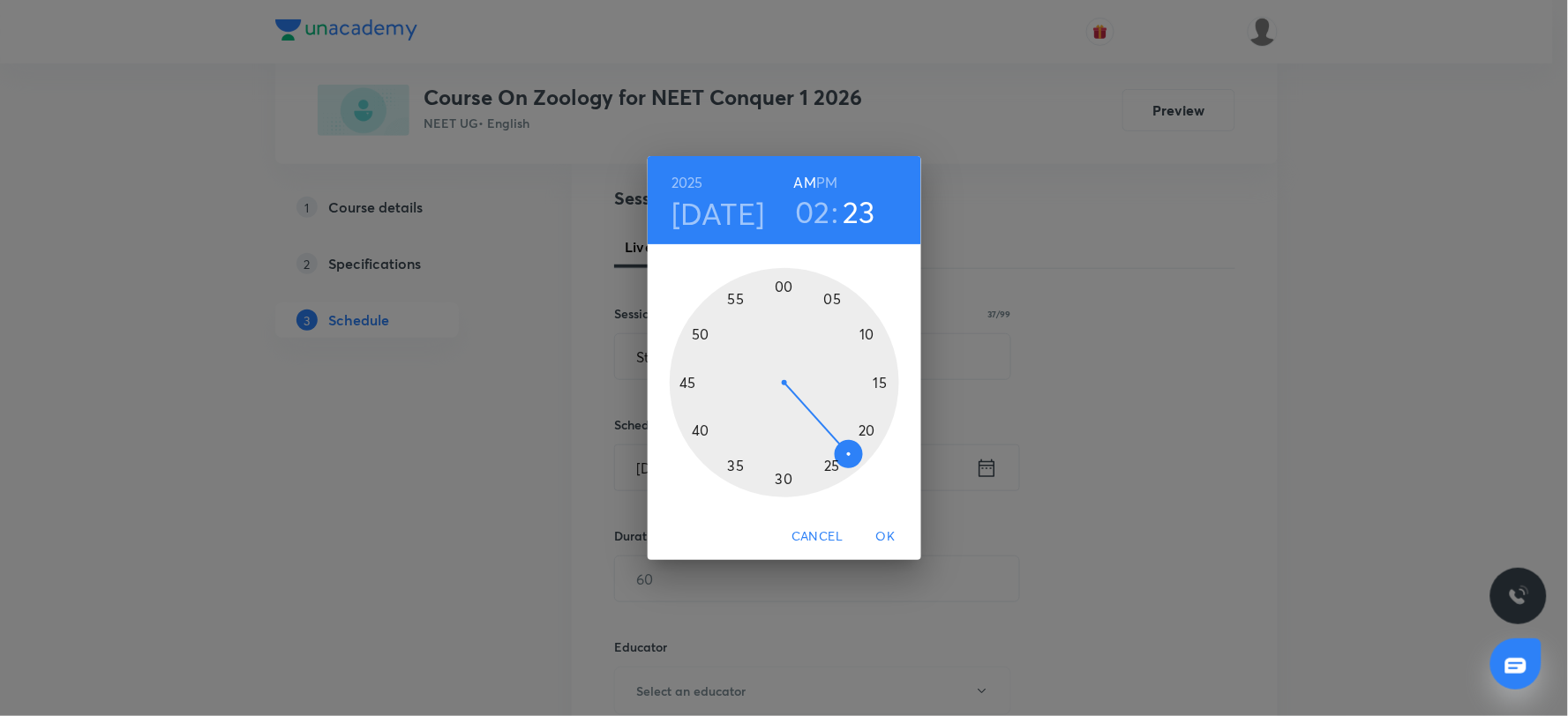 click at bounding box center (784, 383) 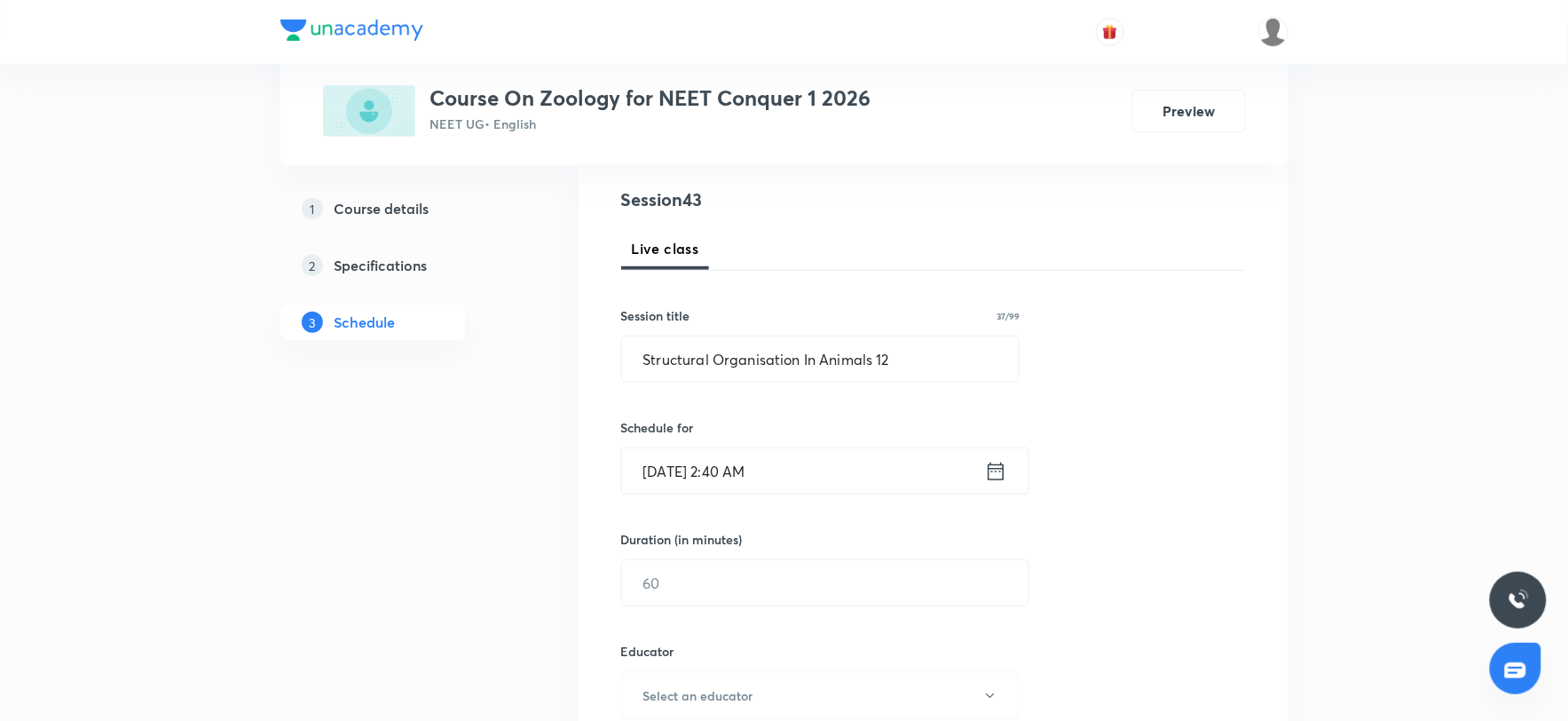 click on "Jul 10, 2025, 2:40 AM" at bounding box center [803, 471] 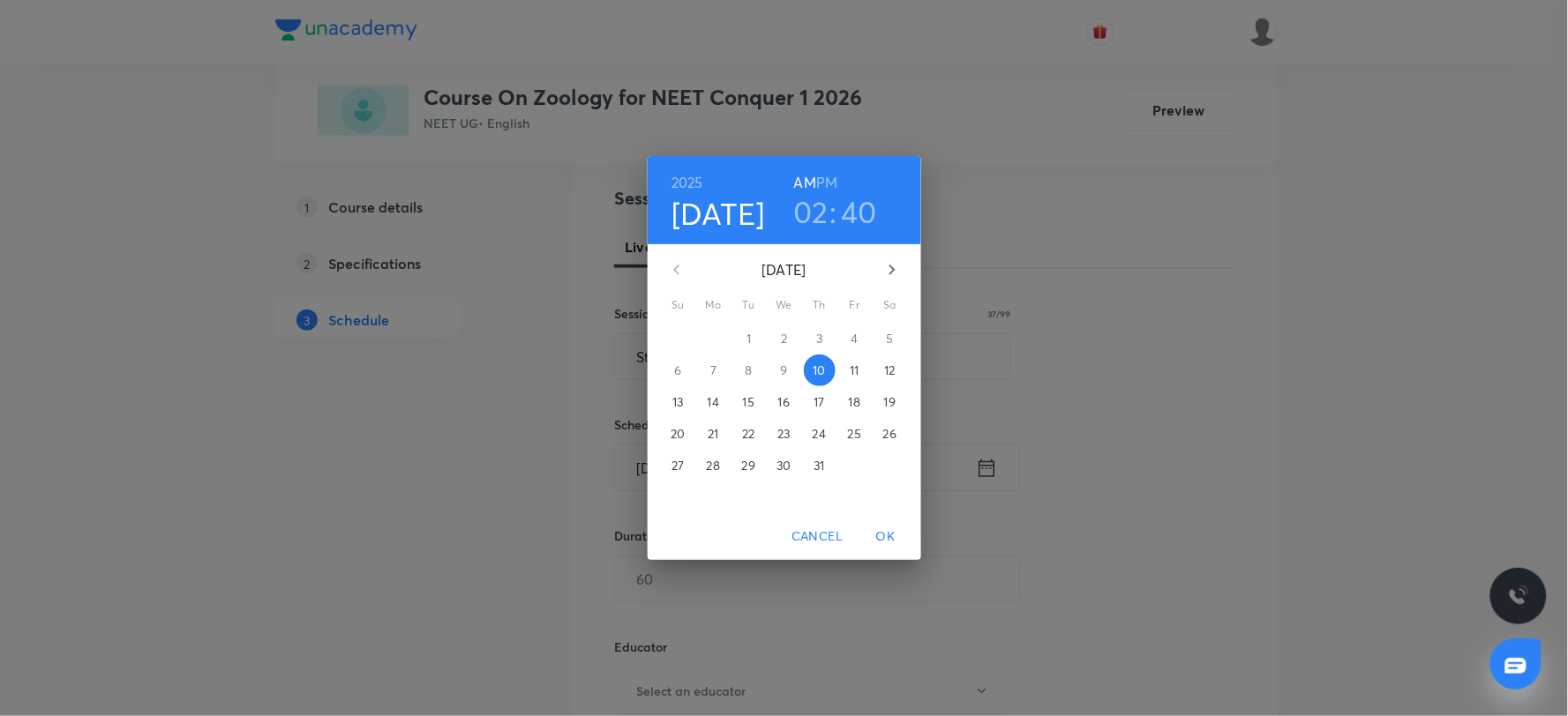 click on "PM" at bounding box center (827, 183) 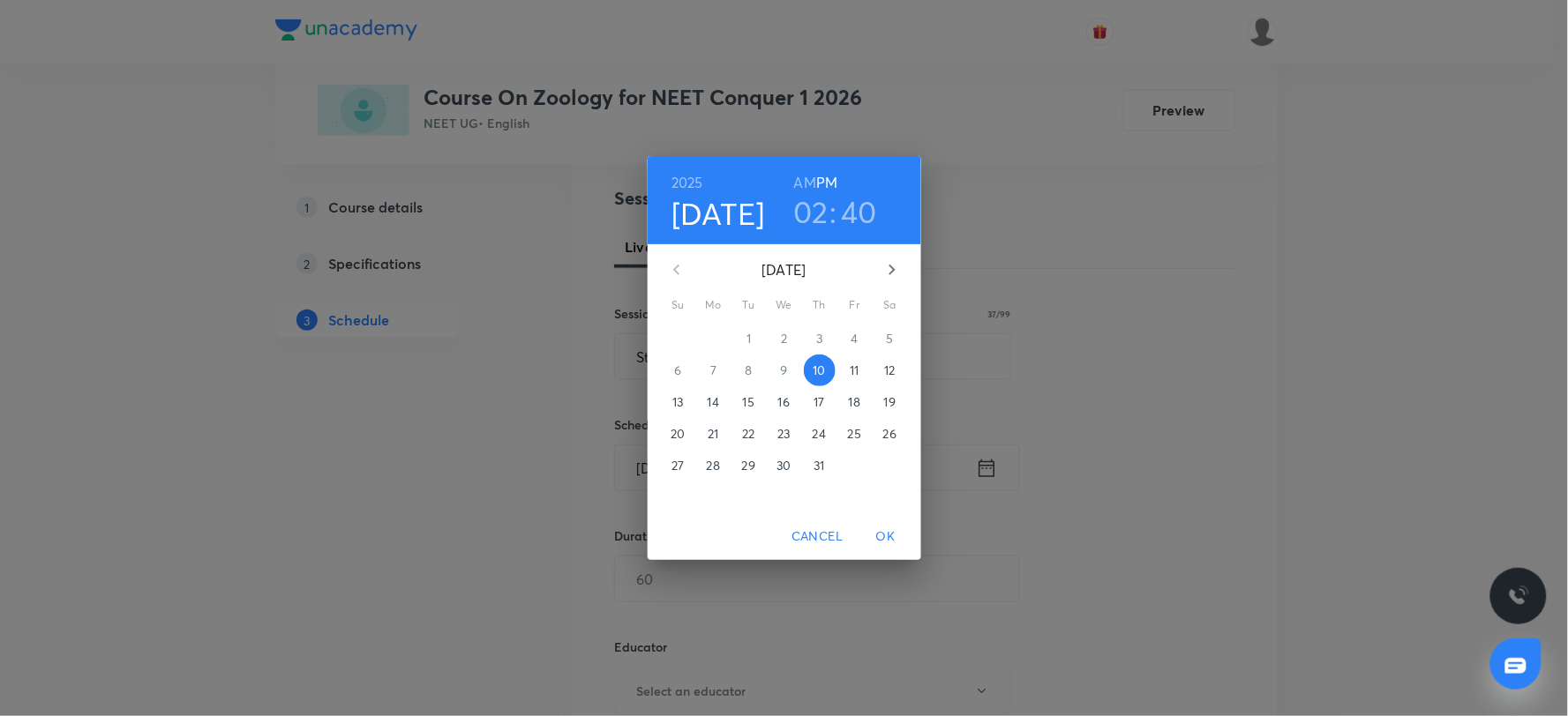 click on "OK" at bounding box center [886, 536] 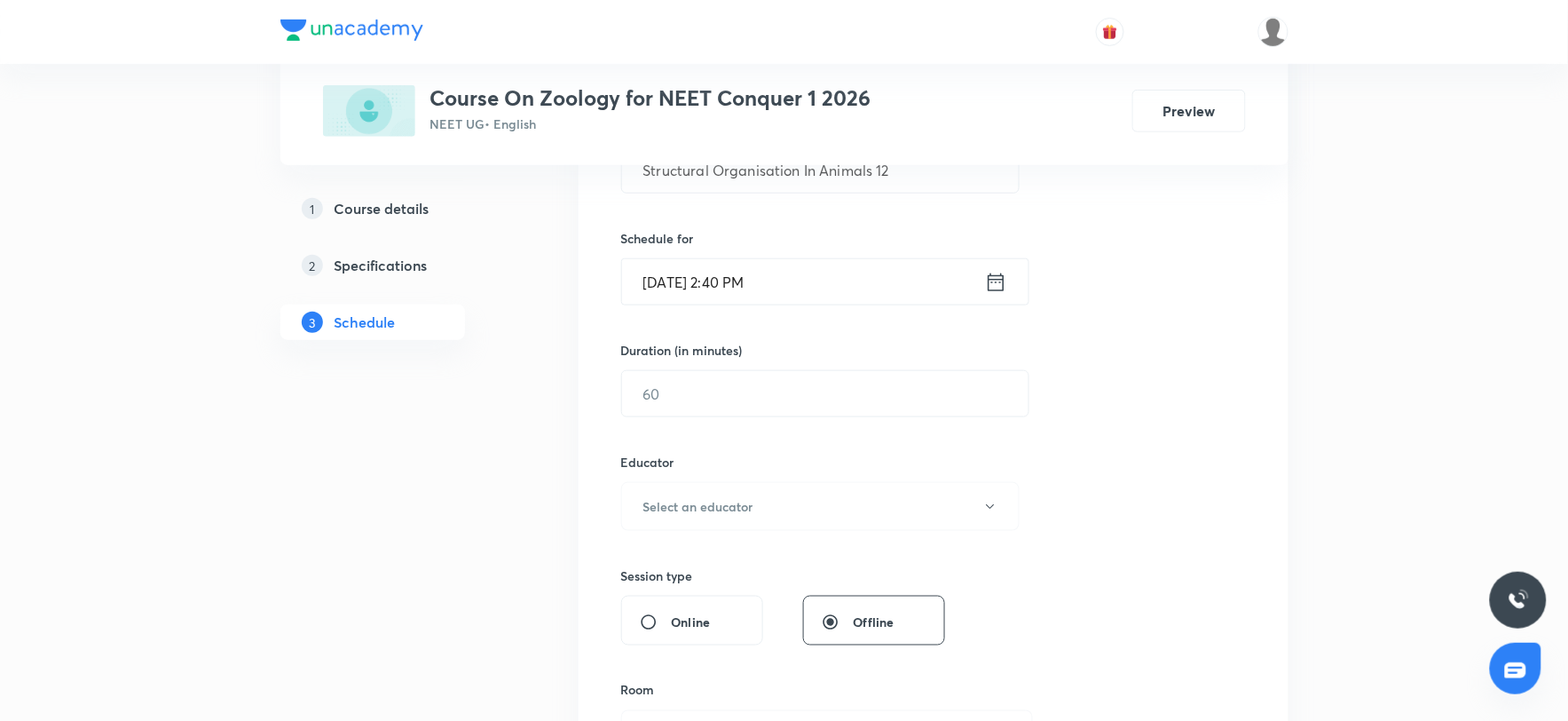 scroll, scrollTop: 394, scrollLeft: 0, axis: vertical 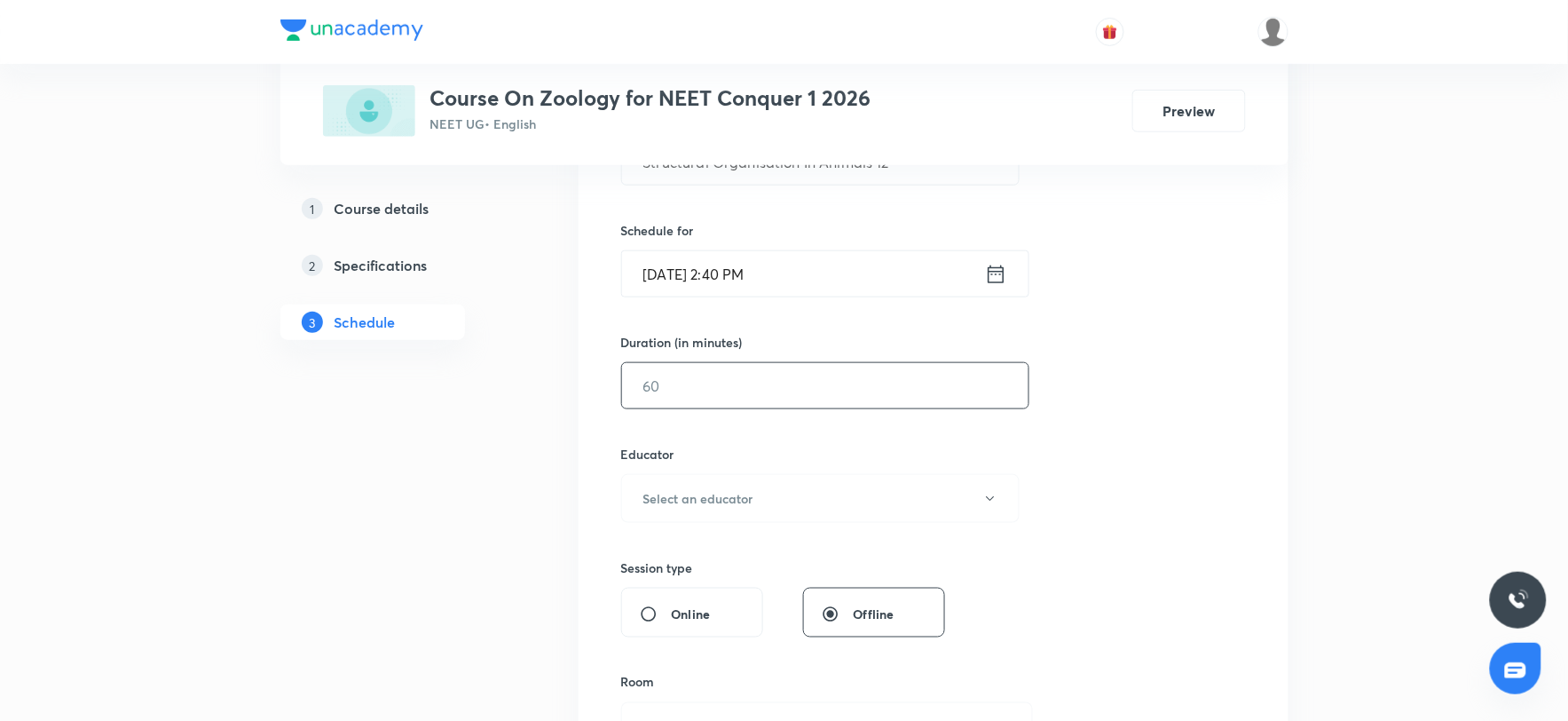click at bounding box center (825, 385) 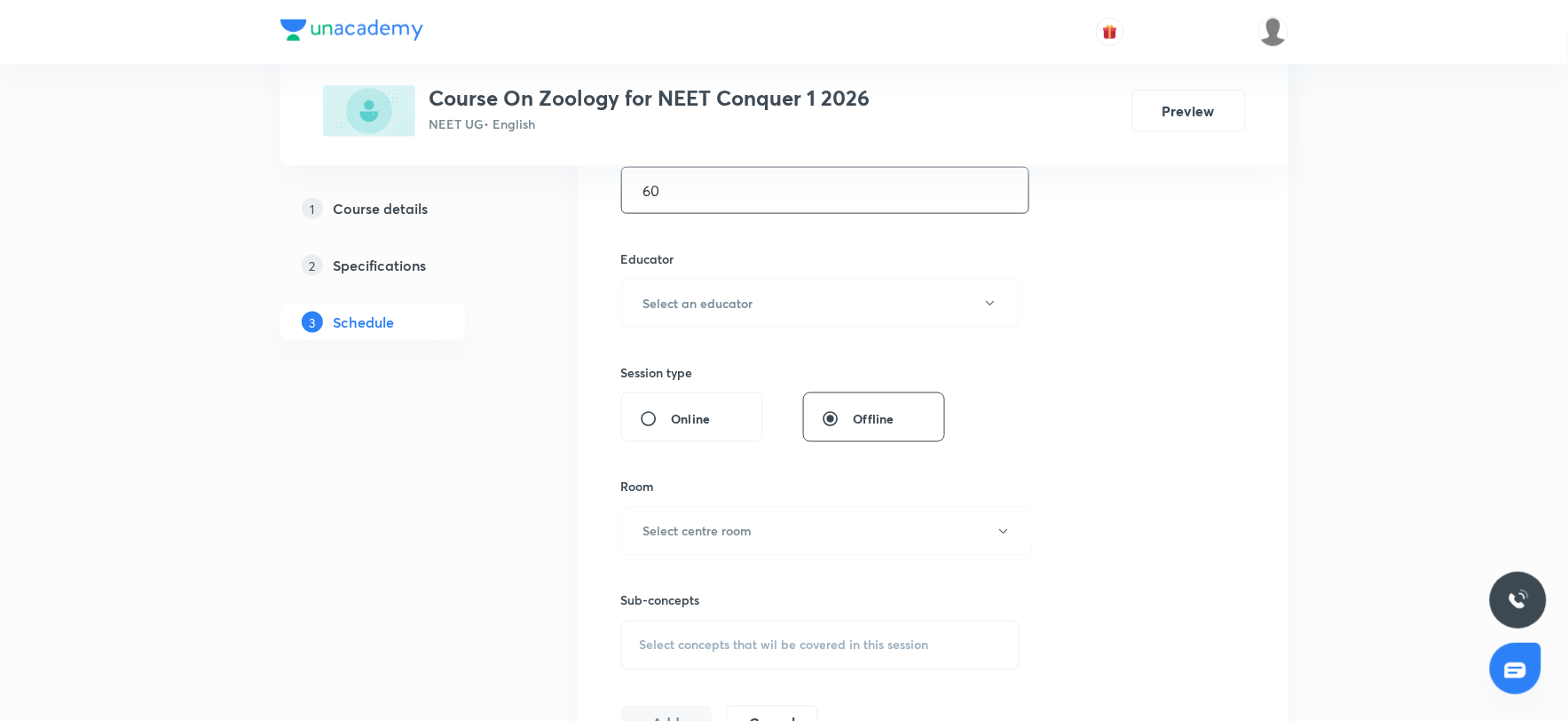 scroll, scrollTop: 591, scrollLeft: 0, axis: vertical 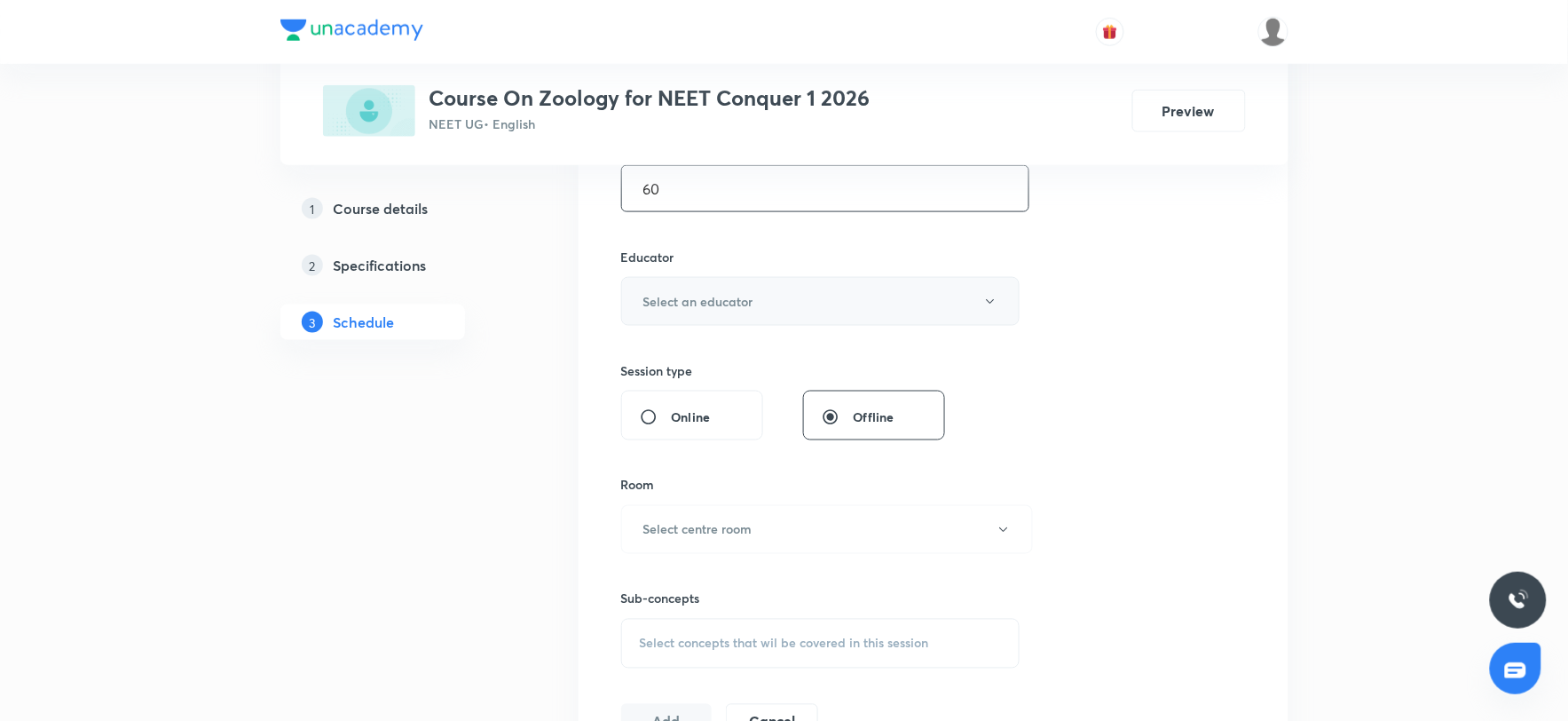 type on "60" 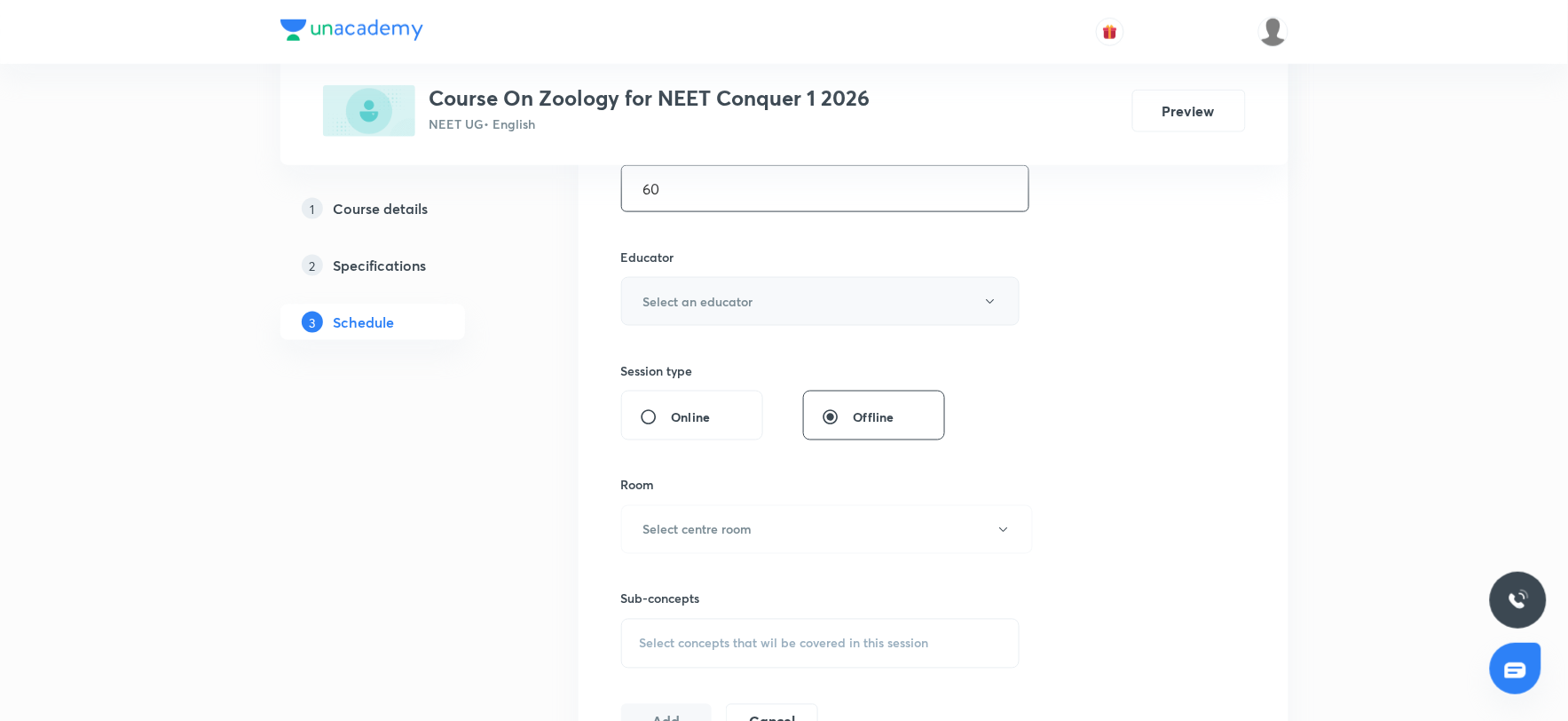click on "Select an educator" at bounding box center (821, 301) 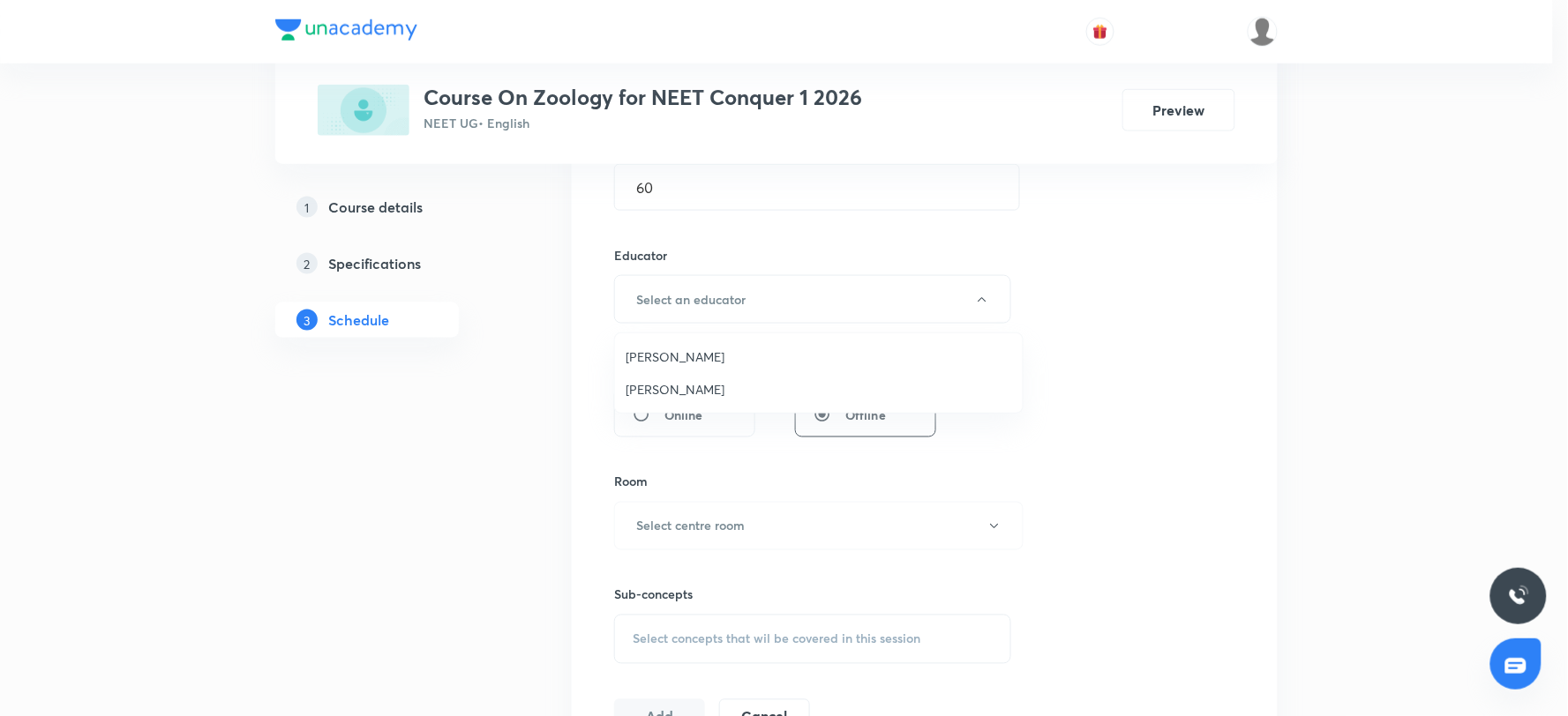 click on "Vijaypal Singh Bhadouriya" at bounding box center (819, 389) 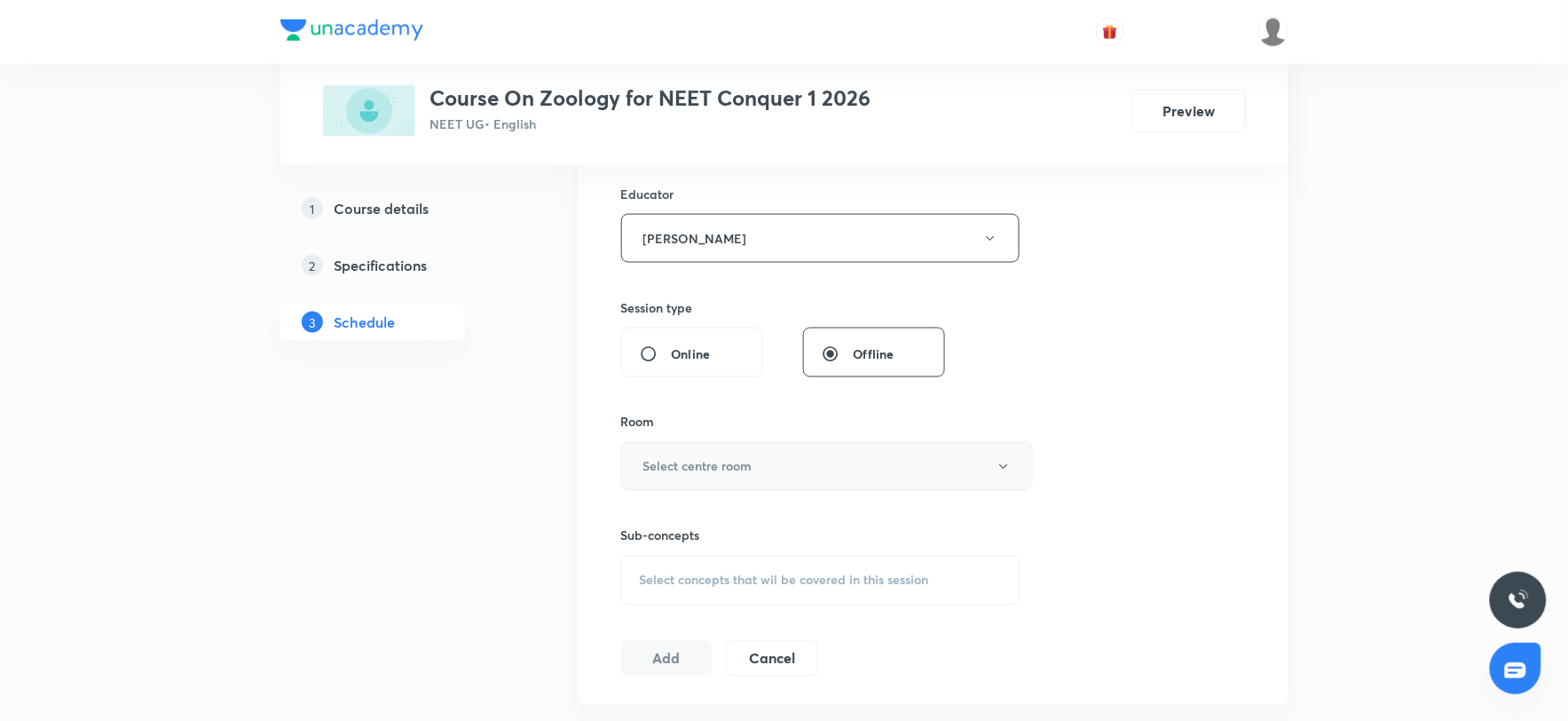 scroll, scrollTop: 690, scrollLeft: 0, axis: vertical 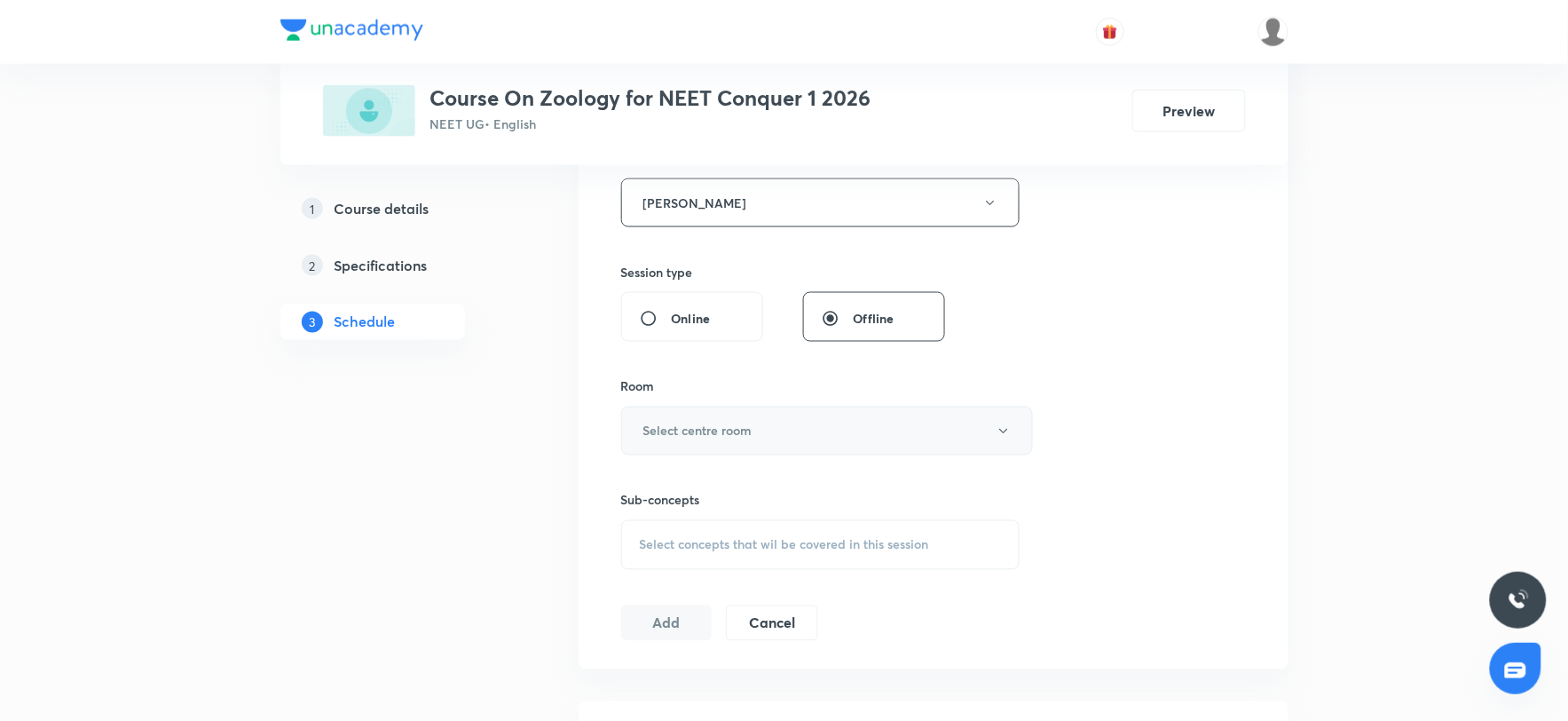 click on "Select centre room" at bounding box center [697, 431] 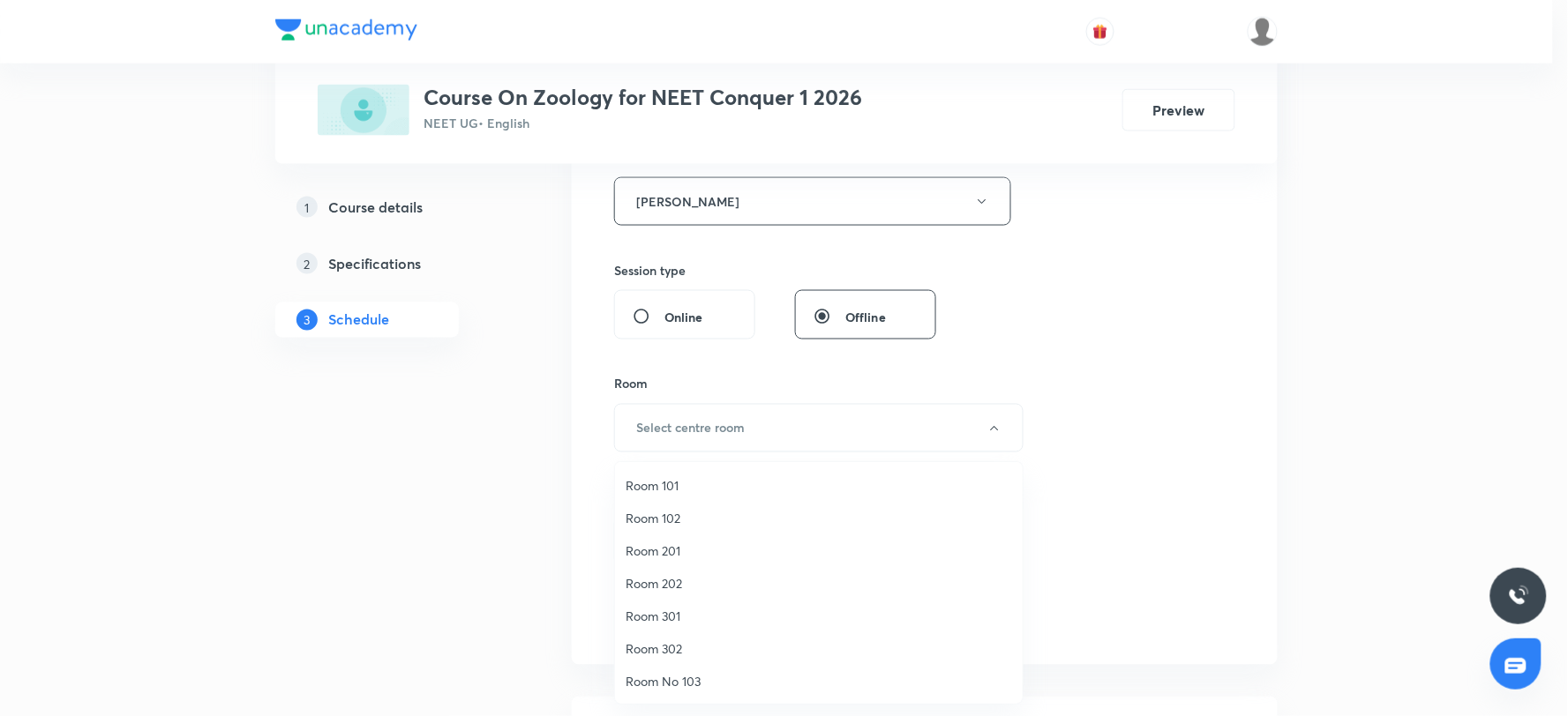 click on "Room 302" at bounding box center [819, 648] 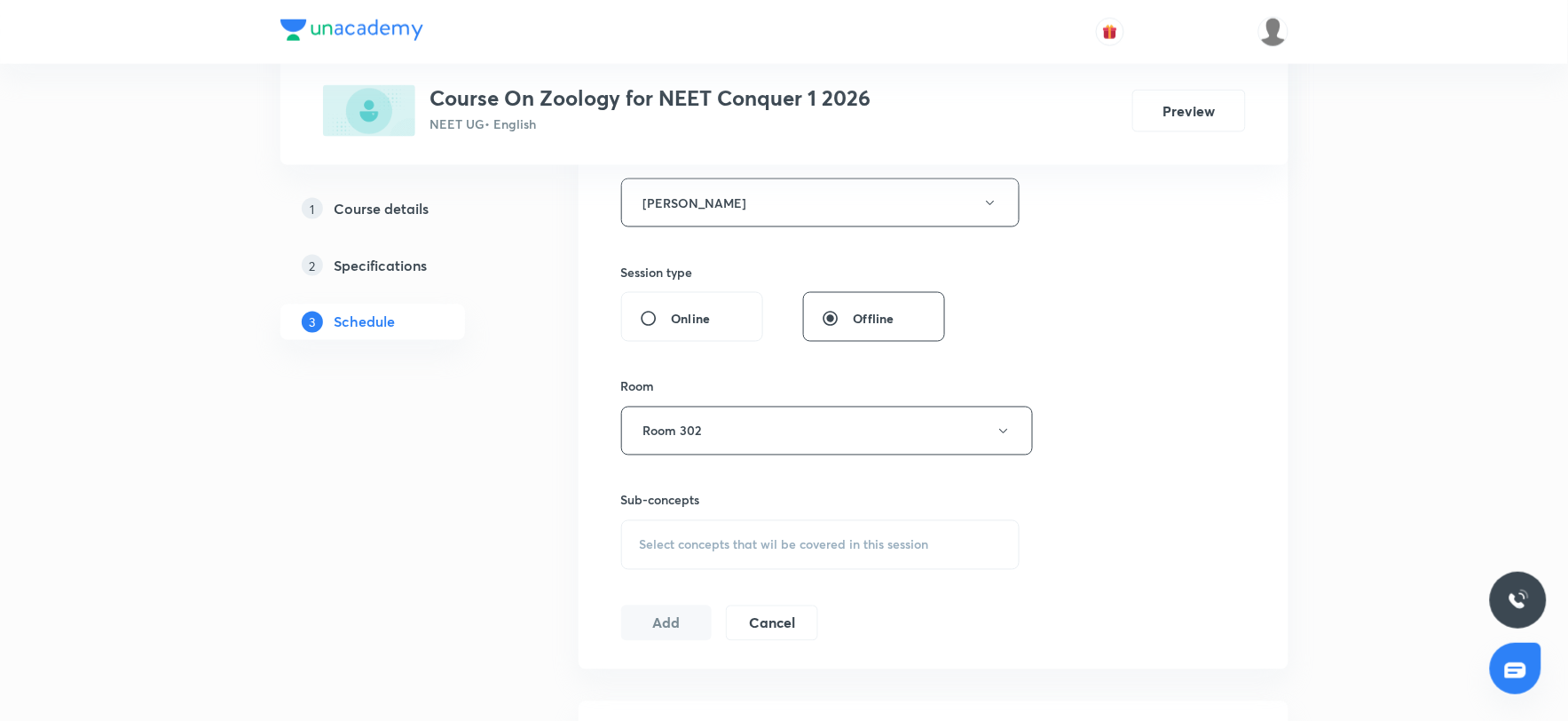 click on "Session  43 Live class Session title 37/99 Structural Organisation In Animals 12 ​ Schedule for Jul 10, 2025, 2:40 PM ​ Duration (in minutes) 60 ​ Educator Vijaypal Singh Bhadouriya   Session type Online Offline Room Room 302 Sub-concepts Select concepts that wil be covered in this session Add Cancel" at bounding box center [934, 167] 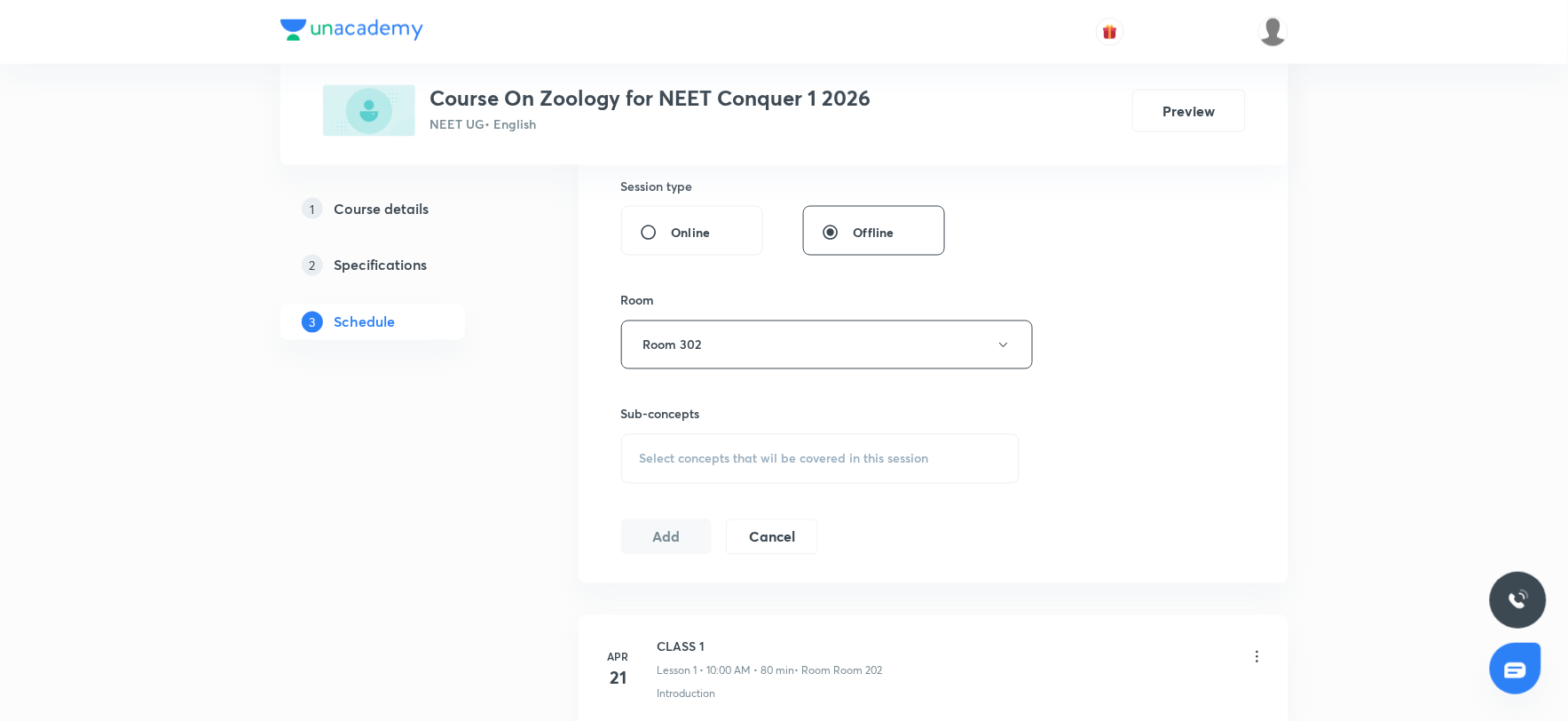 scroll, scrollTop: 888, scrollLeft: 0, axis: vertical 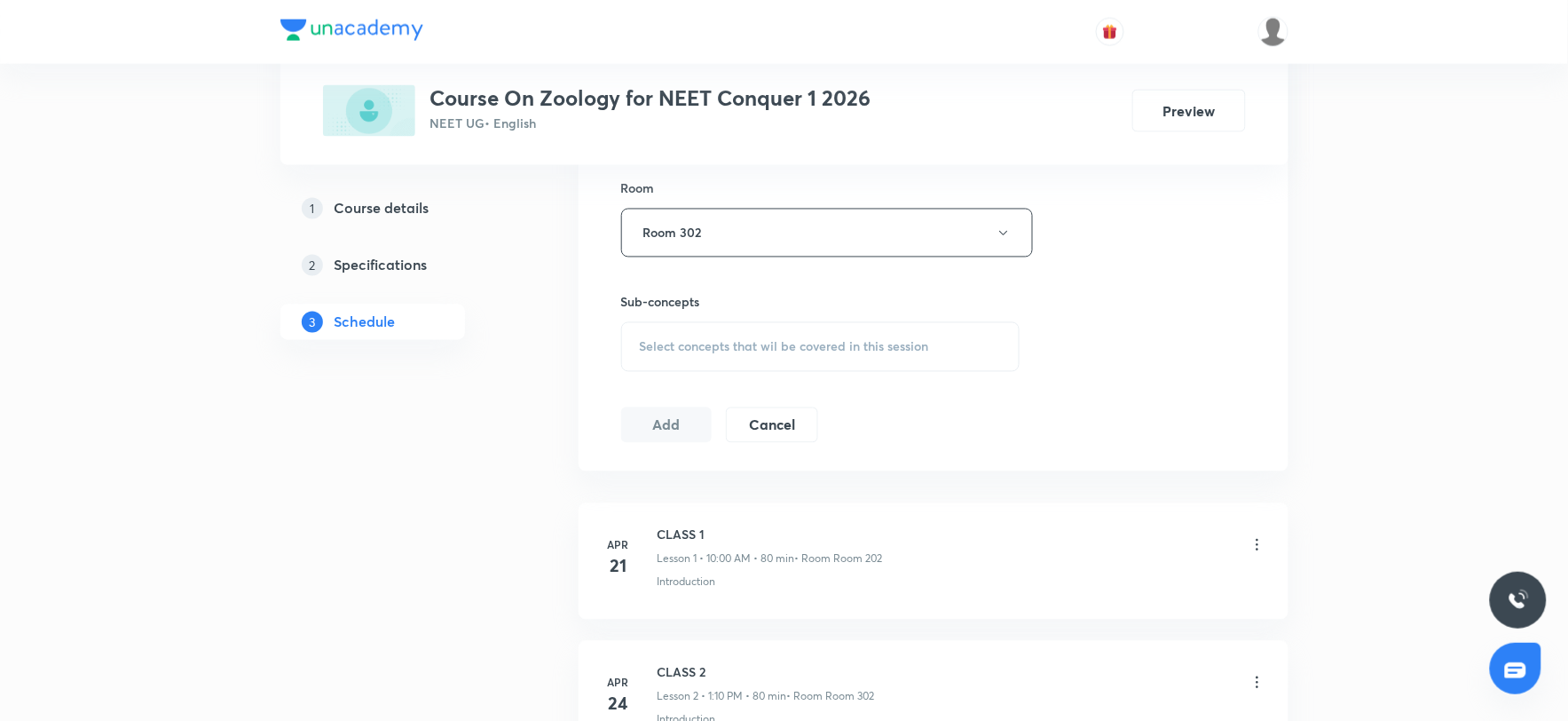 click on "Select concepts that wil be covered in this session" at bounding box center (784, 347) 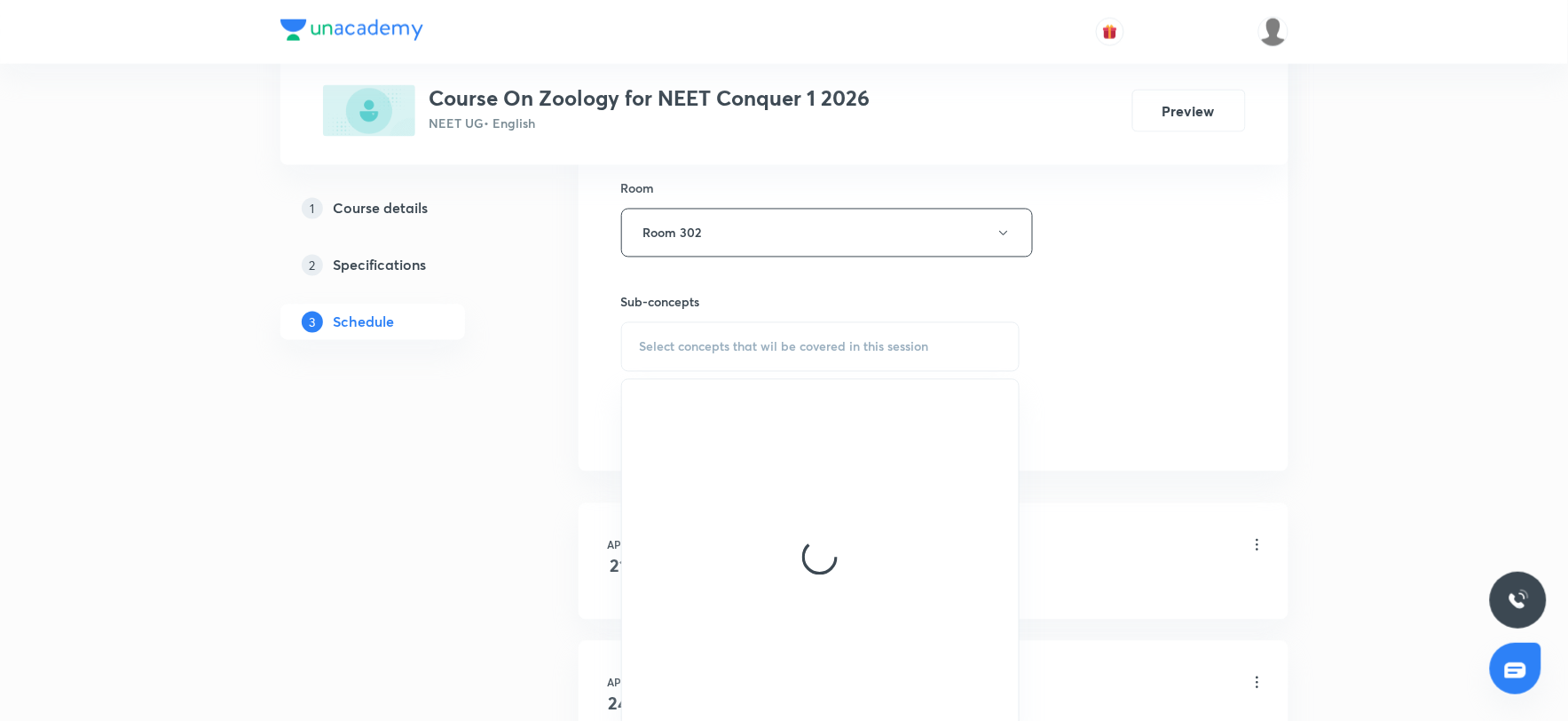 click on "Select concepts that wil be covered in this session" at bounding box center (821, 347) 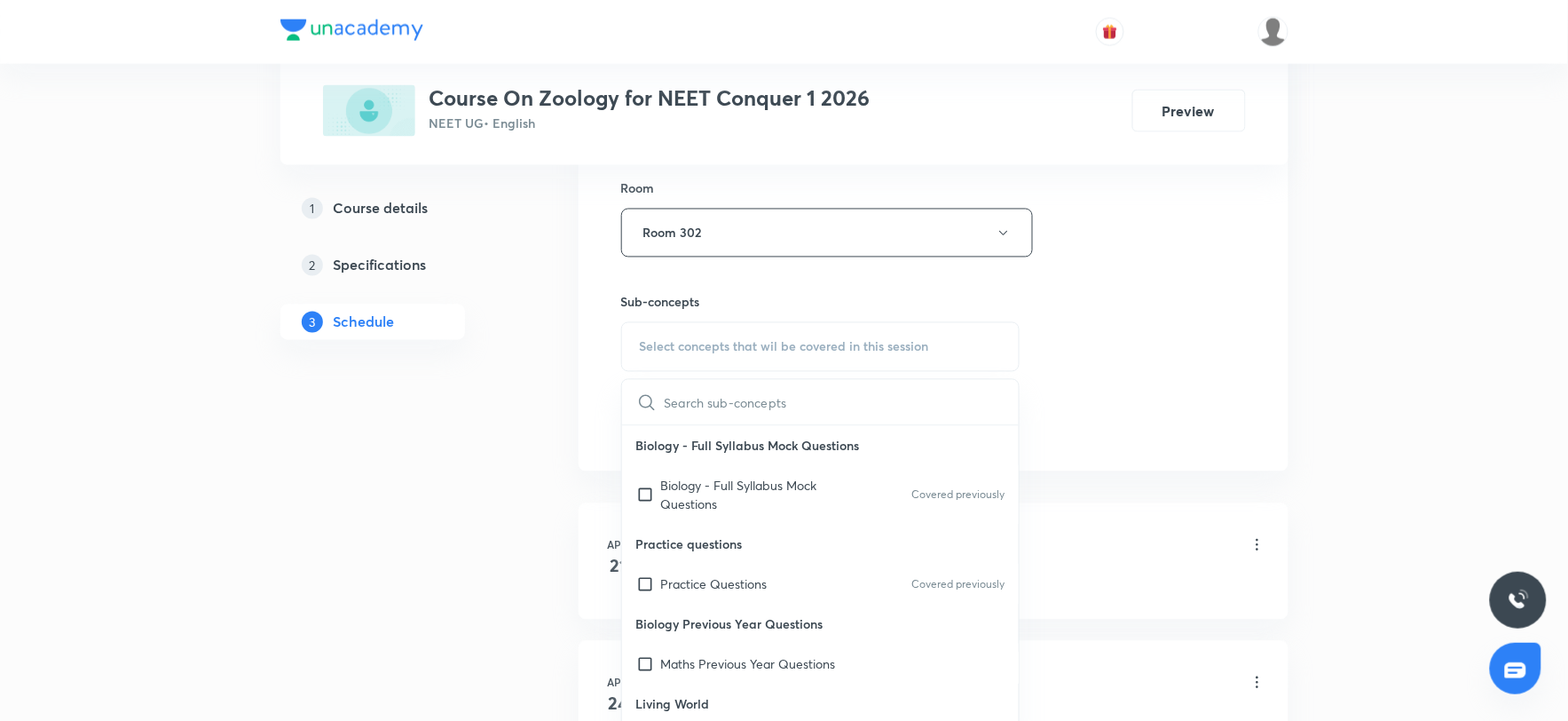 click at bounding box center (842, 402) 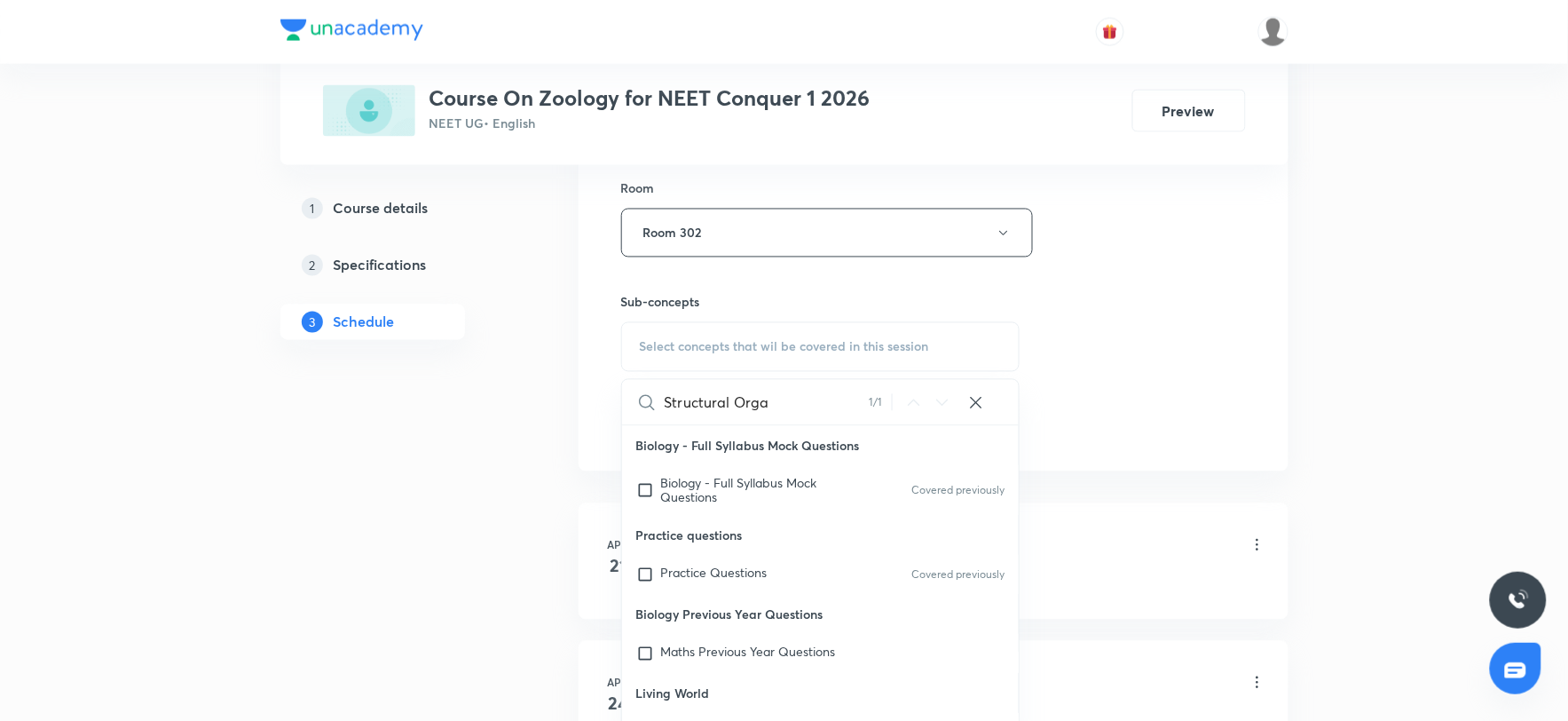 scroll, scrollTop: 0, scrollLeft: 0, axis: both 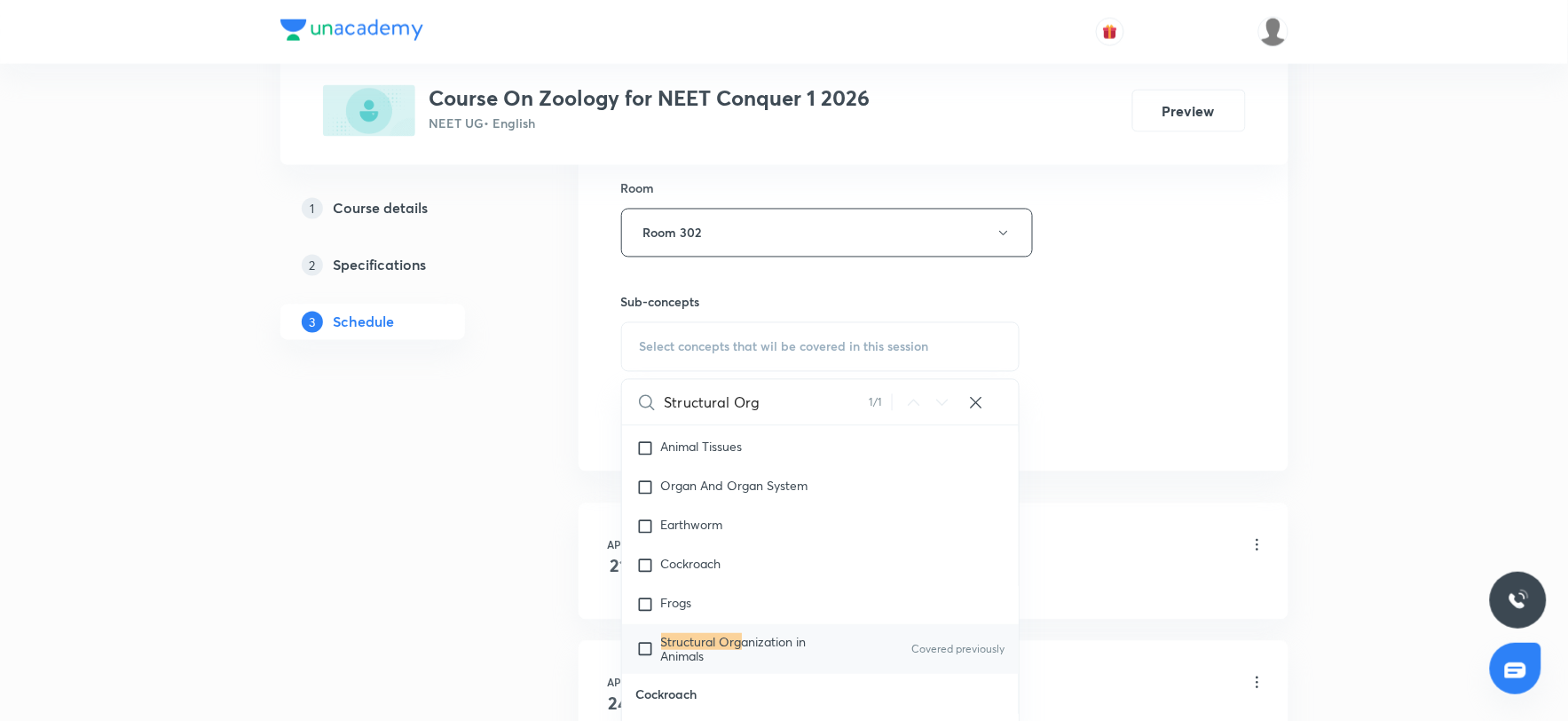 type on "Structural Org" 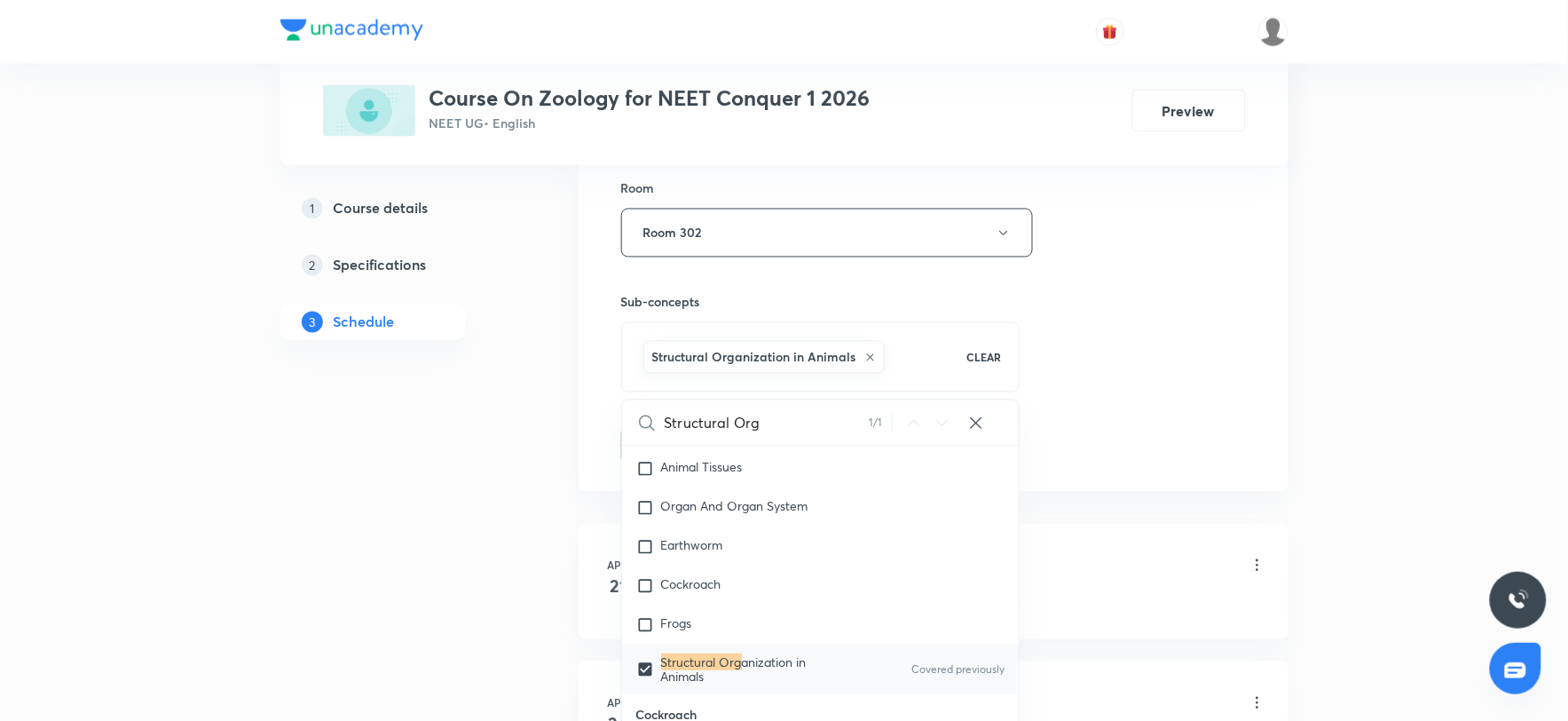 click on "CLASS 1 Lesson 1 • 10:00 AM • 80 min  • Room Room 202" at bounding box center [962, 566] 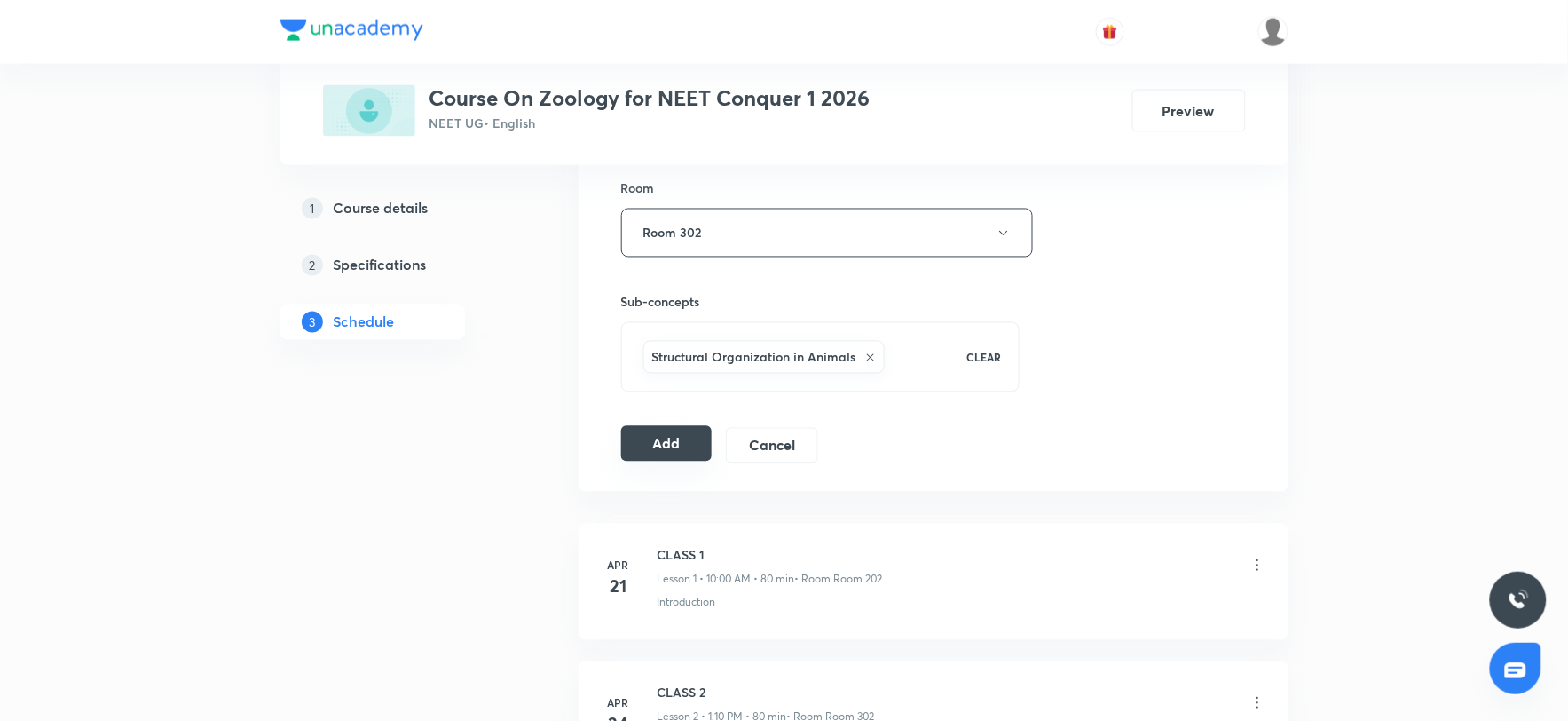 click on "Add" at bounding box center [666, 444] 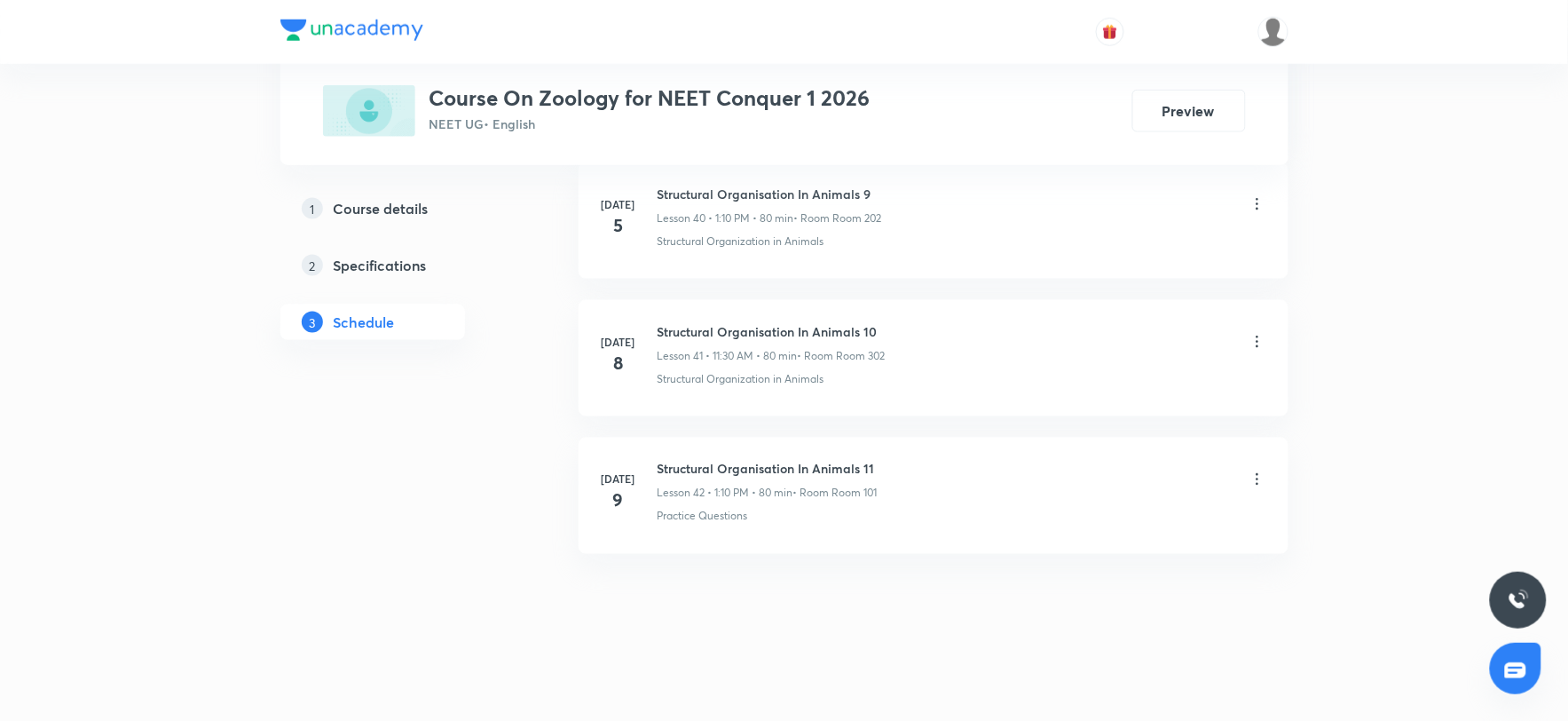 scroll, scrollTop: 6624, scrollLeft: 0, axis: vertical 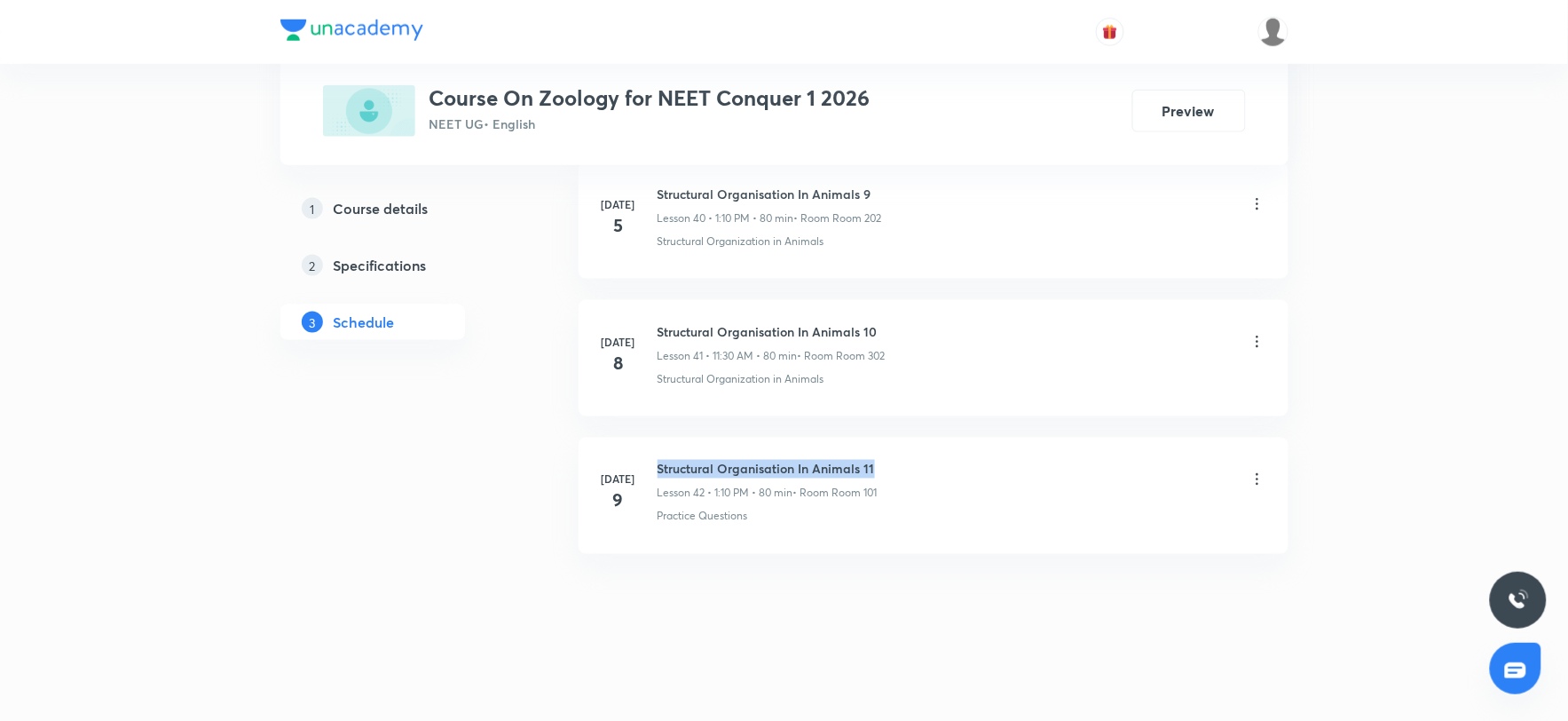 drag, startPoint x: 659, startPoint y: 469, endPoint x: 925, endPoint y: 468, distance: 266.00188 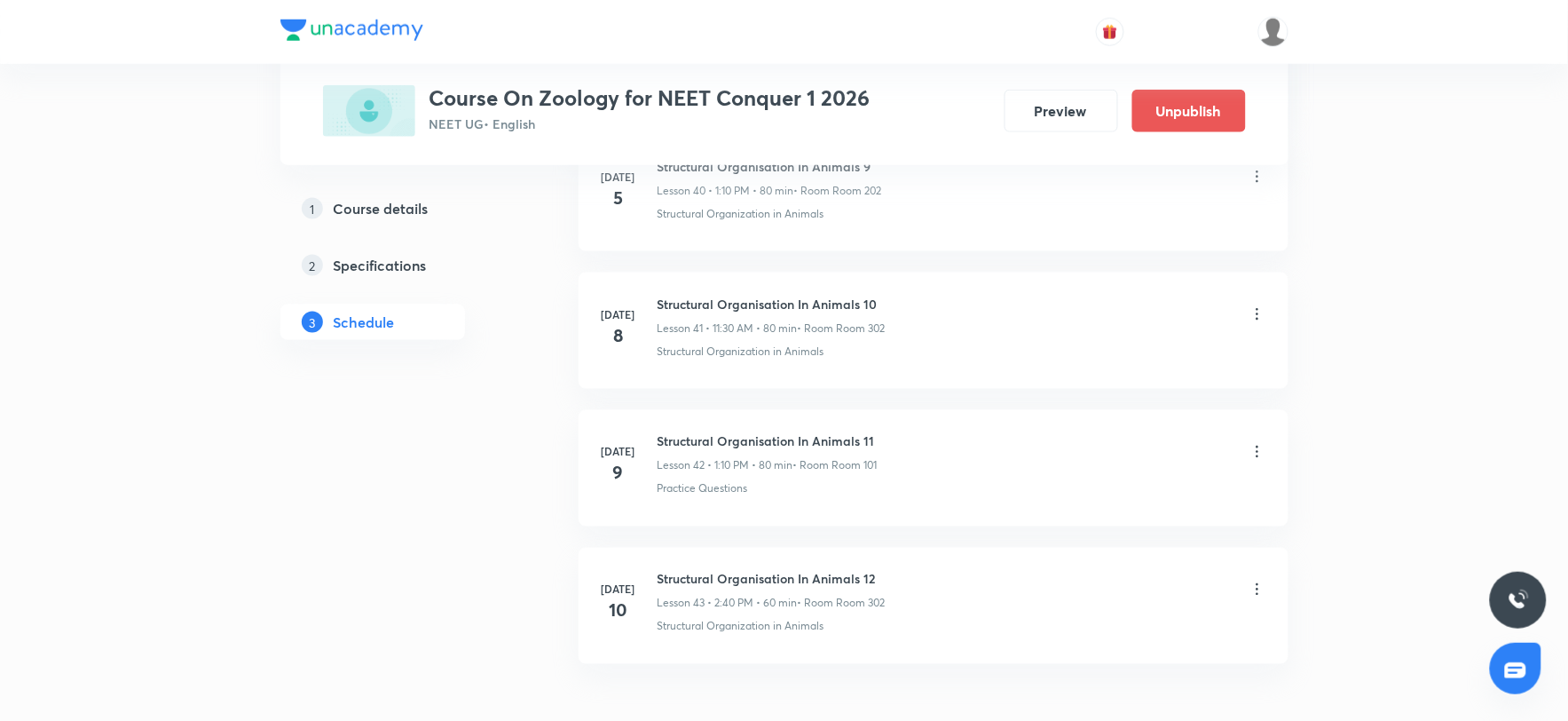 scroll, scrollTop: 6624, scrollLeft: 0, axis: vertical 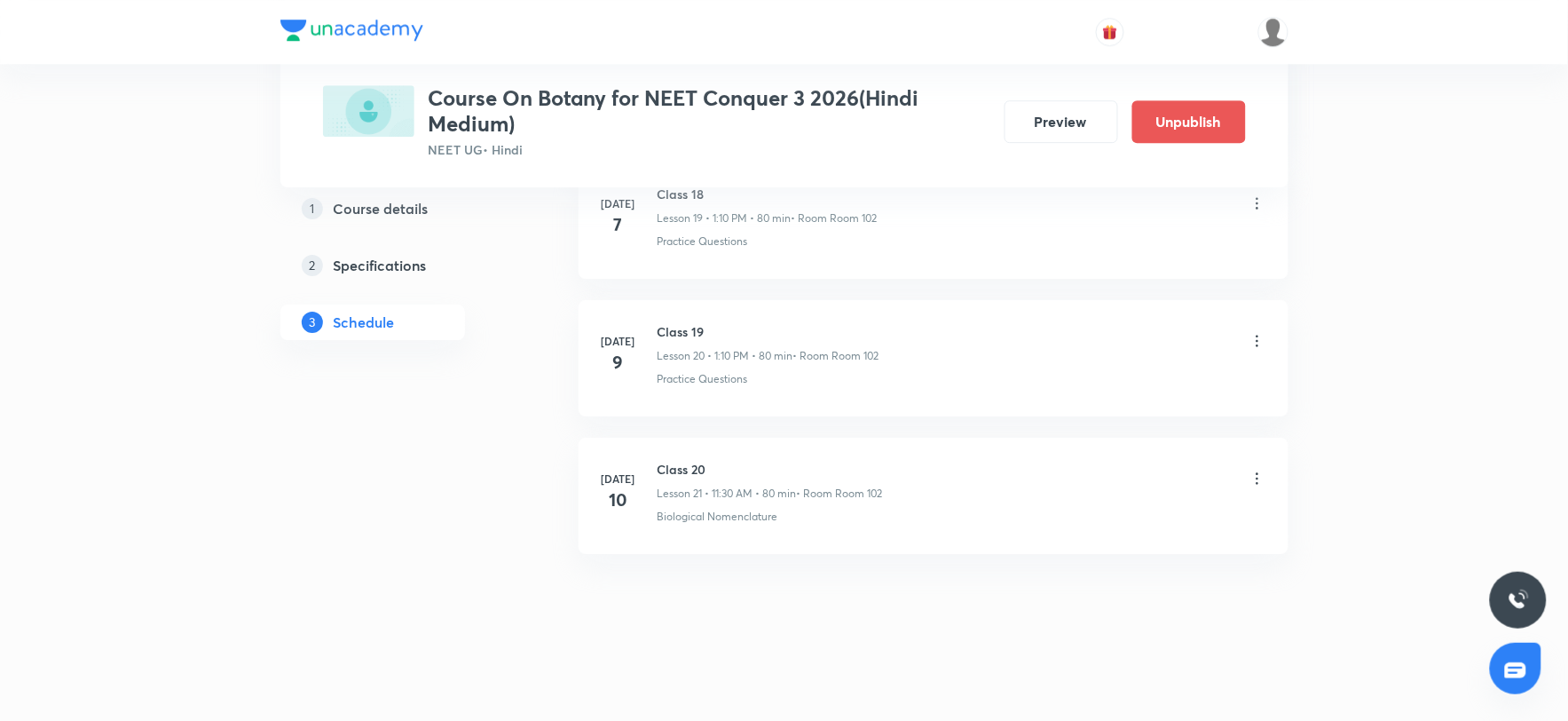 click on "Class 20" at bounding box center [770, 469] 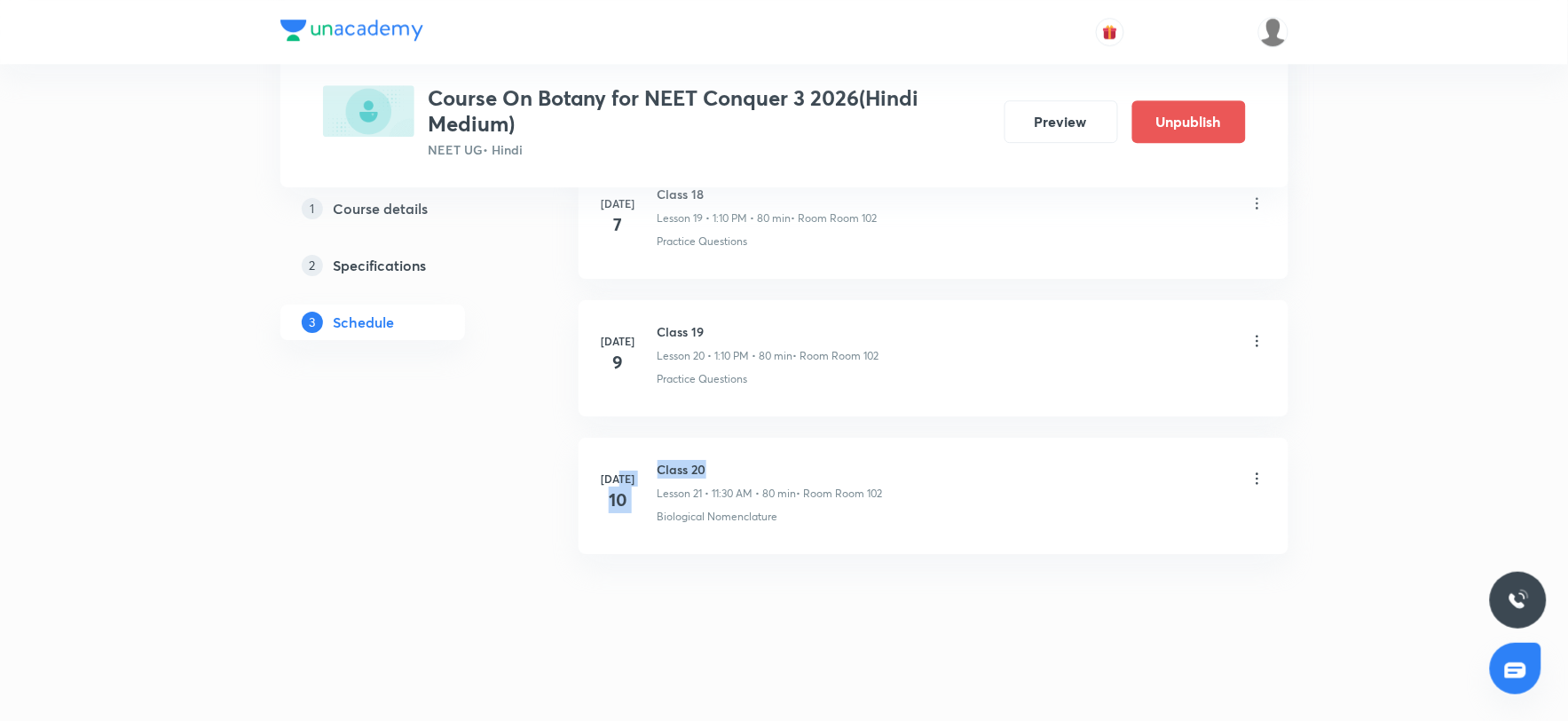drag, startPoint x: 650, startPoint y: 465, endPoint x: 765, endPoint y: 465, distance: 115 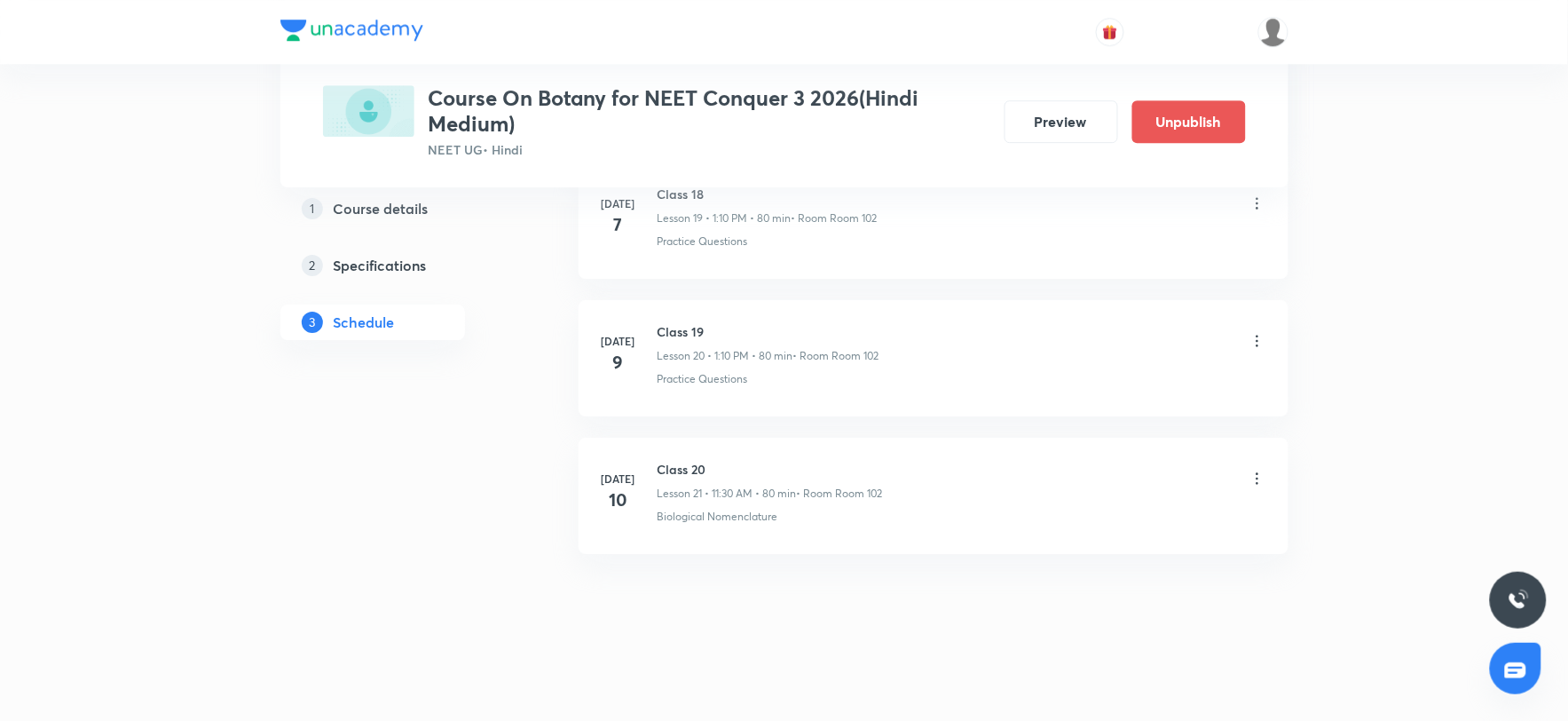 click on "[DATE] Class 1 Lesson 1 • 11:30 AM • 80 min  • Room Room 102 Introduction [DATE] Class 2 Lesson 2 • 1:10 PM • 80 min  • Room Room 102 Introduction [DATE] Class 3 Lesson 3 • 2:40 PM • 60 min  • Room Room 102 What Is A Cell? [DATE] Class 4 Lesson 4 • 1:10 PM • 80 min  • Room Room 102 What Is A Cell? [DATE] Class 5 Lesson 5 • 11:30 AM • 80 min  • Room Room 102 What Is A Cell? [DATE] Class 7 Lesson 6 • 10:20 AM • 60 min  • Room Room 102 Practice Questions [DATE] Class 6 Lesson 7 • 1:10 PM • 80 min  • Room Room 102 Practice Questions [DATE] Class 7 Lesson 8 • 11:30 AM • 80 min  • Room Room 102 Practice Questions [DATE] Class 8 Lesson 9 • 11:30 AM • 80 min  • Room Room 102 Practice Questions [DATE] Class 9 Lesson 10 • 11:30 AM • 80 min  • Room Room 101 Practice Questions [DATE] Class 10 Lesson 11 • 2:40 PM • 60 min  • Room Room 102 Practice Questions [DATE] Class 11 Lesson 12 • 1:10 PM • 80 min  • Room Room 102 Practice Questions Jun" at bounding box center [934, -874] 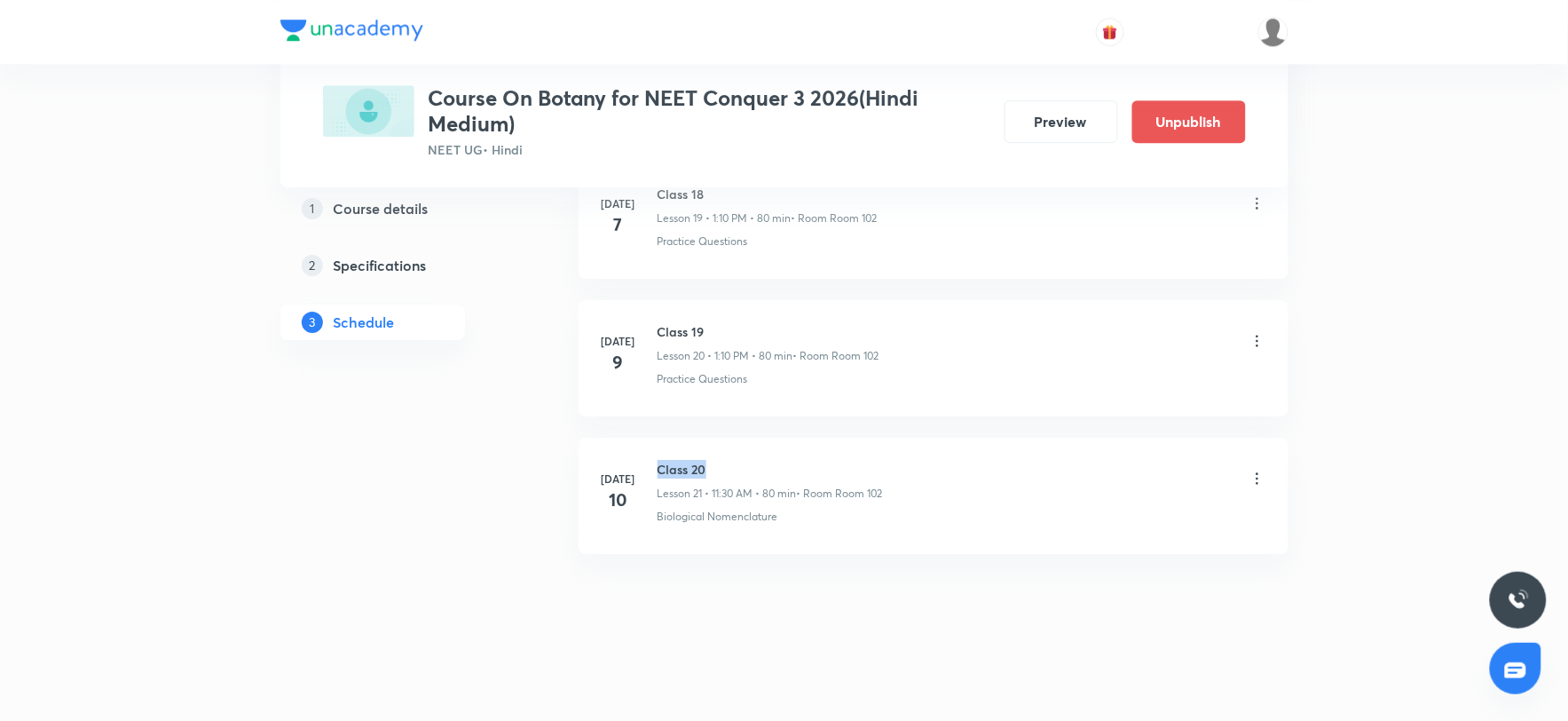 drag, startPoint x: 661, startPoint y: 469, endPoint x: 723, endPoint y: 464, distance: 62.201286 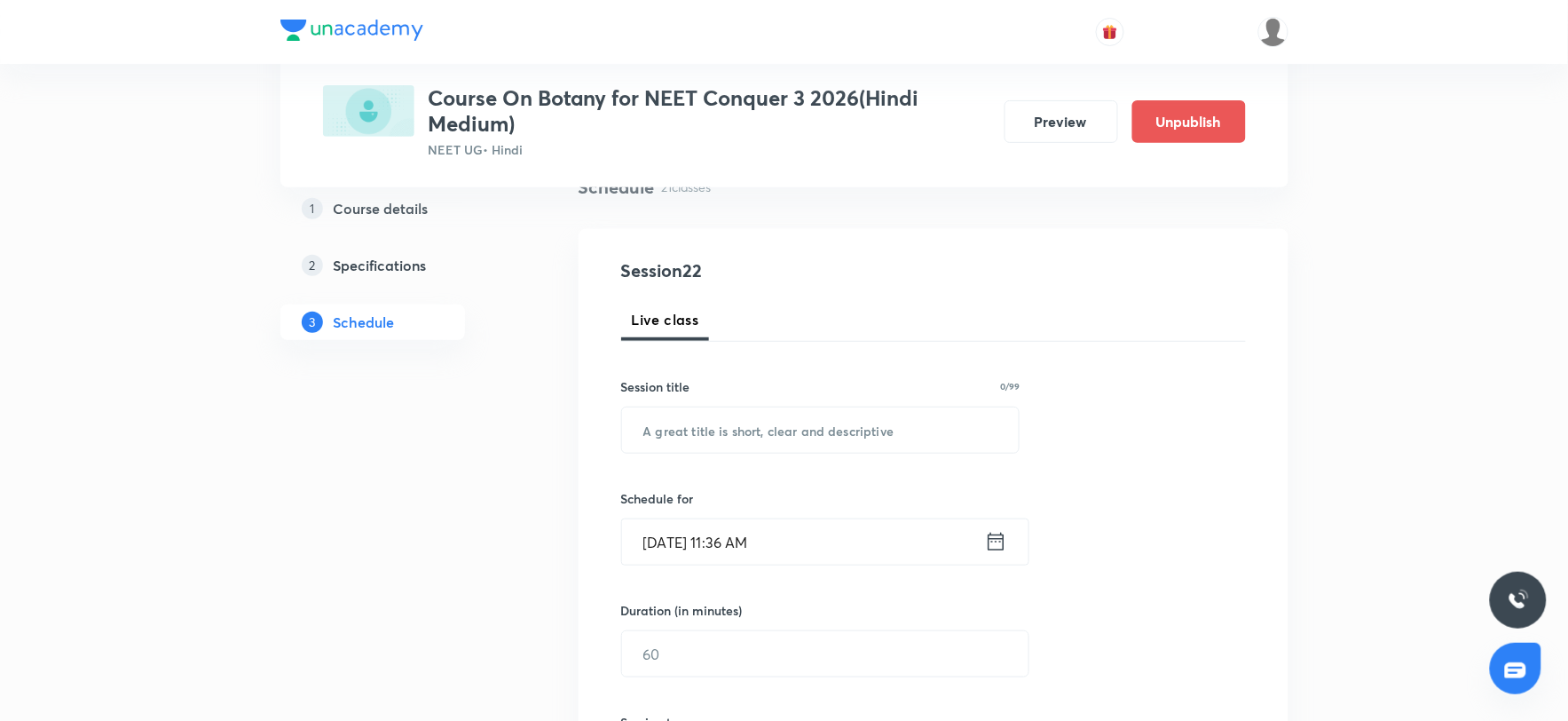 scroll, scrollTop: 0, scrollLeft: 0, axis: both 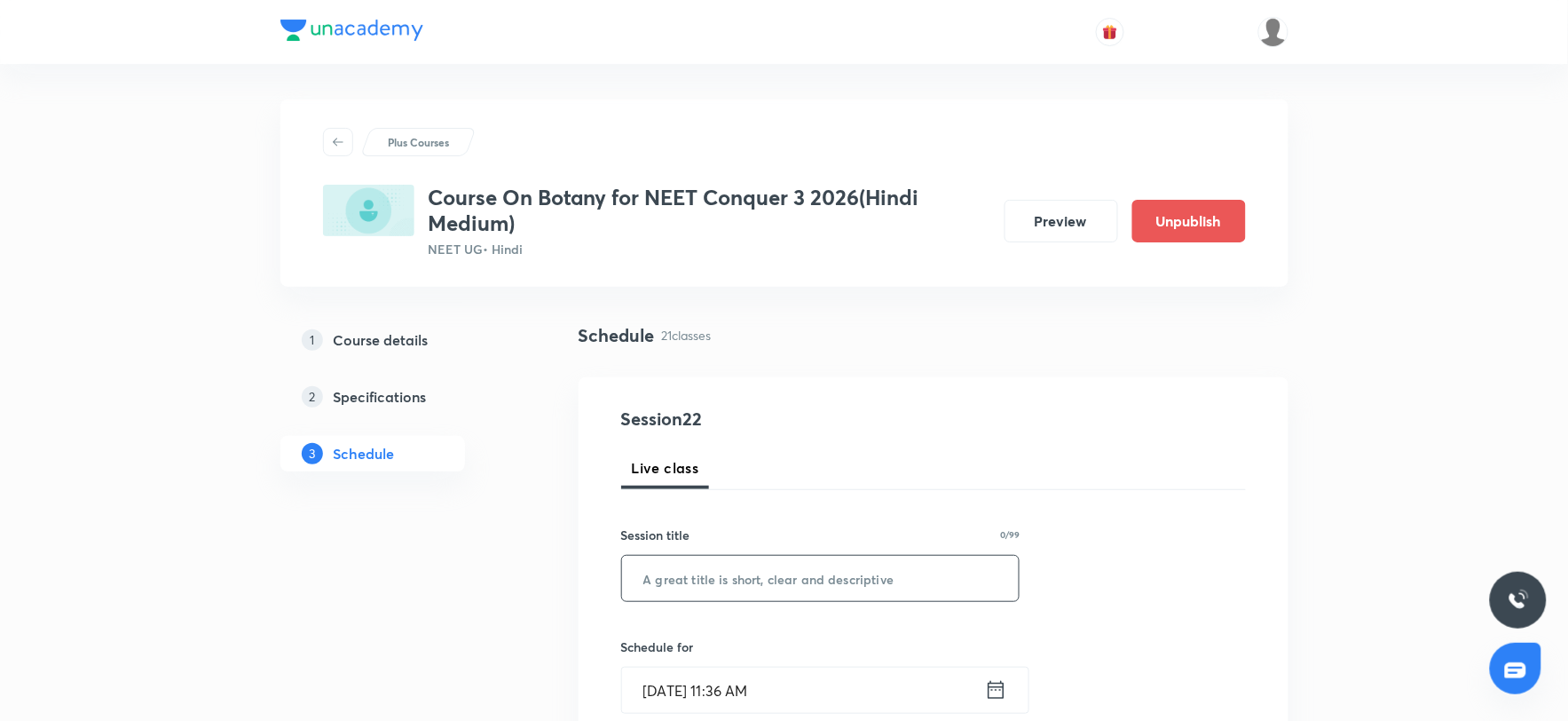 click at bounding box center [821, 578] 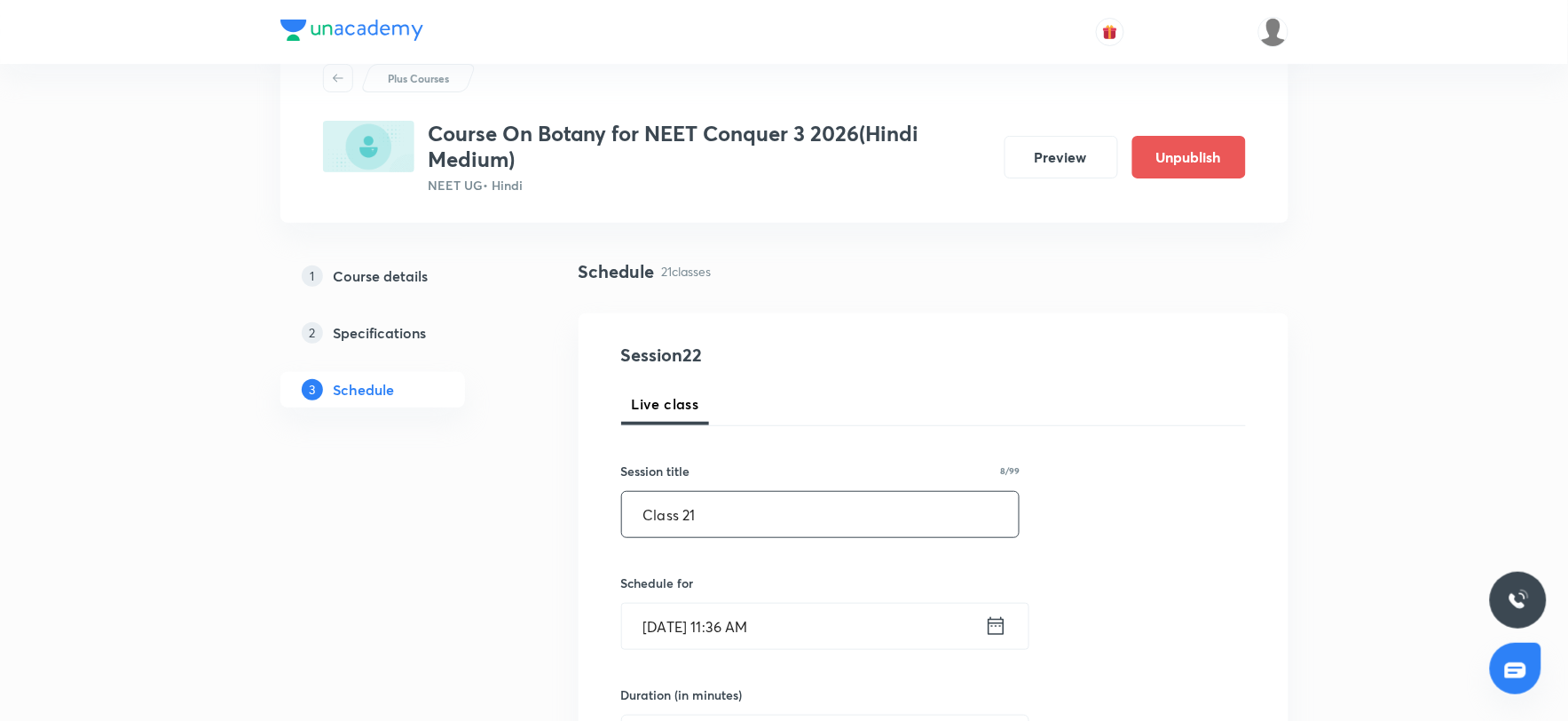 scroll, scrollTop: 99, scrollLeft: 0, axis: vertical 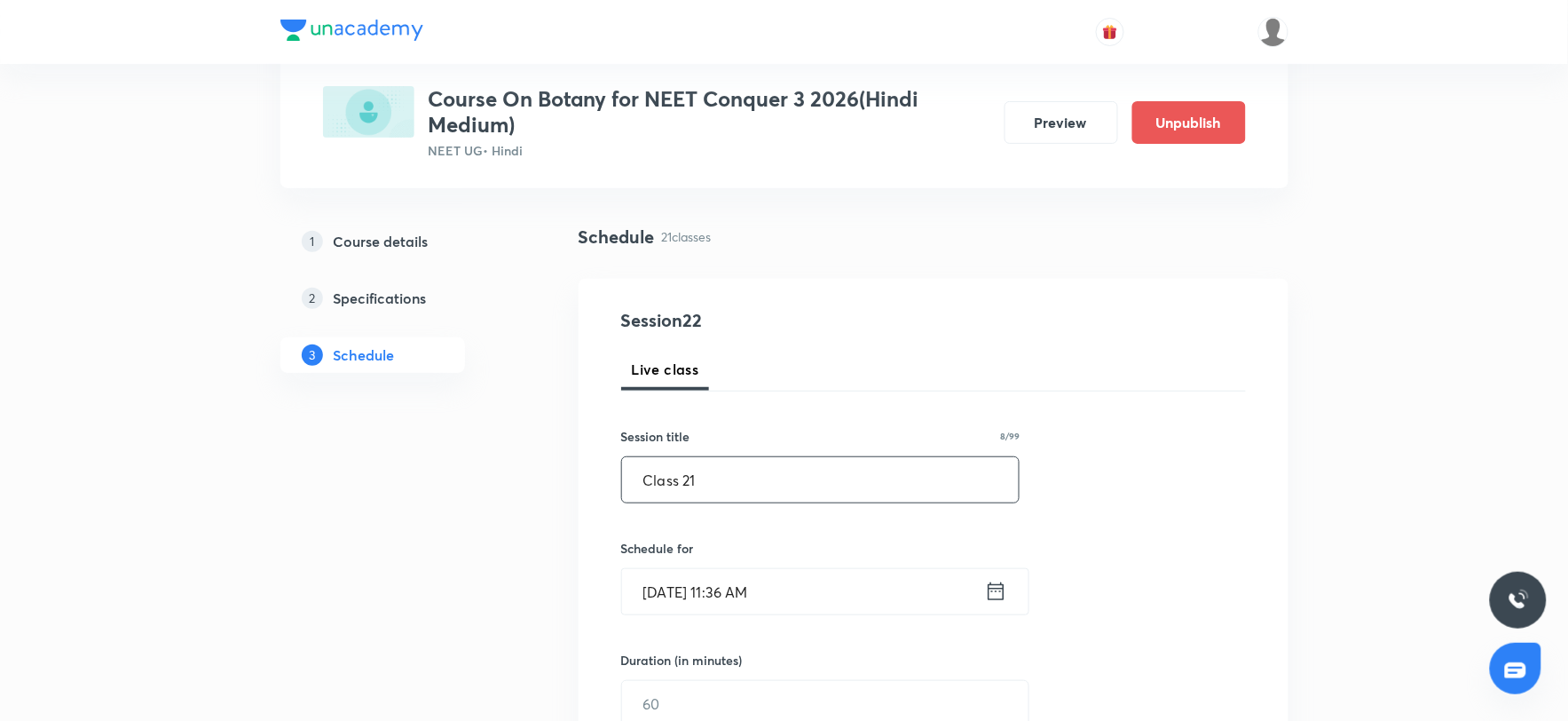 type on "Class 21" 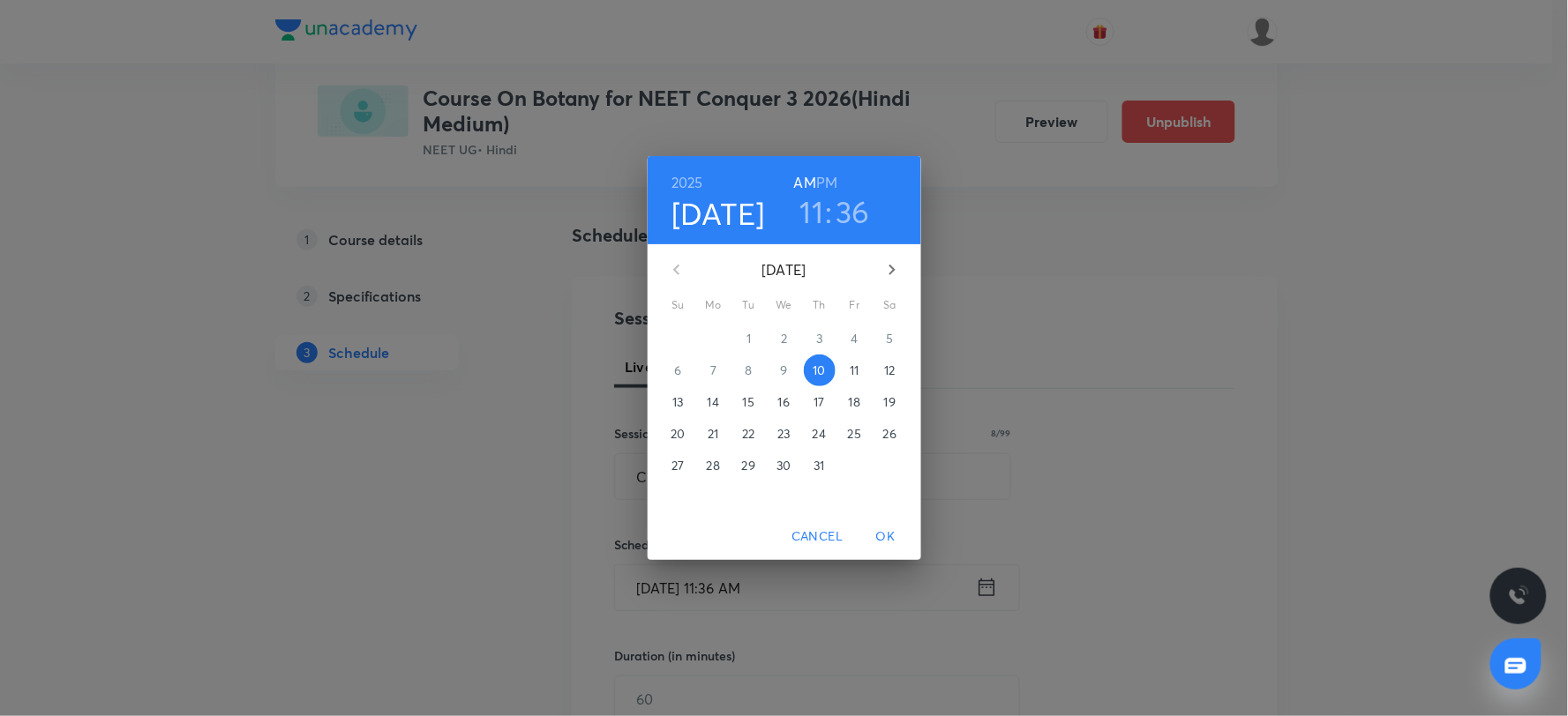 click on "11" at bounding box center [812, 212] 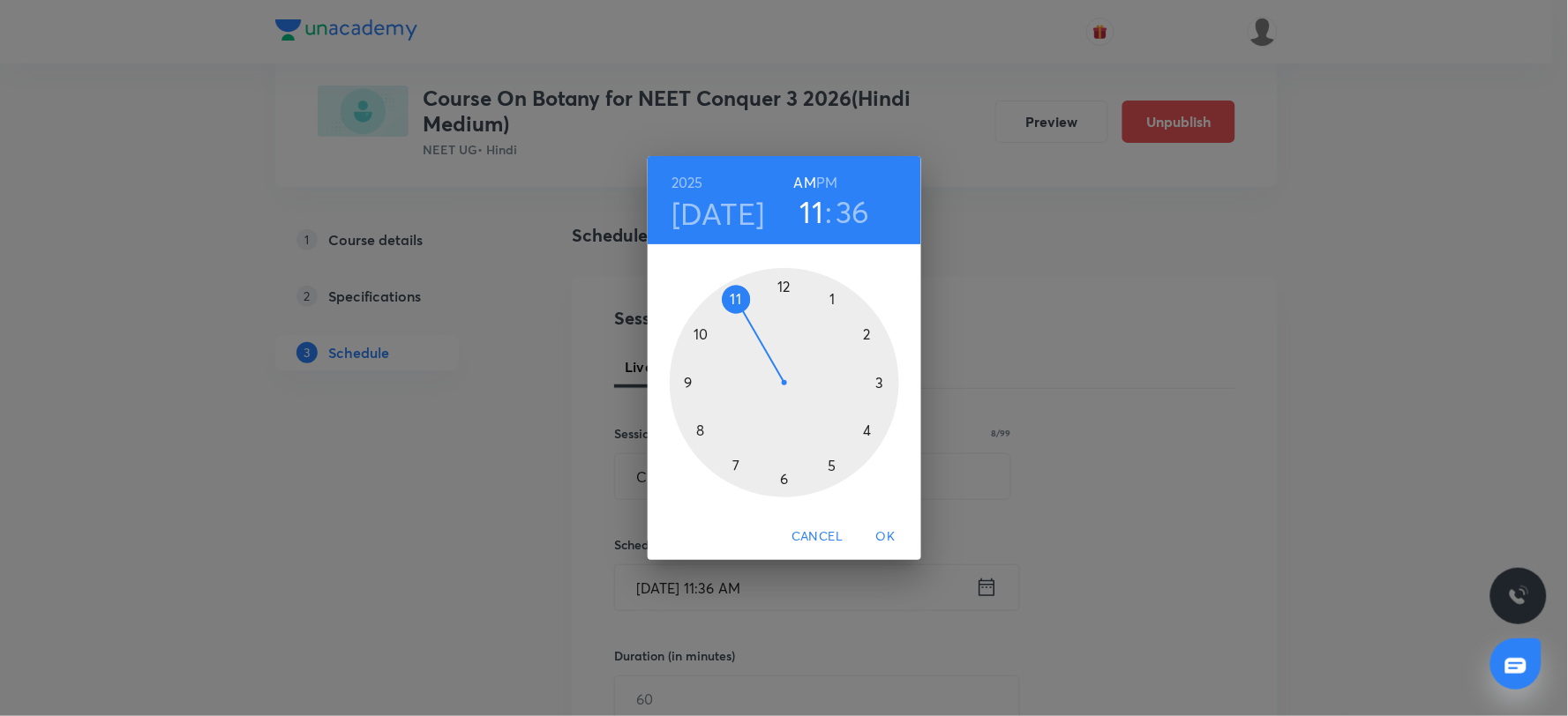 click at bounding box center (784, 383) 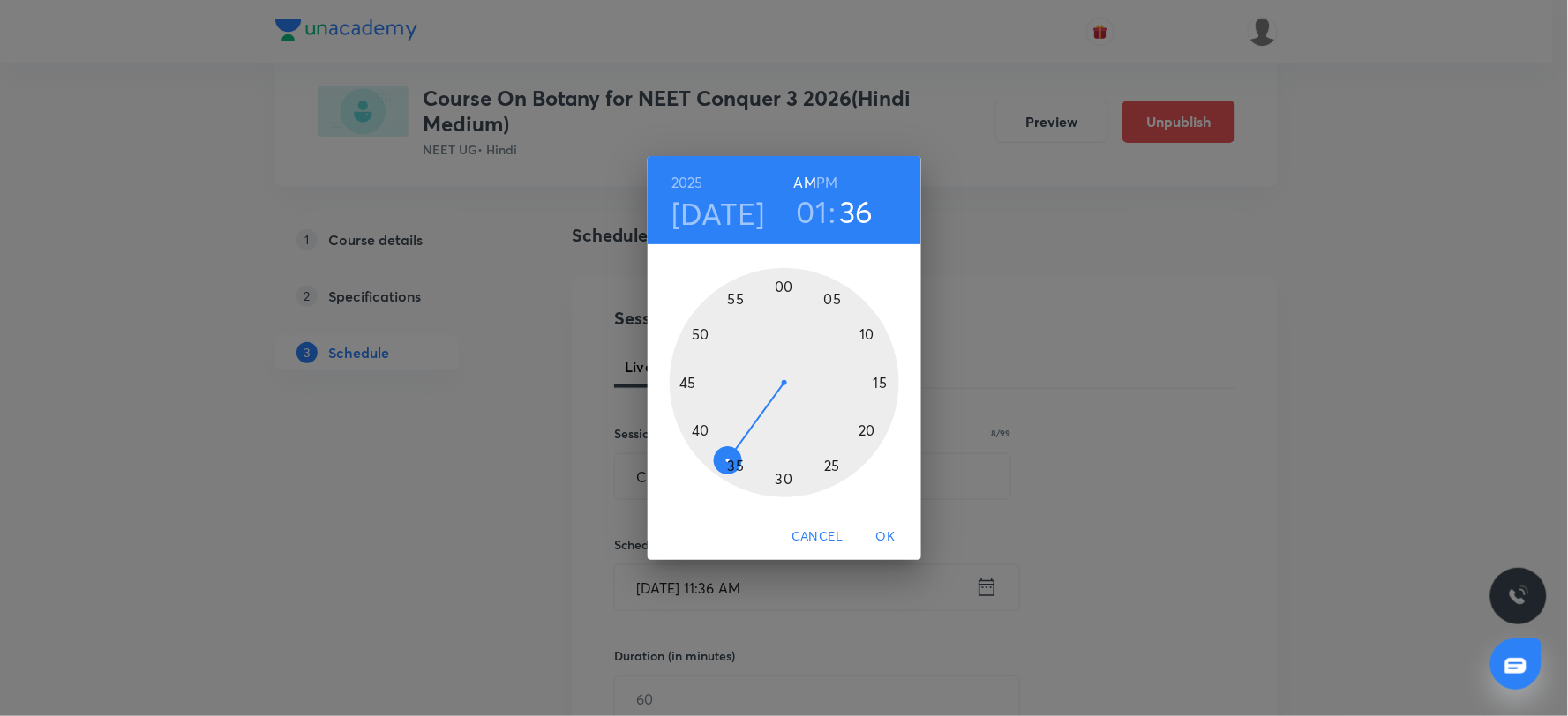 click at bounding box center (784, 383) 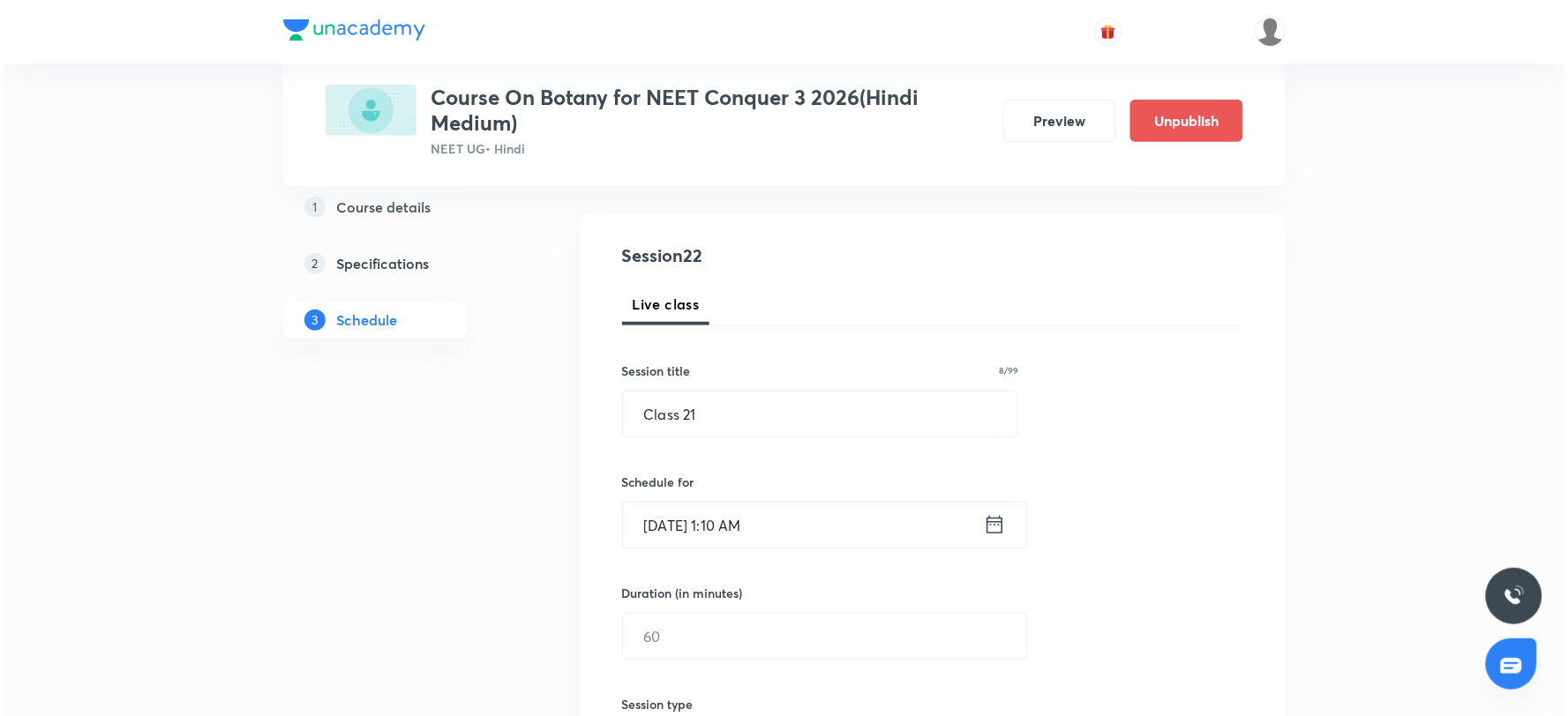 scroll, scrollTop: 196, scrollLeft: 0, axis: vertical 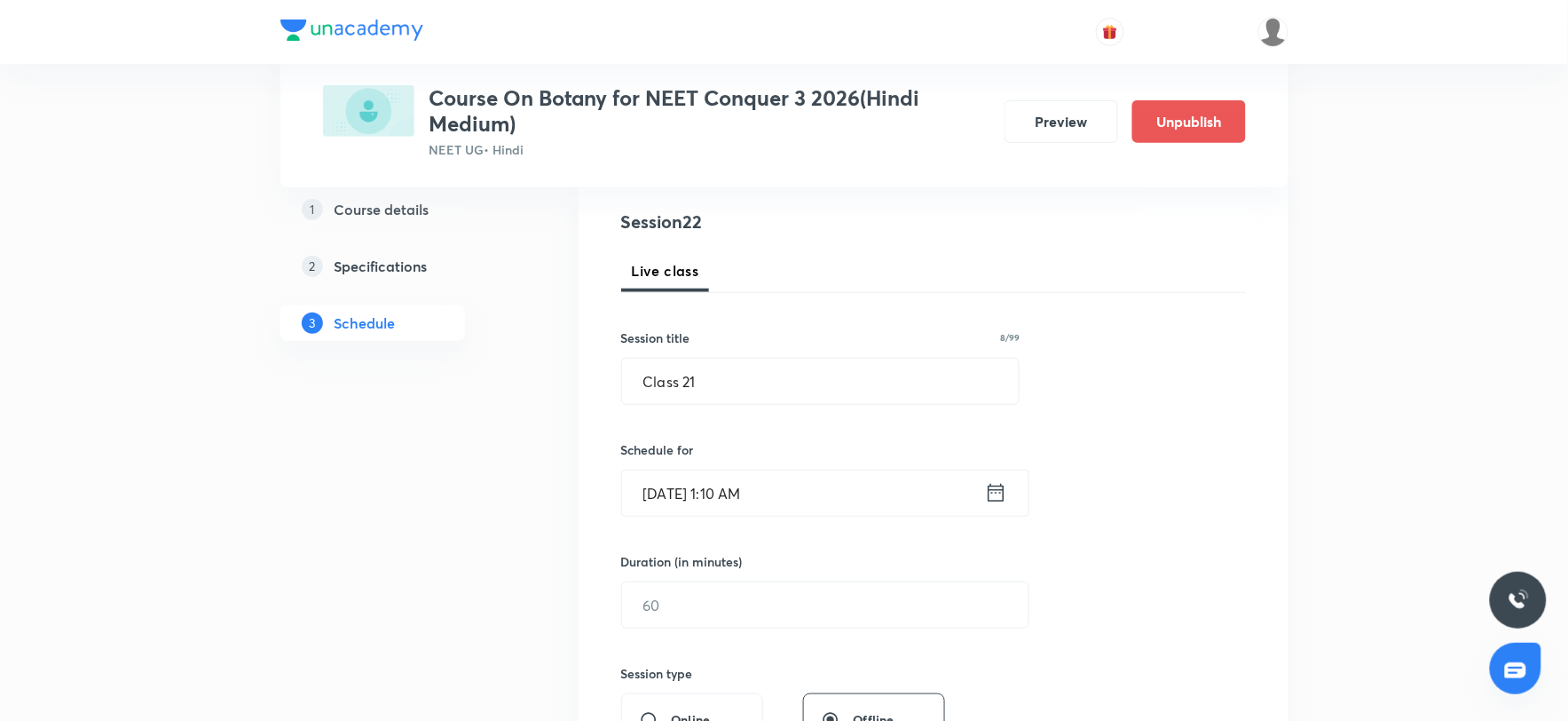 click on "Jul 10, 2025, 1:10 AM" at bounding box center (803, 493) 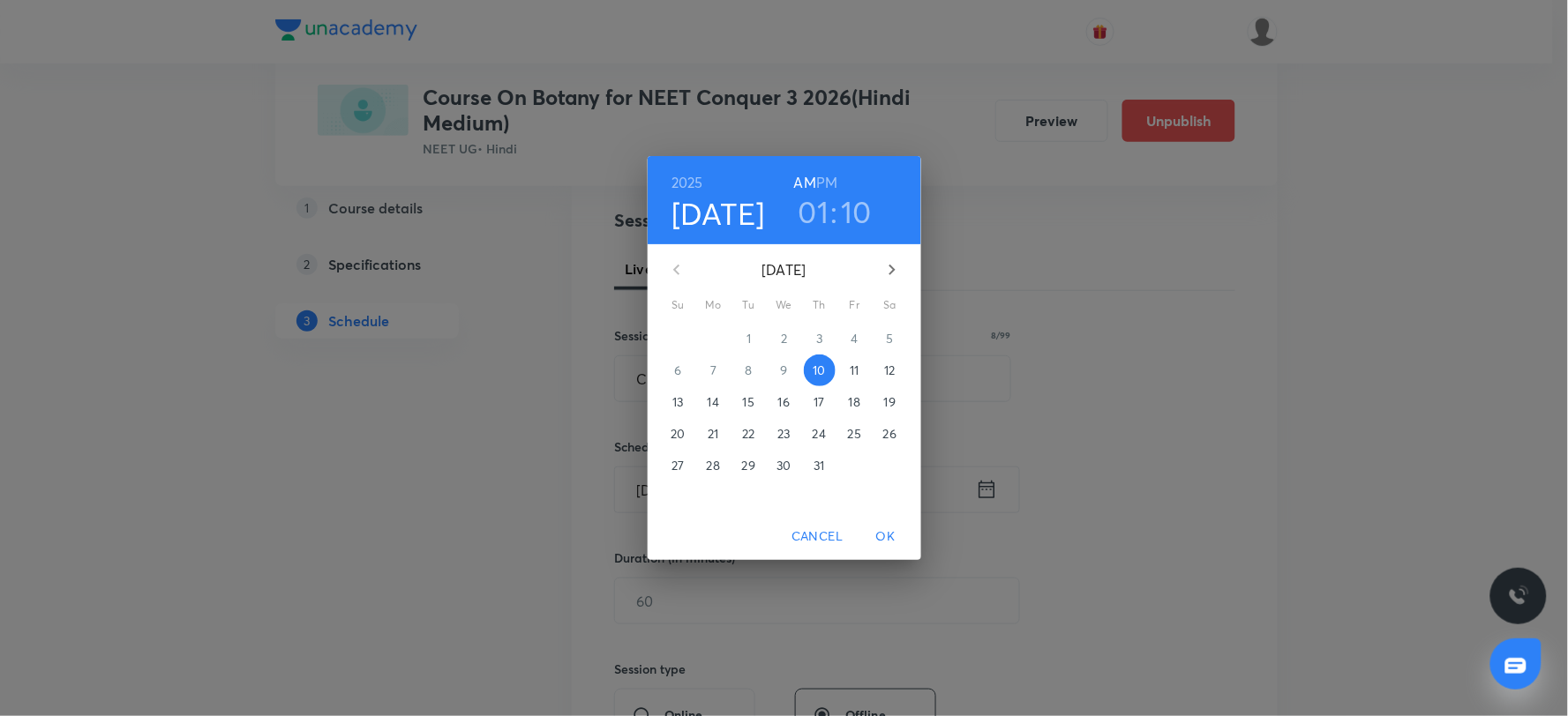click on "PM" at bounding box center (827, 183) 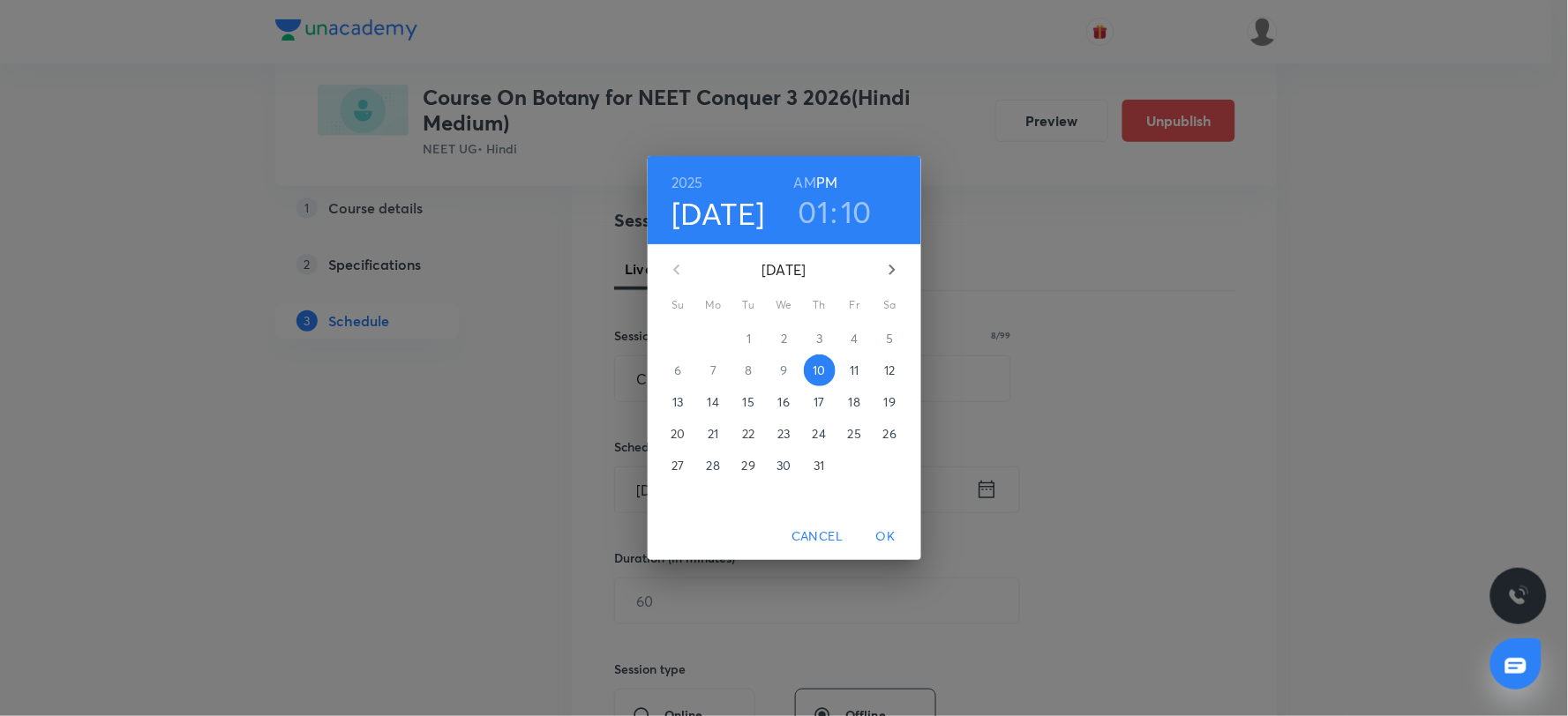 click on "OK" at bounding box center [886, 536] 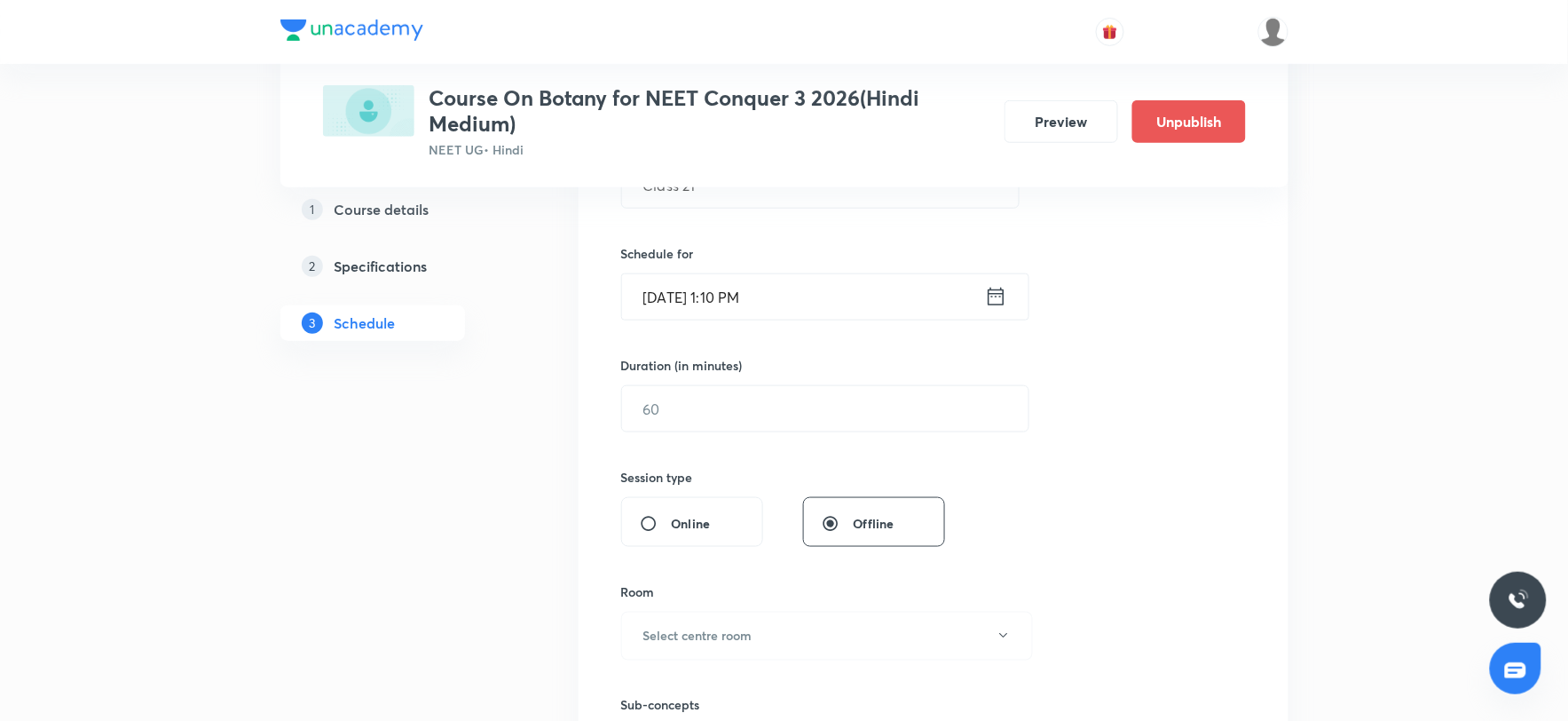 scroll, scrollTop: 394, scrollLeft: 0, axis: vertical 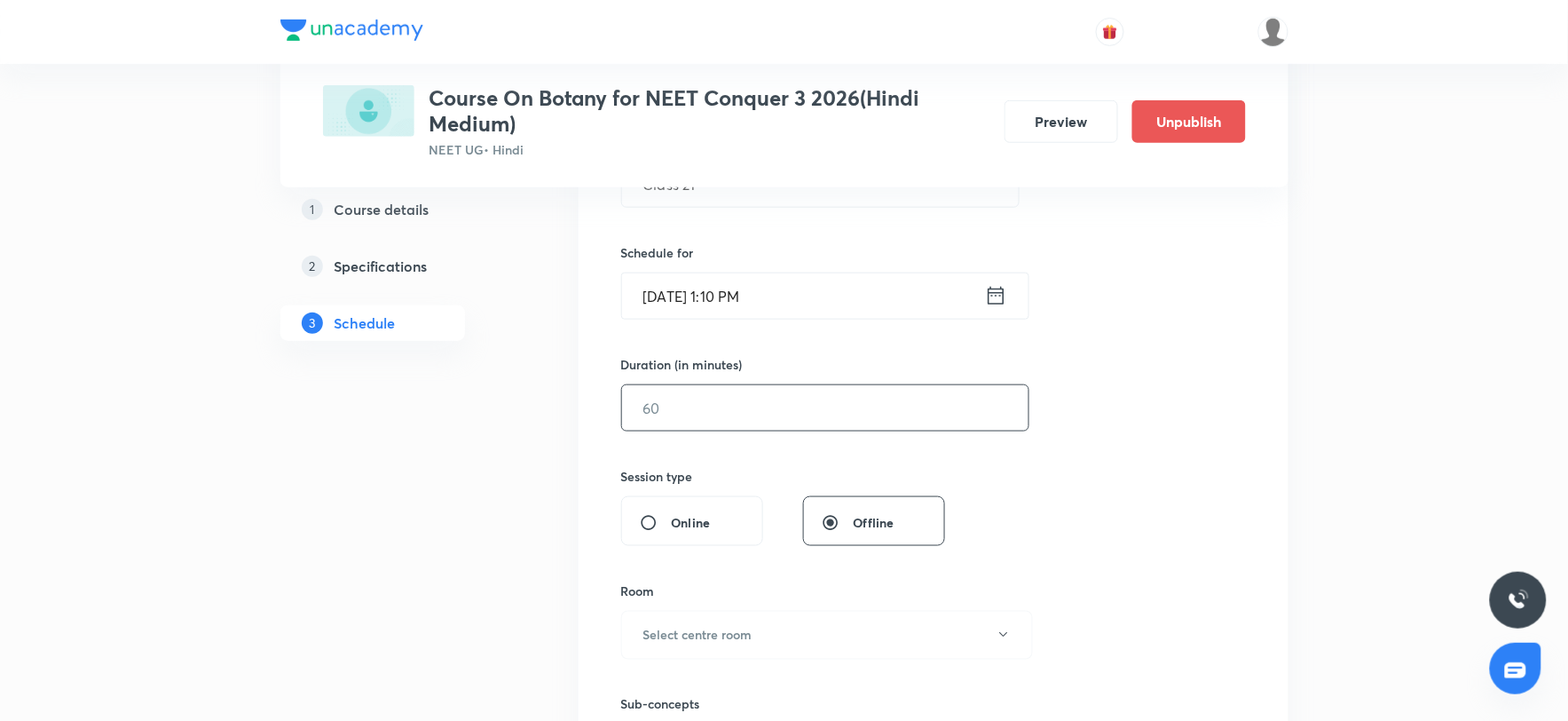 click at bounding box center (825, 408) 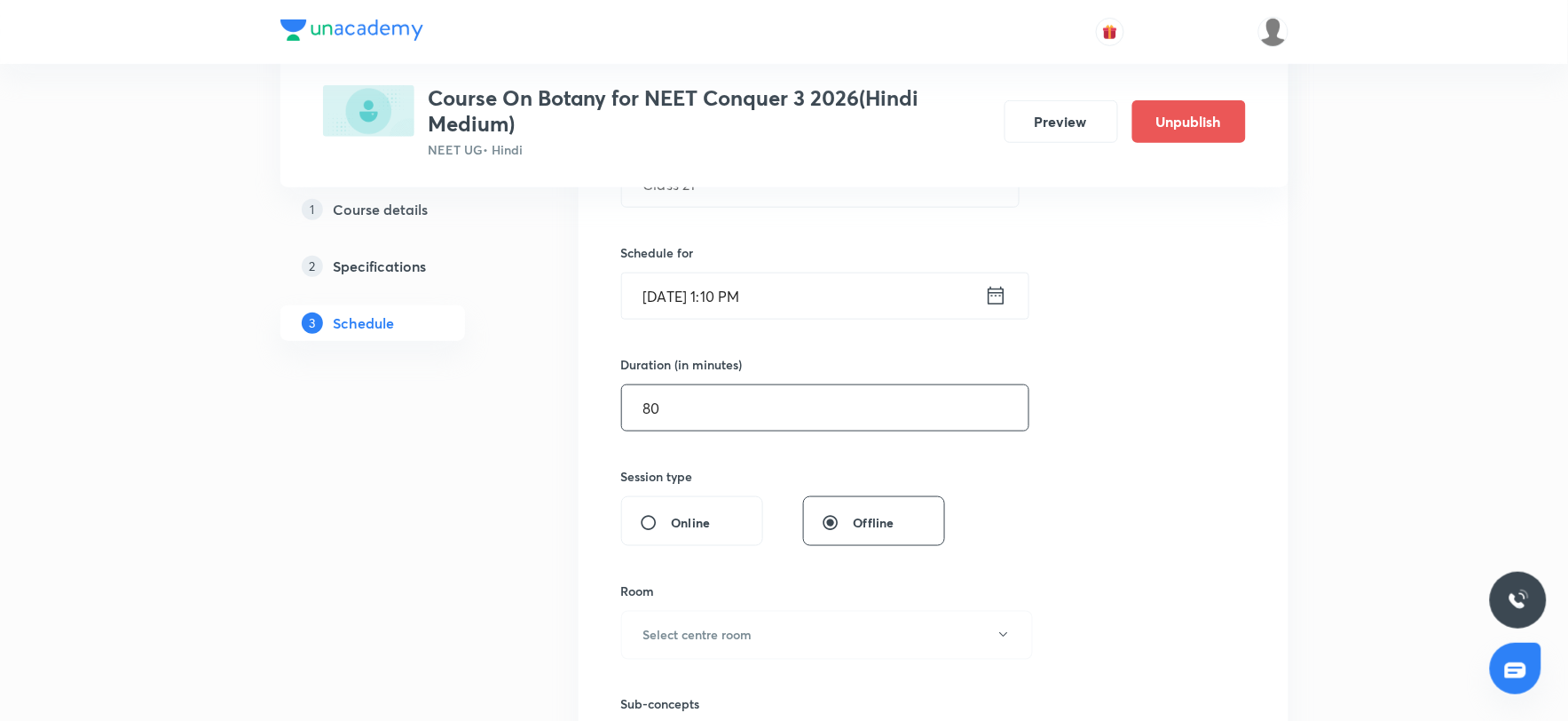 scroll, scrollTop: 493, scrollLeft: 0, axis: vertical 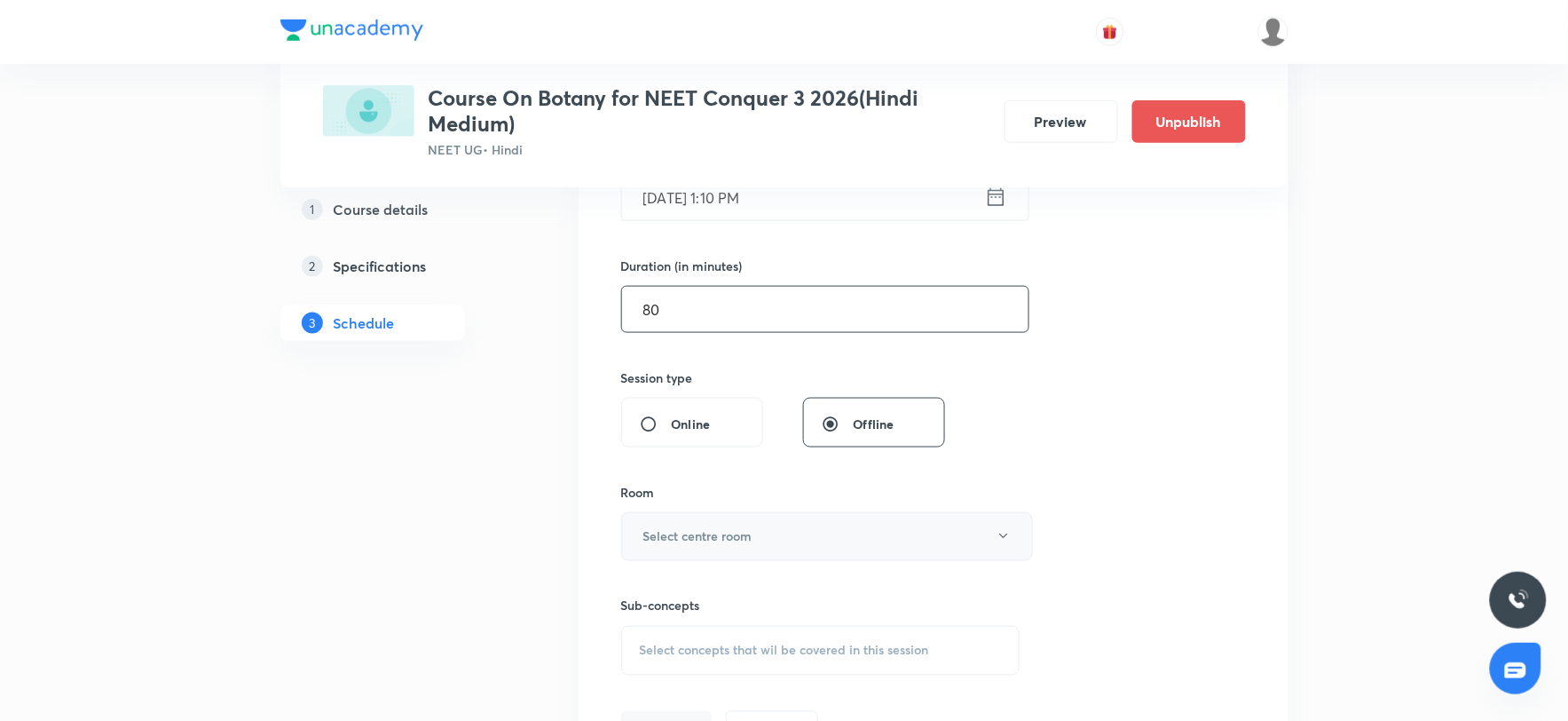 type on "80" 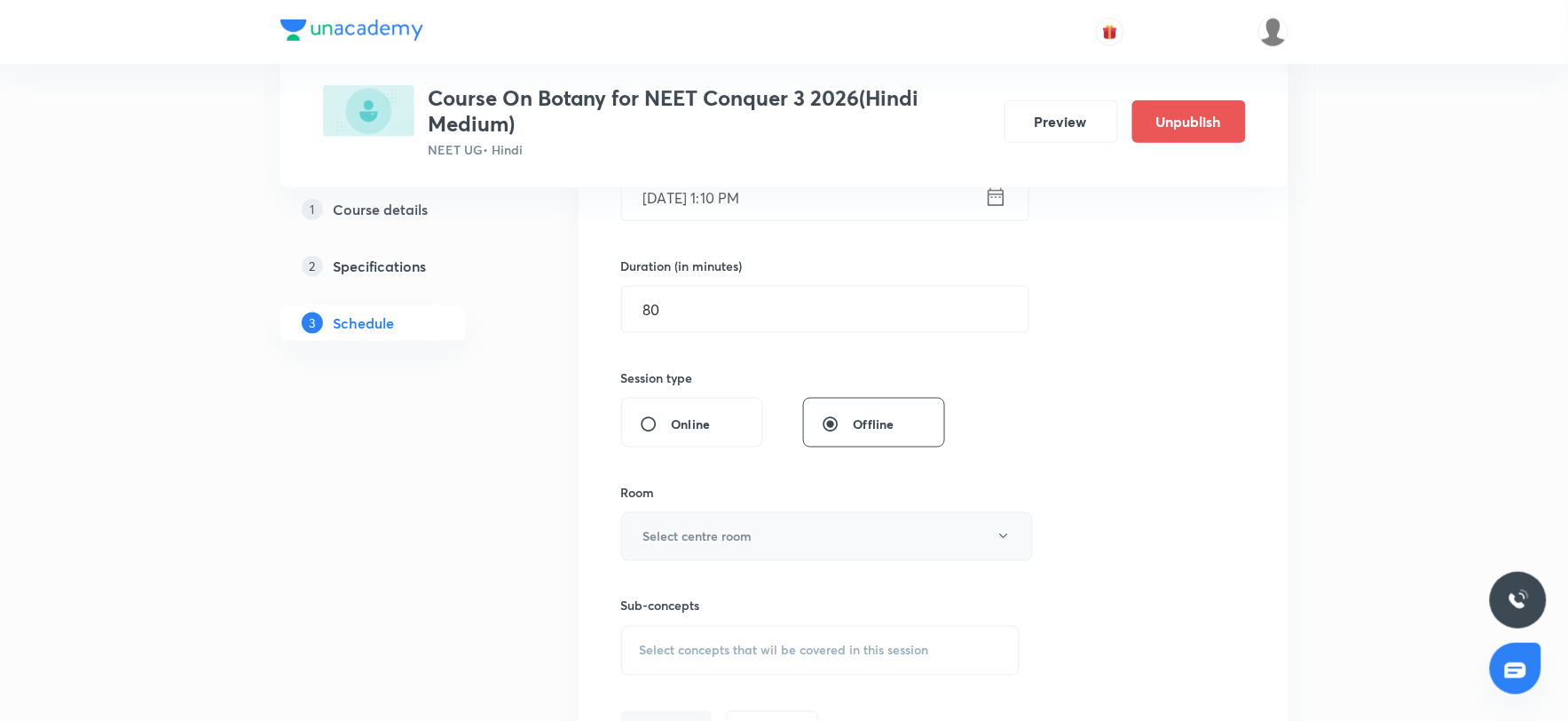 click on "Select centre room" at bounding box center (827, 536) 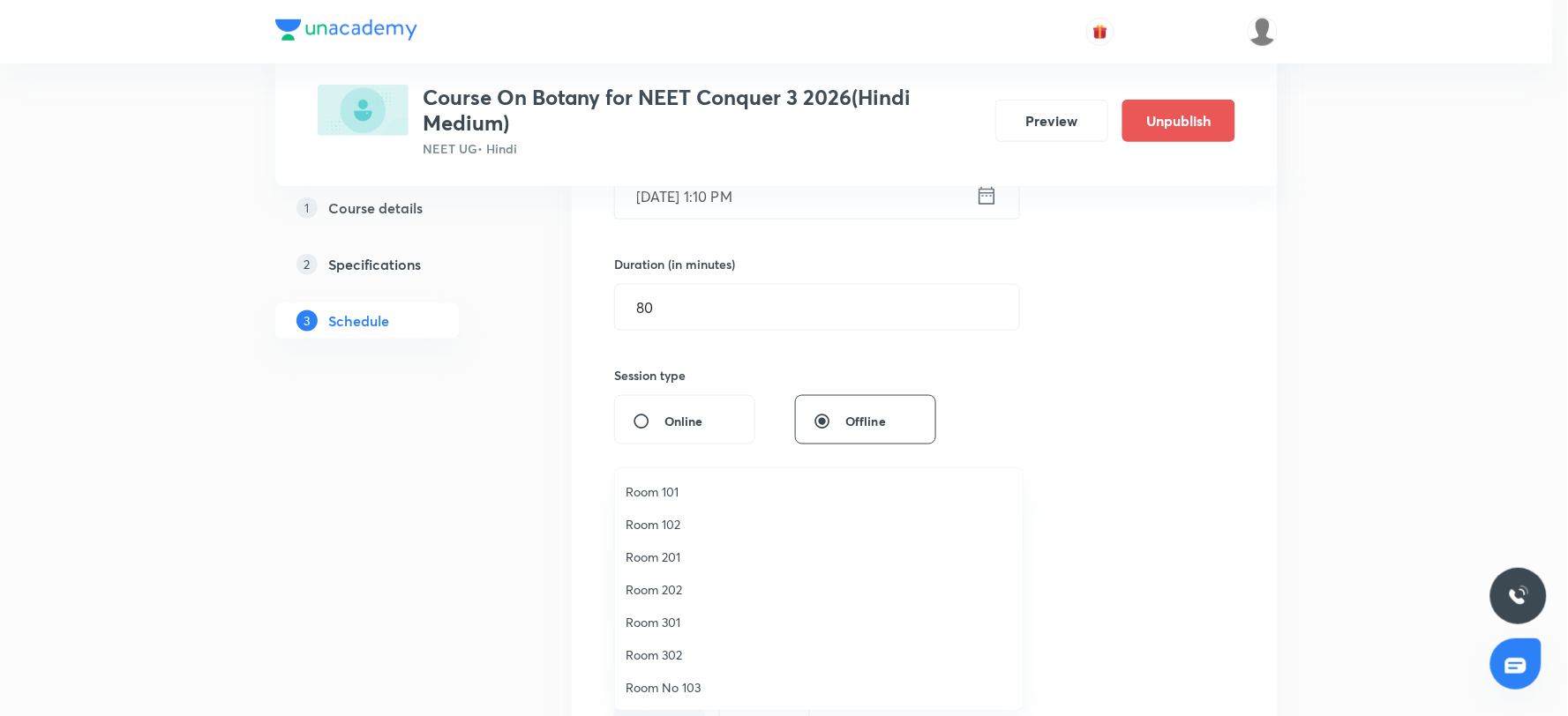 click on "Room 102" at bounding box center [819, 524] 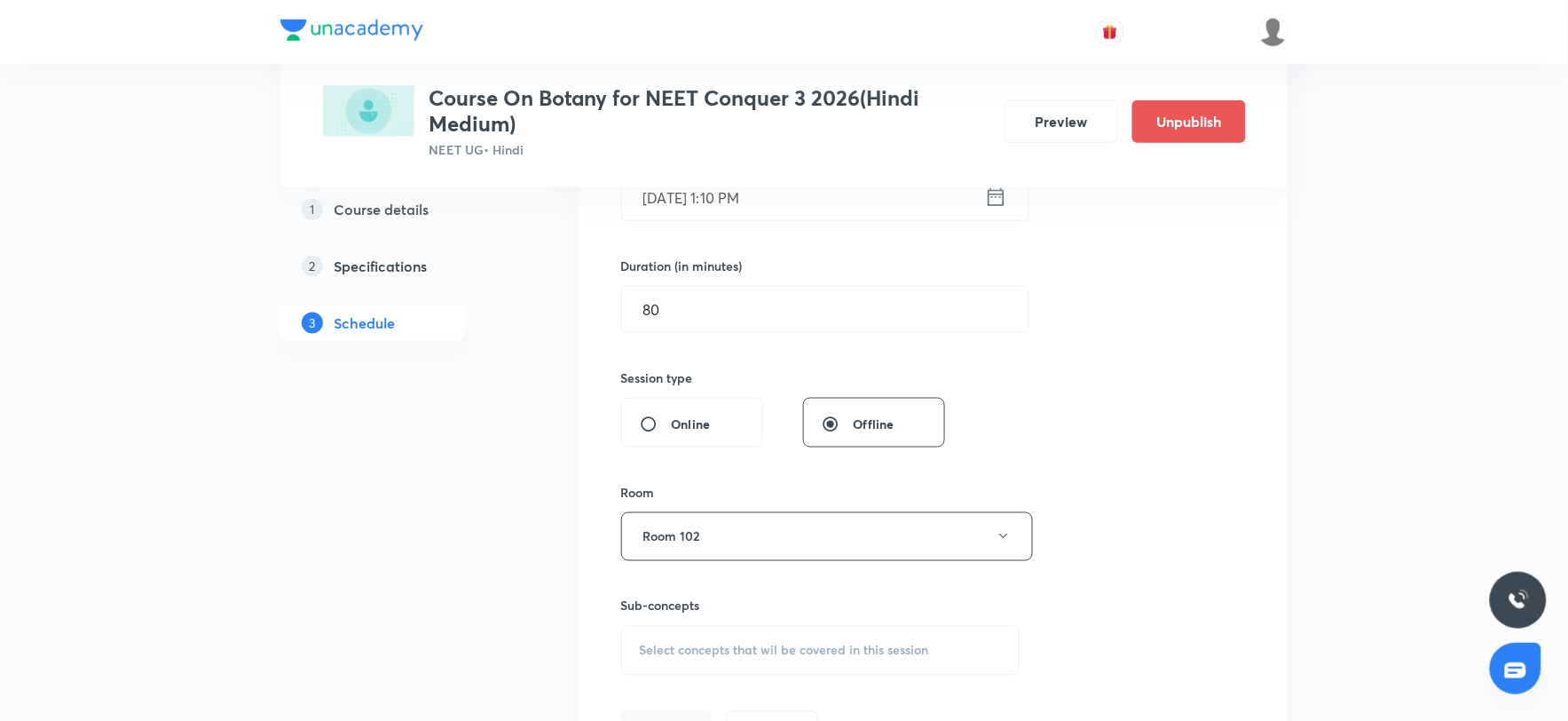 click on "Session  22 Live class Session title 8/99 Class 21 ​ Schedule for Jul 10, 2025, 1:10 PM ​ Duration (in minutes) 80 ​   Session type Online Offline Room Room 102 Sub-concepts Select concepts that wil be covered in this session Add Cancel" at bounding box center (934, 329) 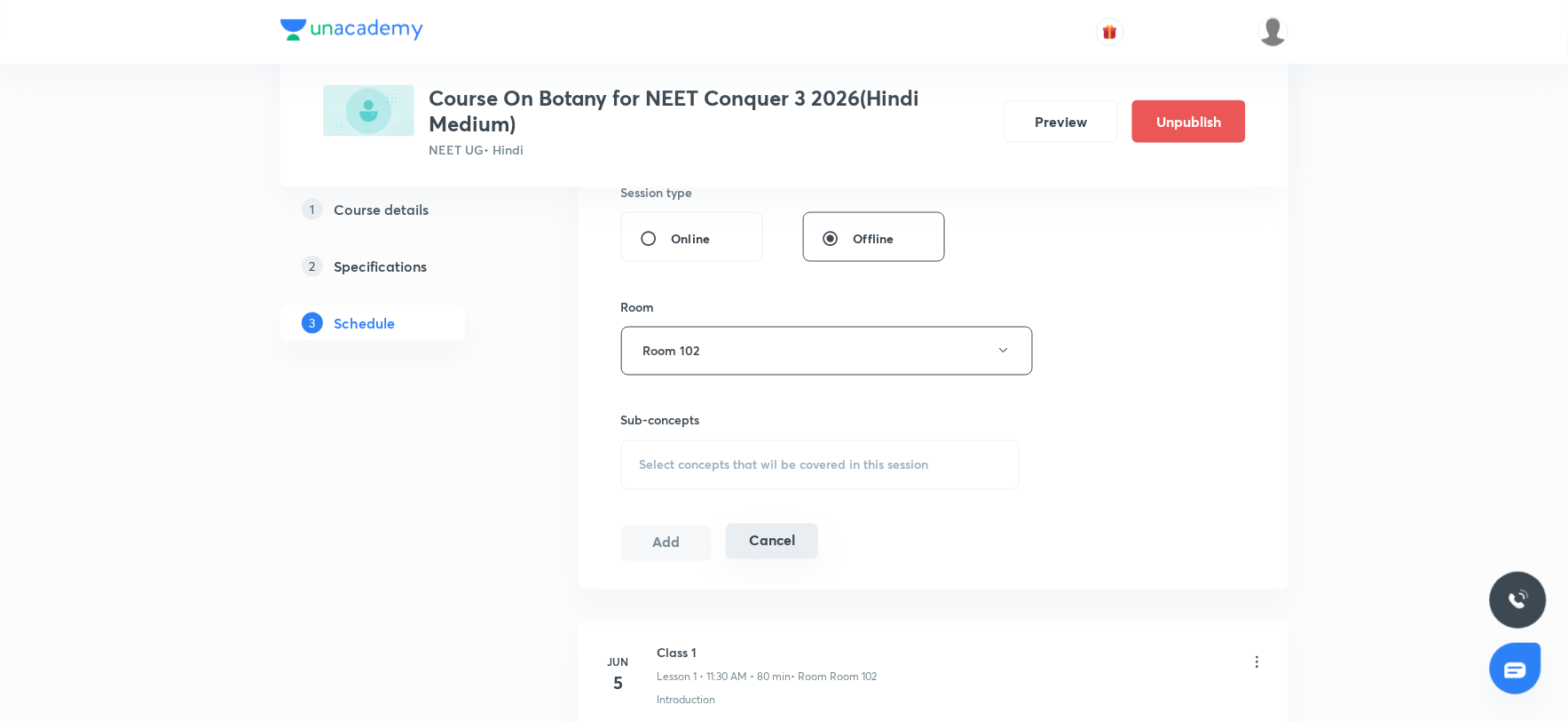 scroll, scrollTop: 690, scrollLeft: 0, axis: vertical 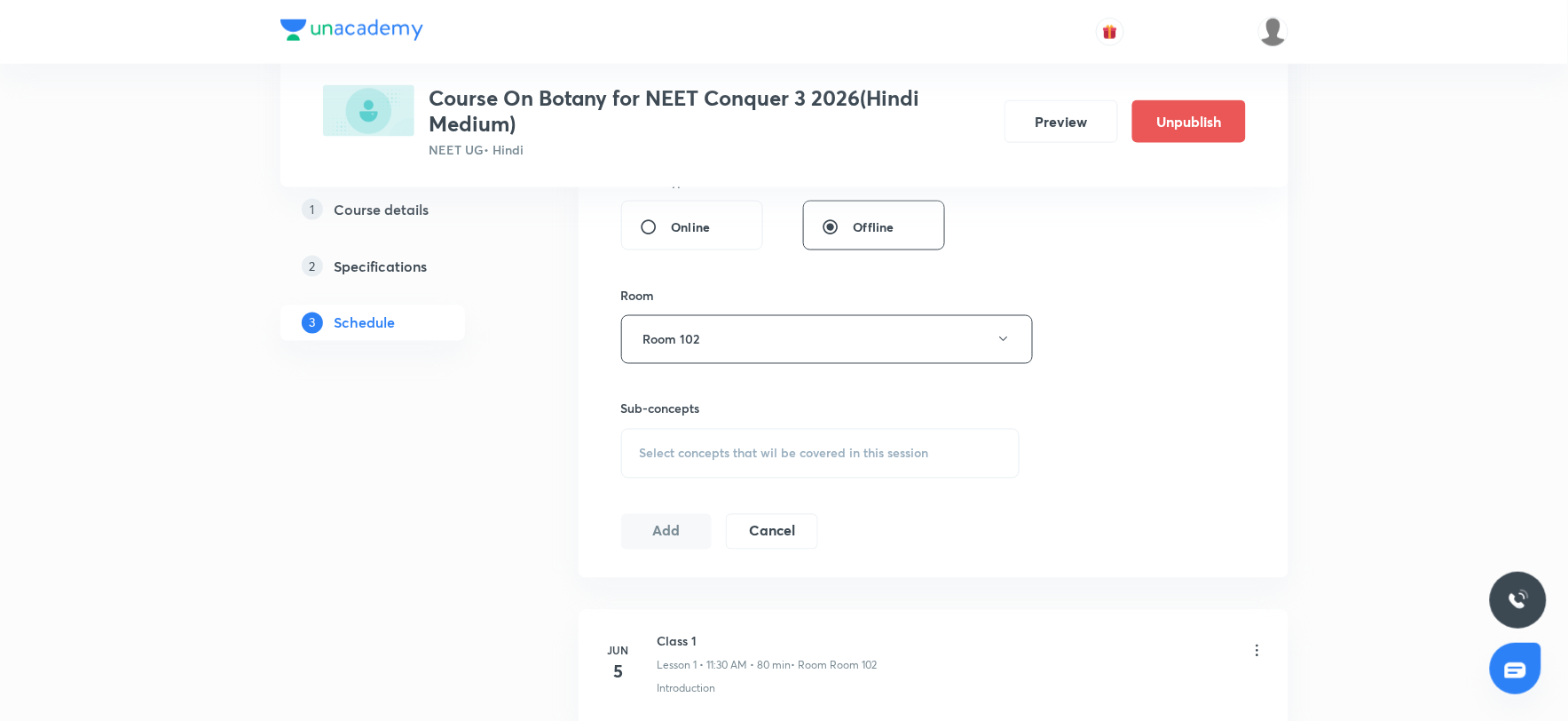 click on "Select concepts that wil be covered in this session" at bounding box center [784, 454] 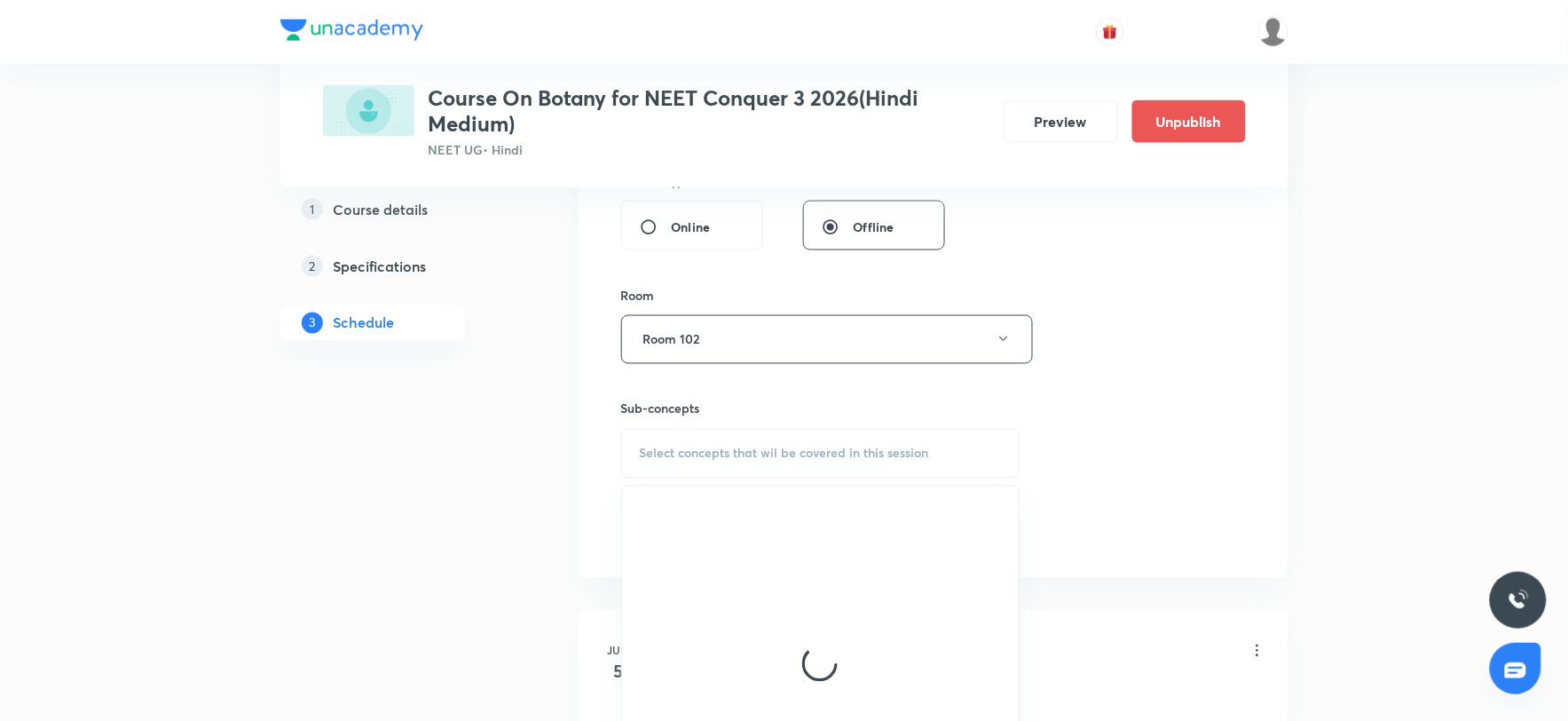 click on "Select concepts that wil be covered in this session" at bounding box center [784, 454] 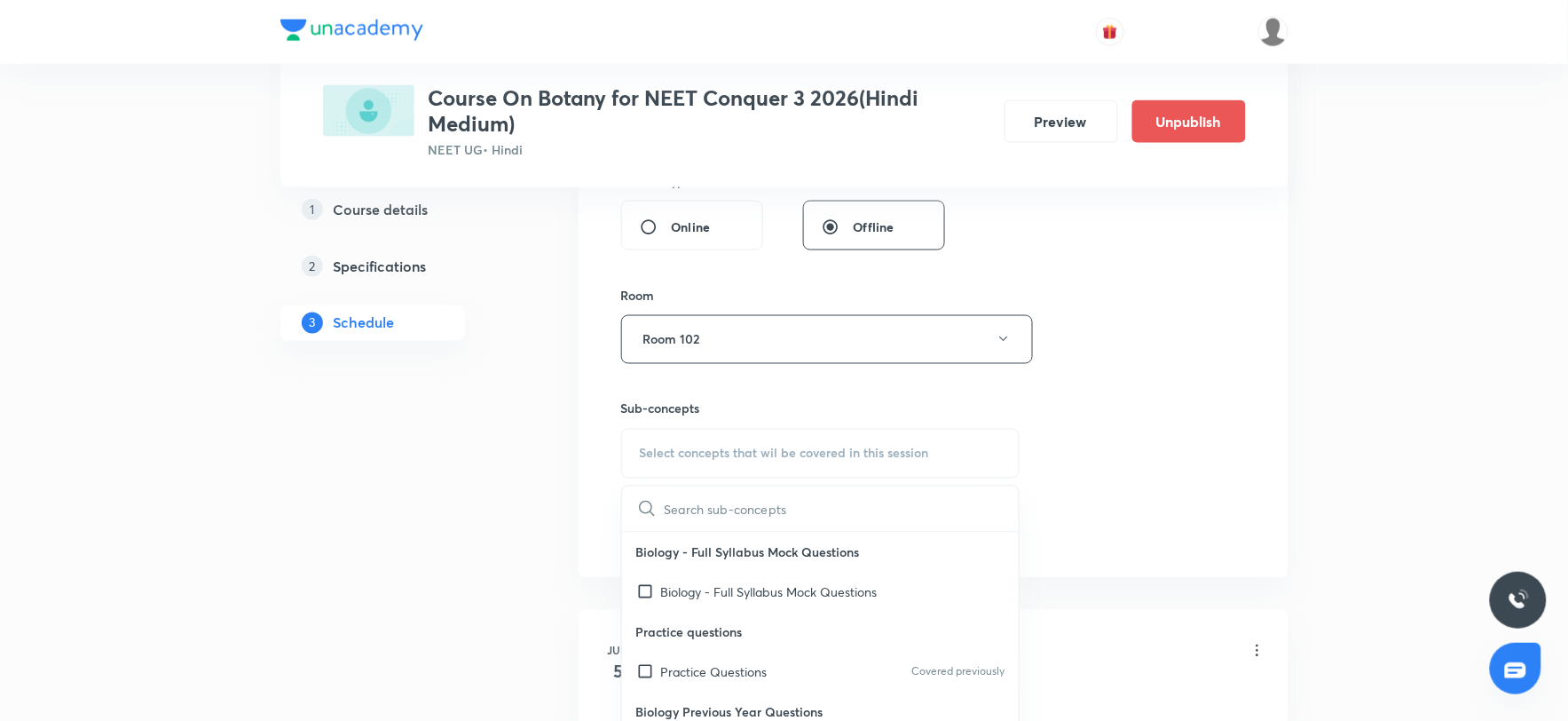 click on "Select concepts that wil be covered in this session" at bounding box center [784, 454] 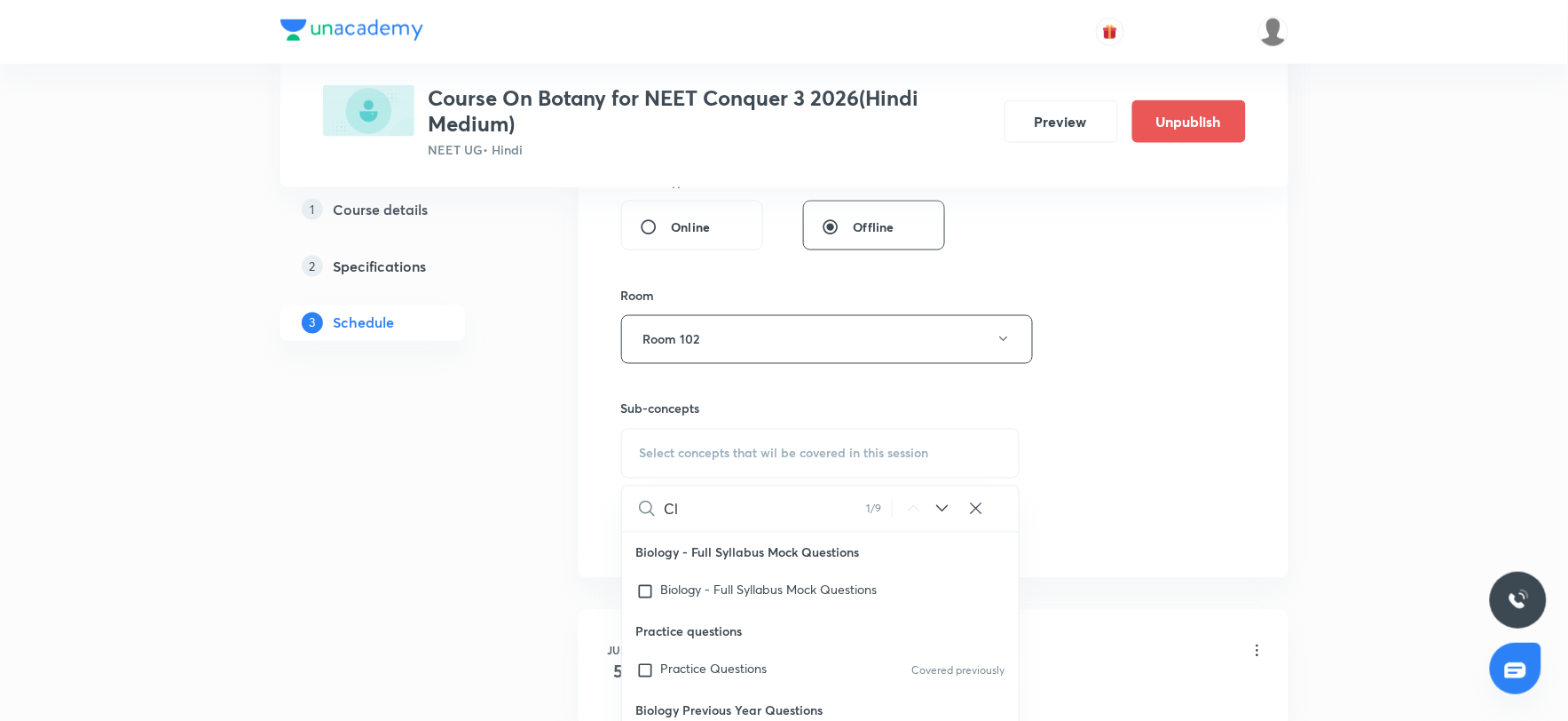 type on "C" 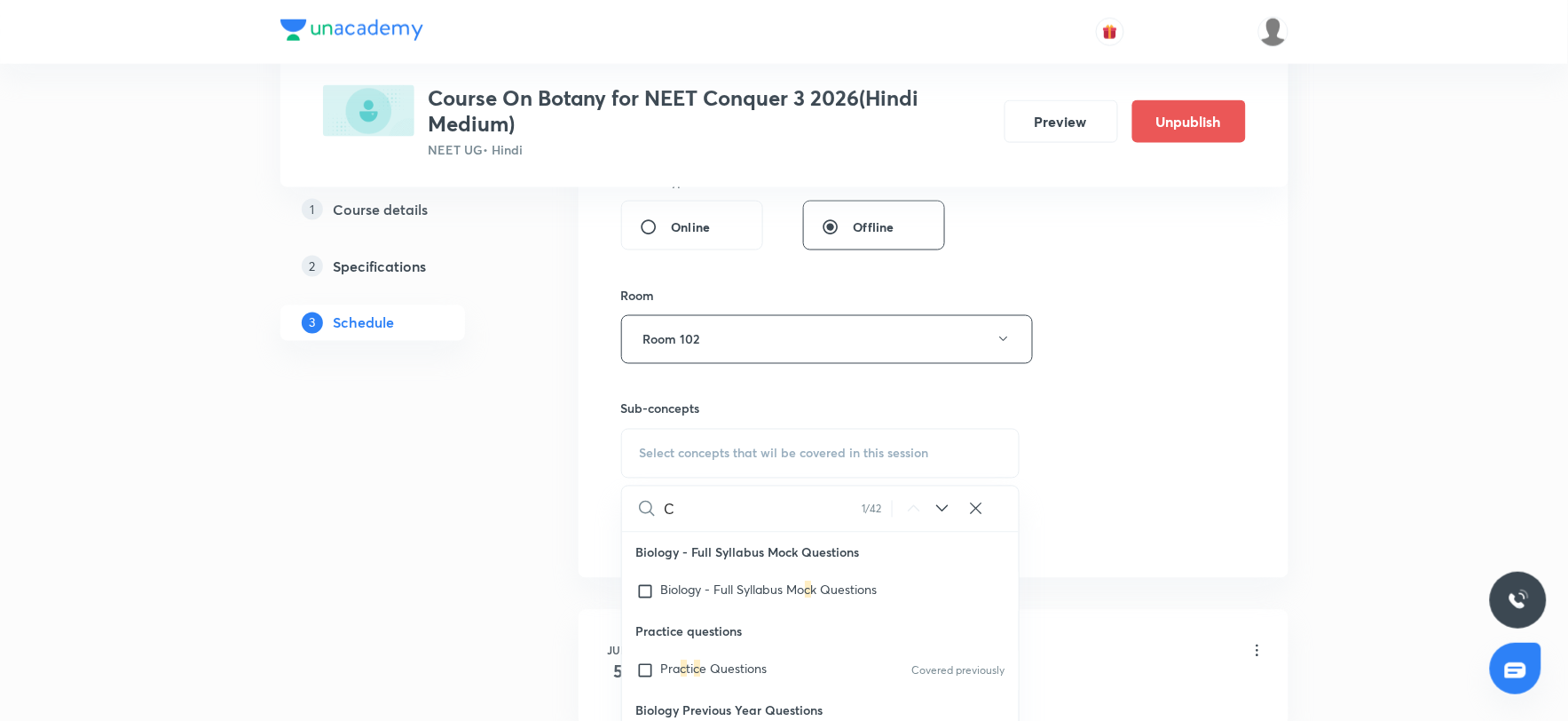 type 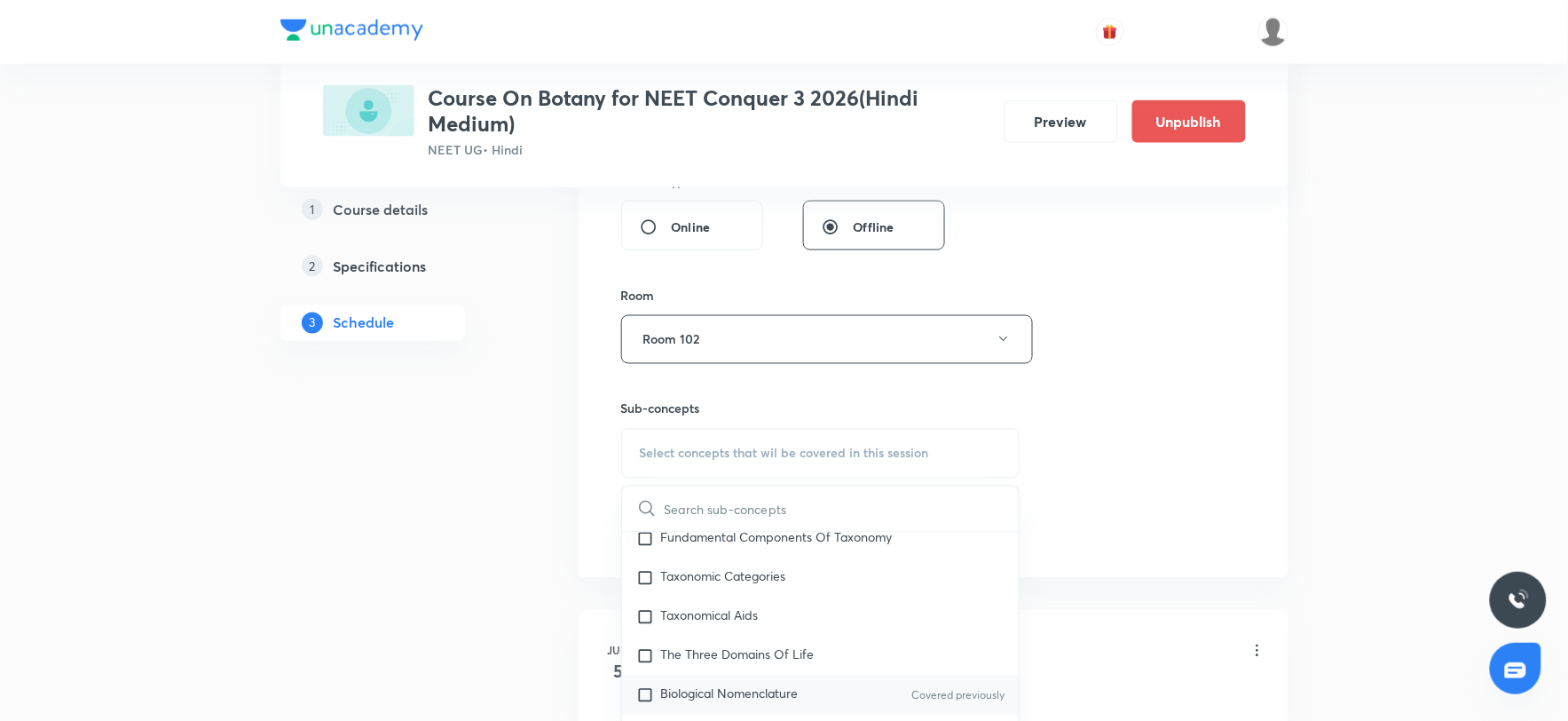 scroll, scrollTop: 478, scrollLeft: 0, axis: vertical 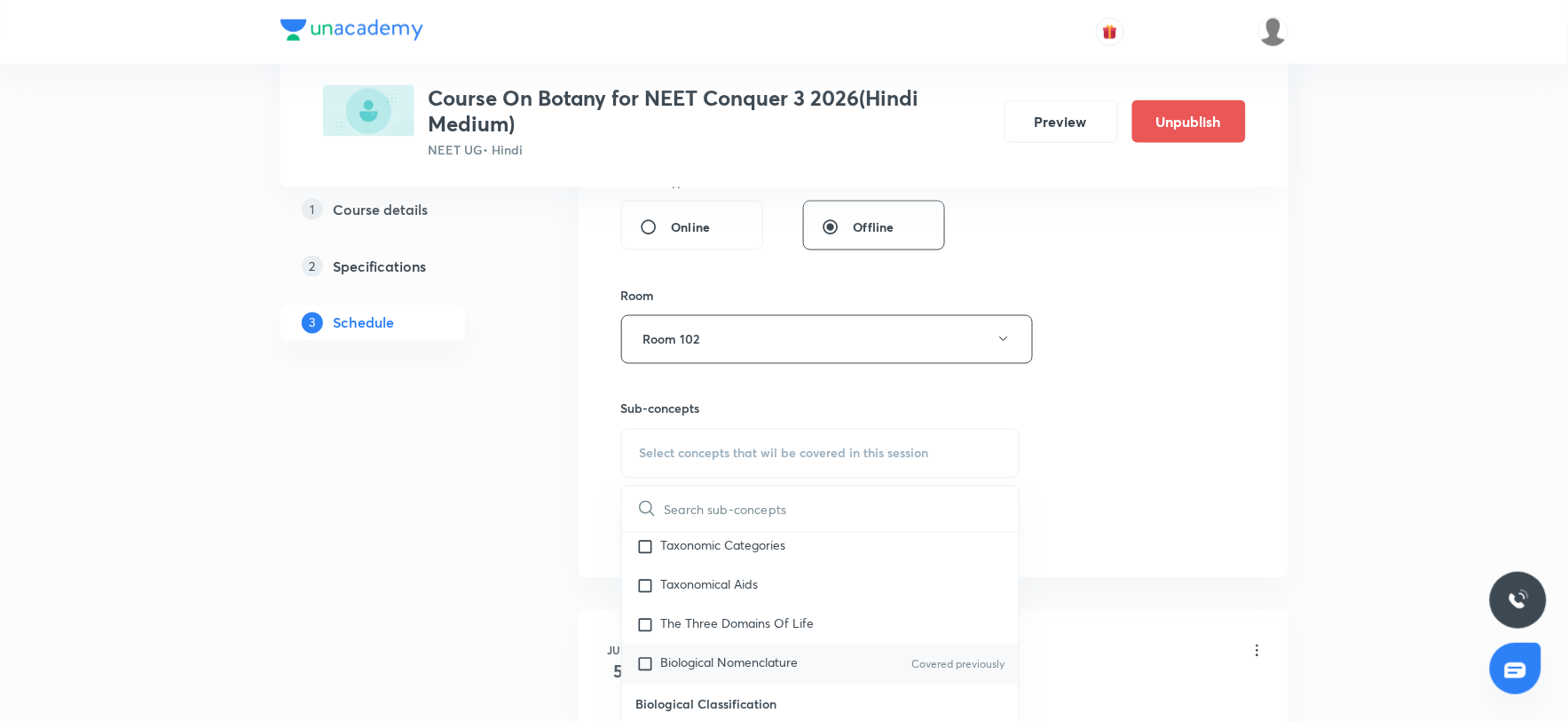 click on "Biological Nomenclature" at bounding box center [729, 664] 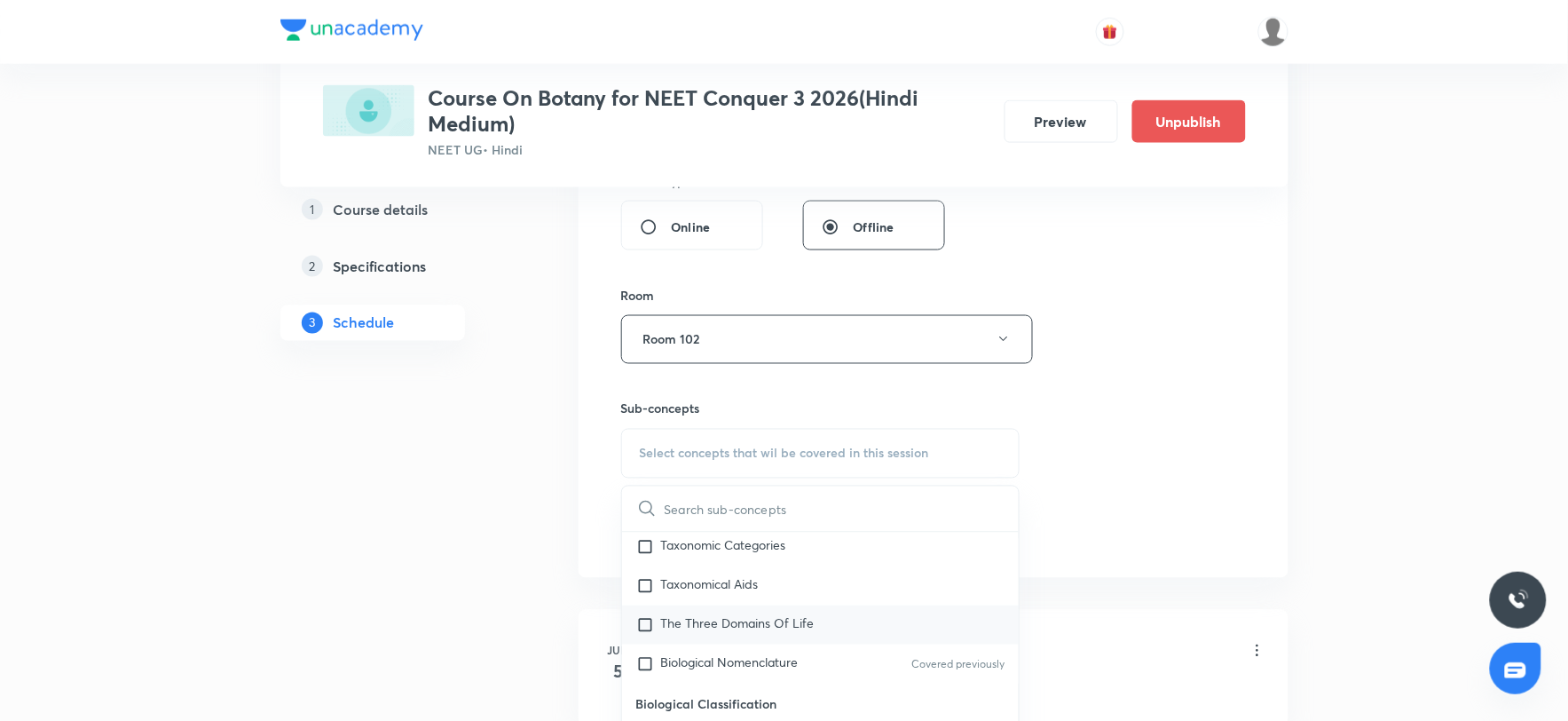 checkbox on "true" 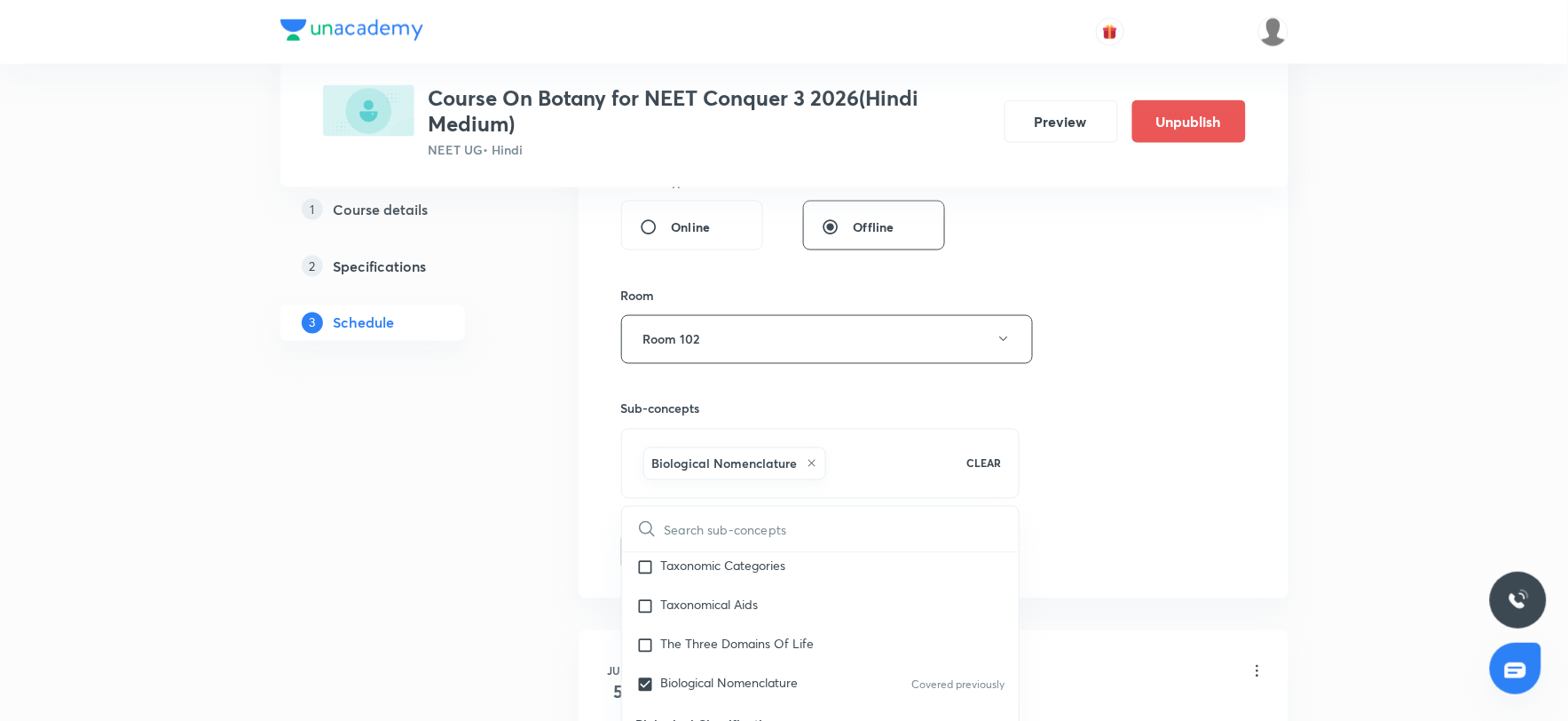 click on "Plus Courses Course On Botany for NEET Conquer 3 2026(Hindi Medium) NEET UG  • Hindi Preview Unpublish 1 Course details 2 Specifications 3 Schedule Schedule 21  classes Session  22 Live class Session title 8/99 Class 21 ​ Schedule for Jul 10, 2025, 1:10 PM ​ Duration (in minutes) 80 ​   Session type Online Offline Room Room 102 Sub-concepts Biological Nomenclature  CLEAR ​ Biology - Full Syllabus Mock Questions Biology - Full Syllabus Mock Questions Practice questions Practice Questions Covered previously Biology Previous Year Questions Maths Previous Year Questions Living World What Is Living? Diversity In The Living World Systematics Types Of Taxonomy Fundamental Components Of Taxonomy Taxonomic Categories Taxonomical Aids The Three Domains Of Life Biological Nomenclature  Covered previously Biological Classification System Of Classification Kingdom Monera Kingdom Protista Kingdom Fungi Kingdom Plantae Kingdom Animalia Linchens Mycorrhiza Virus Prions Viroids Plant Kingdom Algae Bryophytes Root ER" at bounding box center [784, 1488] 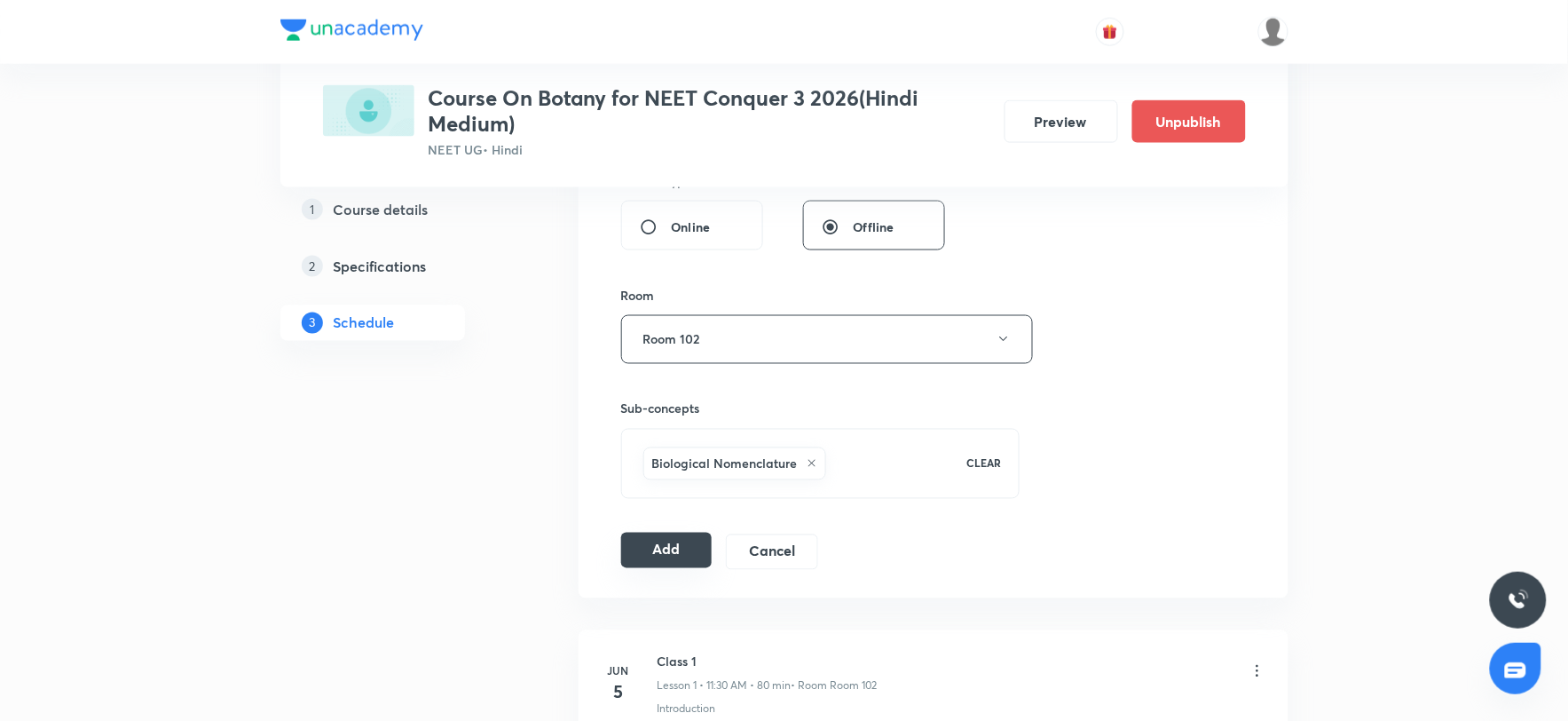 click on "Add" at bounding box center [666, 551] 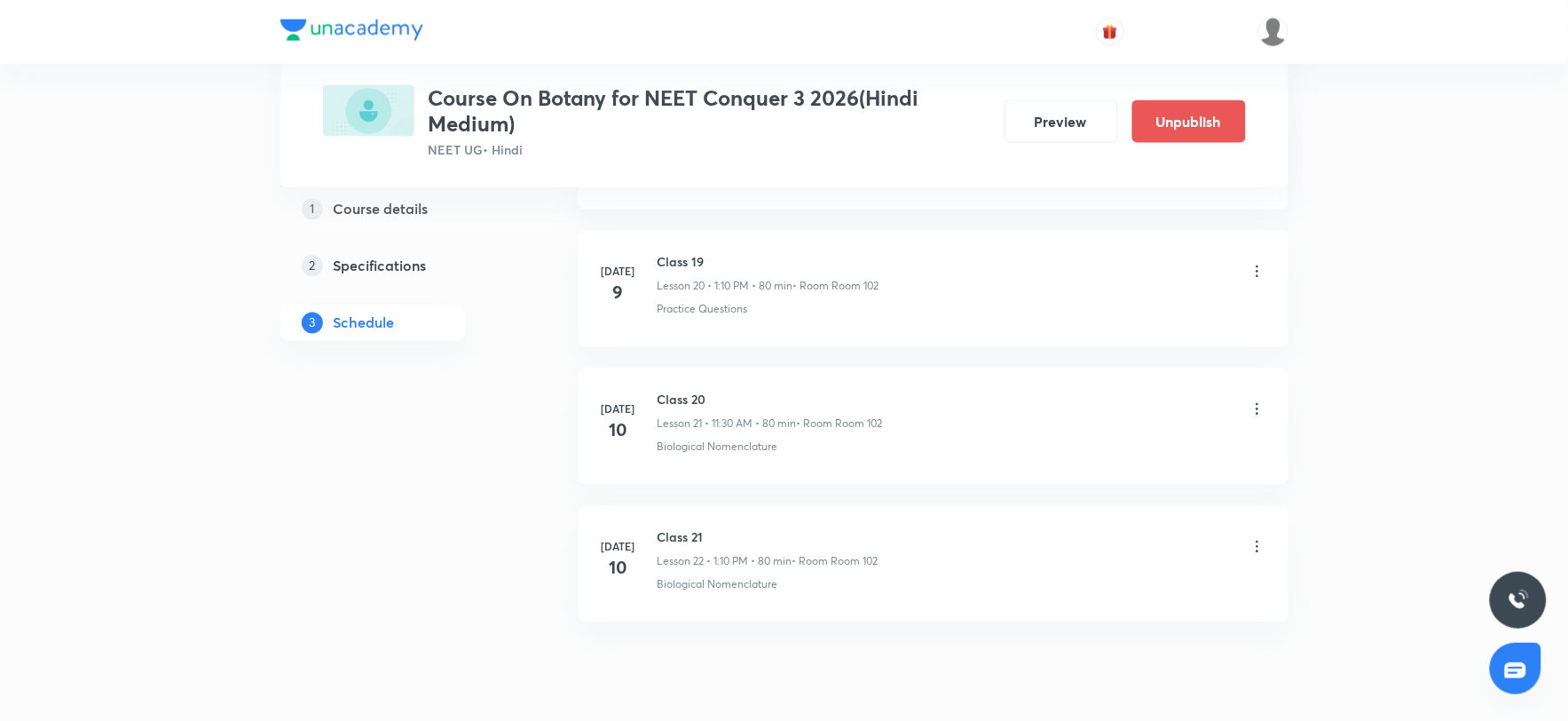 scroll, scrollTop: 2939, scrollLeft: 0, axis: vertical 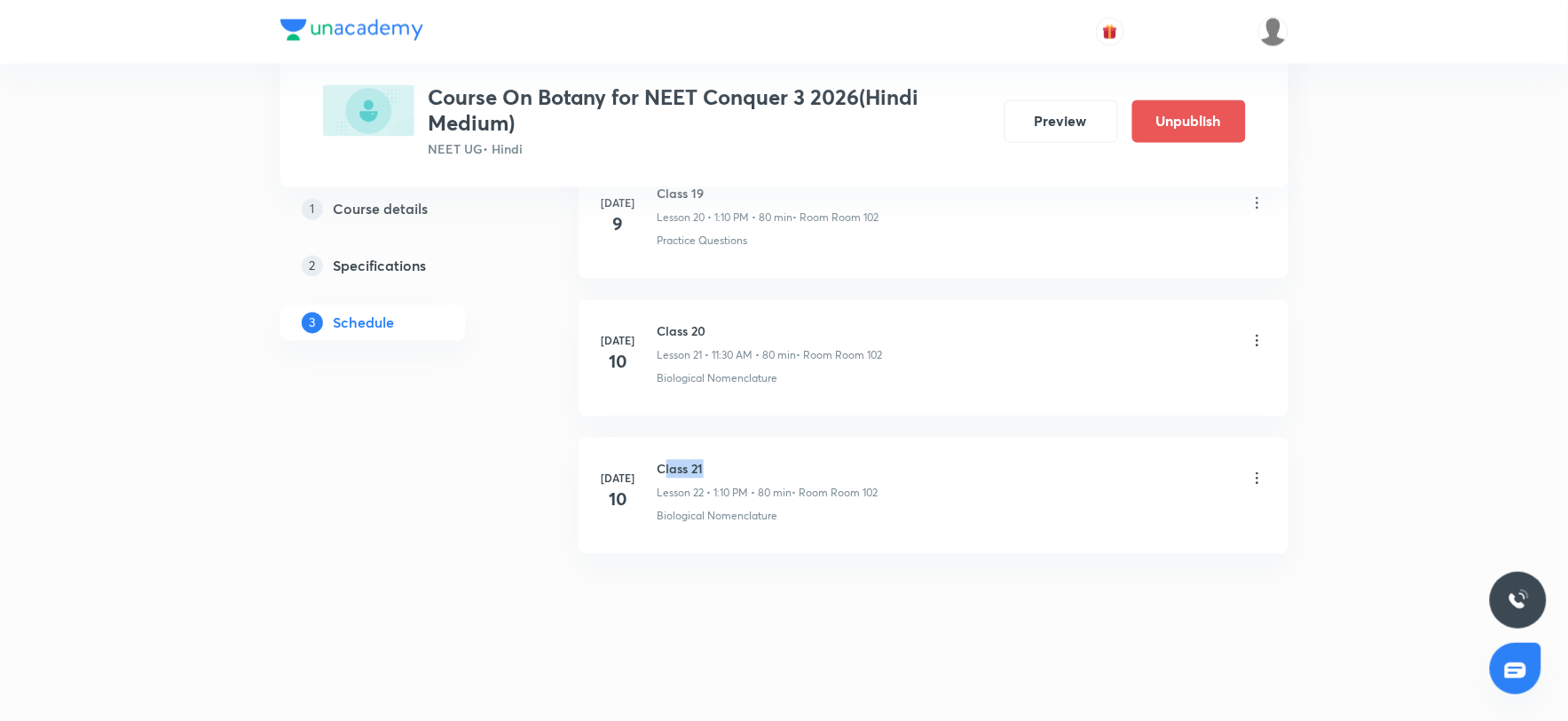 drag, startPoint x: 666, startPoint y: 458, endPoint x: 831, endPoint y: 628, distance: 236.90715 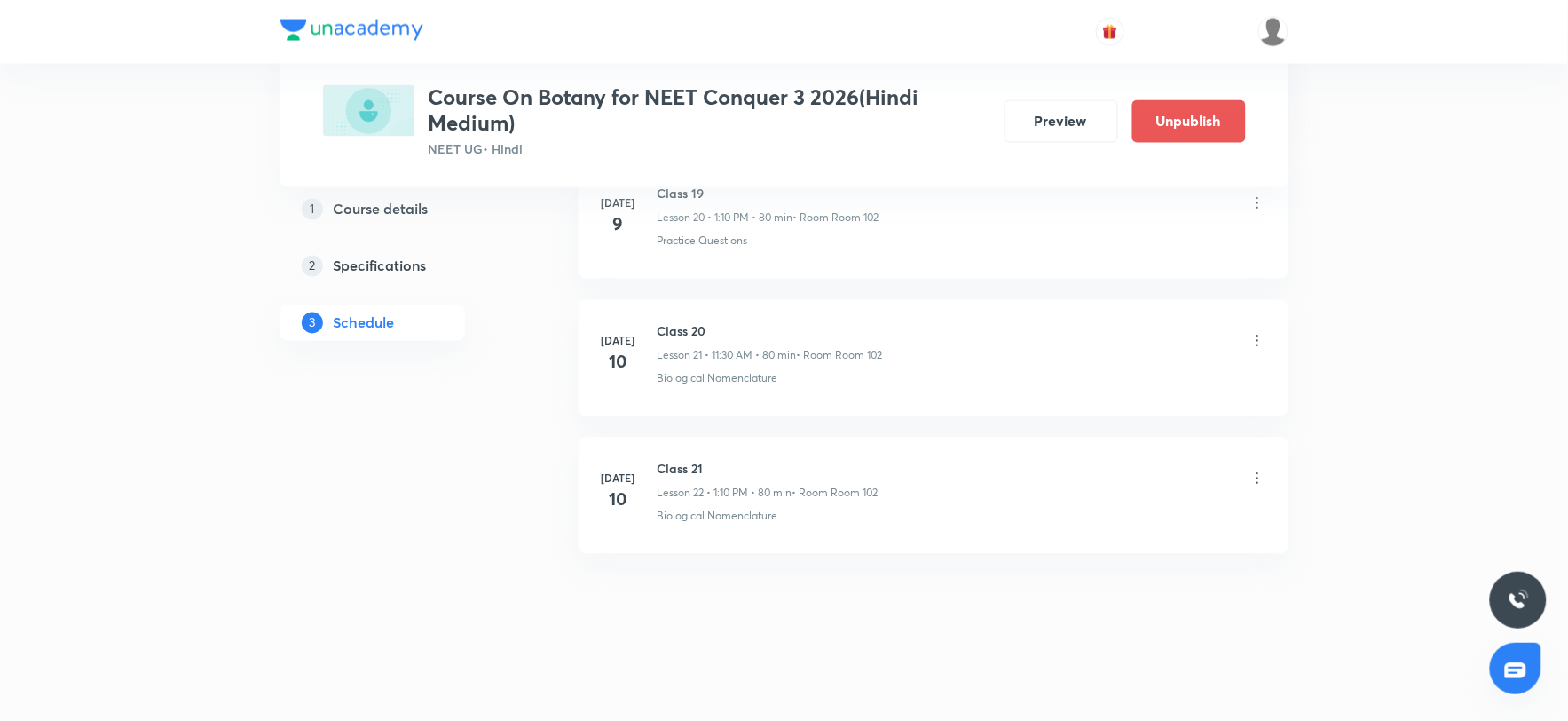 click on "Schedule 22  classes Add new session Jun 5 Class 1 Lesson 1 • 11:30 AM • 80 min  • Room Room 102 Introduction Jun 10 Class 2 Lesson 2 • 1:10 PM • 80 min  • Room Room 102 Introduction Jun 12 Class 3 Lesson 3 • 2:40 PM • 60 min  • Room Room 102 What Is A Cell? Jun 13 Class 4 Lesson 4 • 1:10 PM • 80 min  • Room Room 102 What Is A Cell? Jun 14 Class 5 Lesson 5 • 11:30 AM • 80 min  • Room Room 102 What Is A Cell? Jun 17 Class 7 Lesson 6 • 10:20 AM • 60 min  • Room Room 102 Practice Questions Jun 17 Class 6 Lesson 7 • 1:10 PM • 80 min  • Room Room 102 Practice Questions Jun 18 Class 7 Lesson 8 • 11:30 AM • 80 min  • Room Room 102 Practice Questions Jun 19 Class 8 Lesson 9 • 11:30 AM • 80 min  • Room Room 102 Practice Questions Jun 21 Class 9 Lesson 10 • 11:30 AM • 80 min  • Room Room 101 Practice Questions Jun 24 Class 10 Lesson 11 • 2:40 PM • 60 min  • Room Room 102 Practice Questions Jun 26 Class 11 Lesson 12 • 1:10 PM • 80 min Jun 1" at bounding box center (934, -963) 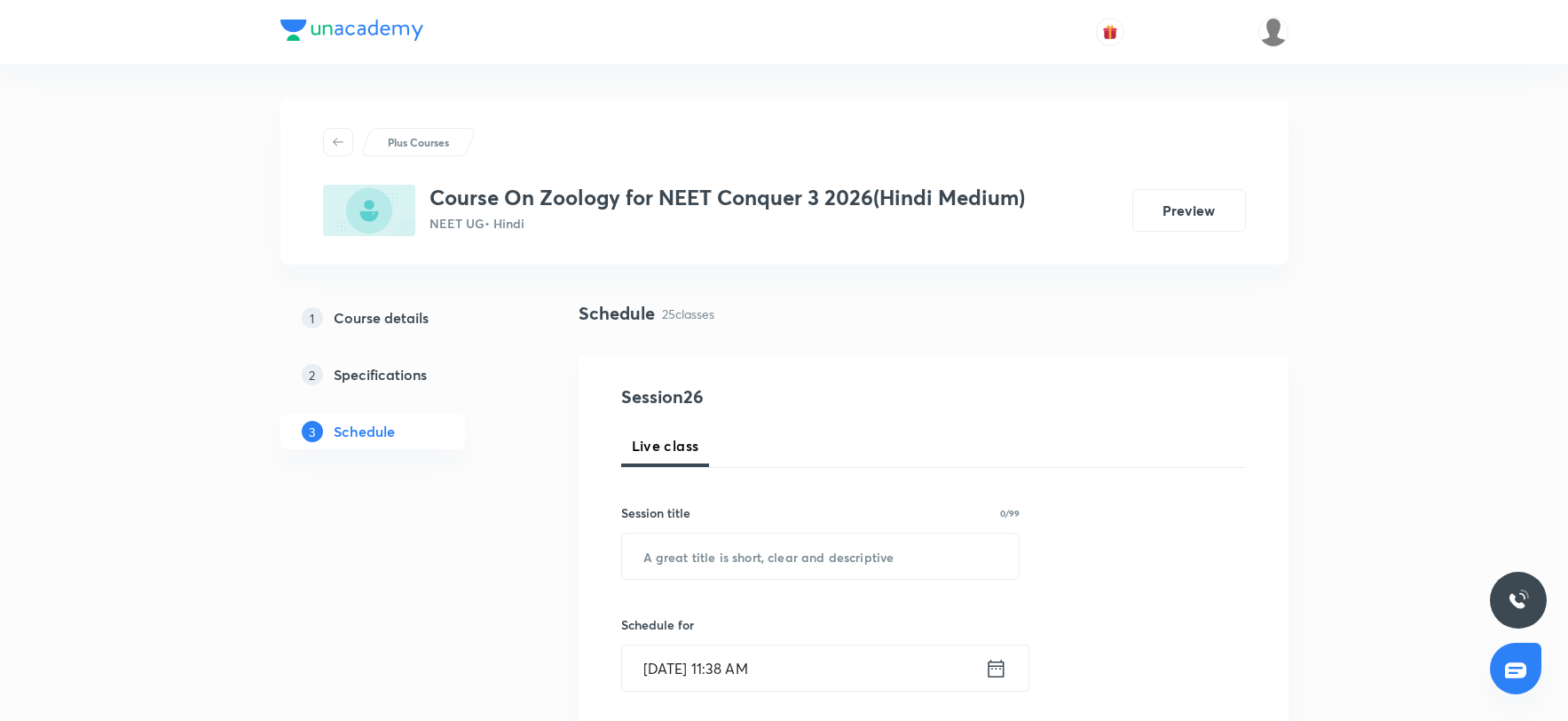 scroll, scrollTop: 4148, scrollLeft: 0, axis: vertical 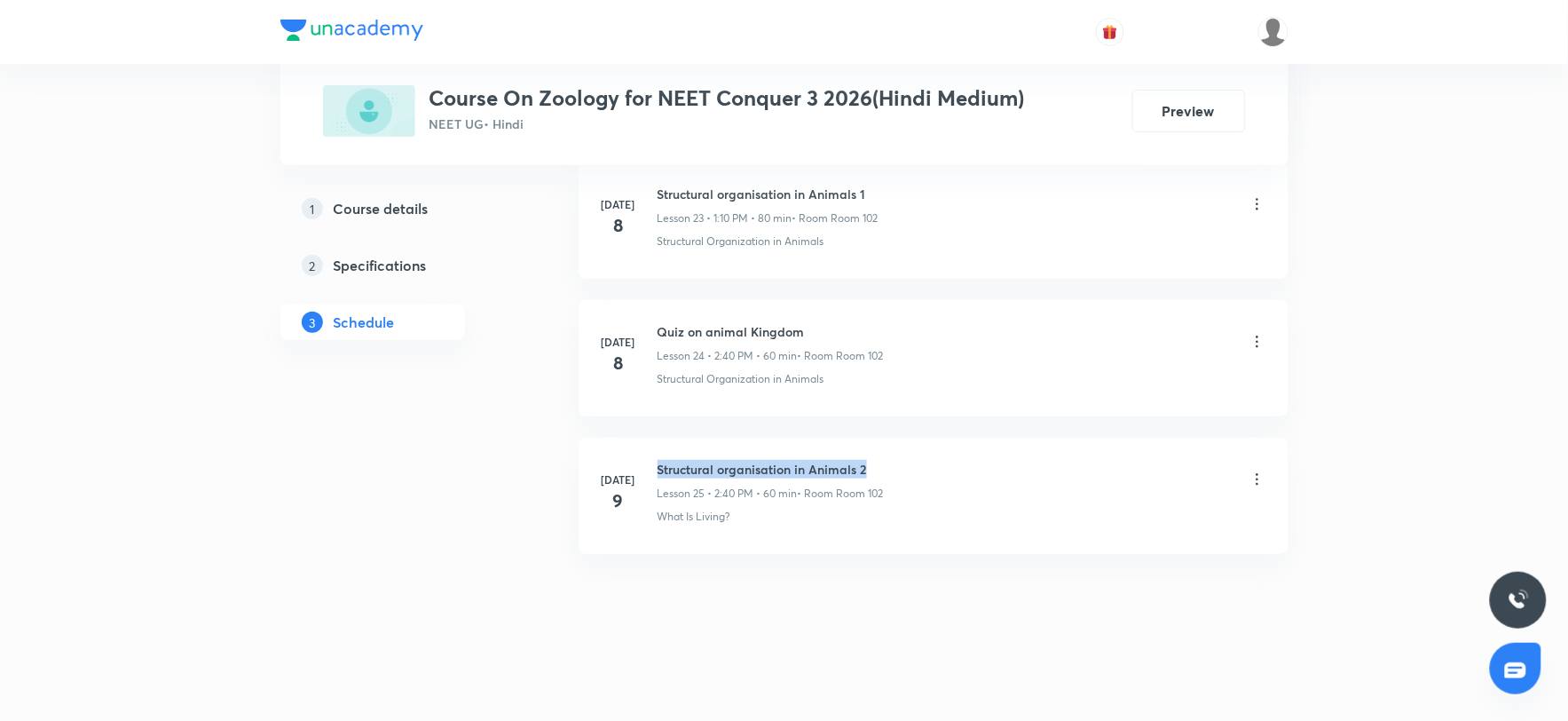 drag, startPoint x: 660, startPoint y: 464, endPoint x: 921, endPoint y: 471, distance: 261.09385 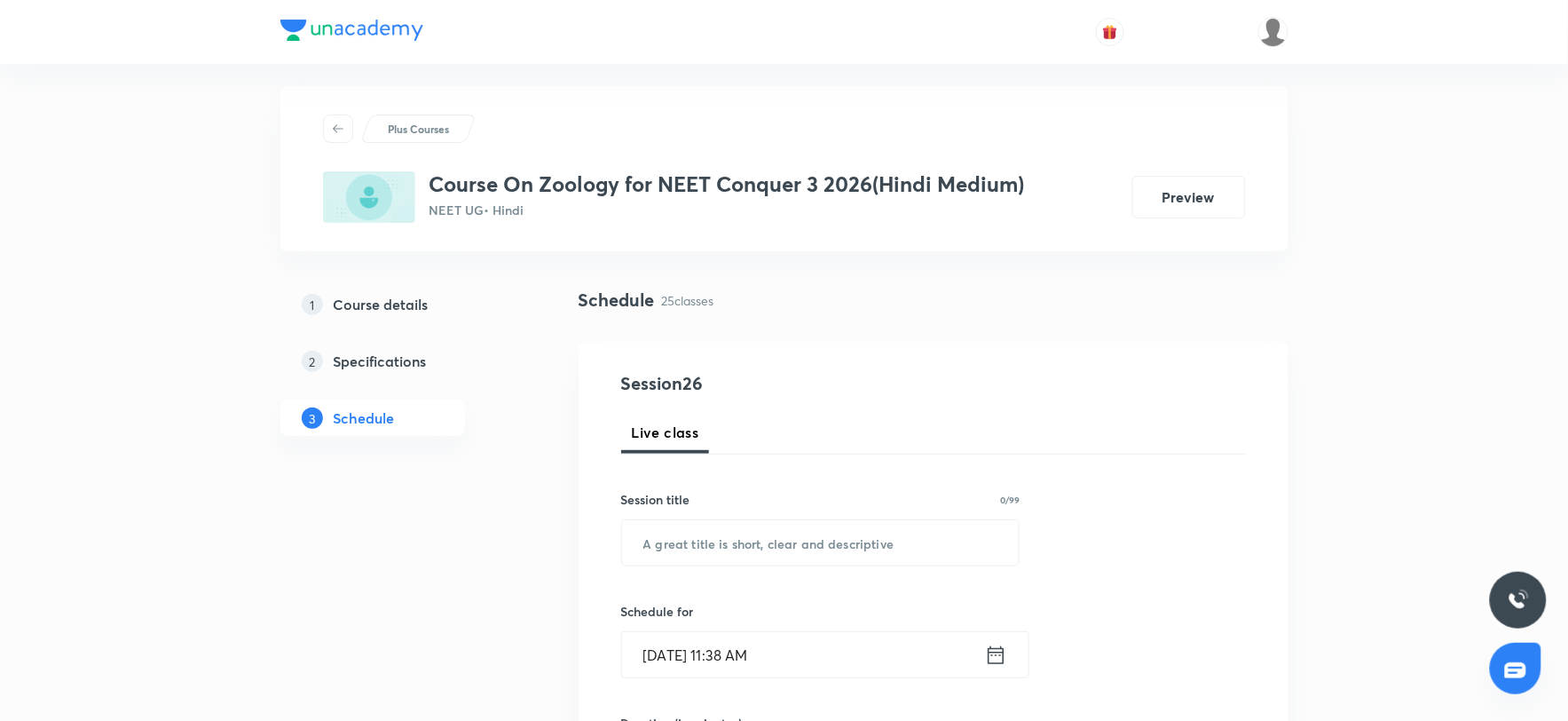 scroll, scrollTop: 0, scrollLeft: 0, axis: both 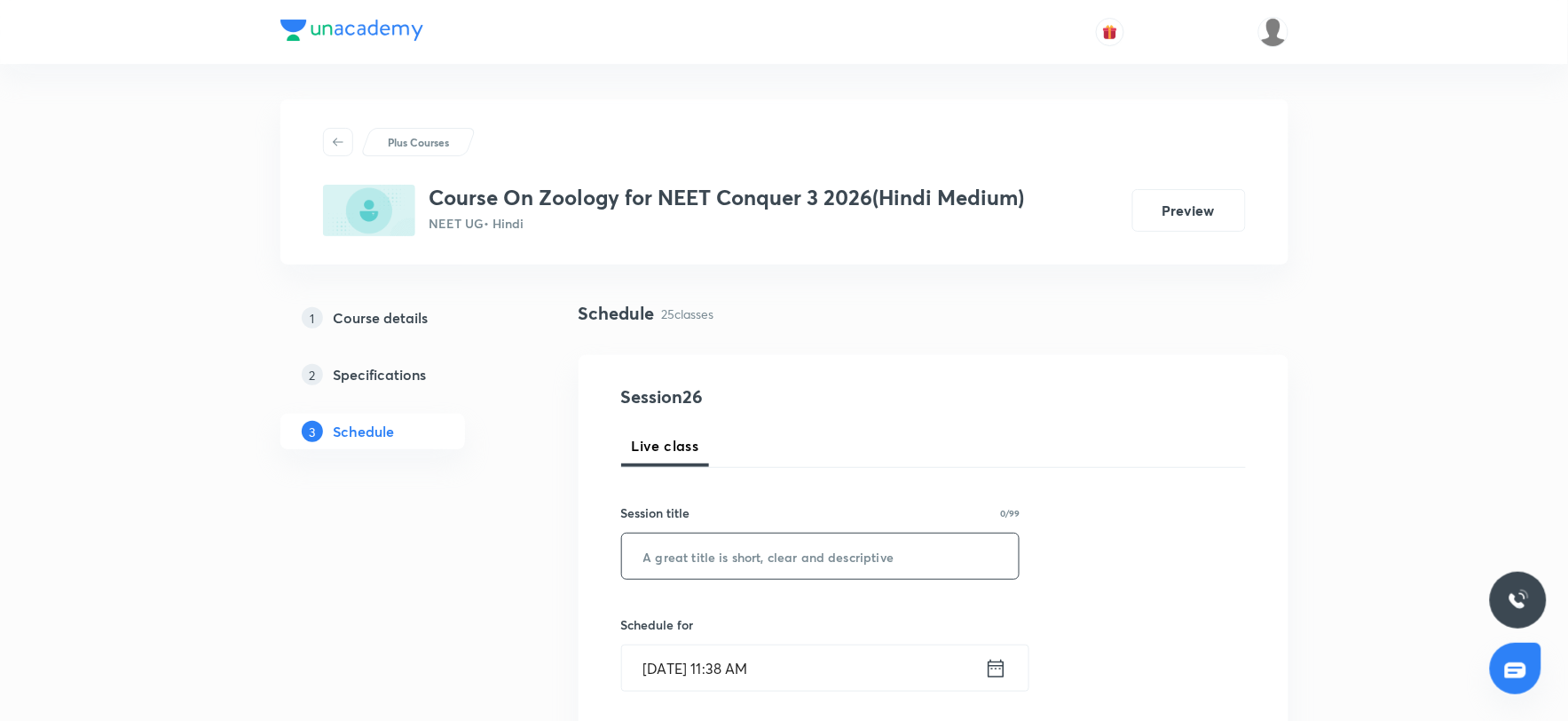 click at bounding box center [821, 556] 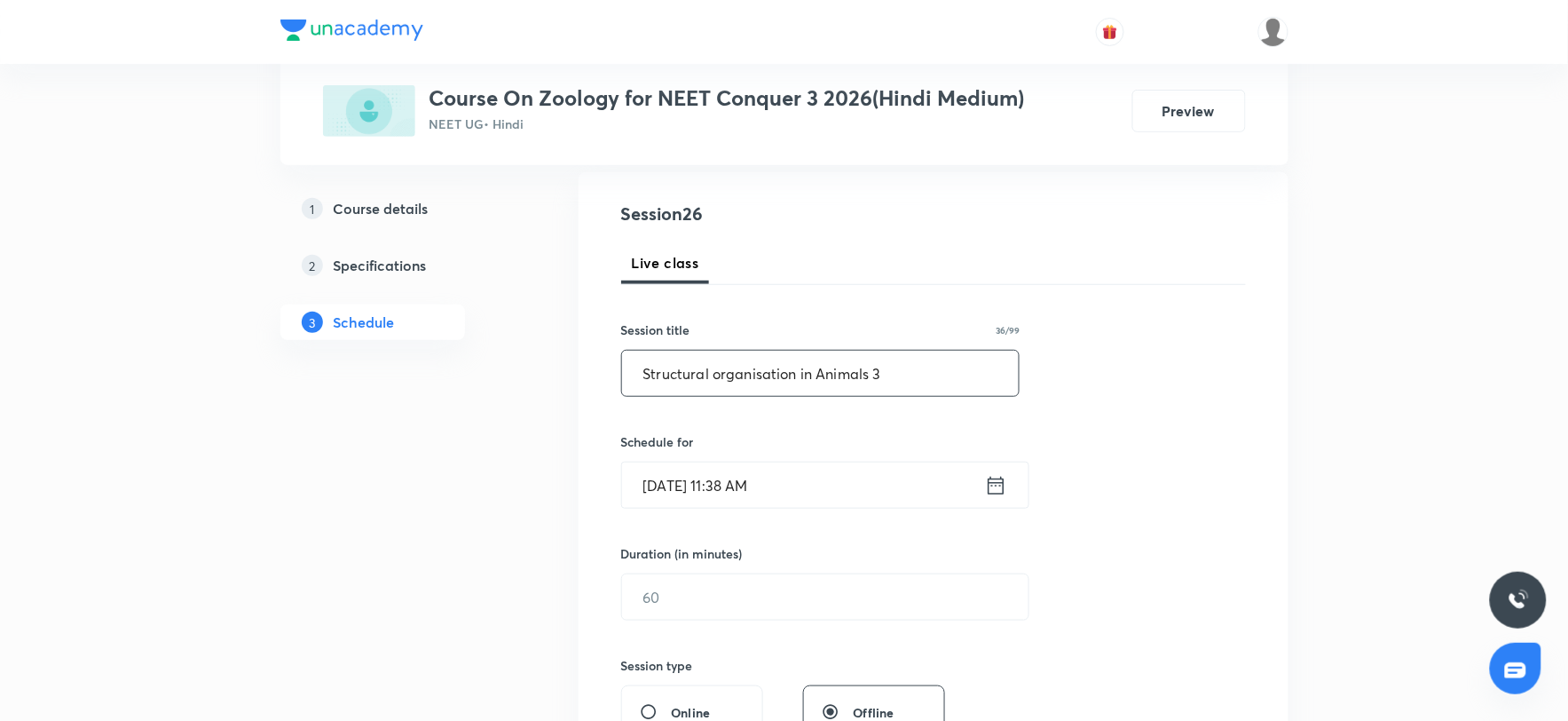 scroll, scrollTop: 197, scrollLeft: 0, axis: vertical 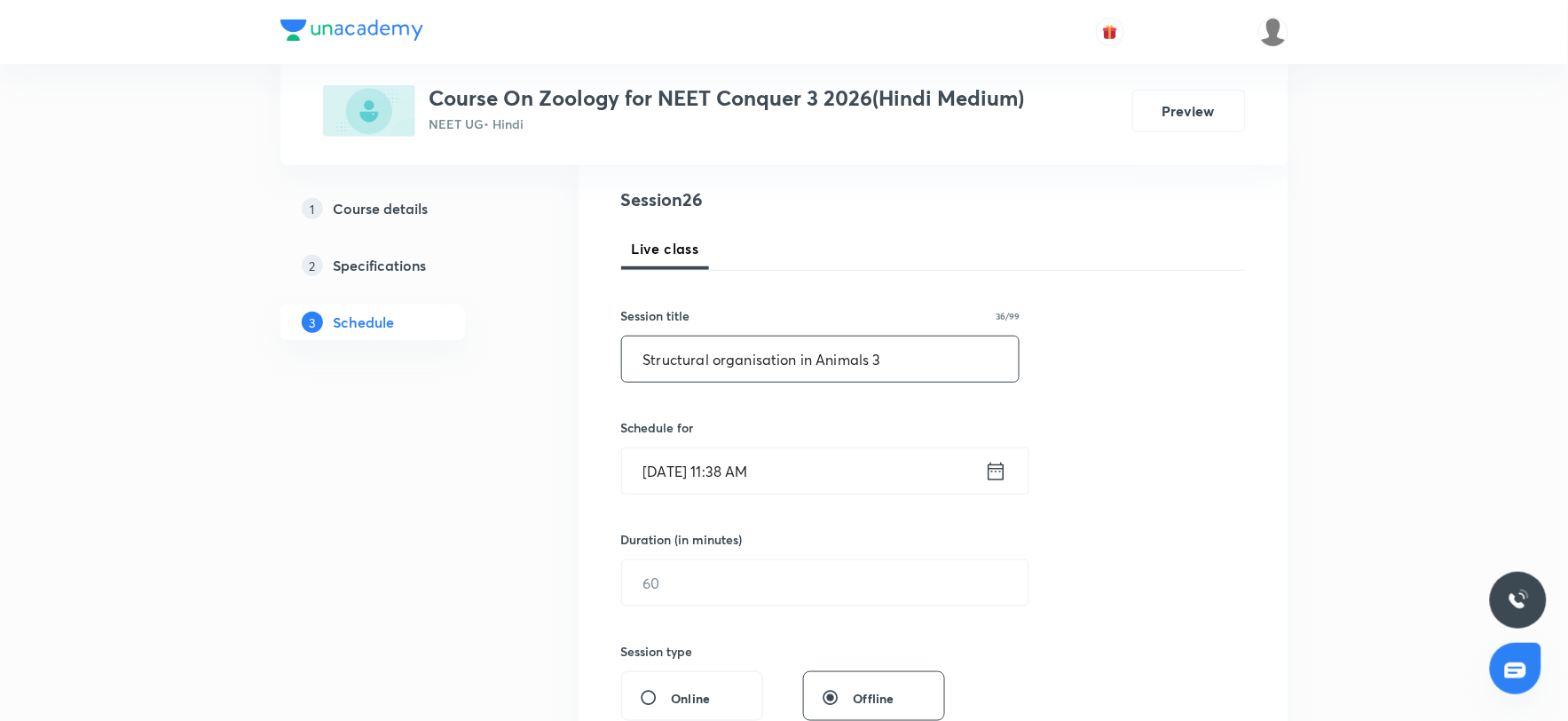 type on "Structural organisation in Animals 3" 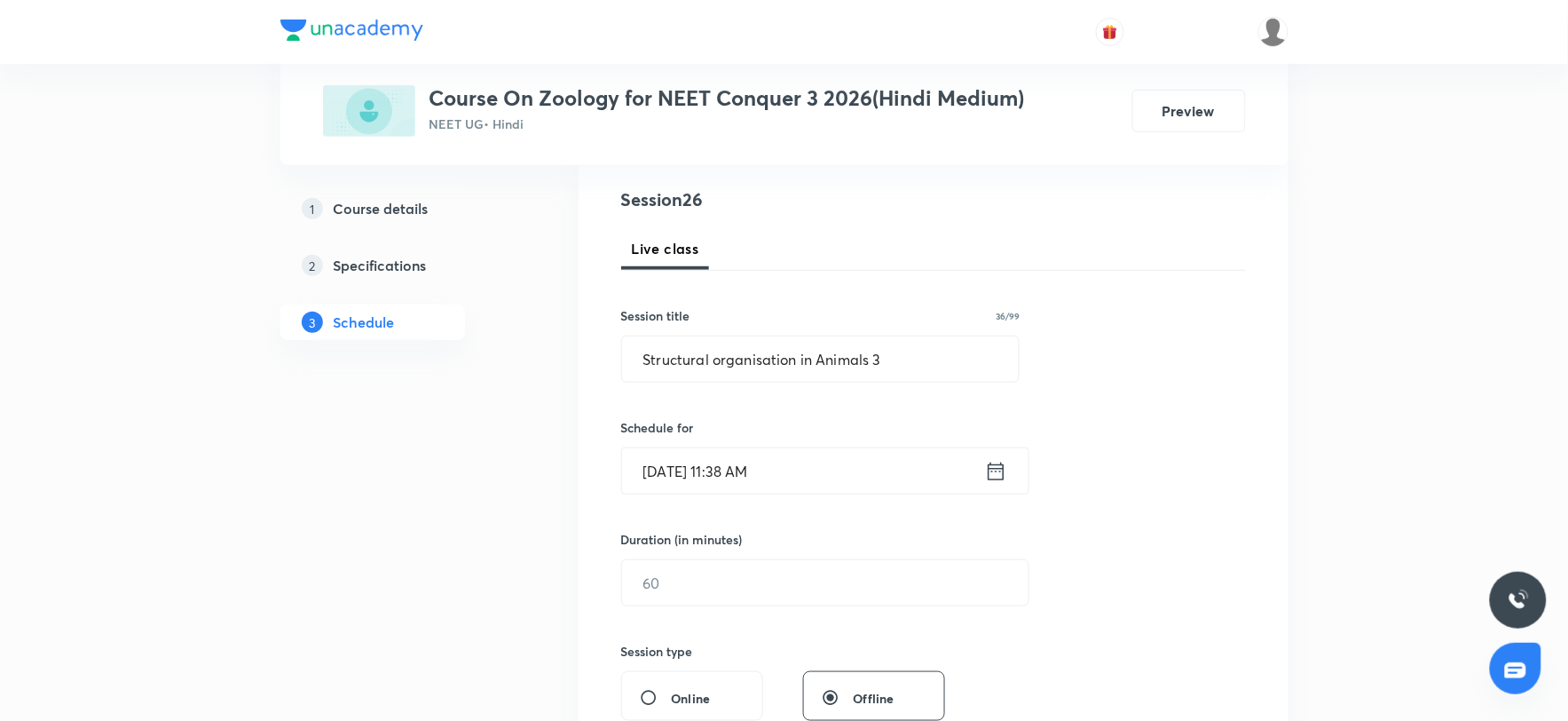 click on "[DATE] 11:38 AM" at bounding box center [803, 471] 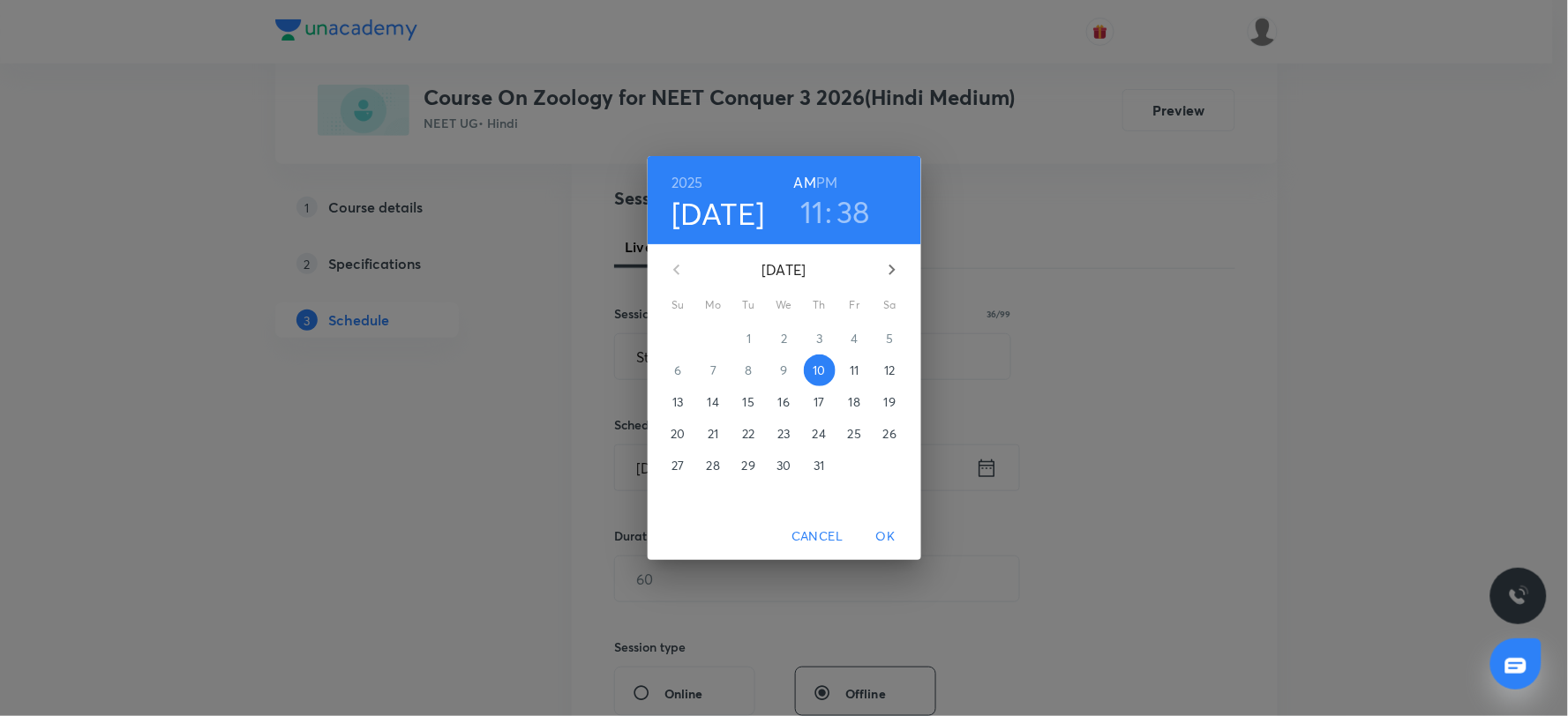 click on "11" at bounding box center [812, 212] 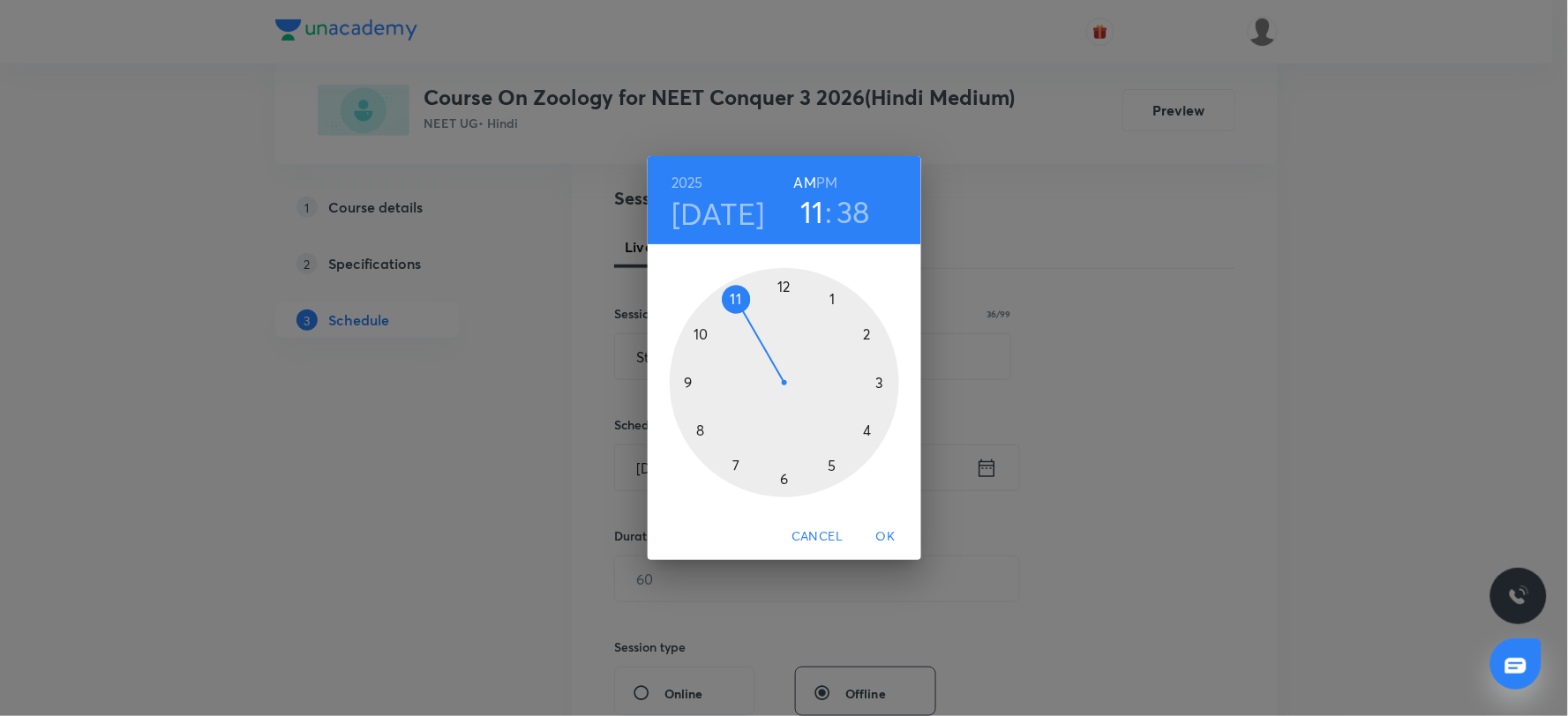 click at bounding box center (784, 383) 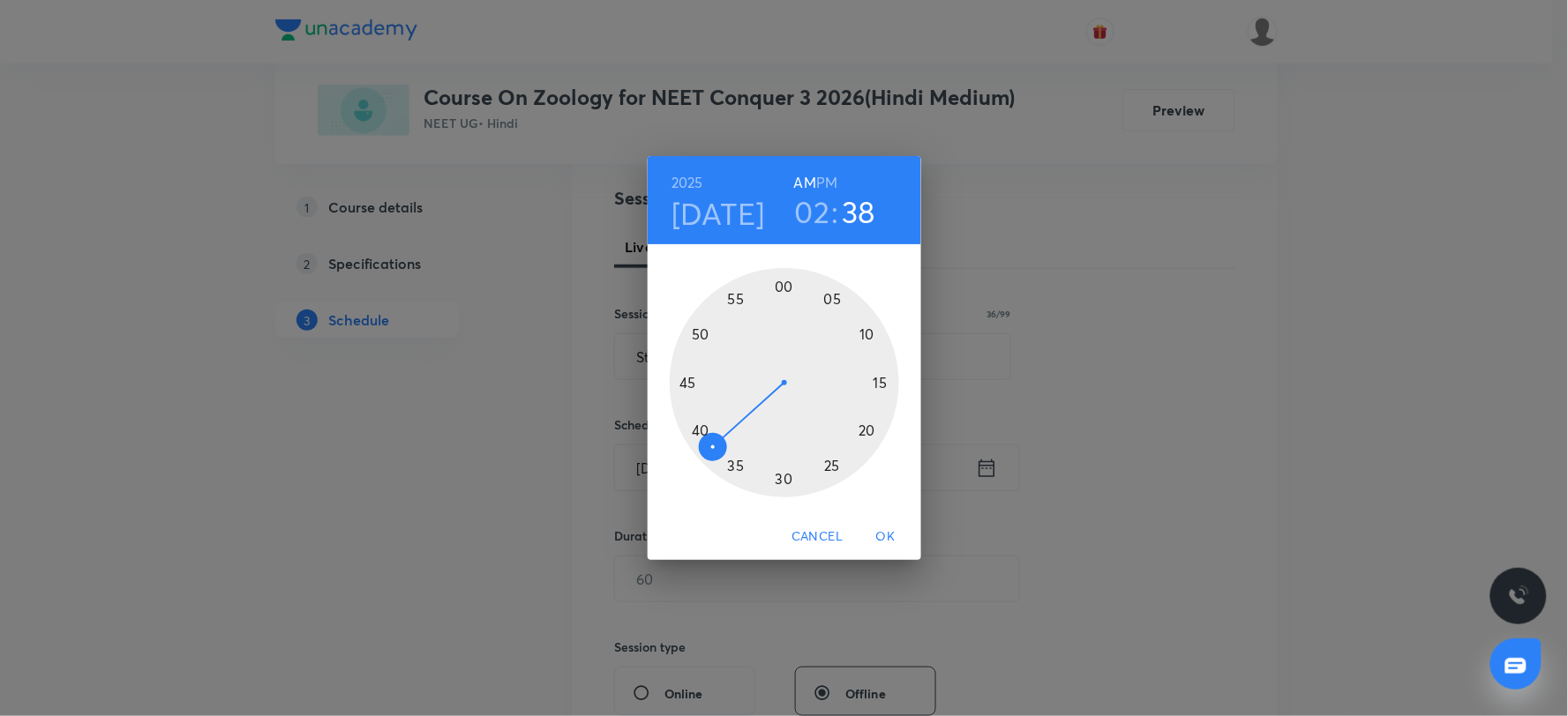 click at bounding box center [784, 383] 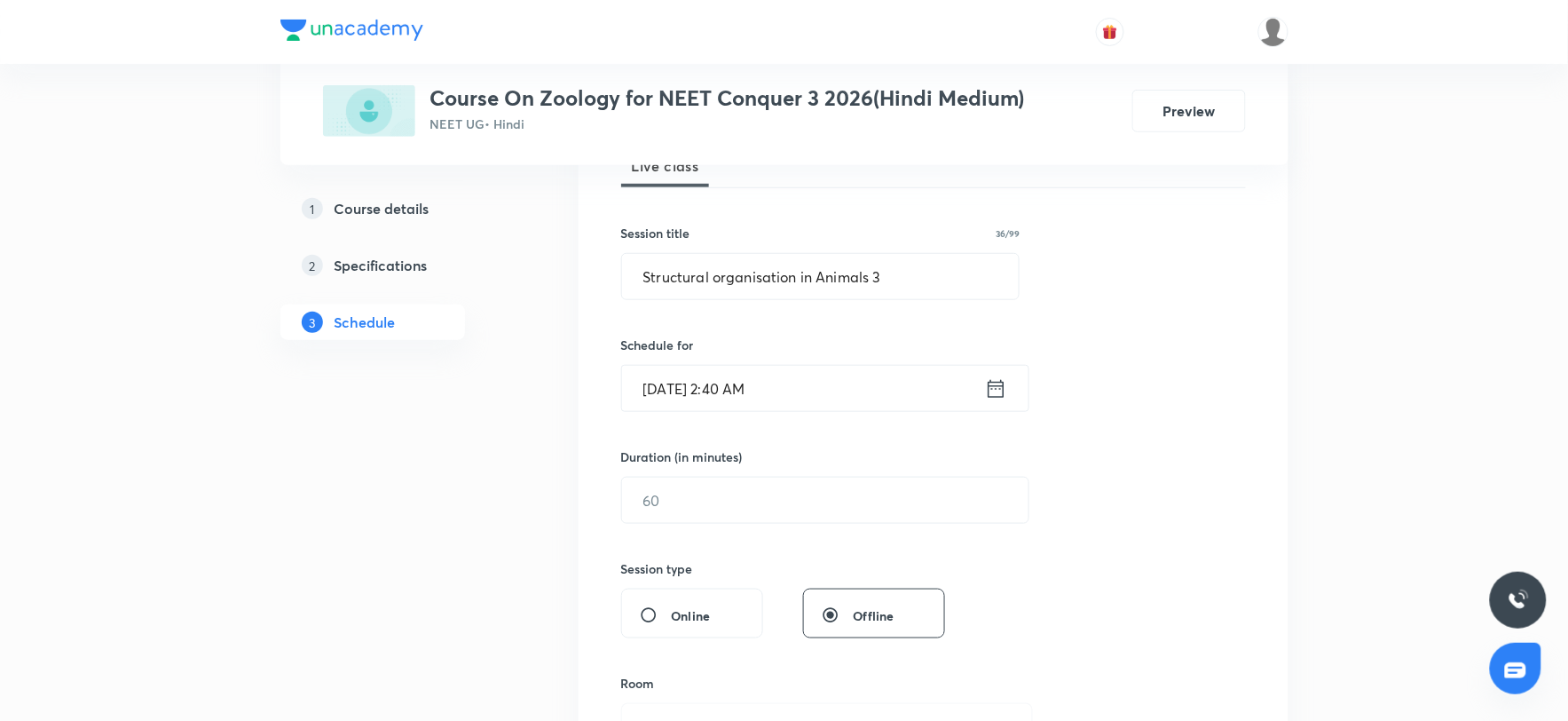 scroll, scrollTop: 394, scrollLeft: 0, axis: vertical 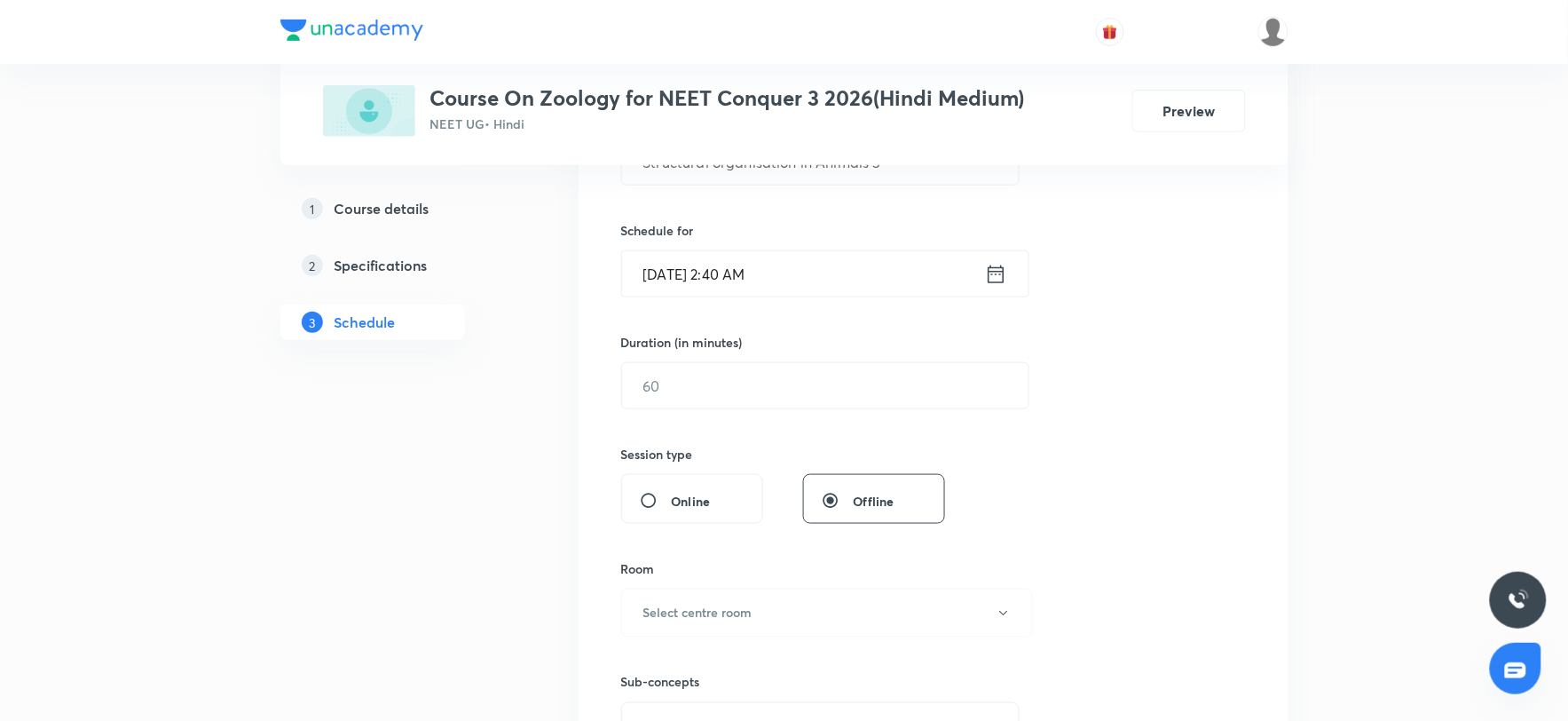 click on "[DATE] 2:40 AM" at bounding box center [803, 273] 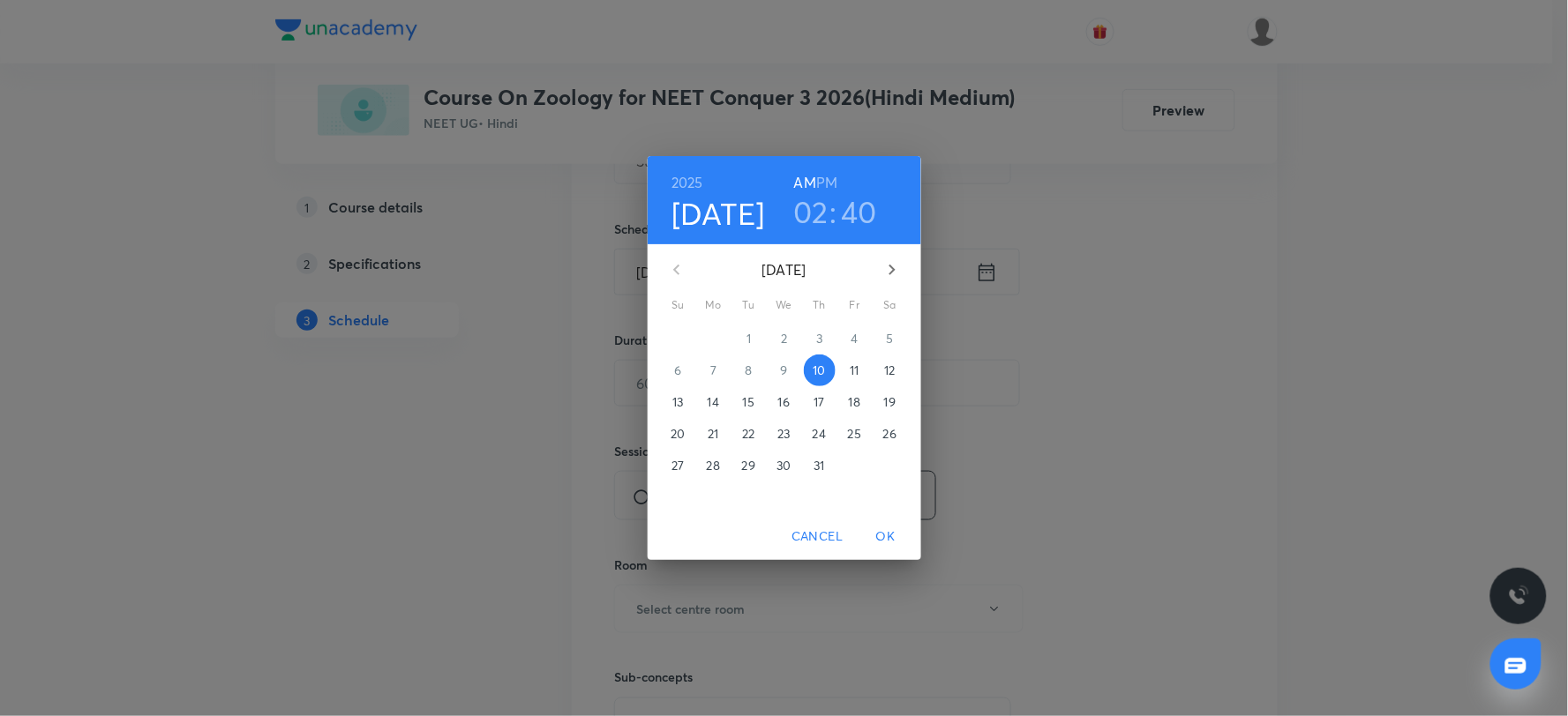 click on "[DATE] 02 : 40 AM PM" at bounding box center (784, 200) 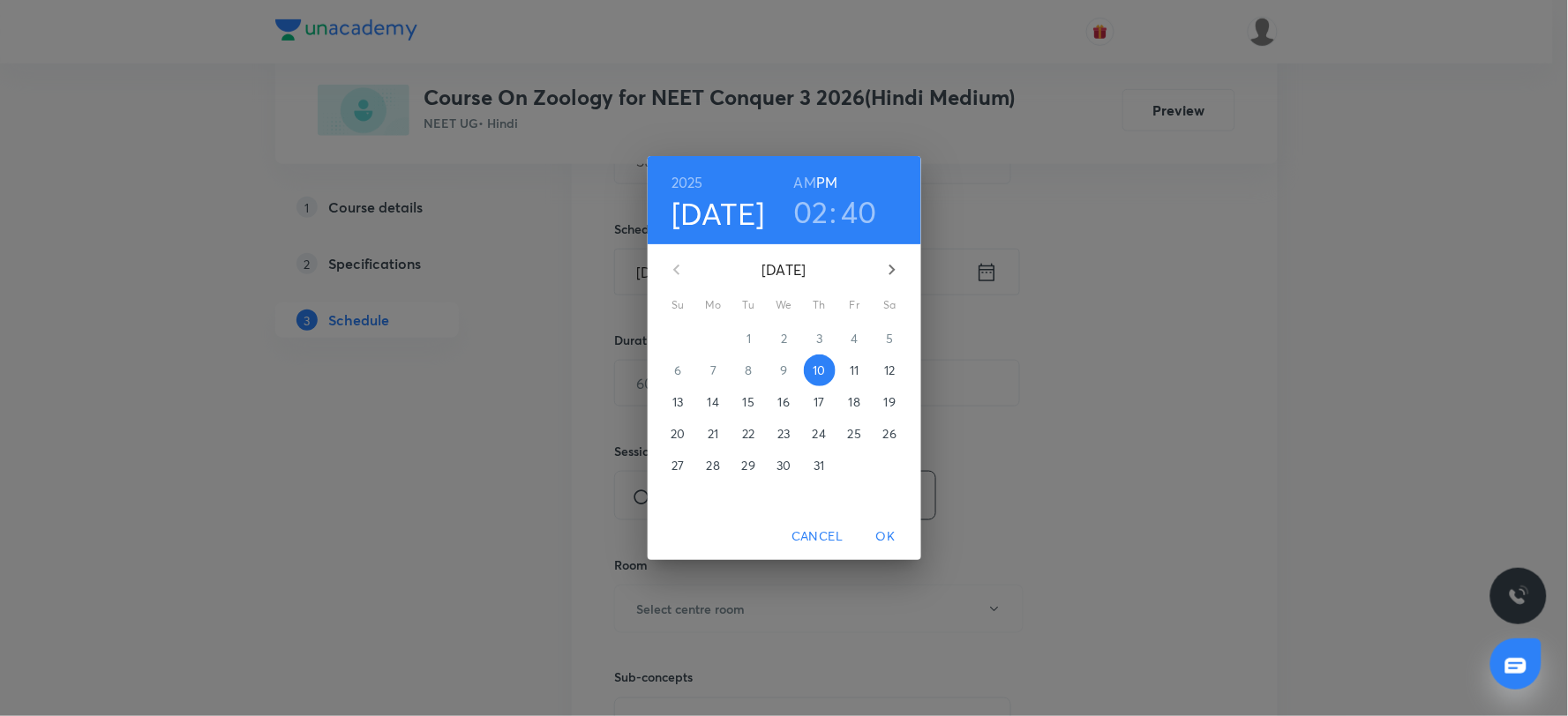 click on "OK" at bounding box center (886, 536) 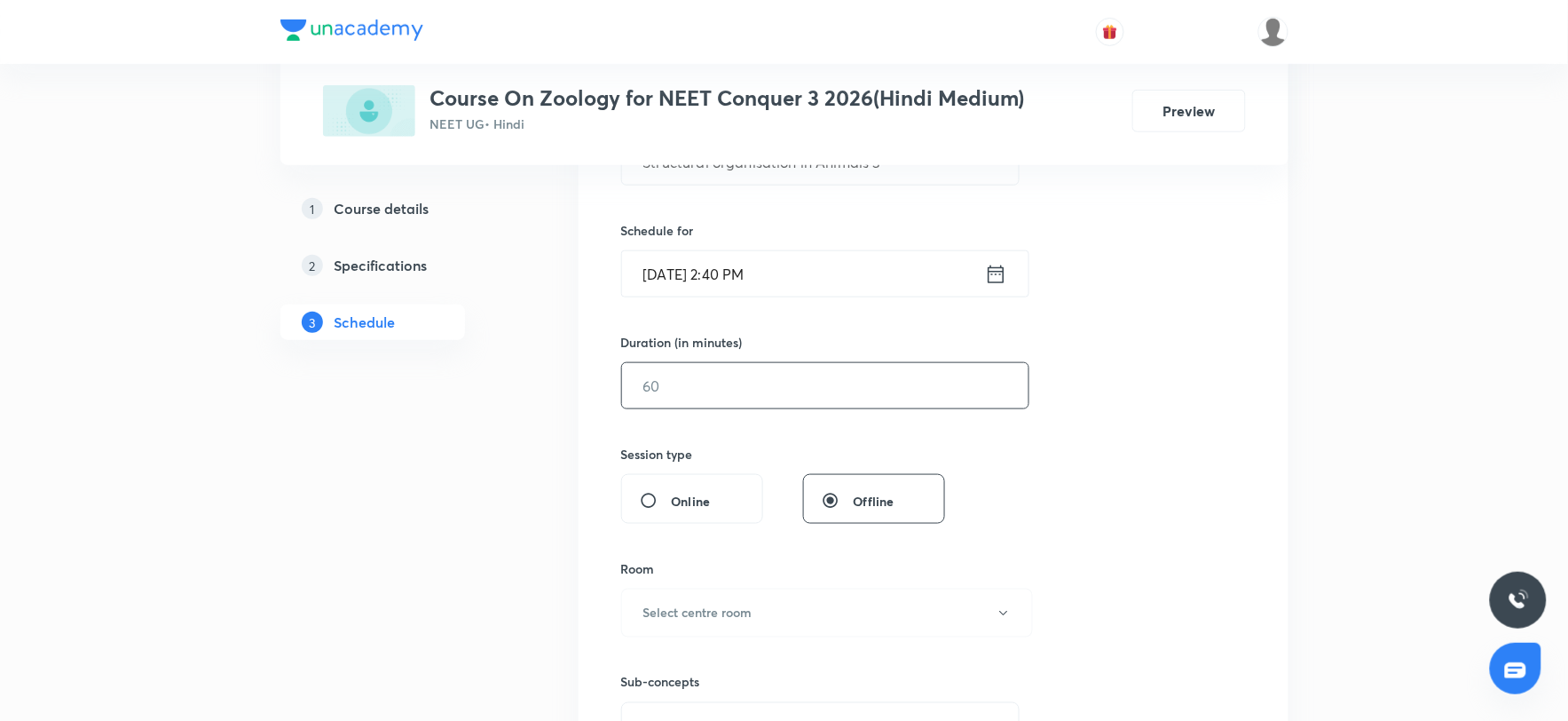 click at bounding box center [825, 385] 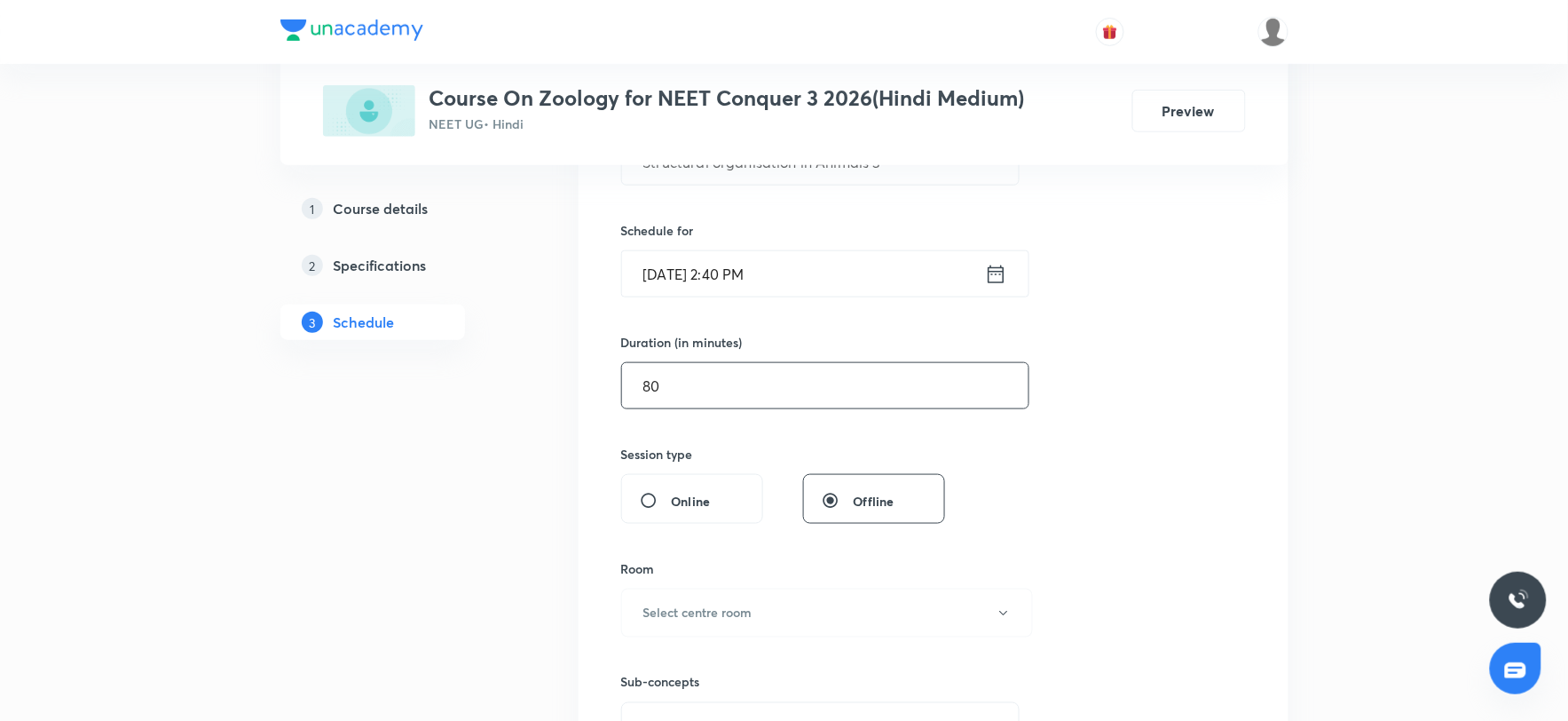 type on "8" 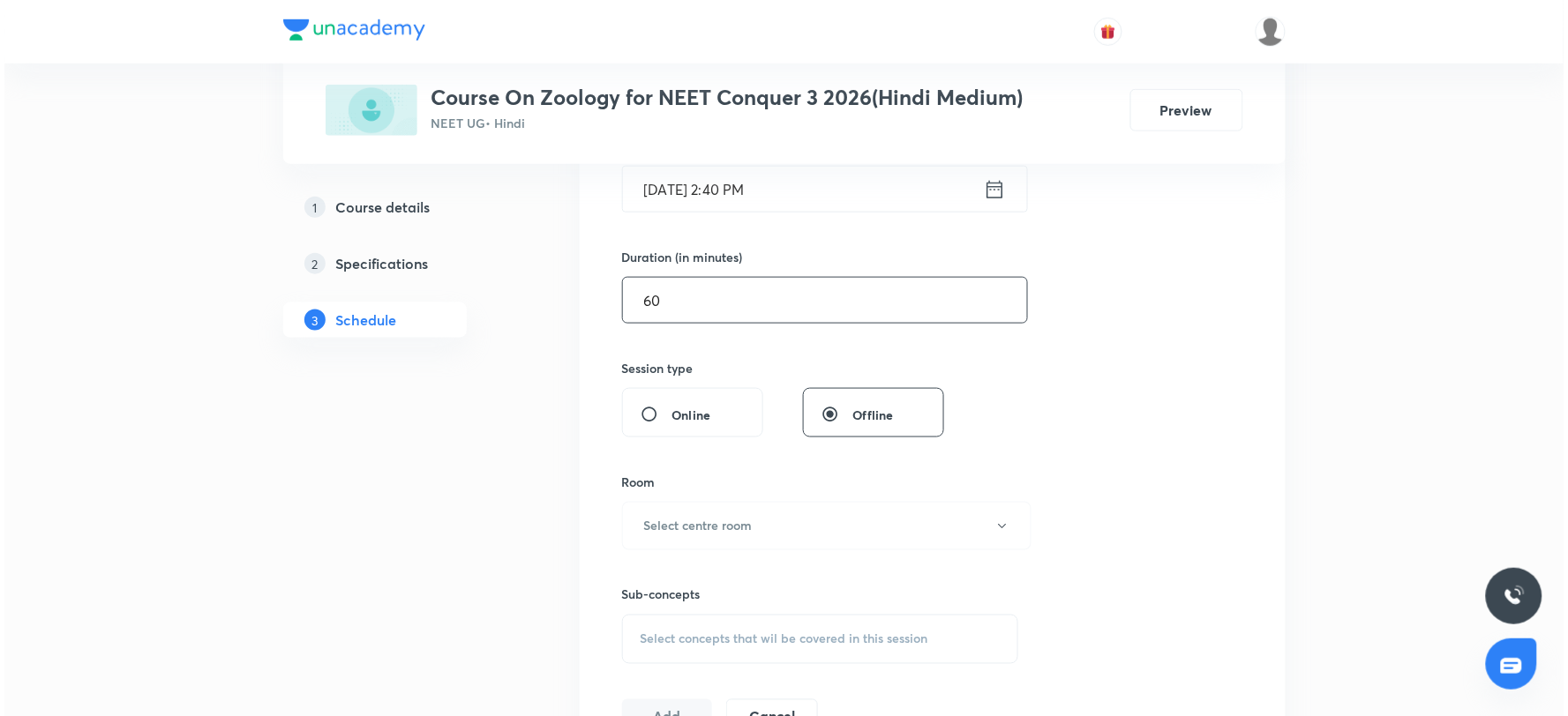 scroll, scrollTop: 587, scrollLeft: 0, axis: vertical 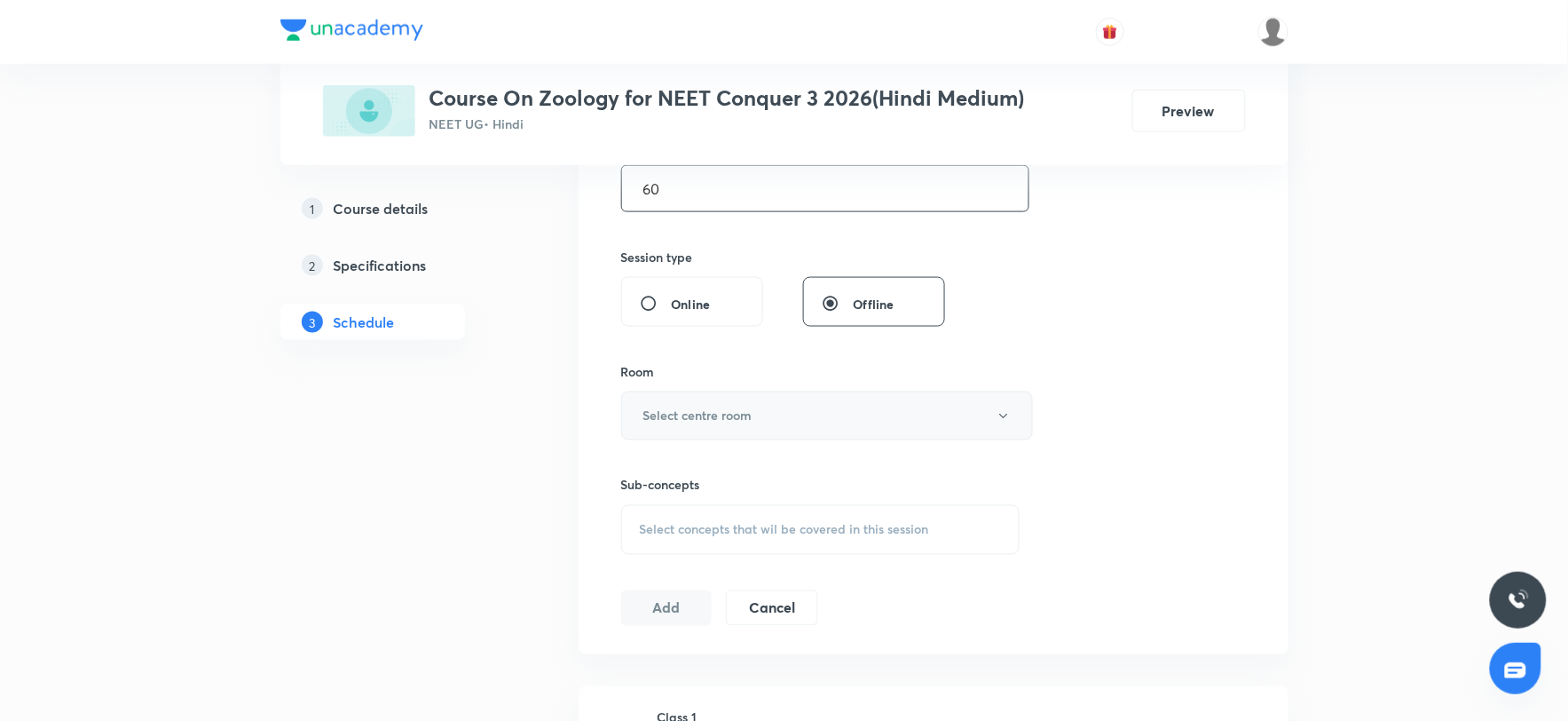 type on "60" 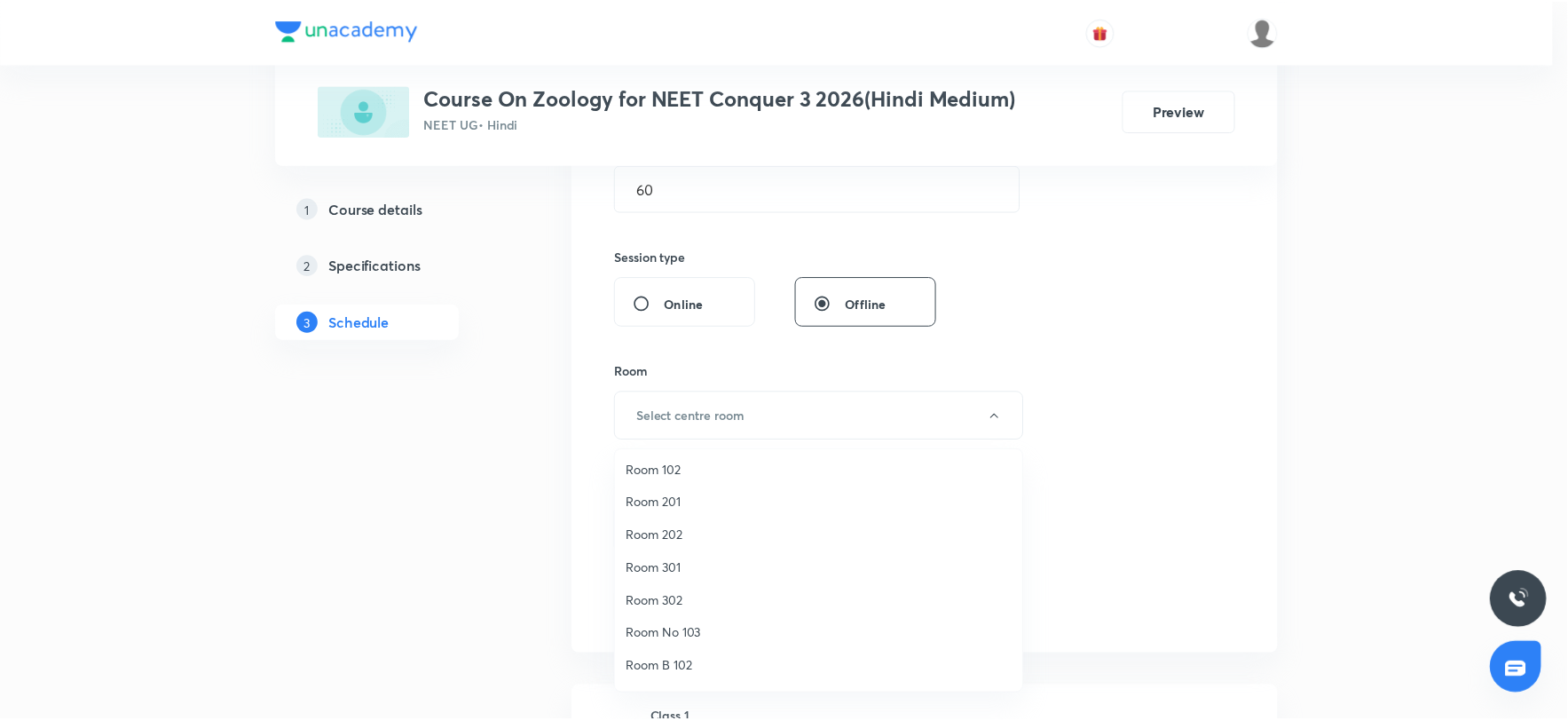scroll, scrollTop: 66, scrollLeft: 0, axis: vertical 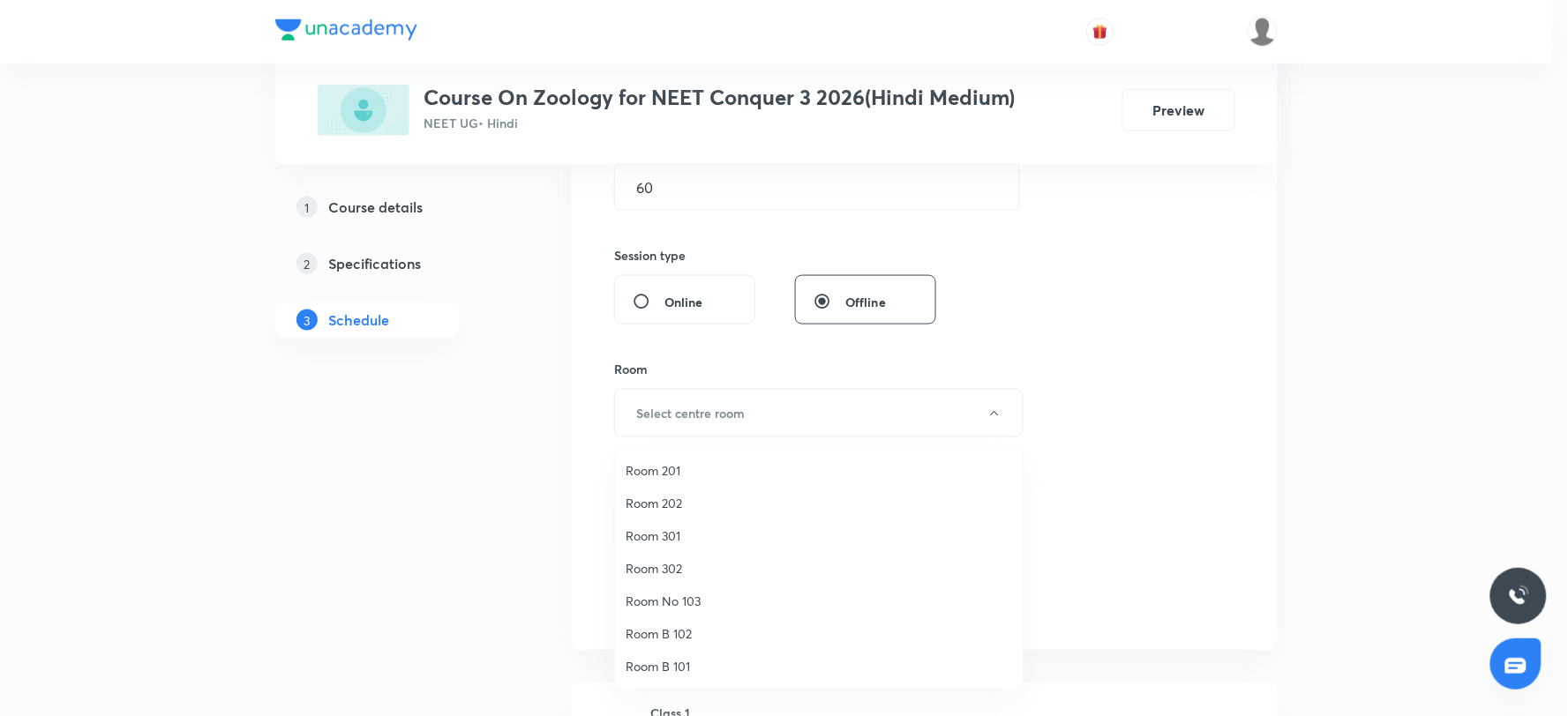 click on "Room B 102" at bounding box center (819, 633) 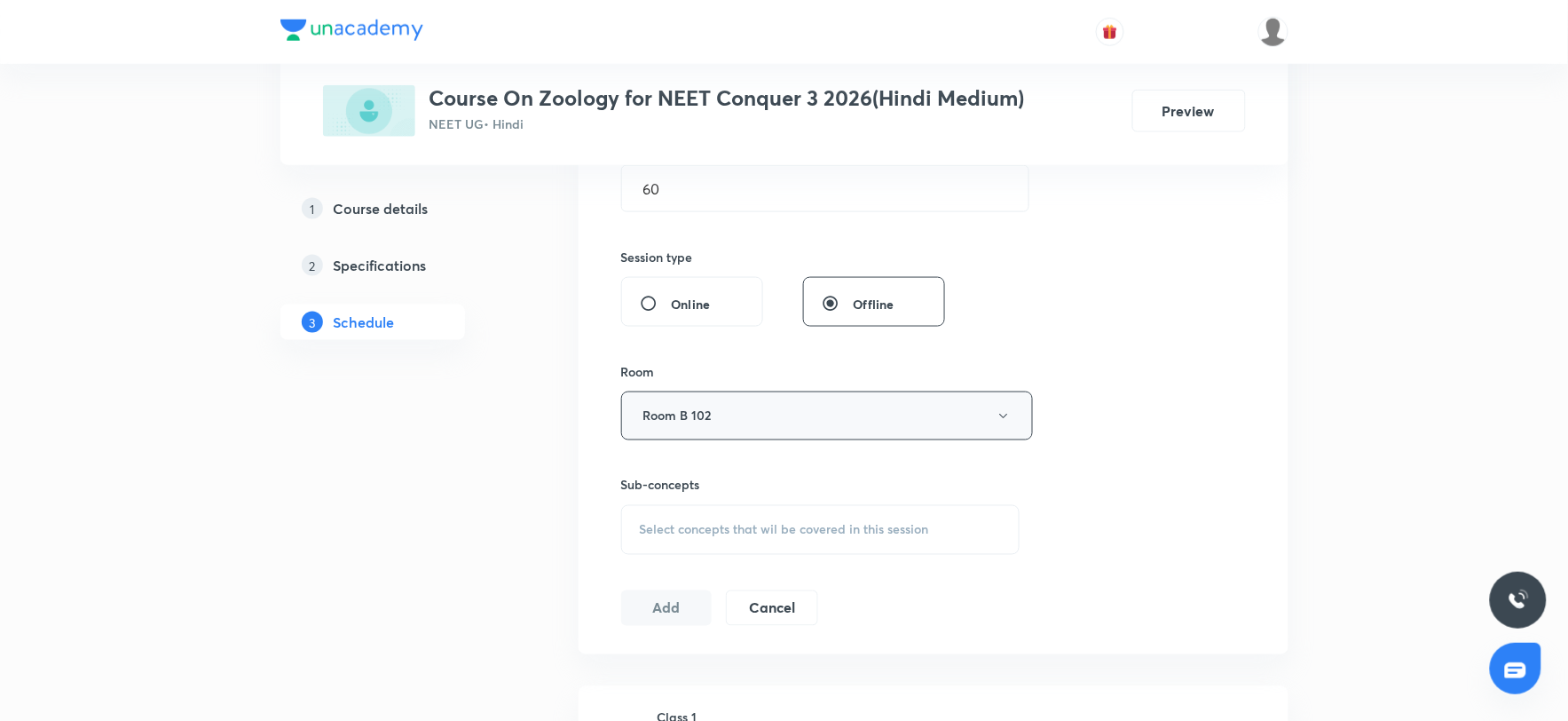 click on "Room B 102" at bounding box center (827, 416) 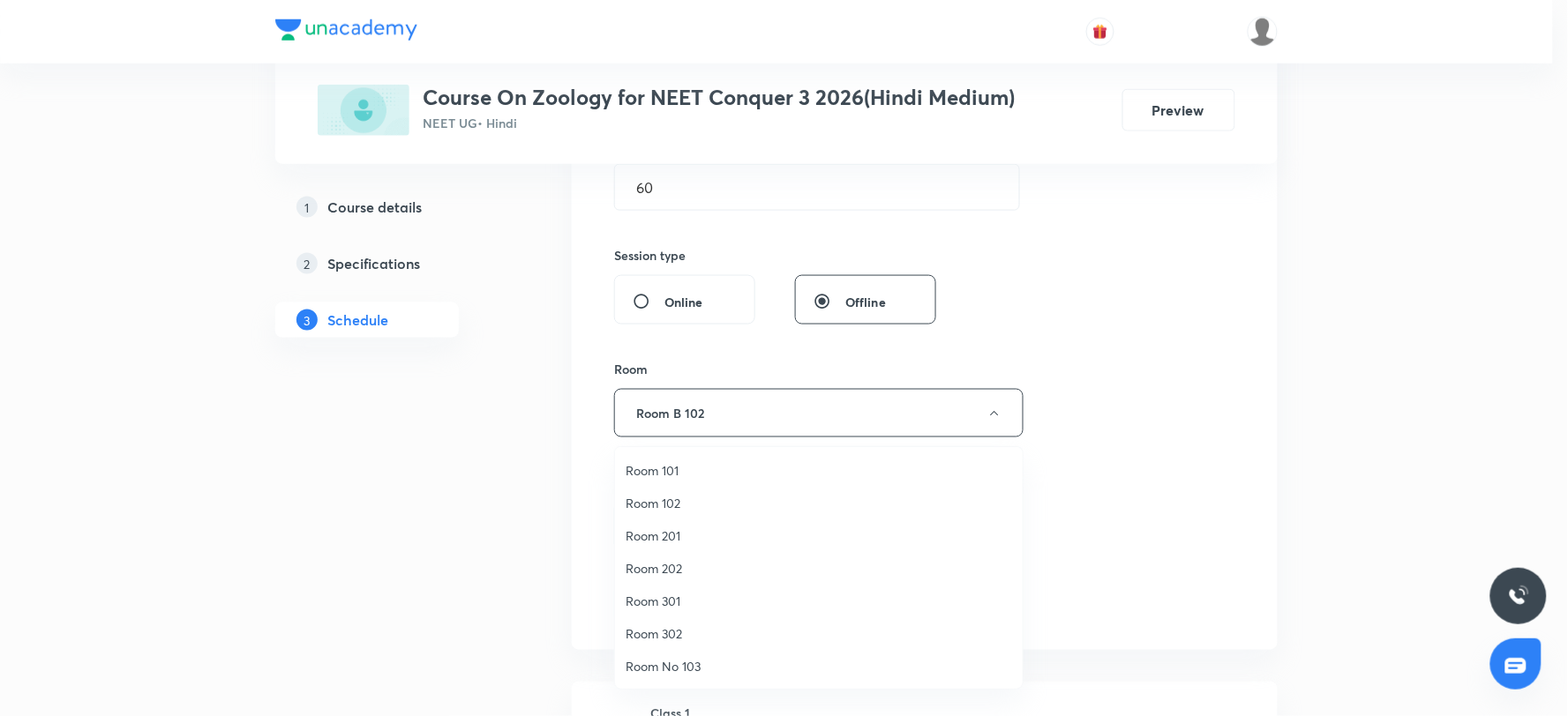 click on "Room 102" at bounding box center [819, 503] 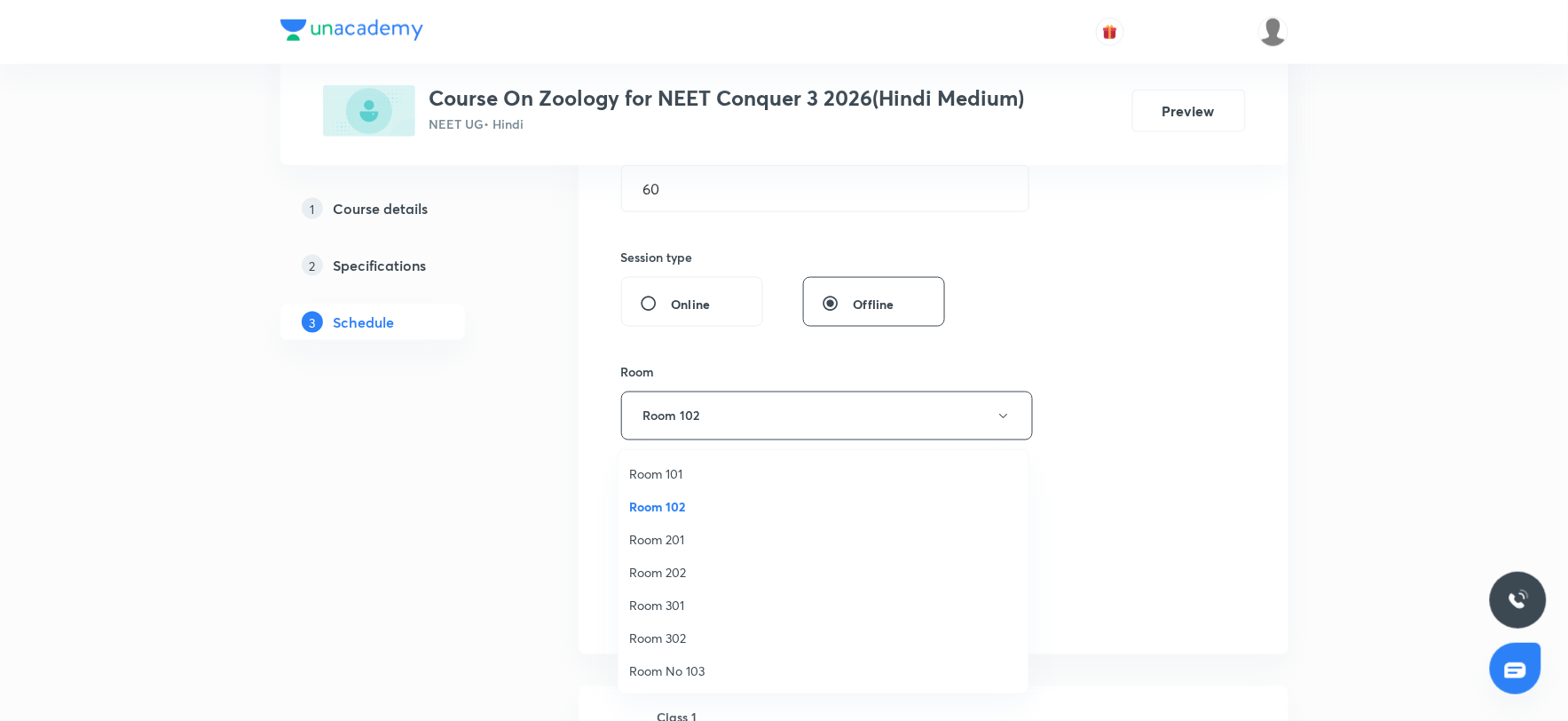 click on "Session  26 Live class Session title 36/99 Structural organisation in Animals 3 ​ Schedule for [DATE] 2:40 PM ​ Duration (in minutes) 60 ​   Session type Online Offline Room Room 102 Sub-concepts Select concepts that wil be covered in this session Add Cancel" at bounding box center [934, 209] 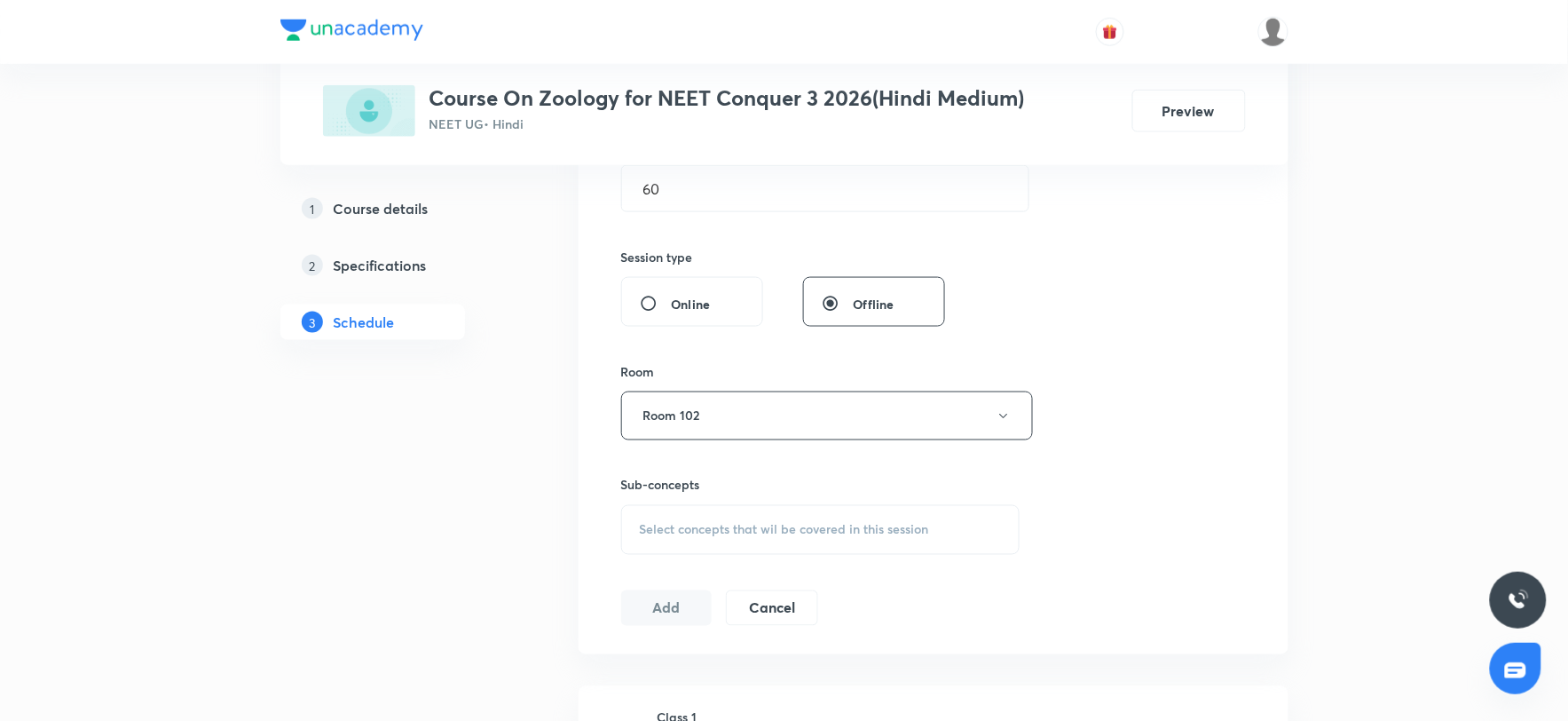 scroll, scrollTop: 690, scrollLeft: 0, axis: vertical 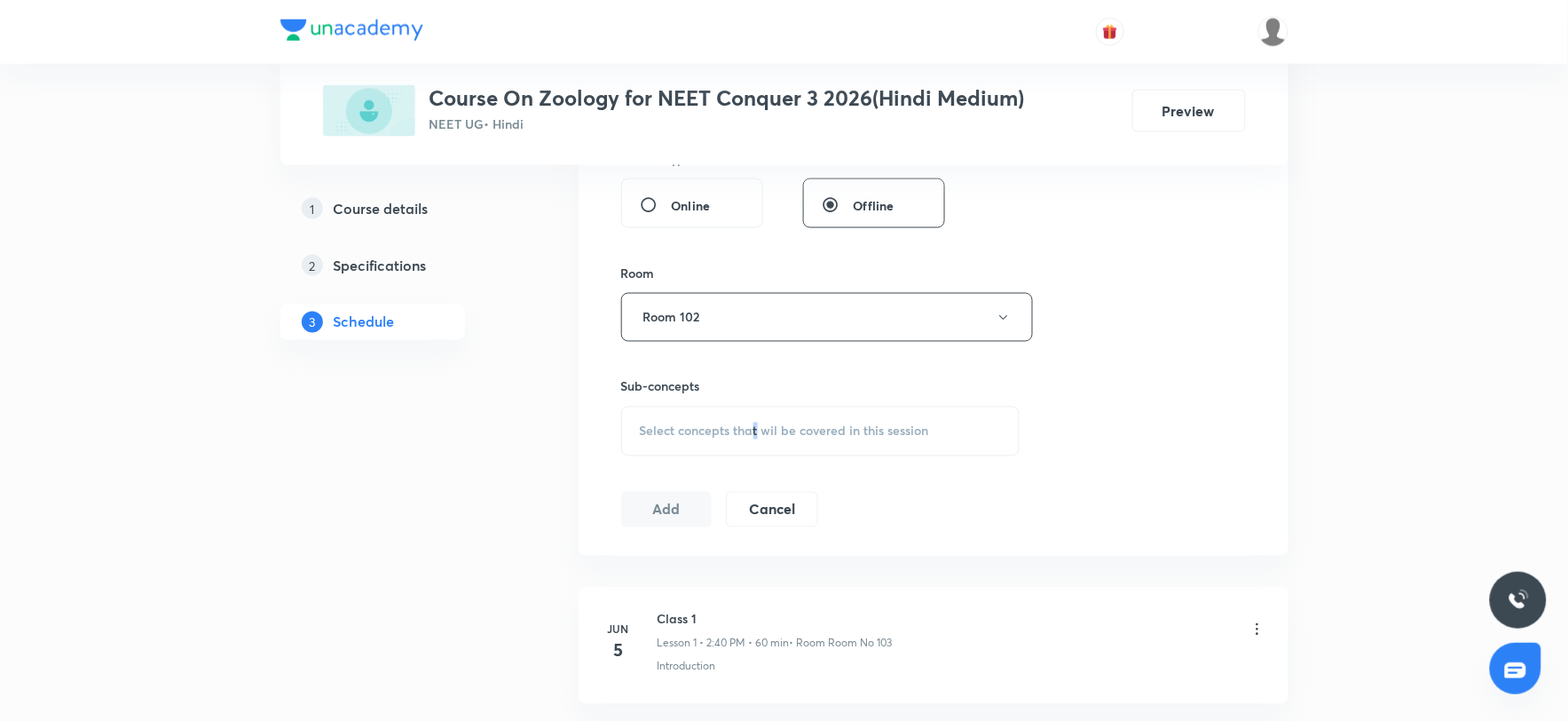 click on "Select concepts that wil be covered in this session" at bounding box center [821, 432] 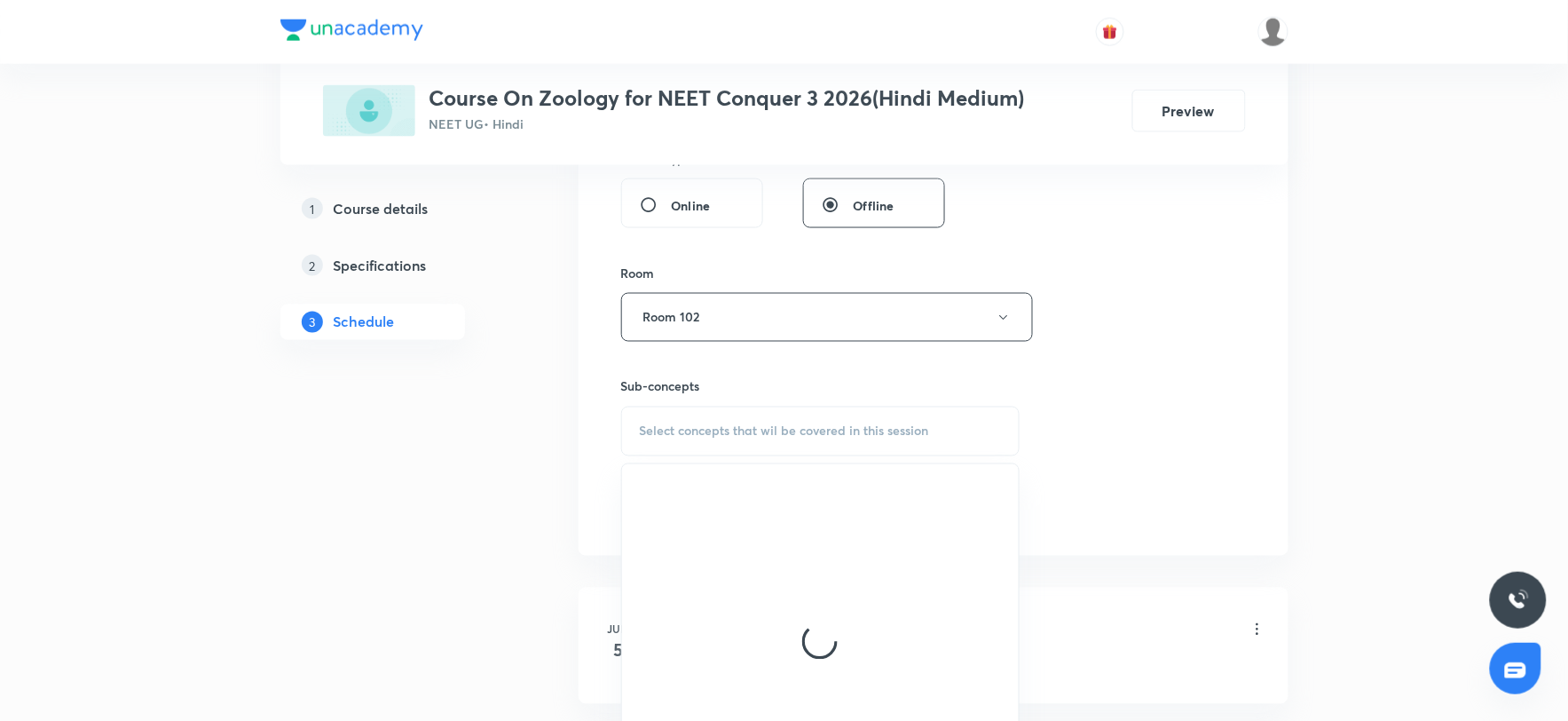 click on "Select concepts that wil be covered in this session" at bounding box center [784, 432] 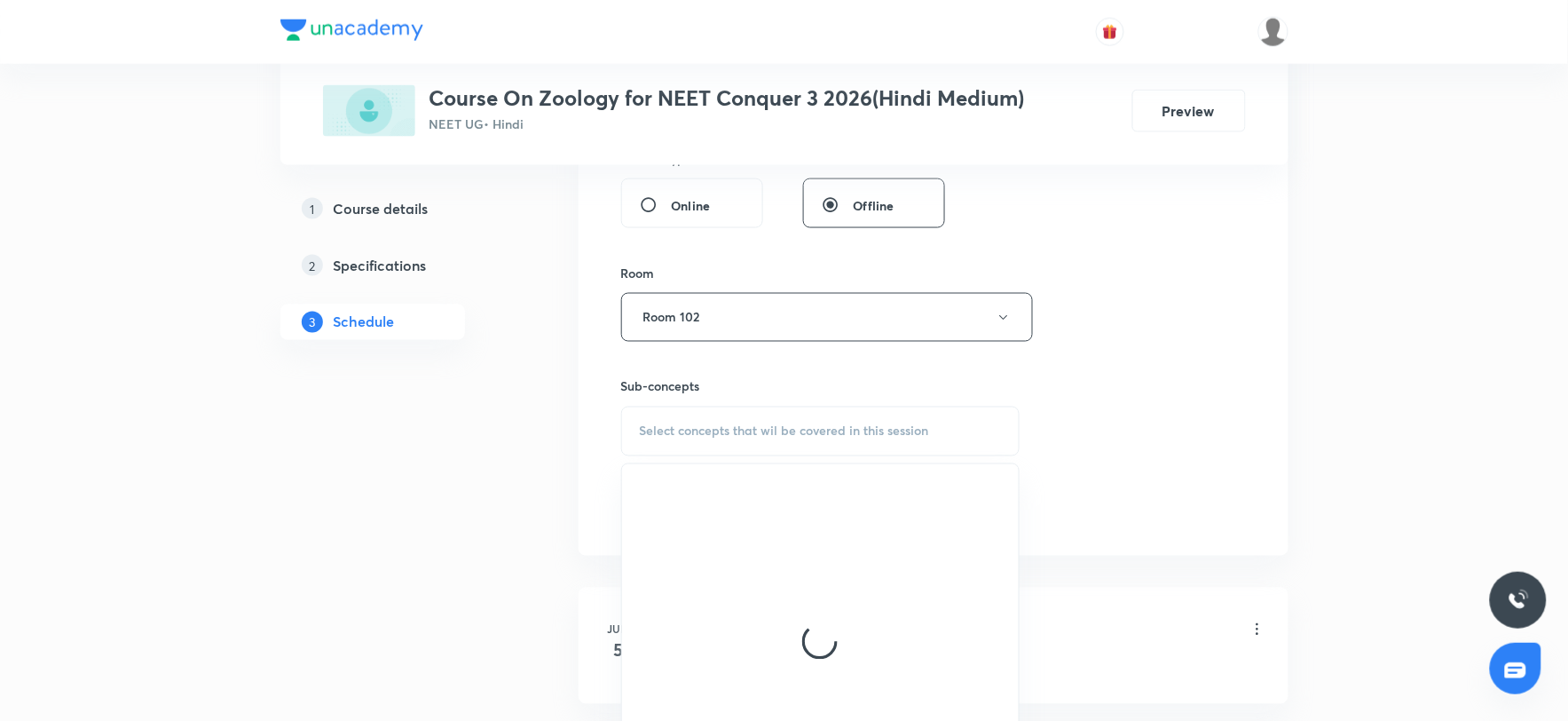 click on "Select concepts that wil be covered in this session" at bounding box center (784, 432) 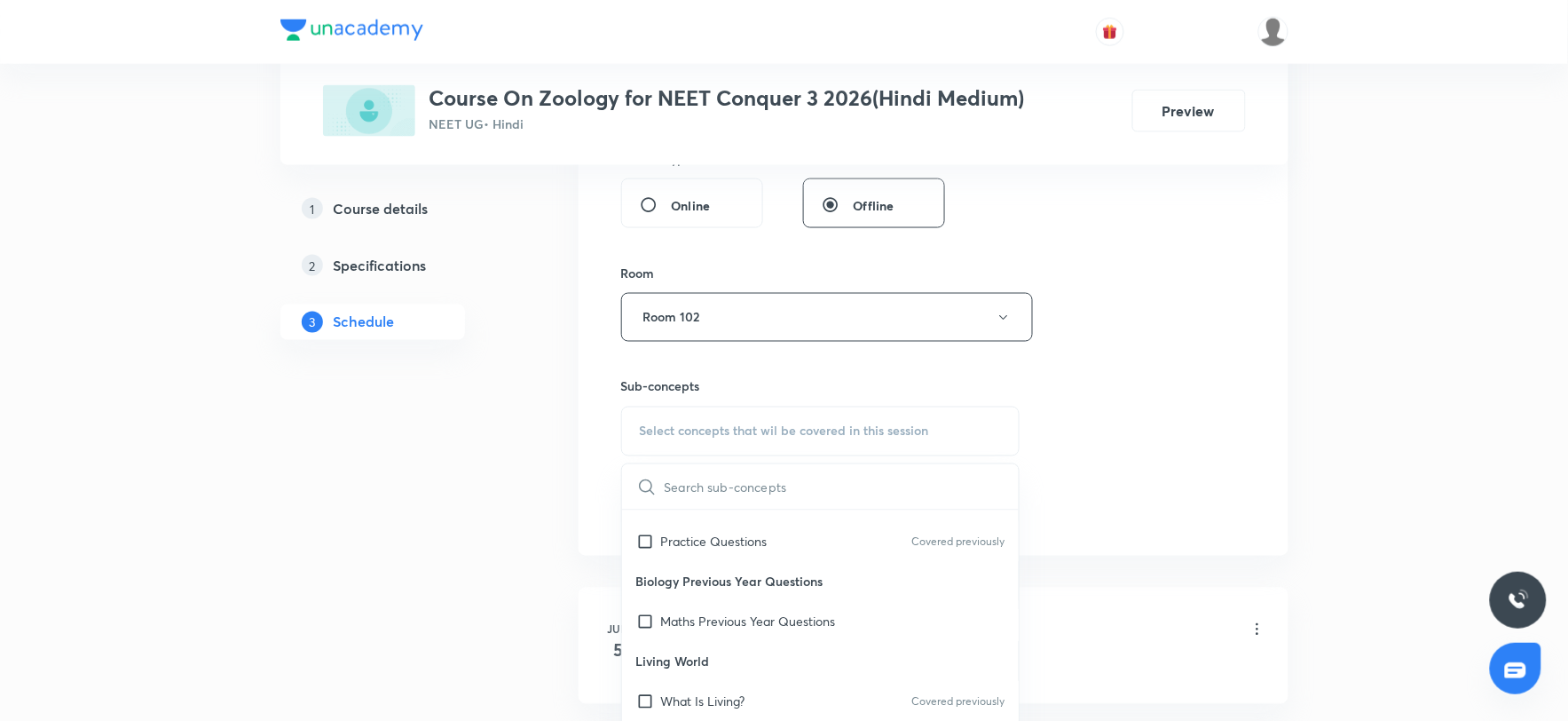 scroll, scrollTop: 296, scrollLeft: 0, axis: vertical 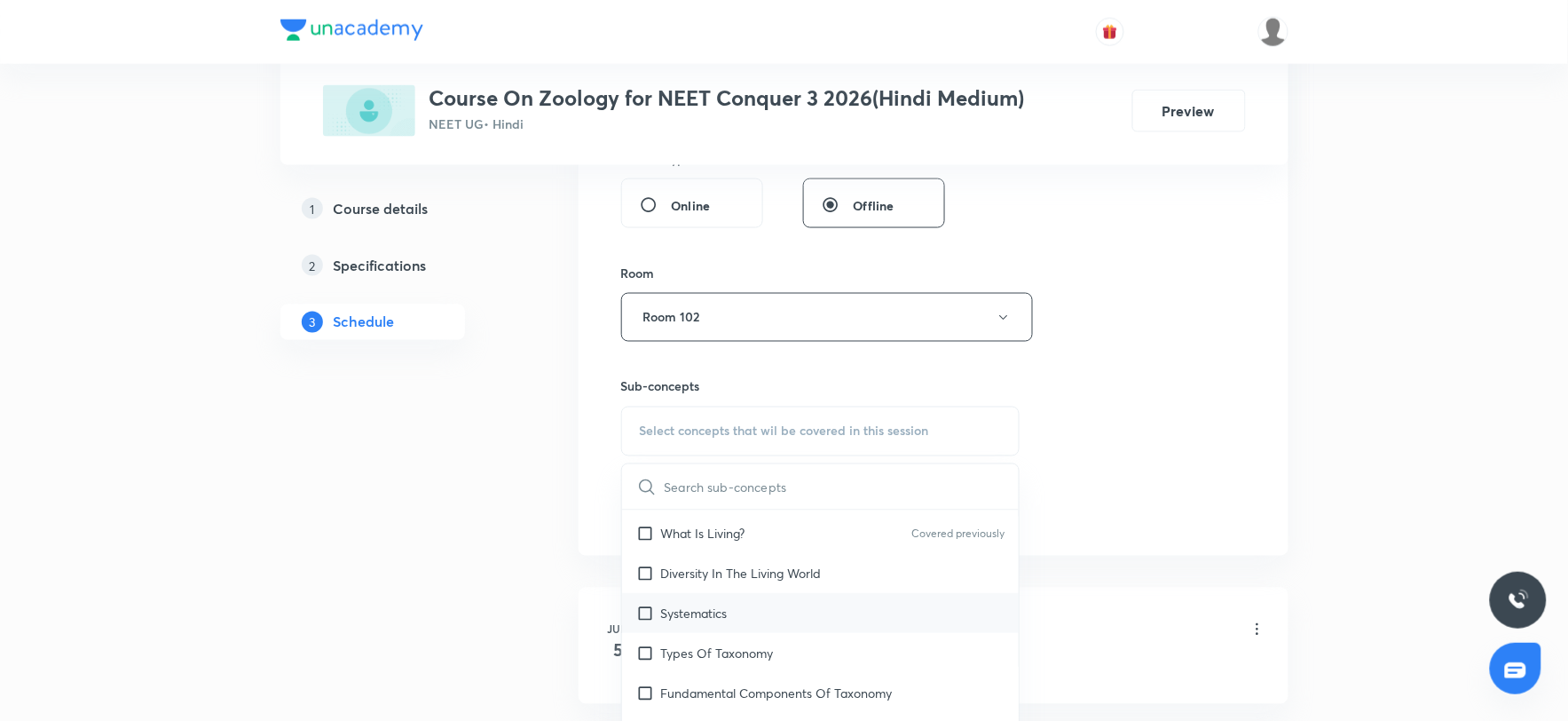 click on "Systematics" at bounding box center [694, 613] 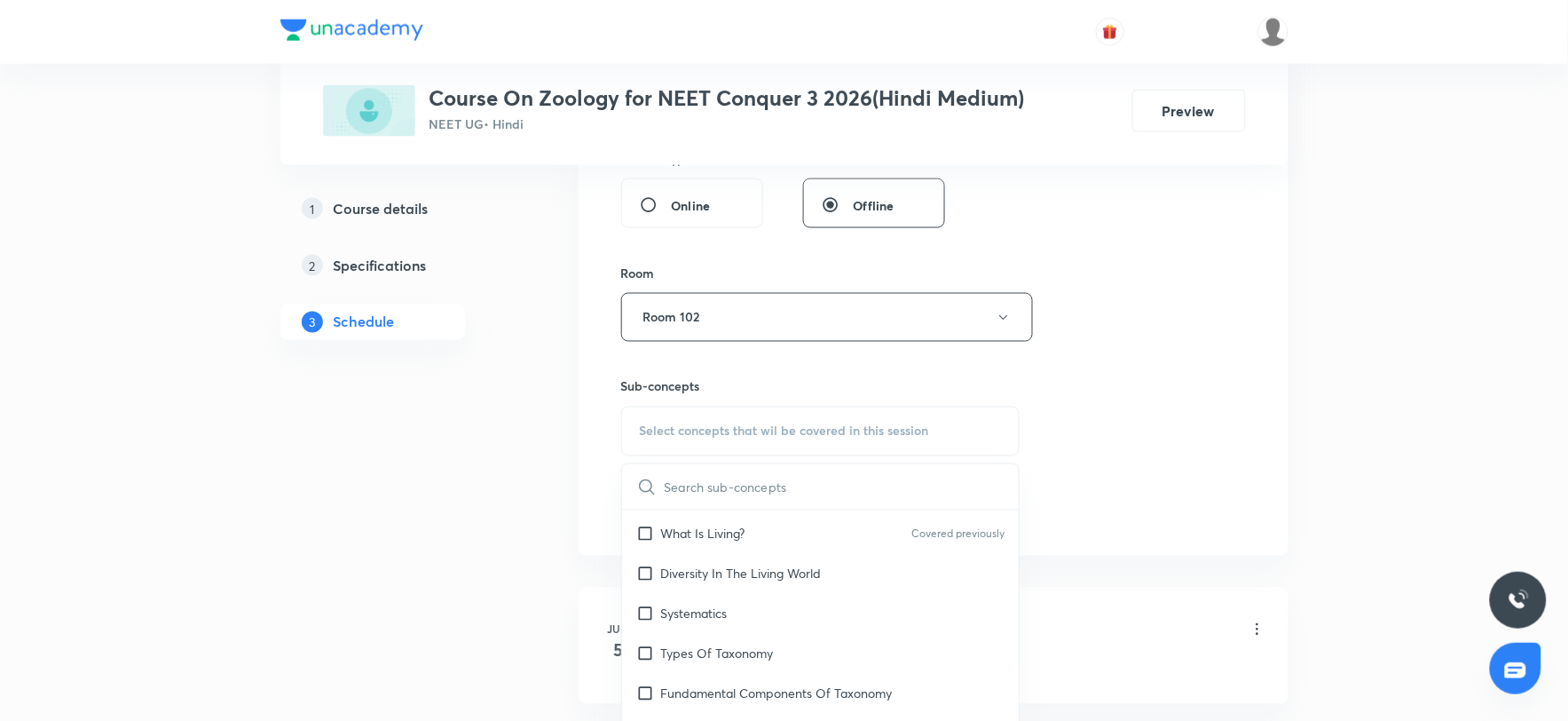 checkbox on "true" 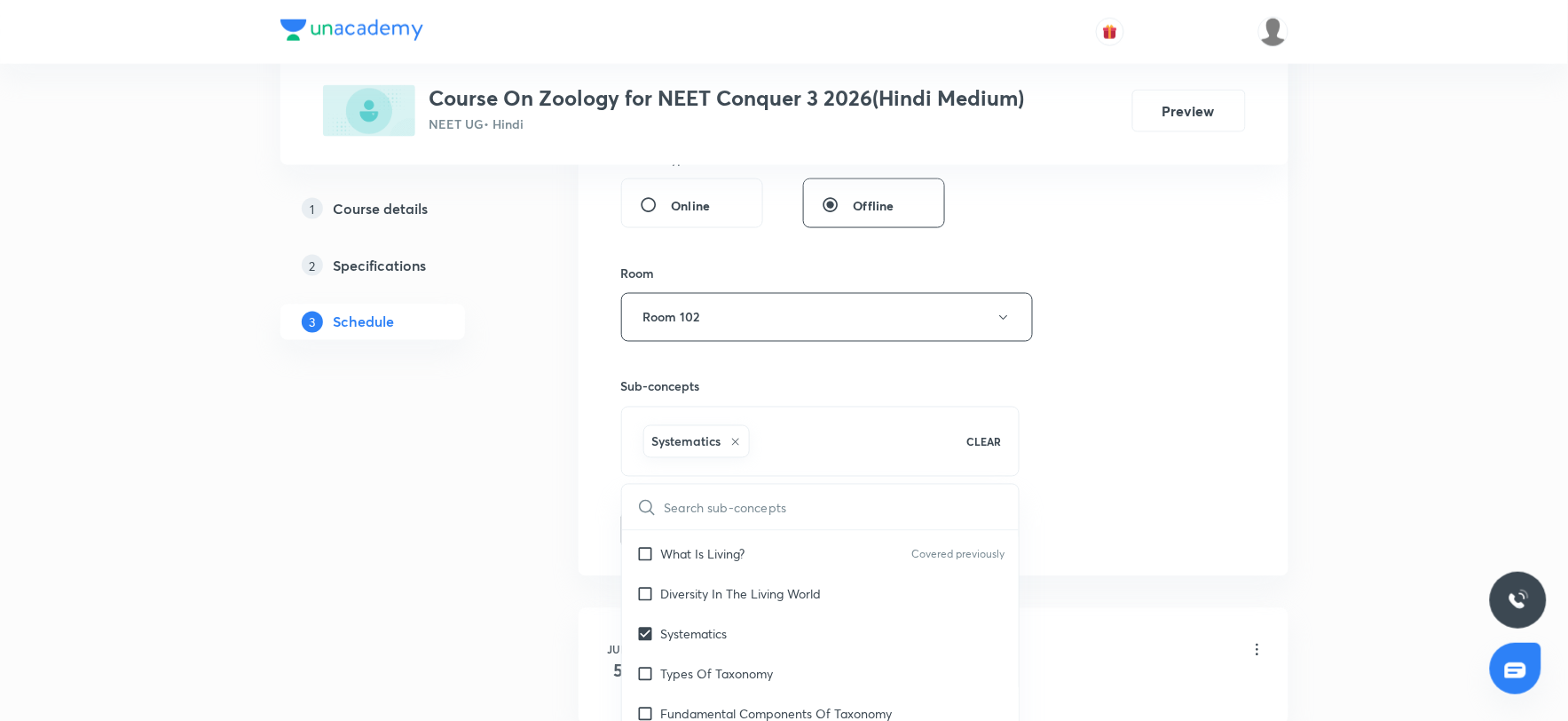 click on "Schedule 25  classes Session  26 Live class Session title 36/99 Structural organisation in Animals 3 ​ Schedule for Jul 10, 2025, 2:40 PM ​ Duration (in minutes) 60 ​   Session type Online Offline Room Room 102 Sub-concepts Systematics CLEAR ​ Biology - Full Syllabus Mock Questions Biology - Full Syllabus Mock Questions Covered previously Practice questions Practice Questions Covered previously Biology Previous Year Questions Maths Previous Year Questions Living World What Is Living? Covered previously Diversity In The Living World Systematics Types Of Taxonomy Fundamental Components Of Taxonomy Taxonomic Categories Taxonomical Aids The Three Domains Of Life Biological Nomenclature  Biological Classification System Of Classification Kingdom Monera Kingdom Protista Kingdom Fungi Kingdom Plantae Kingdom Animalia Linchens Mycorrhiza Virus Prions Viroids Plant Kingdom Algae Bryophytes Pteridophytes Gymnosperms Angiosperms Animal Kingdom Basics Of Classification Covered previously Classification Of Animals" at bounding box center (934, 1886) 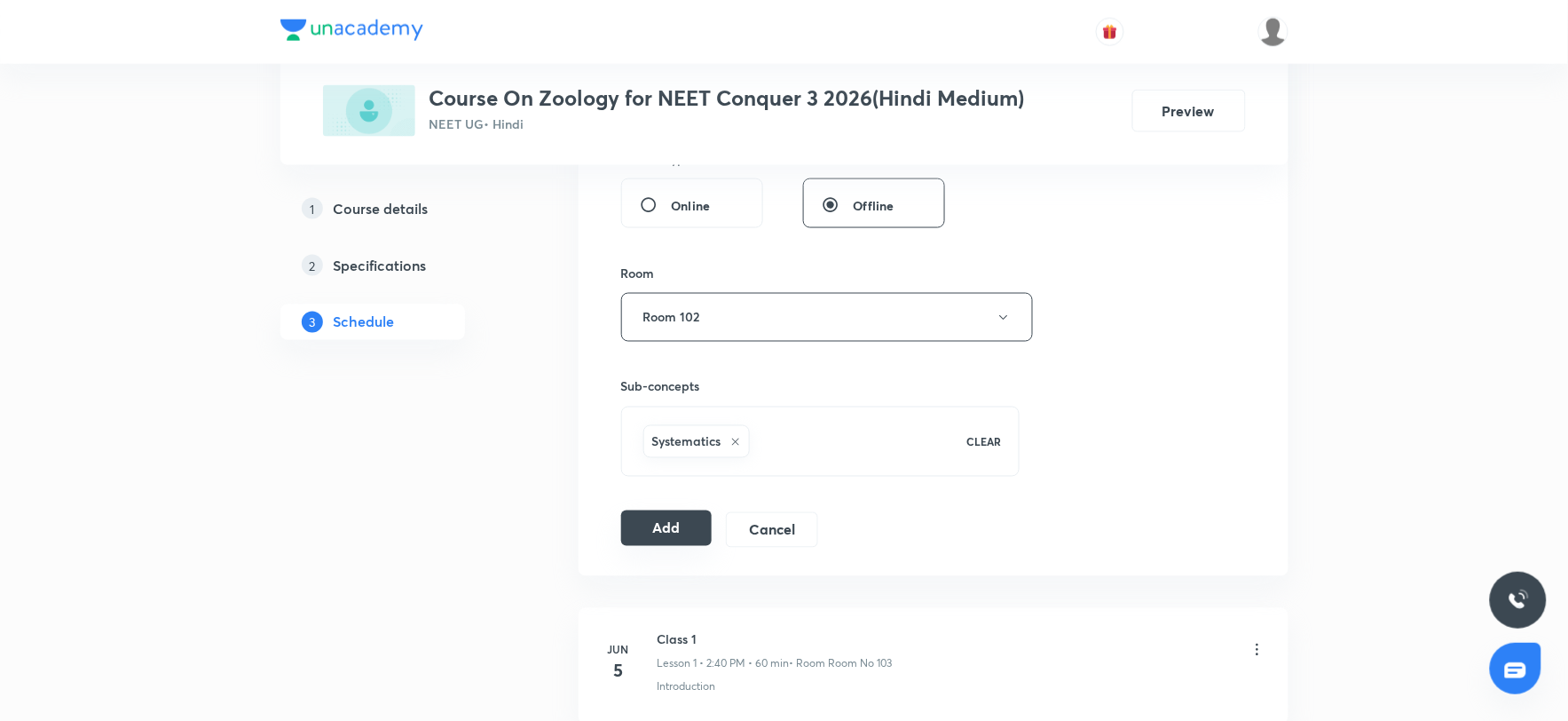 click on "Add" at bounding box center (666, 528) 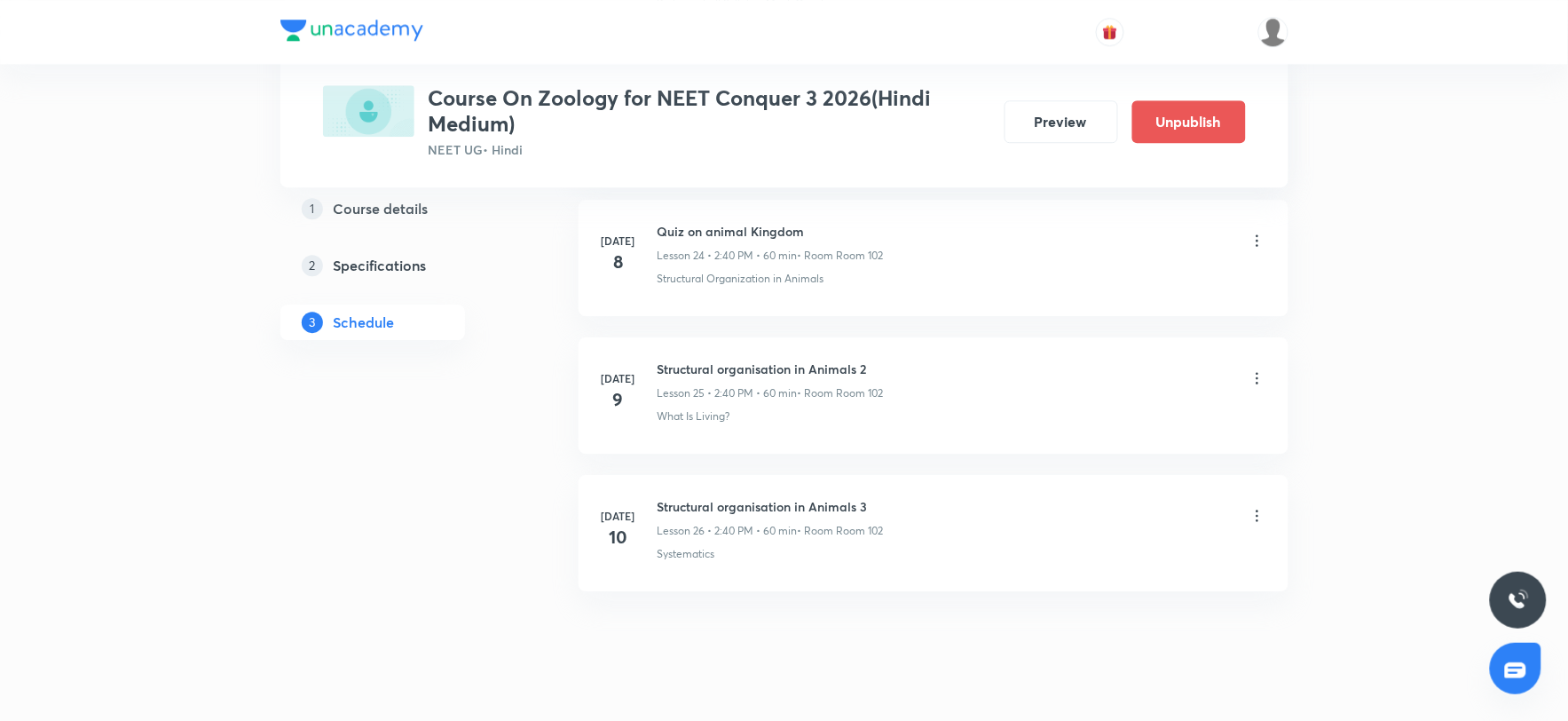 scroll, scrollTop: 3490, scrollLeft: 0, axis: vertical 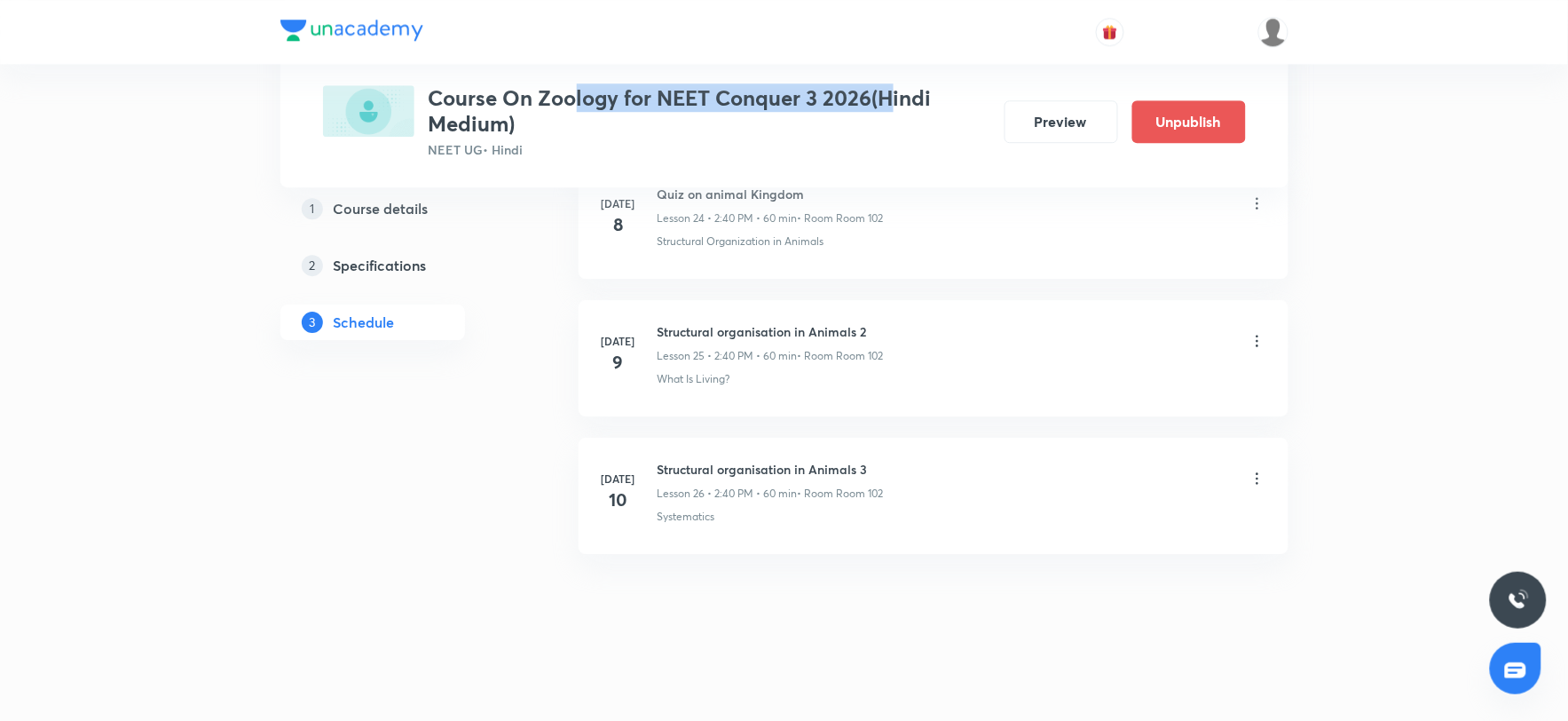 drag, startPoint x: 572, startPoint y: 103, endPoint x: 891, endPoint y: 109, distance: 319.05642 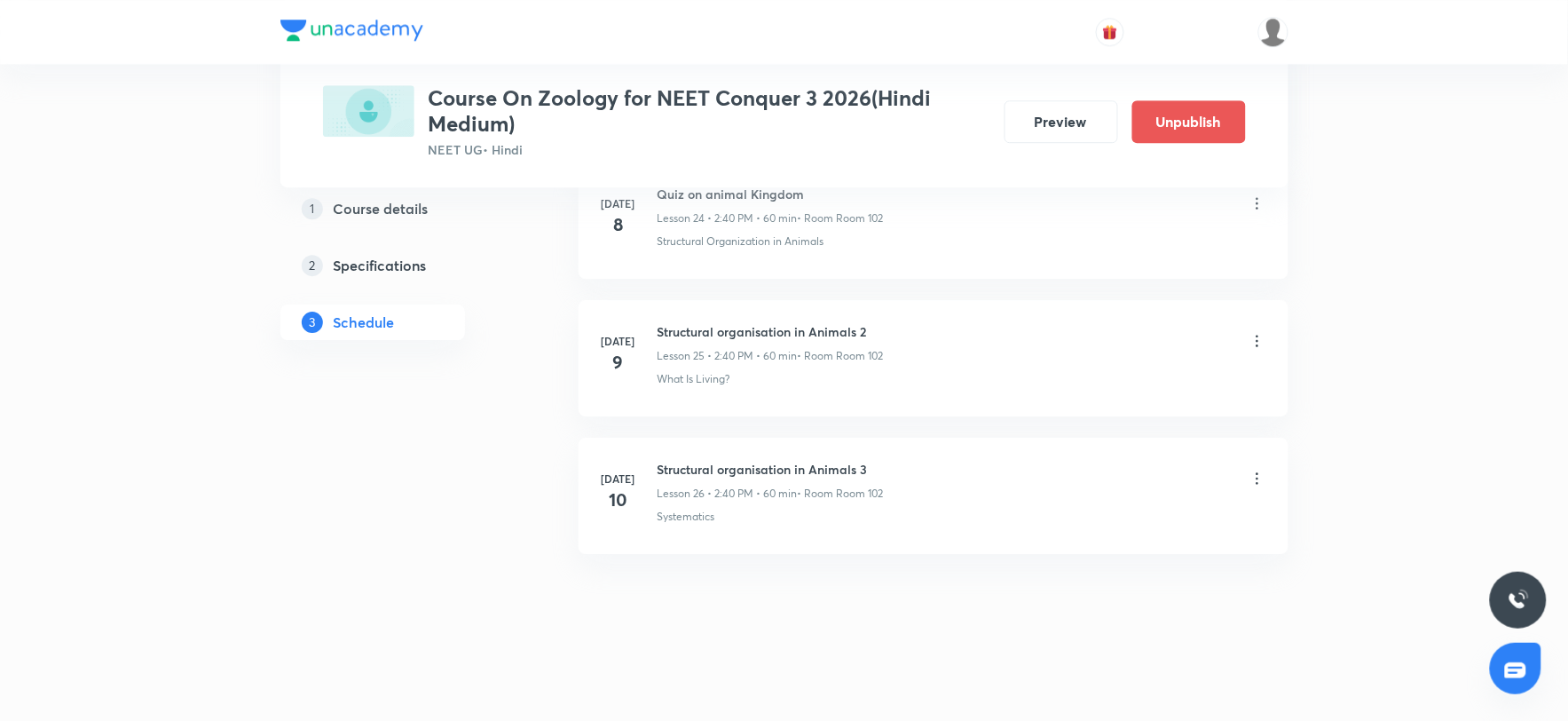 click on "Plus Courses Course On Zoology for NEET Conquer 3 2026(Hindi Medium) NEET UG  • Hindi Preview Unpublish" at bounding box center (784, 93) 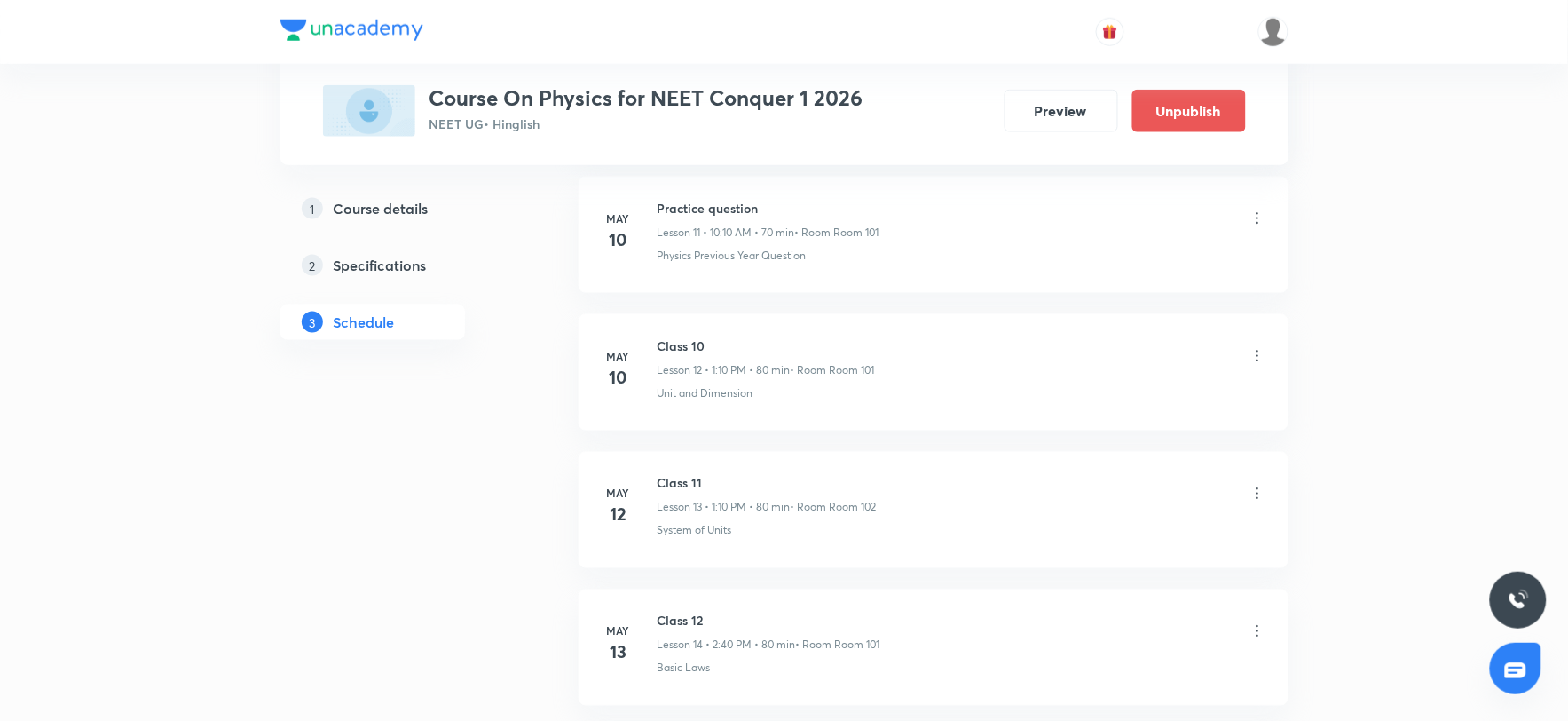 scroll, scrollTop: 0, scrollLeft: 0, axis: both 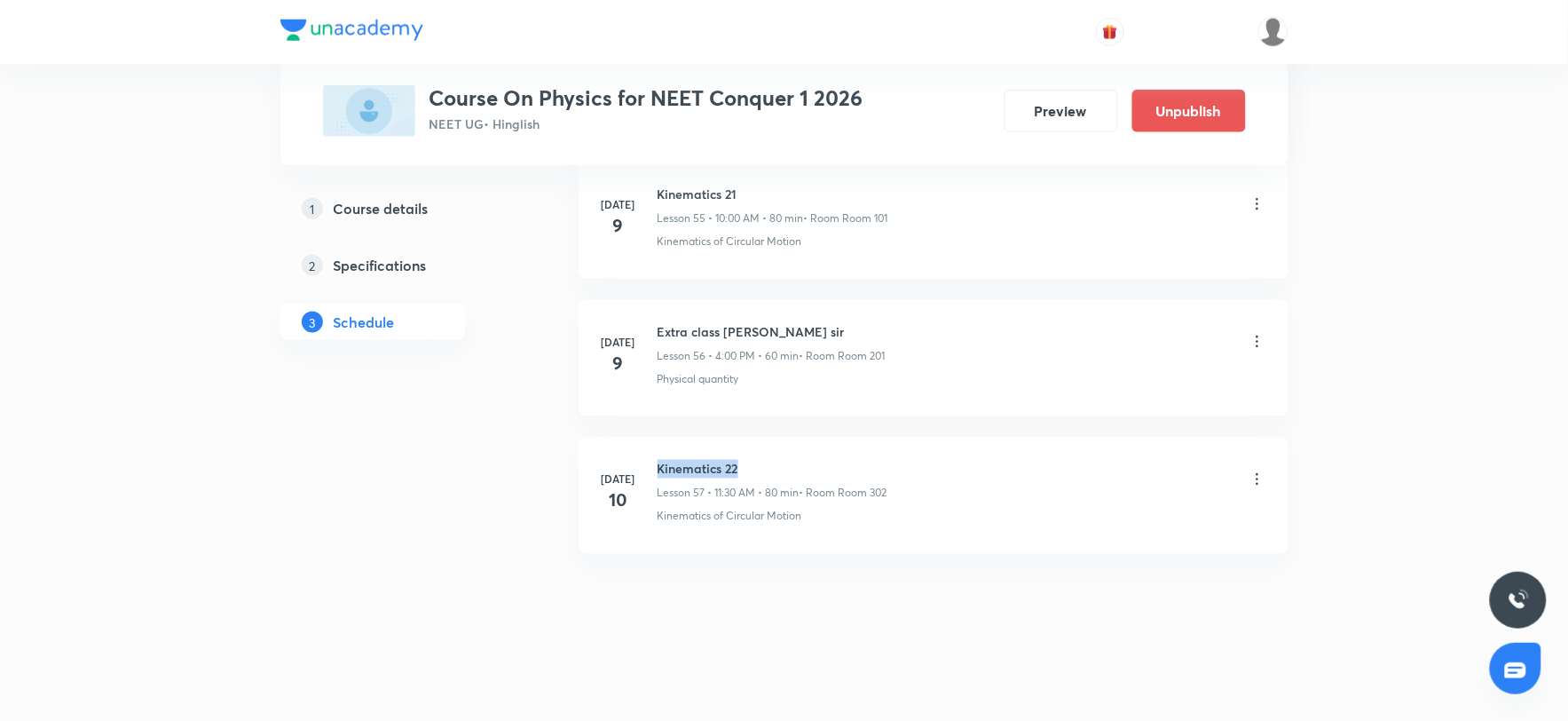 drag, startPoint x: 735, startPoint y: 465, endPoint x: 1030, endPoint y: 450, distance: 295.38111 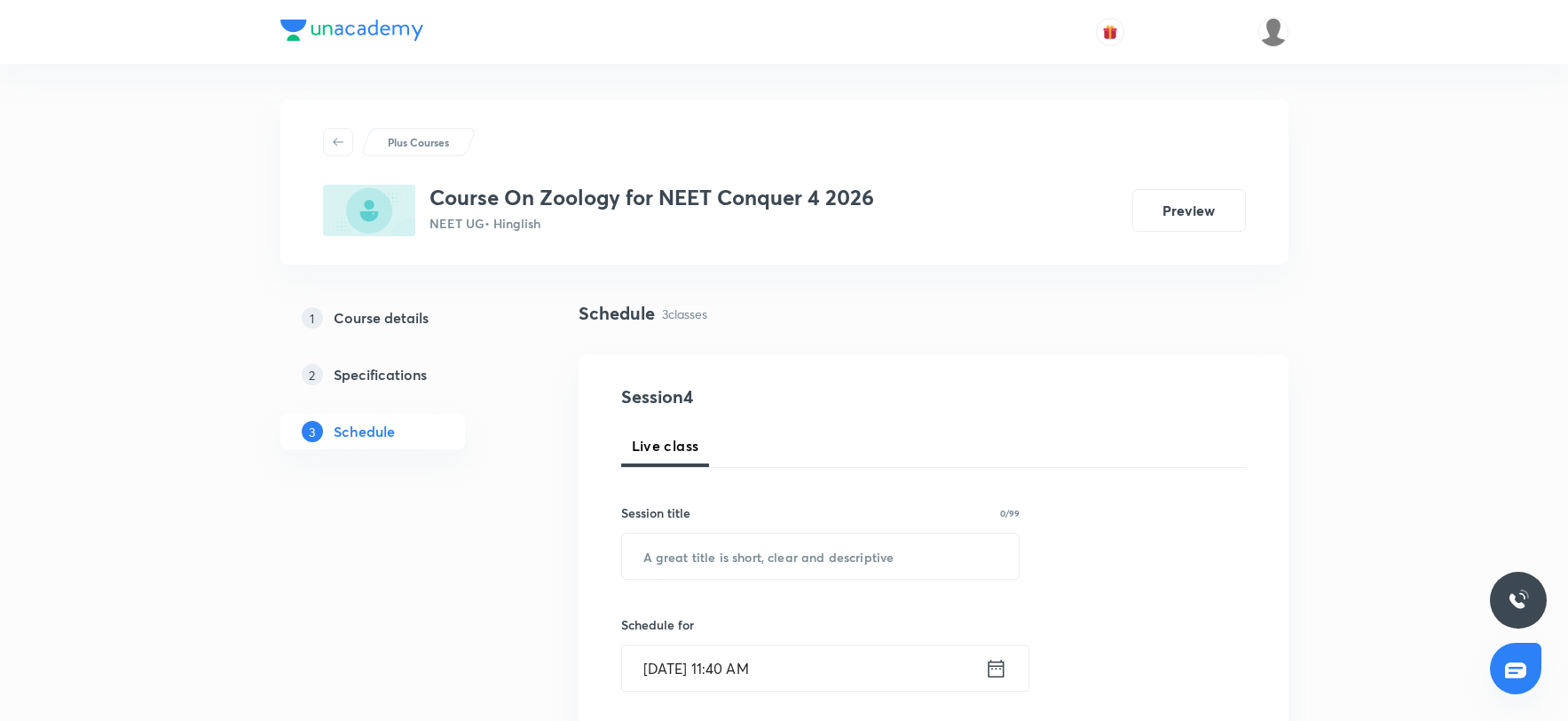 scroll, scrollTop: 0, scrollLeft: 0, axis: both 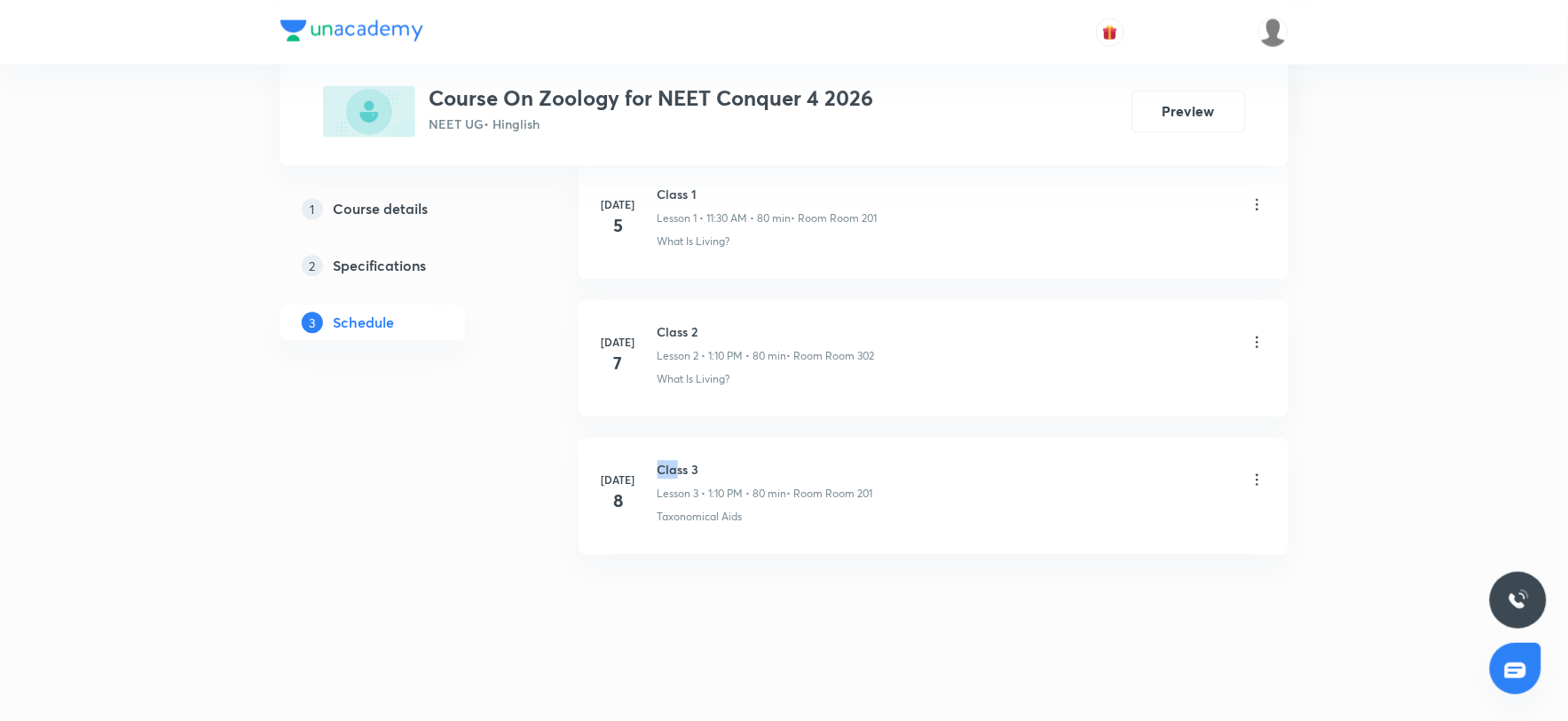 drag, startPoint x: 661, startPoint y: 456, endPoint x: 678, endPoint y: 463, distance: 18.384776 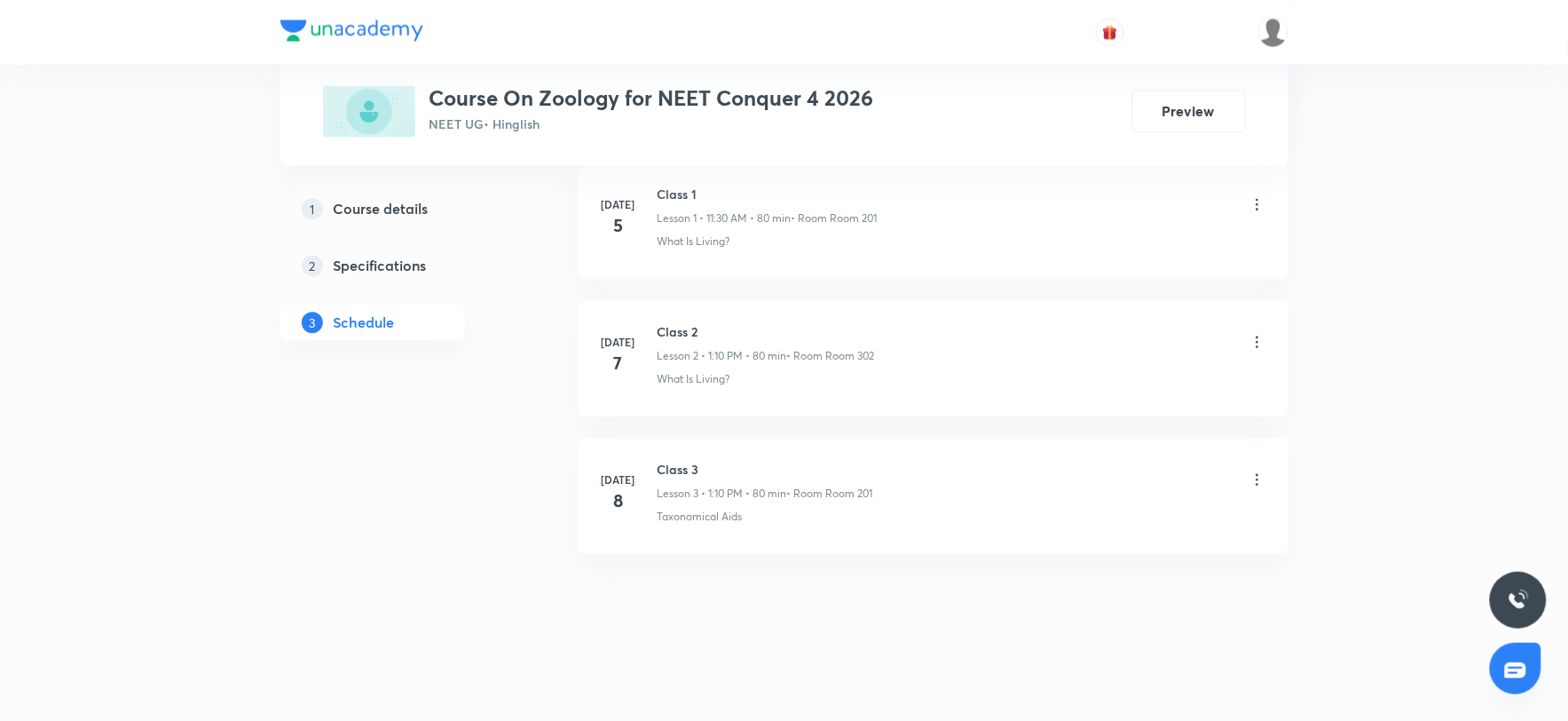 drag, startPoint x: 723, startPoint y: 584, endPoint x: 671, endPoint y: 506, distance: 93.7443 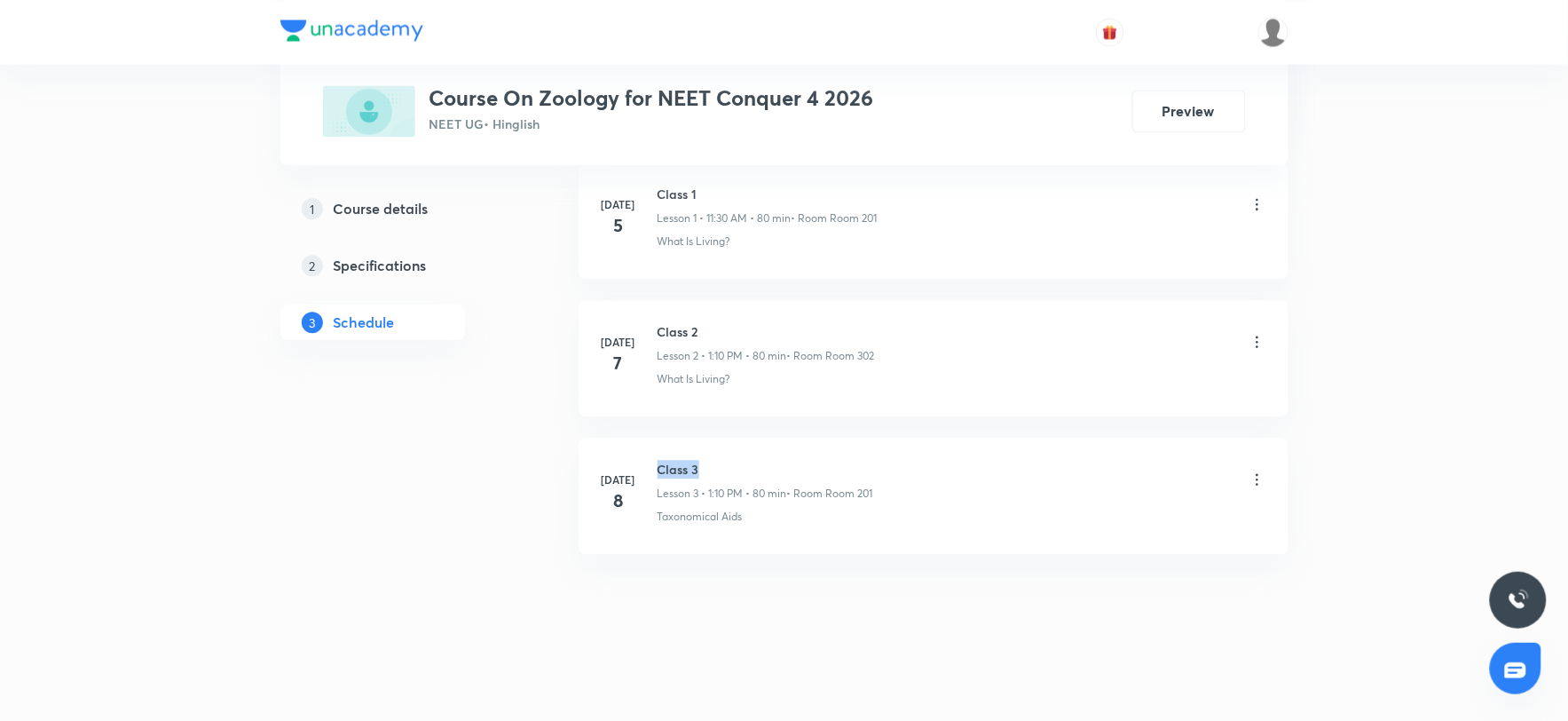 drag, startPoint x: 658, startPoint y: 467, endPoint x: 731, endPoint y: 471, distance: 73.10951 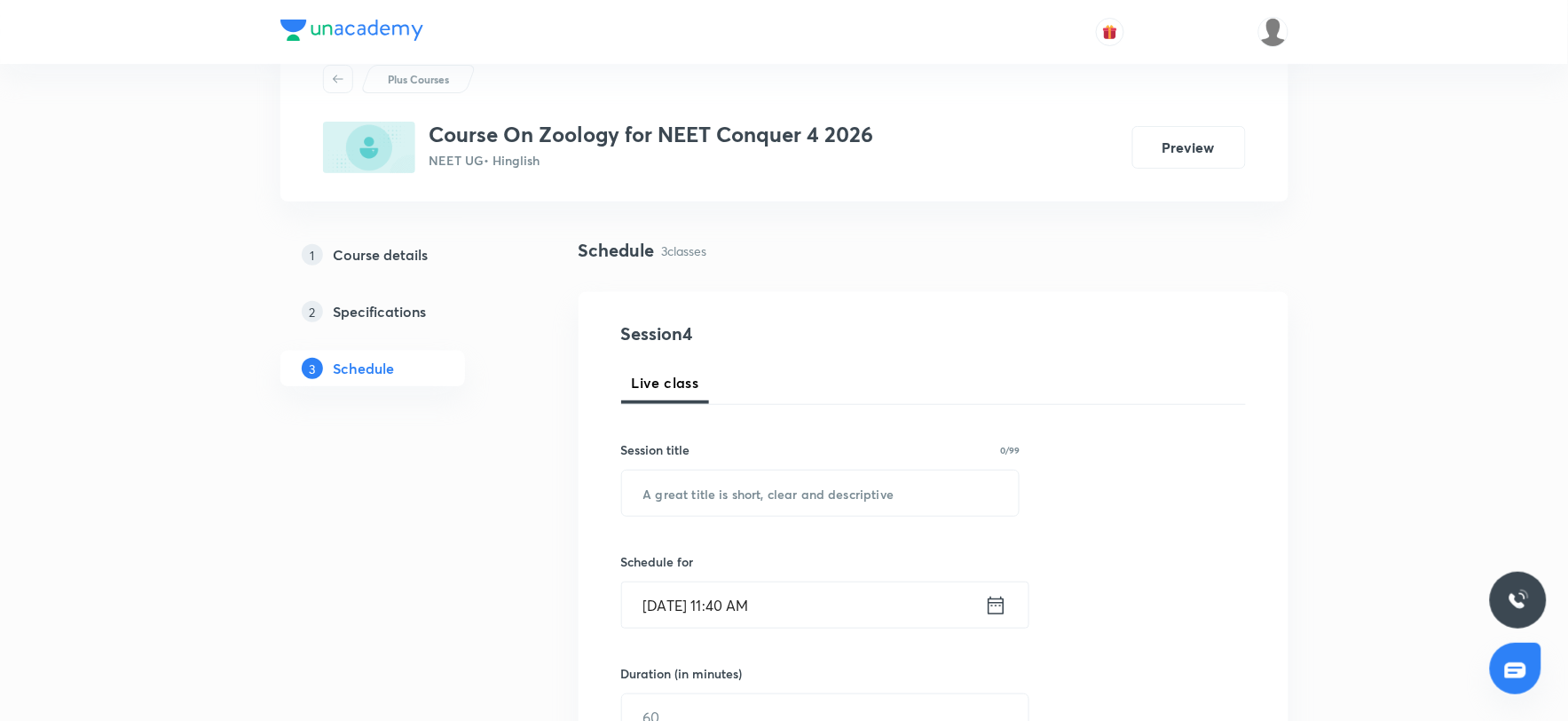 scroll, scrollTop: 0, scrollLeft: 0, axis: both 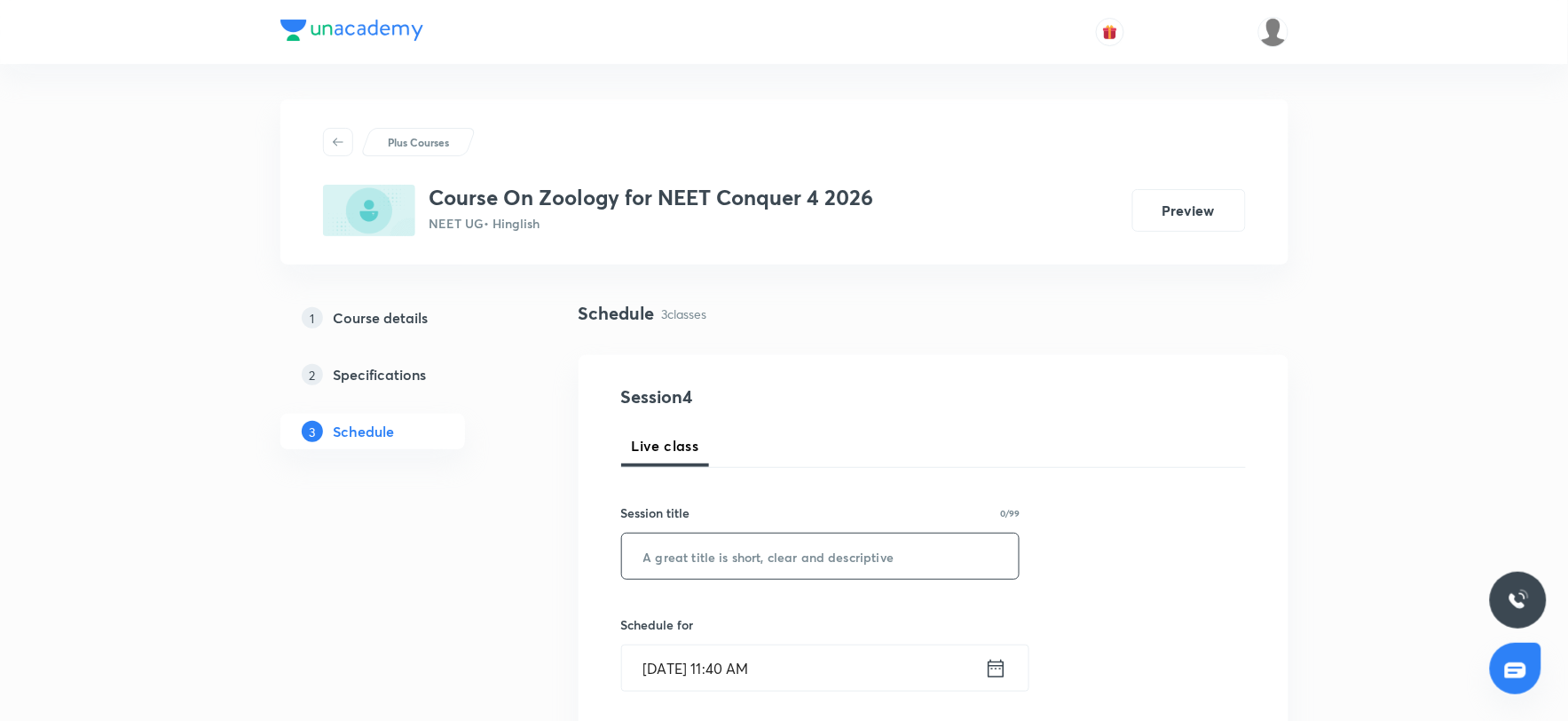 click at bounding box center [821, 556] 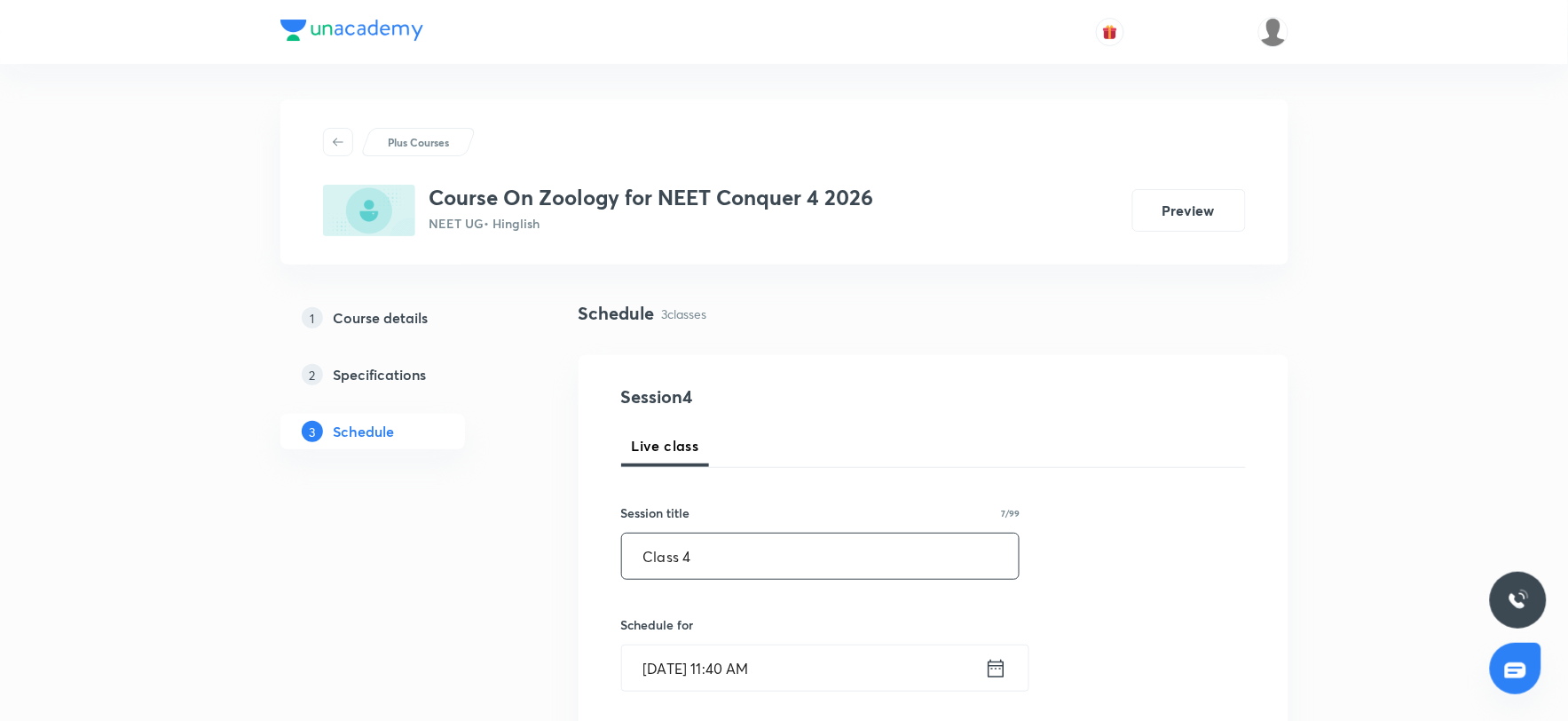 type on "Class 4" 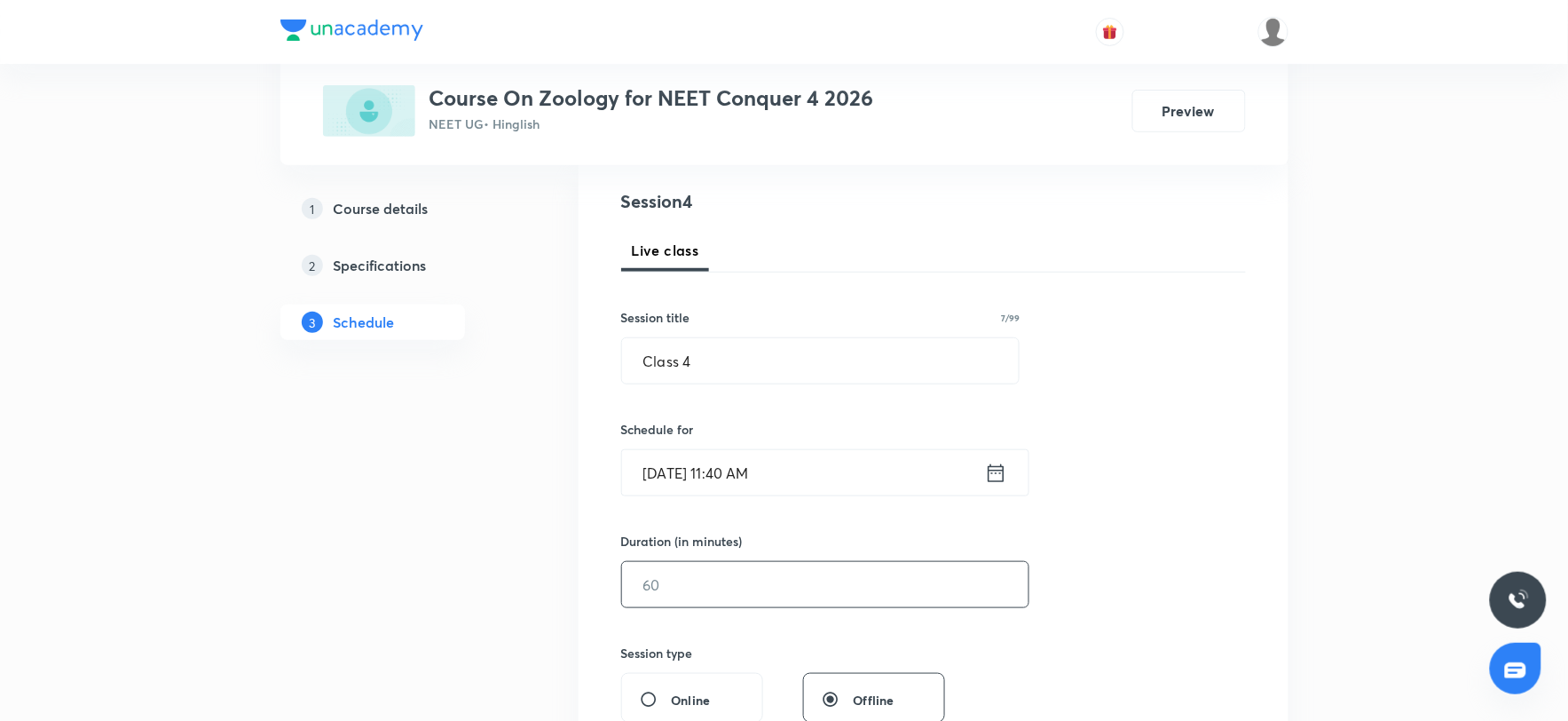 scroll, scrollTop: 197, scrollLeft: 0, axis: vertical 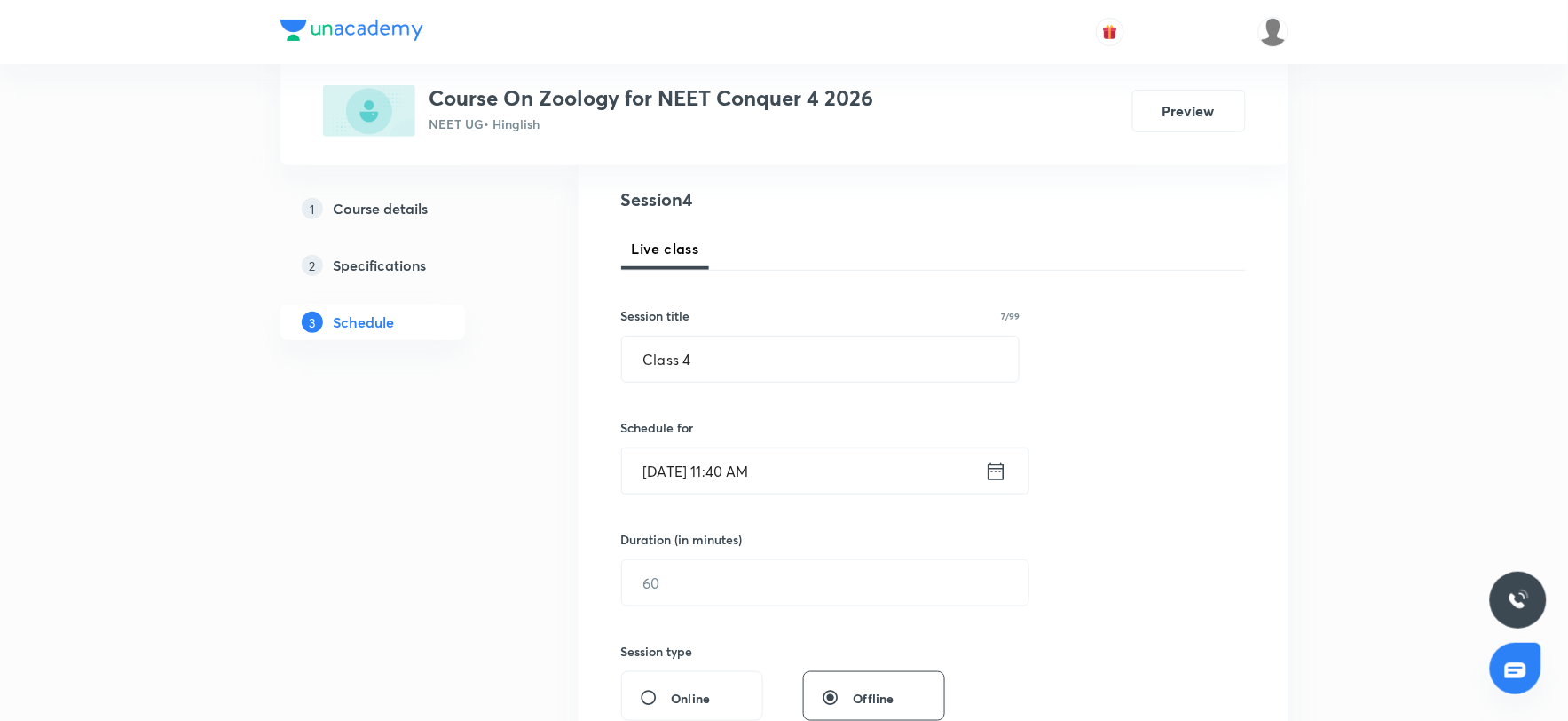 click on "Jul 10, 2025, 11:40 AM" at bounding box center (803, 471) 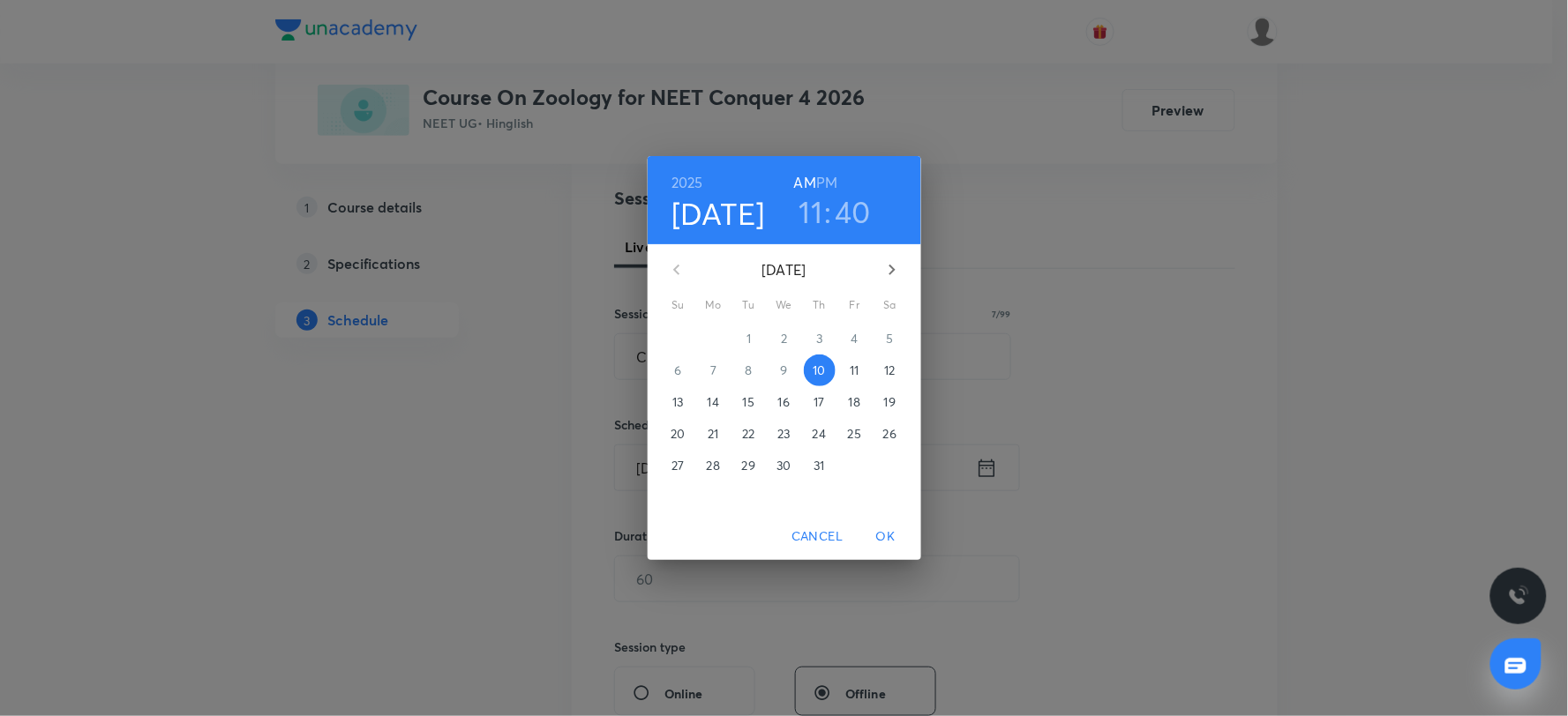 click on "2025 Jul 10 11 : 40 AM PM July 2025 Su Mo Tu We Th Fr Sa 29 30 1 2 3 4 5 6 7 8 9 10 11 12 13 14 15 16 17 18 19 20 21 22 23 24 25 26 27 28 29 30 31 1 2 Cancel OK" at bounding box center (784, 358) 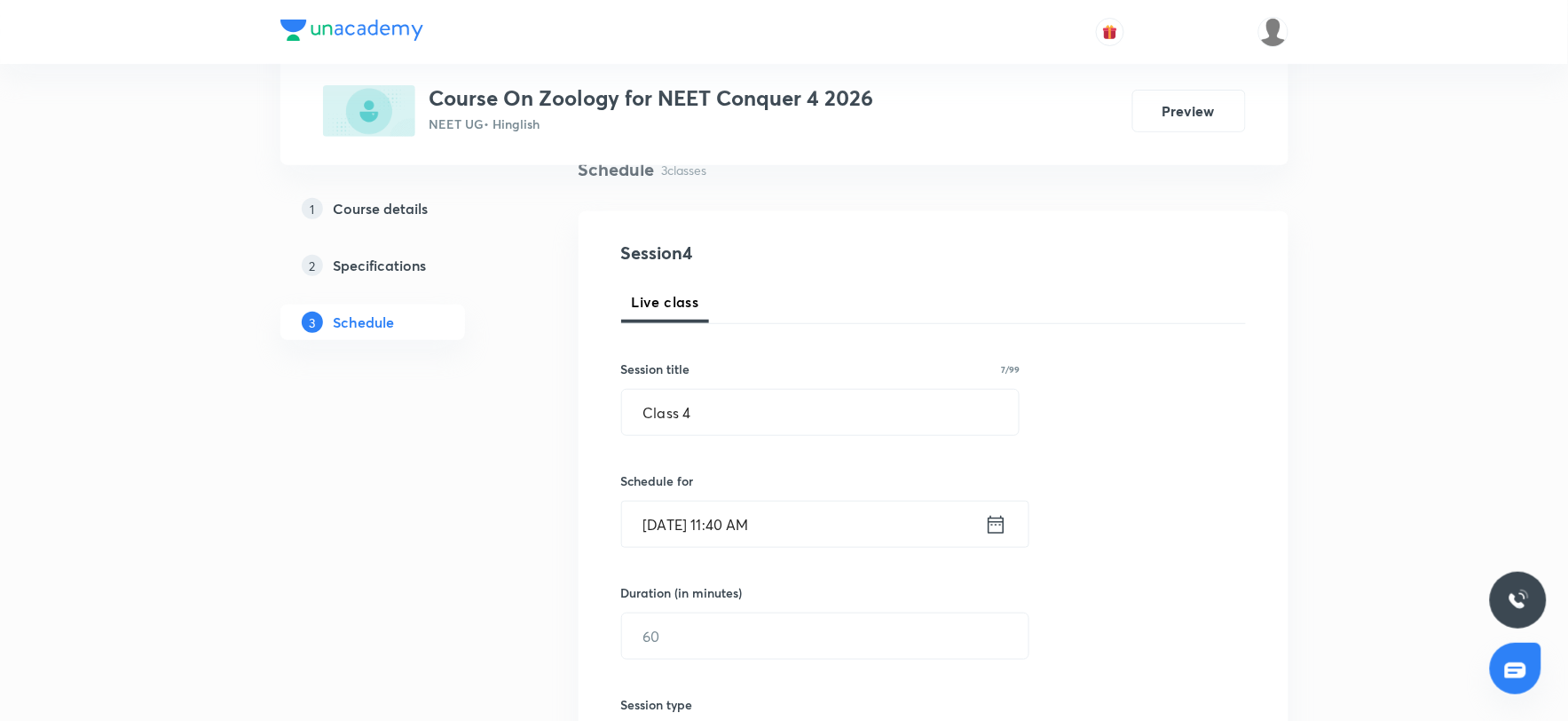 scroll, scrollTop: 0, scrollLeft: 0, axis: both 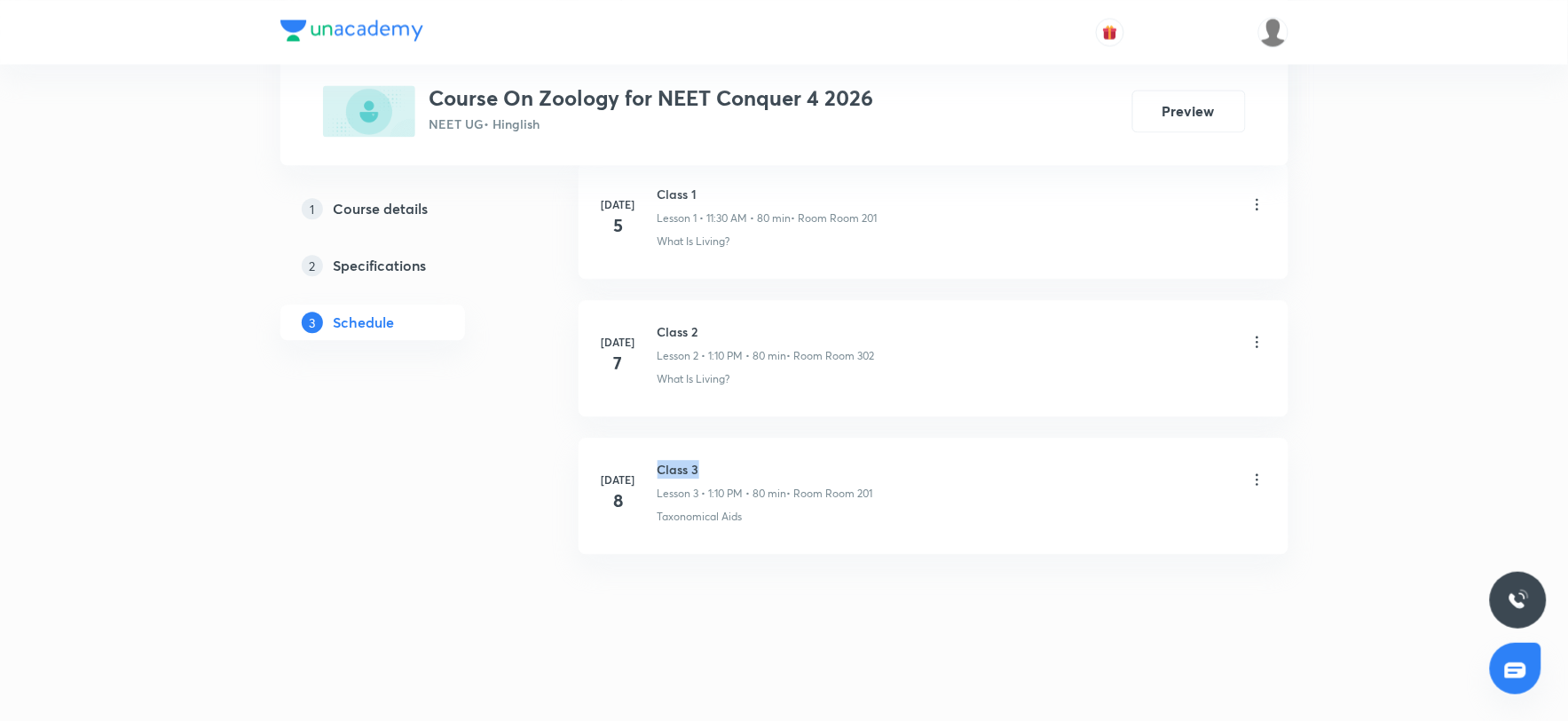 drag, startPoint x: 658, startPoint y: 465, endPoint x: 729, endPoint y: 464, distance: 71.007042 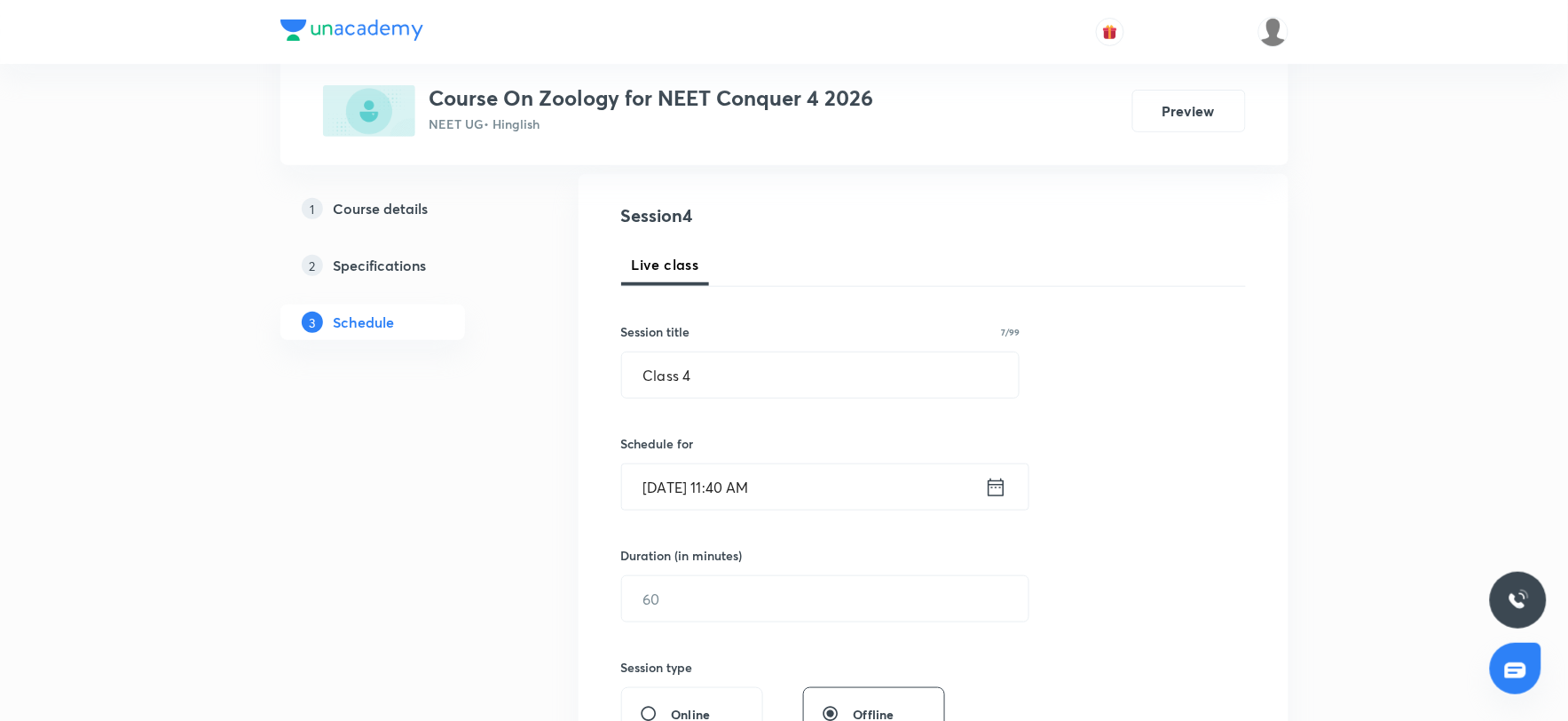 scroll, scrollTop: 227, scrollLeft: 0, axis: vertical 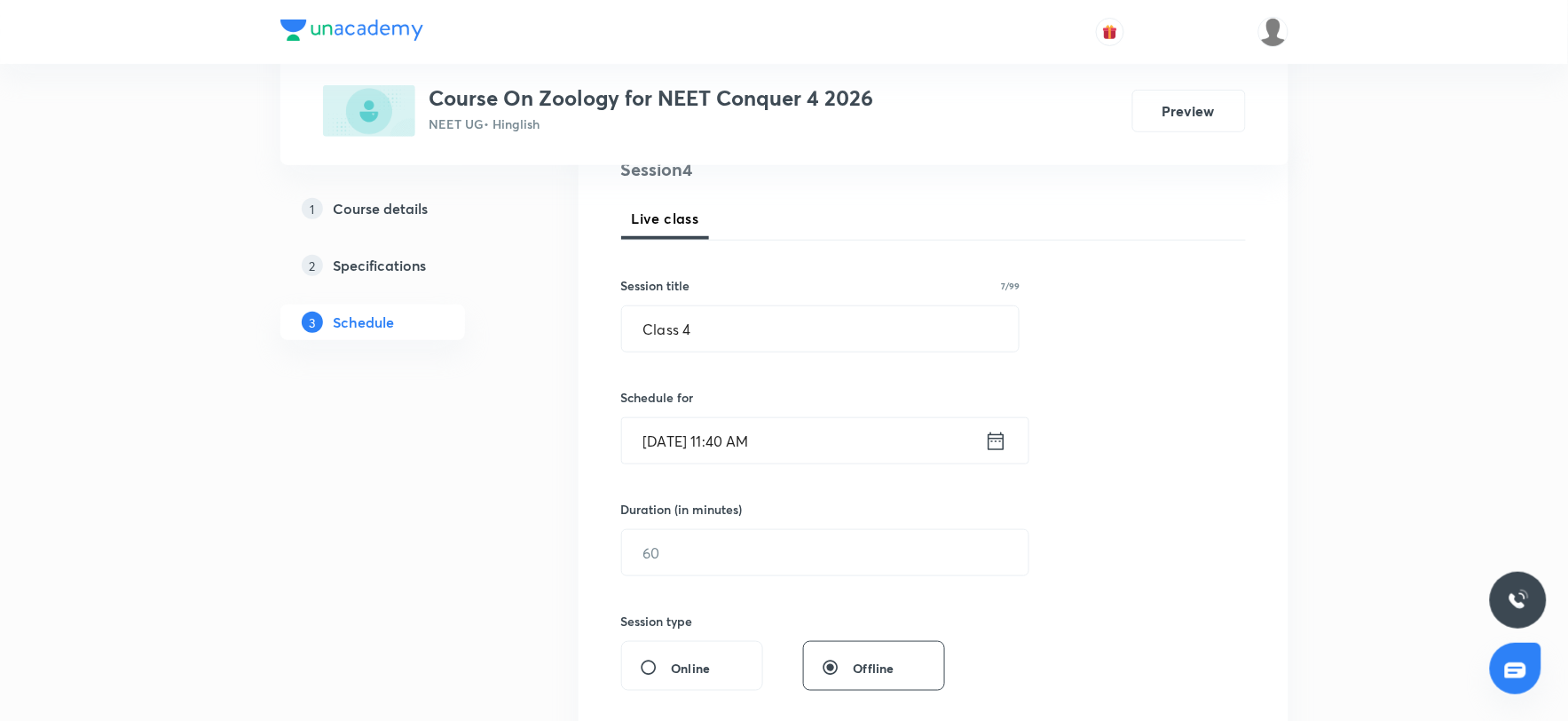click on "Jul 10, 2025, 11:40 AM" at bounding box center [803, 440] 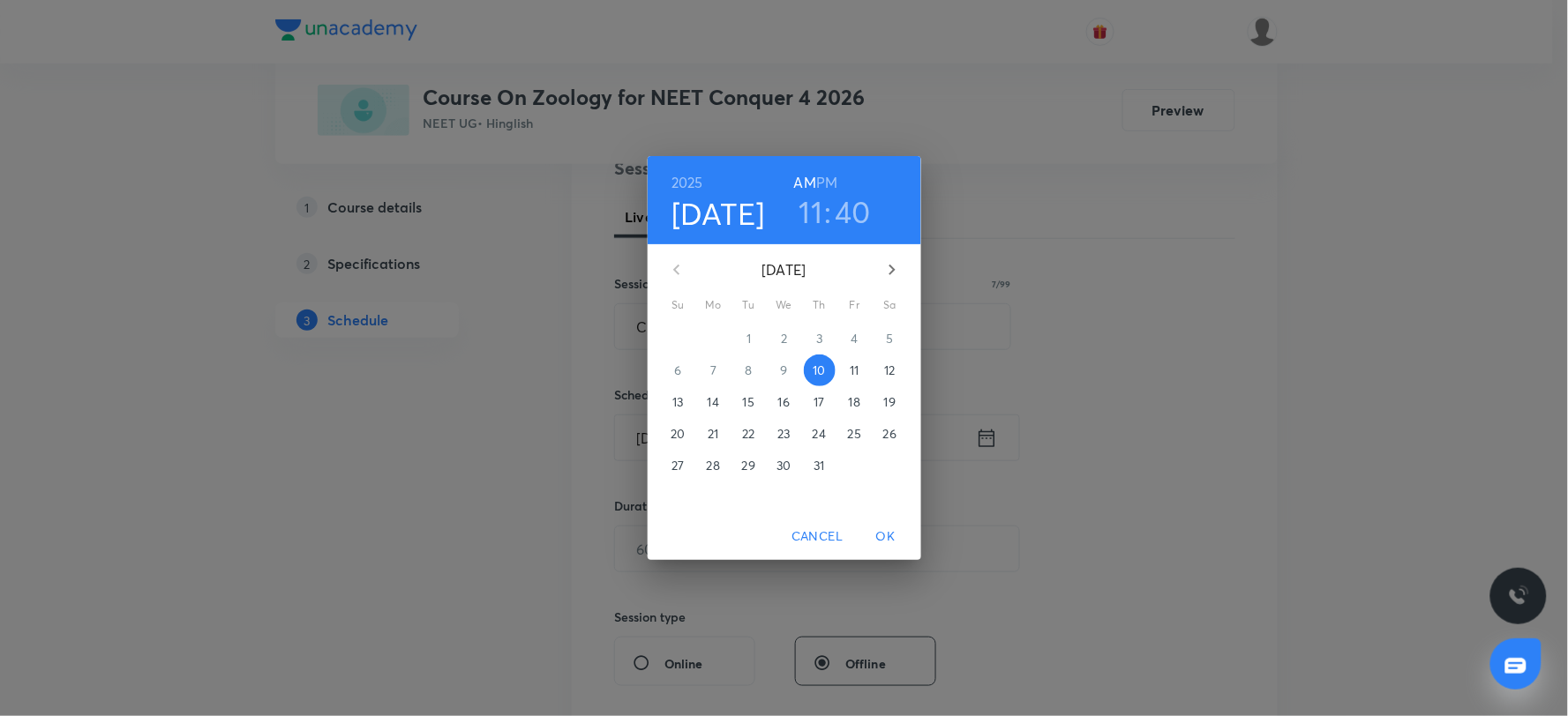 click on "11" at bounding box center (811, 212) 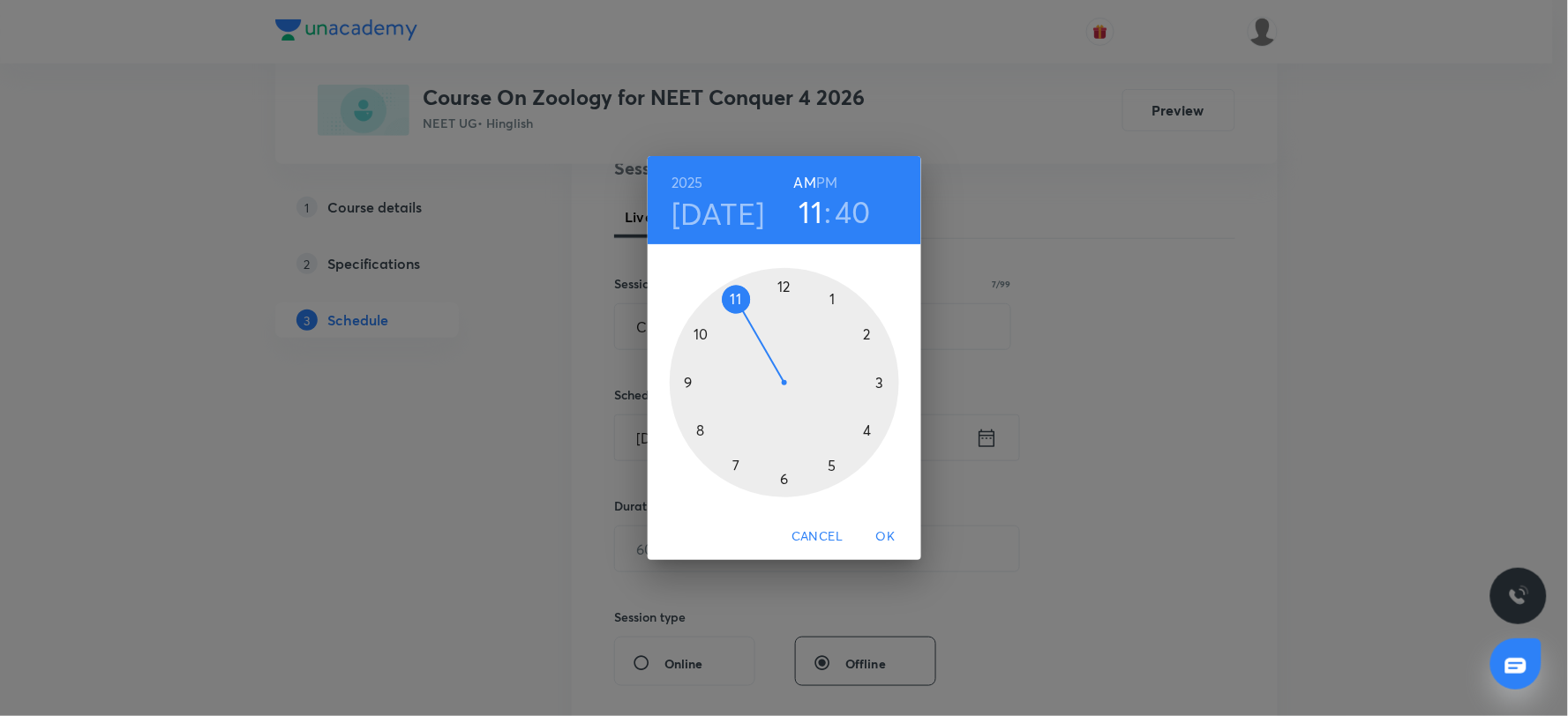 click at bounding box center (784, 383) 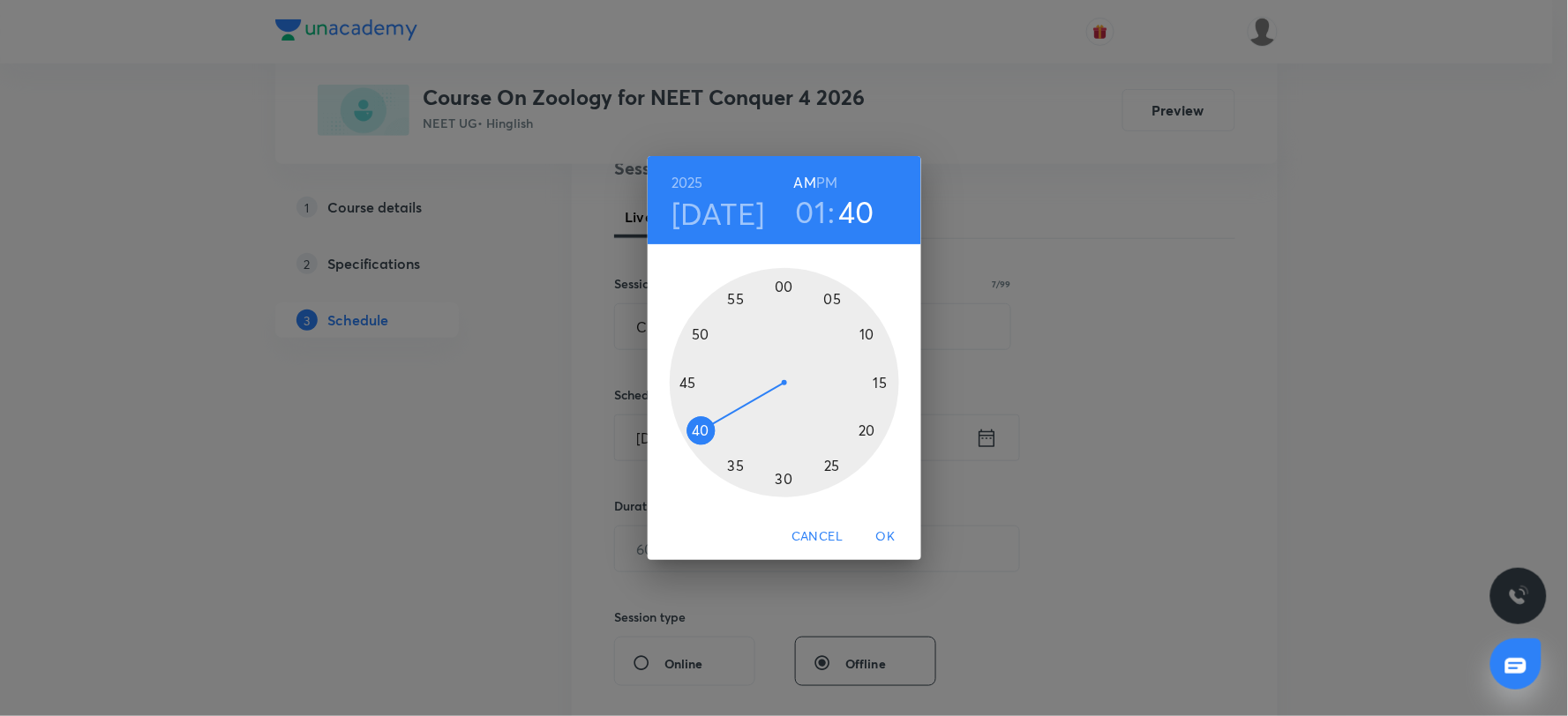 click at bounding box center [784, 383] 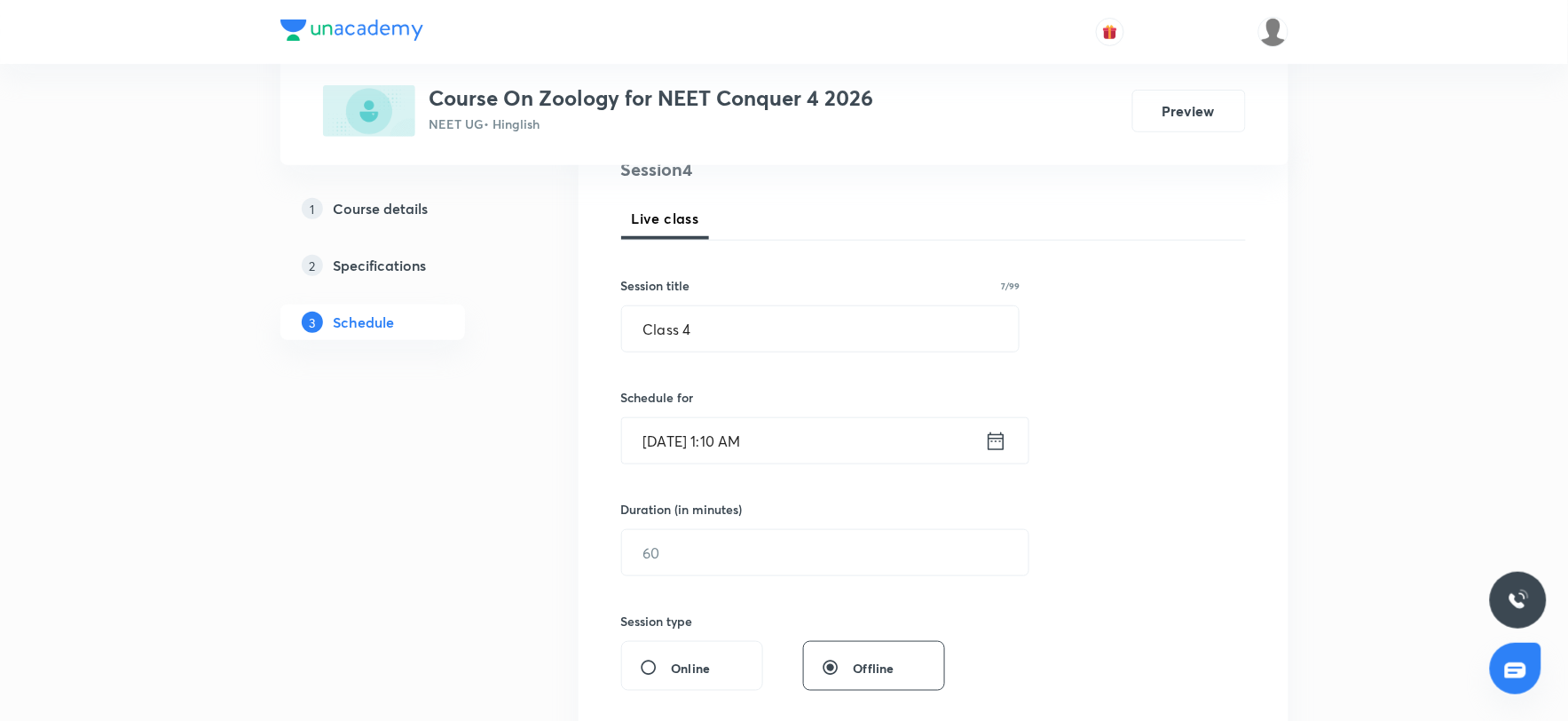 click on "Jul 10, 2025, 1:10 AM" at bounding box center [803, 440] 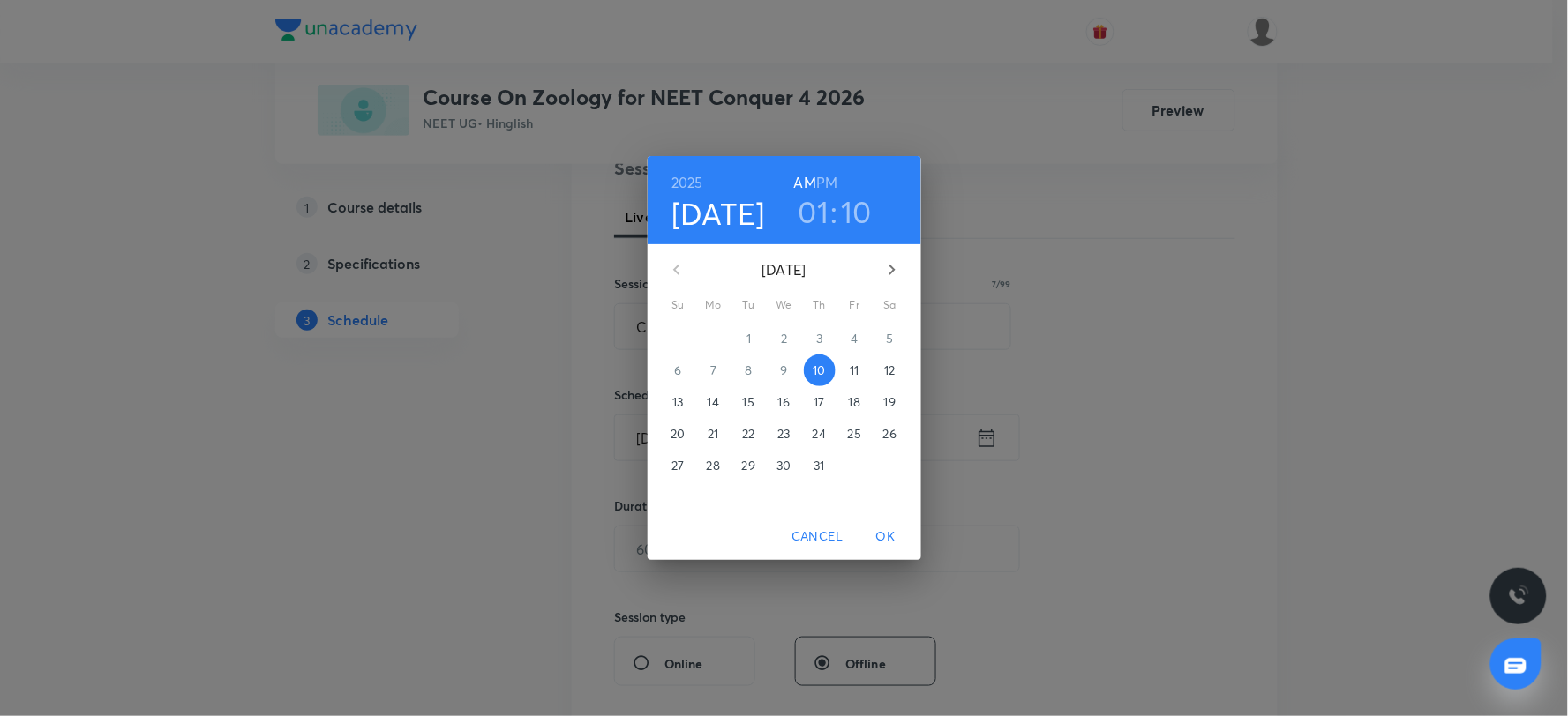 click on "PM" at bounding box center (827, 183) 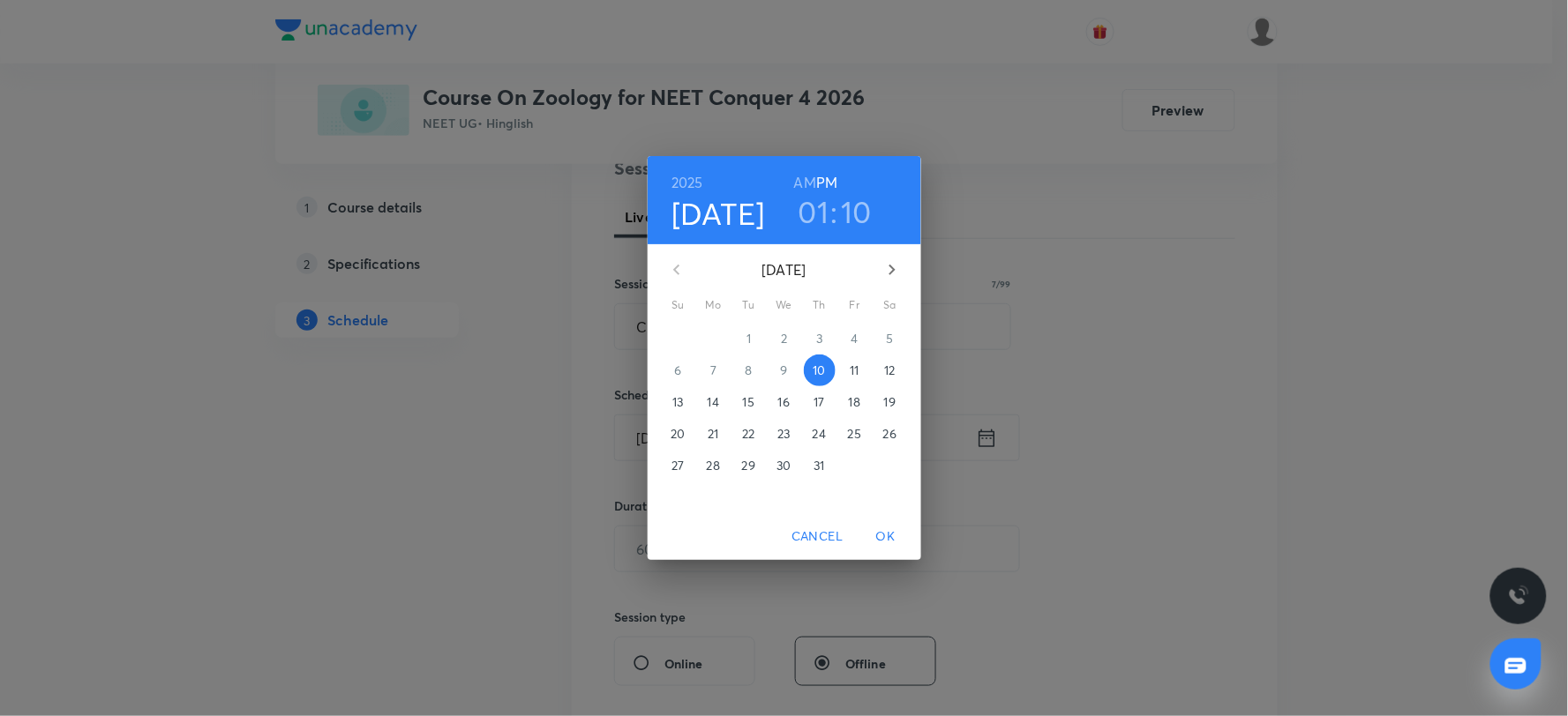 click on "OK" at bounding box center (886, 536) 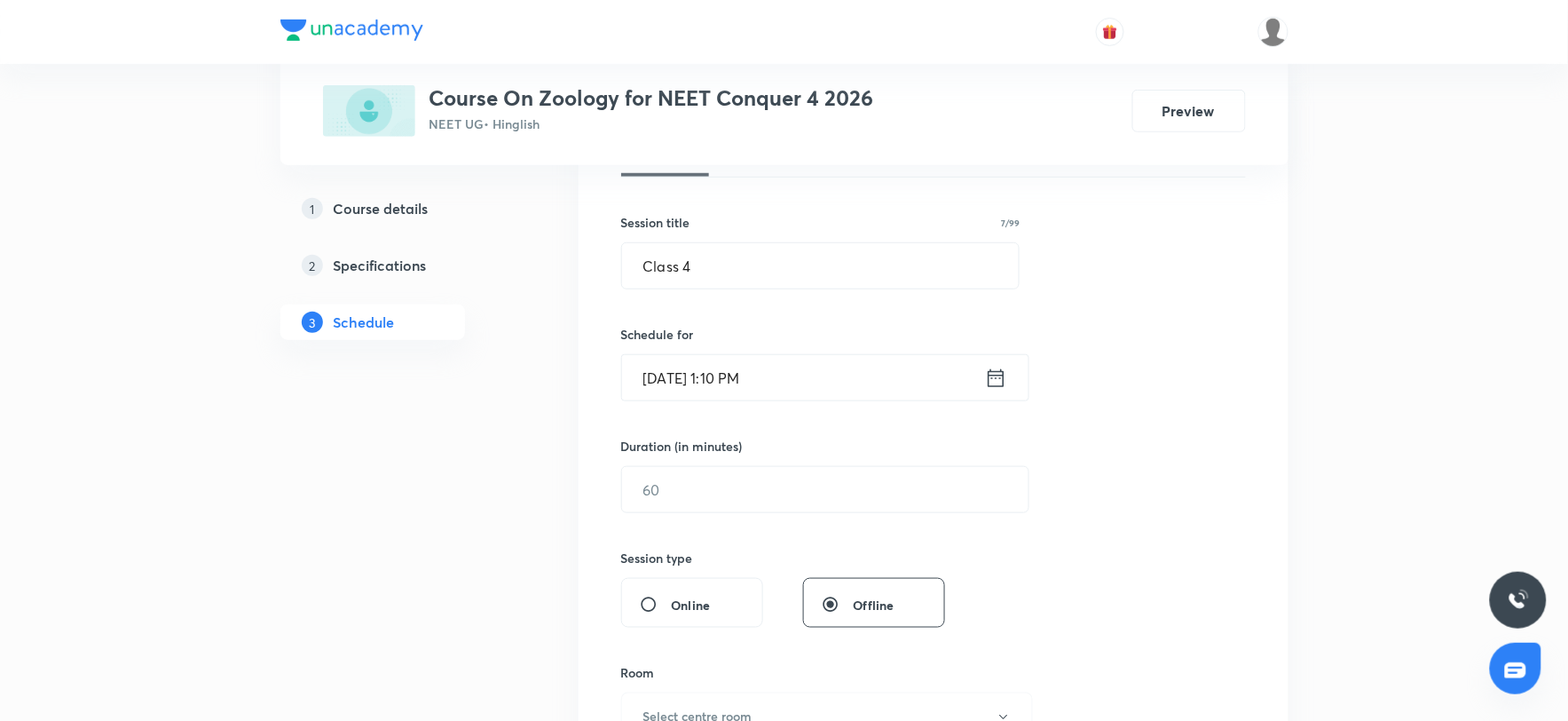 scroll, scrollTop: 326, scrollLeft: 0, axis: vertical 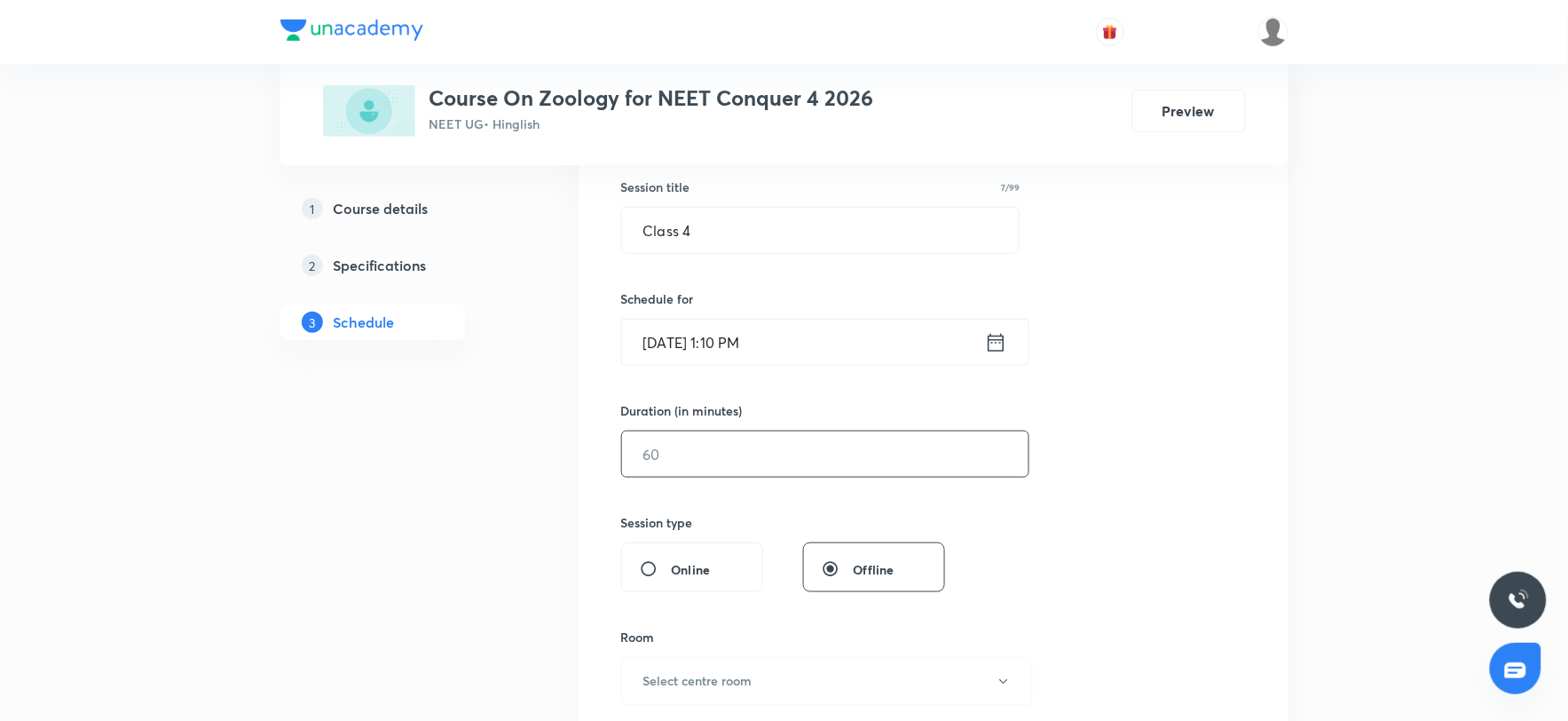 click at bounding box center (825, 454) 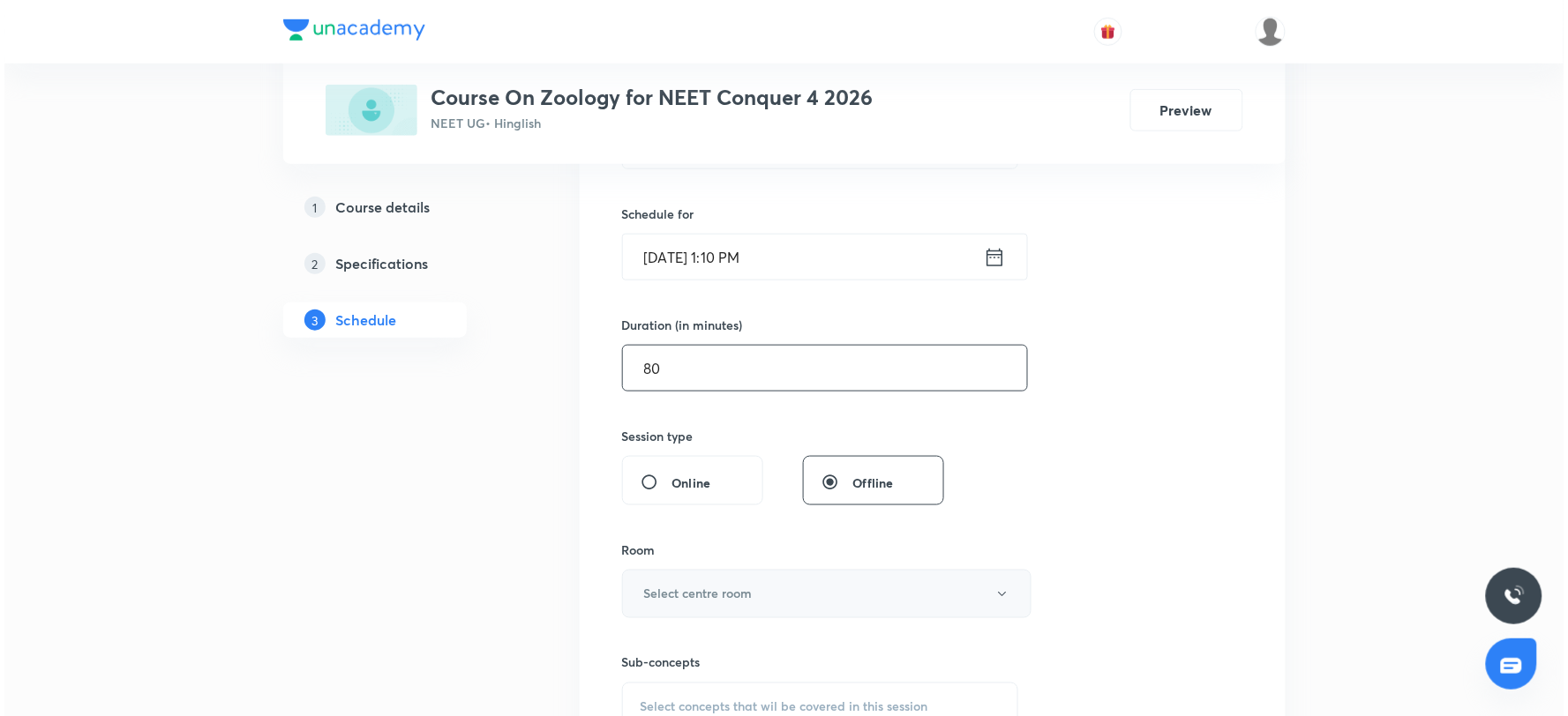 scroll, scrollTop: 520, scrollLeft: 0, axis: vertical 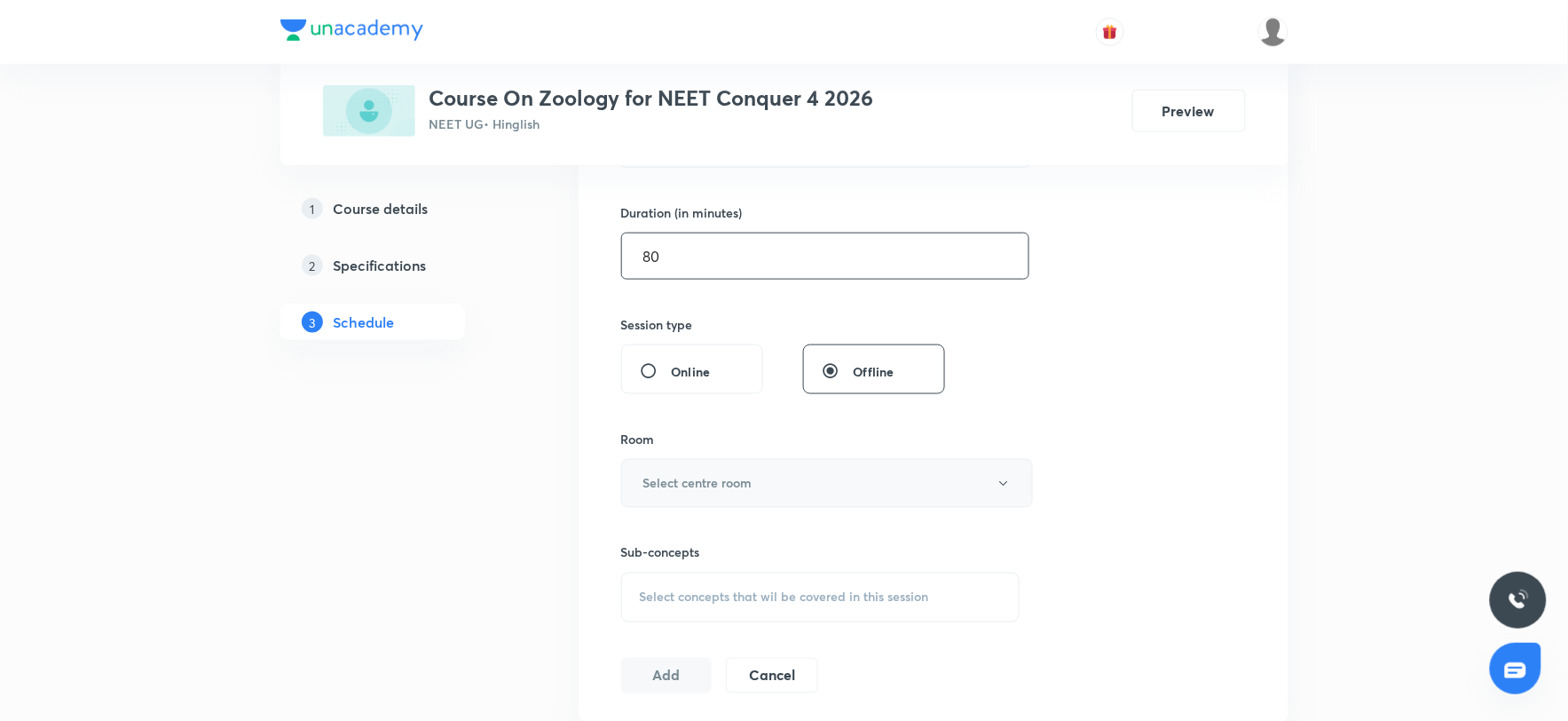type on "80" 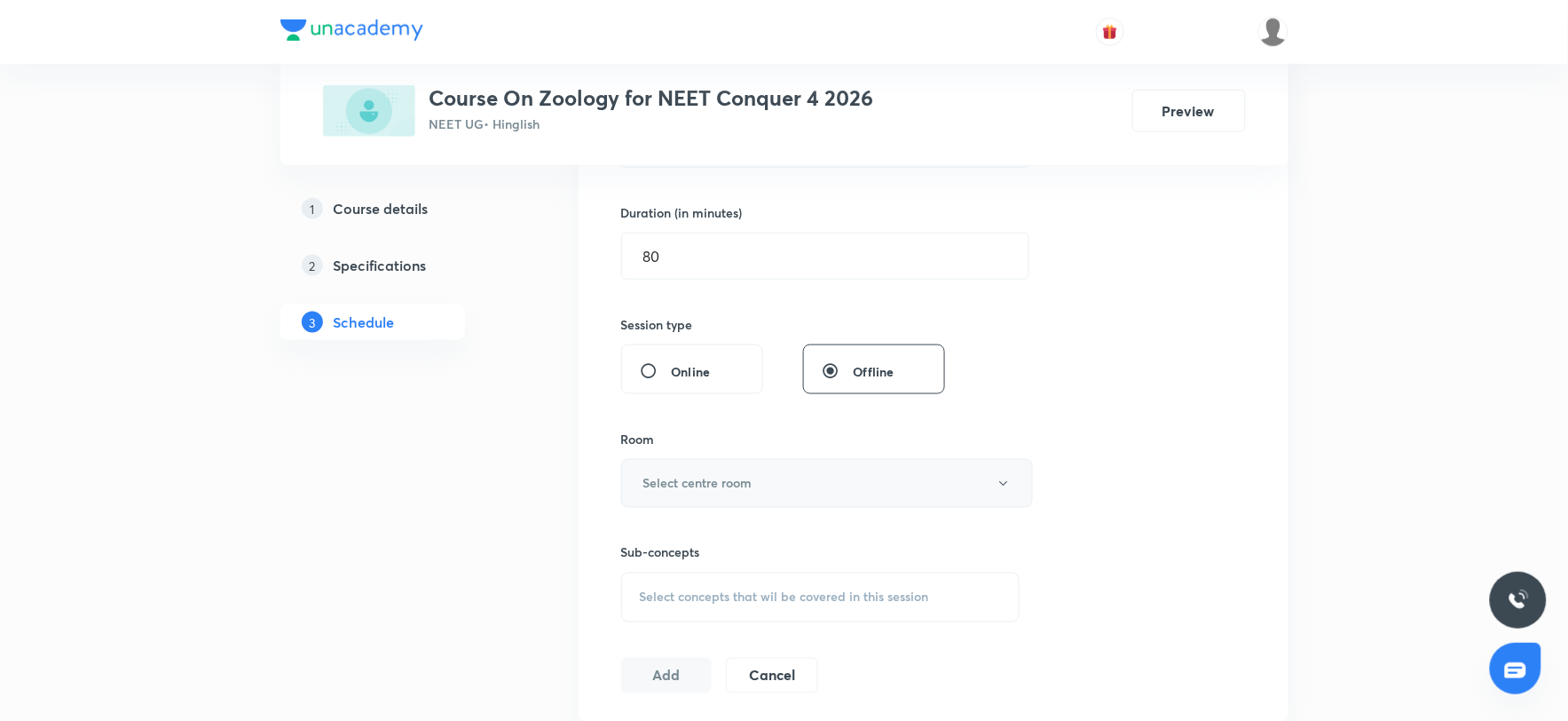 click on "Select centre room" at bounding box center [697, 483] 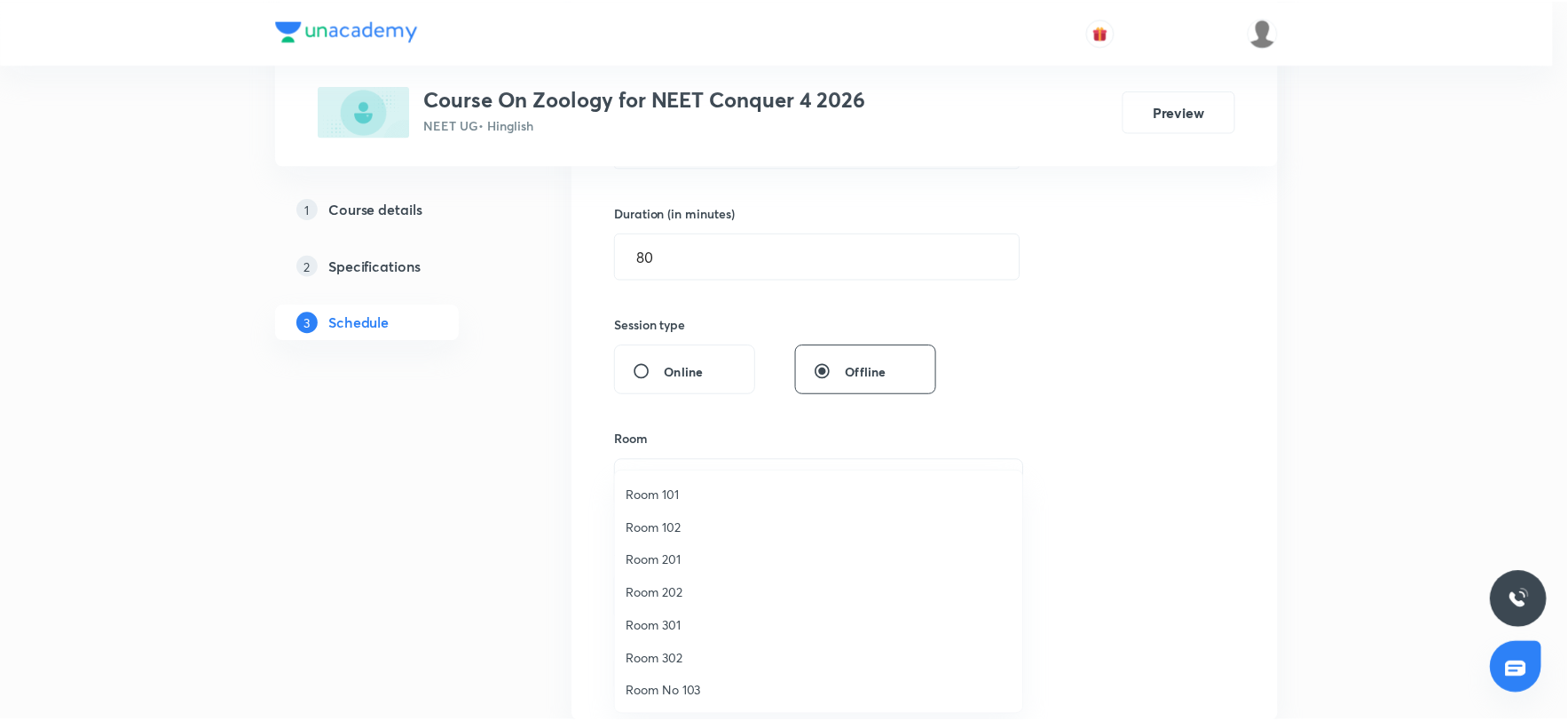 scroll, scrollTop: 67, scrollLeft: 0, axis: vertical 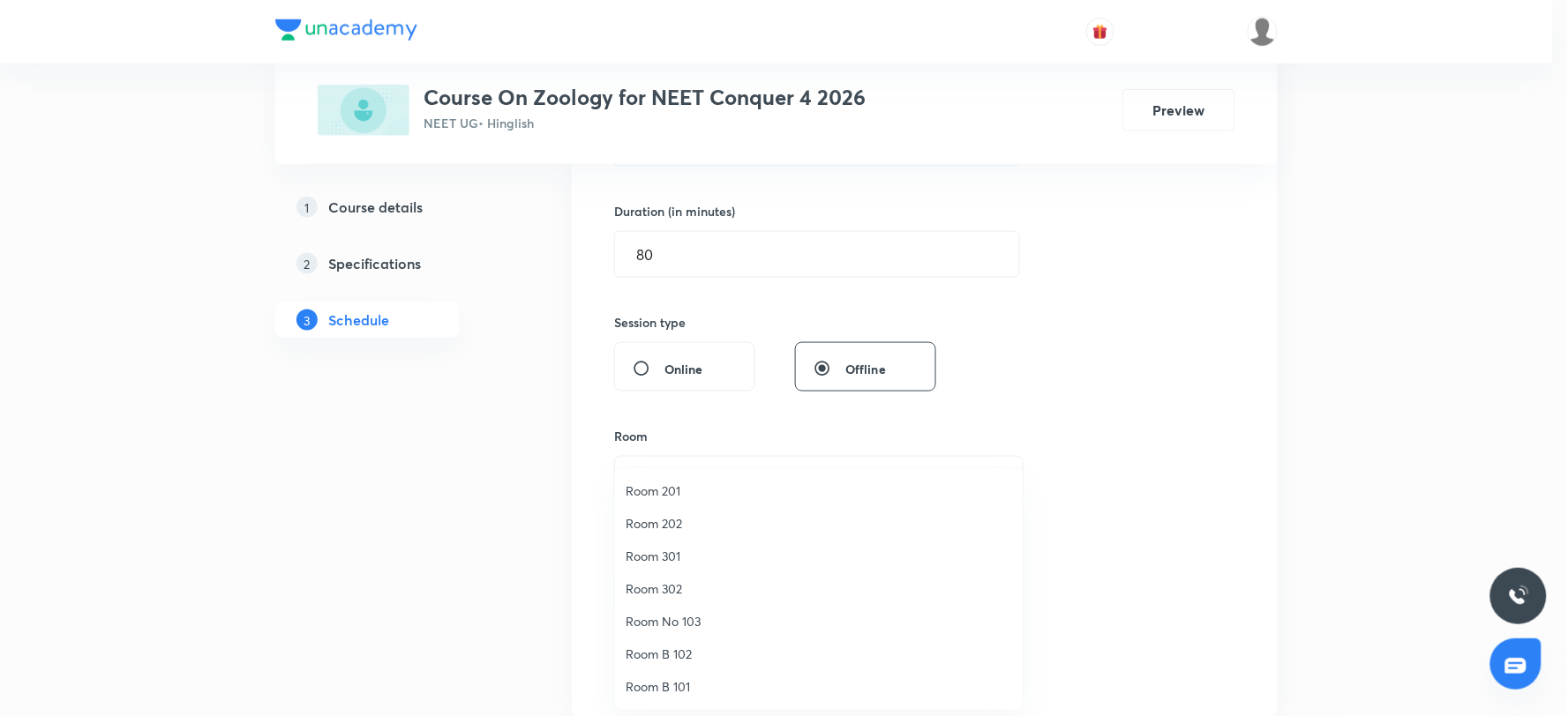 click on "Room 202" at bounding box center [819, 523] 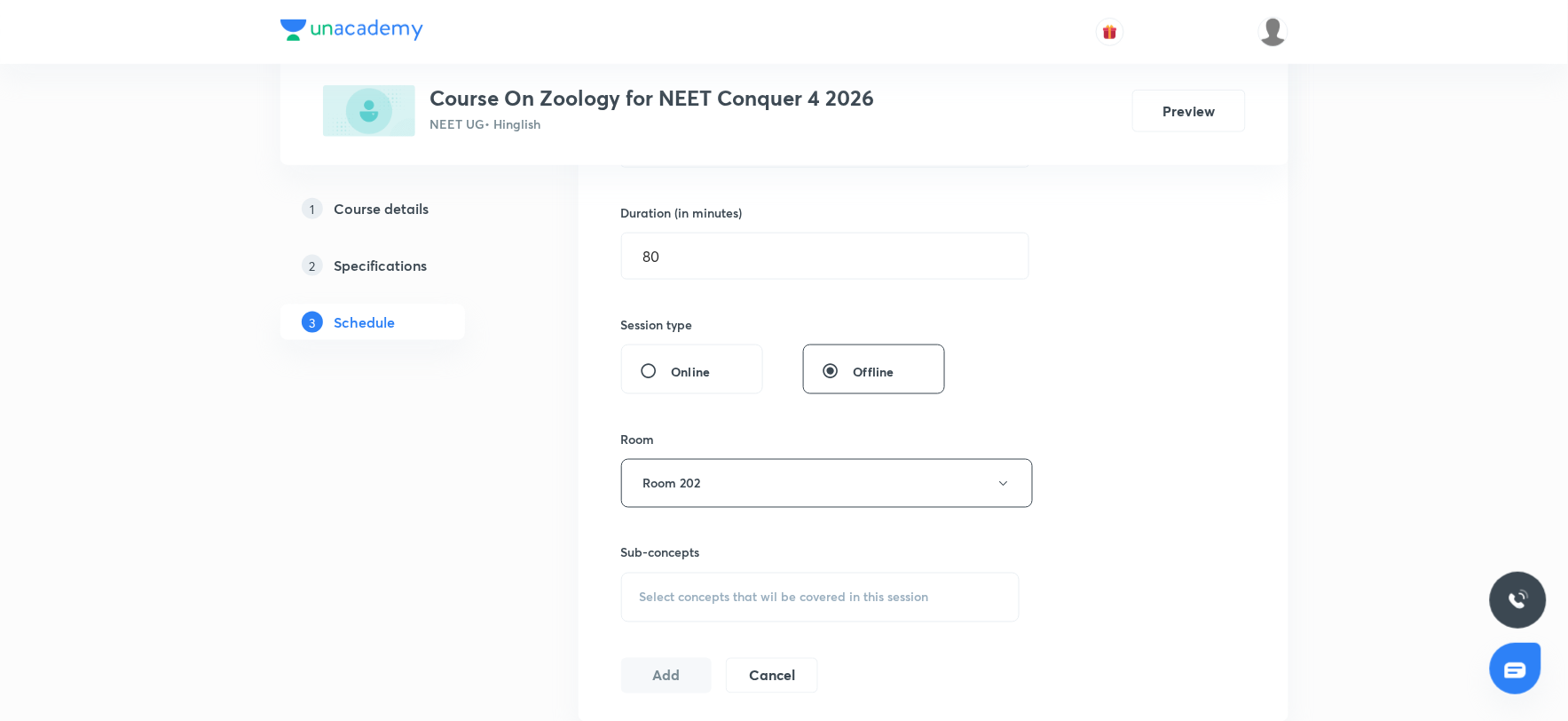 click on "Session  4 Live class Session title 7/99 Class 4 ​ Schedule for Jul 10, 2025, 1:10 PM ​ Duration (in minutes) 80 ​   Session type Online Offline Room Room 202 Sub-concepts Select concepts that wil be covered in this session Add Cancel" at bounding box center (934, 276) 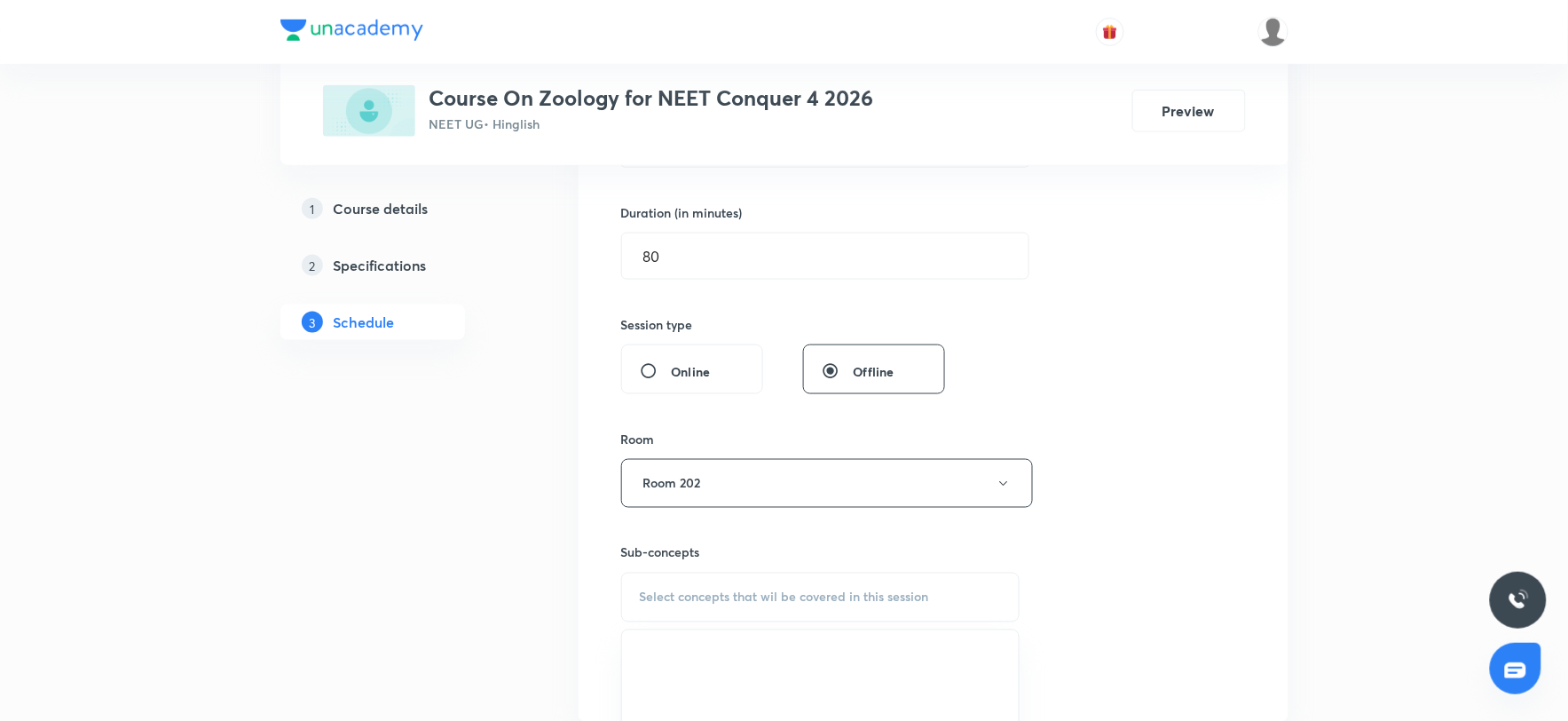click on "Select concepts that wil be covered in this session" at bounding box center (784, 598) 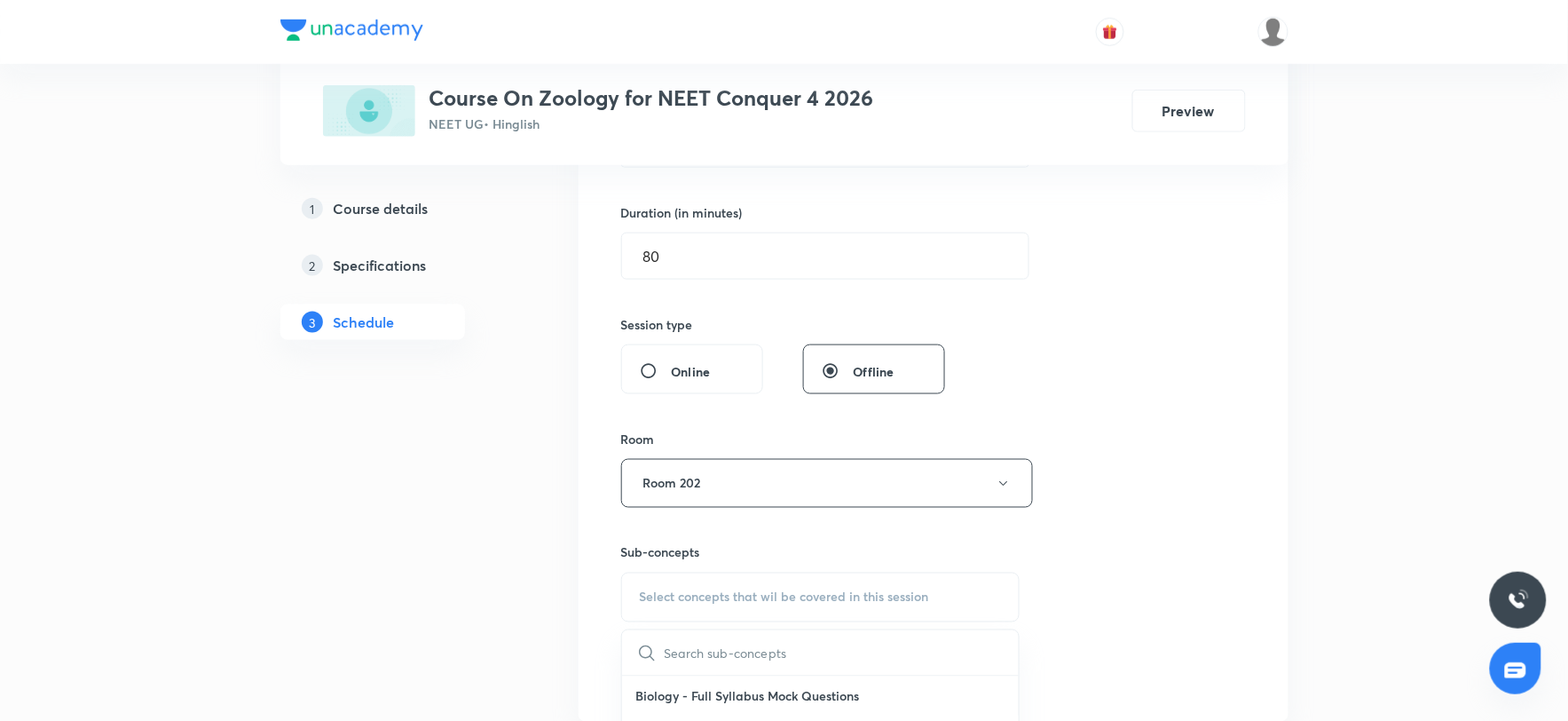 click at bounding box center [842, 653] 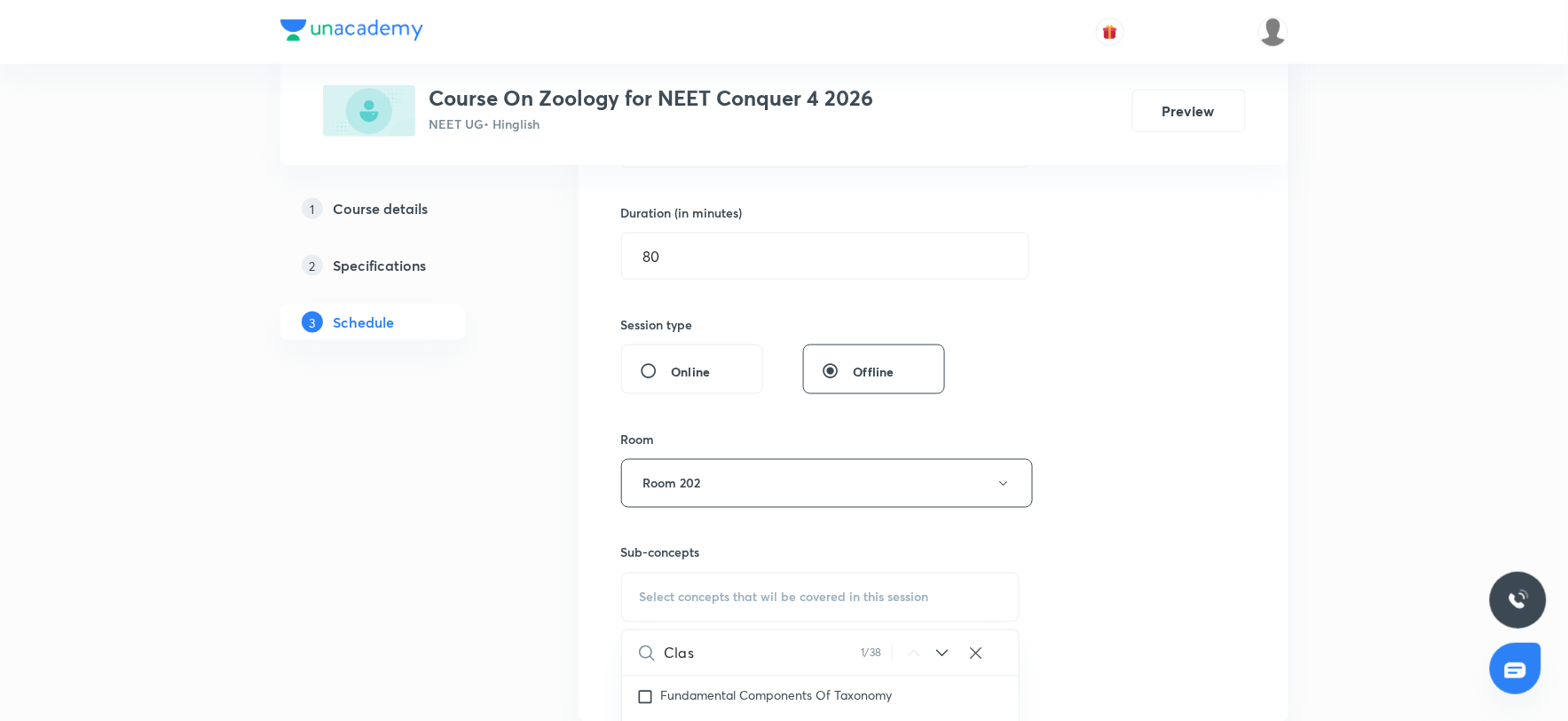 scroll, scrollTop: 458, scrollLeft: 0, axis: vertical 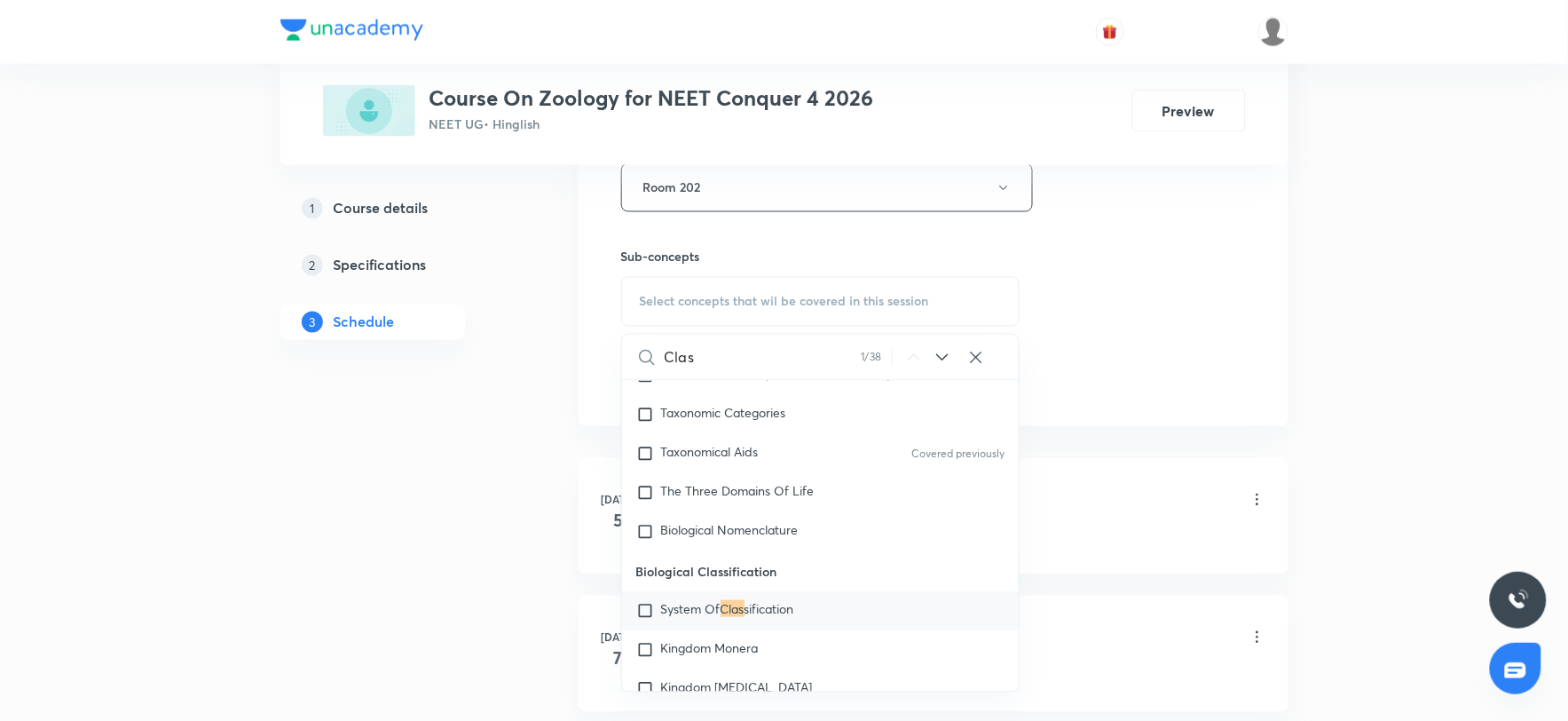 type on "Clas" 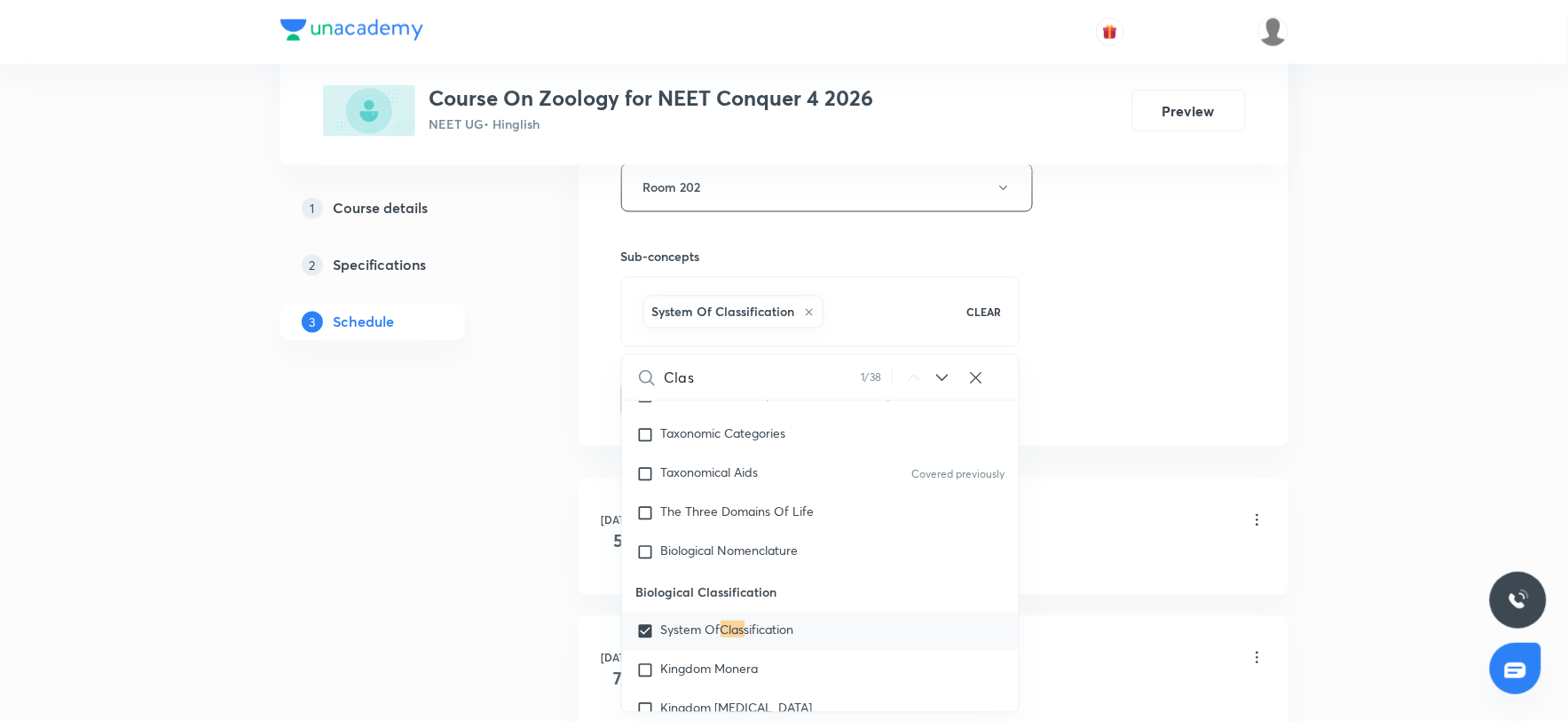click 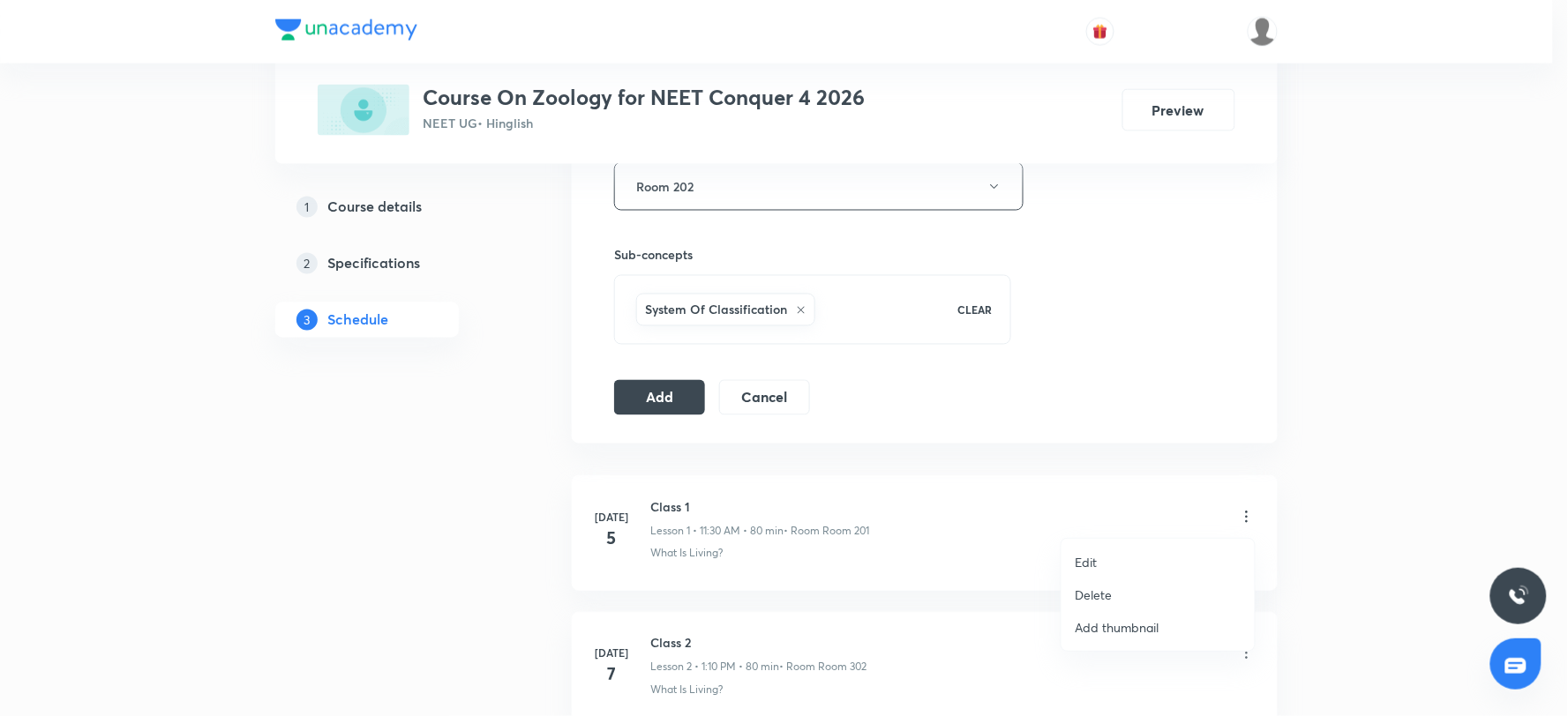 click at bounding box center (784, 358) 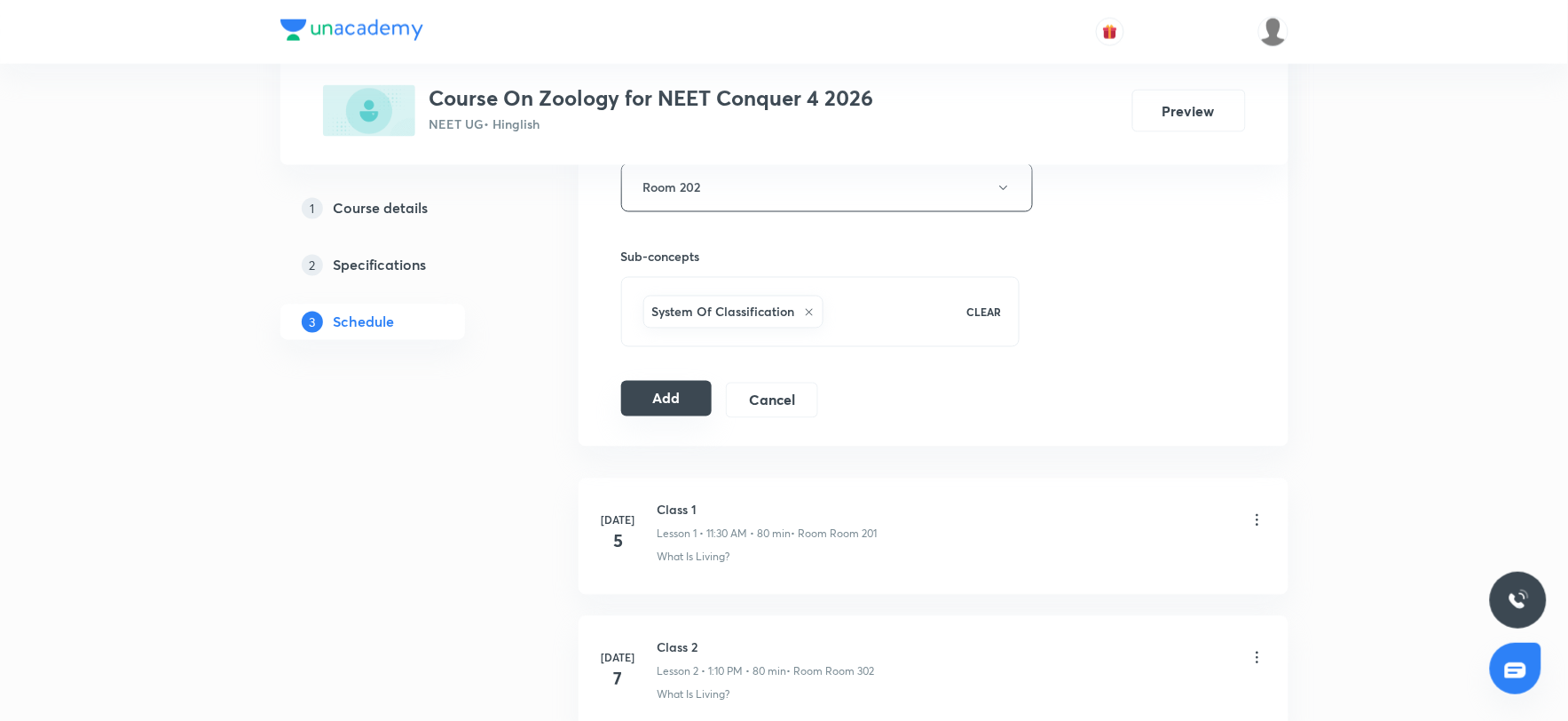 click on "Add" at bounding box center [666, 399] 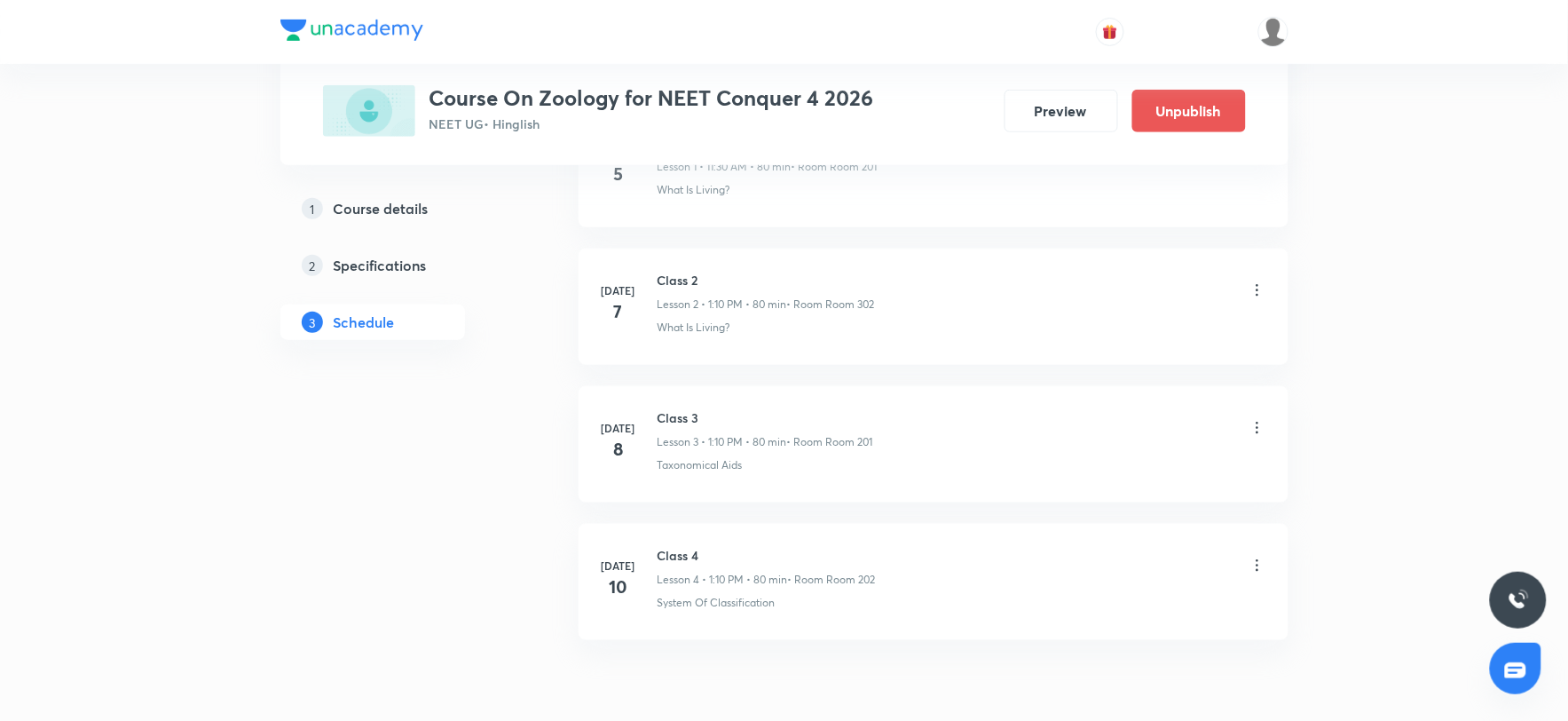 scroll, scrollTop: 437, scrollLeft: 0, axis: vertical 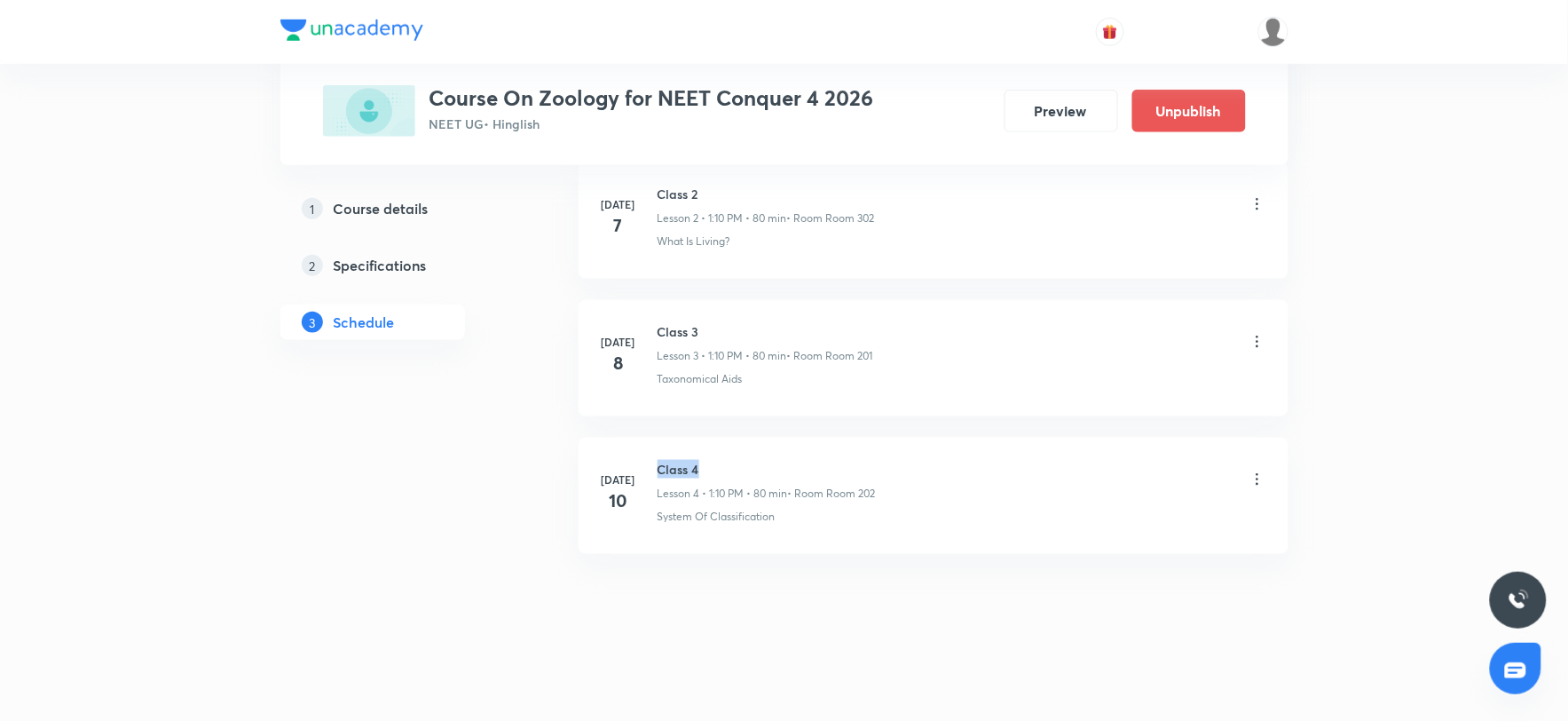 drag, startPoint x: 658, startPoint y: 465, endPoint x: 744, endPoint y: 469, distance: 86.092973 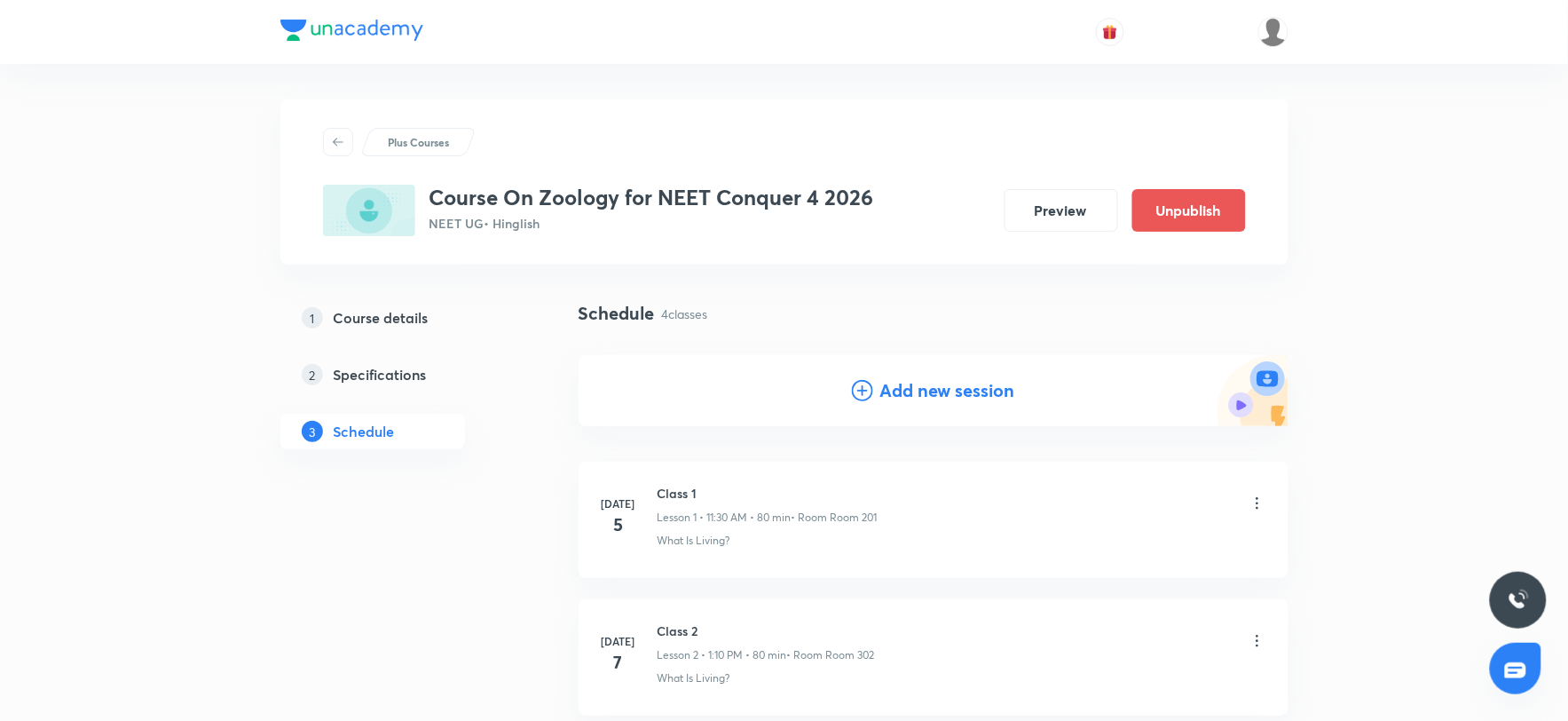 scroll, scrollTop: 437, scrollLeft: 0, axis: vertical 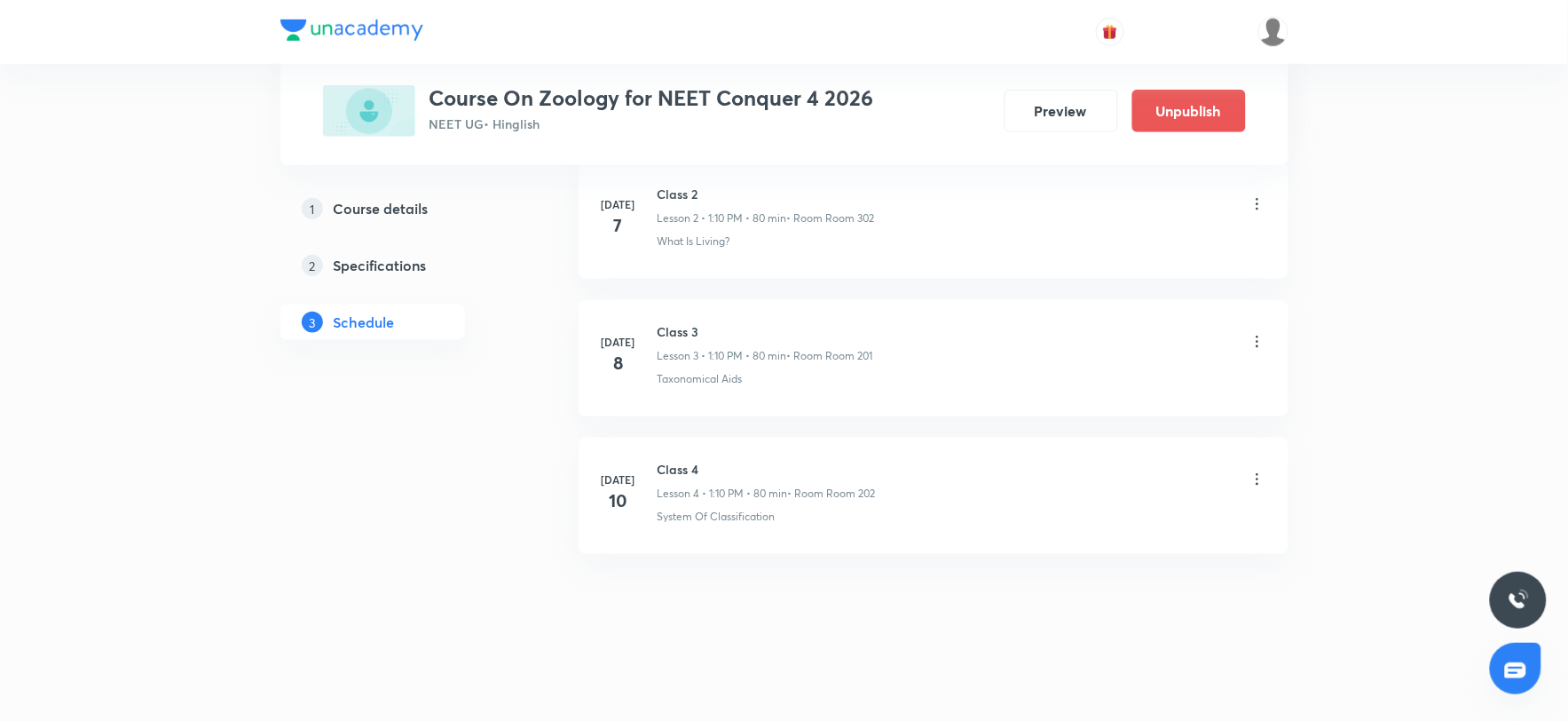 click on "Jul 10 Class 4 Lesson 4 • 1:10 PM • 80 min  • Room Room 202 System Of Classification" at bounding box center [934, 495] 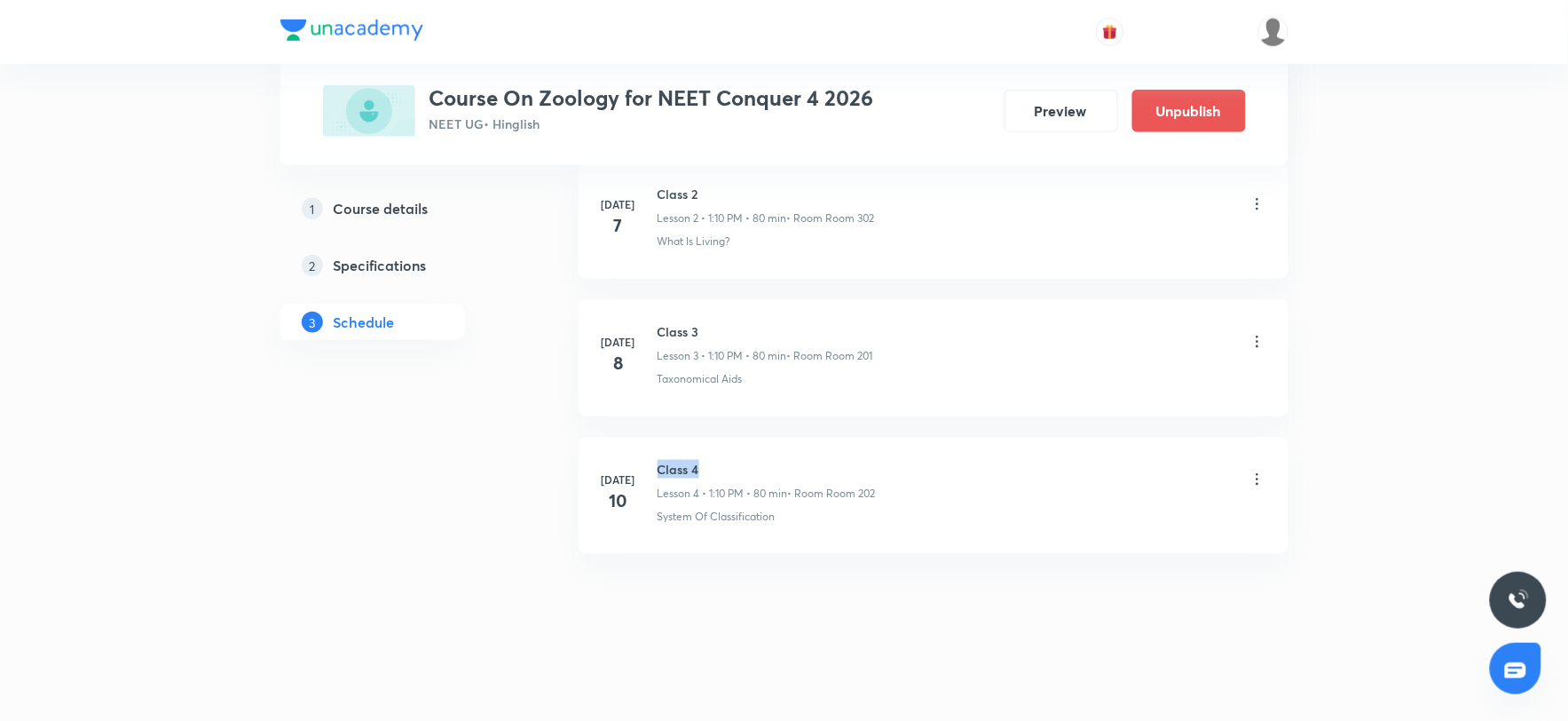 drag, startPoint x: 658, startPoint y: 472, endPoint x: 752, endPoint y: 473, distance: 94.00532 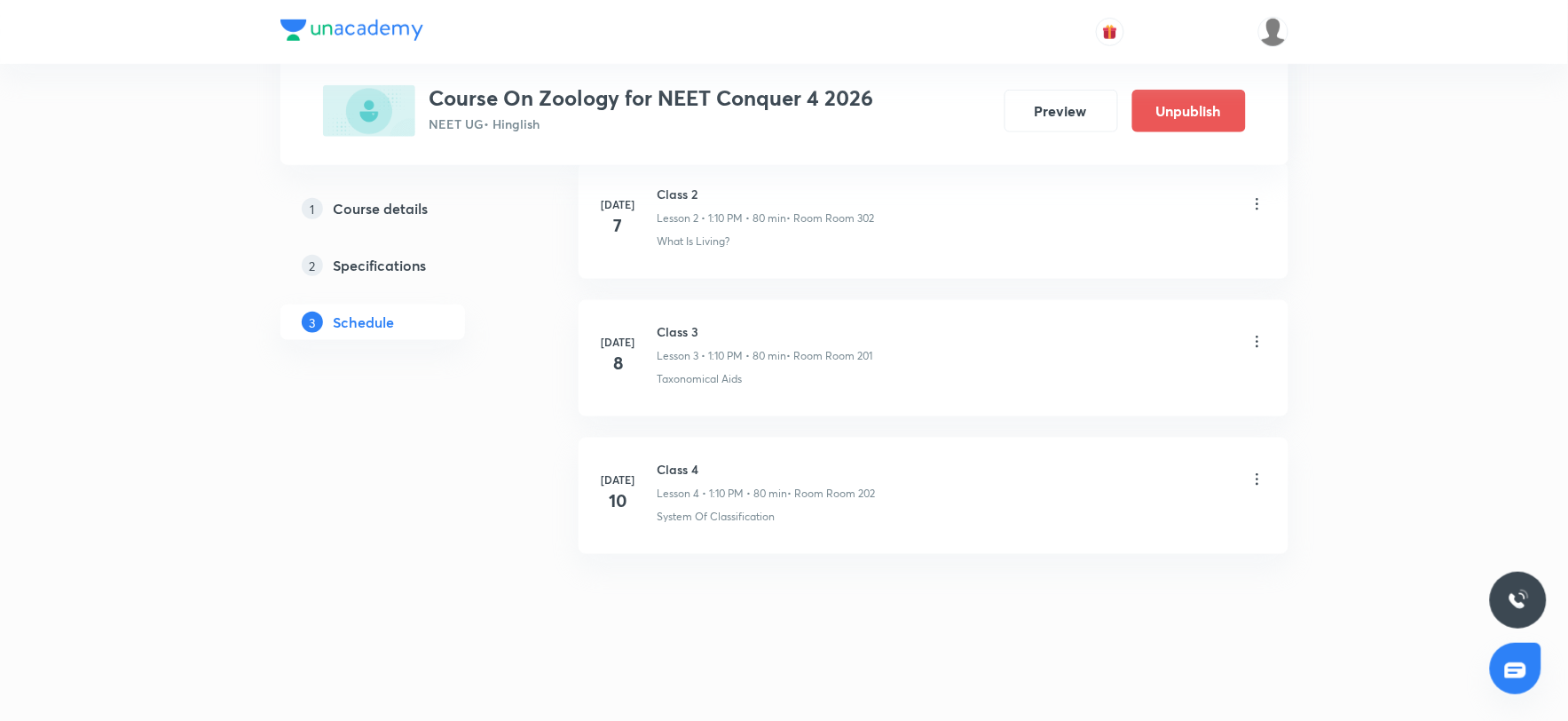click on "Jul 5 Class 1 Lesson 1 • 11:30 AM • 80 min  • Room Room 201 What Is Living? Jul 7 Class 2 Lesson 2 • 1:10 PM • 80 min  • Room Room 302 What Is Living? Jul 8 Class 3 Lesson 3 • 1:10 PM • 80 min  • Room Room 201 Taxonomical Aids Jul 10 Class 4 Lesson 4 • 1:10 PM • 80 min  • Room Room 202 System Of Classification" at bounding box center [934, 297] 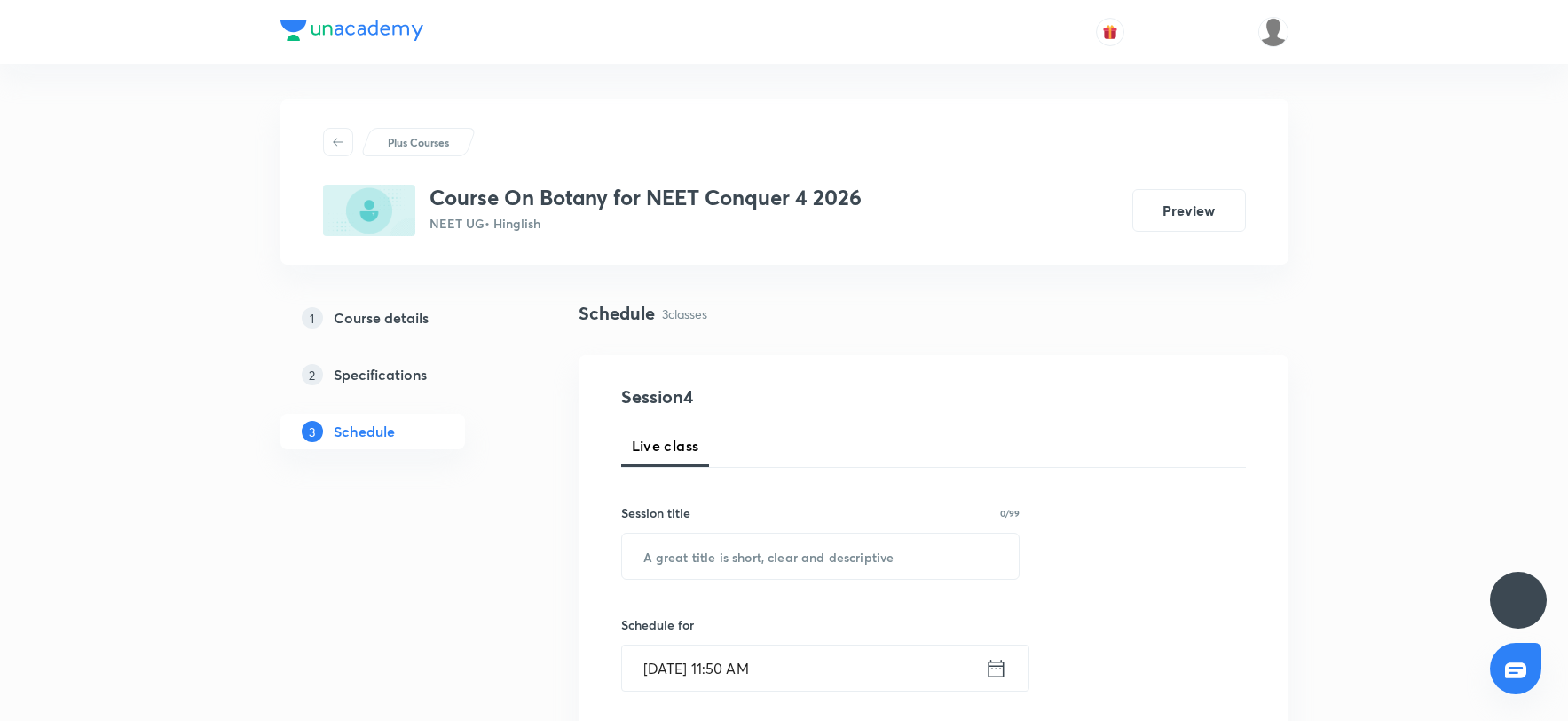 scroll, scrollTop: 0, scrollLeft: 0, axis: both 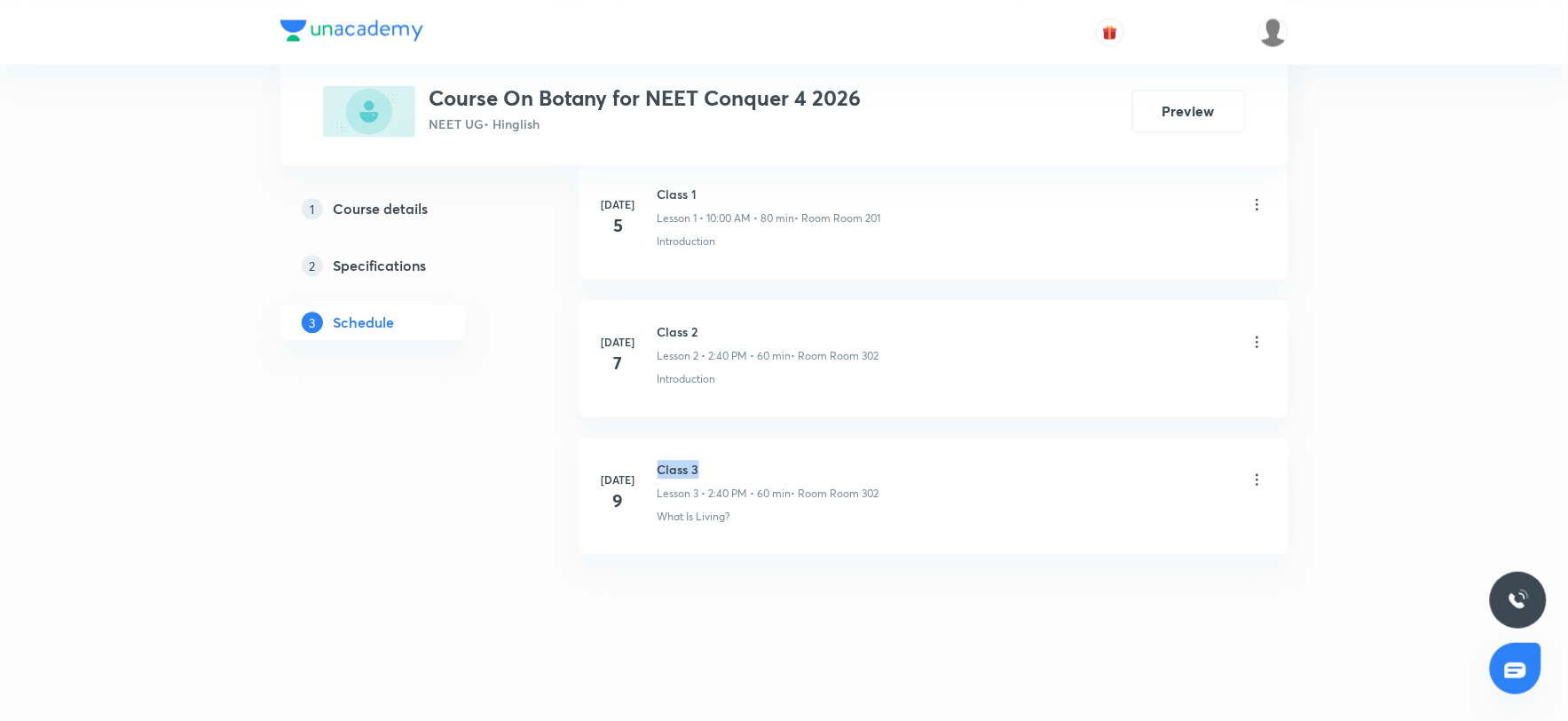drag, startPoint x: 658, startPoint y: 464, endPoint x: 749, endPoint y: 466, distance: 91.02198 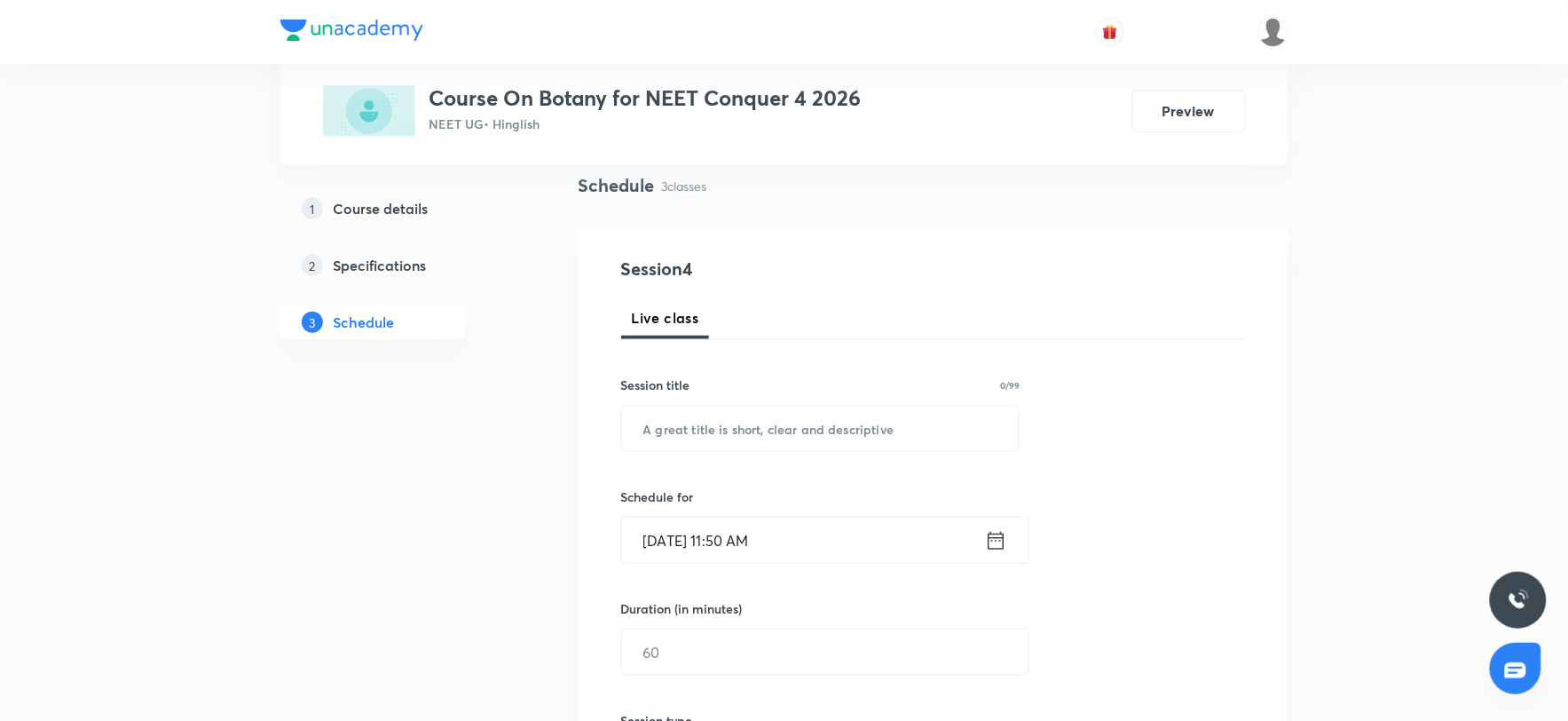 scroll, scrollTop: 0, scrollLeft: 0, axis: both 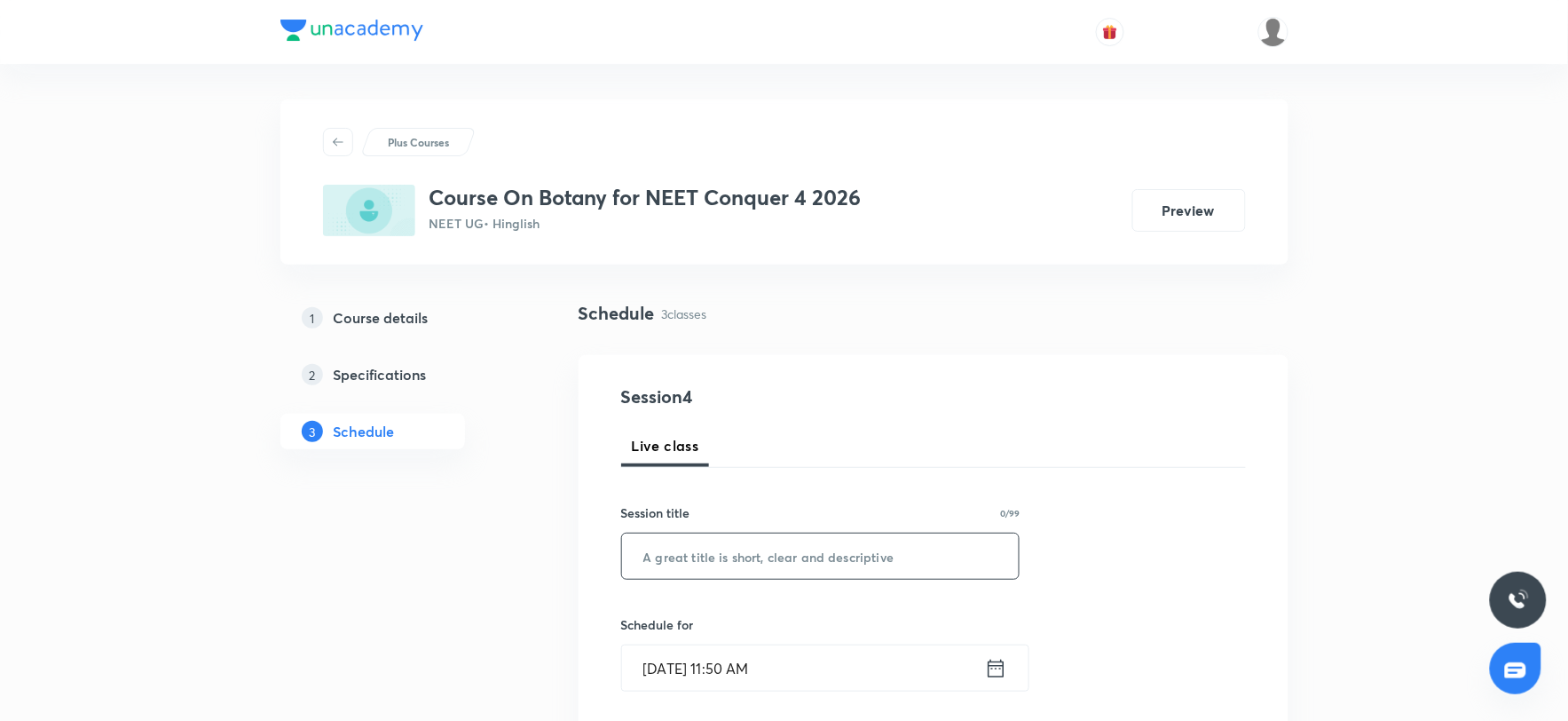 click at bounding box center [821, 556] 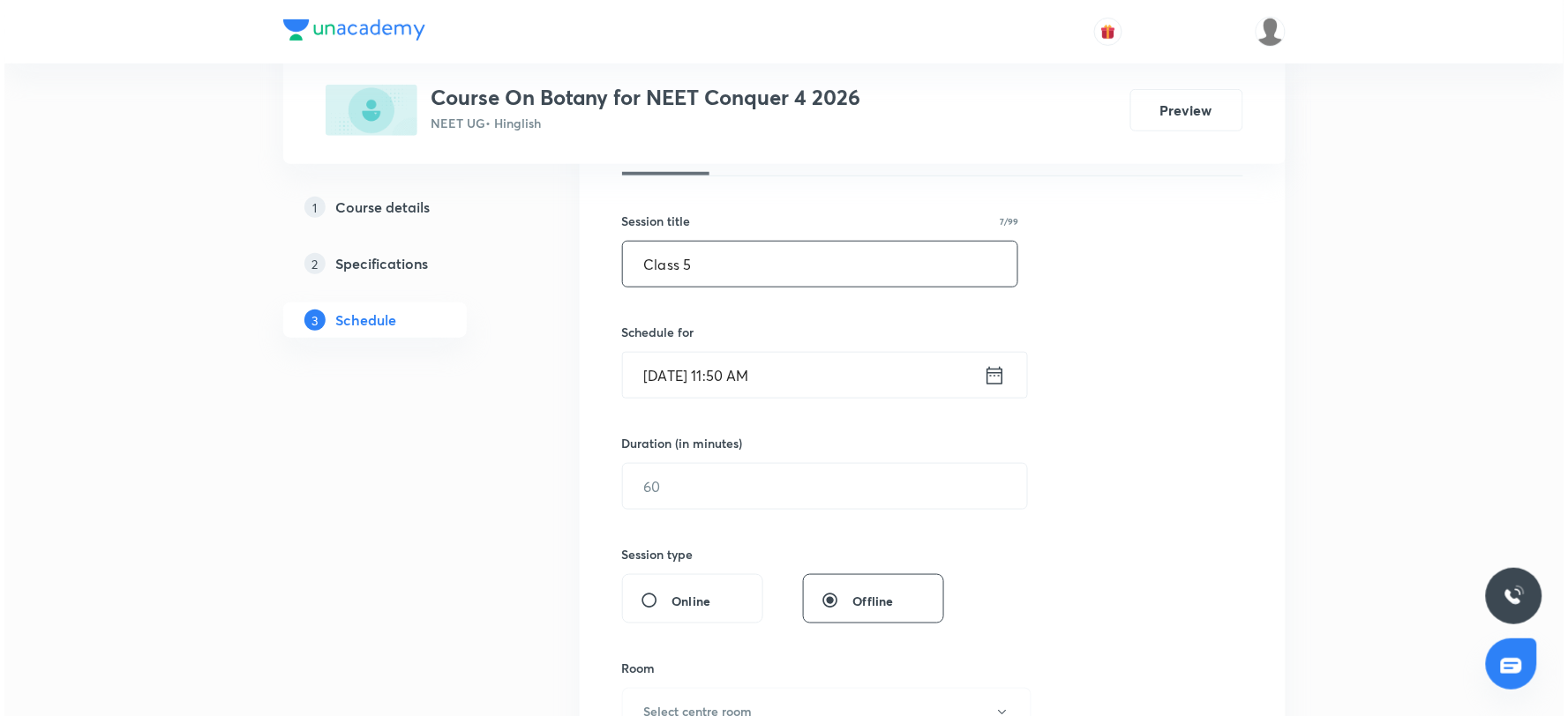 scroll, scrollTop: 294, scrollLeft: 0, axis: vertical 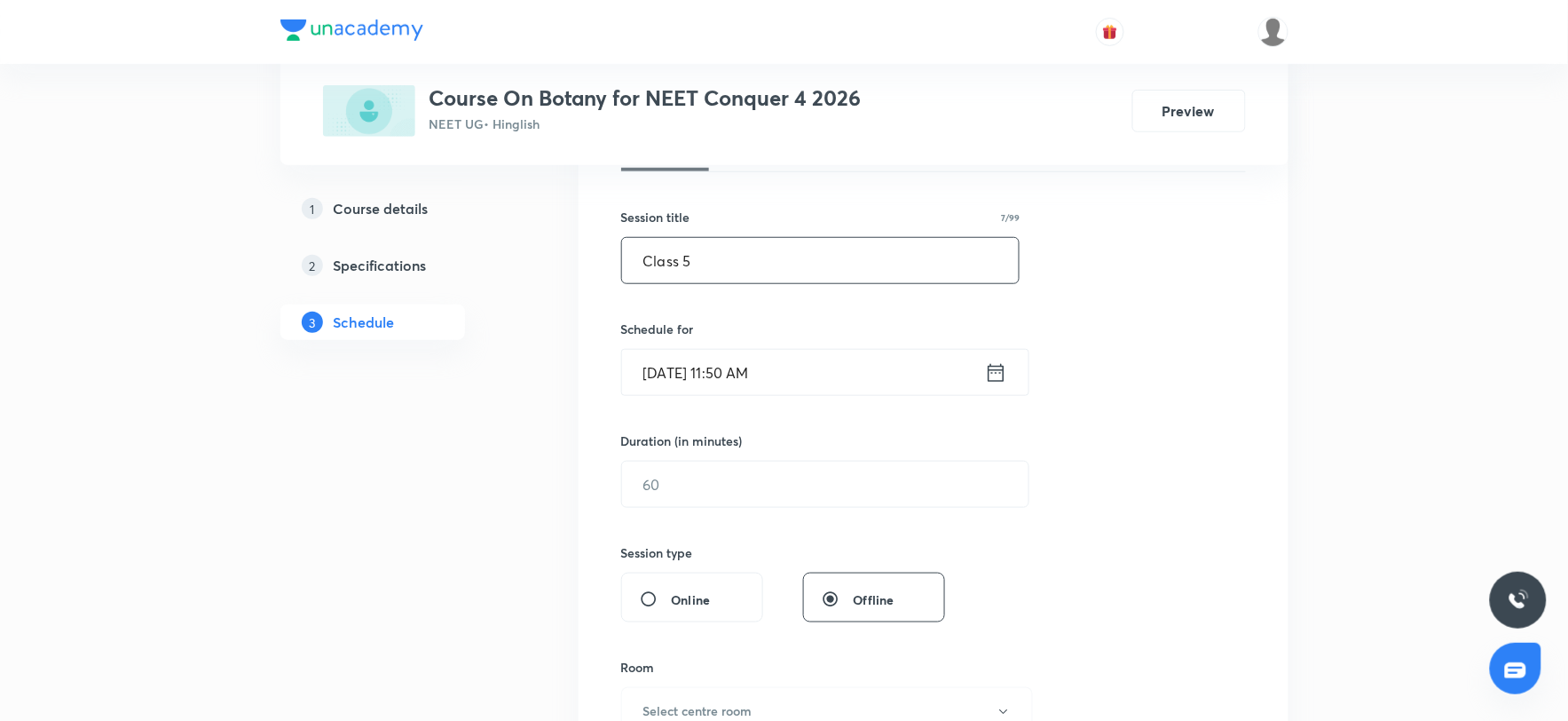 type on "Class 5" 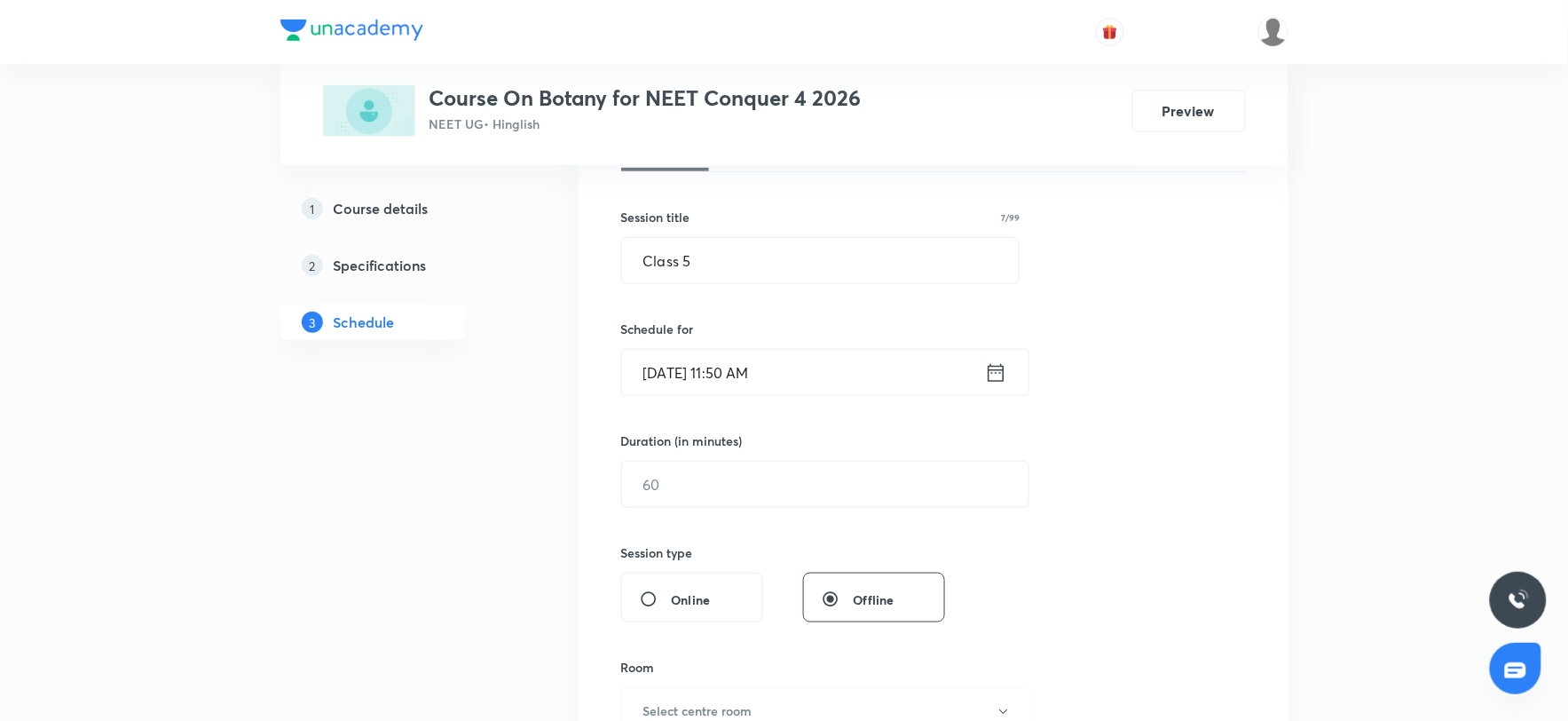 click on "[DATE] 11:50 AM" at bounding box center (803, 372) 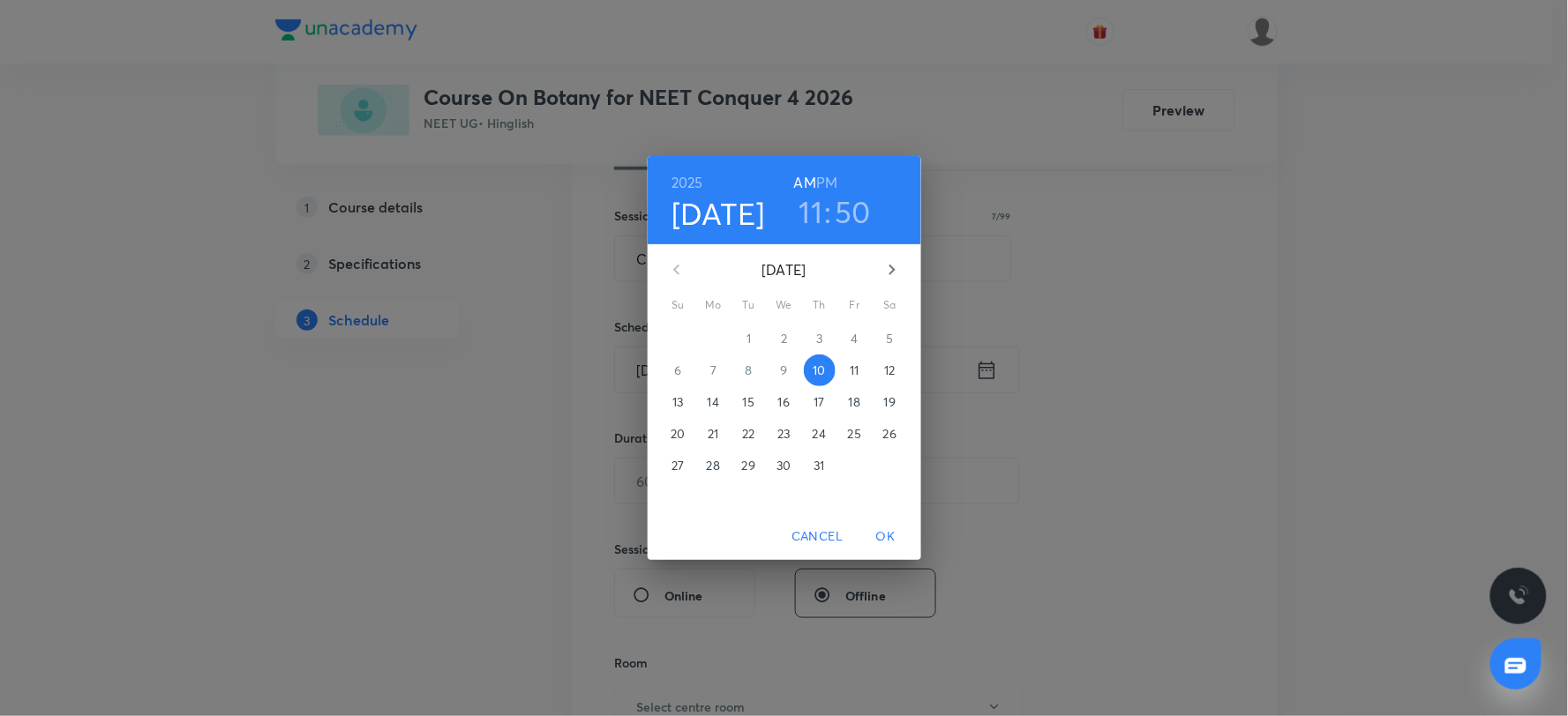 click on "11" at bounding box center (811, 212) 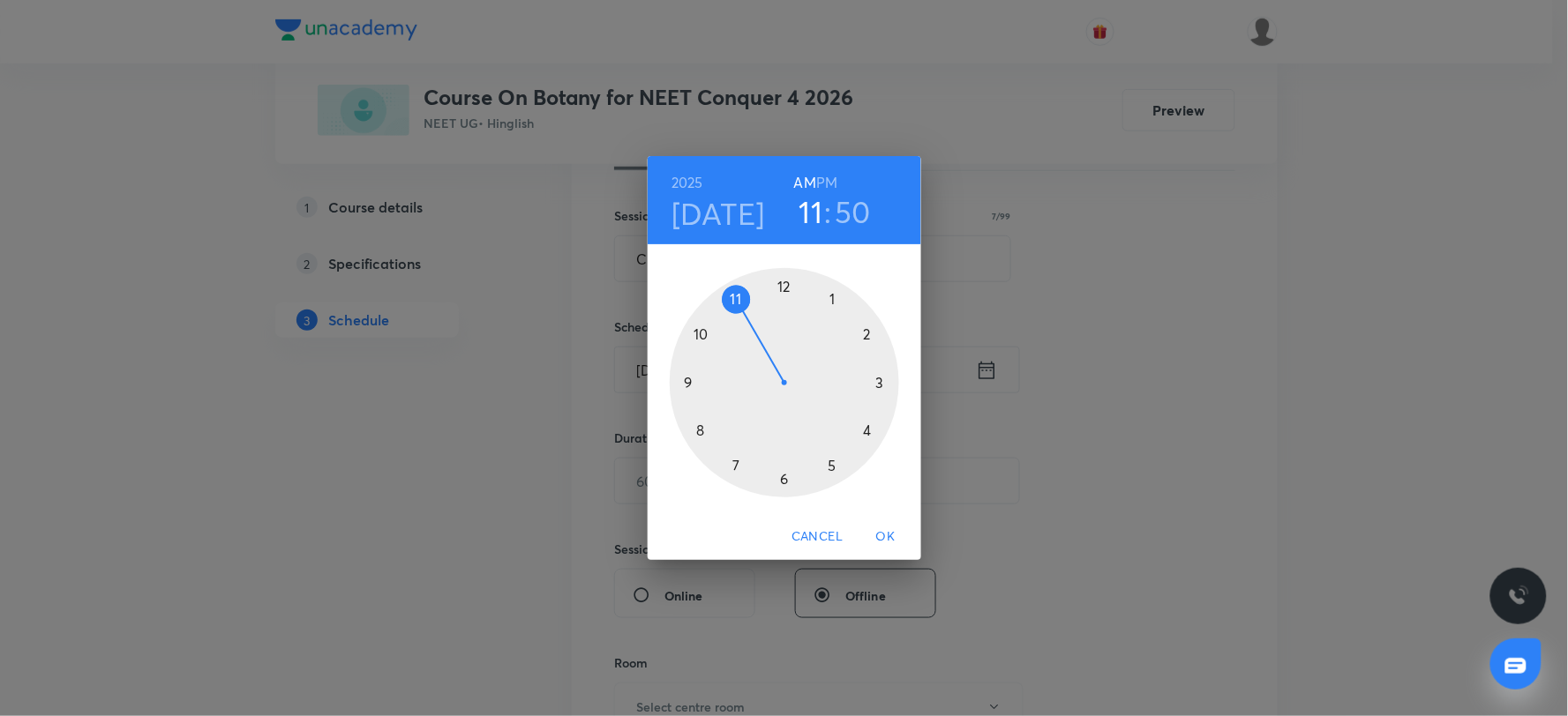 drag, startPoint x: 1242, startPoint y: 324, endPoint x: 1229, endPoint y: 324, distance: 13 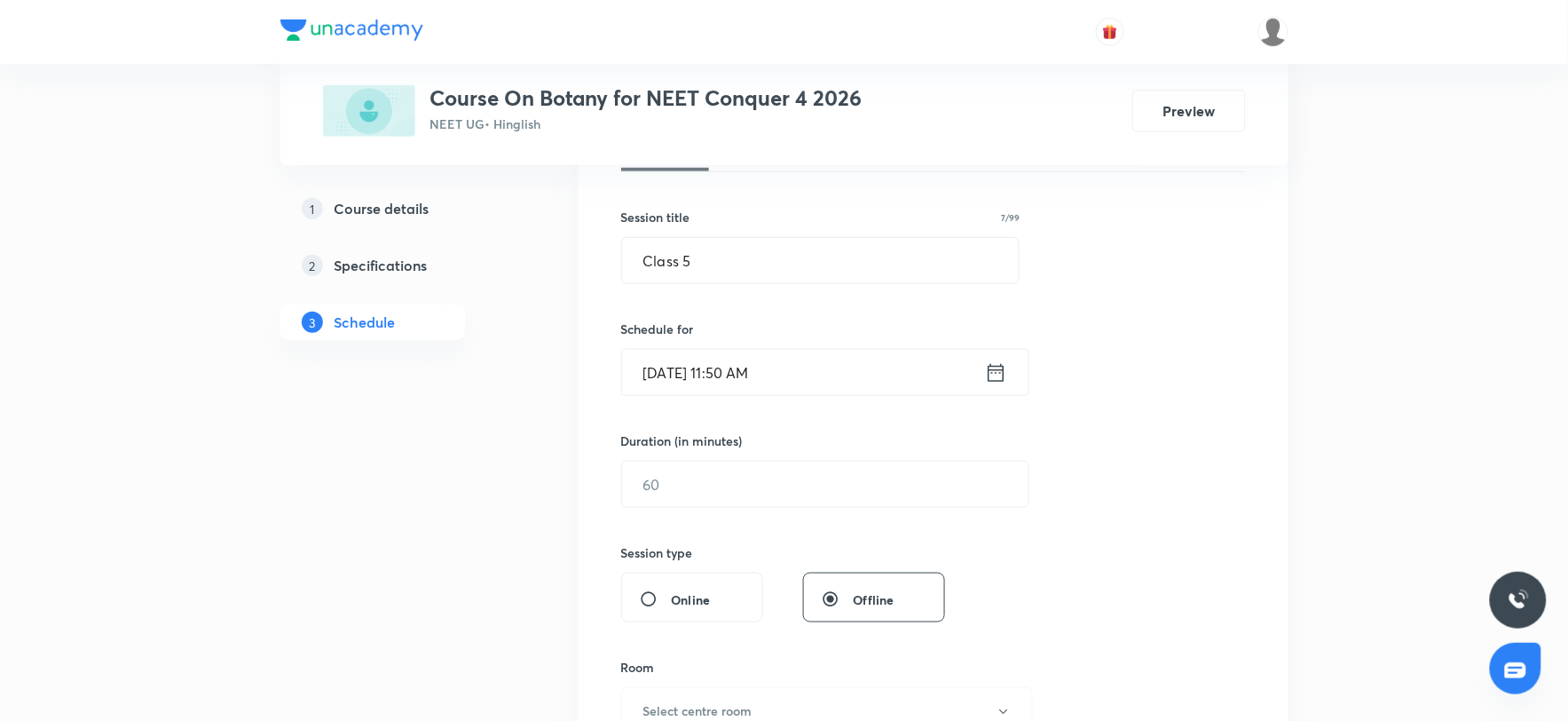 click on "[DATE] 11:50 AM" at bounding box center [803, 372] 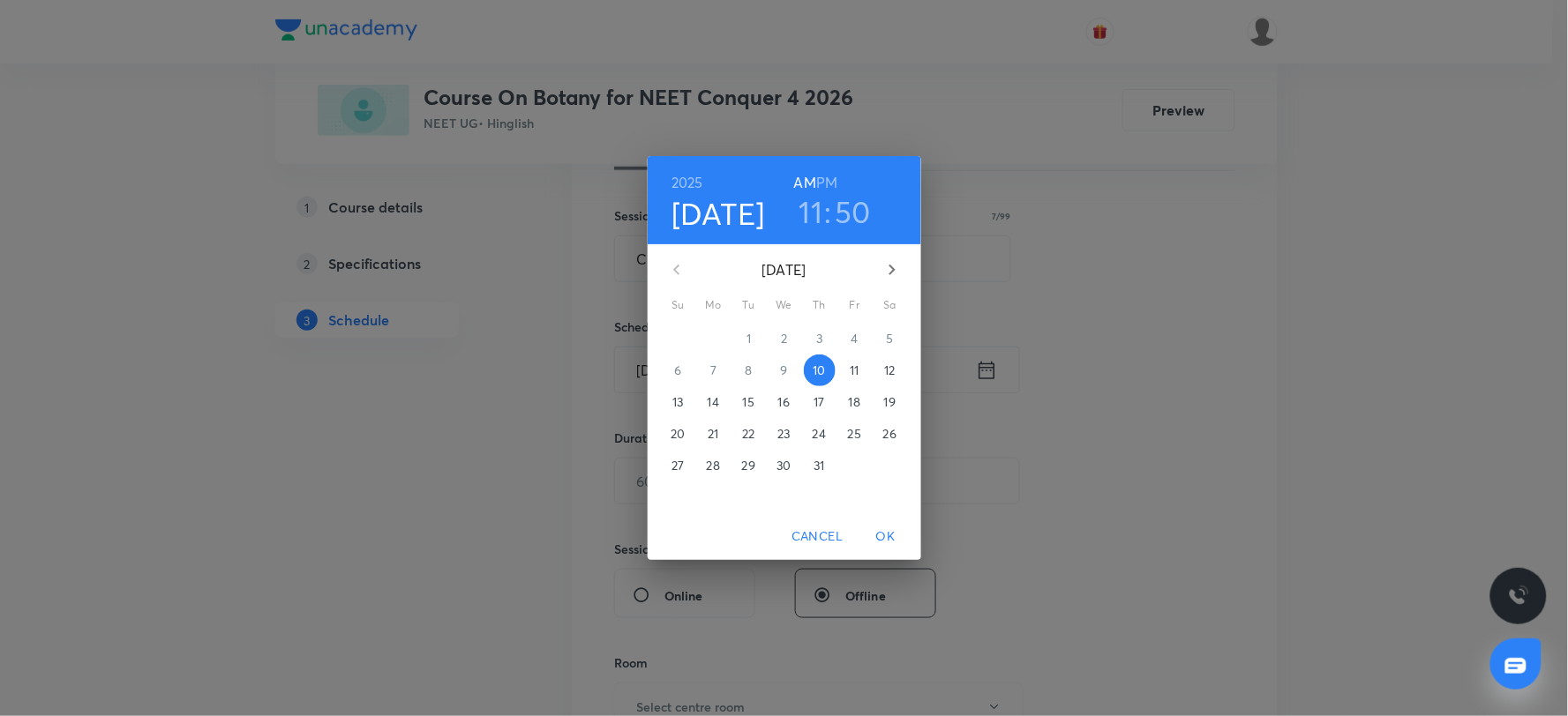 click on "11" at bounding box center [811, 212] 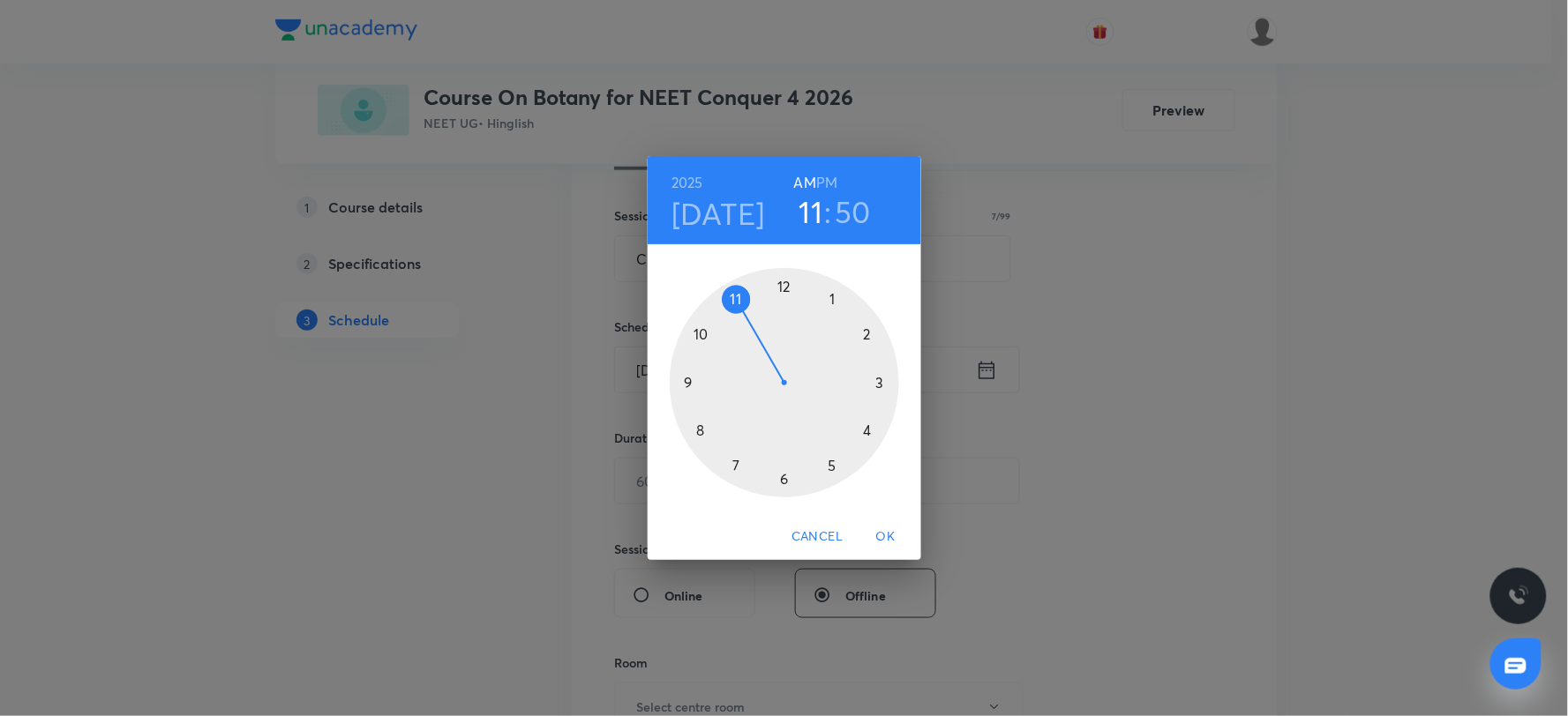 click at bounding box center (784, 383) 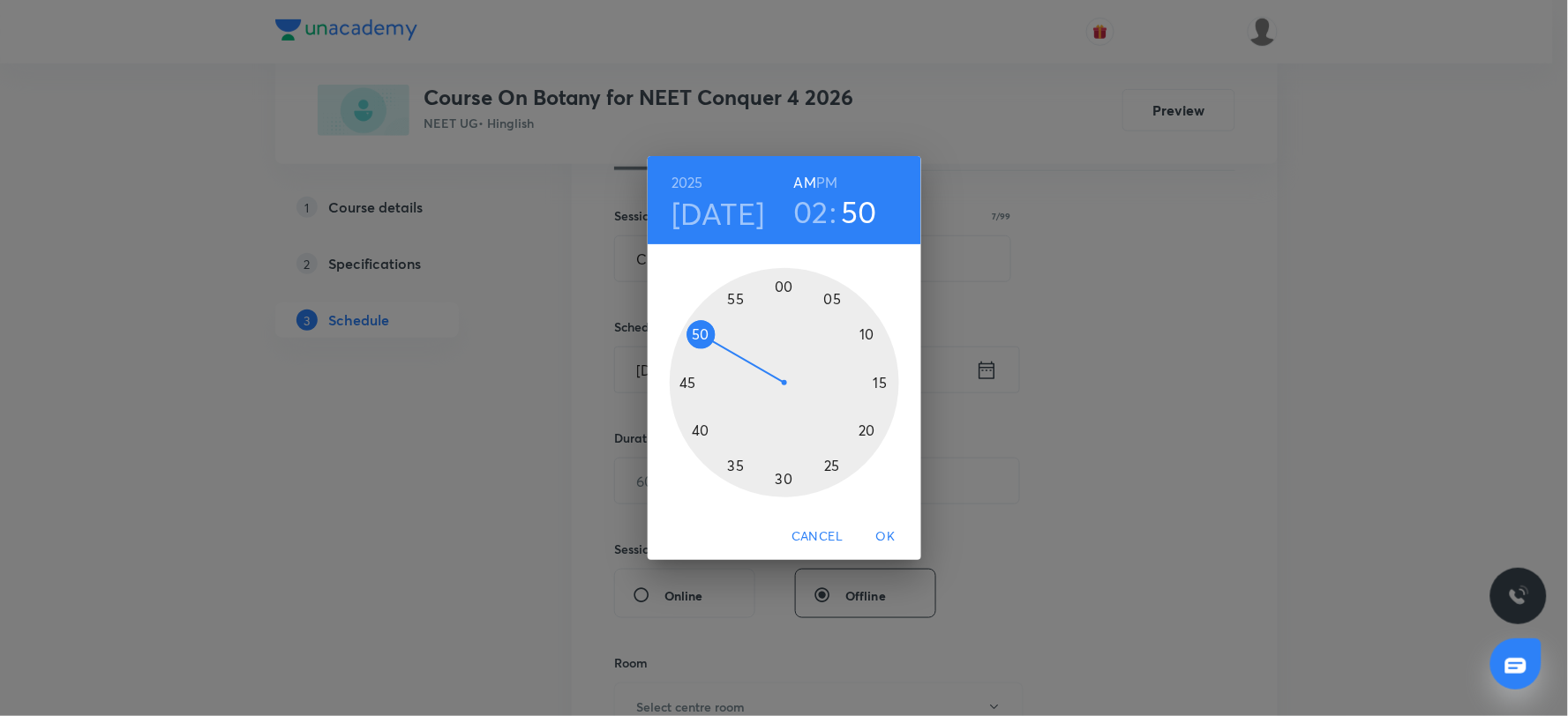click at bounding box center (784, 383) 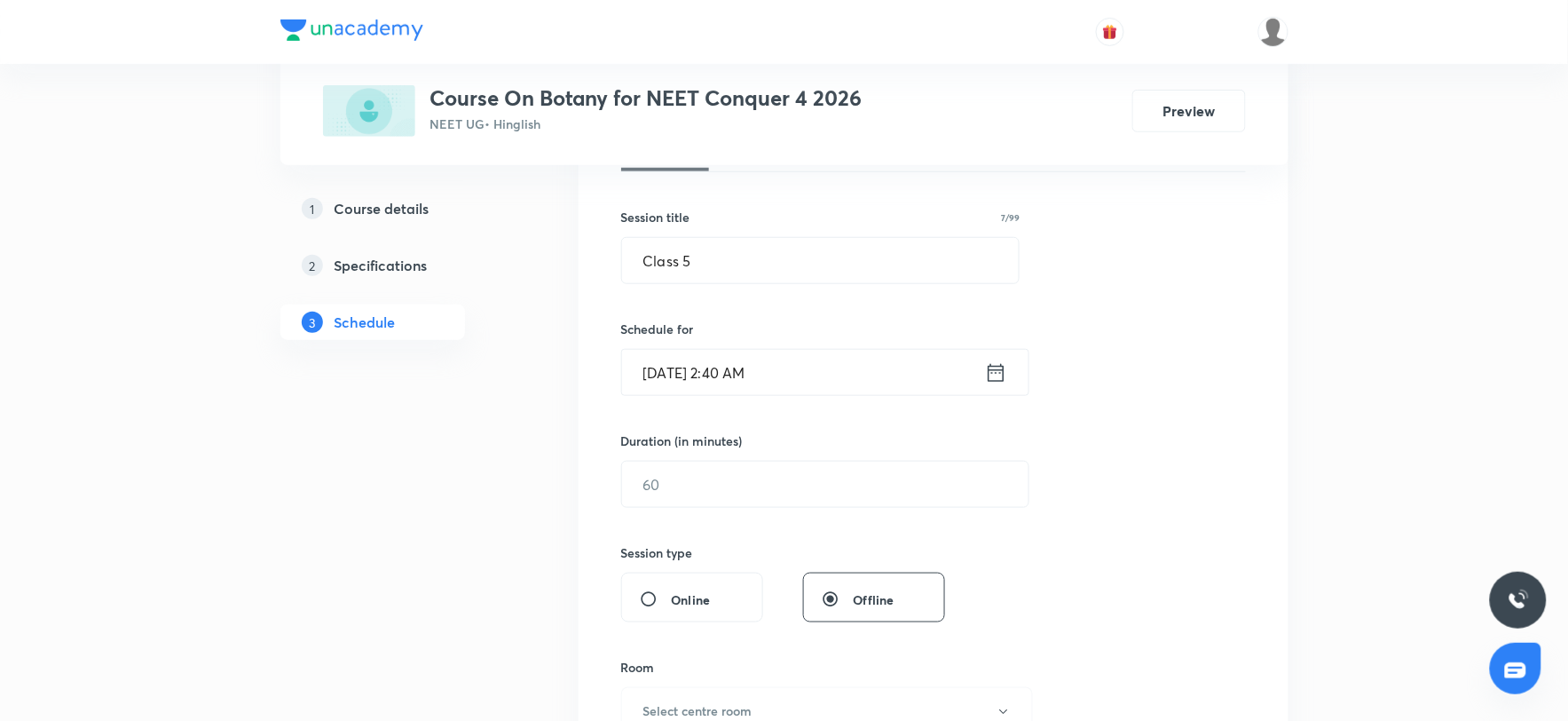 click on "[DATE] 2:40 AM" at bounding box center (803, 372) 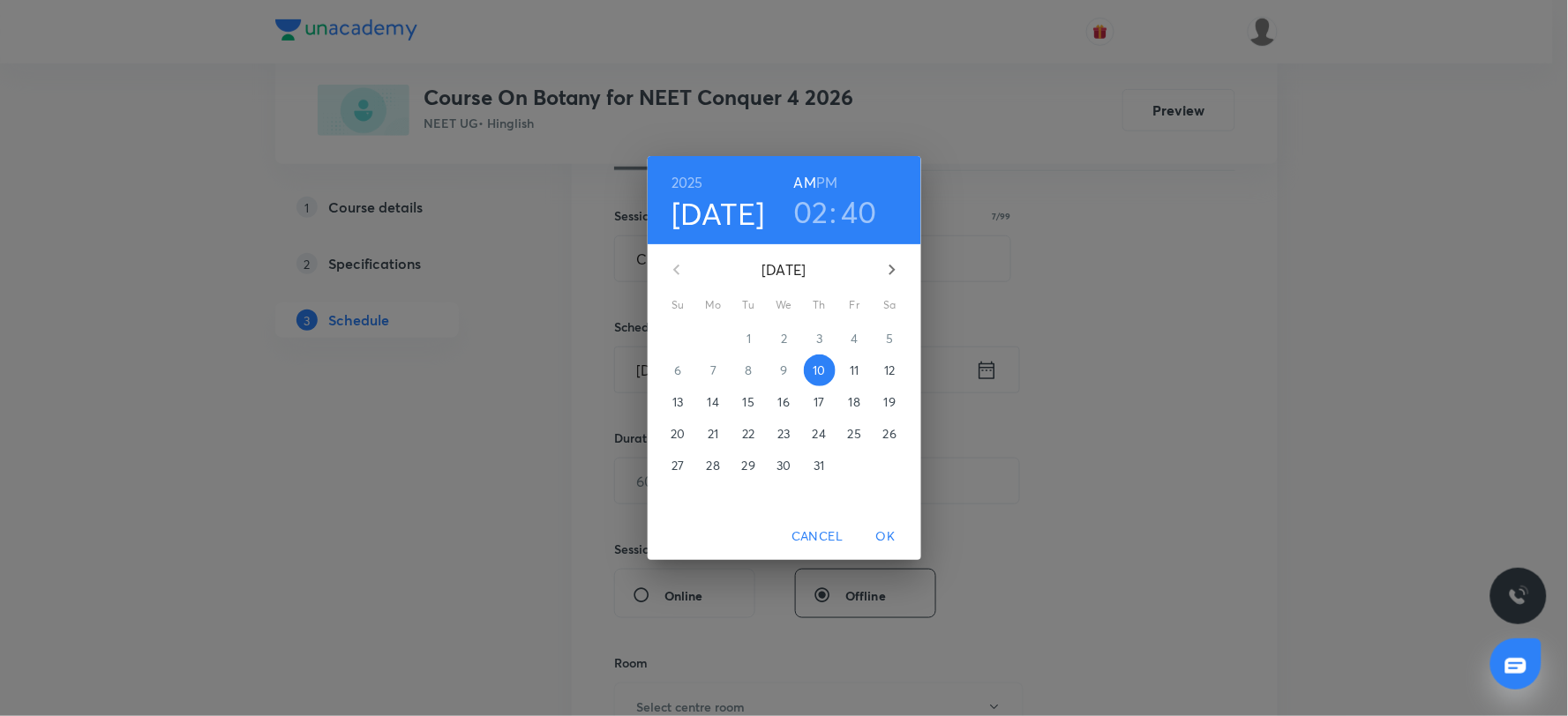click on "PM" at bounding box center (827, 183) 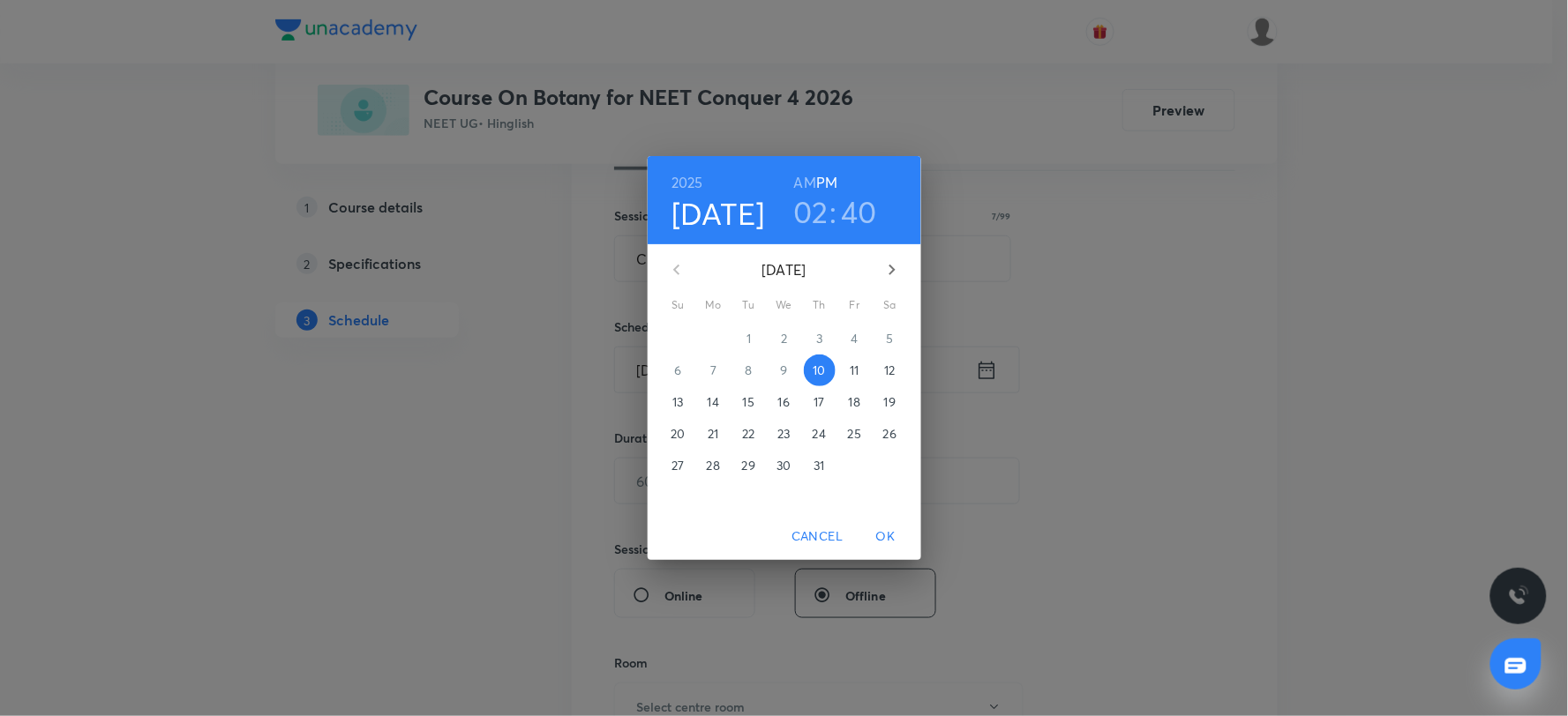 click on "OK" at bounding box center (886, 536) 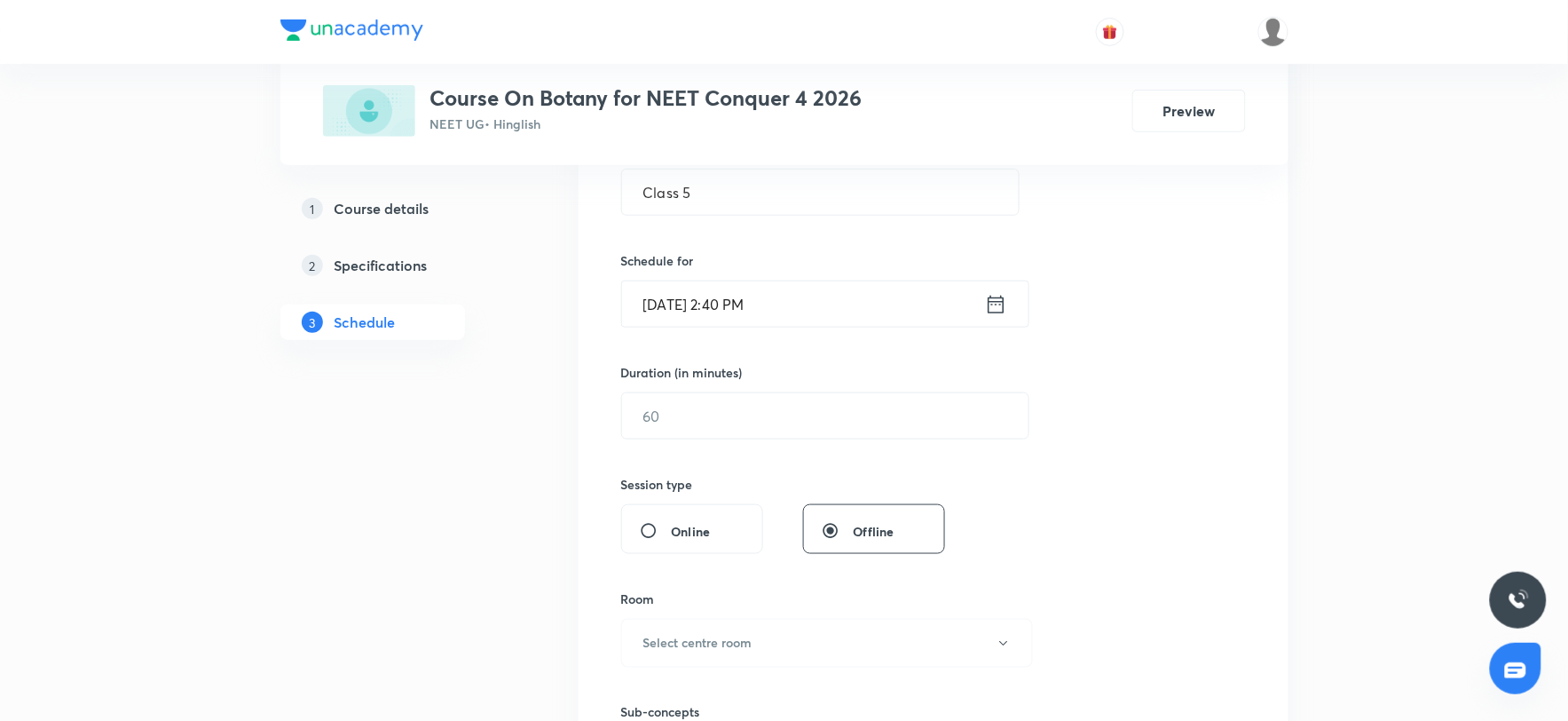scroll, scrollTop: 394, scrollLeft: 0, axis: vertical 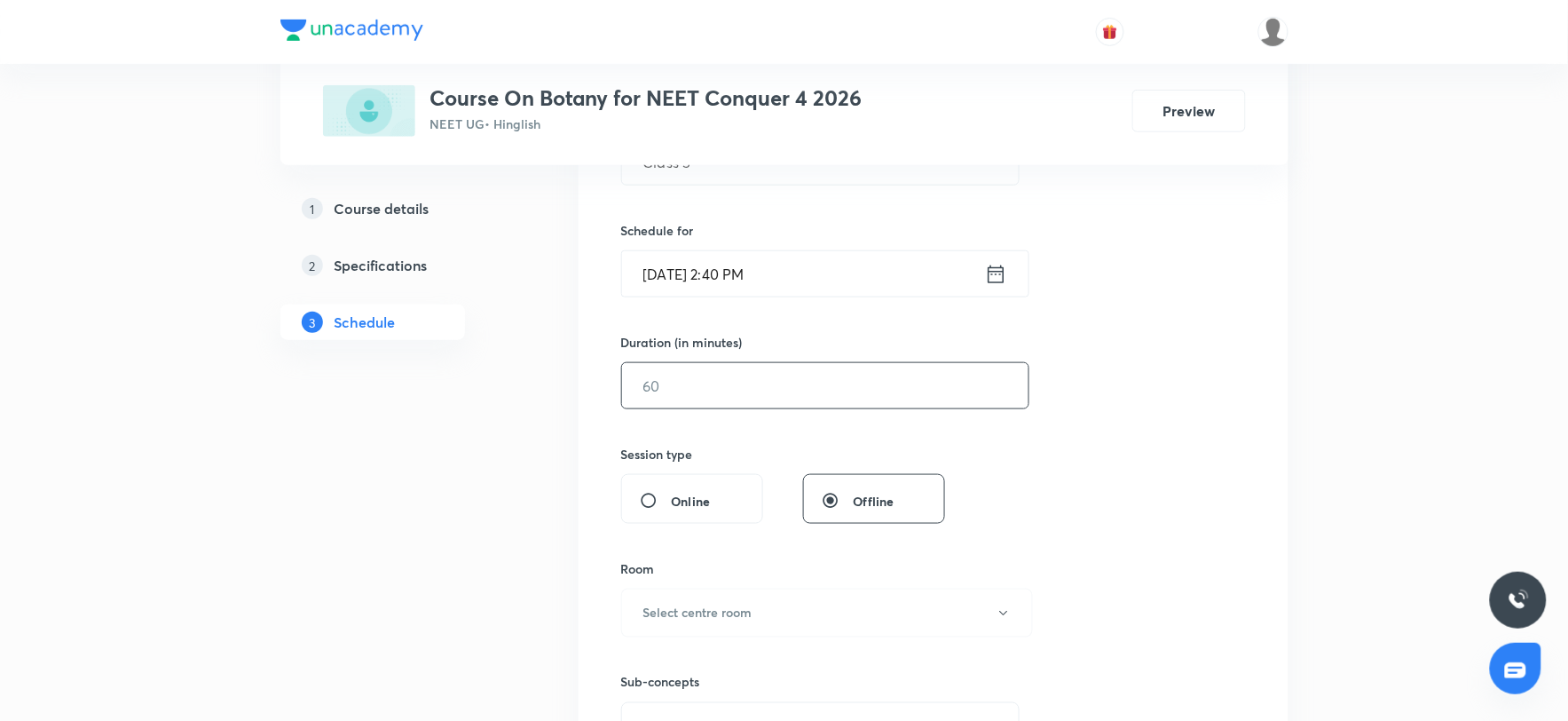 click at bounding box center (825, 385) 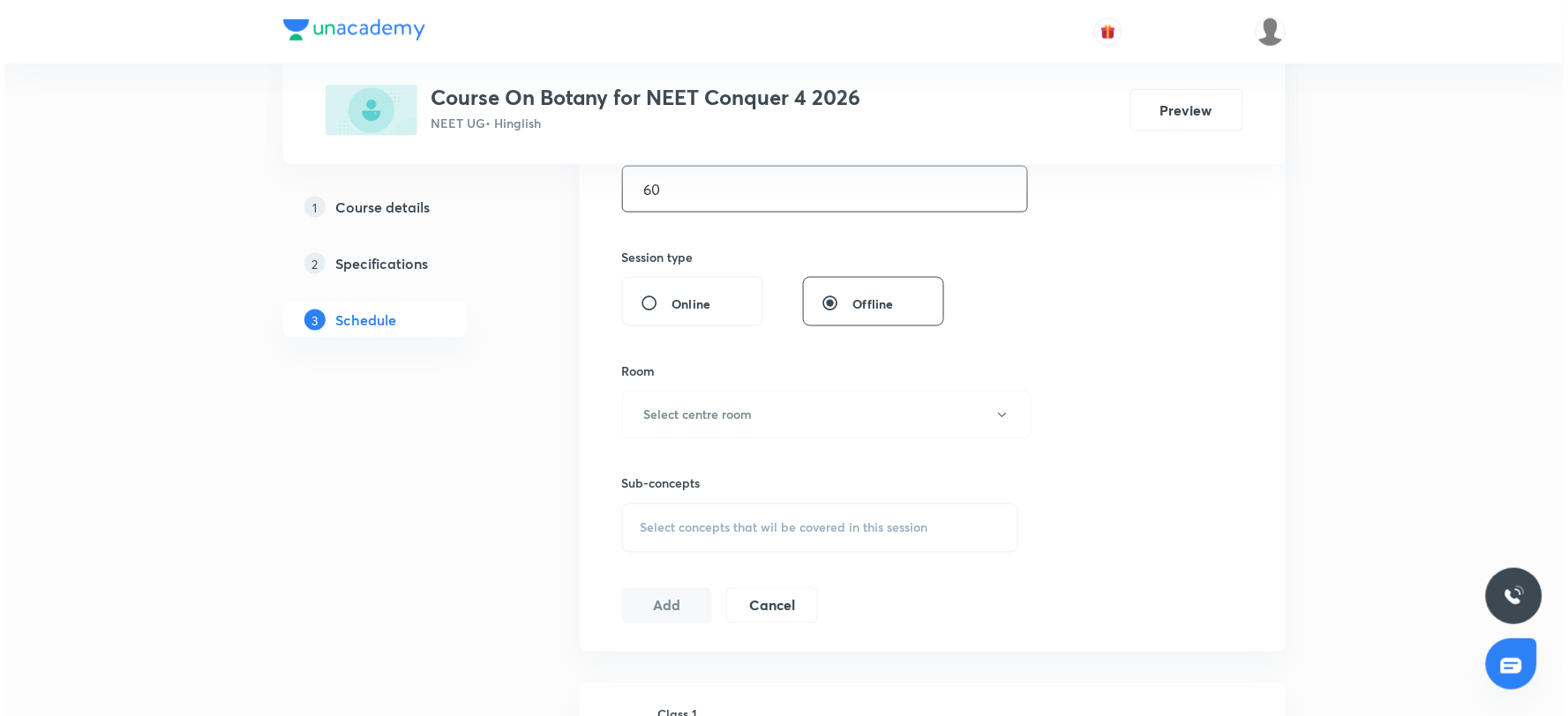 scroll, scrollTop: 587, scrollLeft: 0, axis: vertical 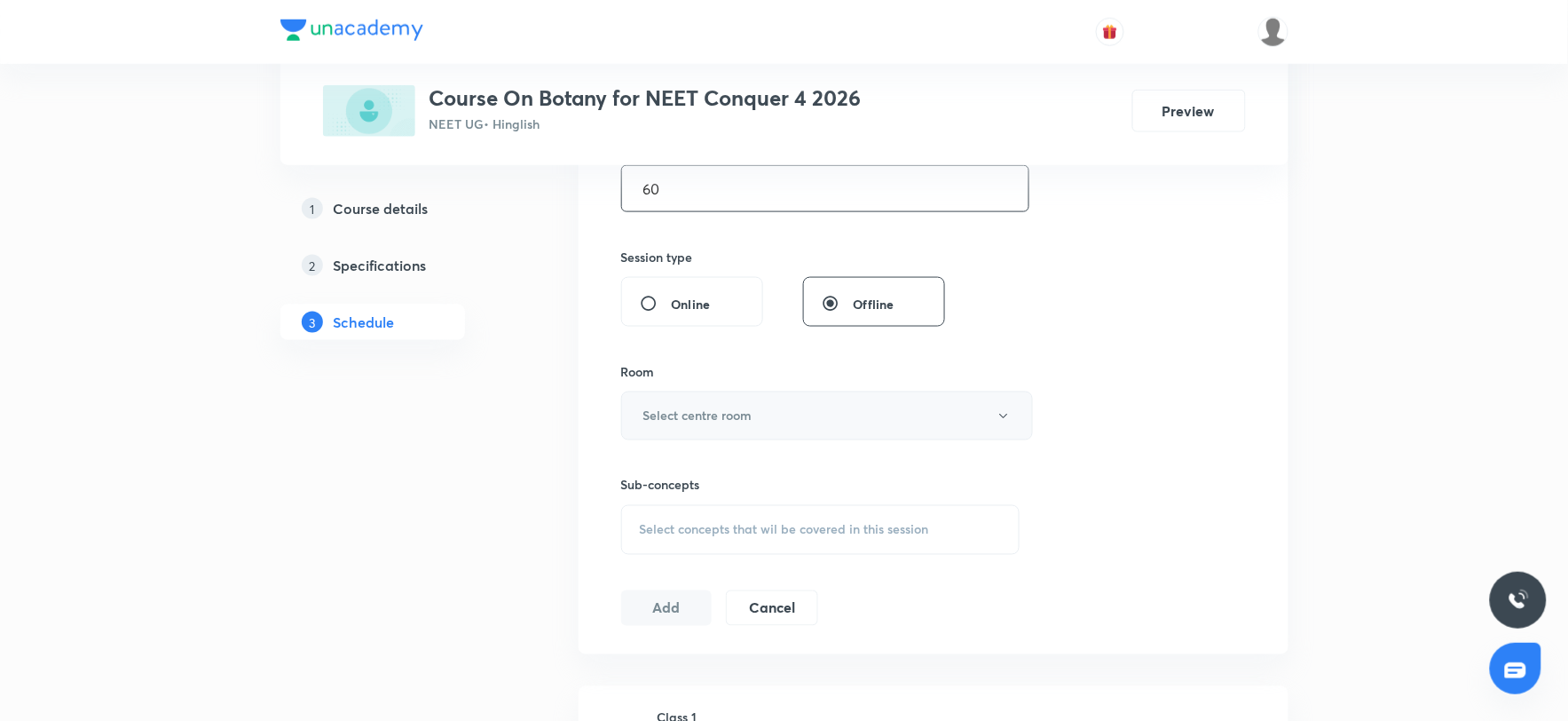 type on "60" 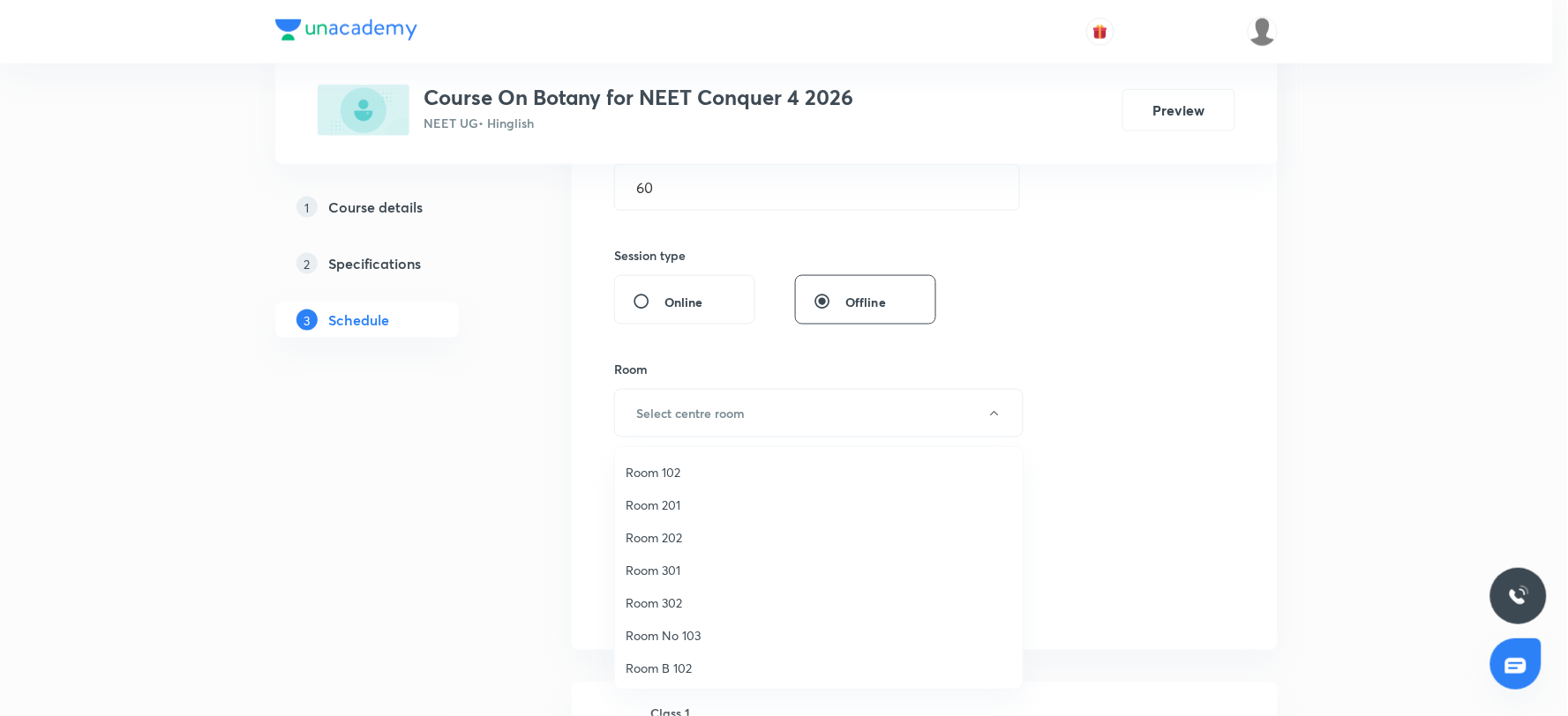 scroll, scrollTop: 0, scrollLeft: 0, axis: both 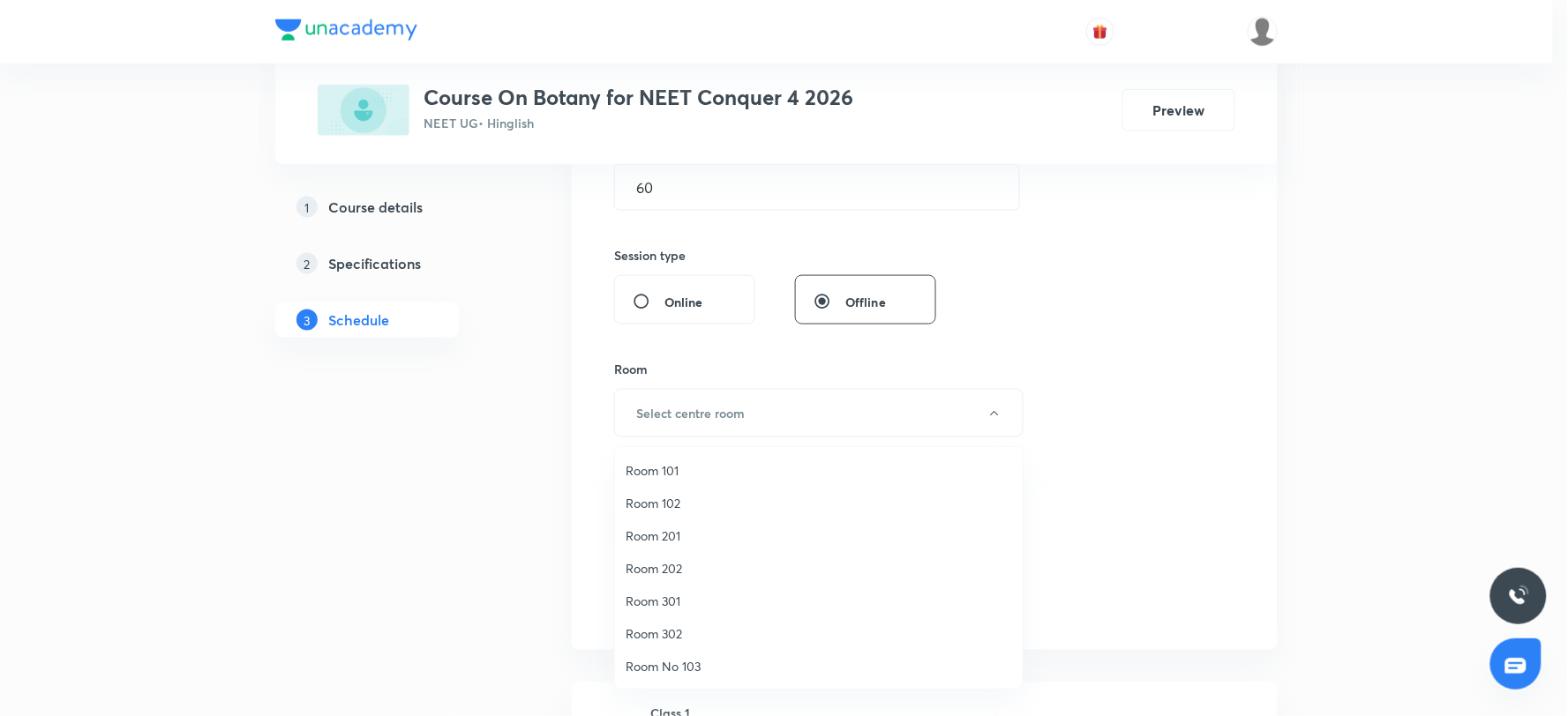 click on "Room 202" at bounding box center (819, 568) 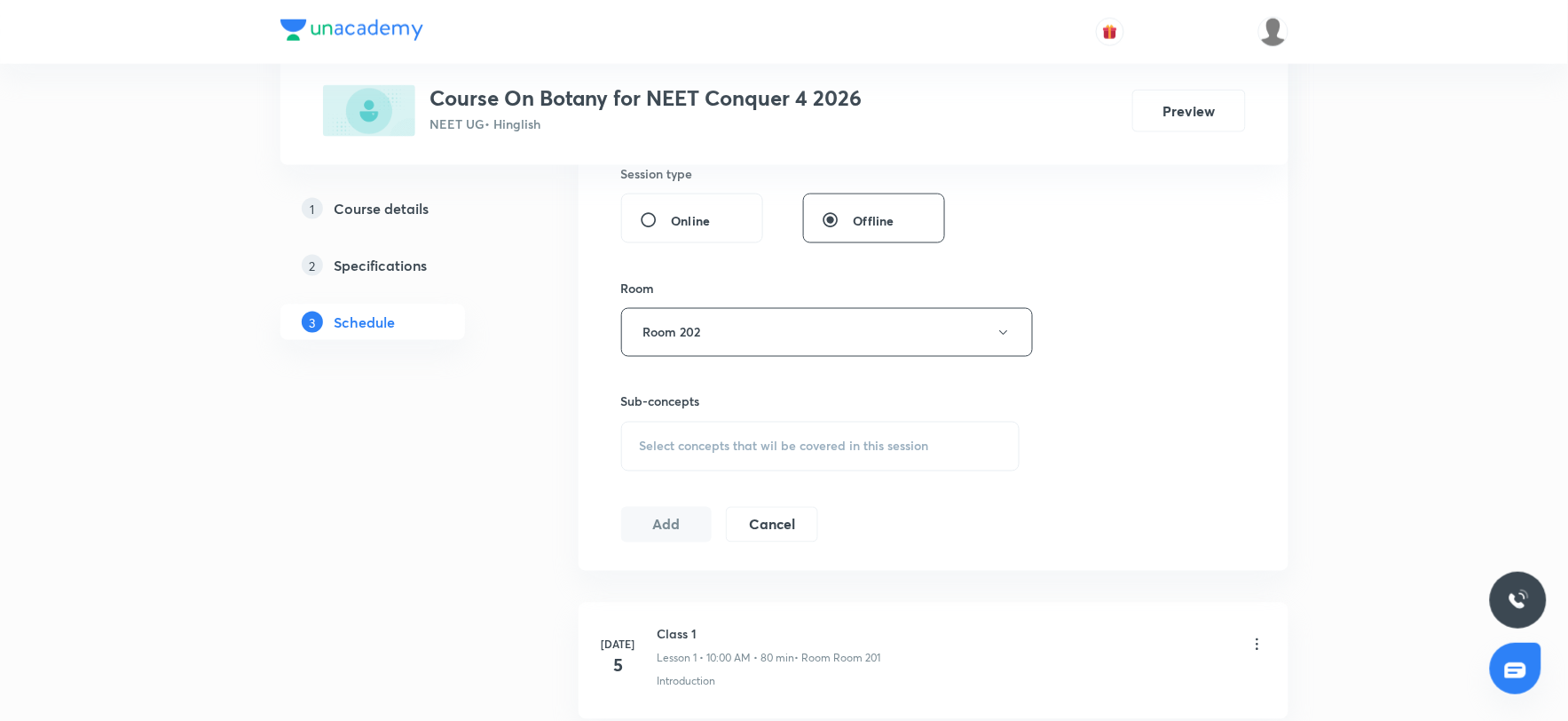 scroll, scrollTop: 788, scrollLeft: 0, axis: vertical 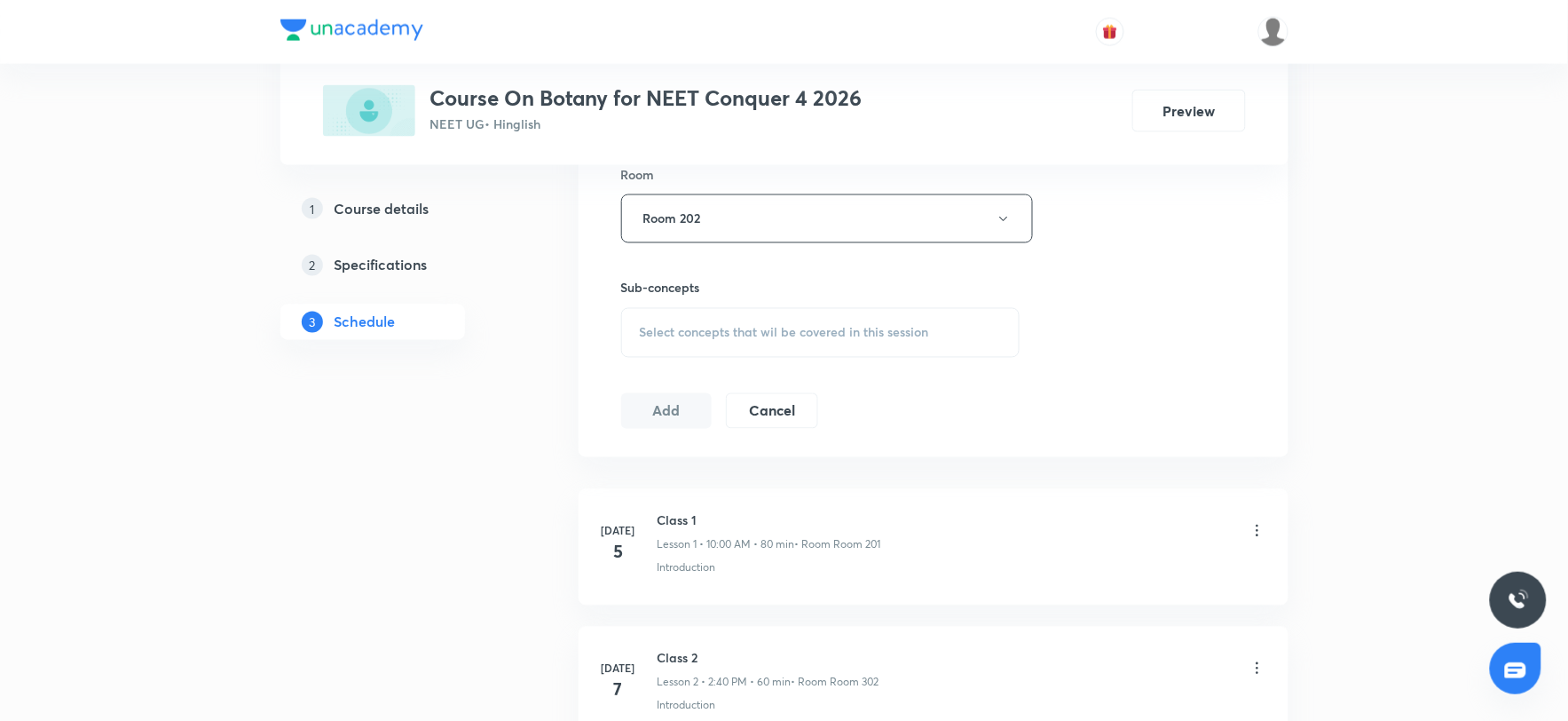 click on "Select concepts that wil be covered in this session" at bounding box center [784, 333] 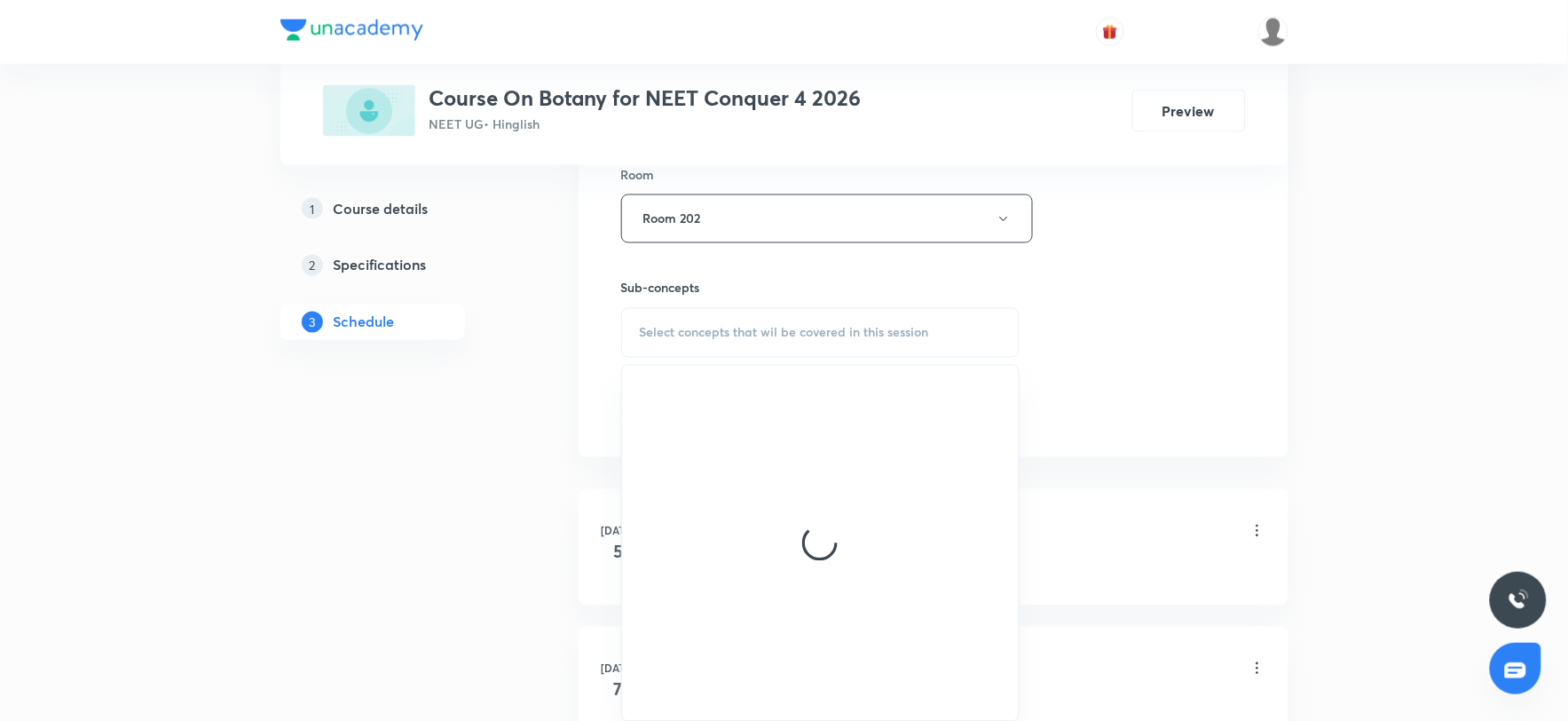 click on "Select concepts that wil be covered in this session" at bounding box center [784, 333] 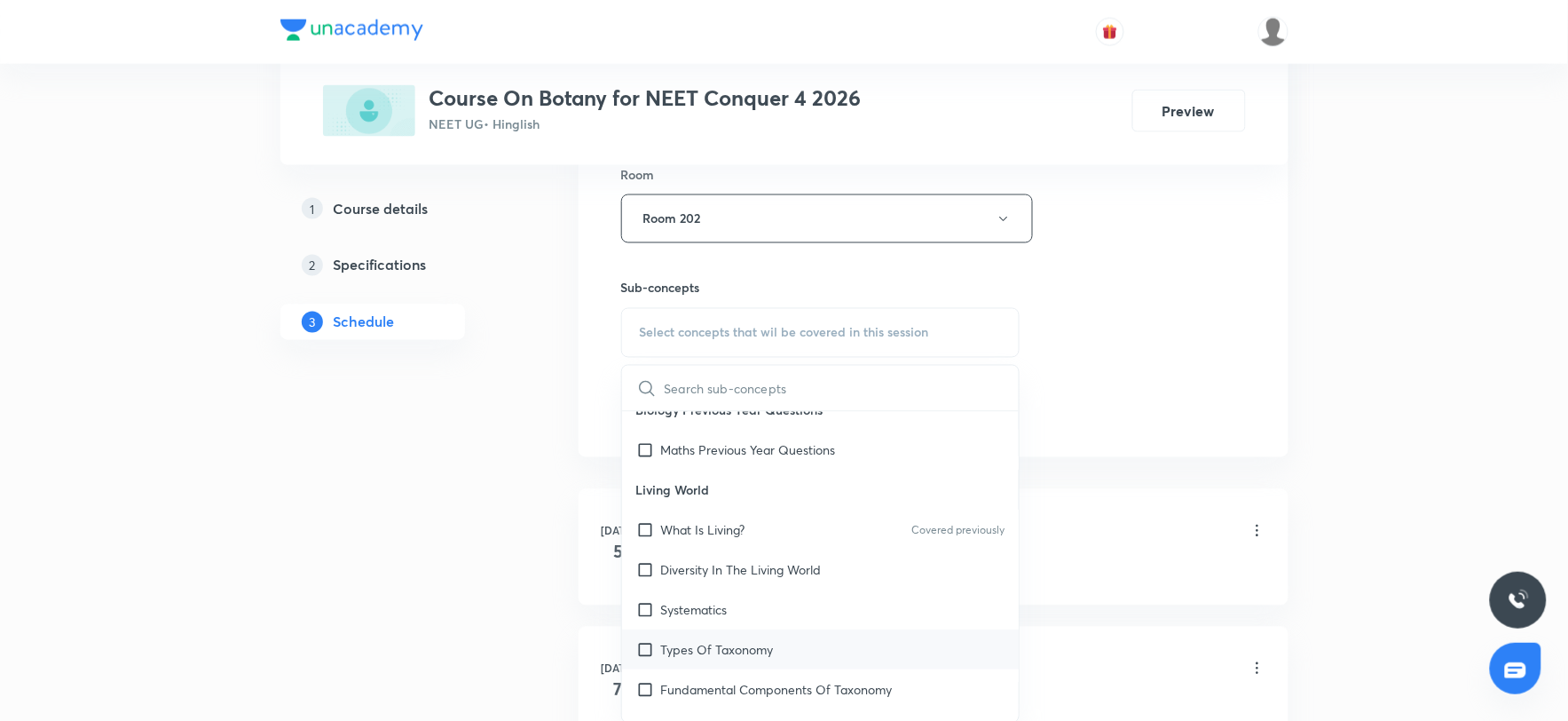 scroll, scrollTop: 197, scrollLeft: 0, axis: vertical 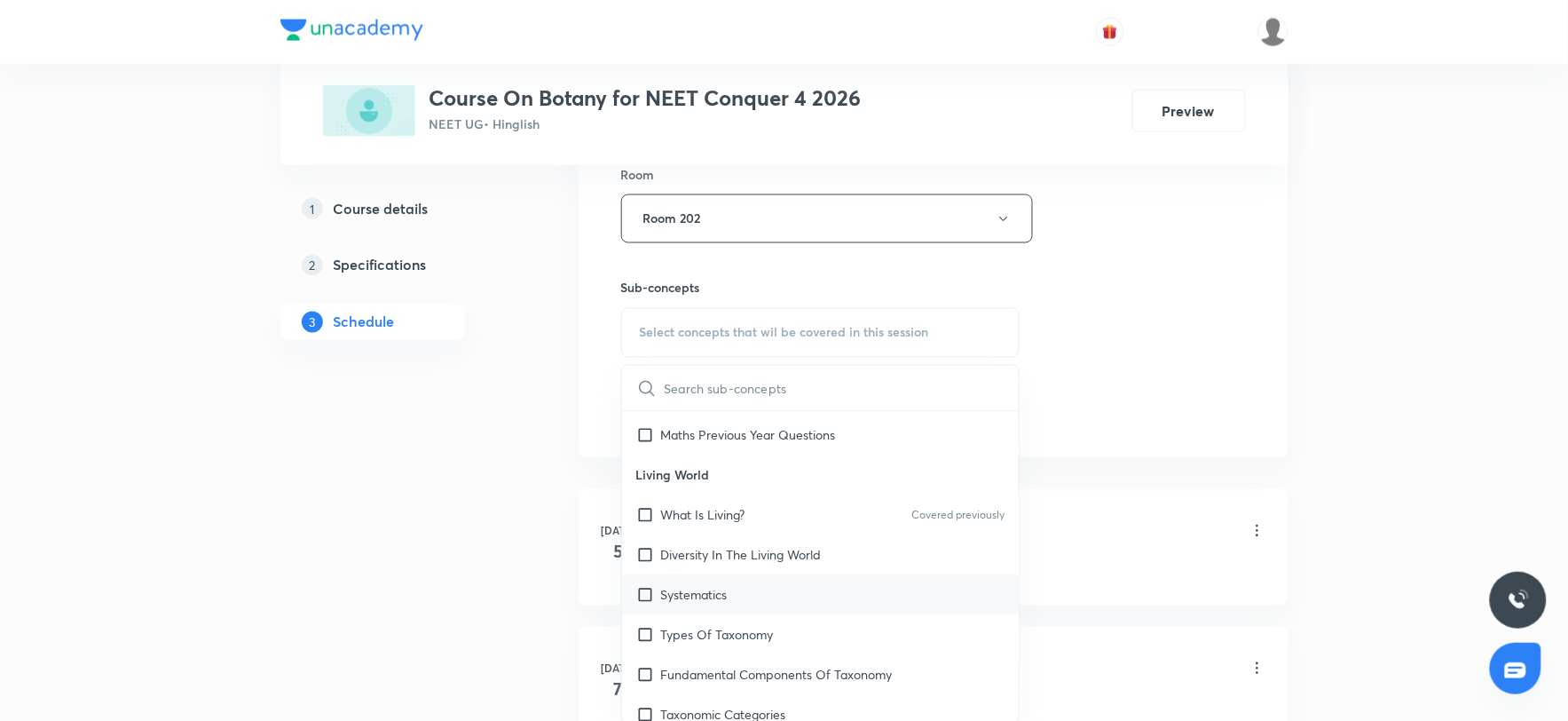 click on "Systematics" at bounding box center (694, 594) 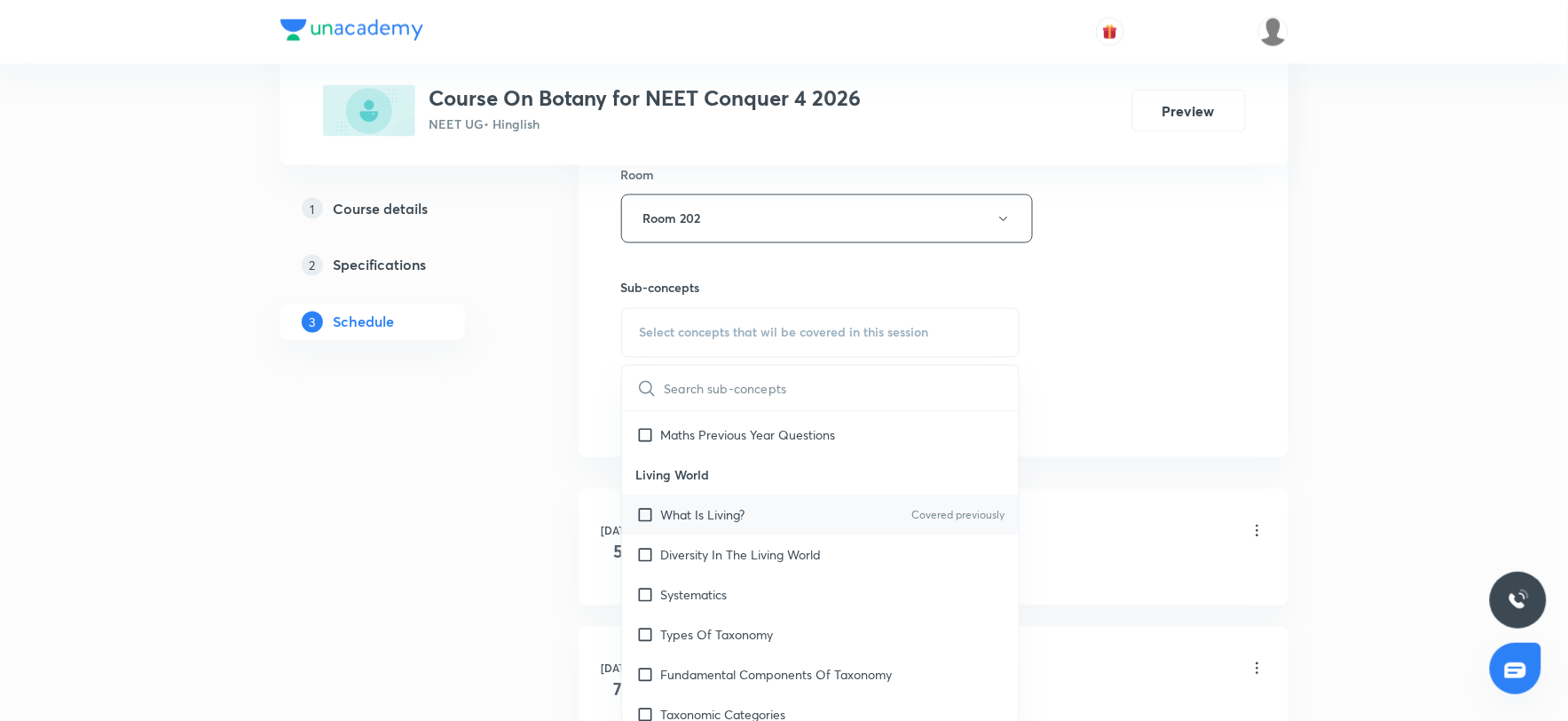 checkbox on "true" 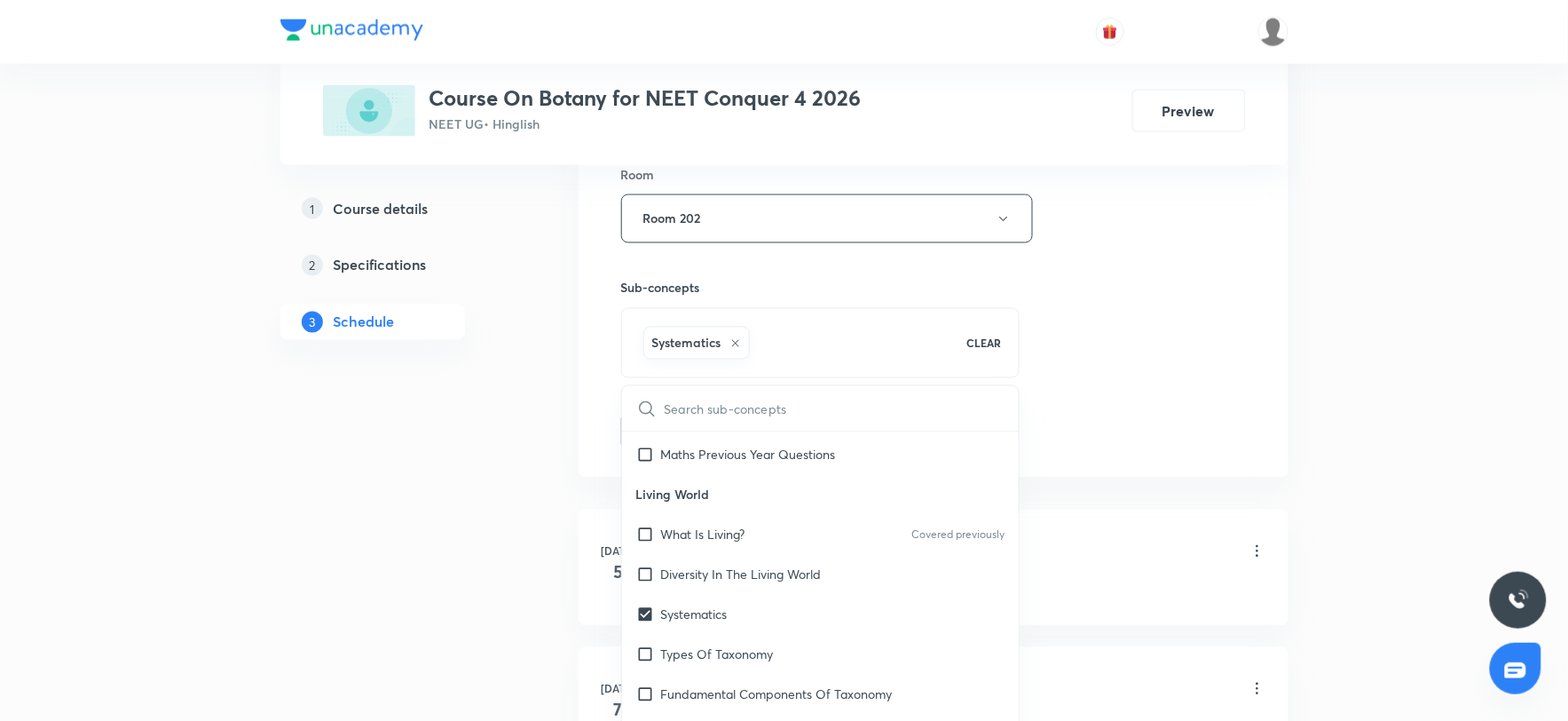 click on "Session  4 Live class Session title 7/99 Class 5 ​ Schedule for Jul 10, 2025, 2:40 PM ​ Duration (in minutes) 60 ​   Session type Online Offline Room Room 202 Sub-concepts Systematics CLEAR ​ Biology - Full Syllabus Mock Questions Biology - Full Syllabus Mock Questions Practice questions Practice Questions Biology Previous Year Questions Maths Previous Year Questions Living World What Is Living? Covered previously Diversity In The Living World Systematics Types Of Taxonomy Fundamental Components Of Taxonomy Taxonomic Categories Taxonomical Aids The Three Domains Of Life Biological Nomenclature  Biological Classification System Of Classification Kingdom Monera Kingdom Protista Kingdom Fungi Kingdom Plantae Kingdom Animalia Linchens Mycorrhiza Virus Prions Viroids Plant Kingdom Algae Bryophytes Pteridophytes Gymnosperms Angiosperms Animal Kingdom Basics Of Classification Classification Of Animals Animal Kingdom Animal Diversity Animal Diversity Morphology - Flowering Plants Plant Morphology Root Stem ER" at bounding box center [934, 22] 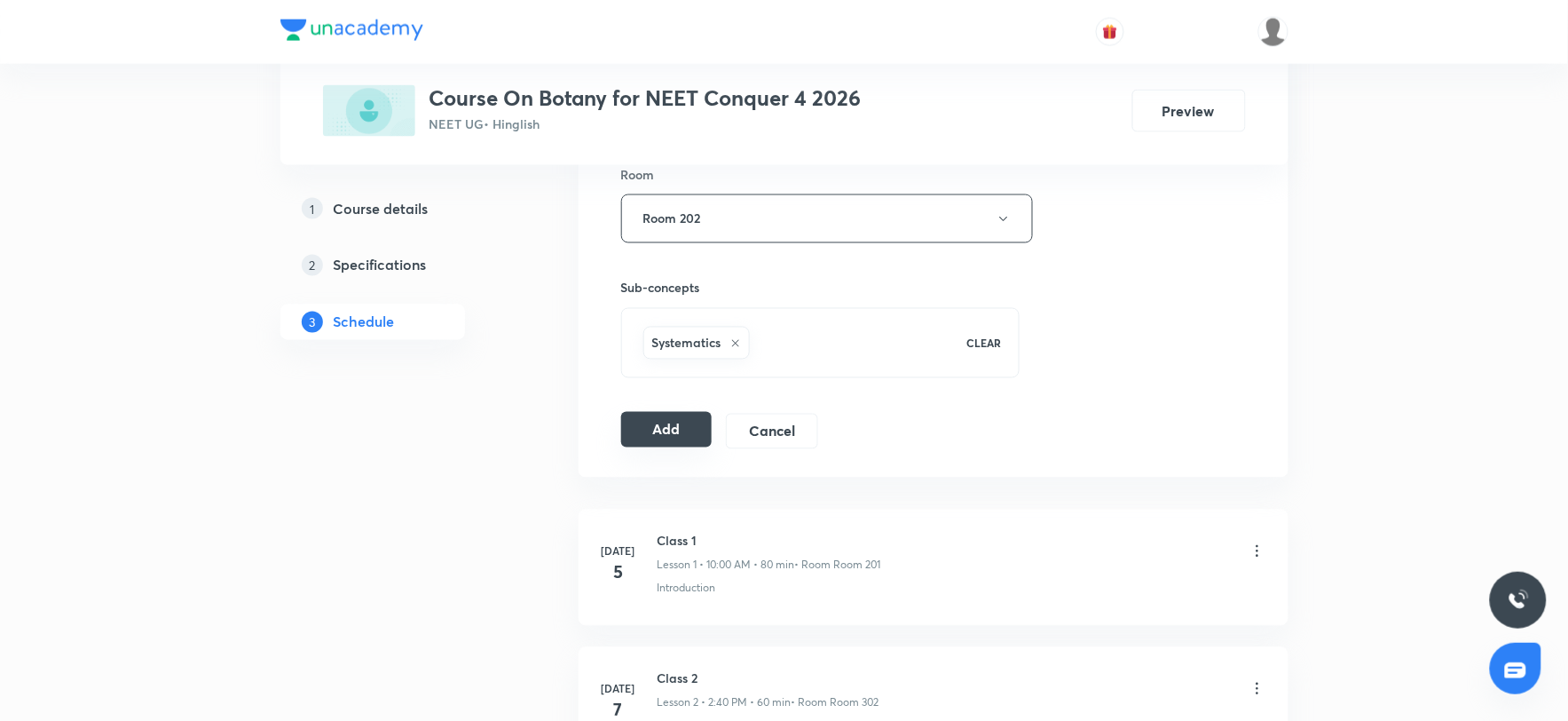 click on "Add" at bounding box center [666, 430] 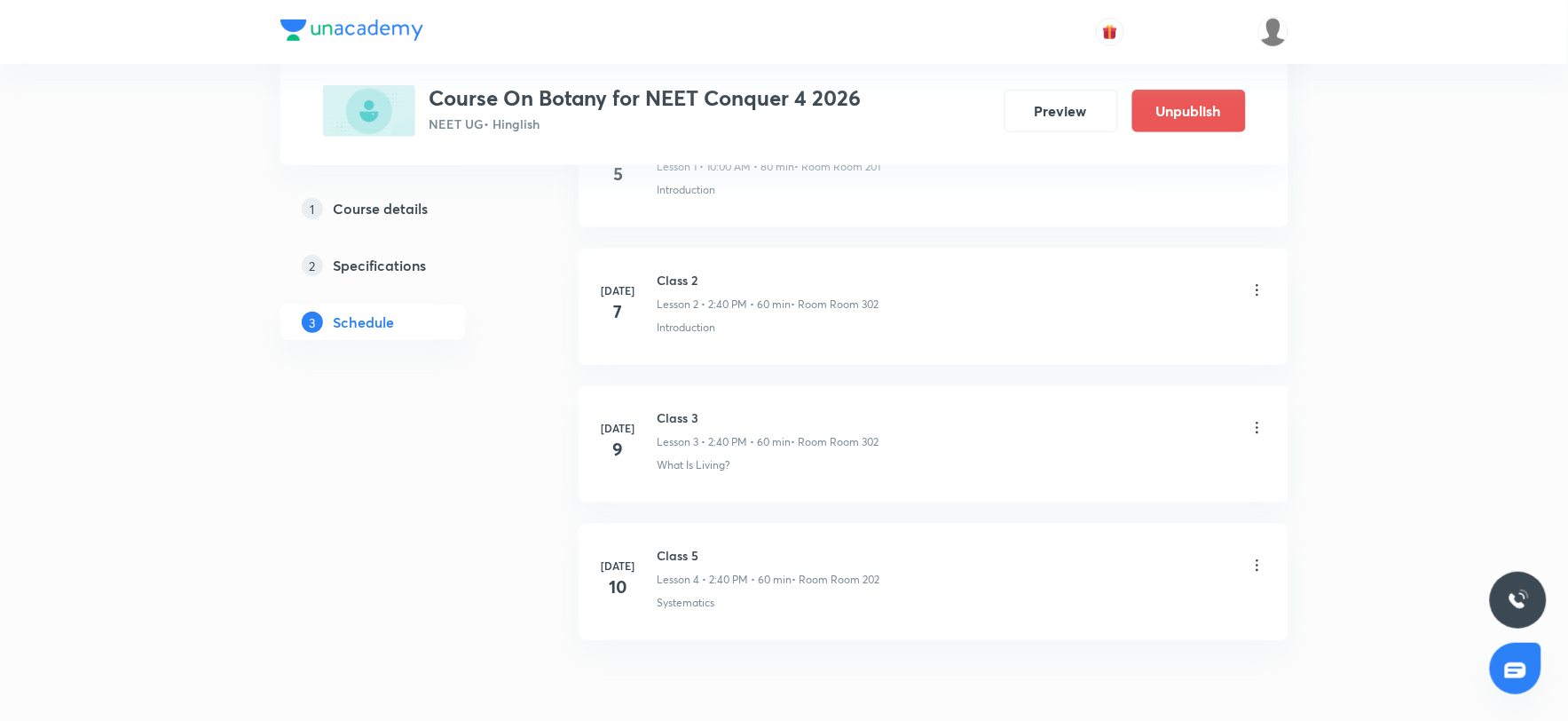 scroll, scrollTop: 437, scrollLeft: 0, axis: vertical 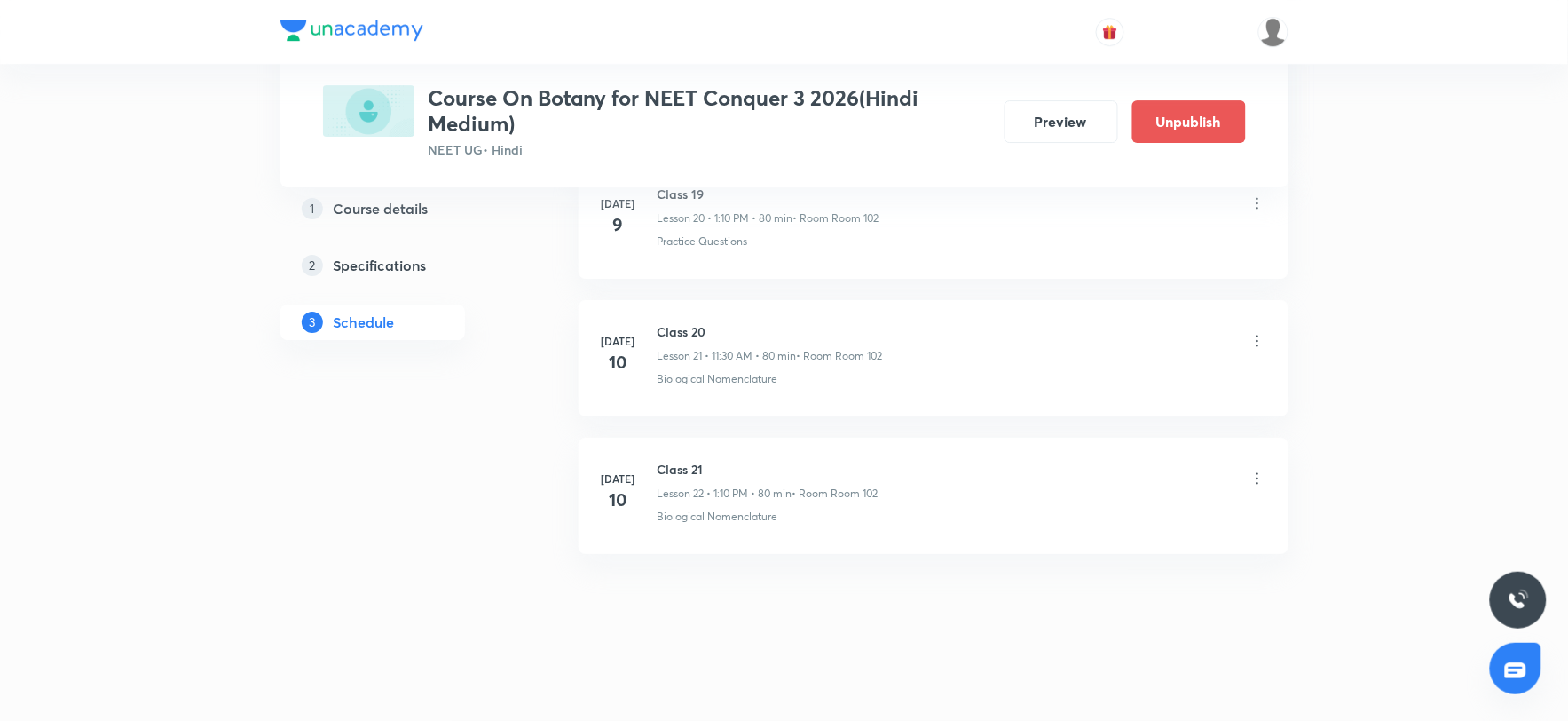 click 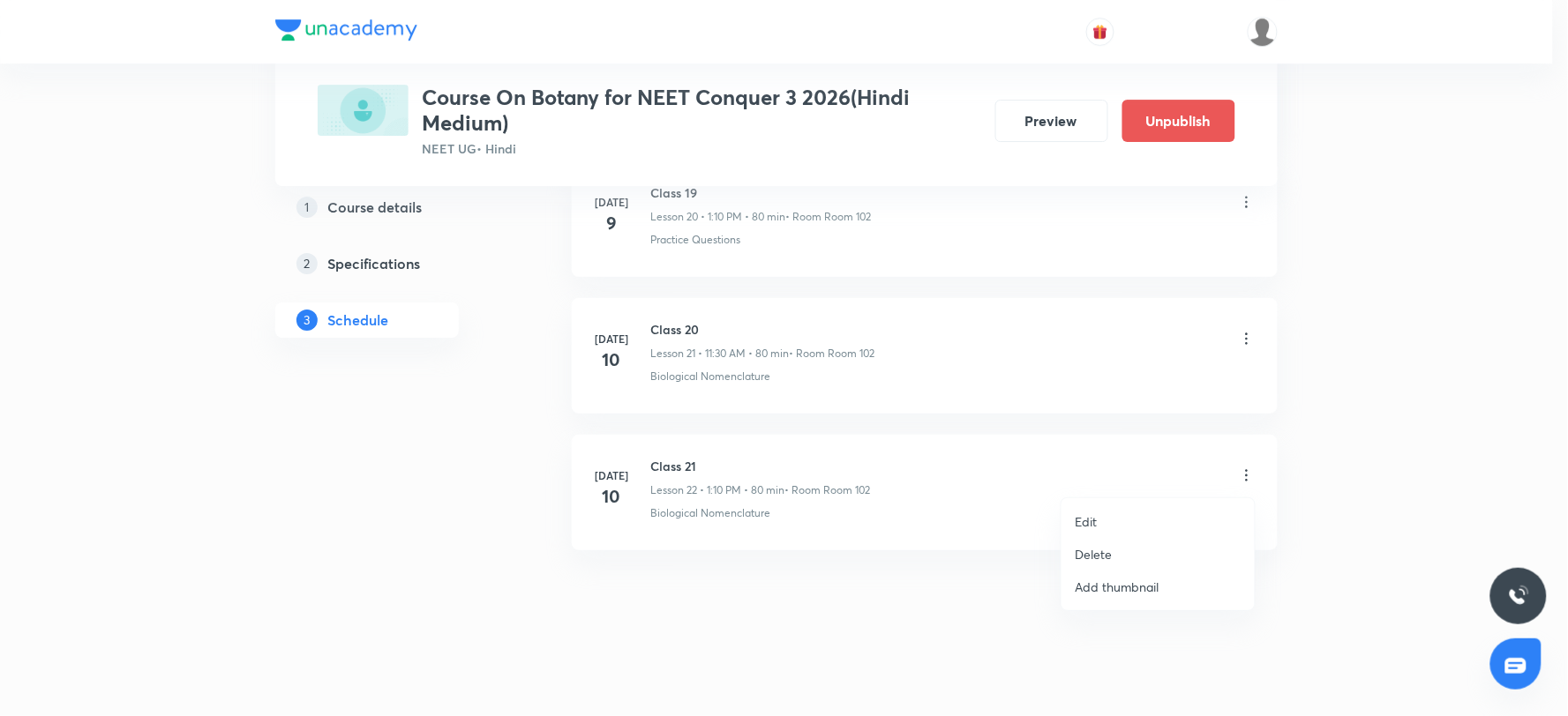 click on "Edit" at bounding box center [1158, 521] 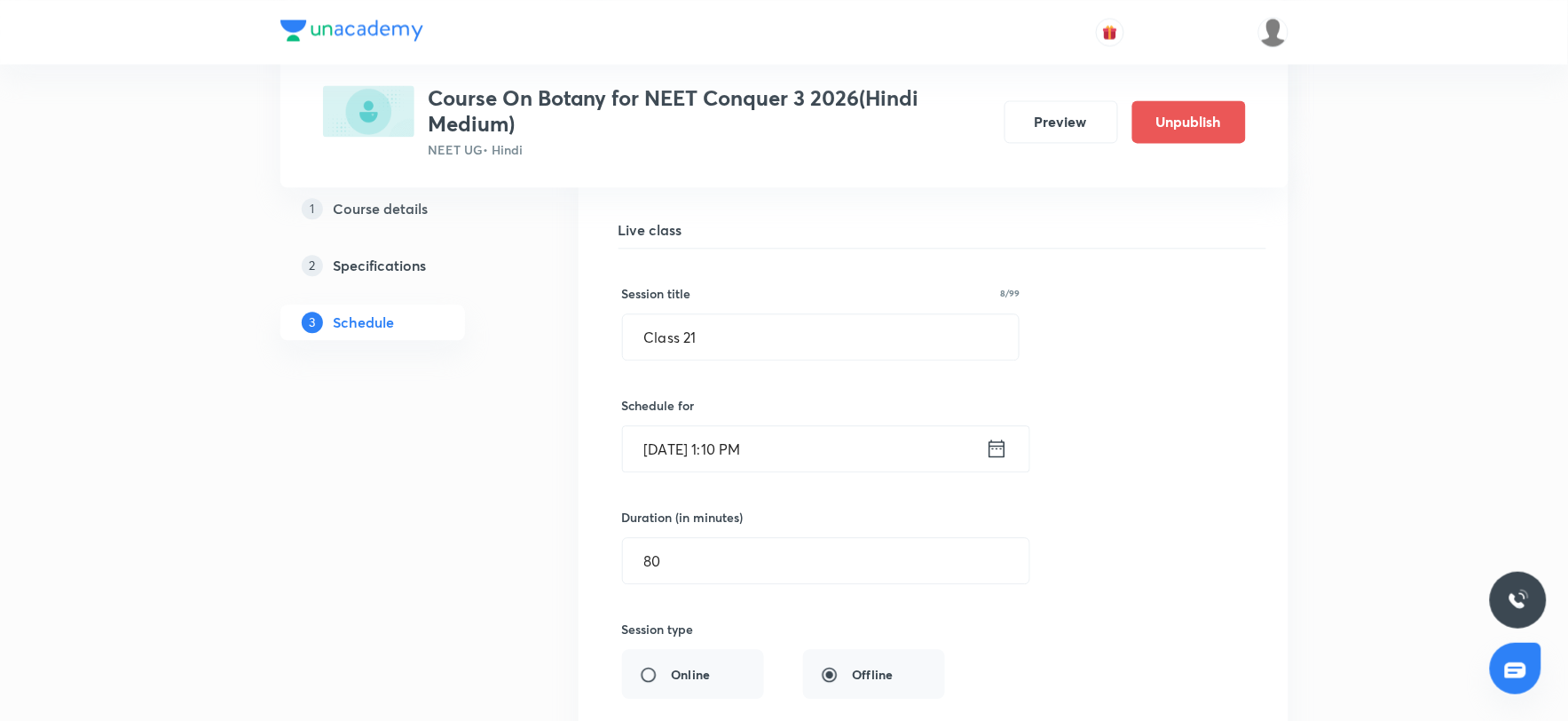 scroll, scrollTop: 3031, scrollLeft: 0, axis: vertical 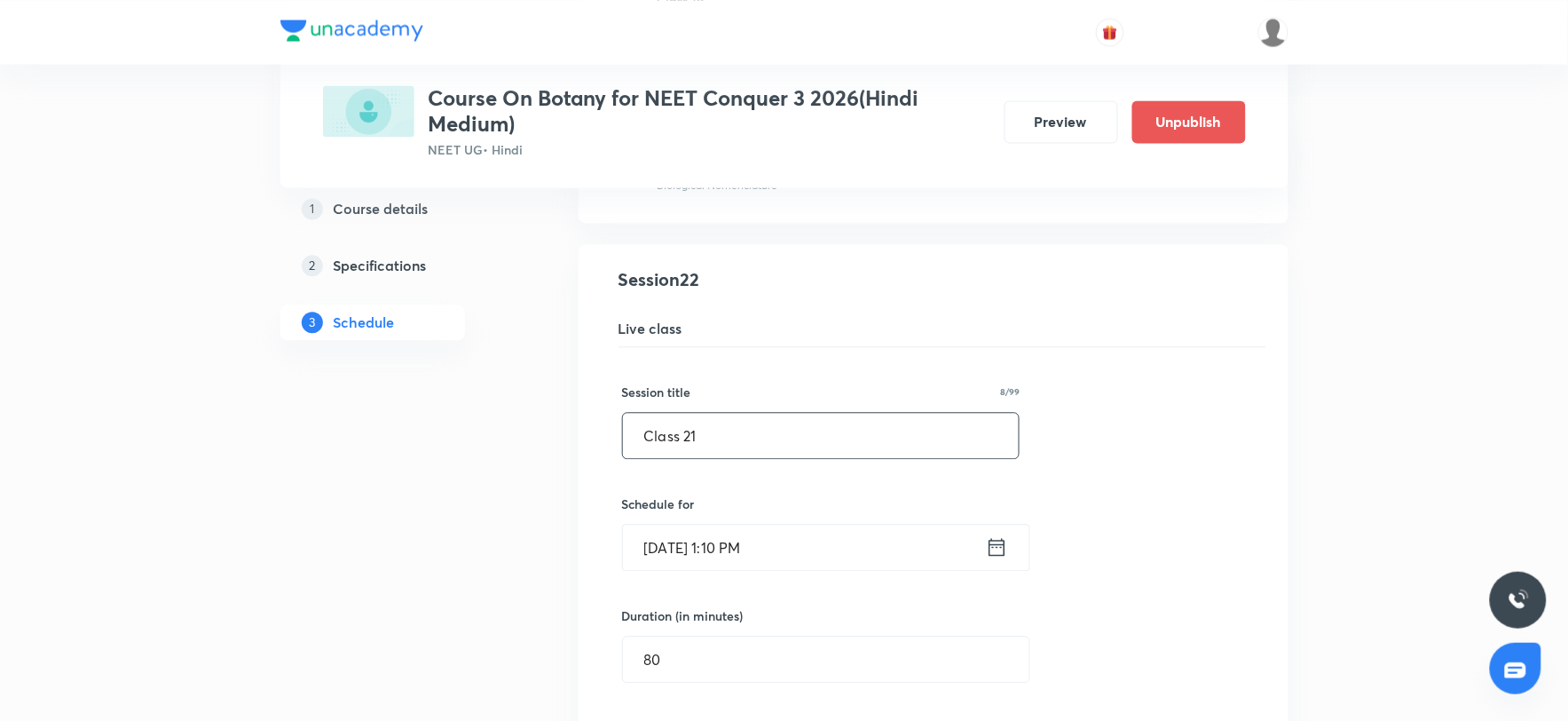 drag, startPoint x: 732, startPoint y: 445, endPoint x: 438, endPoint y: 436, distance: 294.13772 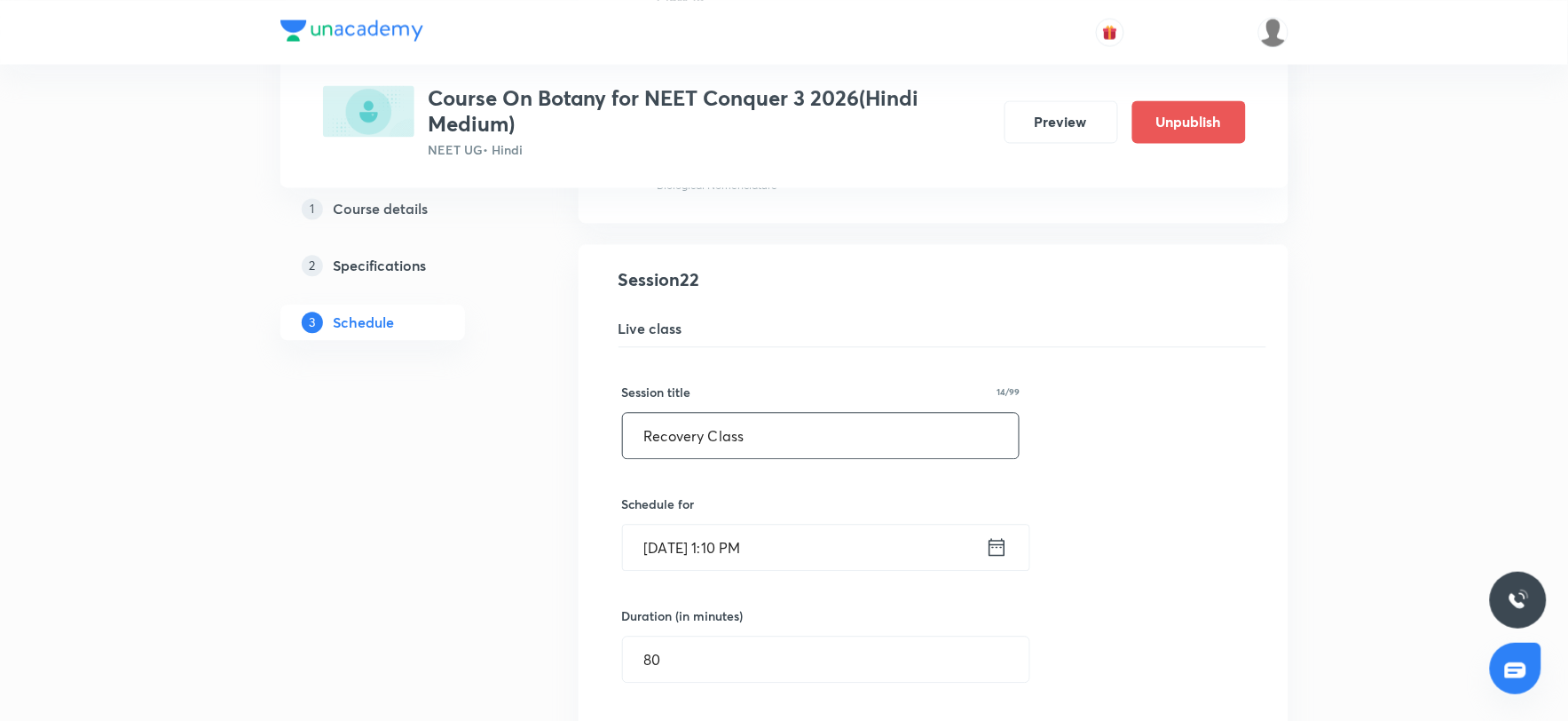 type on "Recovery Class" 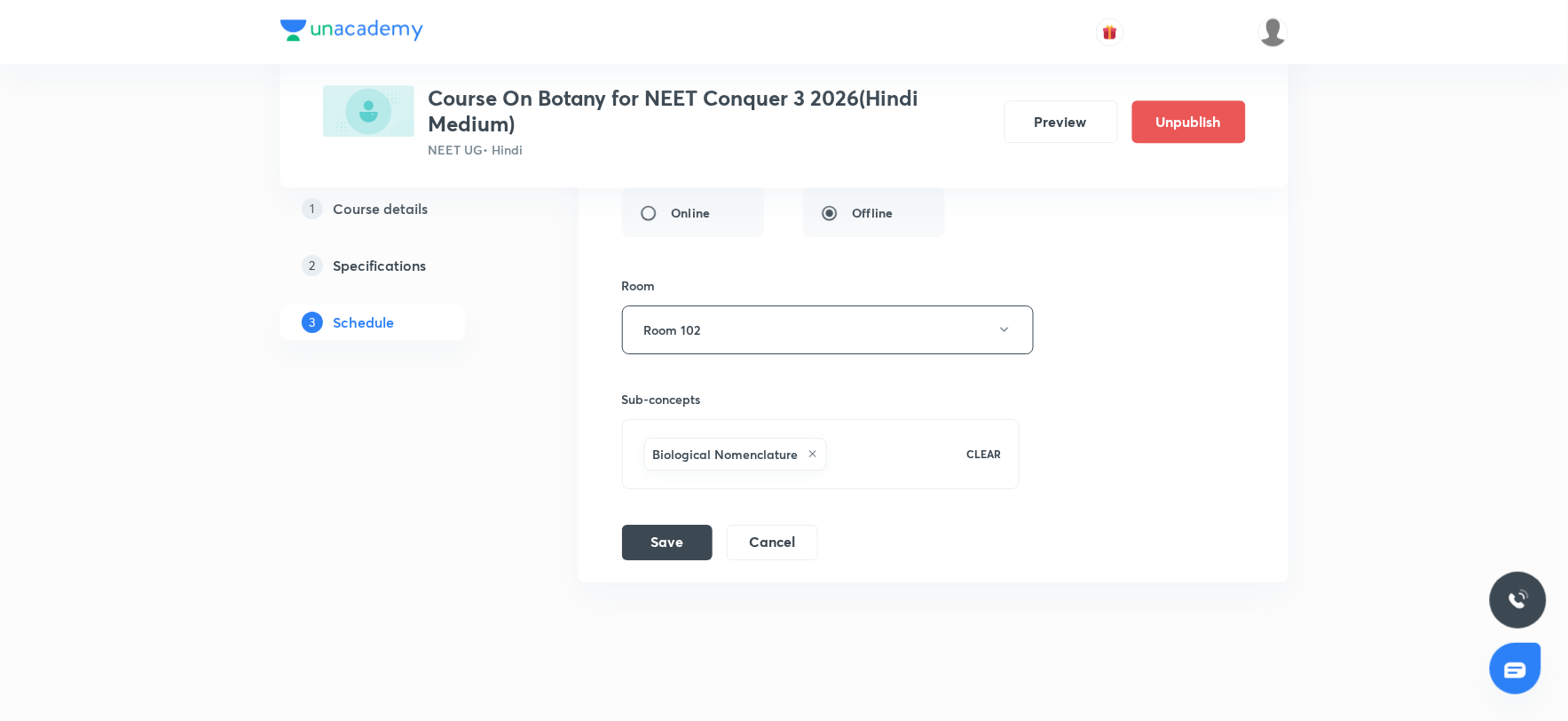 scroll, scrollTop: 3623, scrollLeft: 0, axis: vertical 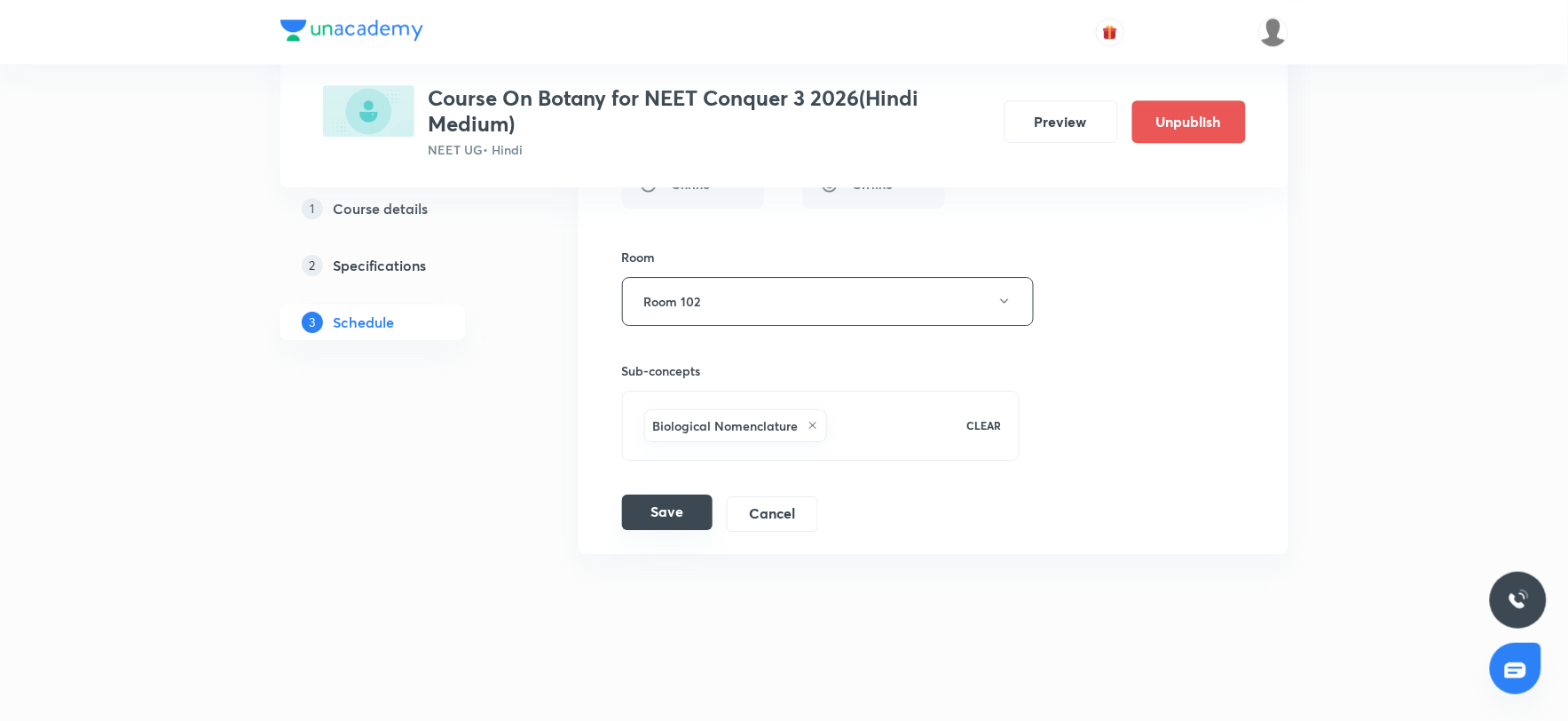 click on "Save" at bounding box center (667, 512) 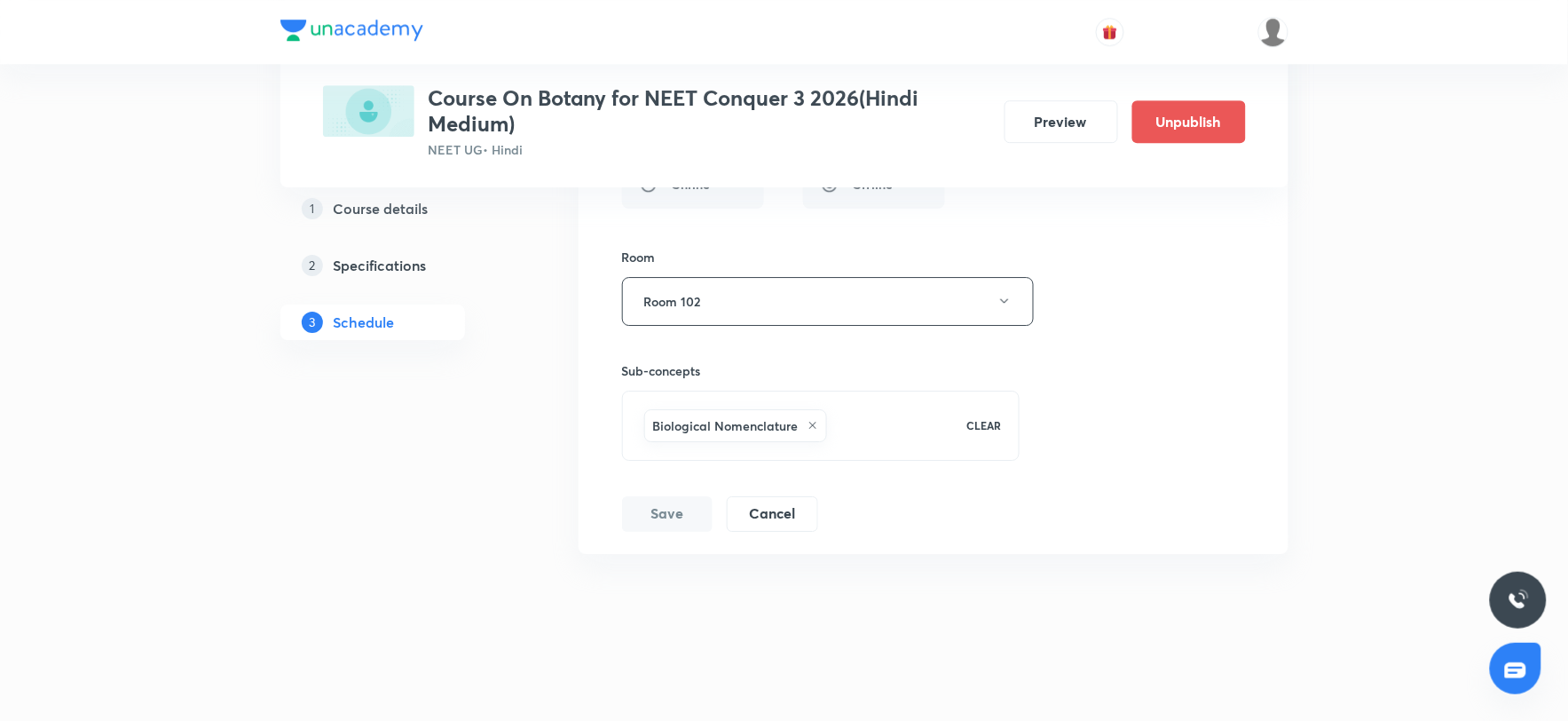 scroll, scrollTop: 2939, scrollLeft: 0, axis: vertical 